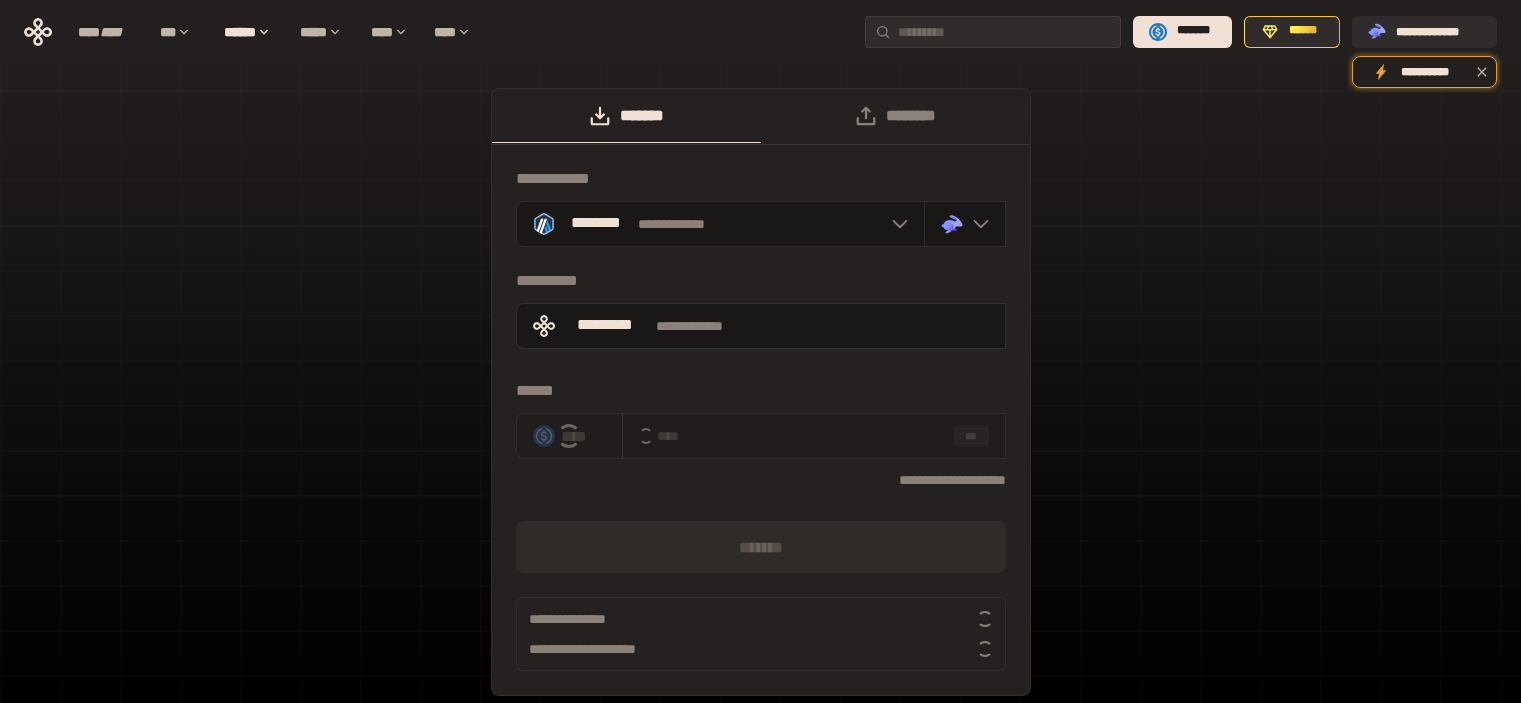 scroll, scrollTop: 0, scrollLeft: 0, axis: both 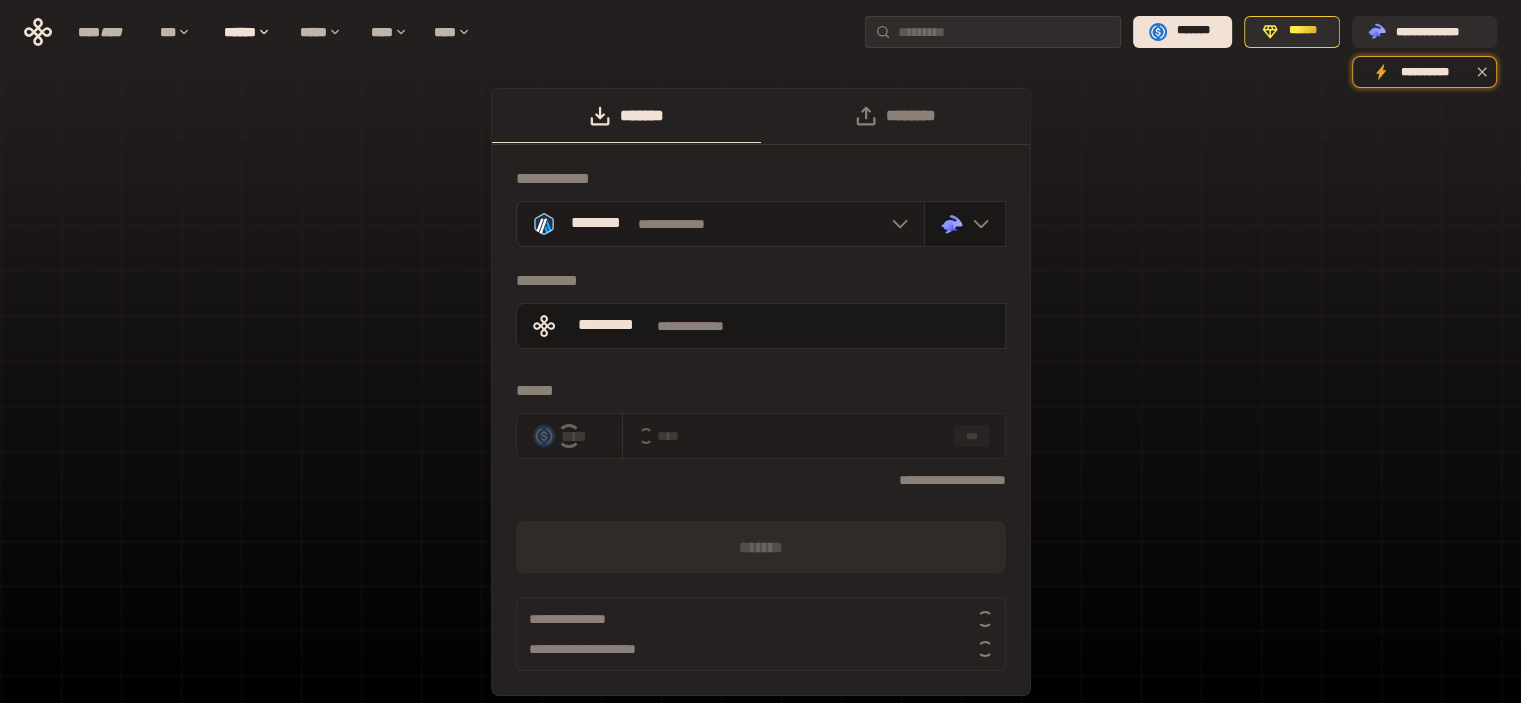 click on "**********" at bounding box center [720, 224] 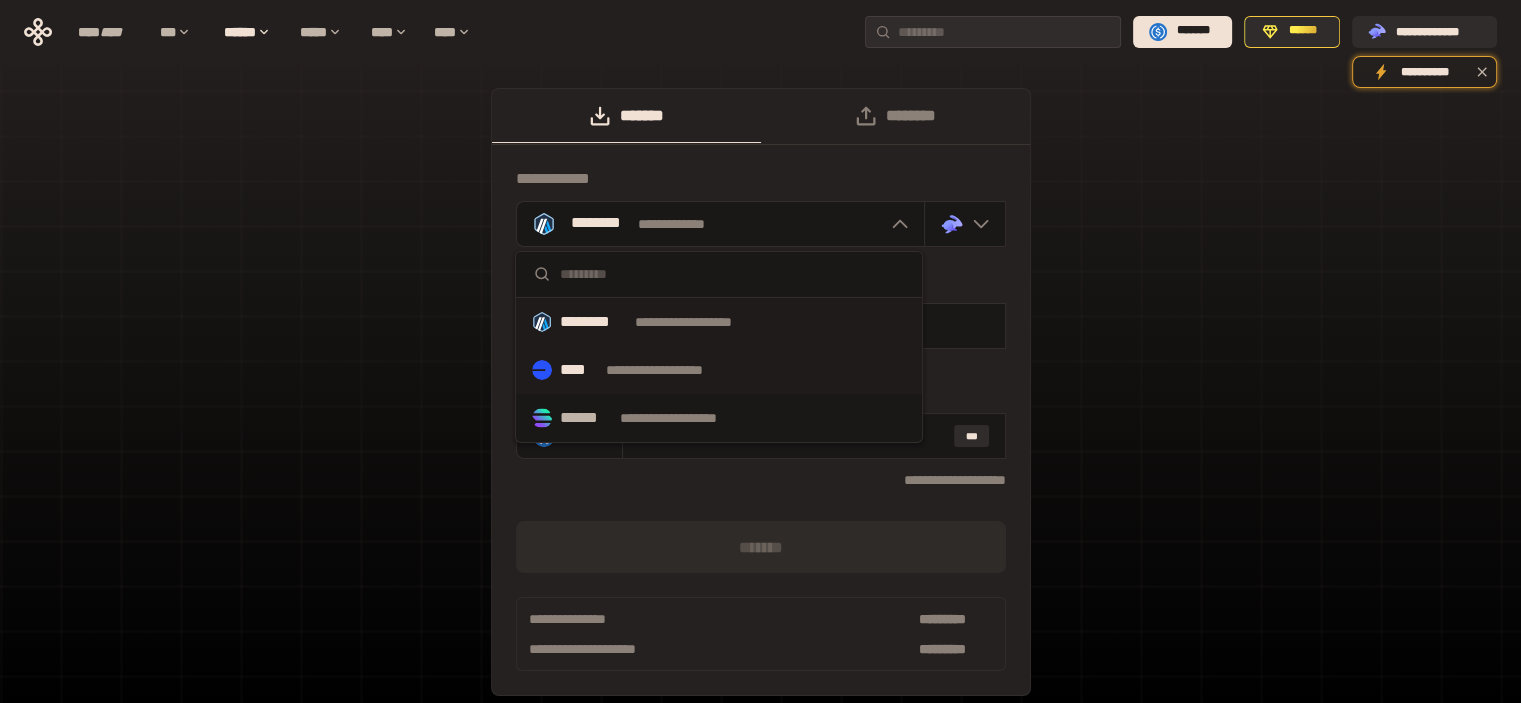 click on "**********" at bounding box center (673, 370) 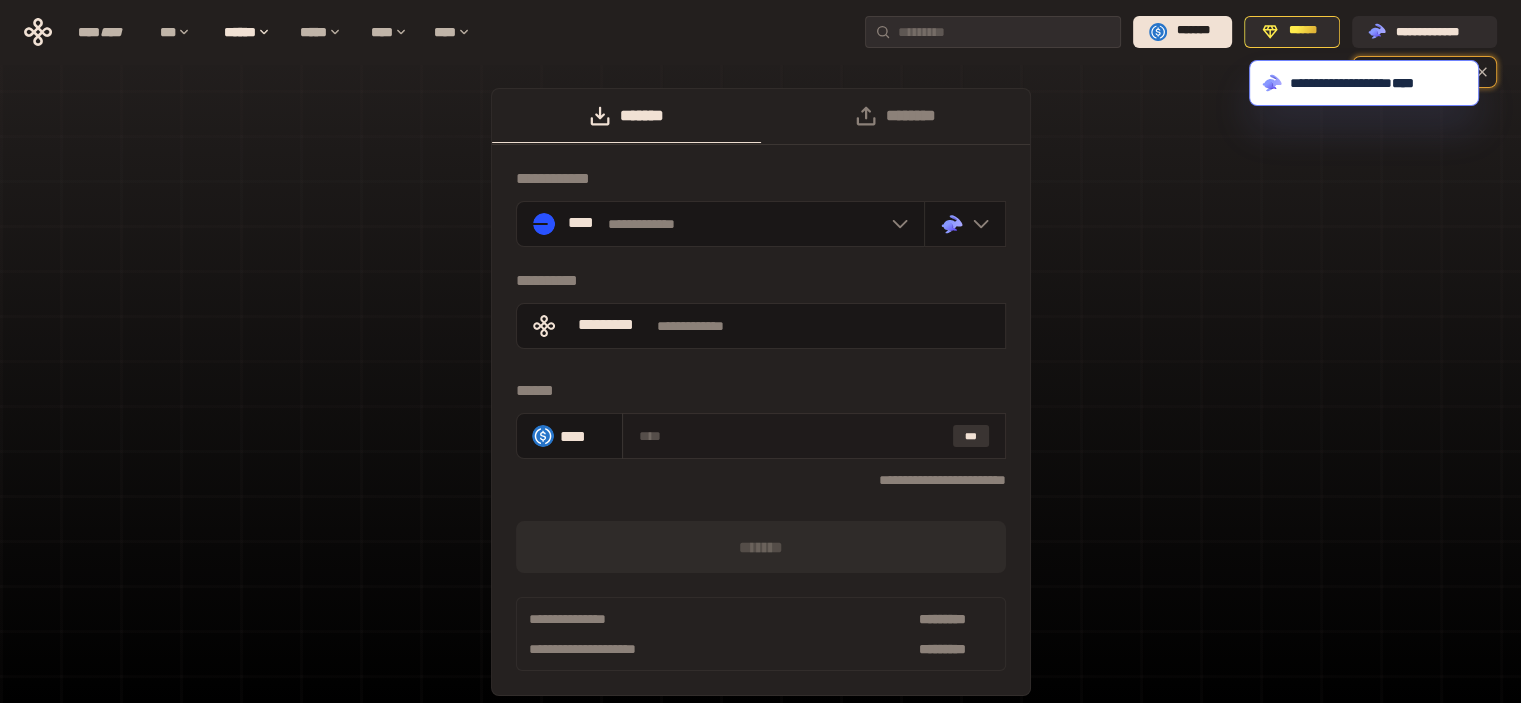 click on "***" at bounding box center [971, 436] 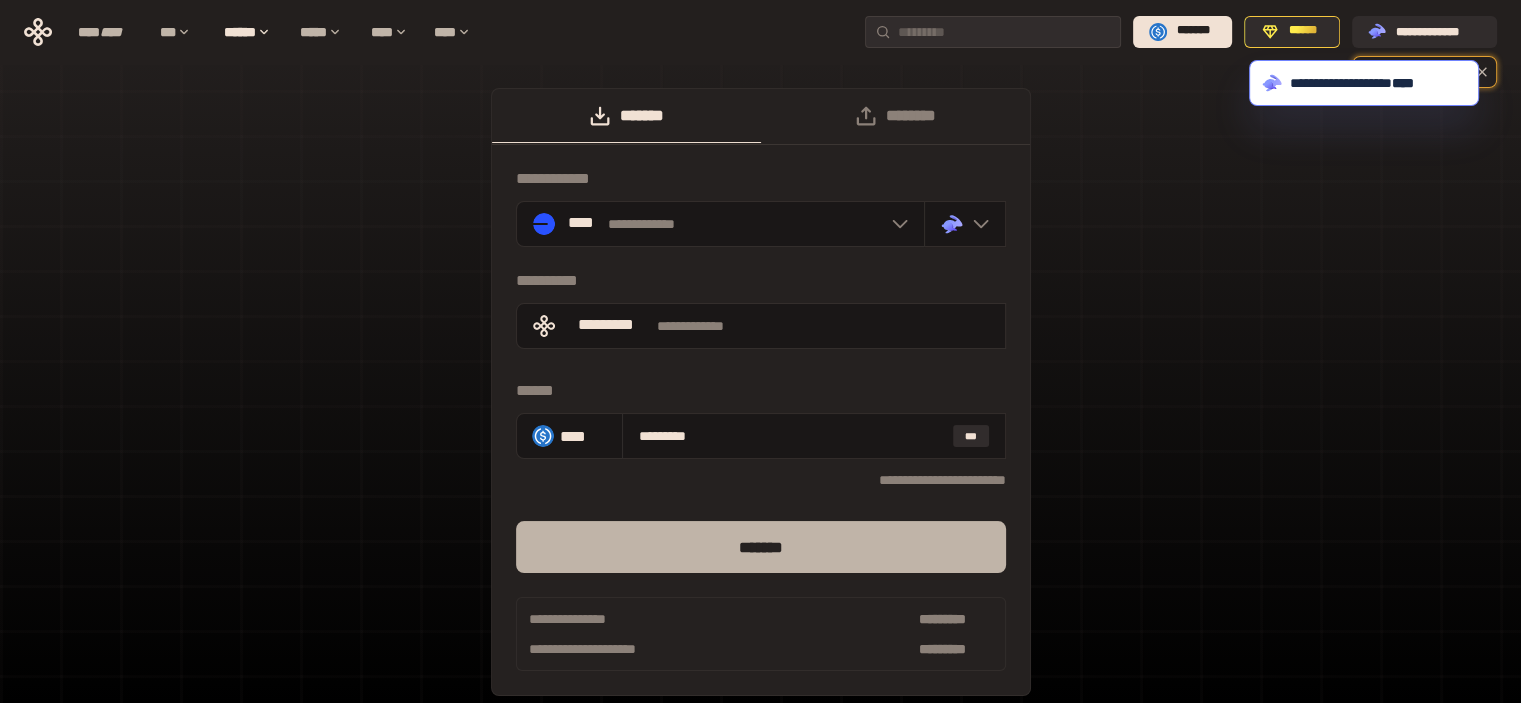 scroll, scrollTop: 84, scrollLeft: 0, axis: vertical 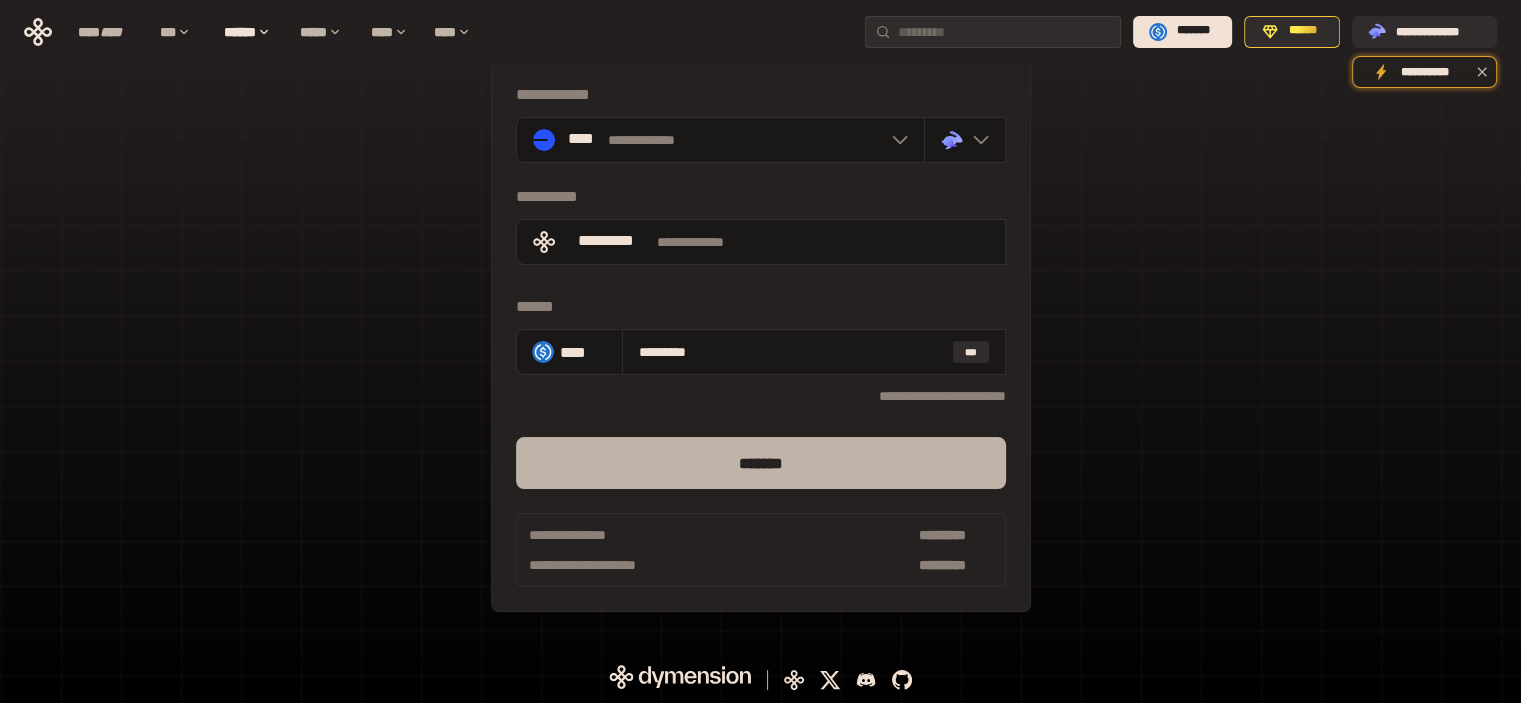 click on "*******" at bounding box center [761, 463] 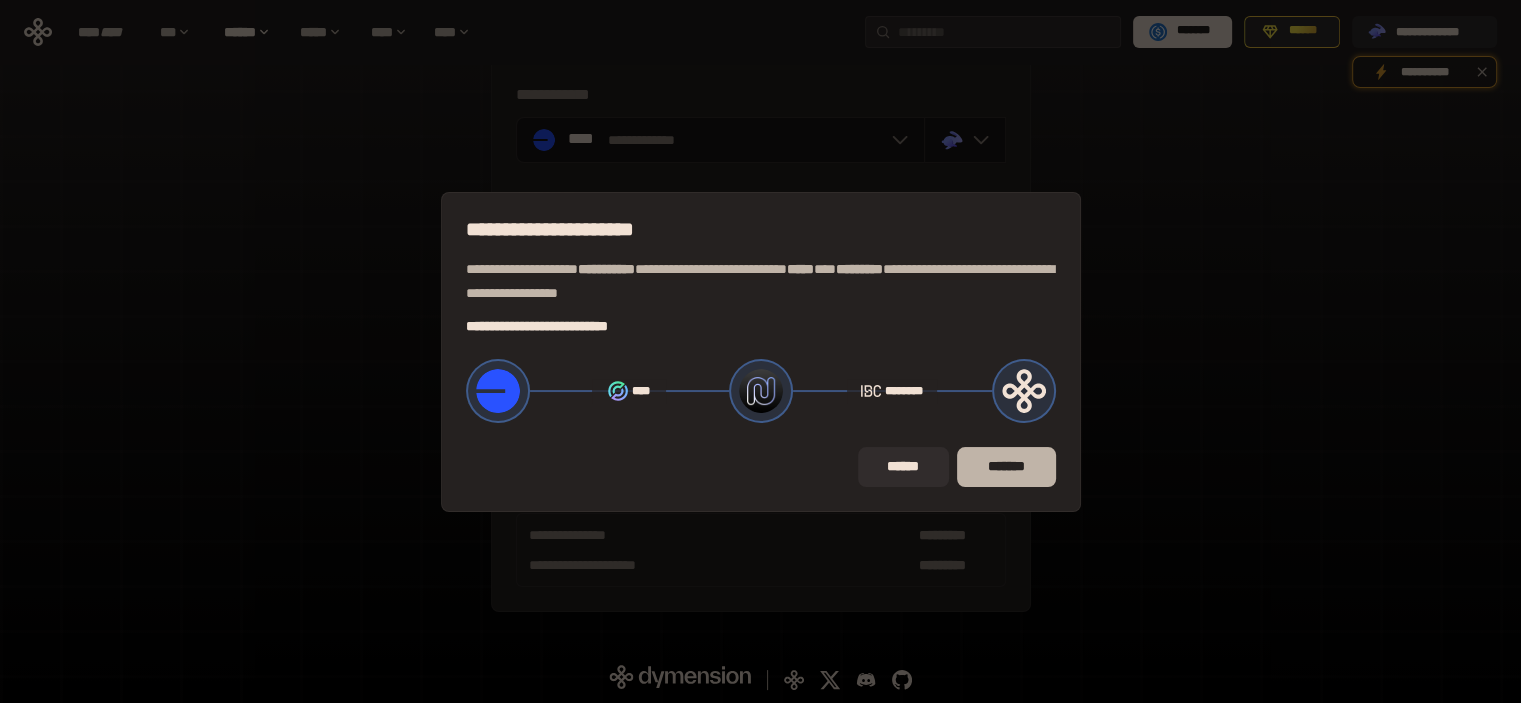 click on "*******" at bounding box center (1006, 467) 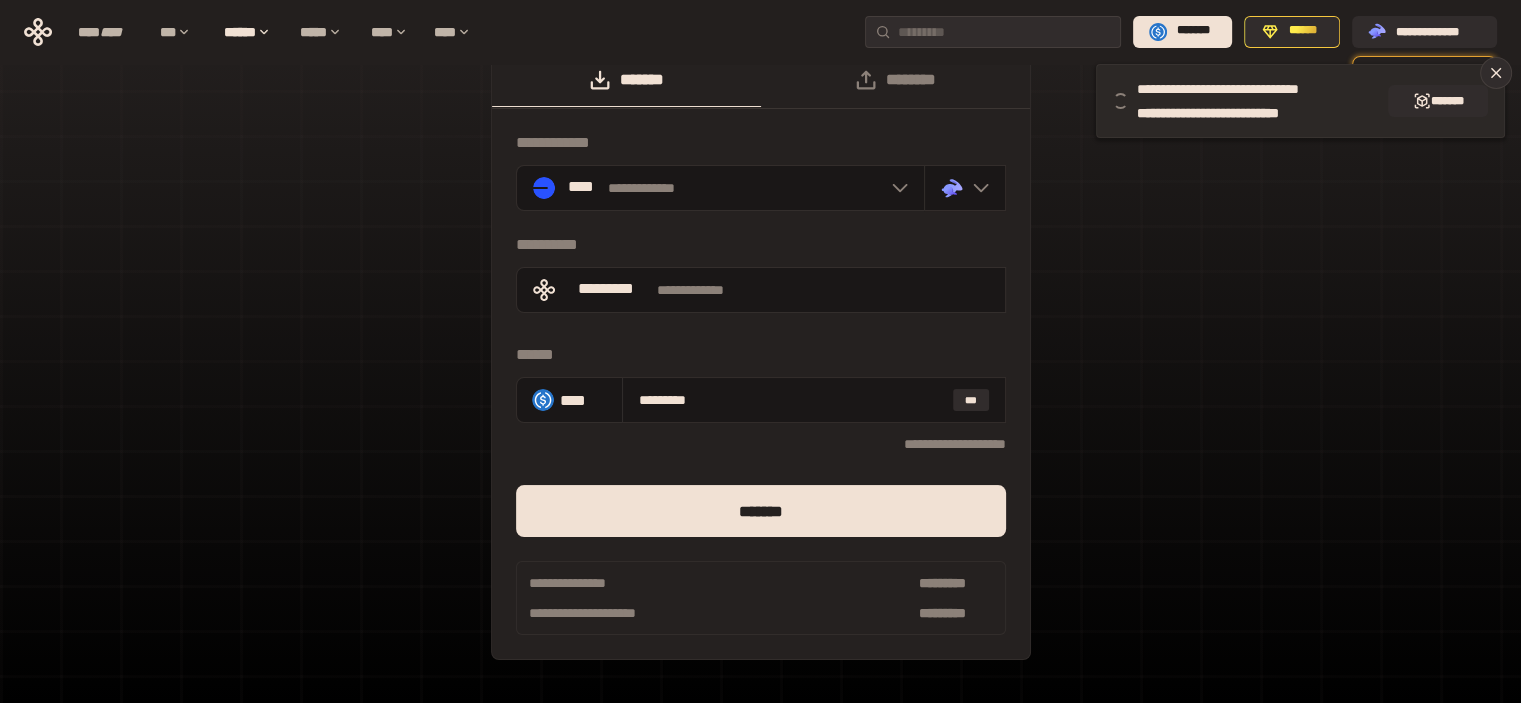 scroll, scrollTop: 0, scrollLeft: 0, axis: both 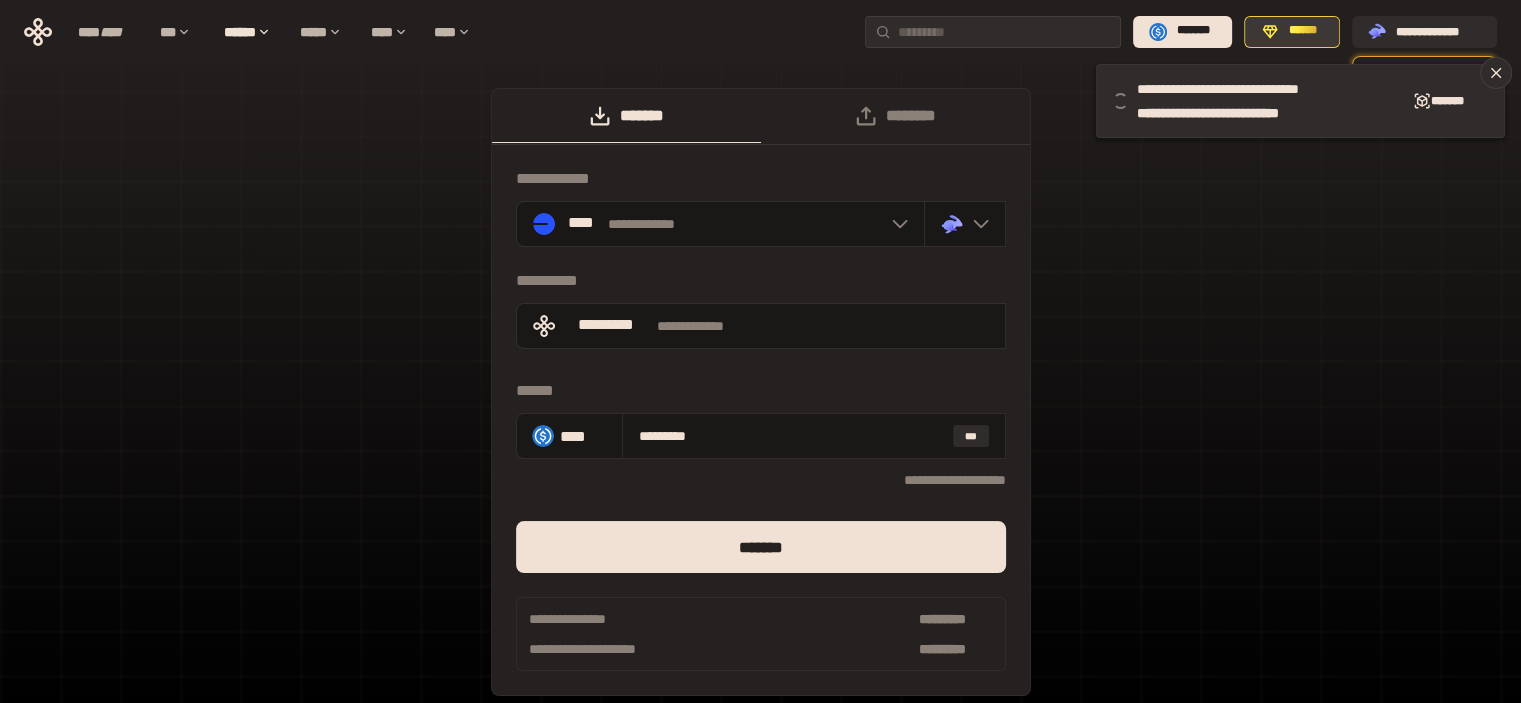 click on "******" at bounding box center [1303, 31] 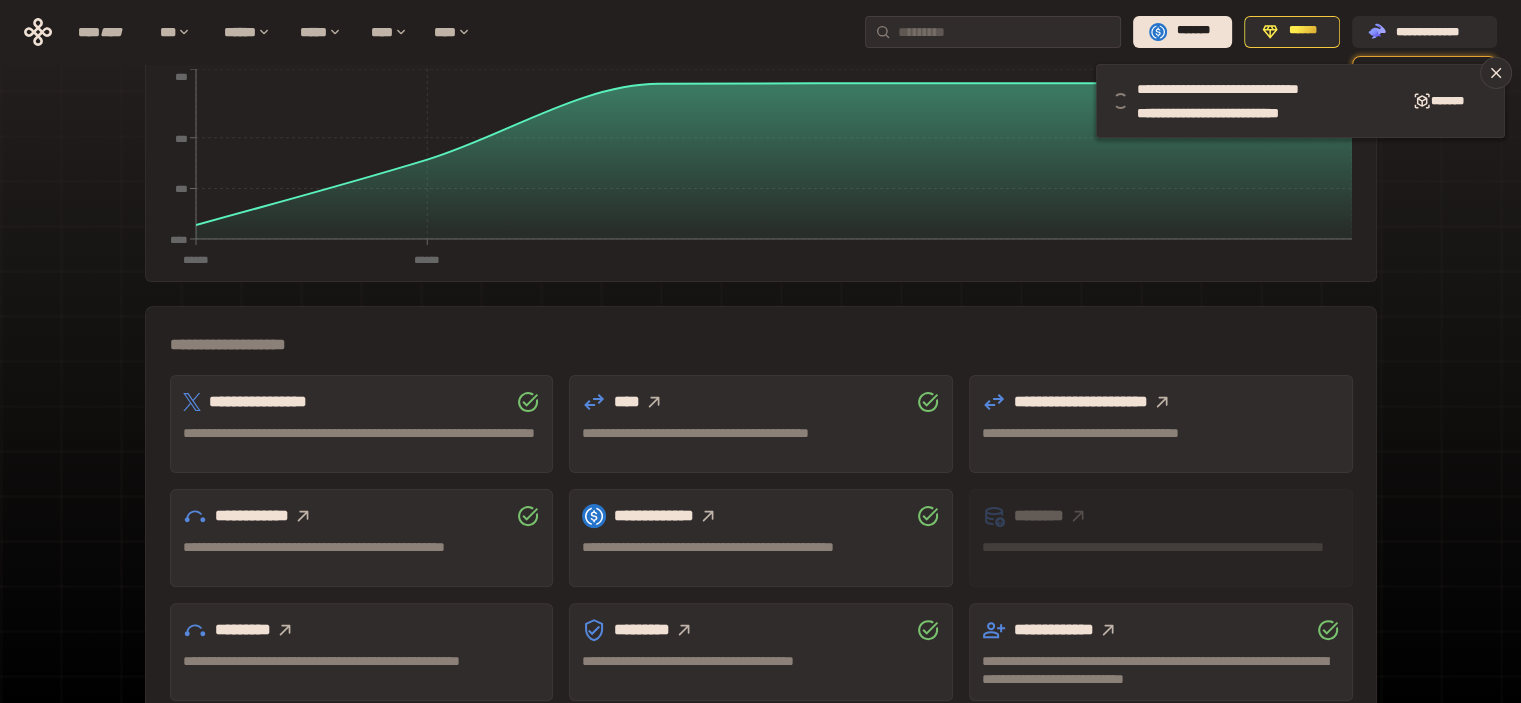 scroll, scrollTop: 0, scrollLeft: 0, axis: both 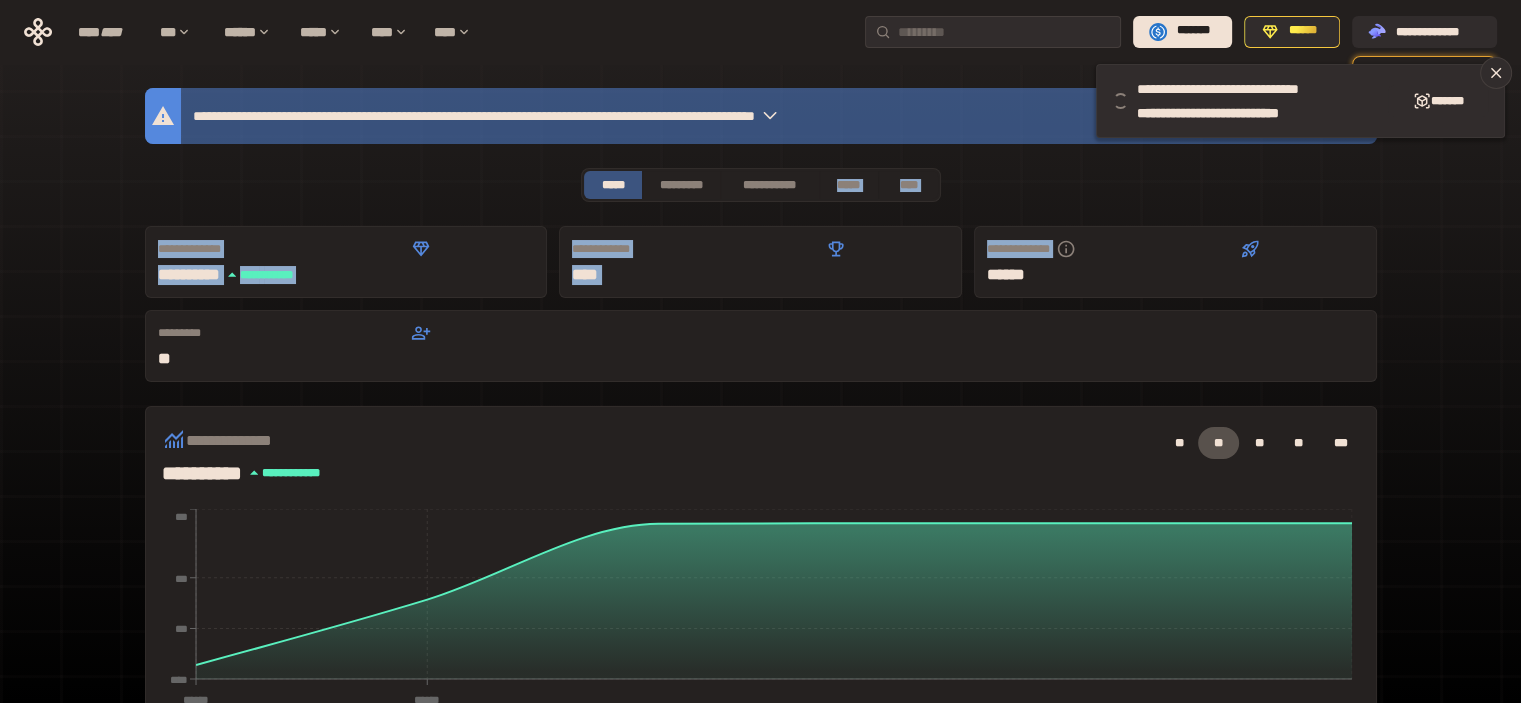 drag, startPoint x: 803, startPoint y: 199, endPoint x: 928, endPoint y: 217, distance: 126.28935 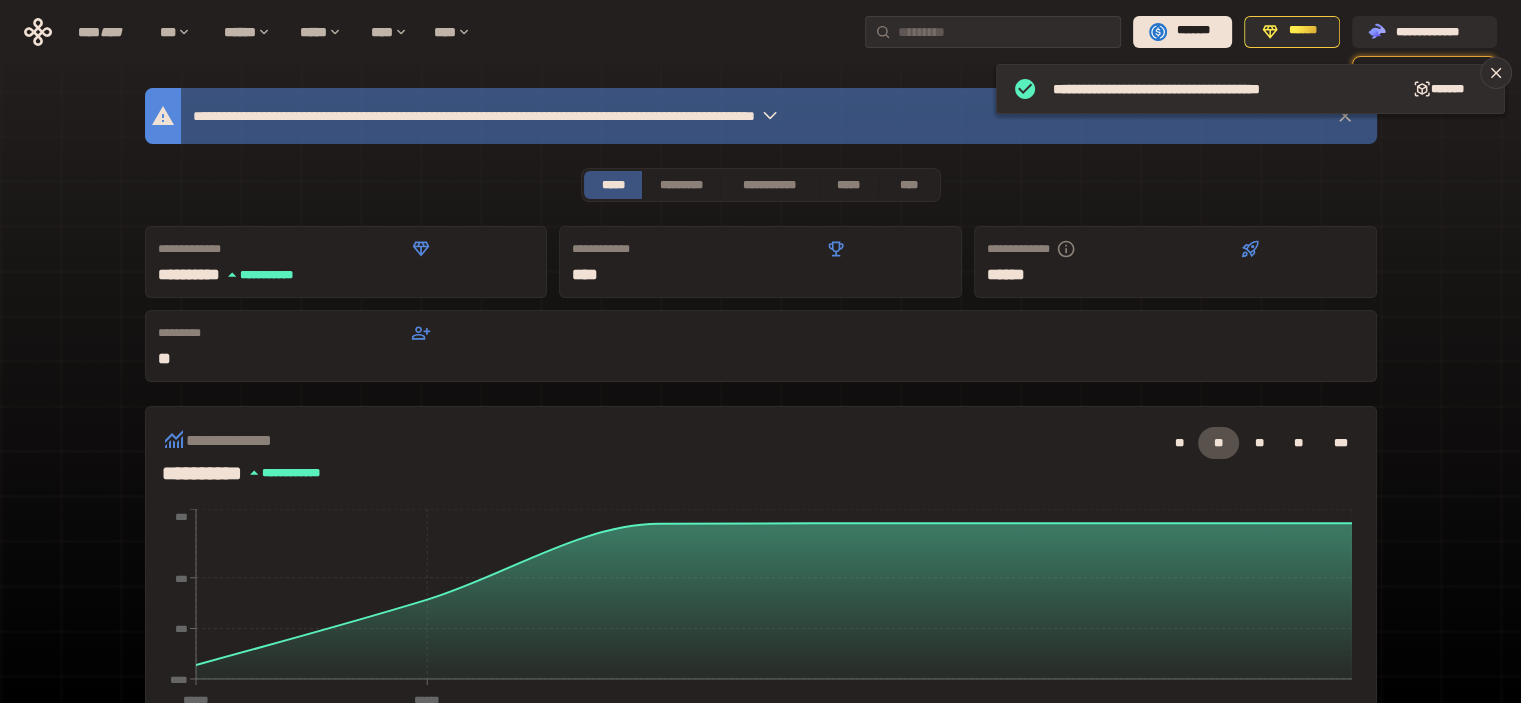 click on "**********" at bounding box center [760, 662] 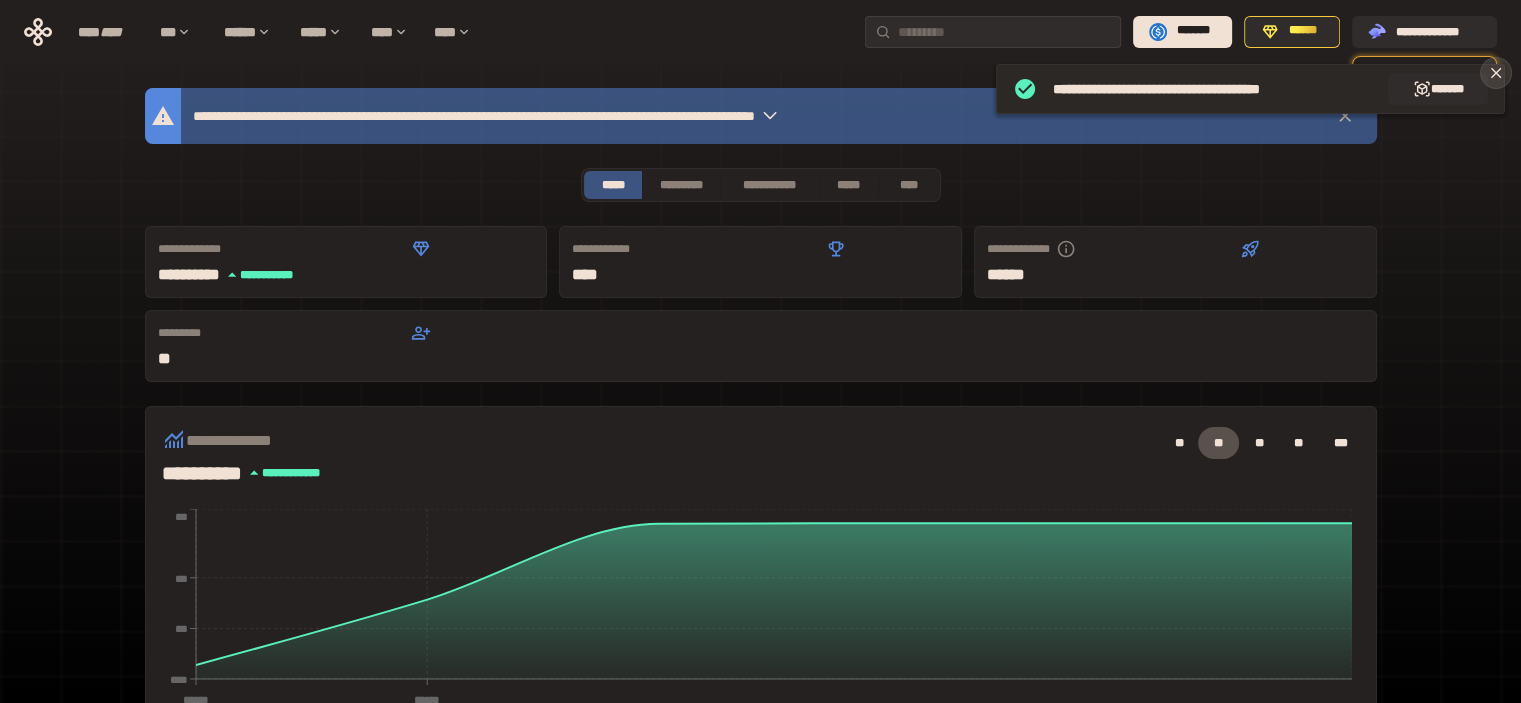 click 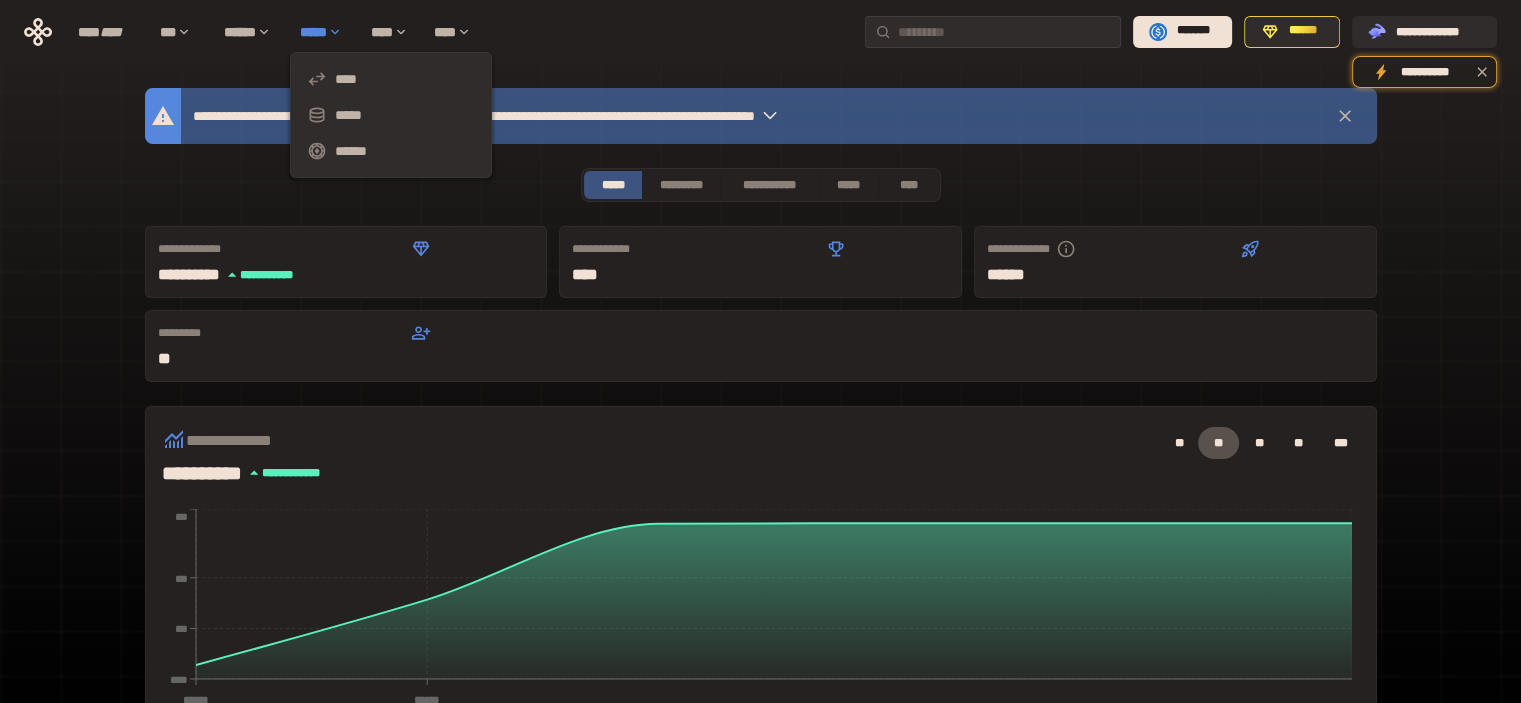 click on "*****" at bounding box center [325, 32] 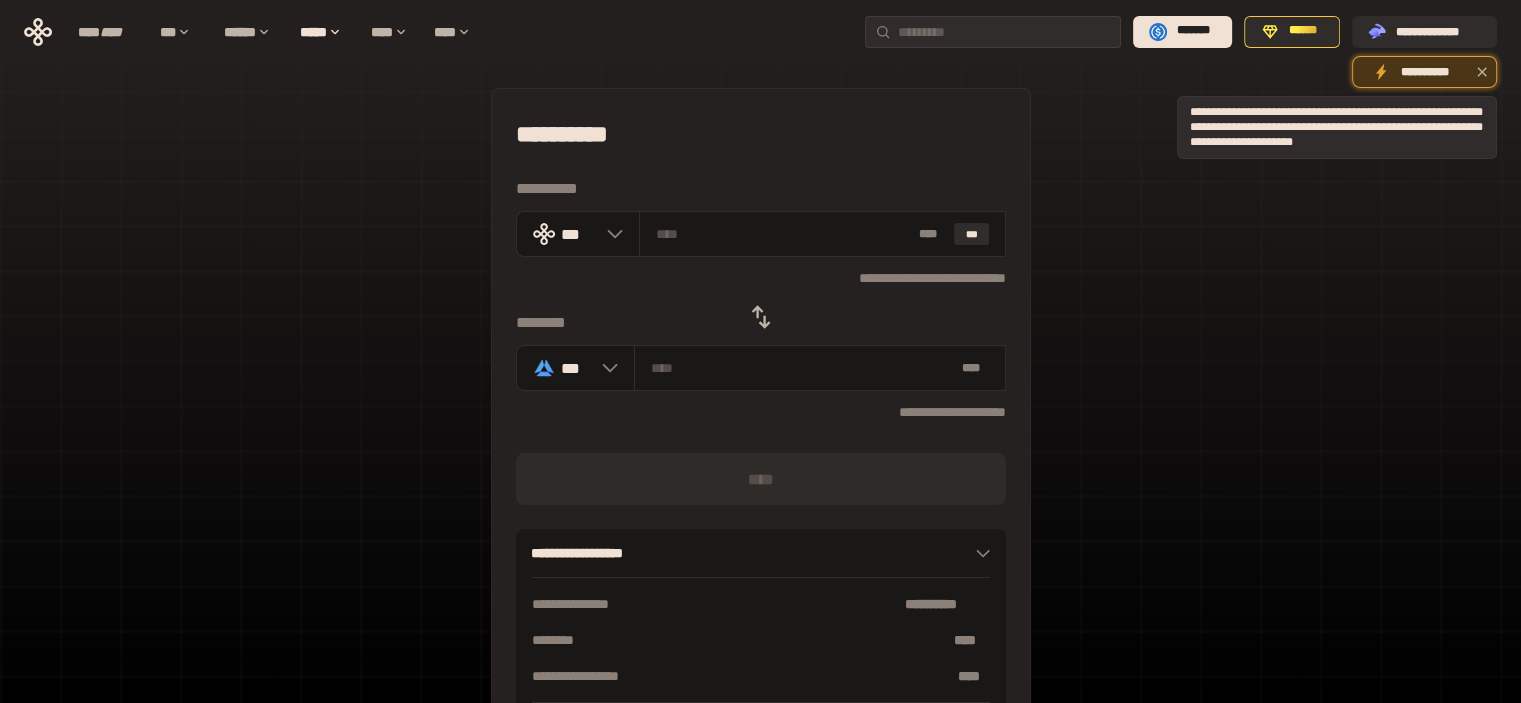 click on "**********" at bounding box center [1424, 72] 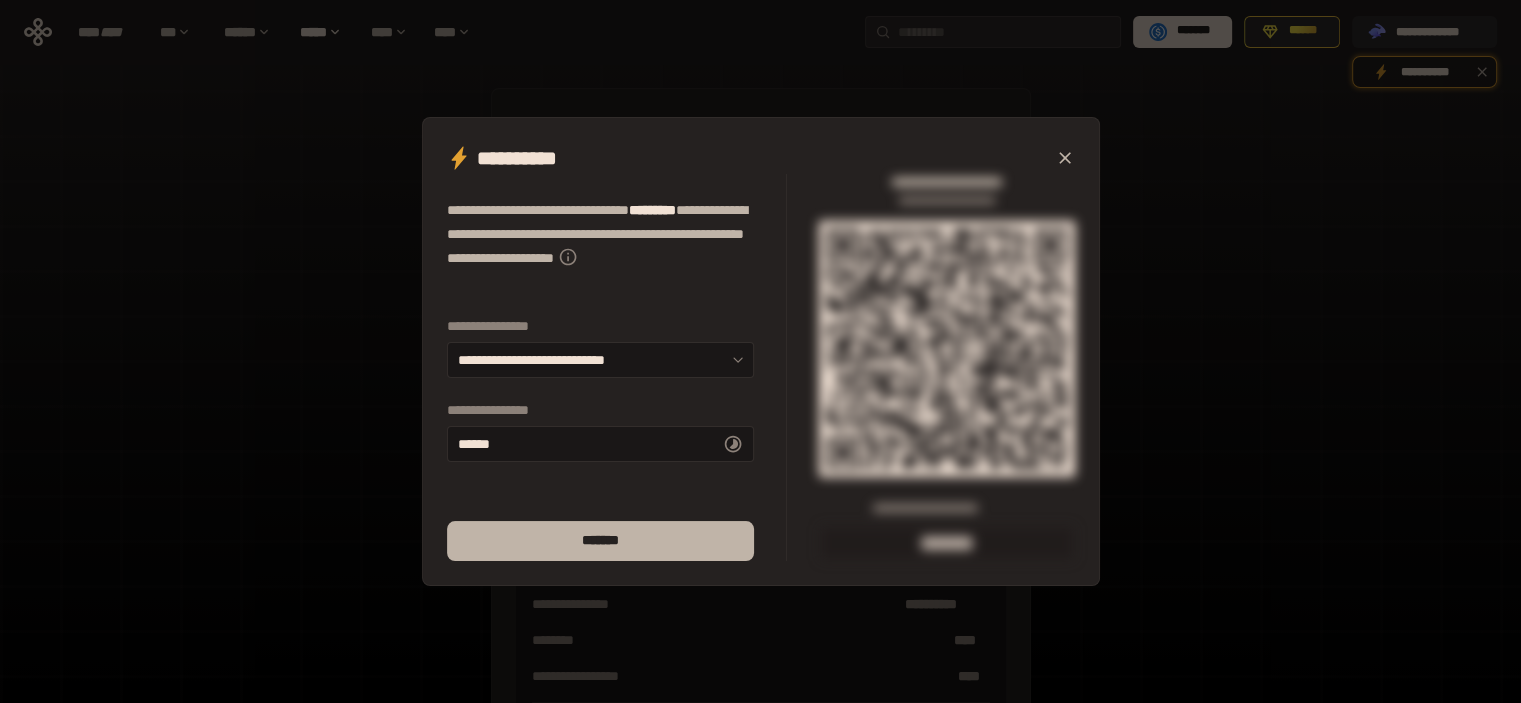 click on "*******" at bounding box center [600, 541] 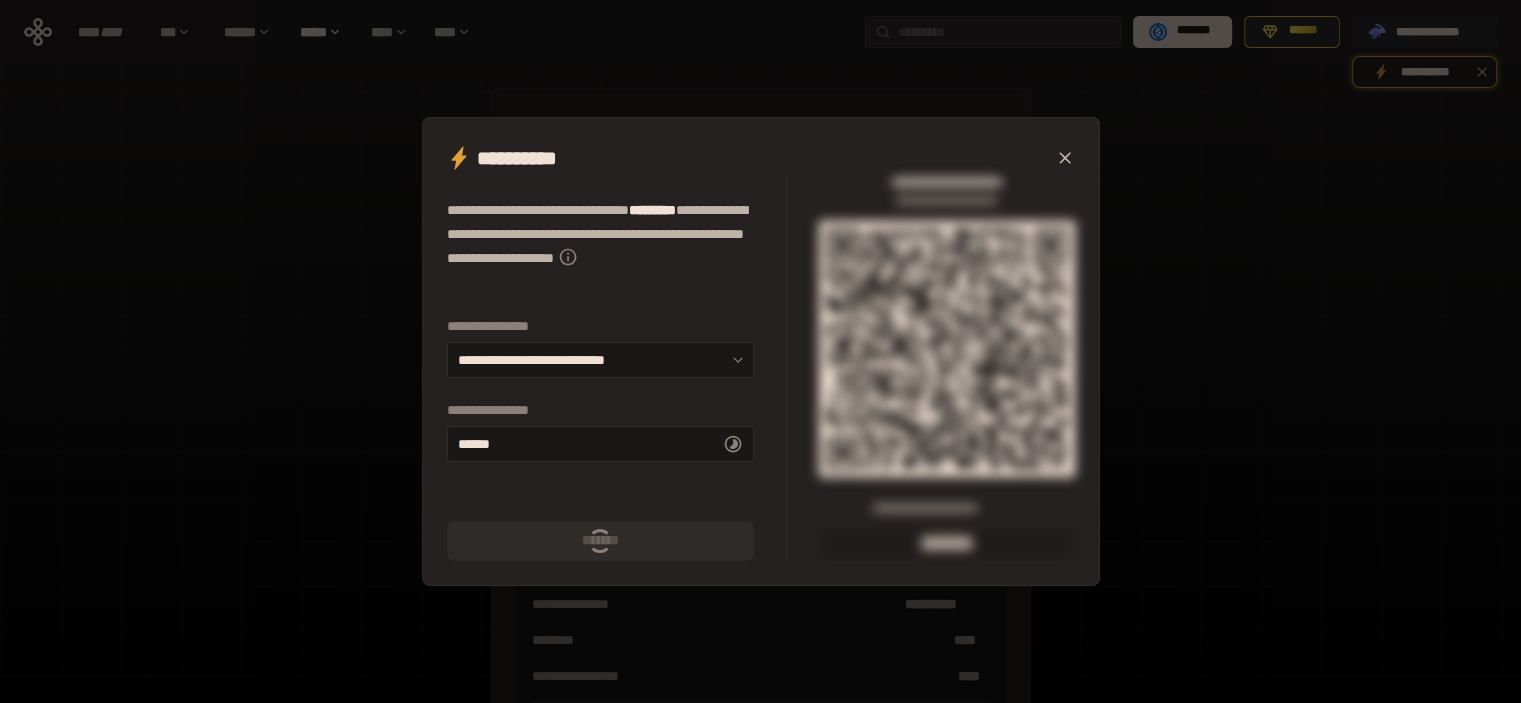 type on "******" 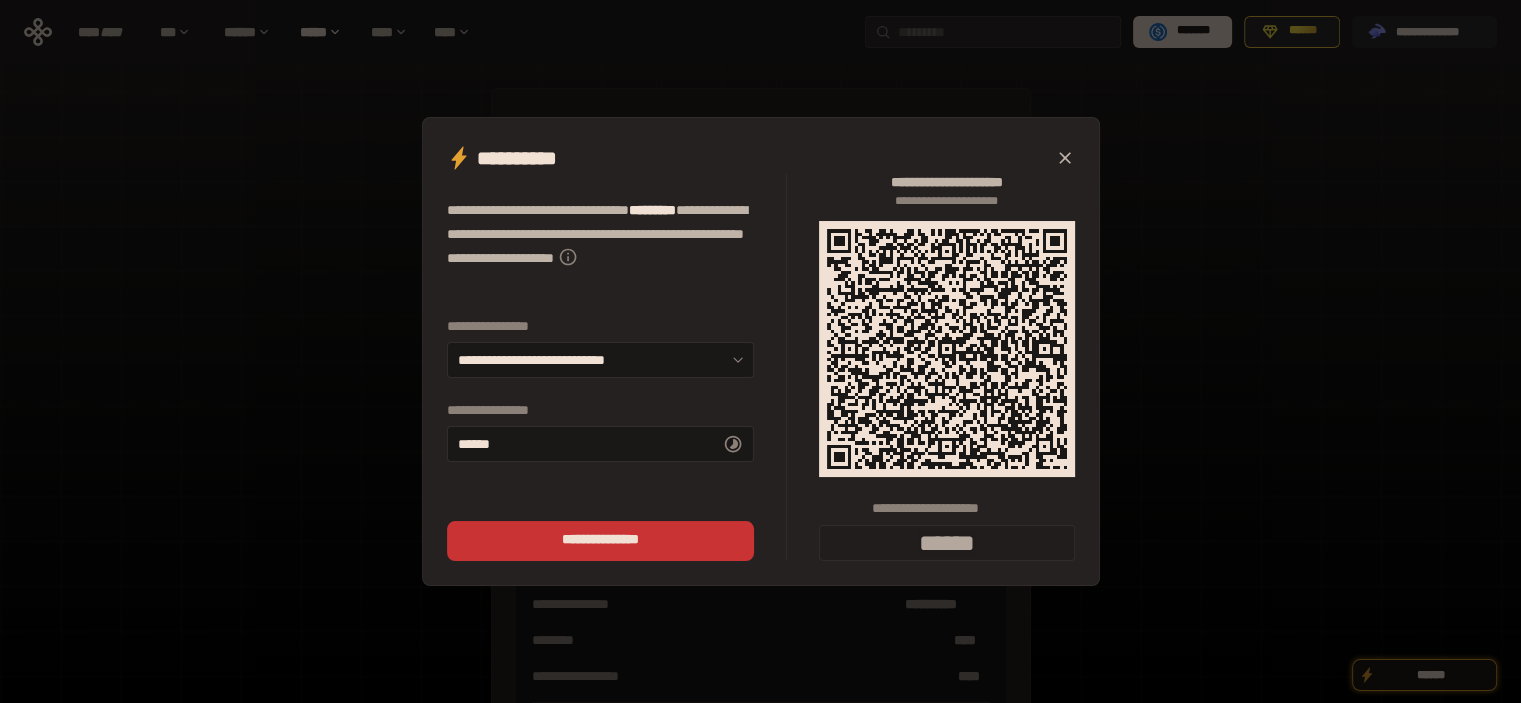 click at bounding box center [1065, 158] 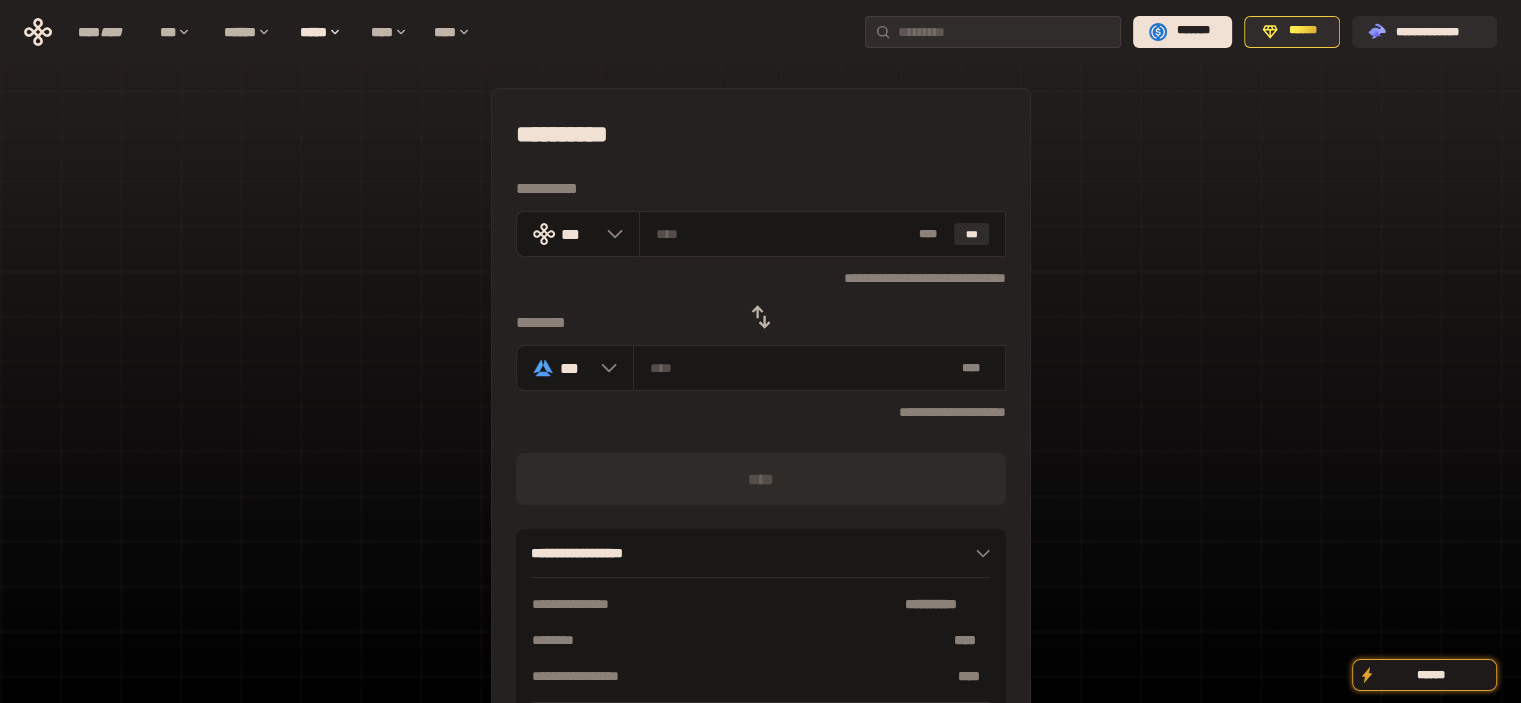 click on "**********" at bounding box center [761, 134] 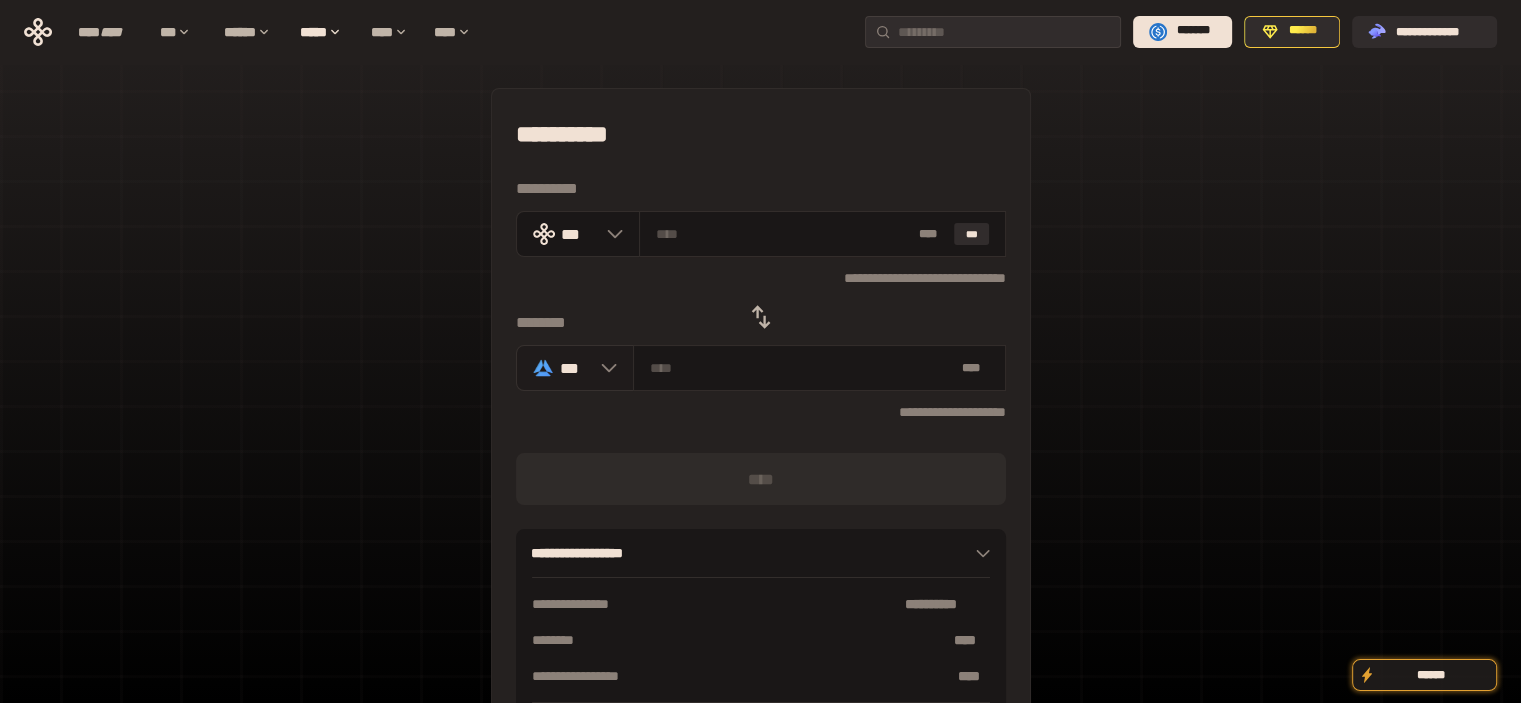click 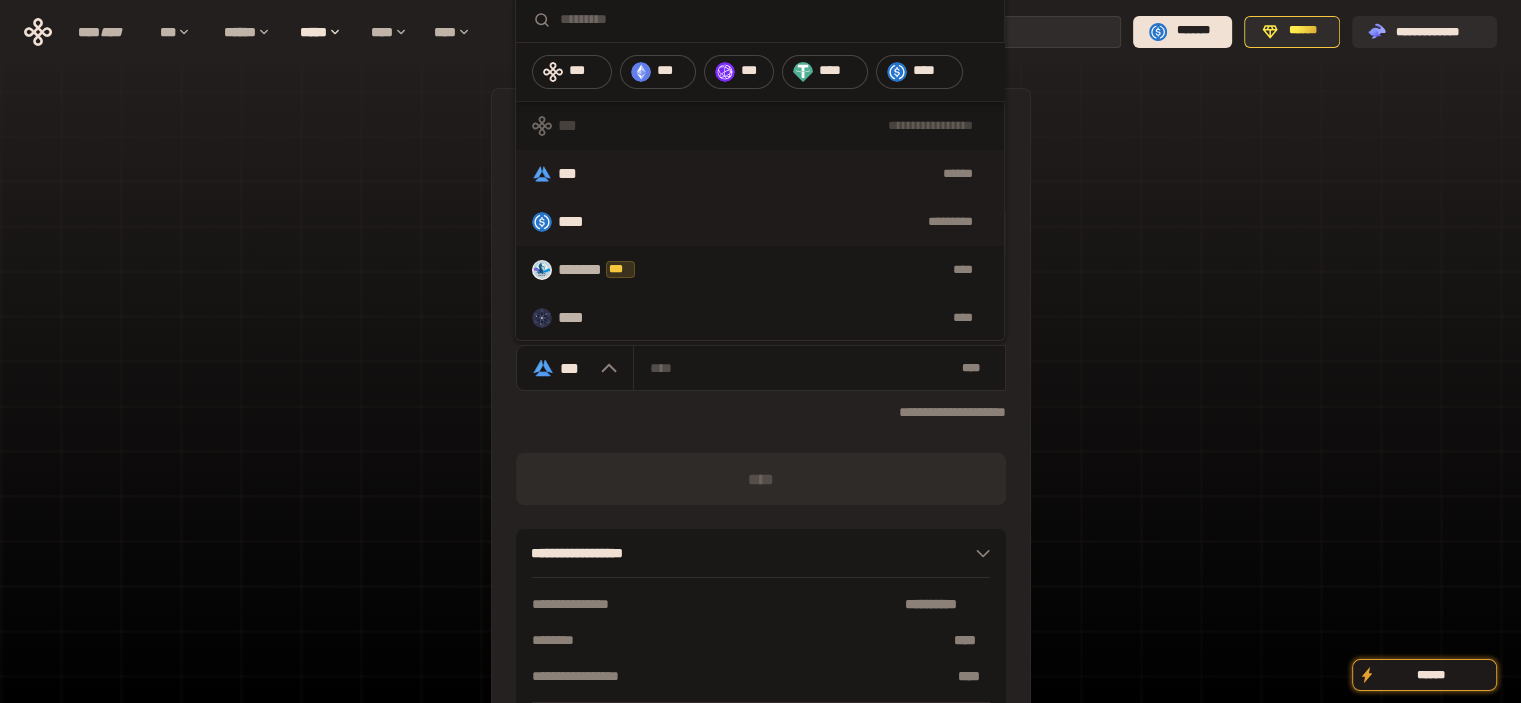 click on "**** *********" at bounding box center [760, 222] 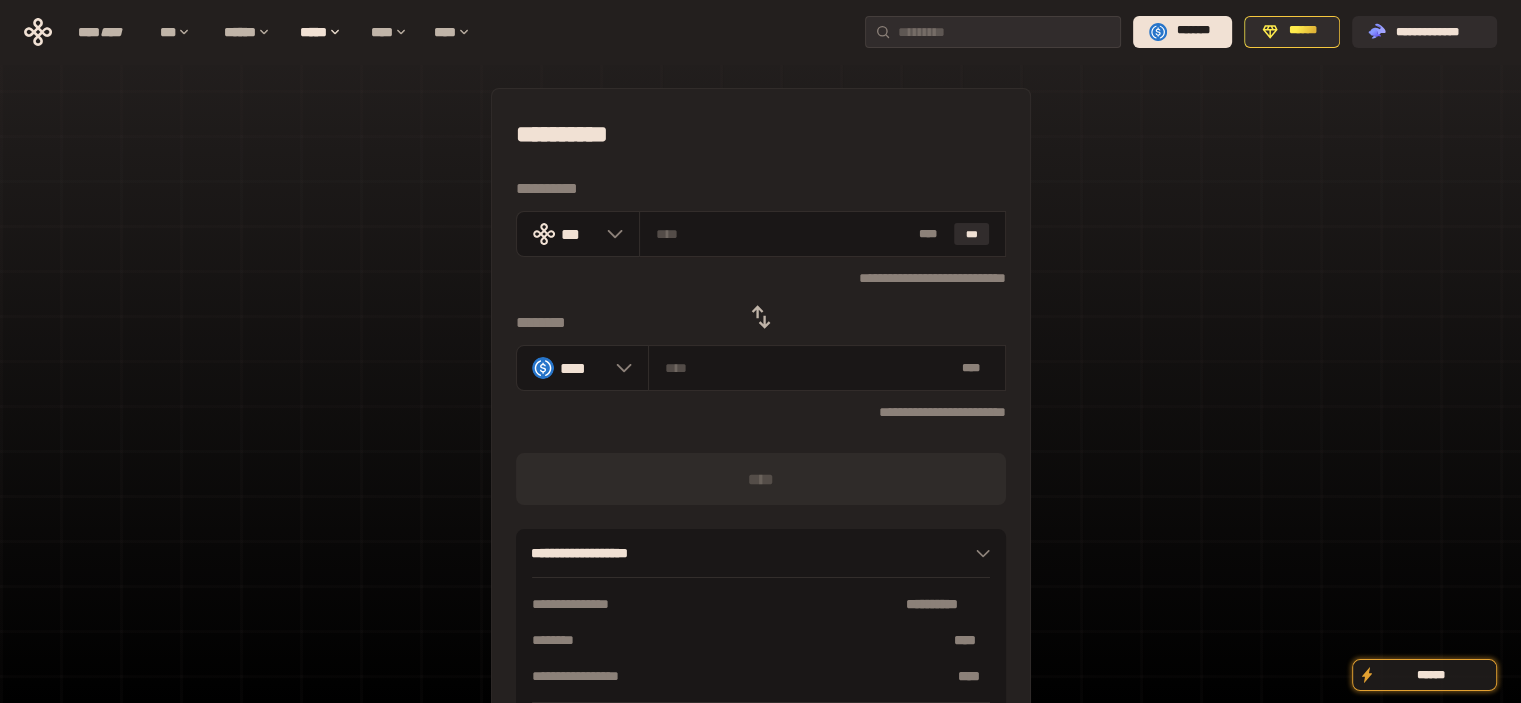 click 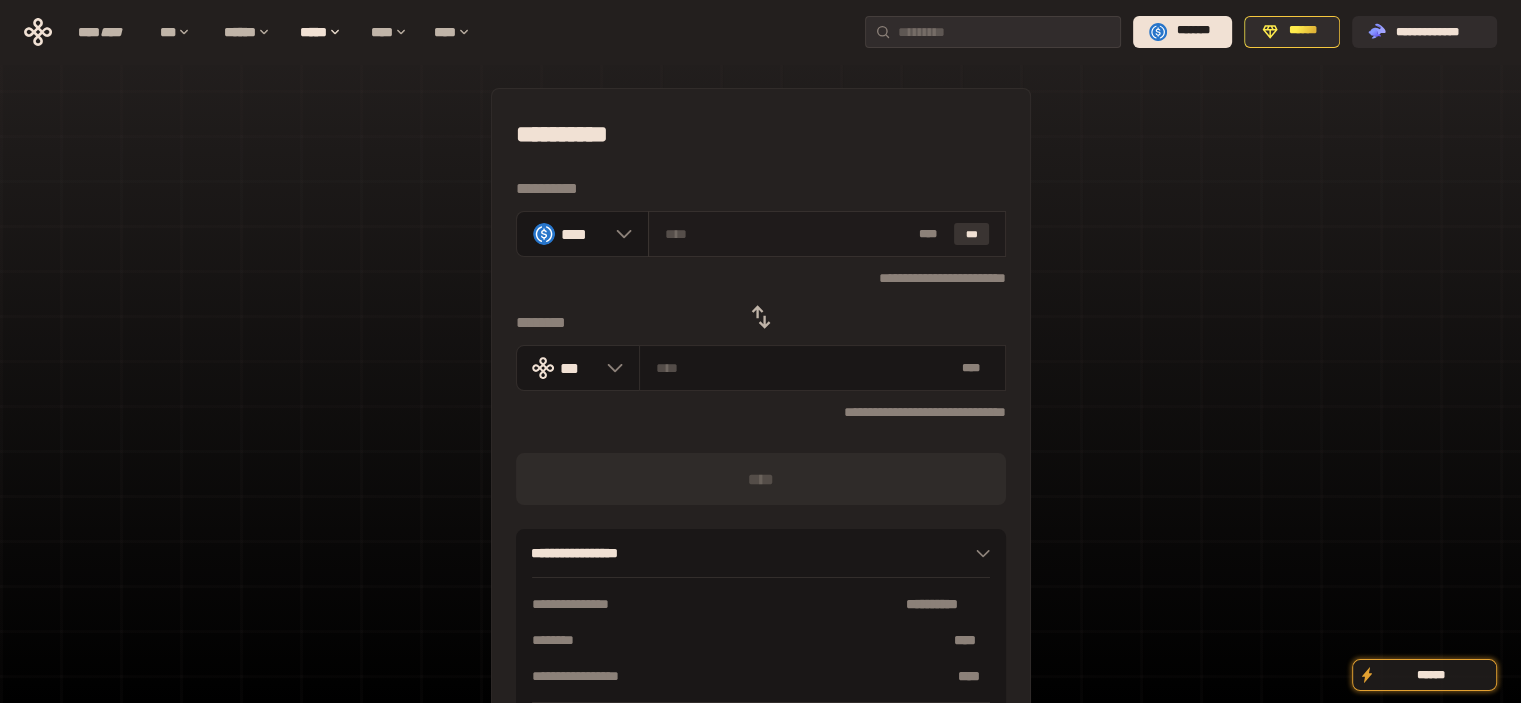 click on "***" at bounding box center (972, 234) 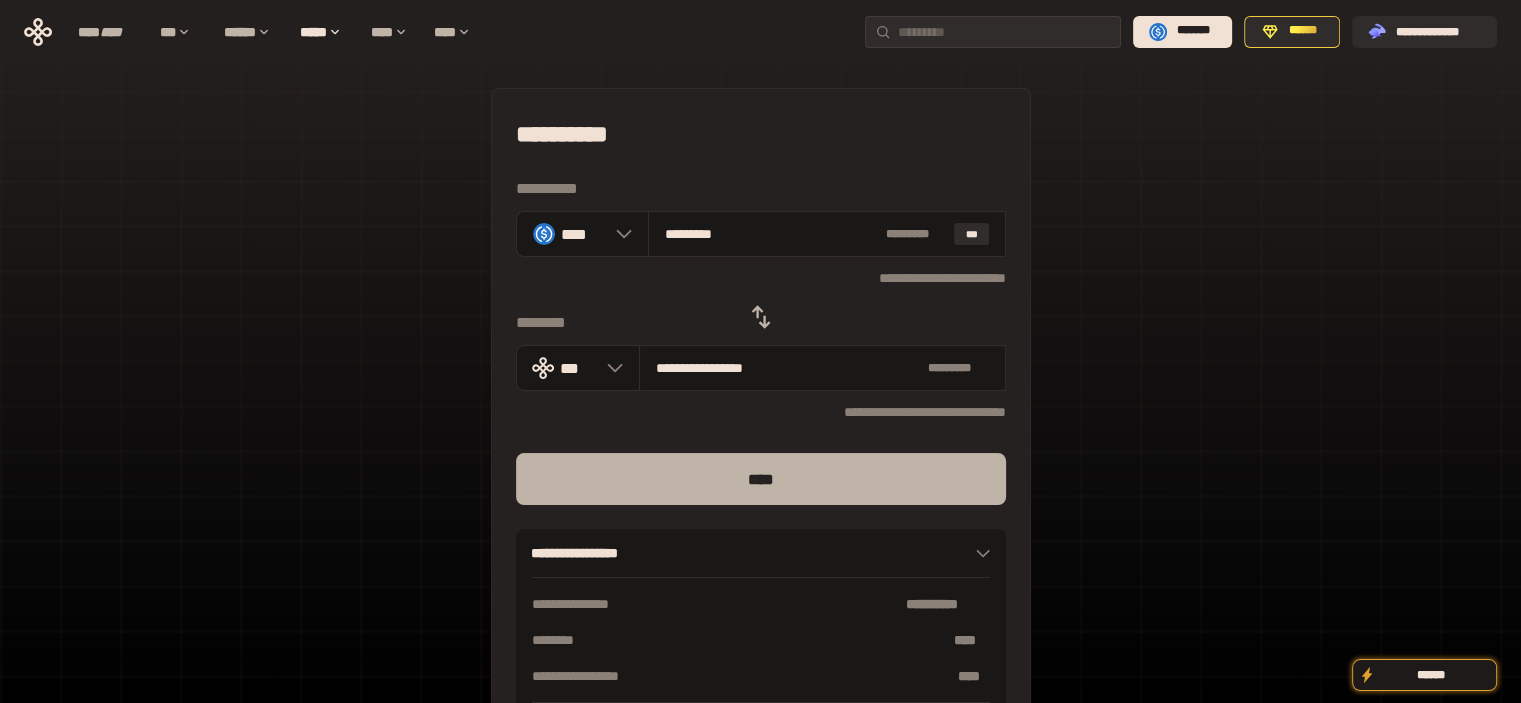 click on "****" at bounding box center [761, 479] 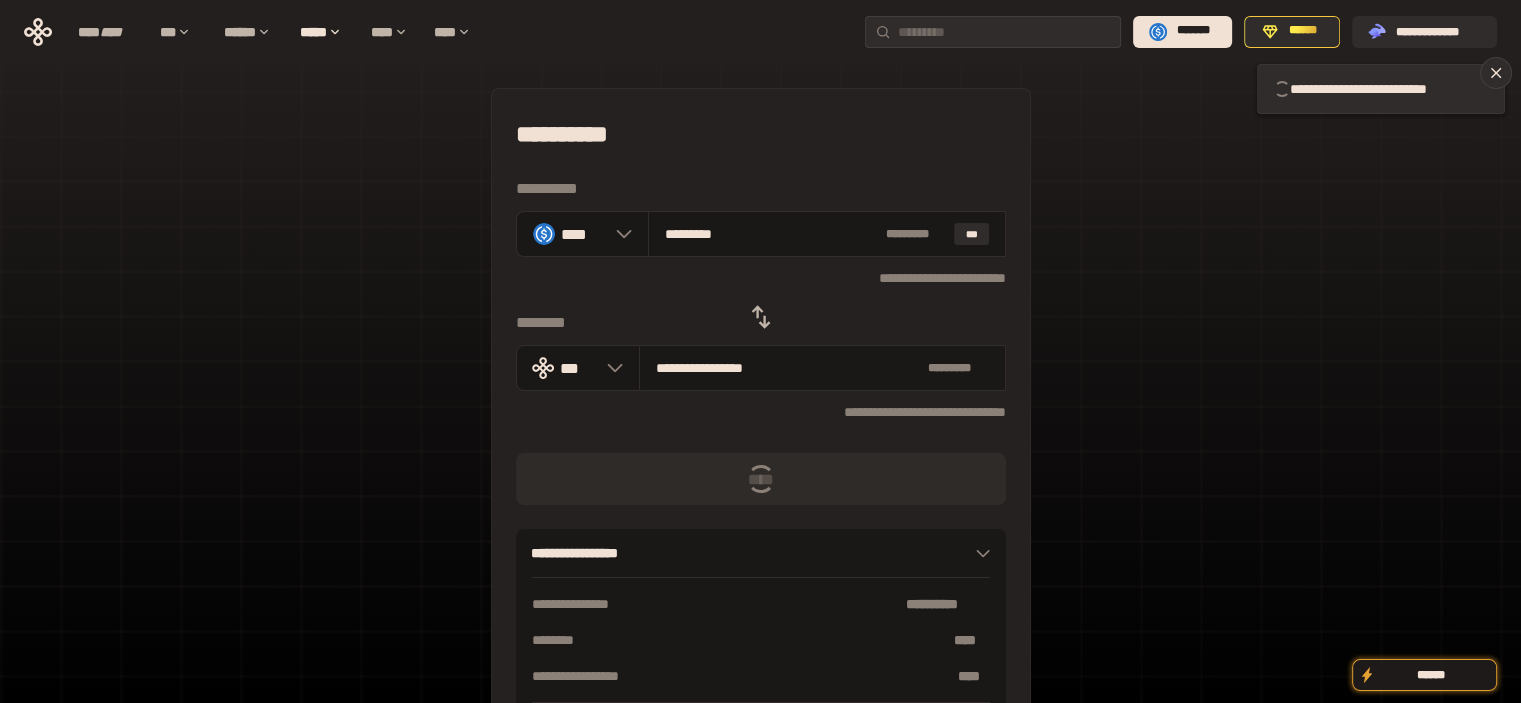 type 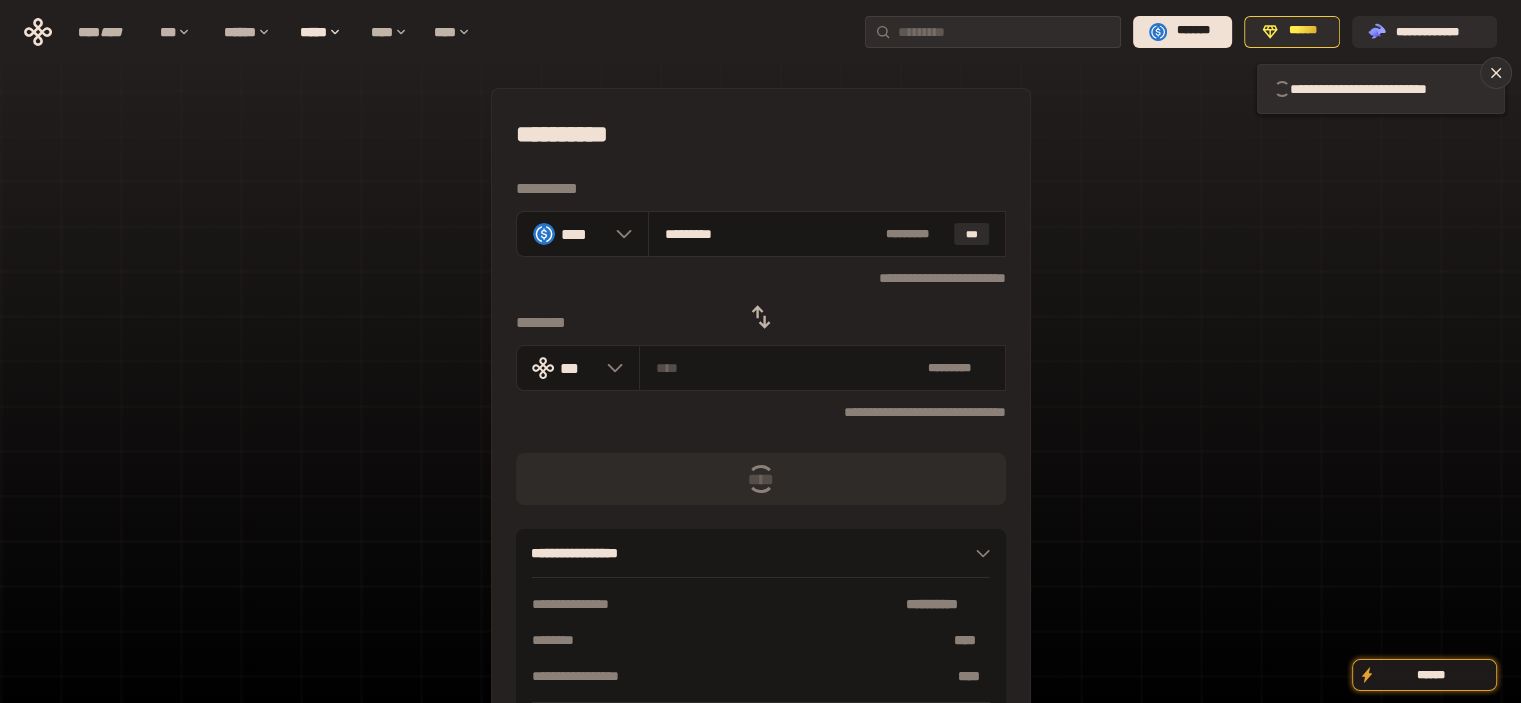 type 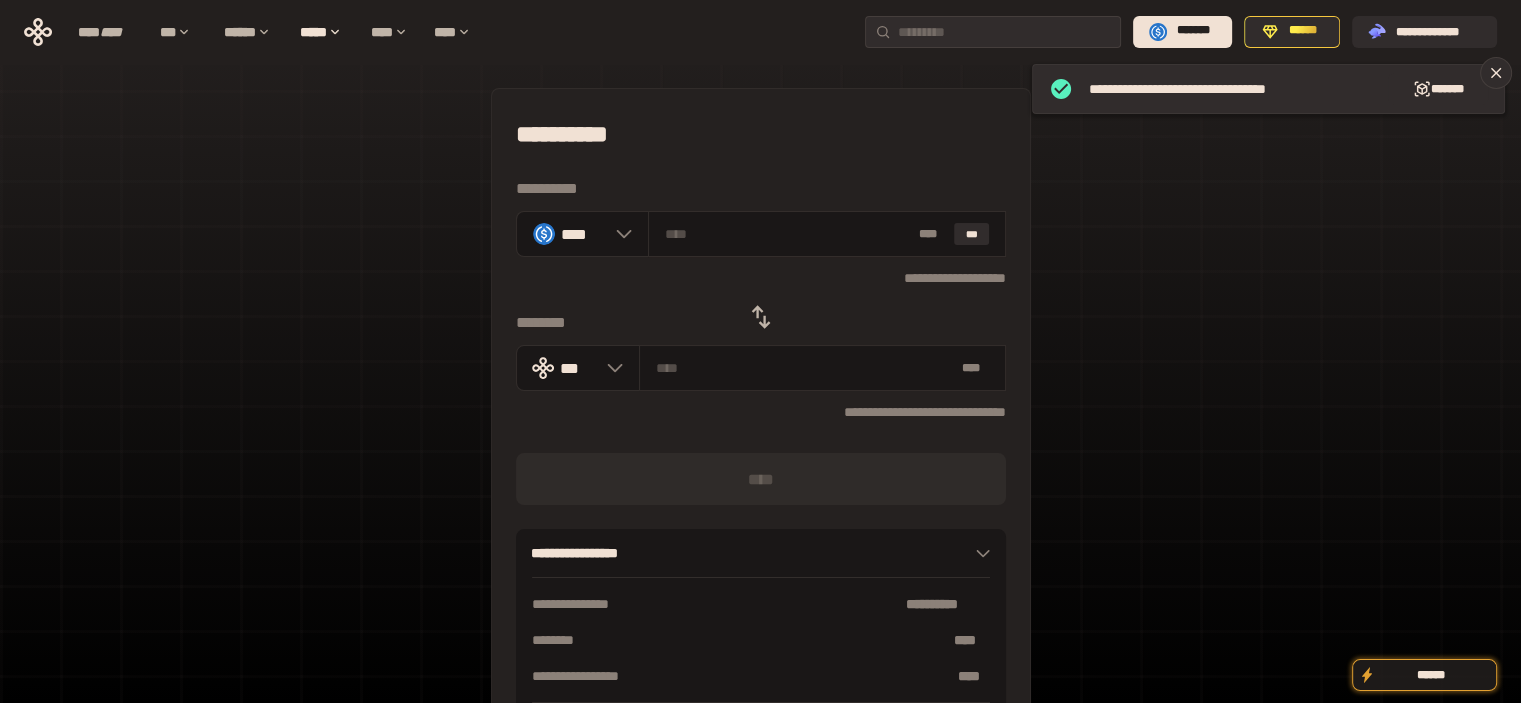 click 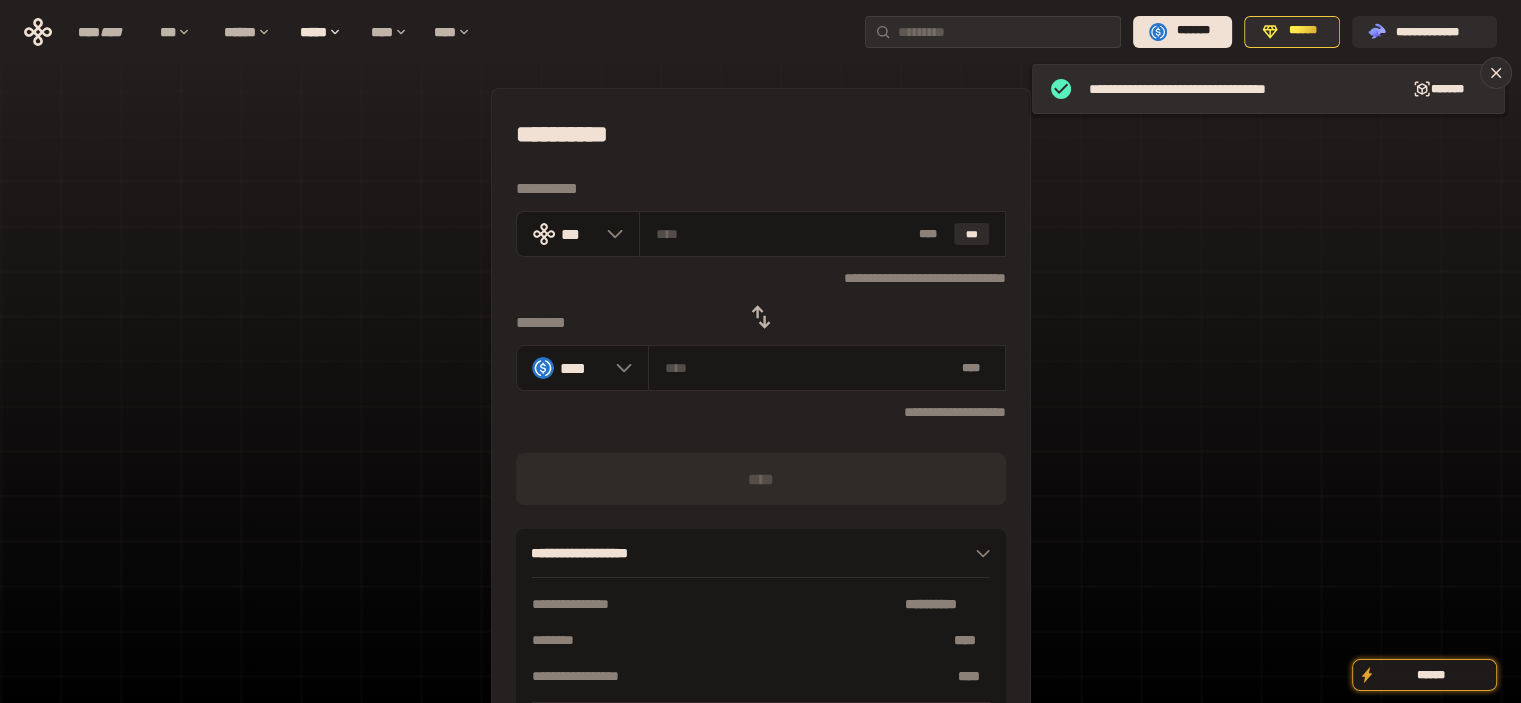 click on "**********" at bounding box center [761, 134] 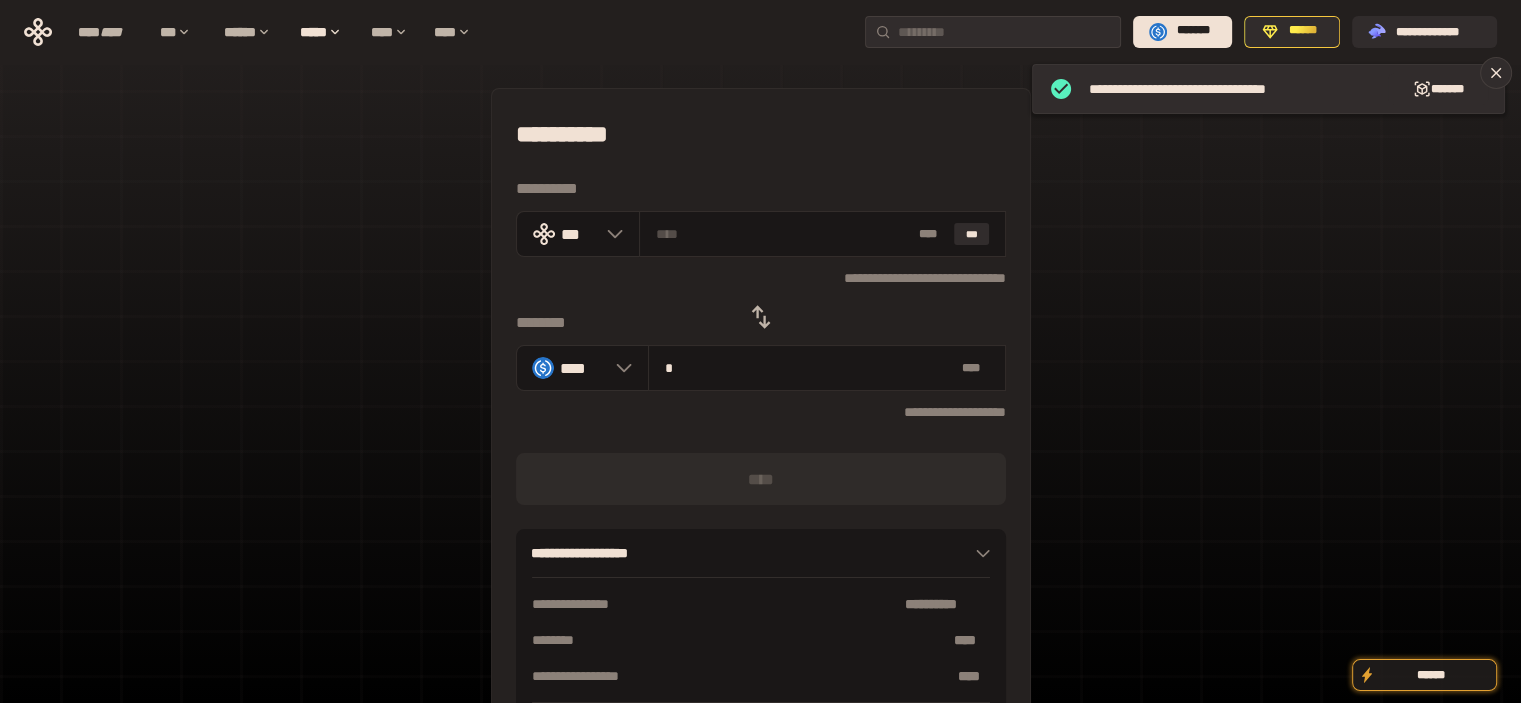 type on "**********" 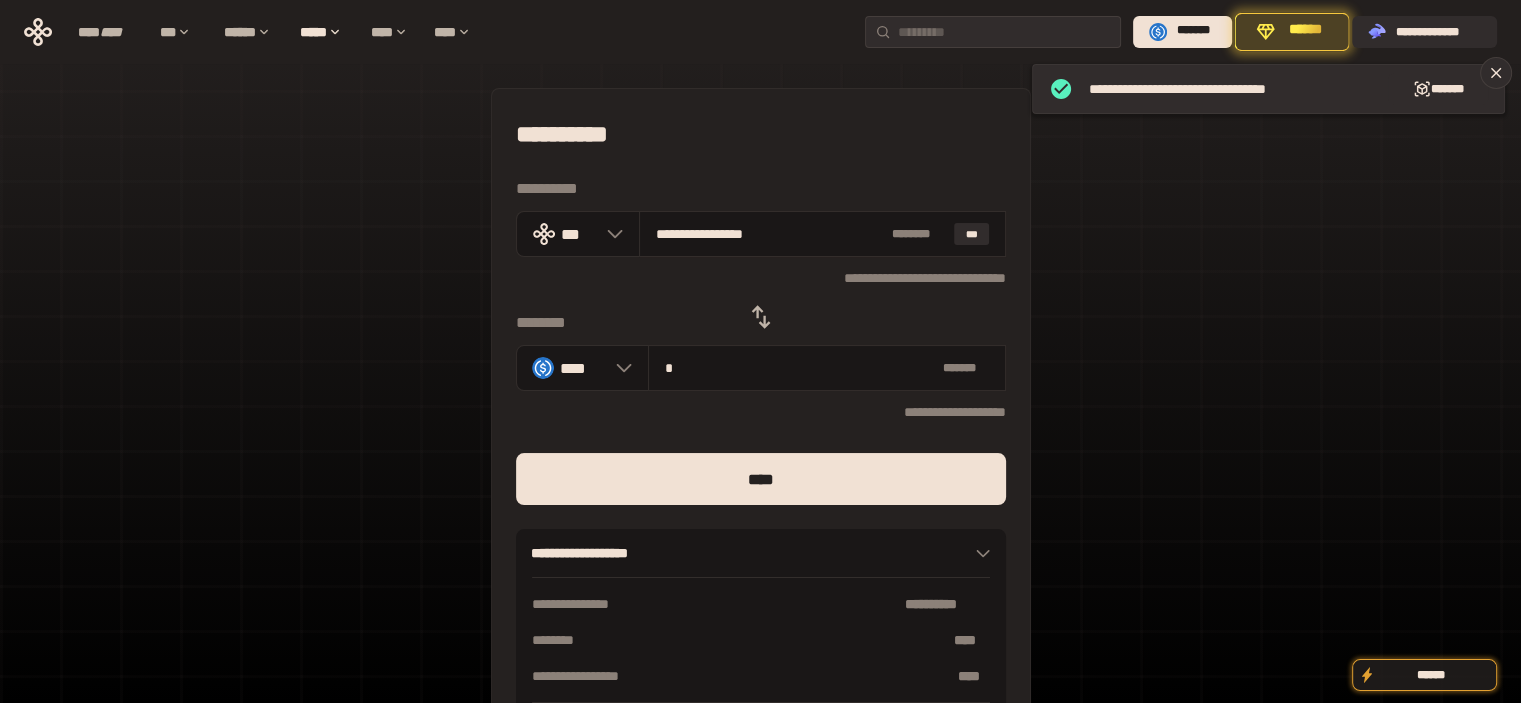 type on "**" 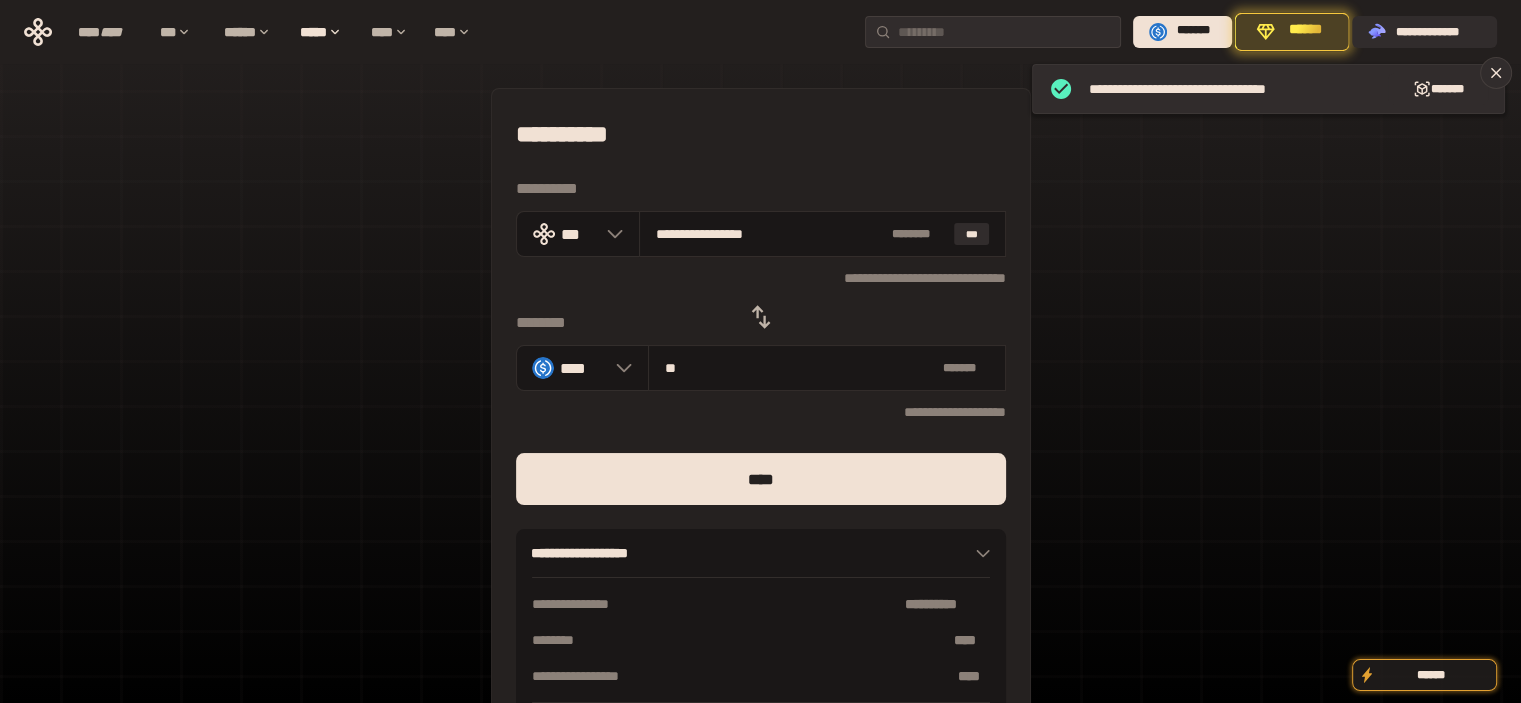 type on "**********" 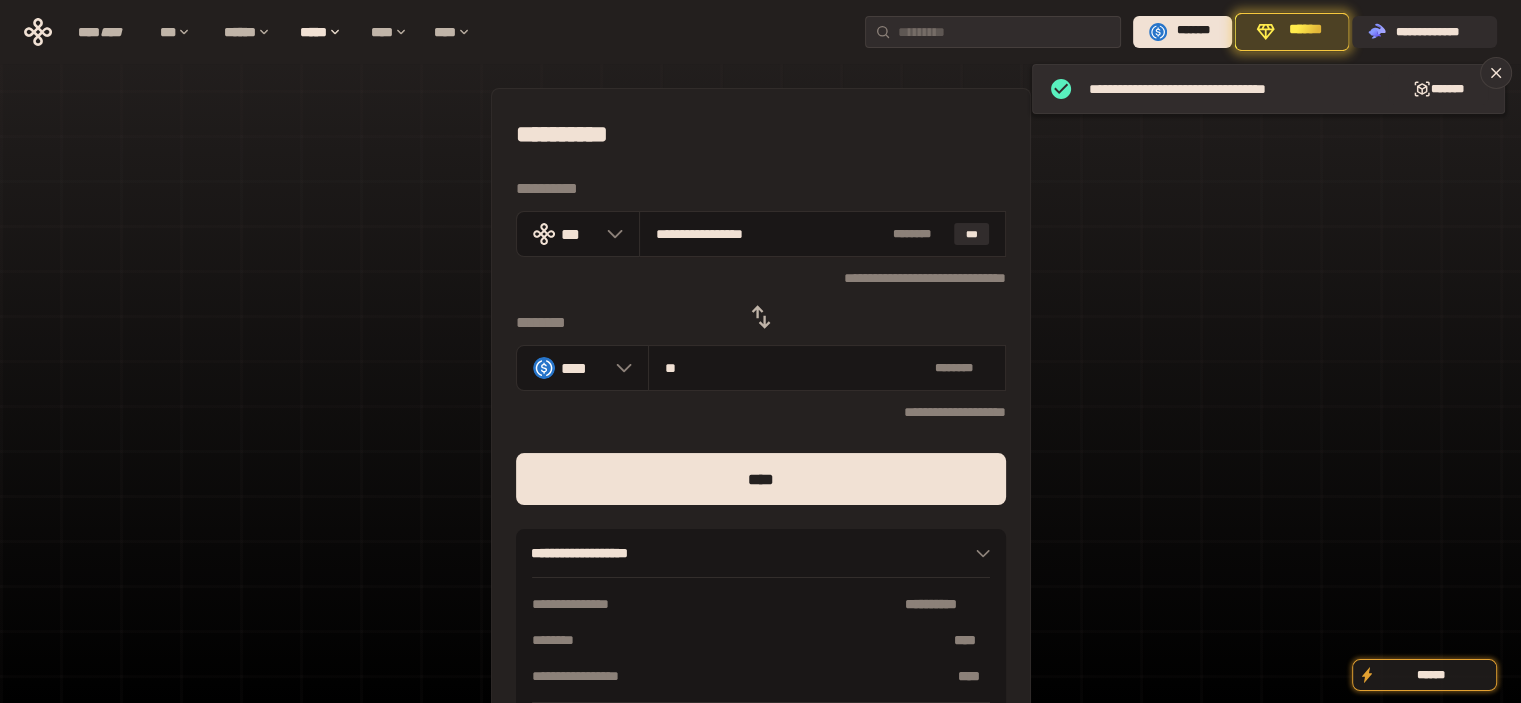 click on "****" at bounding box center (761, 479) 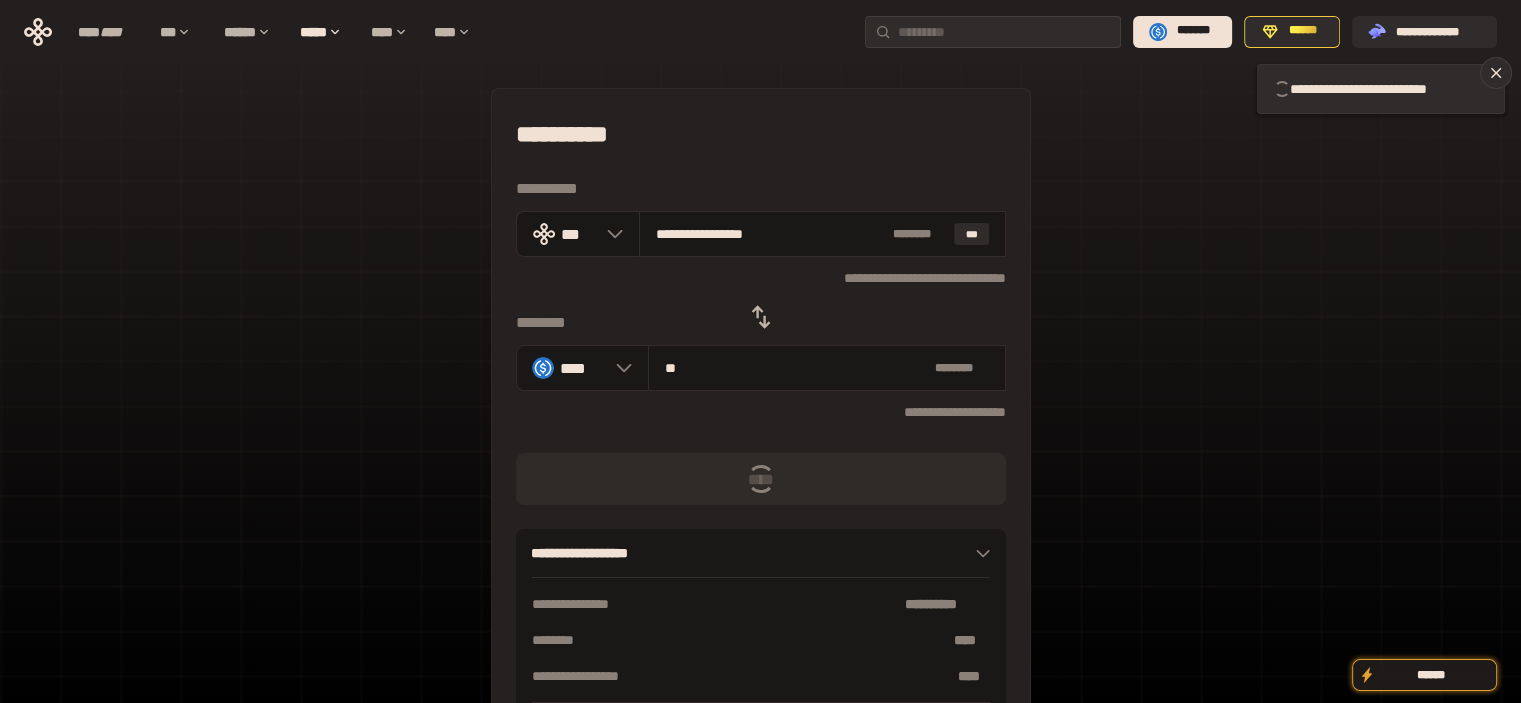 type 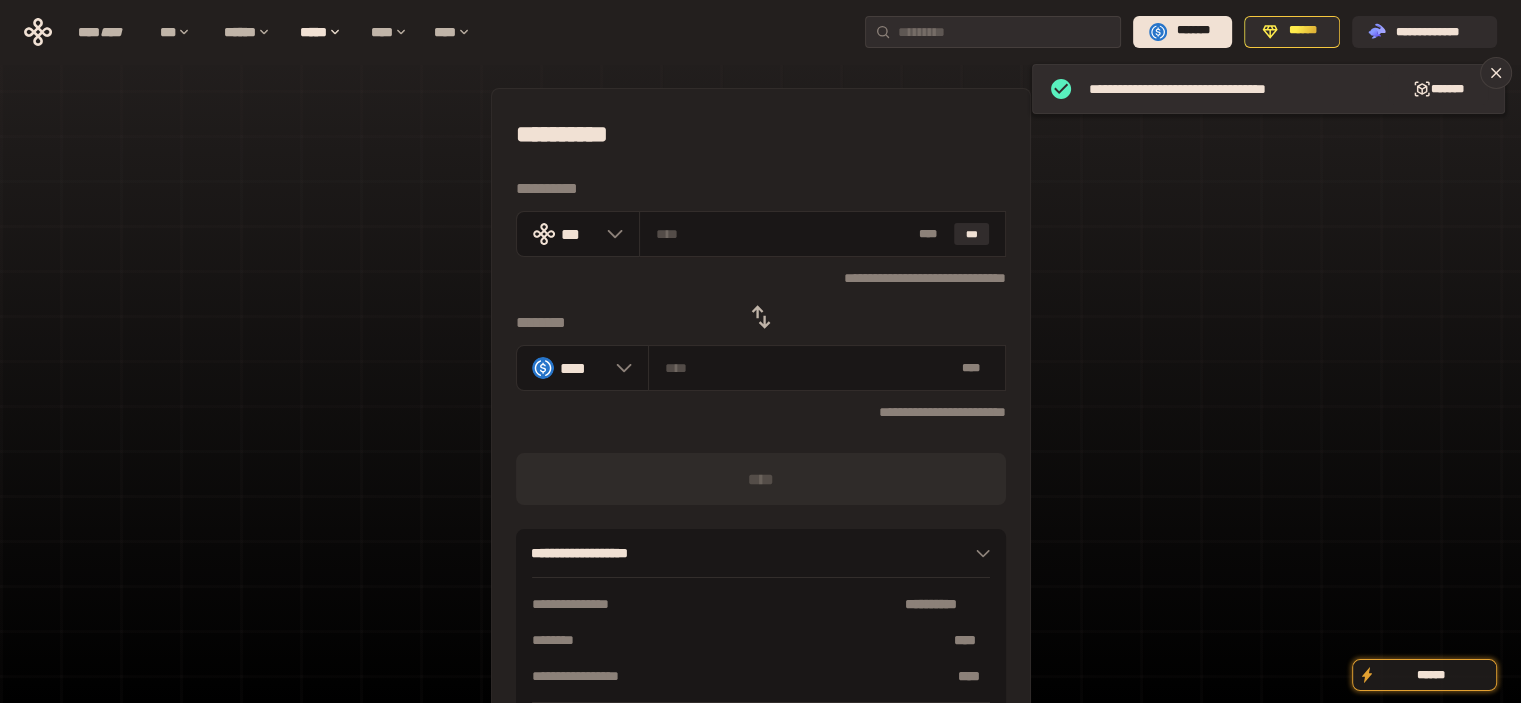 click on "**********" at bounding box center [761, 134] 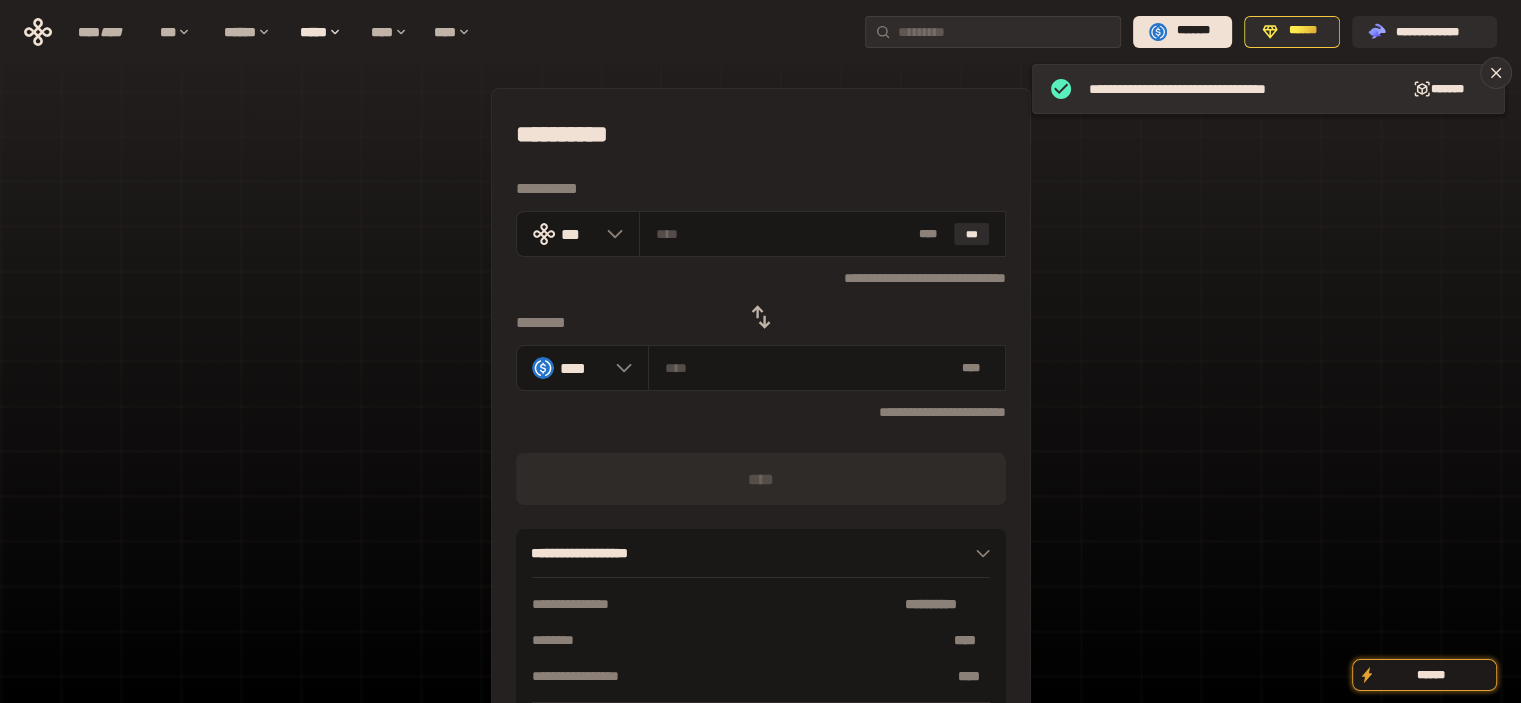 click at bounding box center (761, 317) 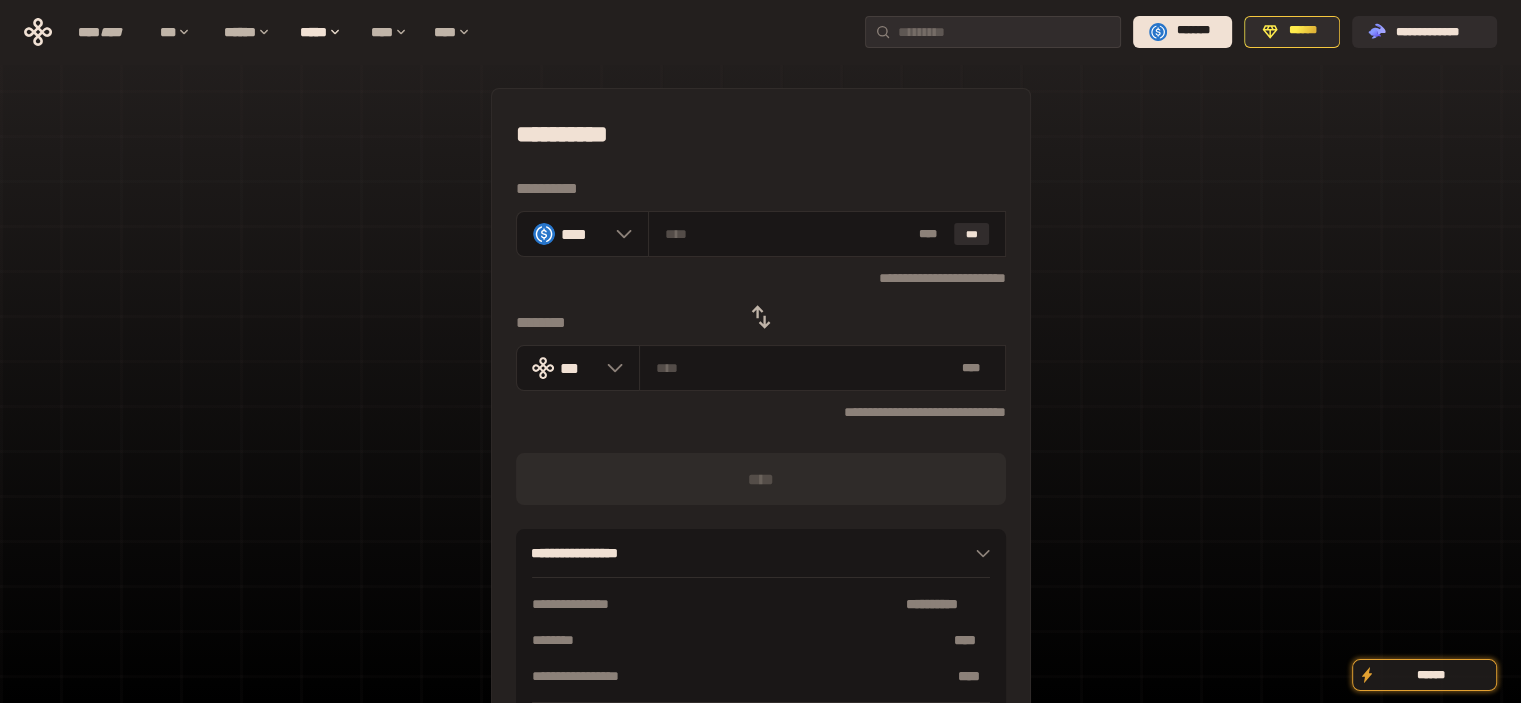click on "**********" at bounding box center (761, 134) 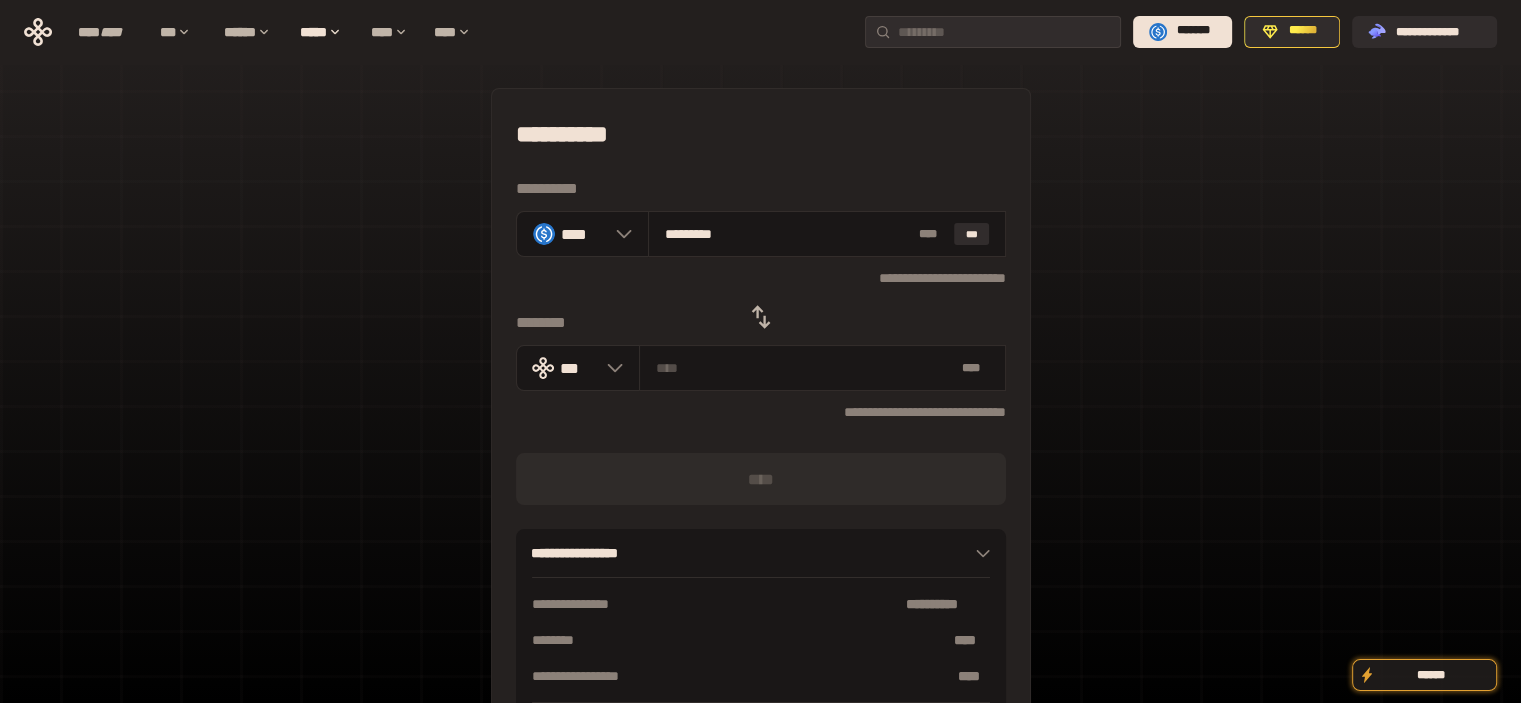 type on "**********" 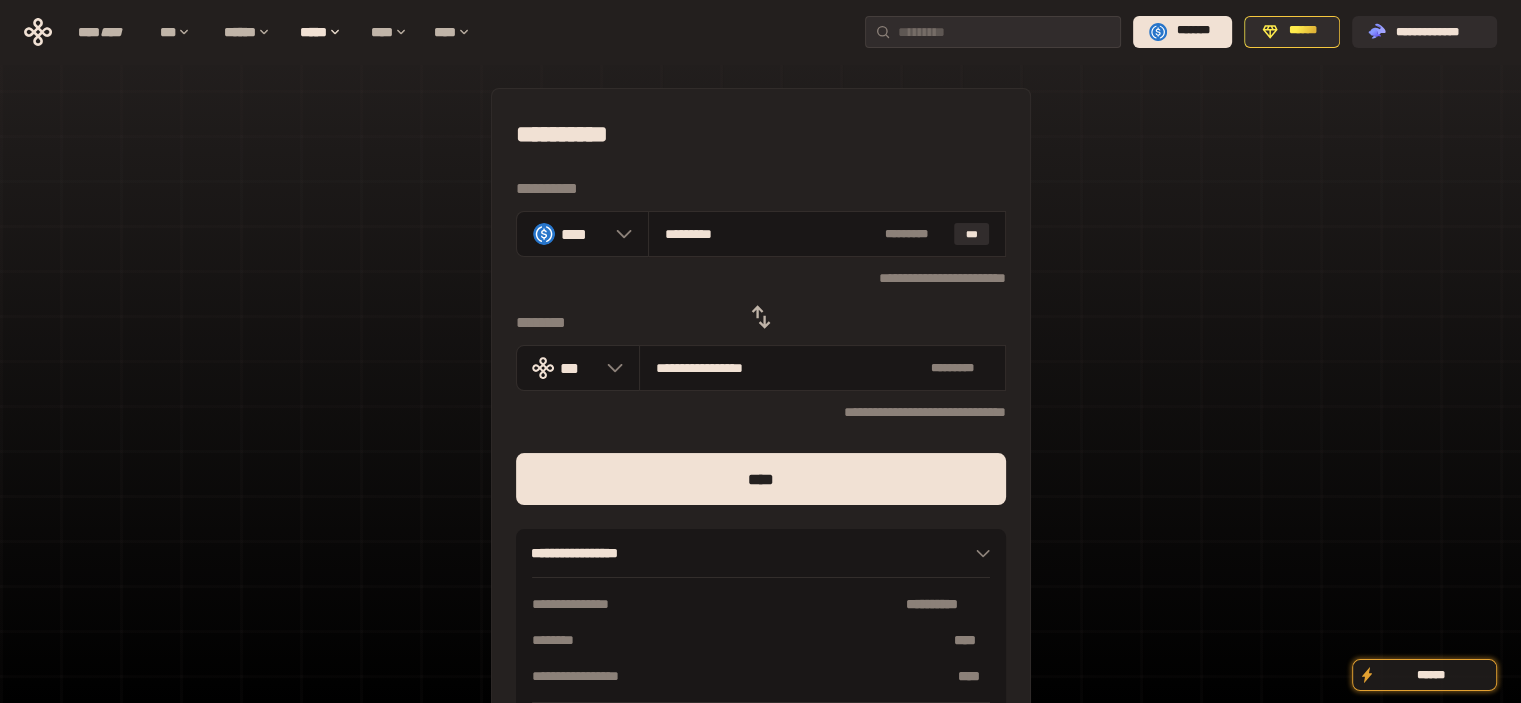 click on "****" at bounding box center (761, 479) 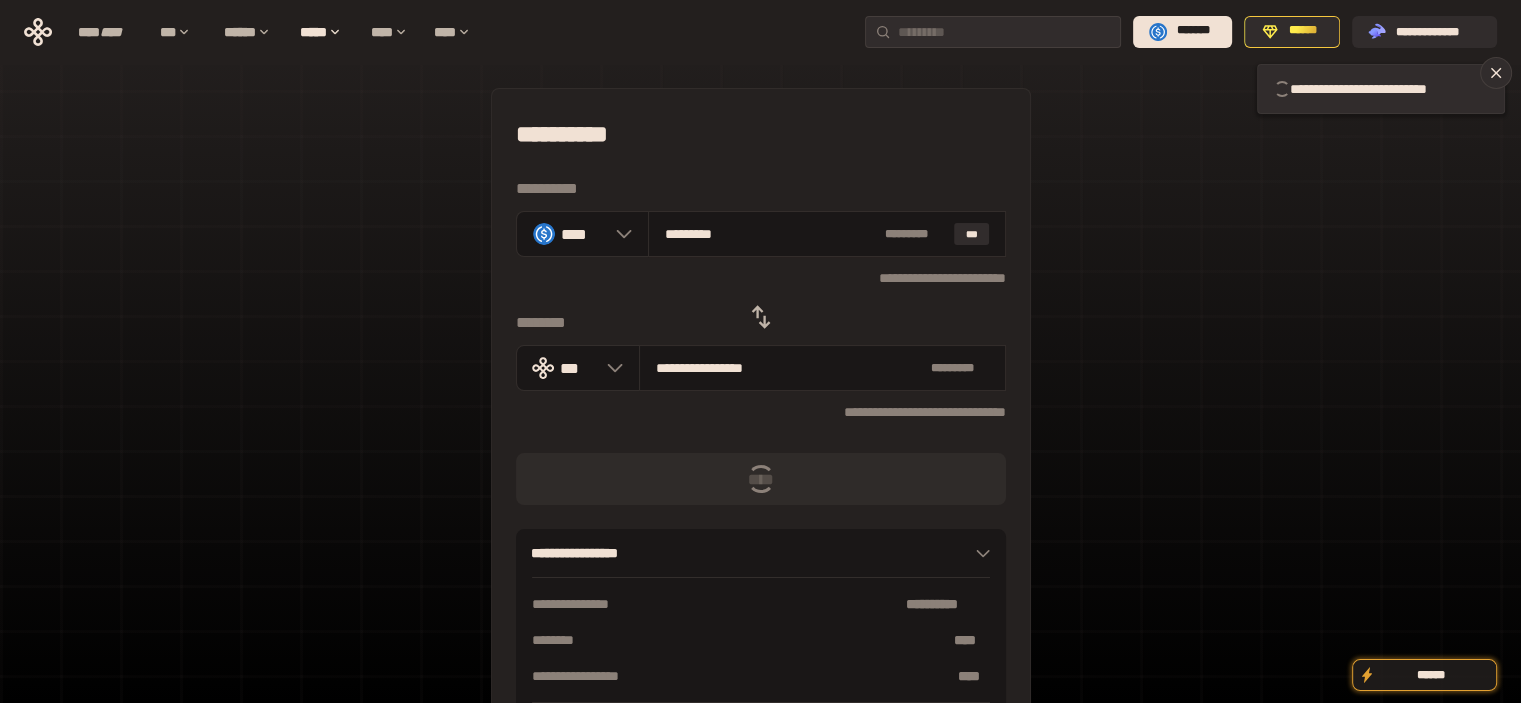 type 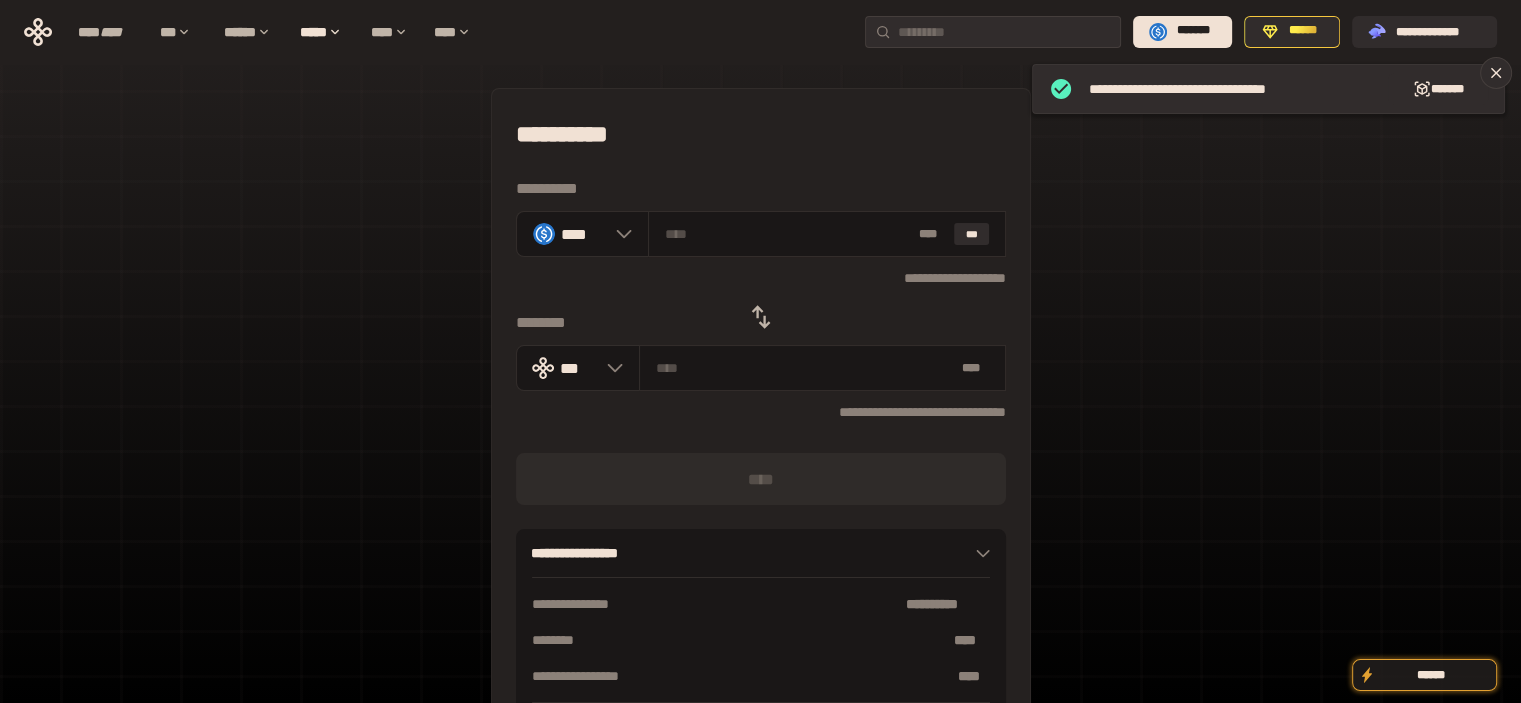 click on "**********" at bounding box center (761, 134) 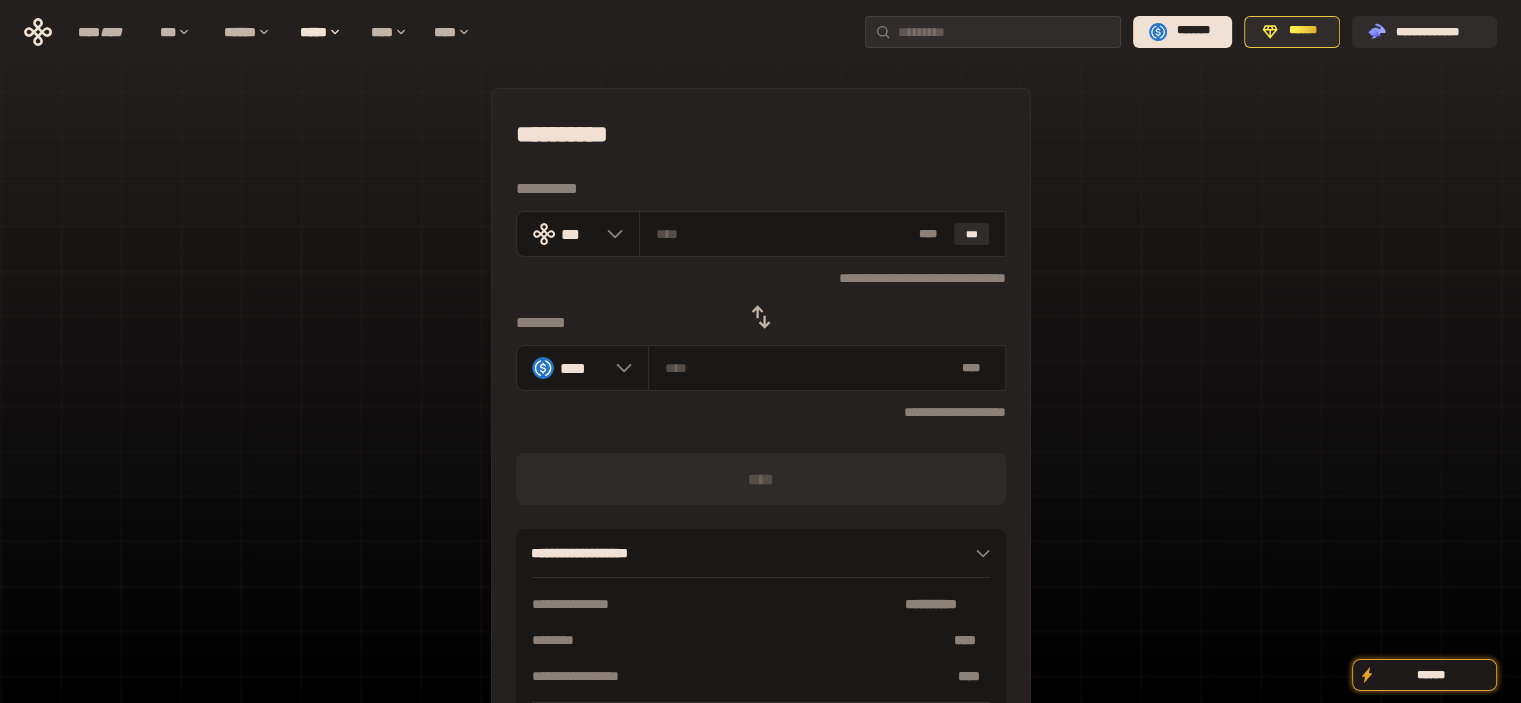 click on "**********" at bounding box center [761, 134] 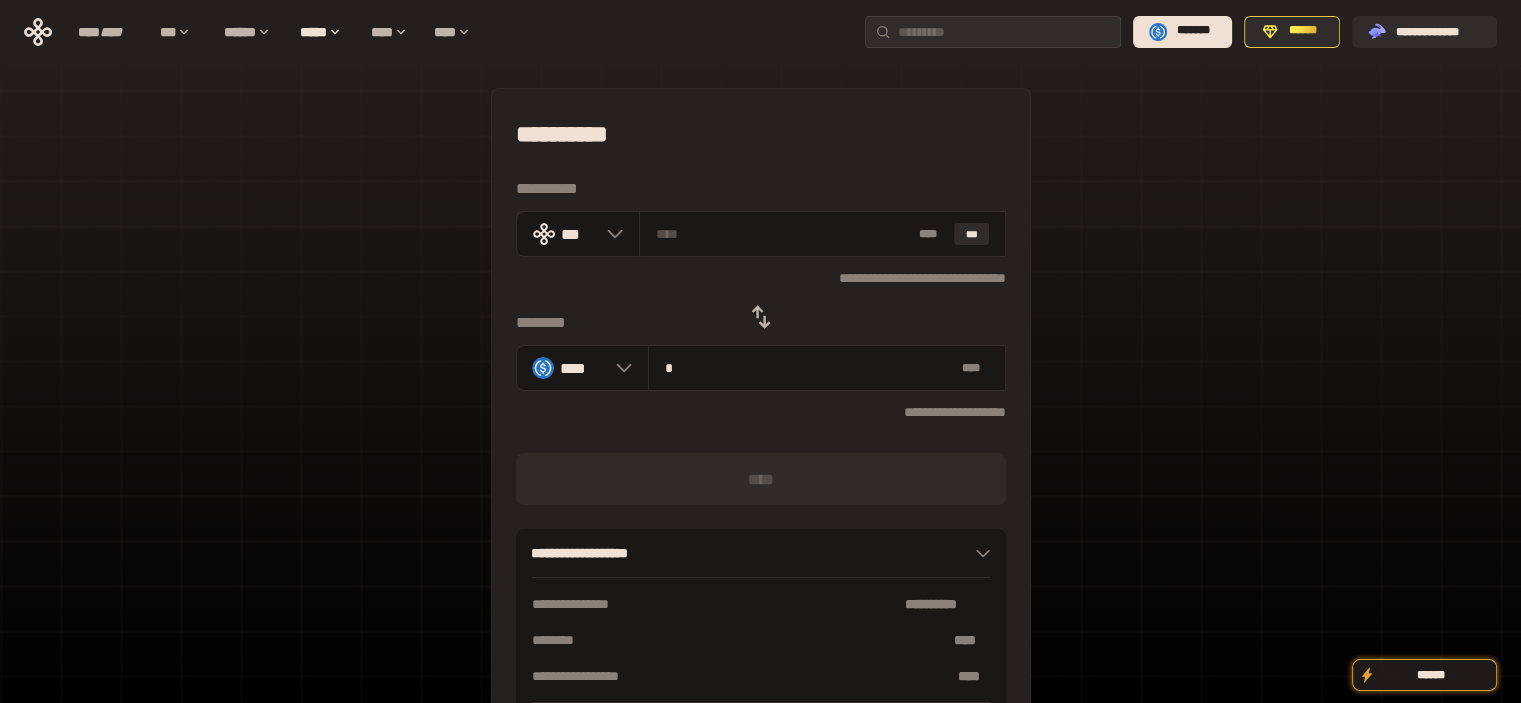type on "**********" 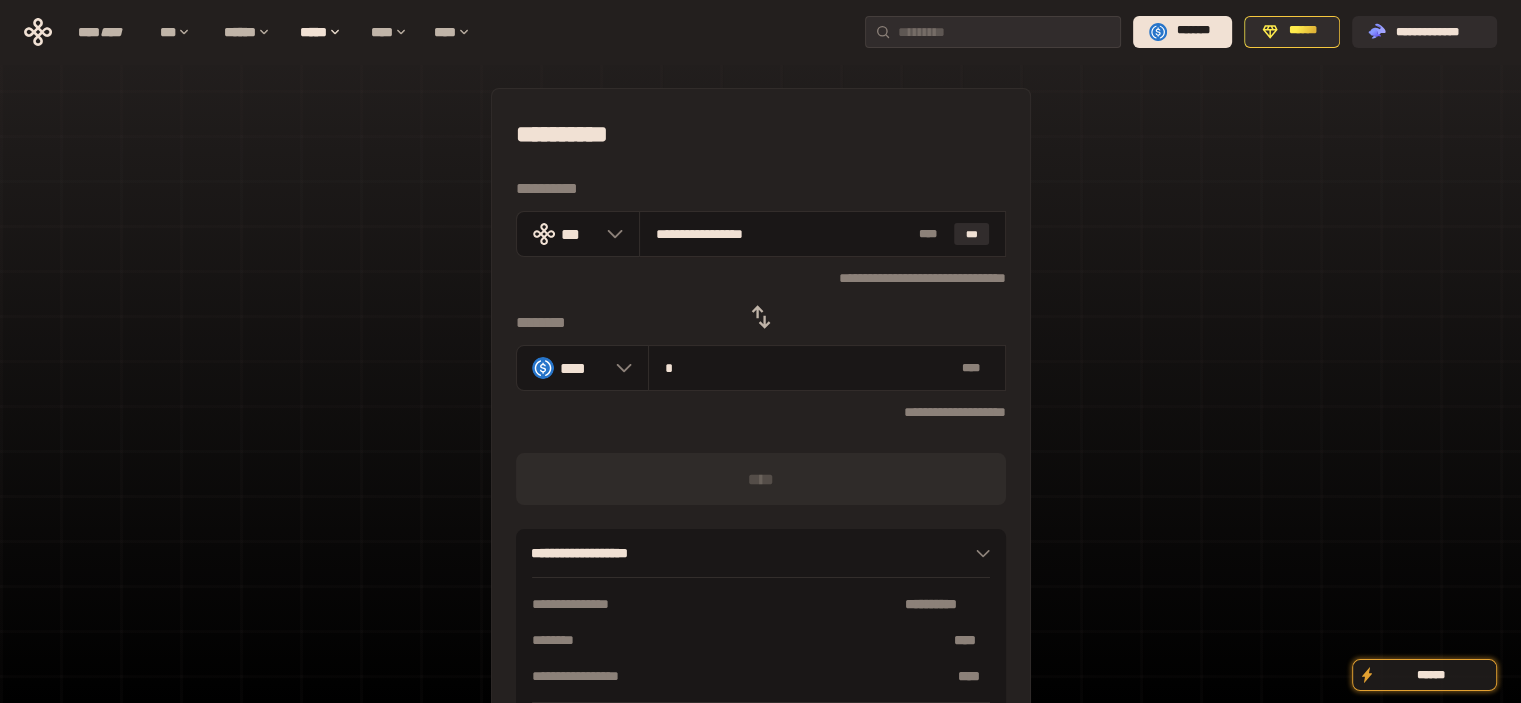 type on "**" 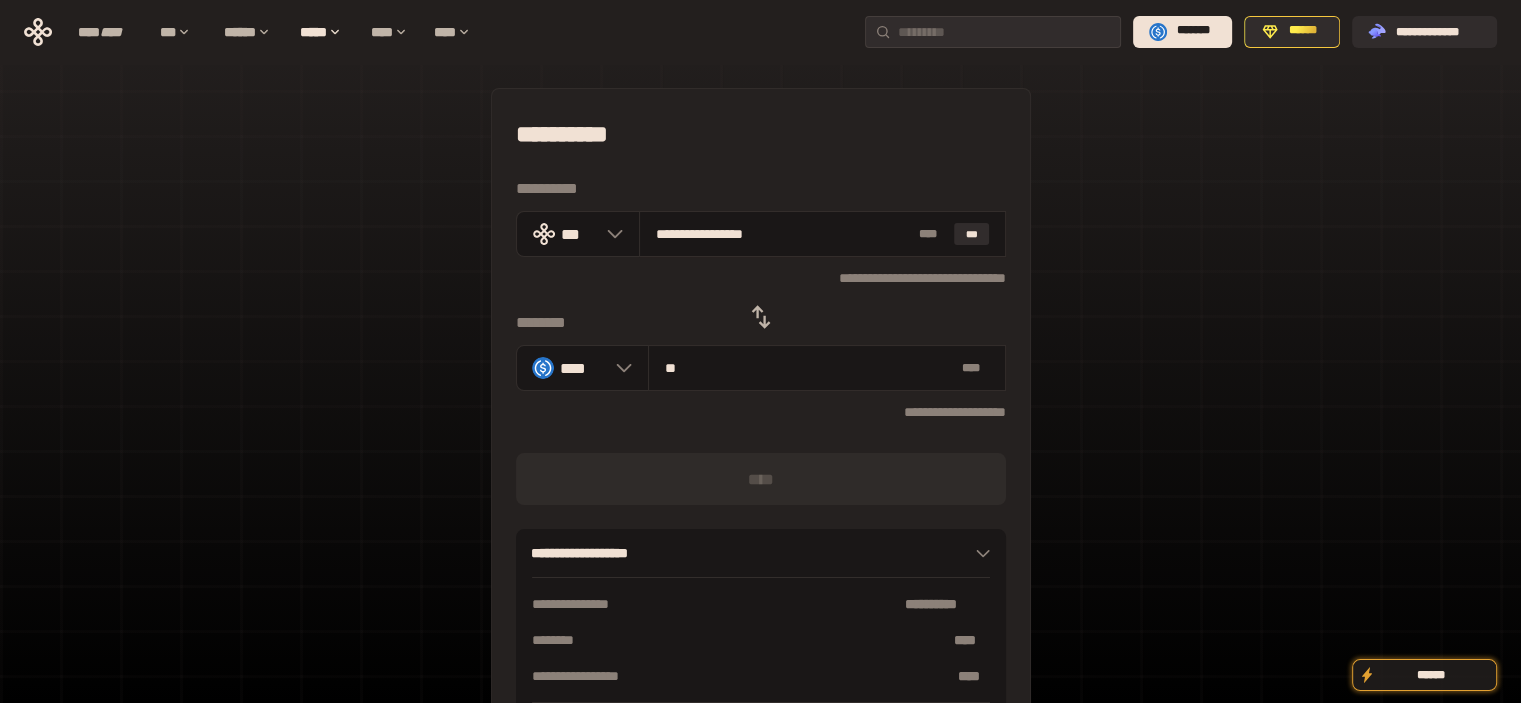 type on "**********" 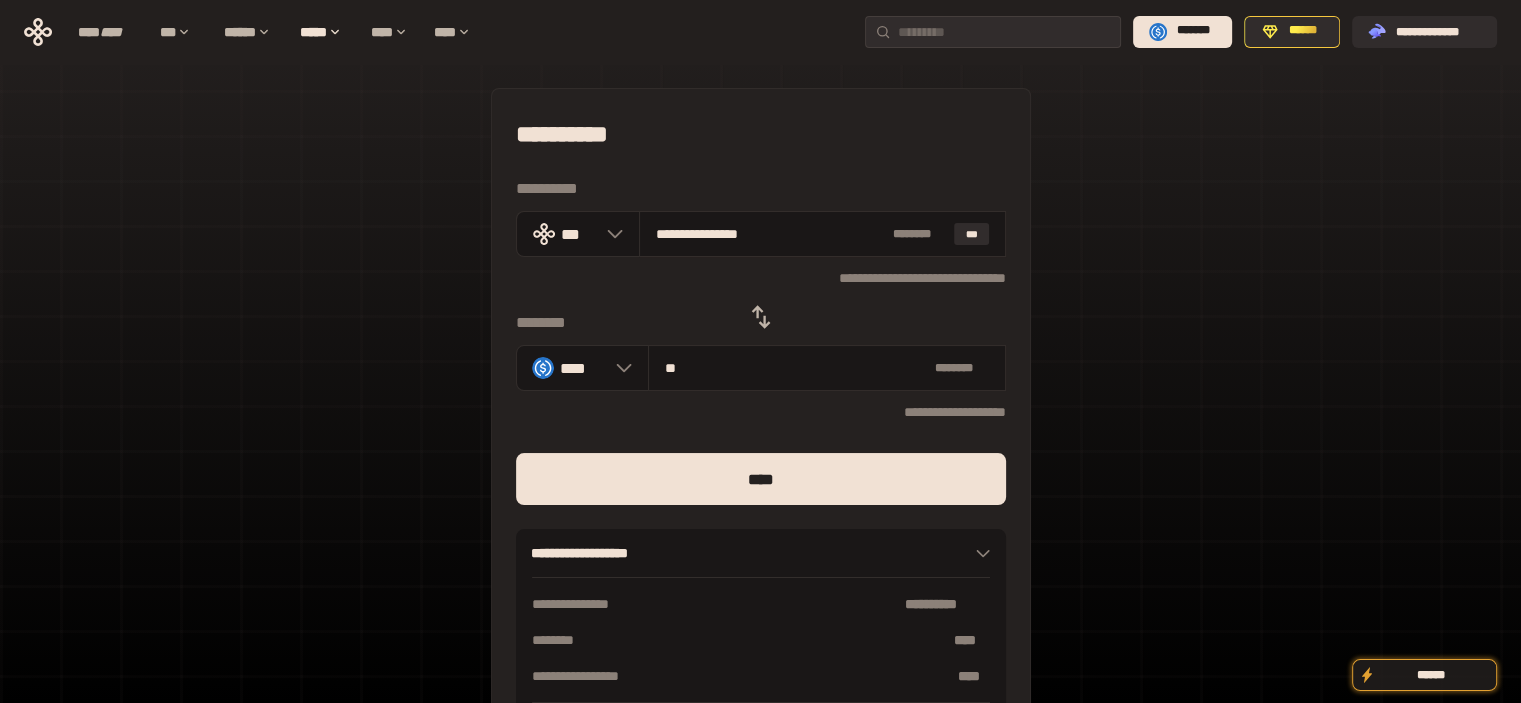 type on "**" 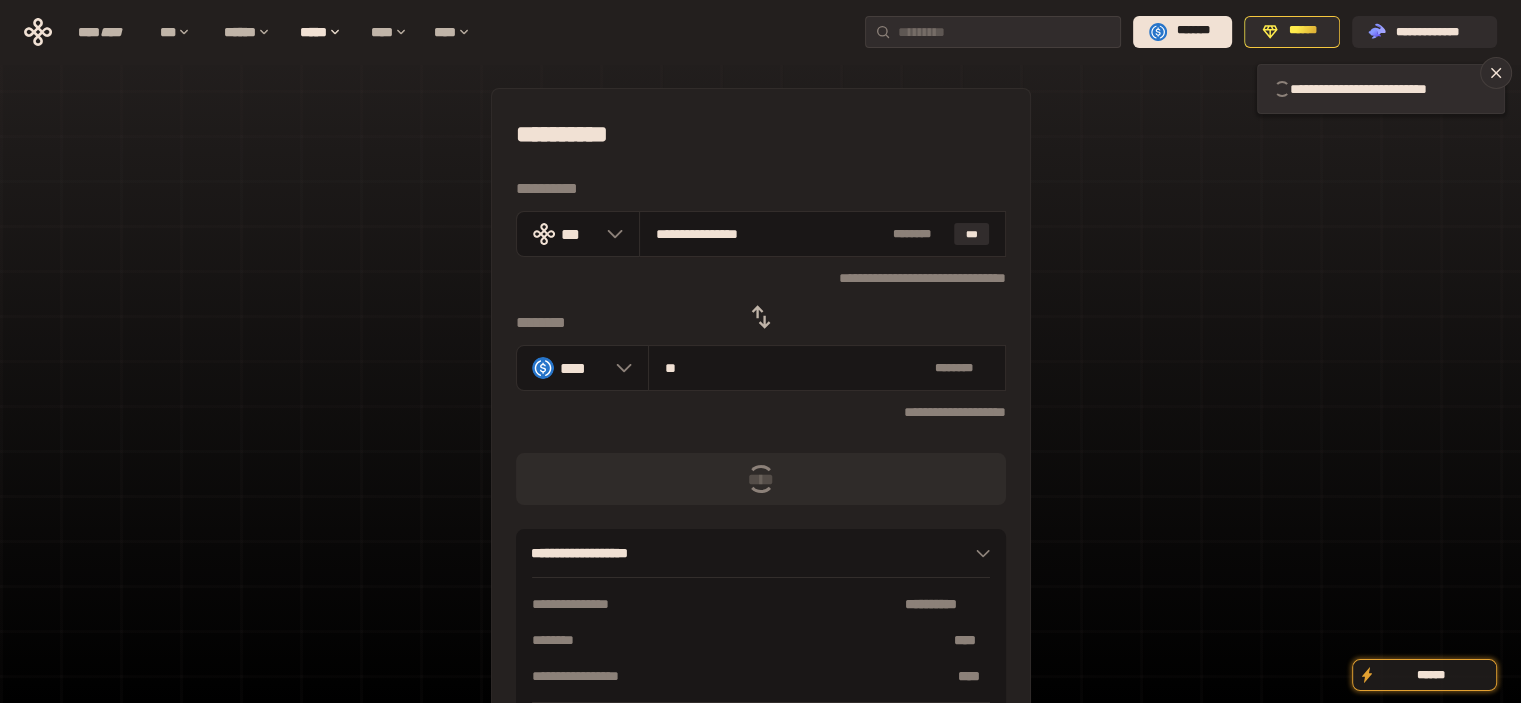 type 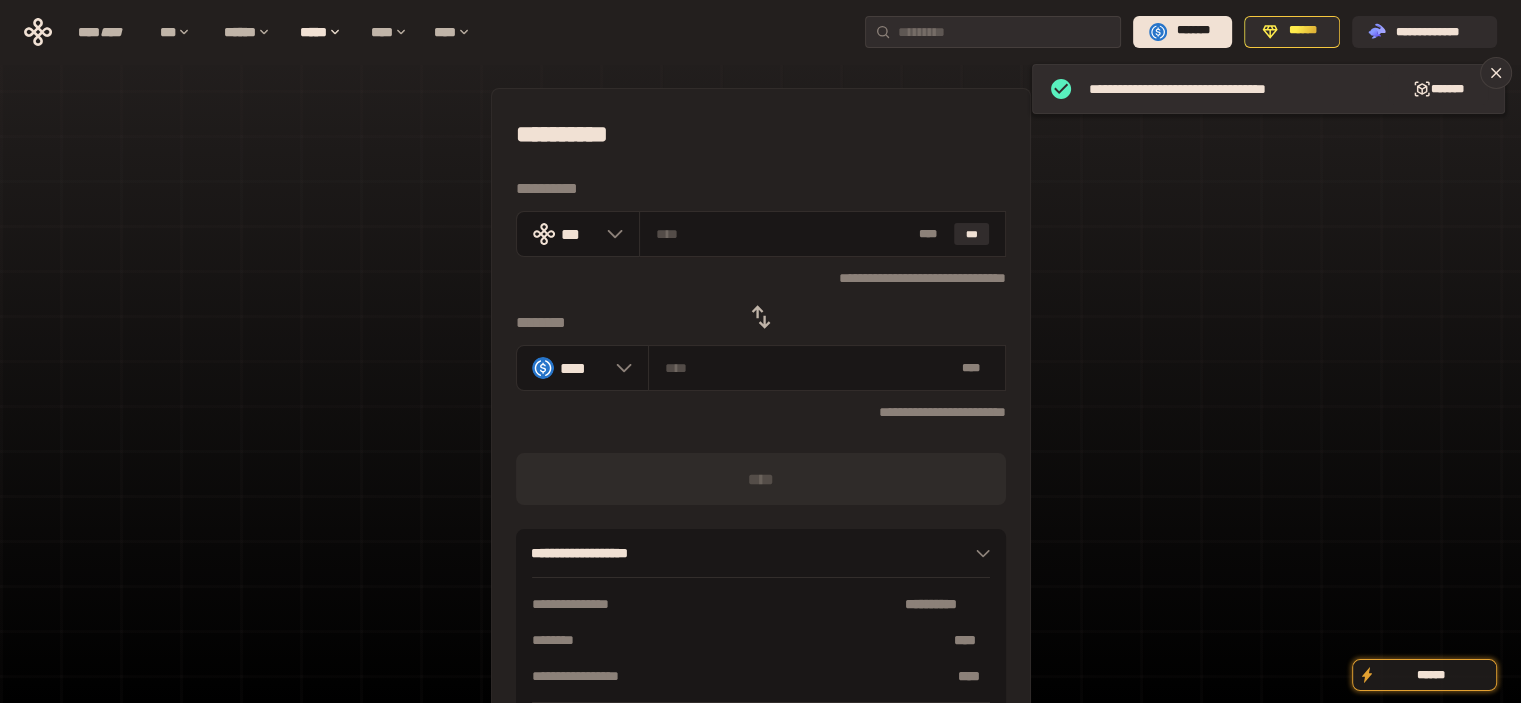click on "**********" at bounding box center [761, 134] 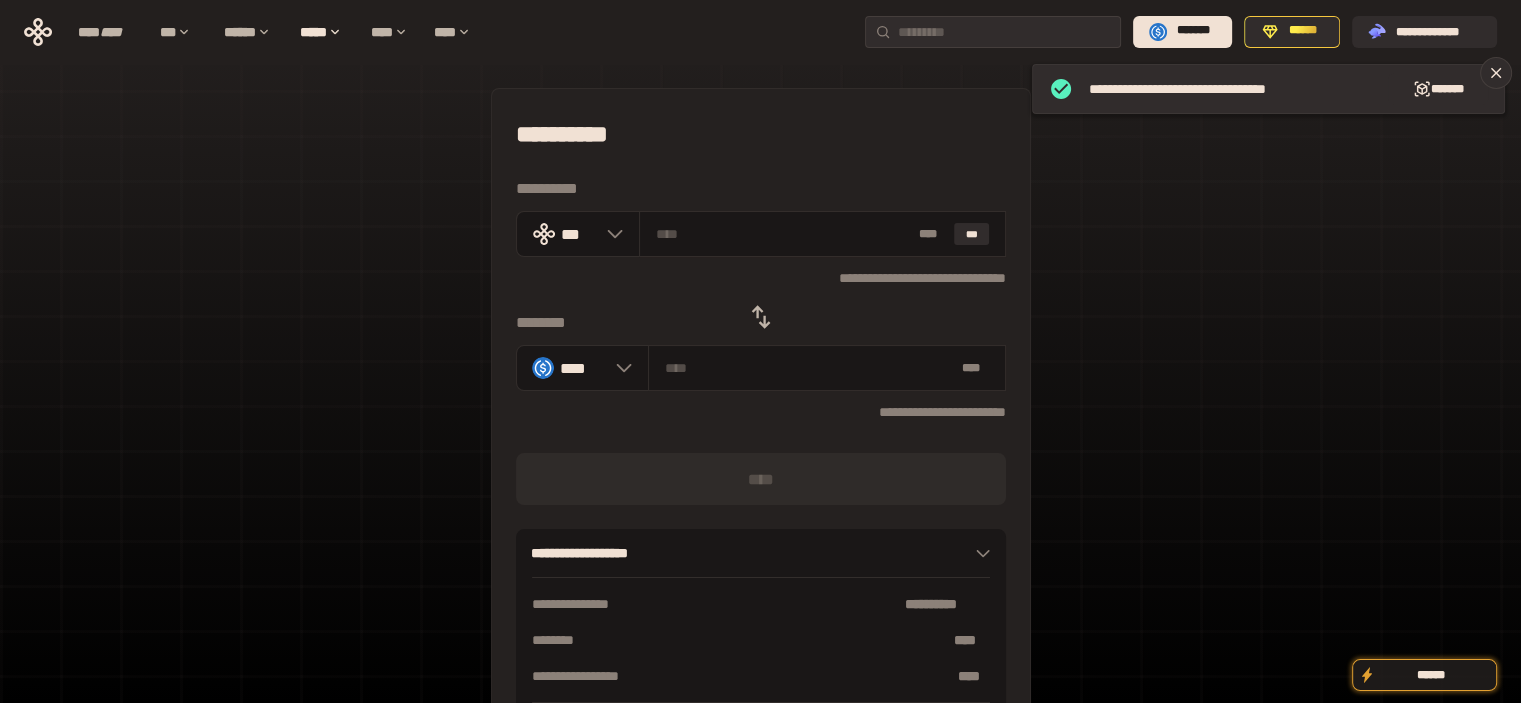 click at bounding box center [761, 317] 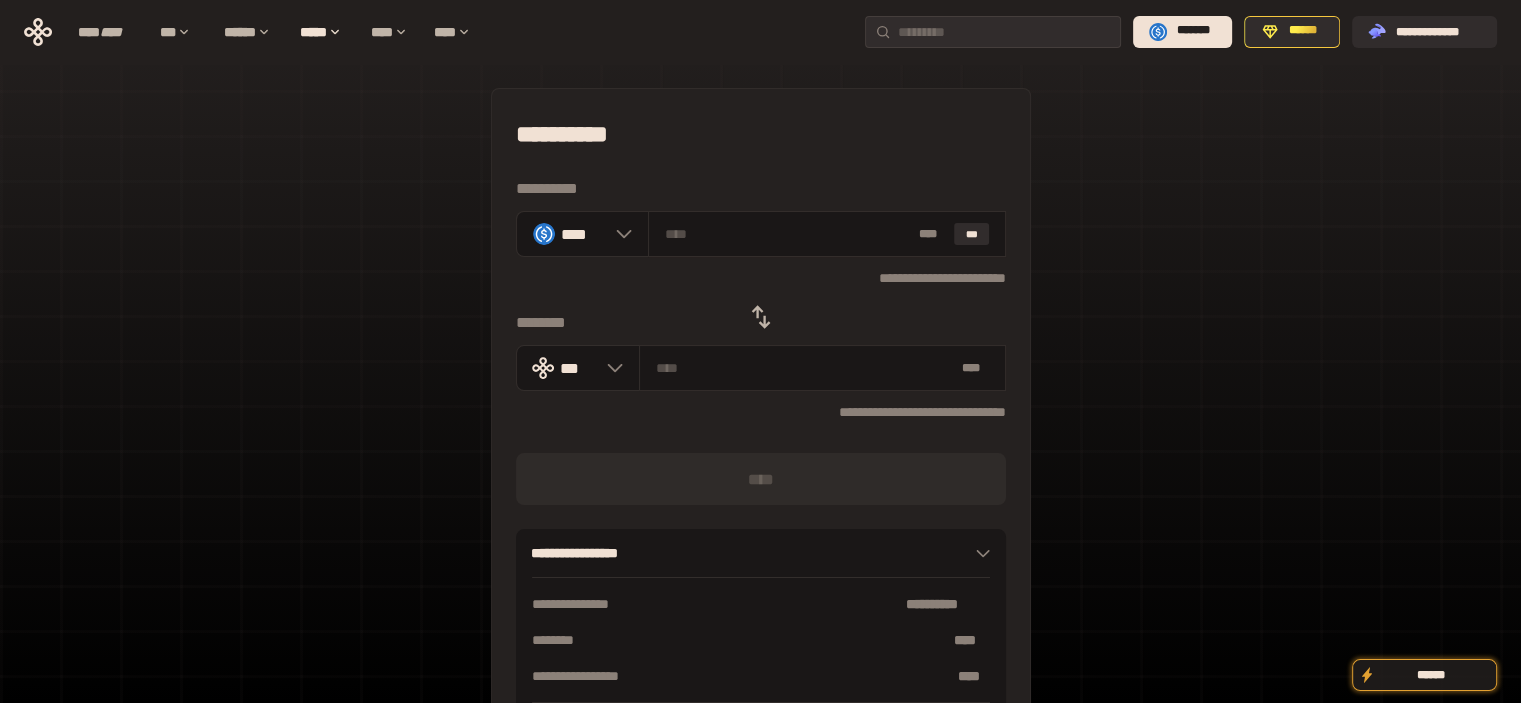 click on "**********" at bounding box center [761, 134] 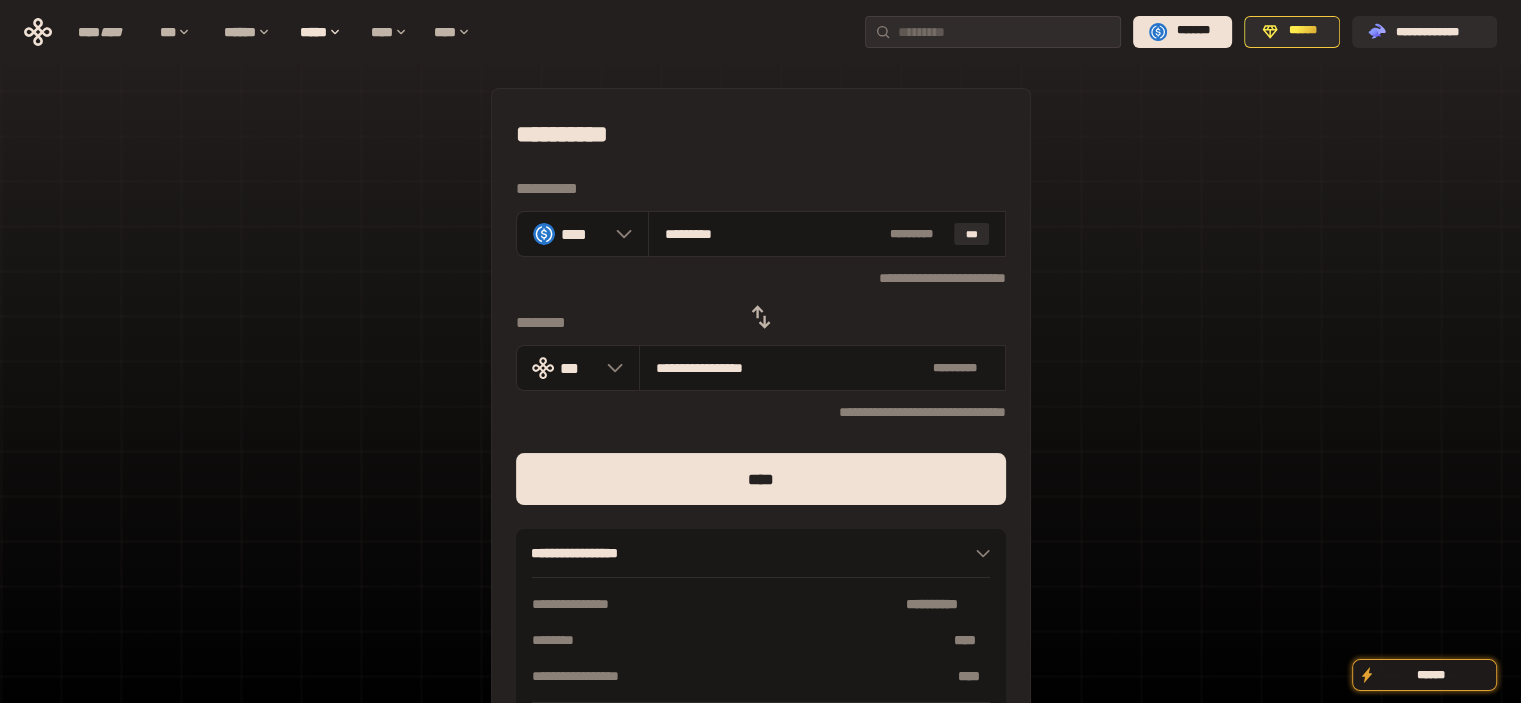 click on "****" at bounding box center [761, 479] 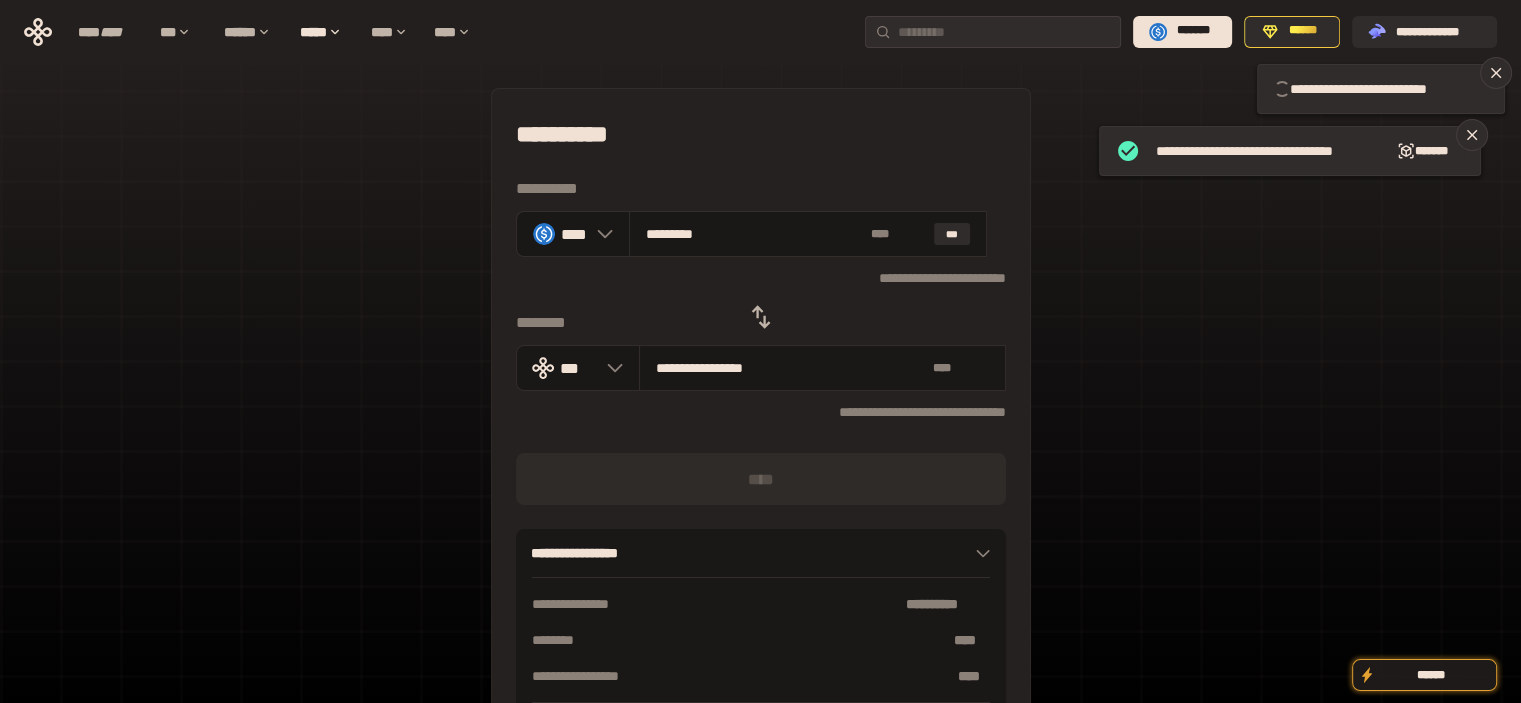 type 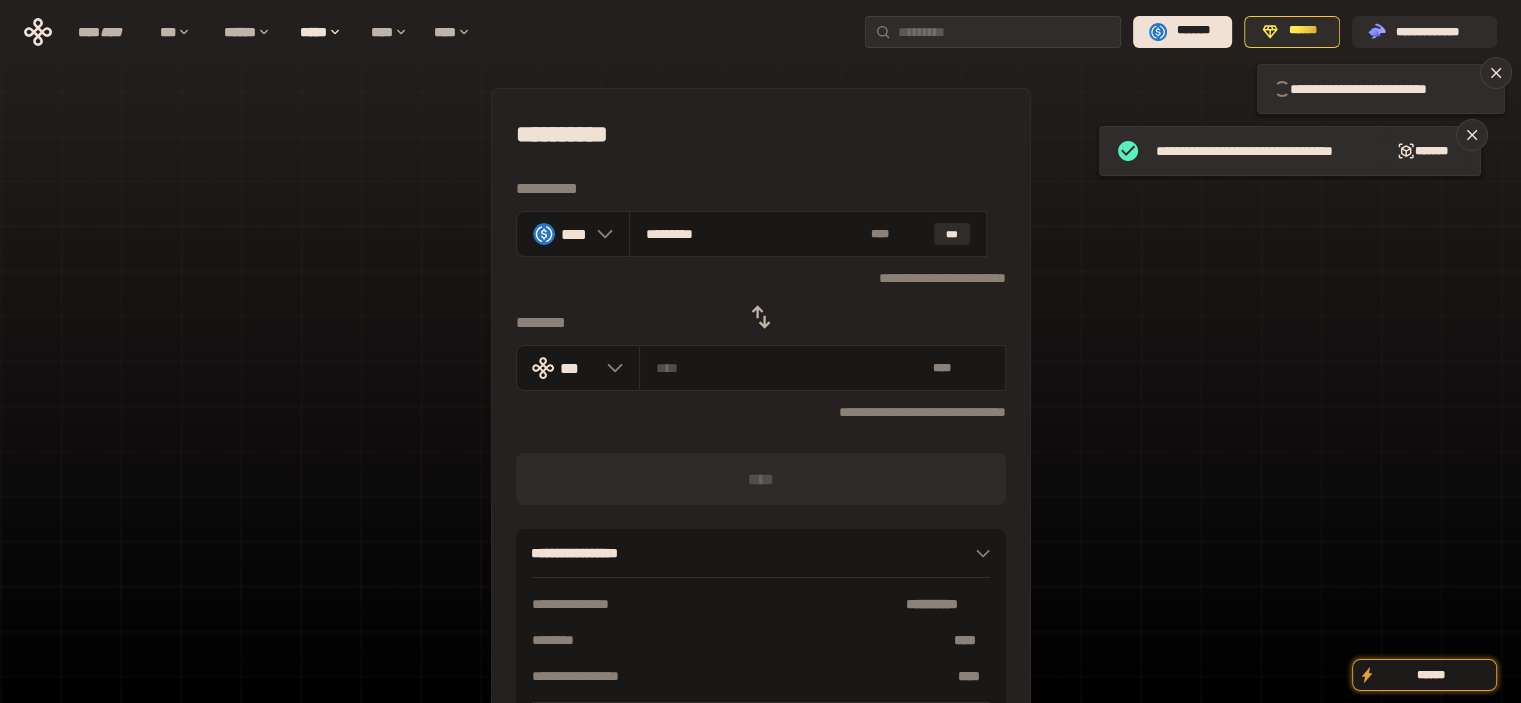 type 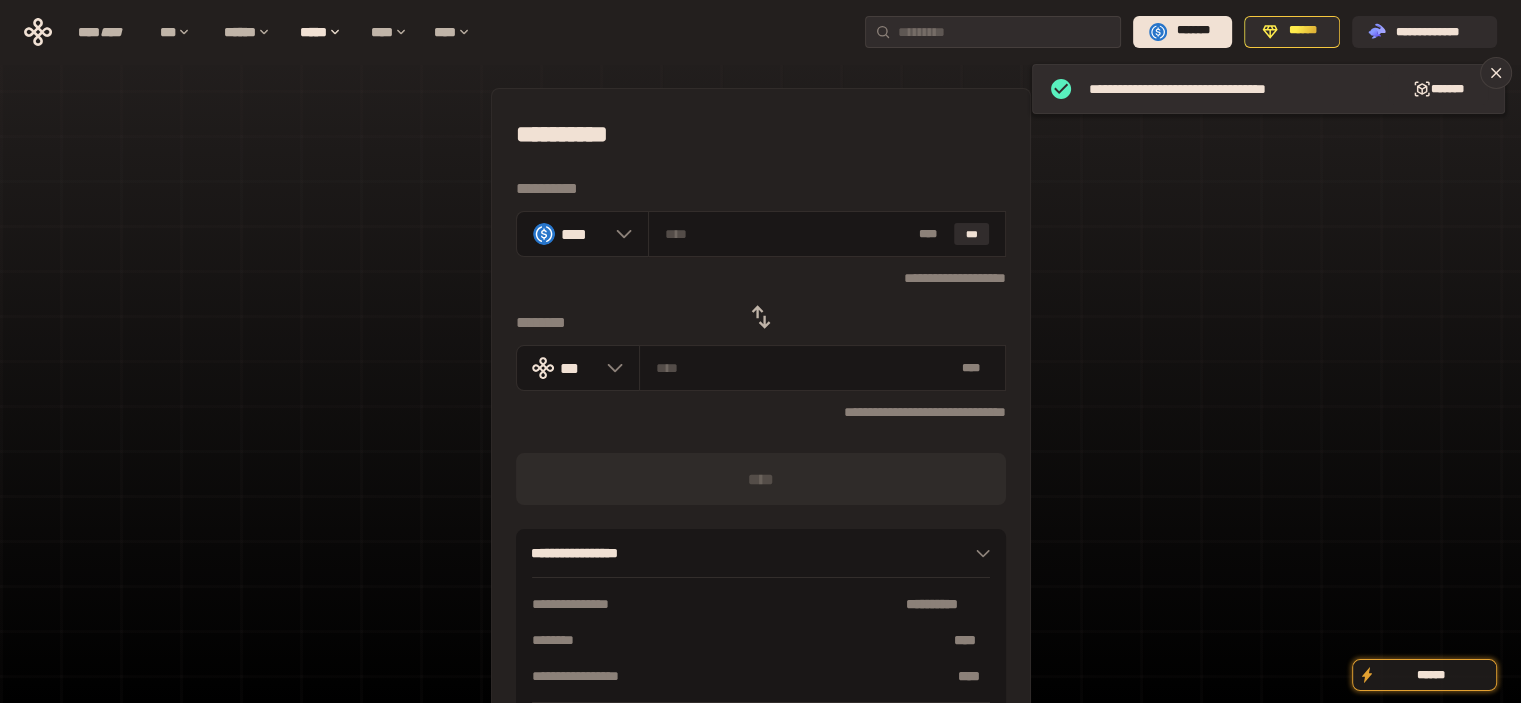 click on "**********" at bounding box center [761, 134] 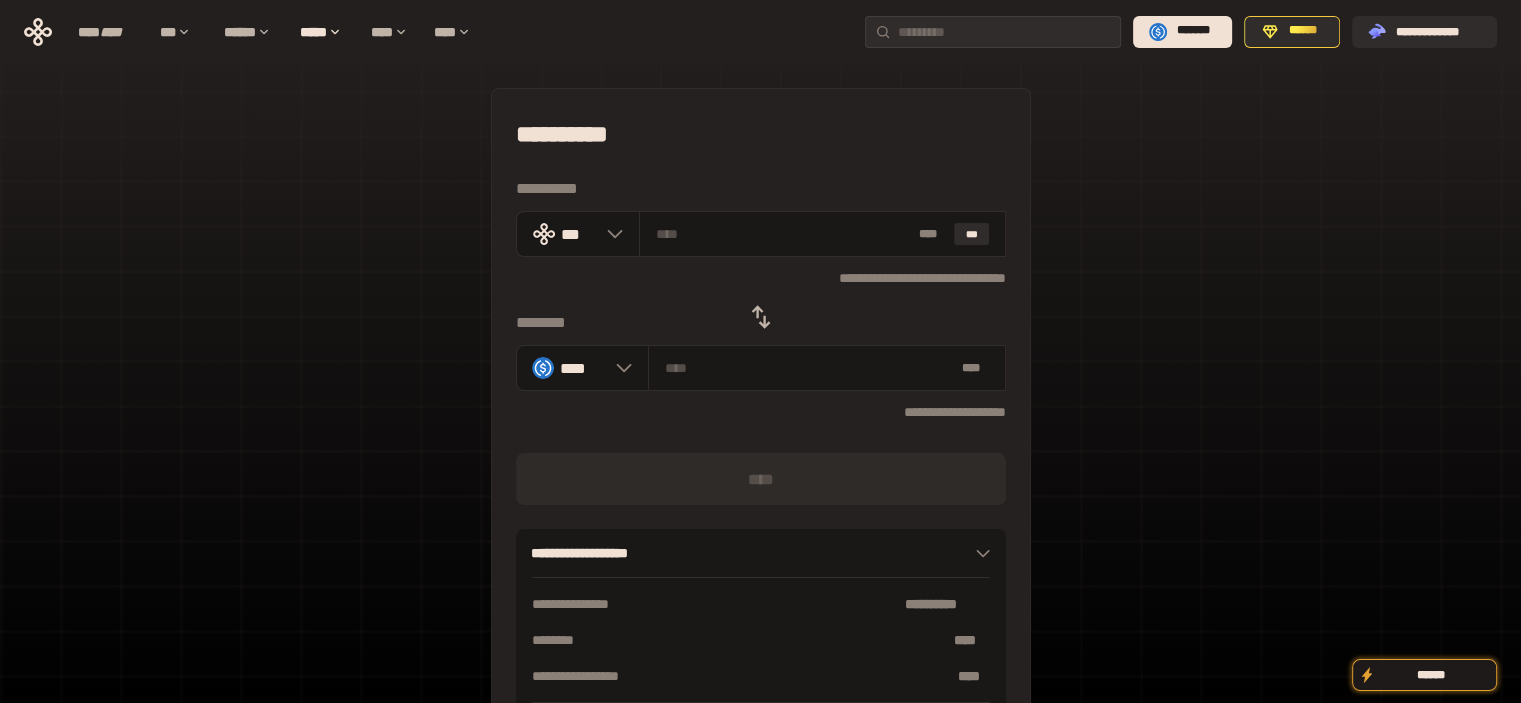click on "**********" at bounding box center [761, 134] 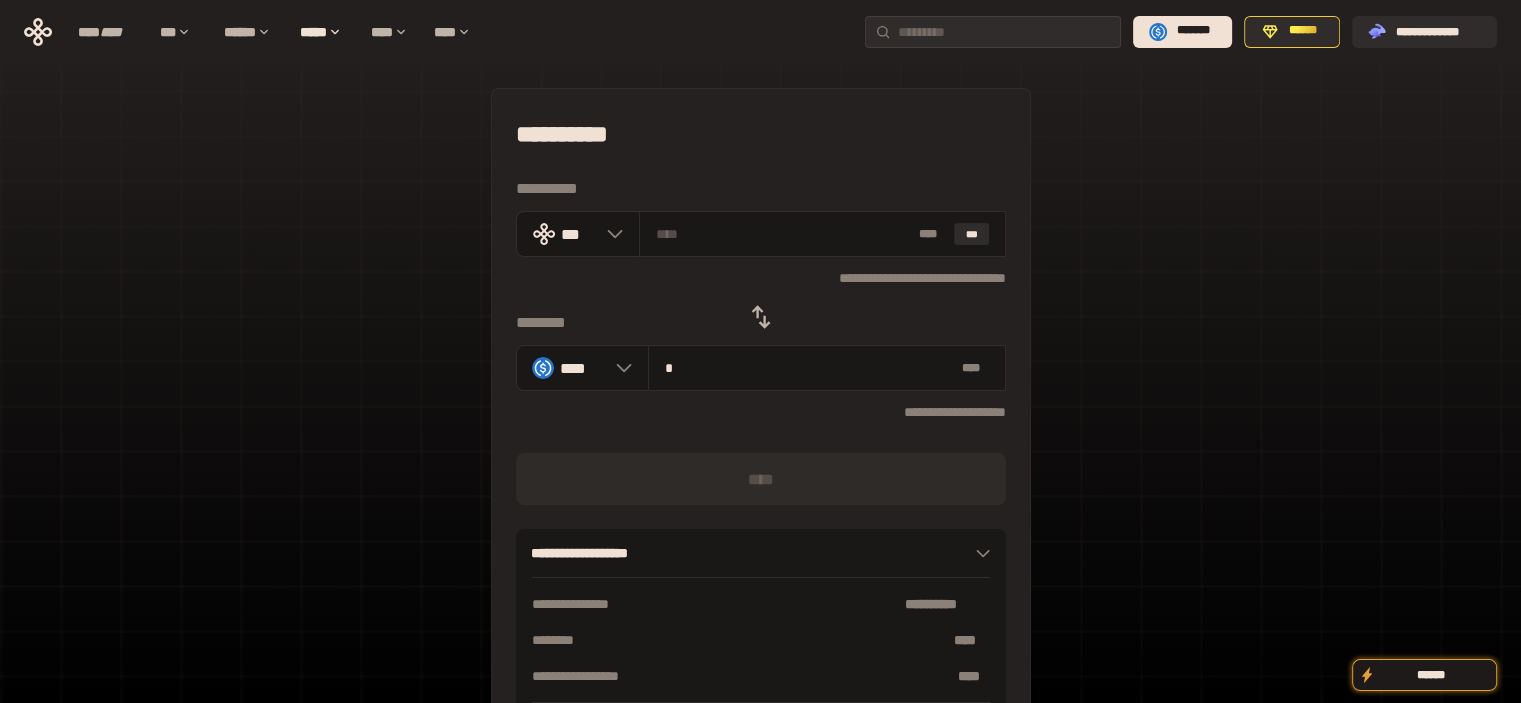 type on "**********" 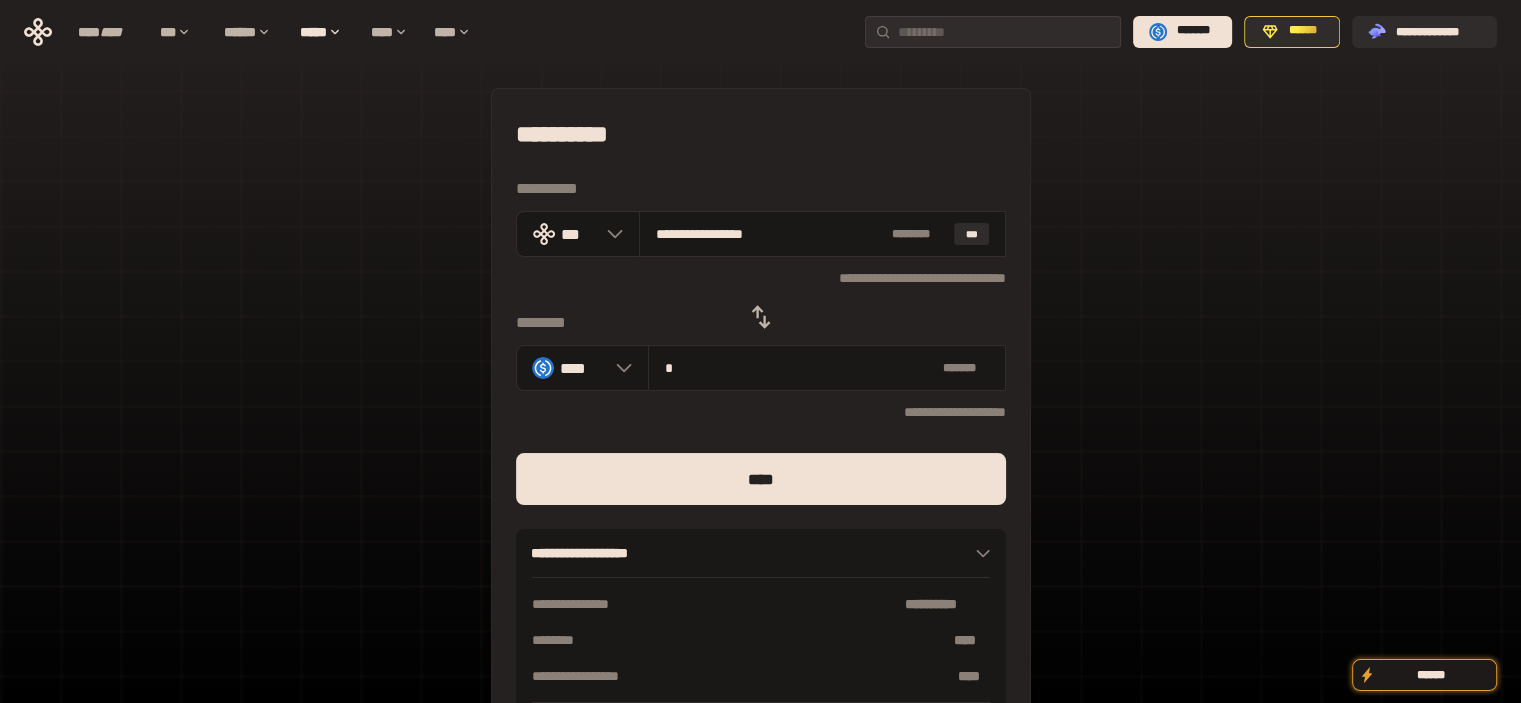 type on "**" 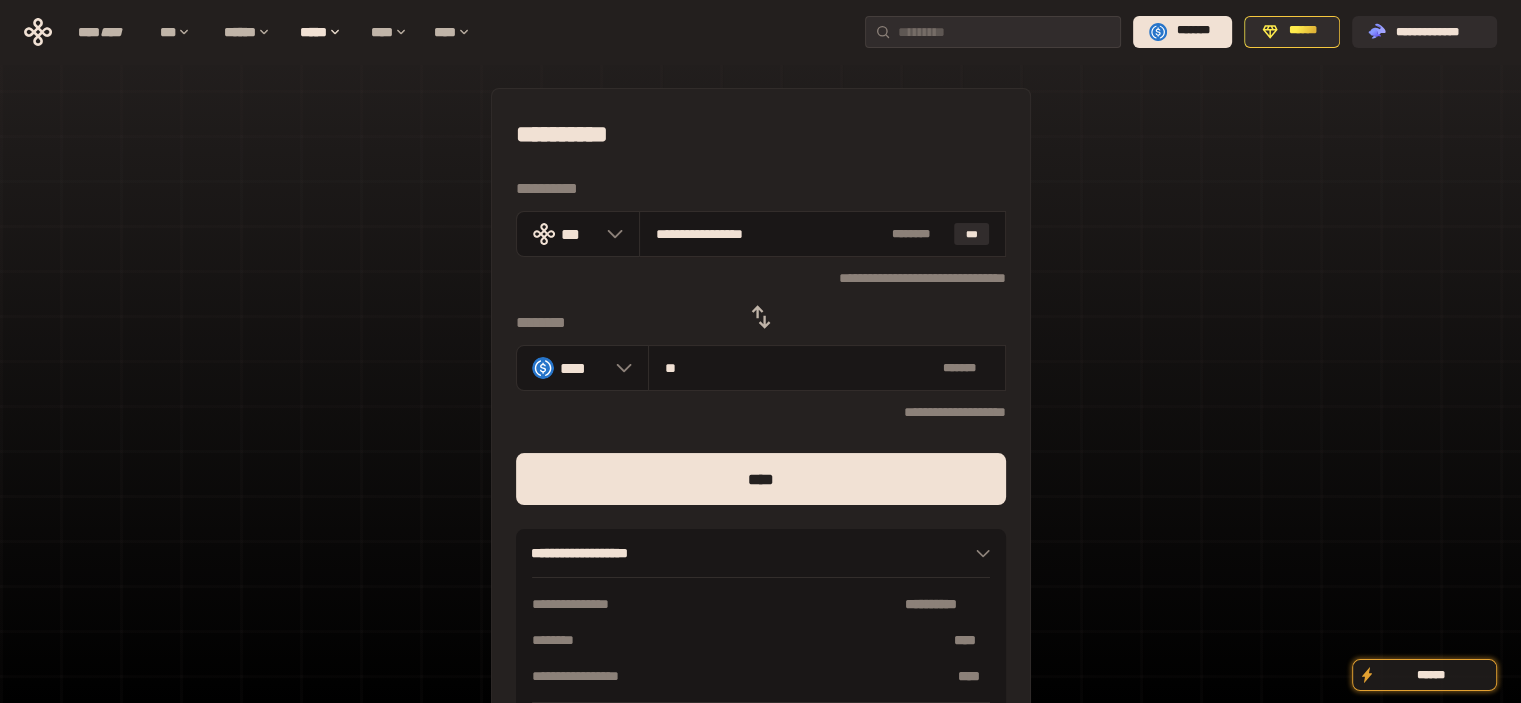 type on "**********" 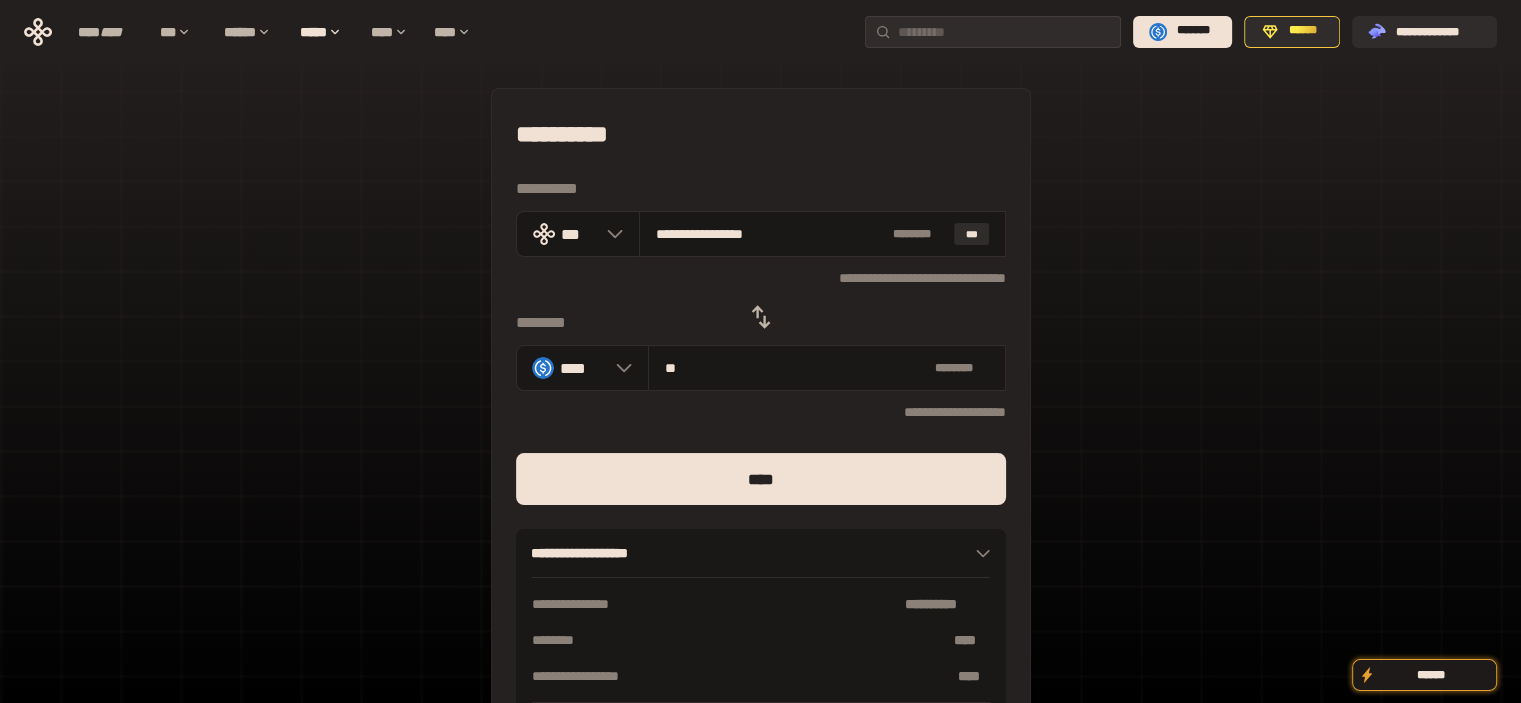 click on "****" at bounding box center (761, 479) 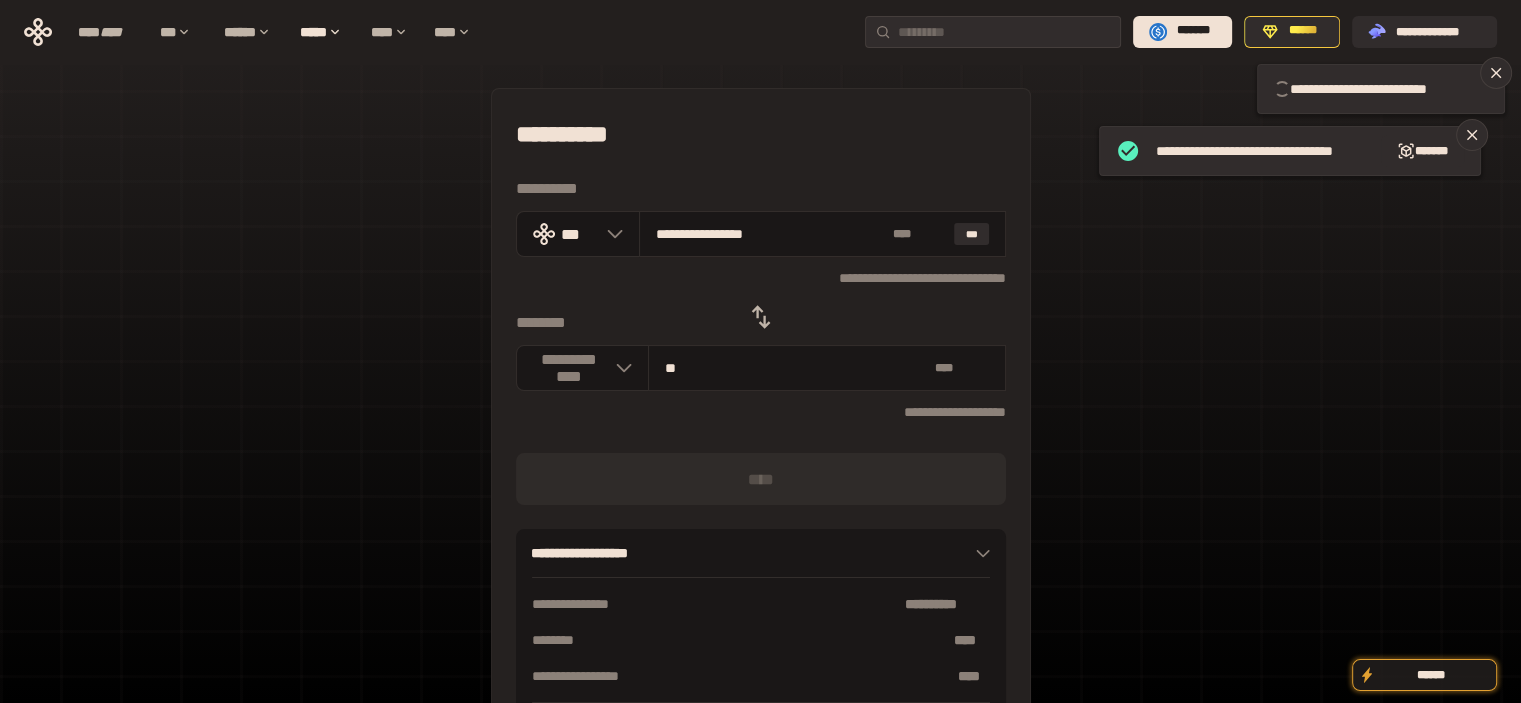 type 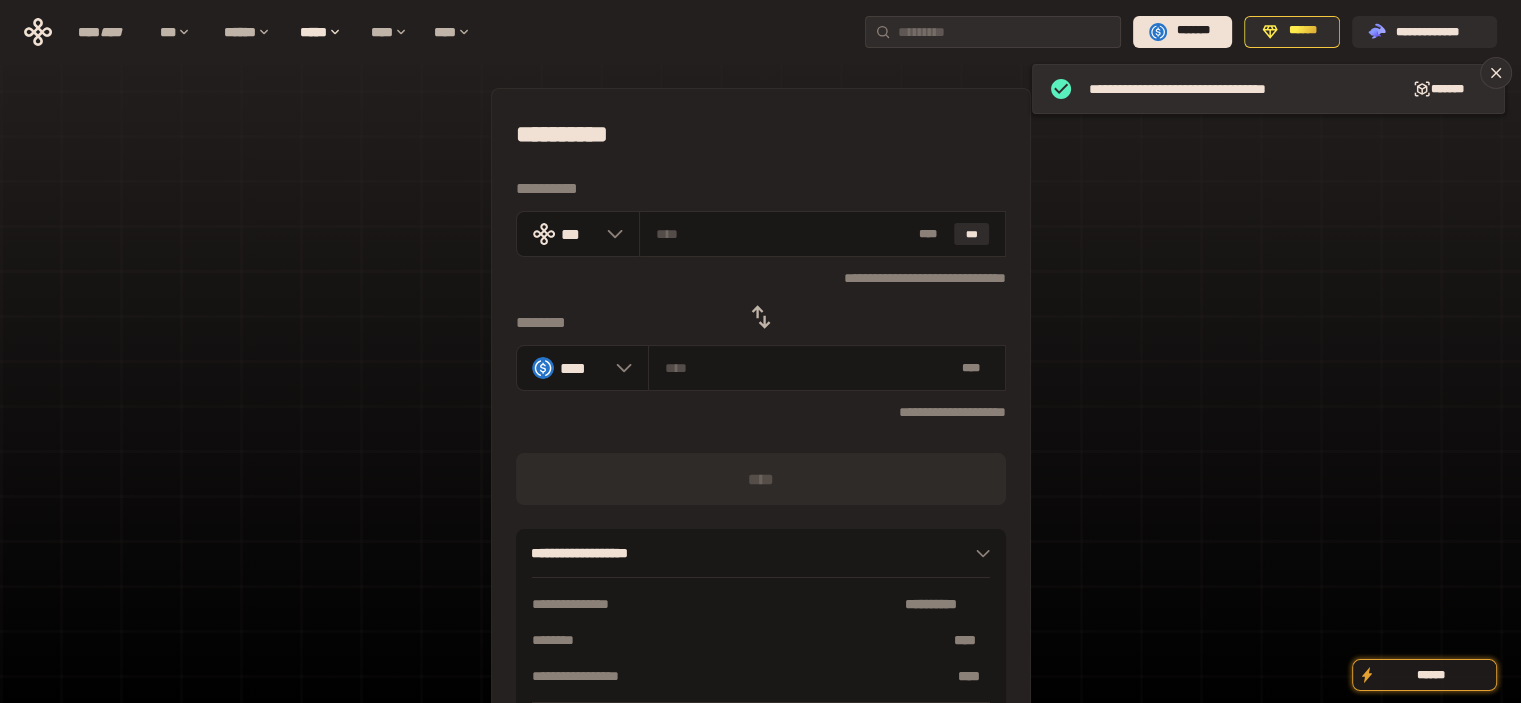 click on "**********" at bounding box center [761, 134] 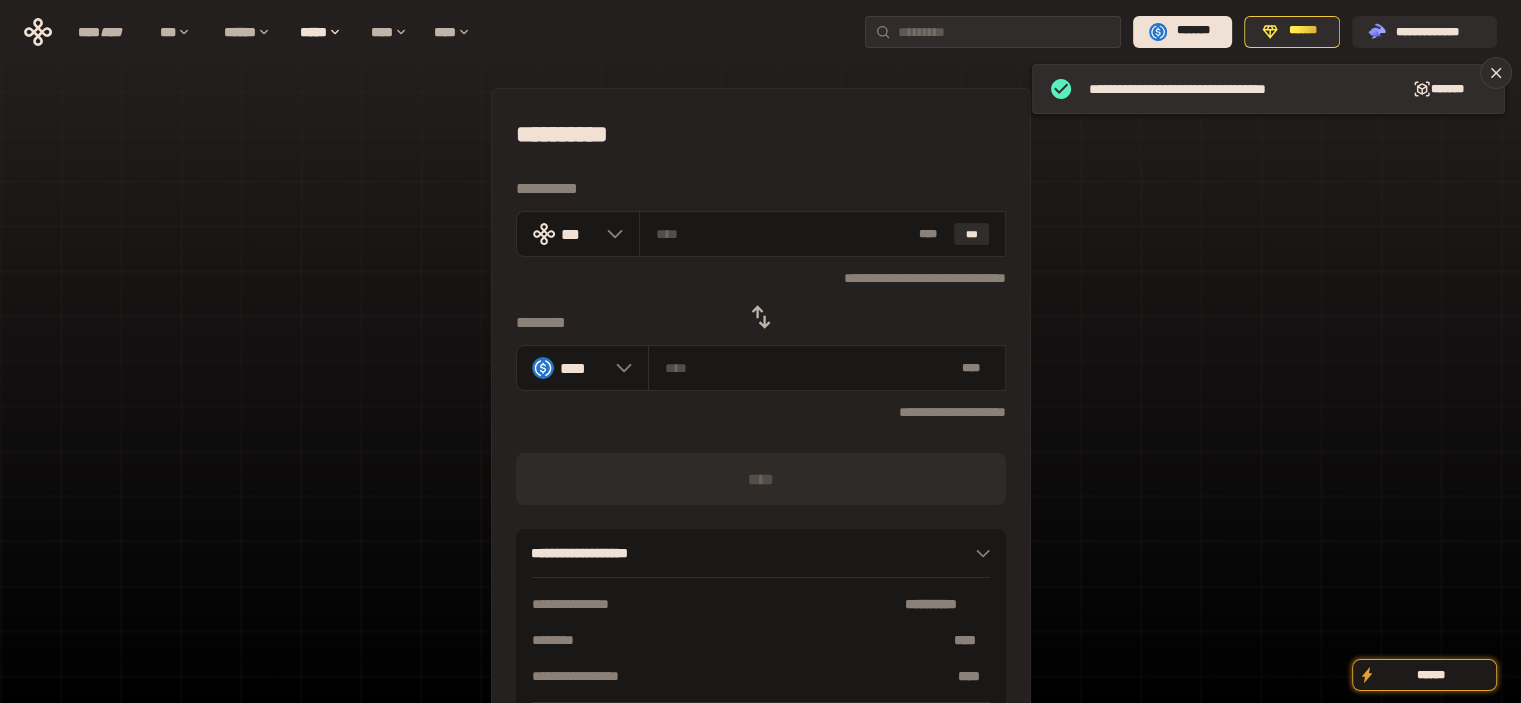 click at bounding box center (761, 317) 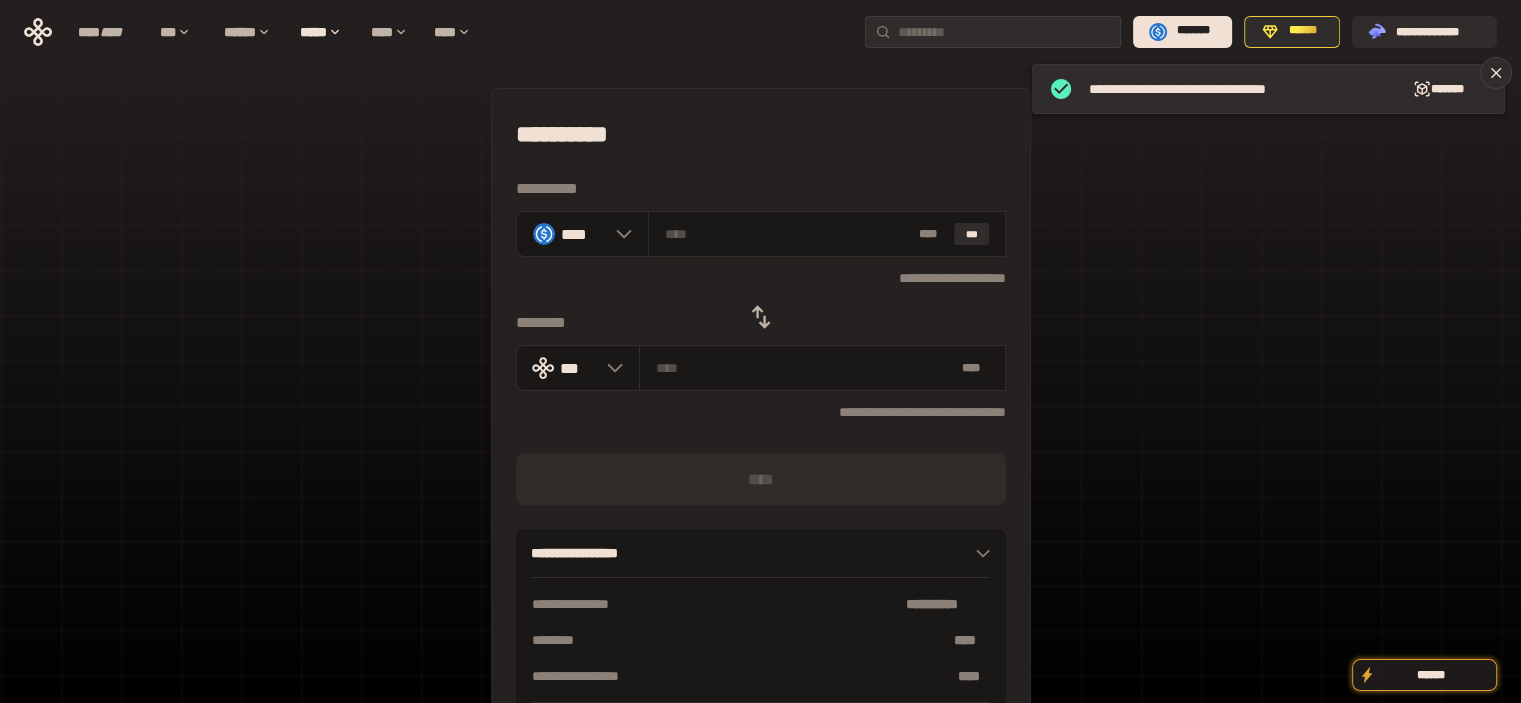click on "**********" at bounding box center [761, 134] 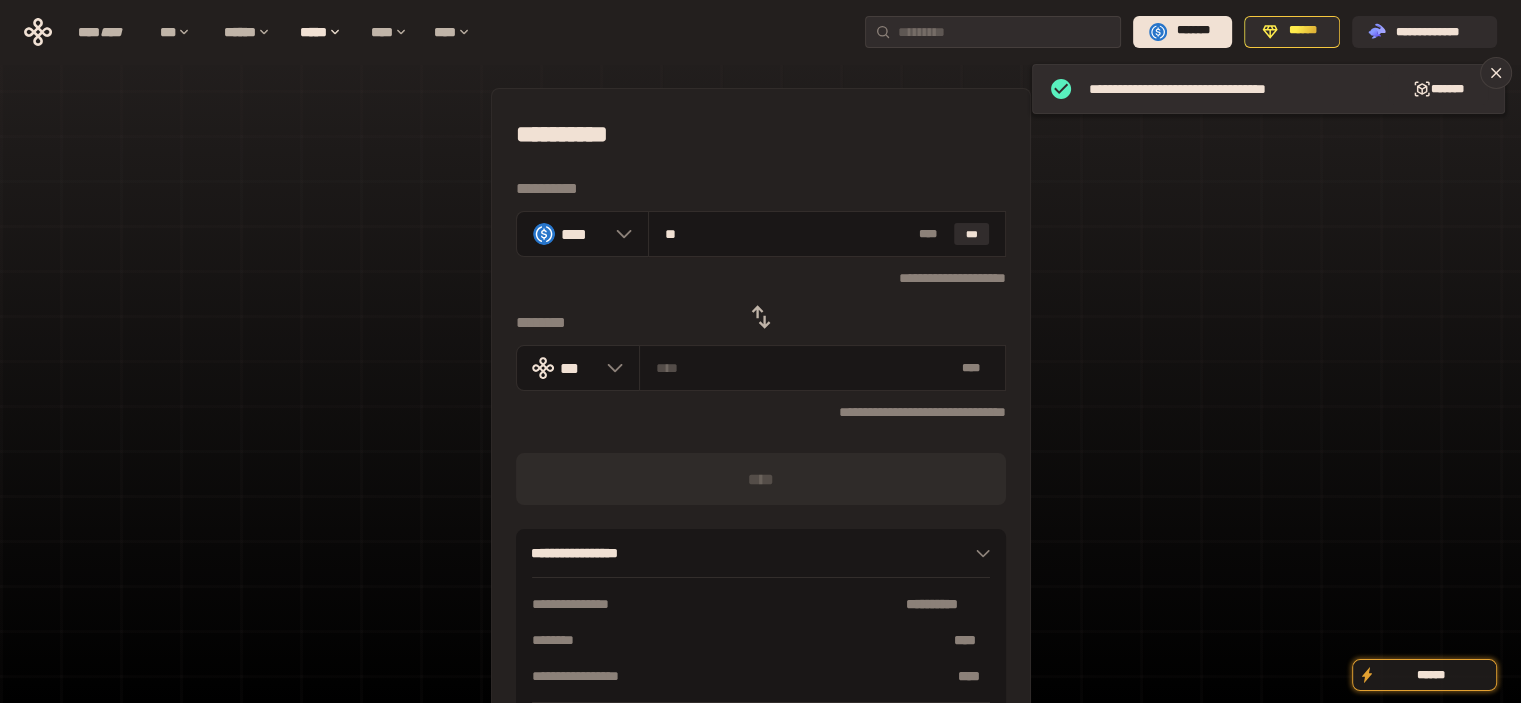 type on "**********" 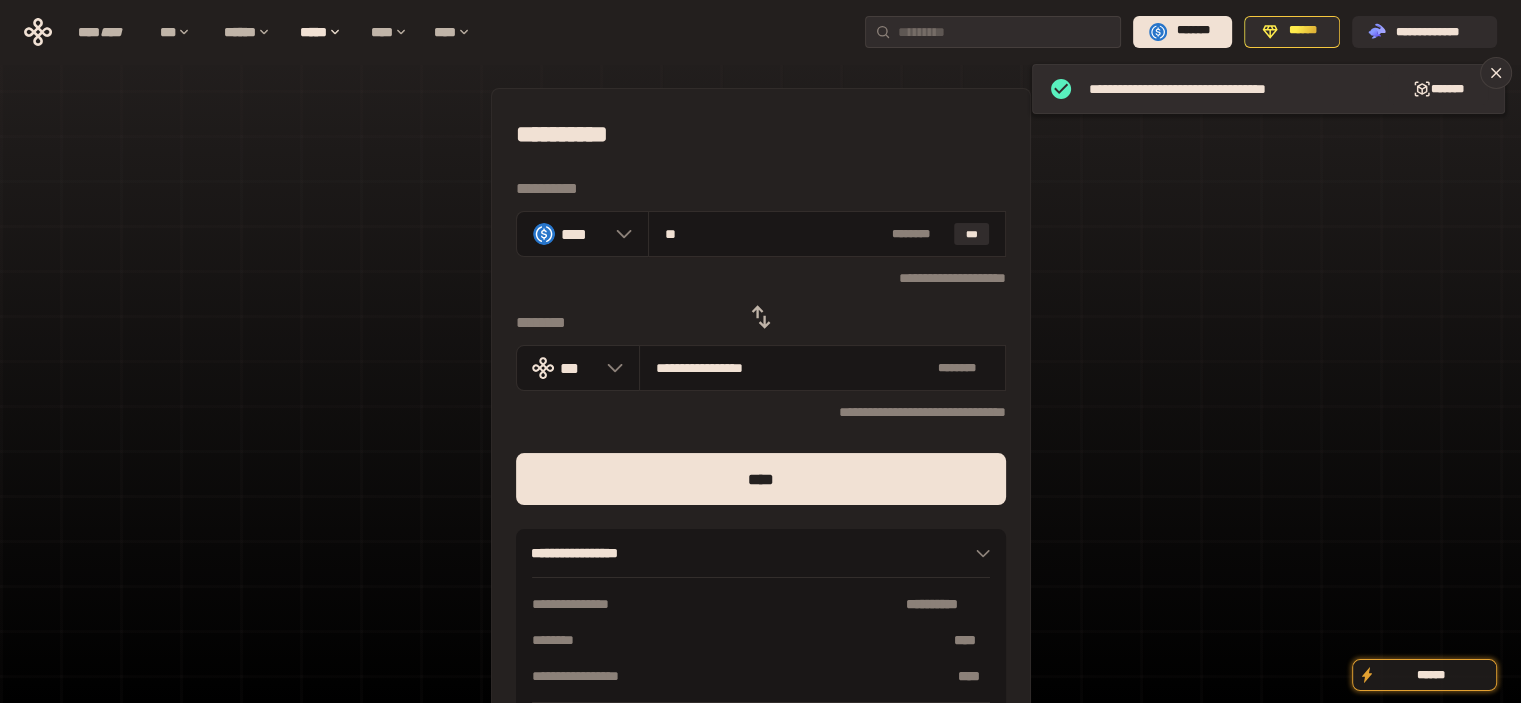 click on "****" at bounding box center (761, 479) 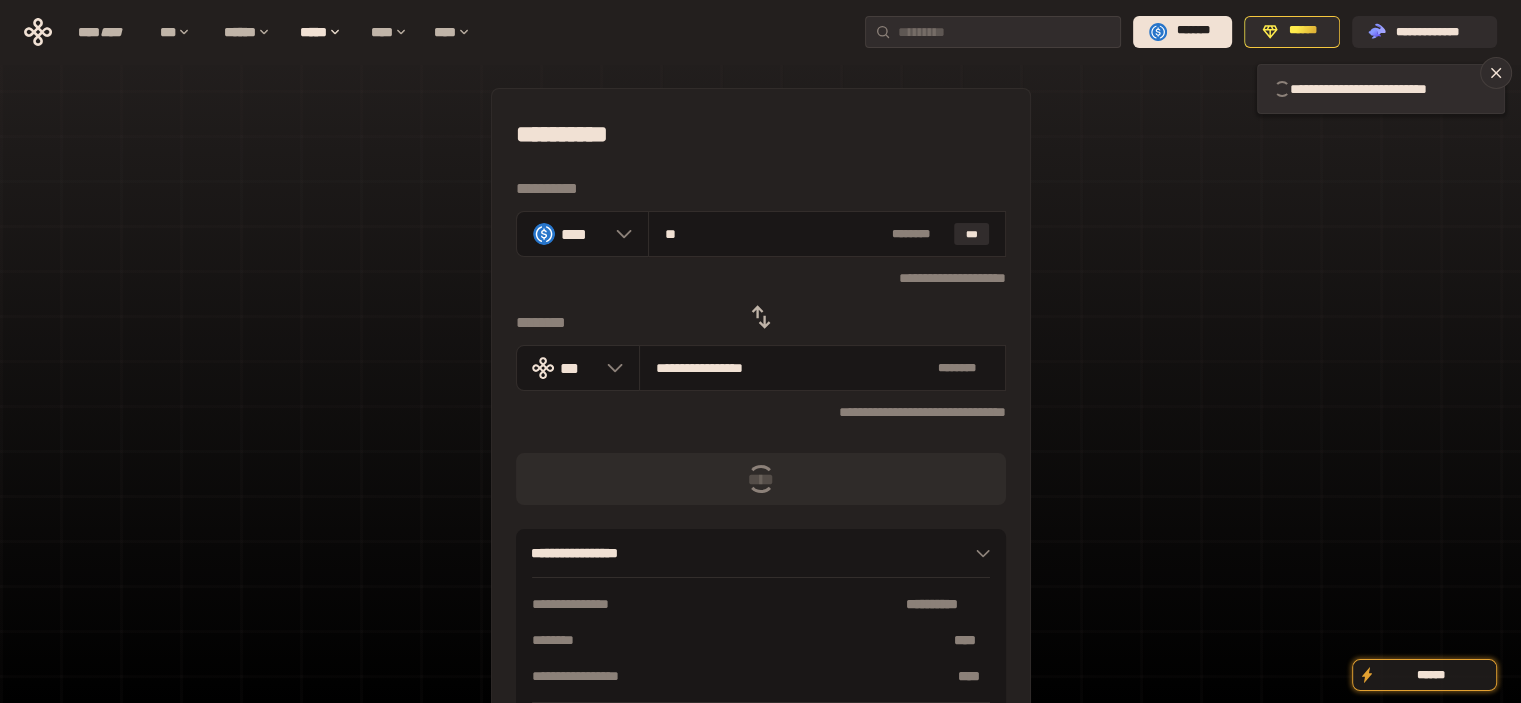 type 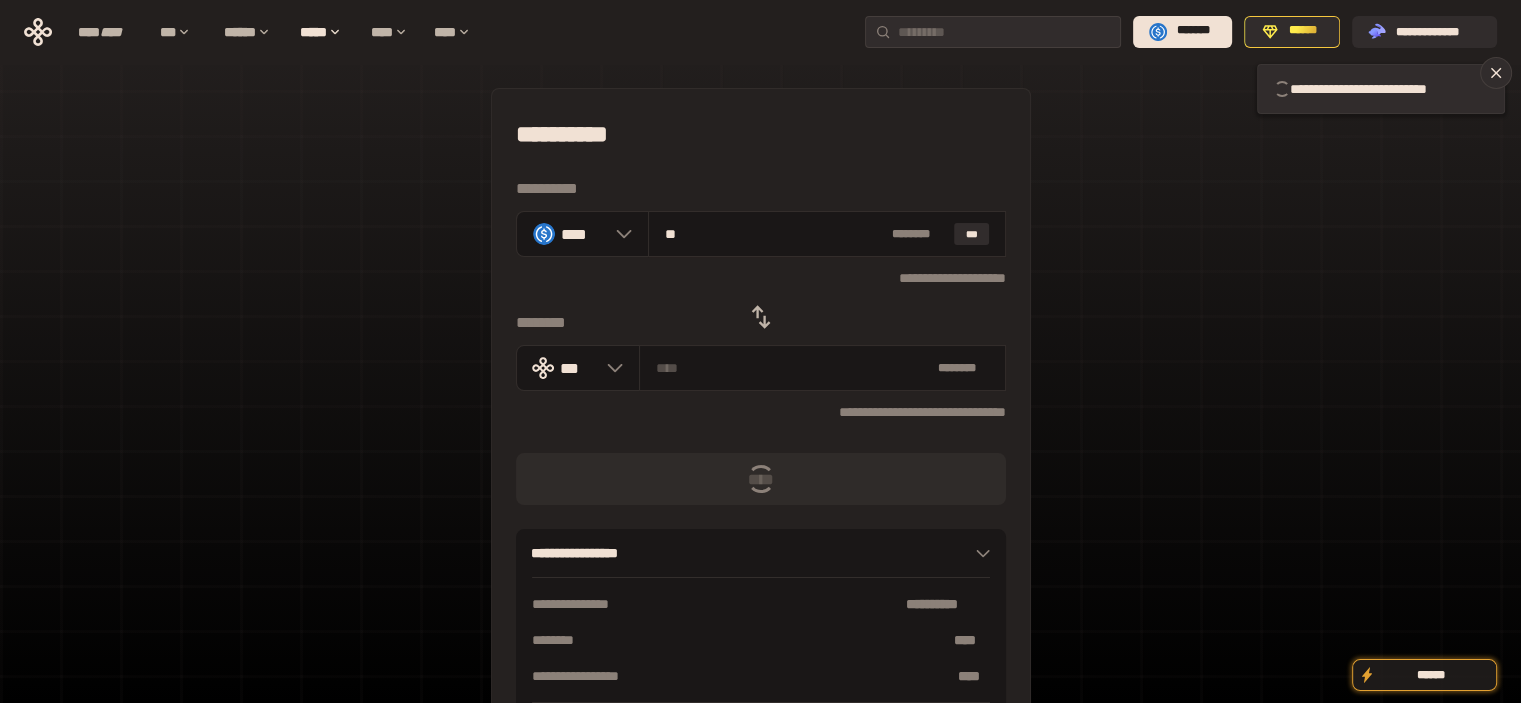 type 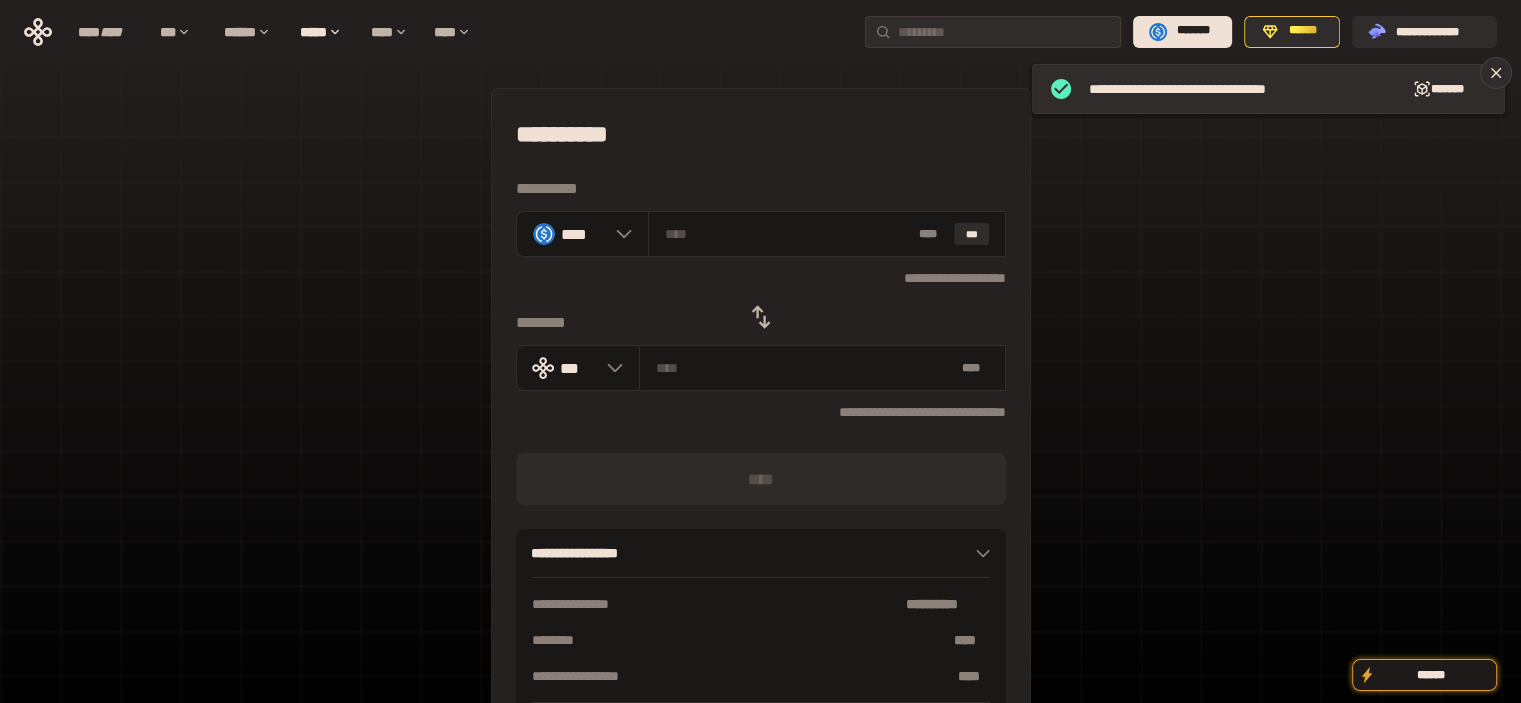 click on "**********" at bounding box center [761, 134] 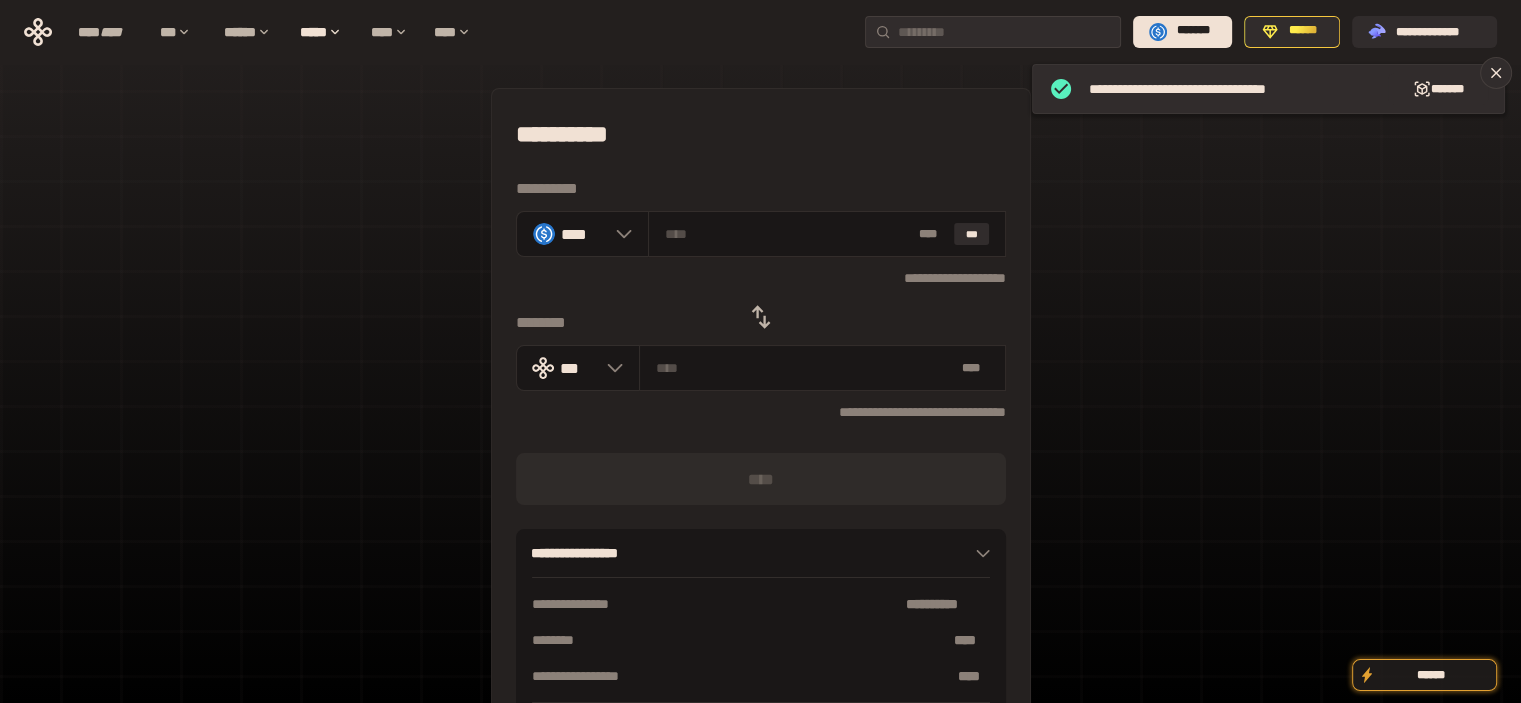 click at bounding box center [761, 317] 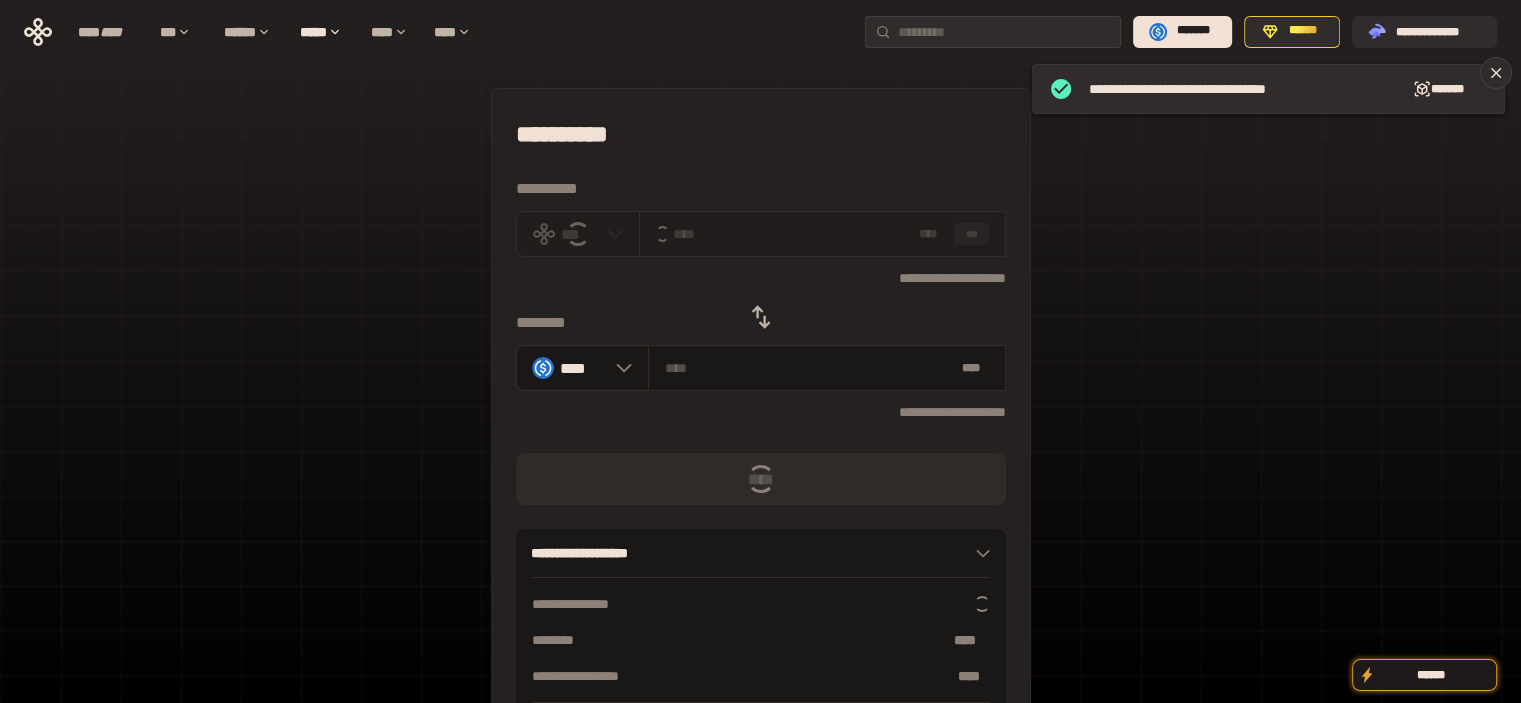click on "**********" at bounding box center (761, 134) 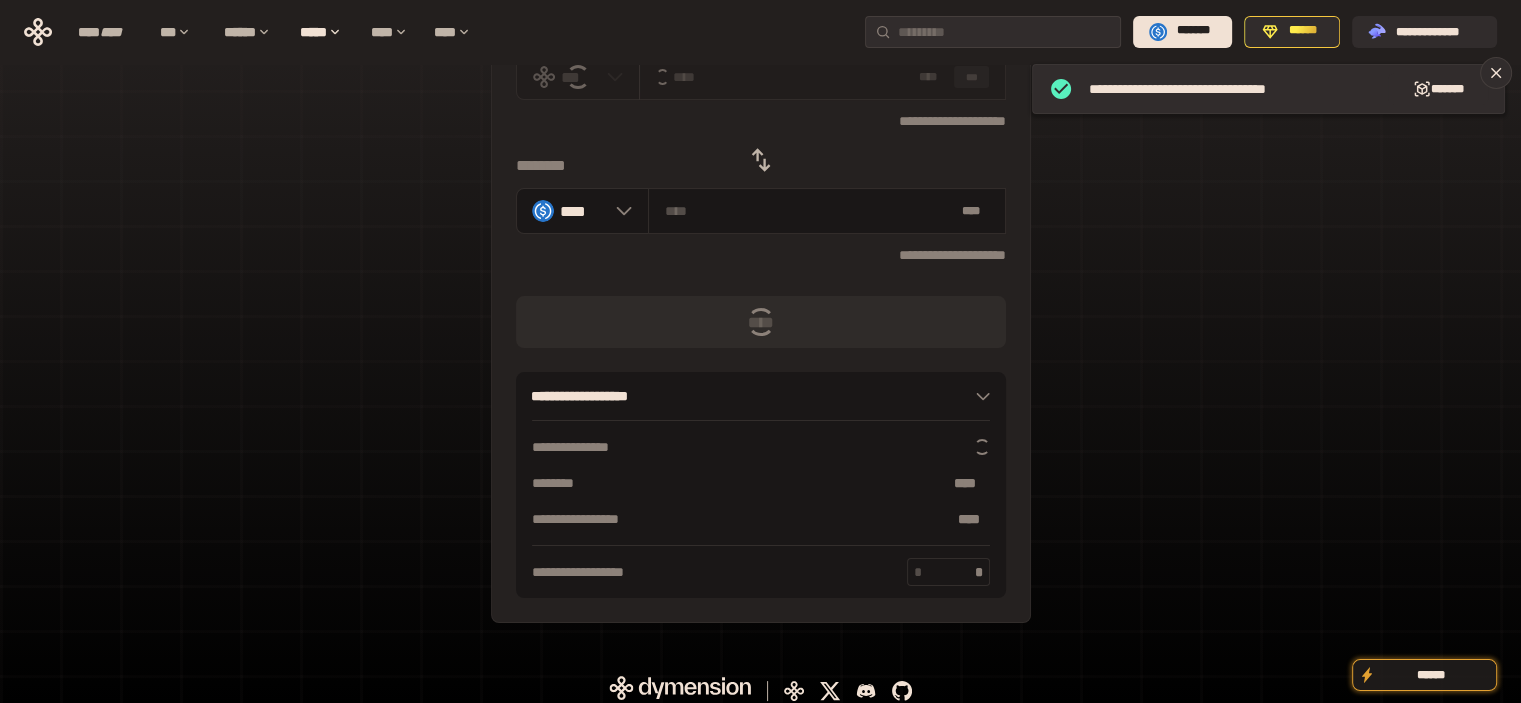 scroll, scrollTop: 168, scrollLeft: 0, axis: vertical 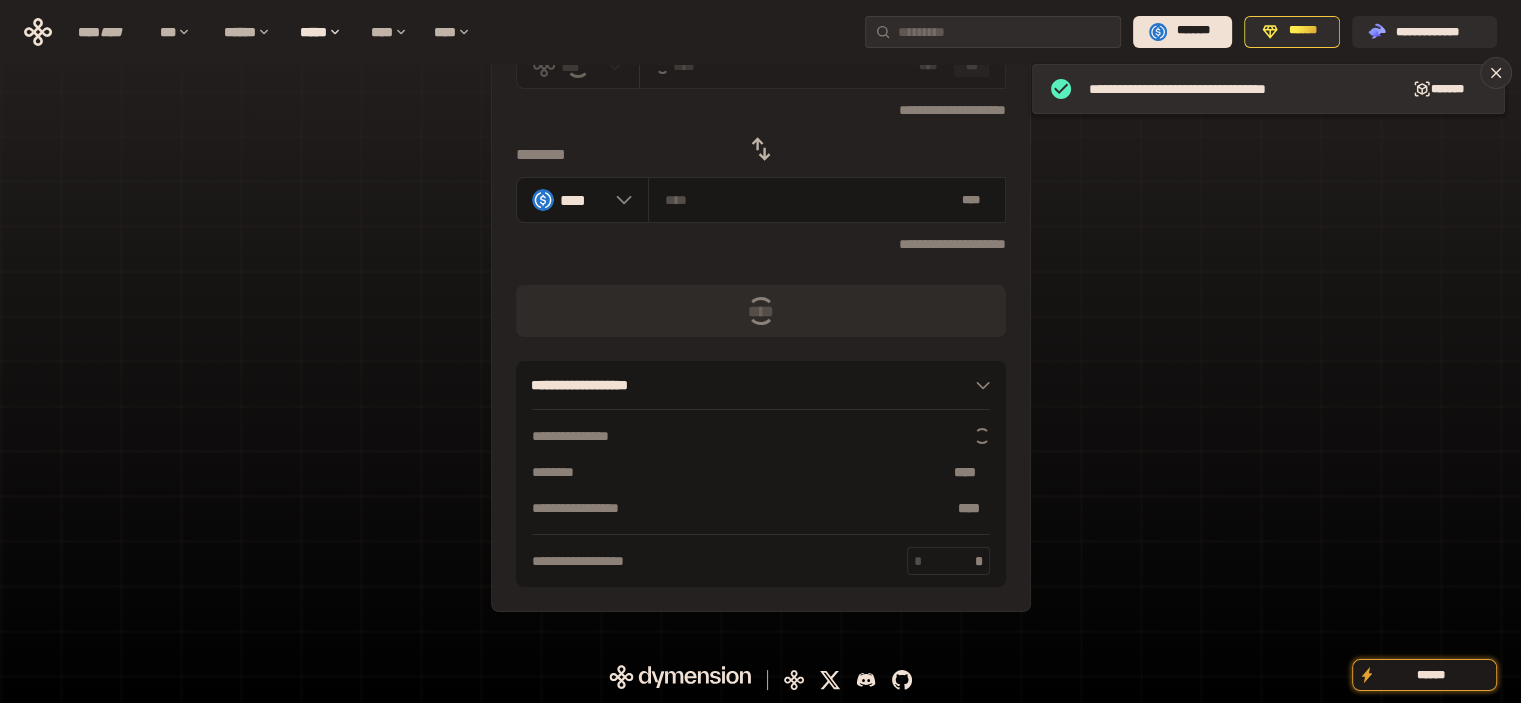 click at bounding box center (794, 680) 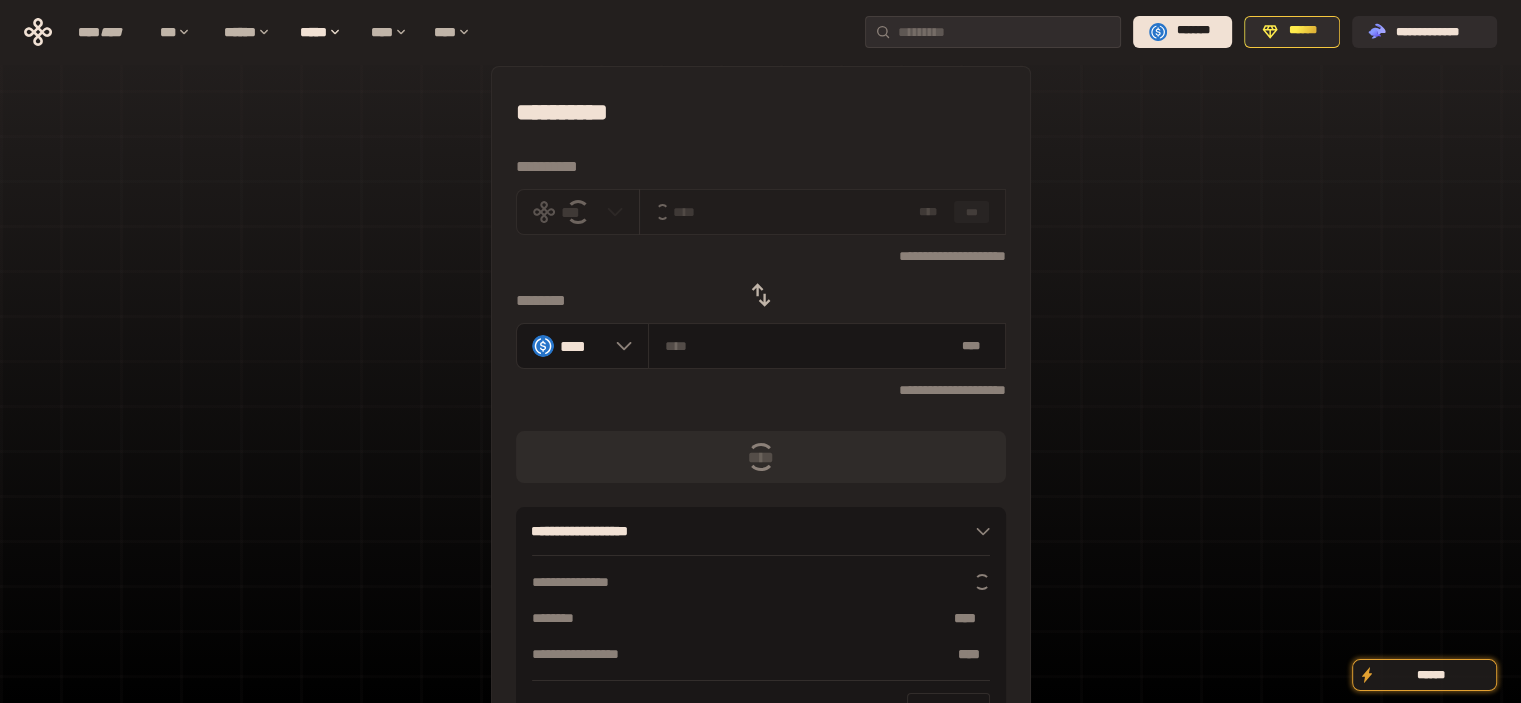 scroll, scrollTop: 0, scrollLeft: 0, axis: both 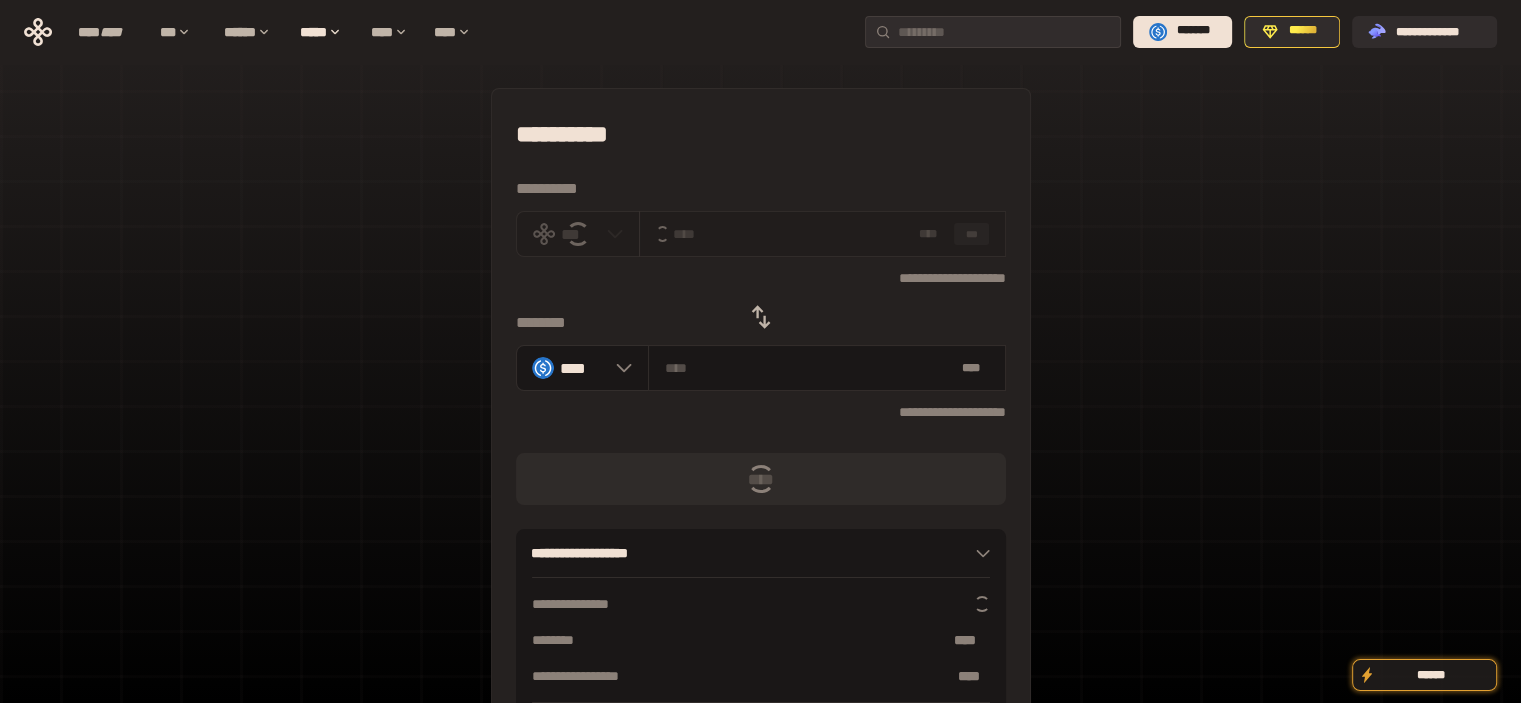 click on "**********" at bounding box center [761, 134] 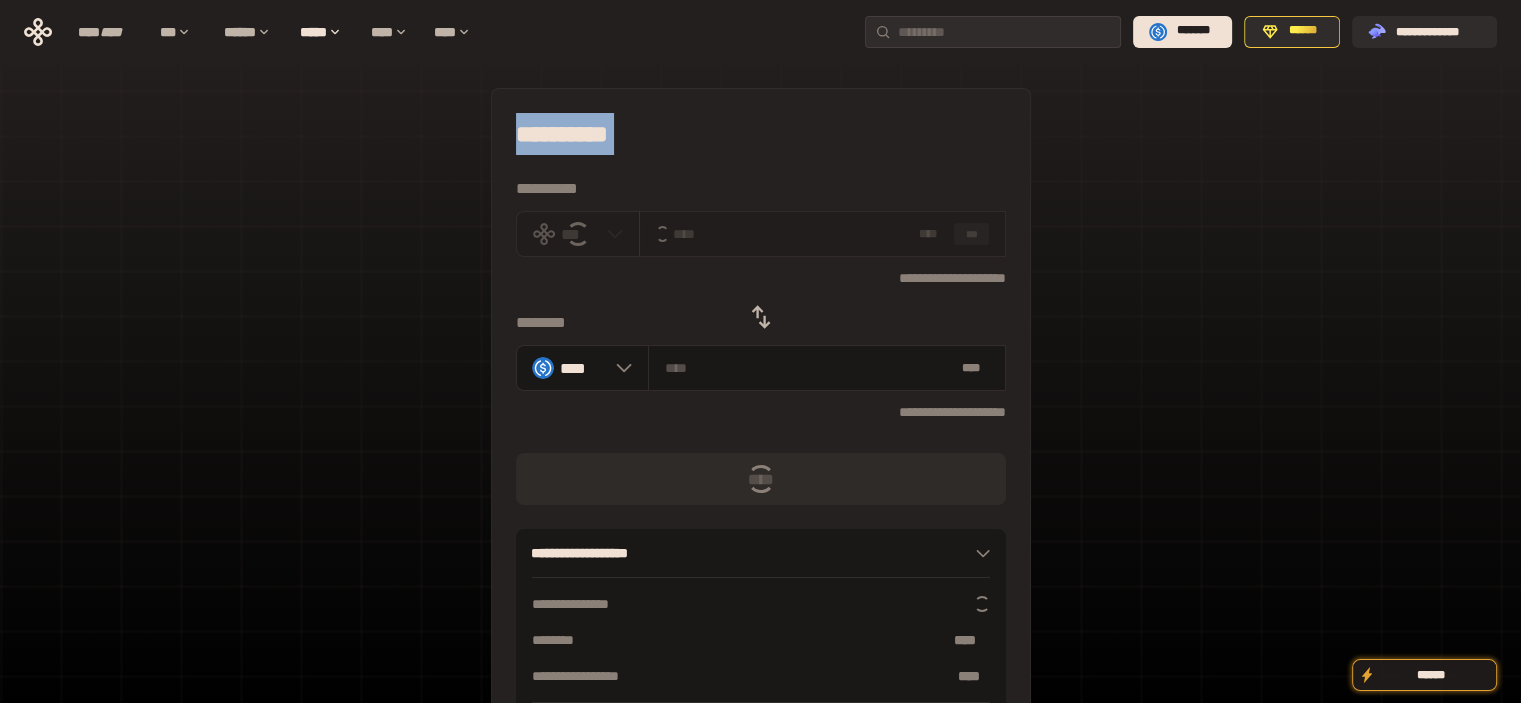 click on "**********" at bounding box center [761, 434] 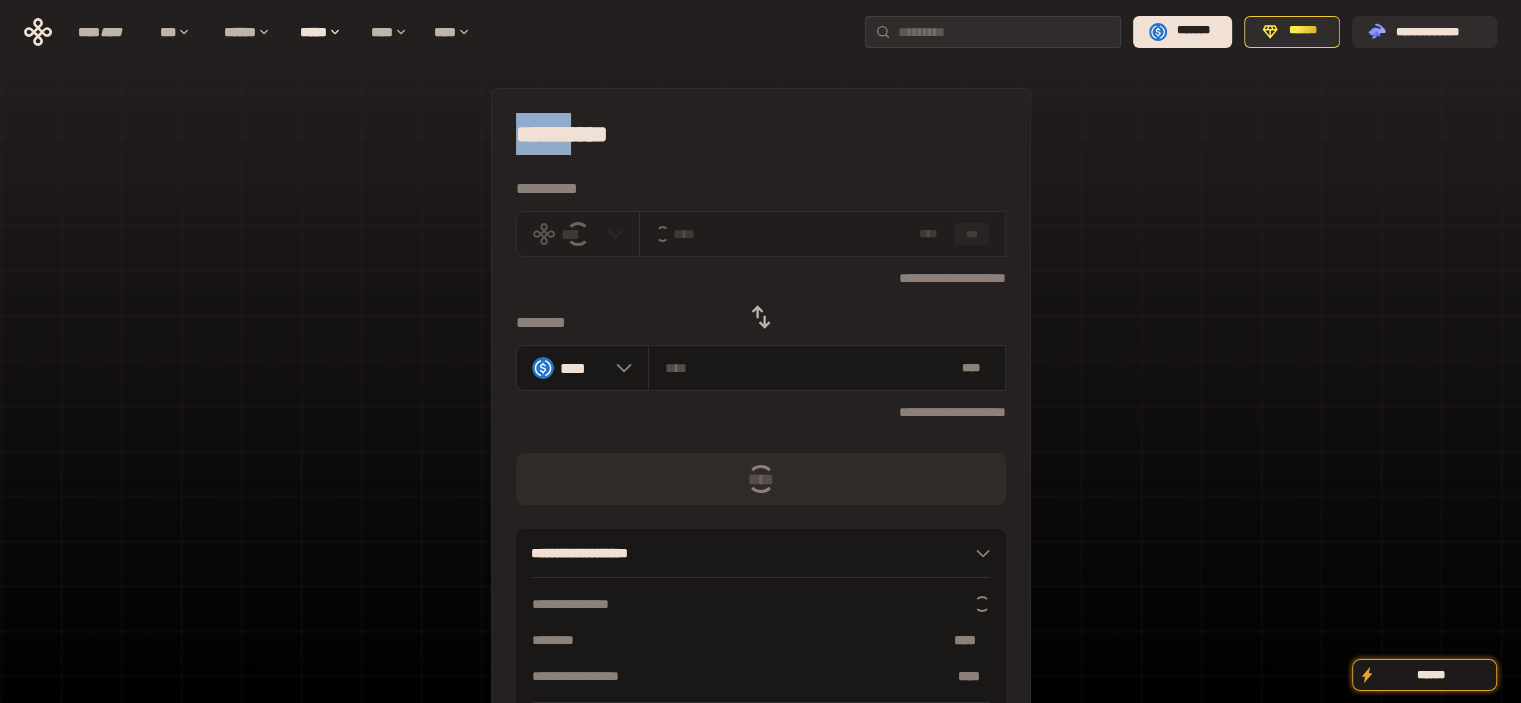 click on "**********" at bounding box center [761, 134] 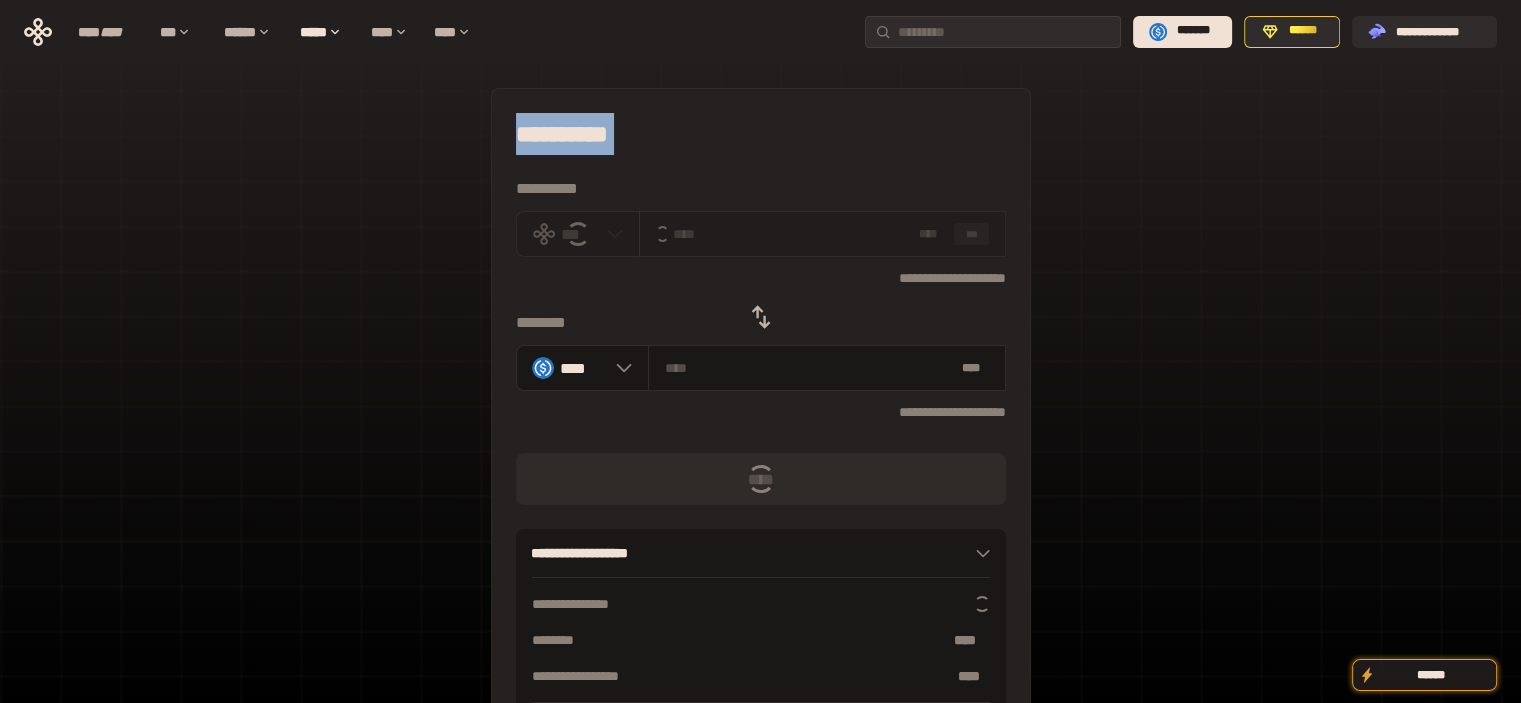 click on "**********" at bounding box center [761, 134] 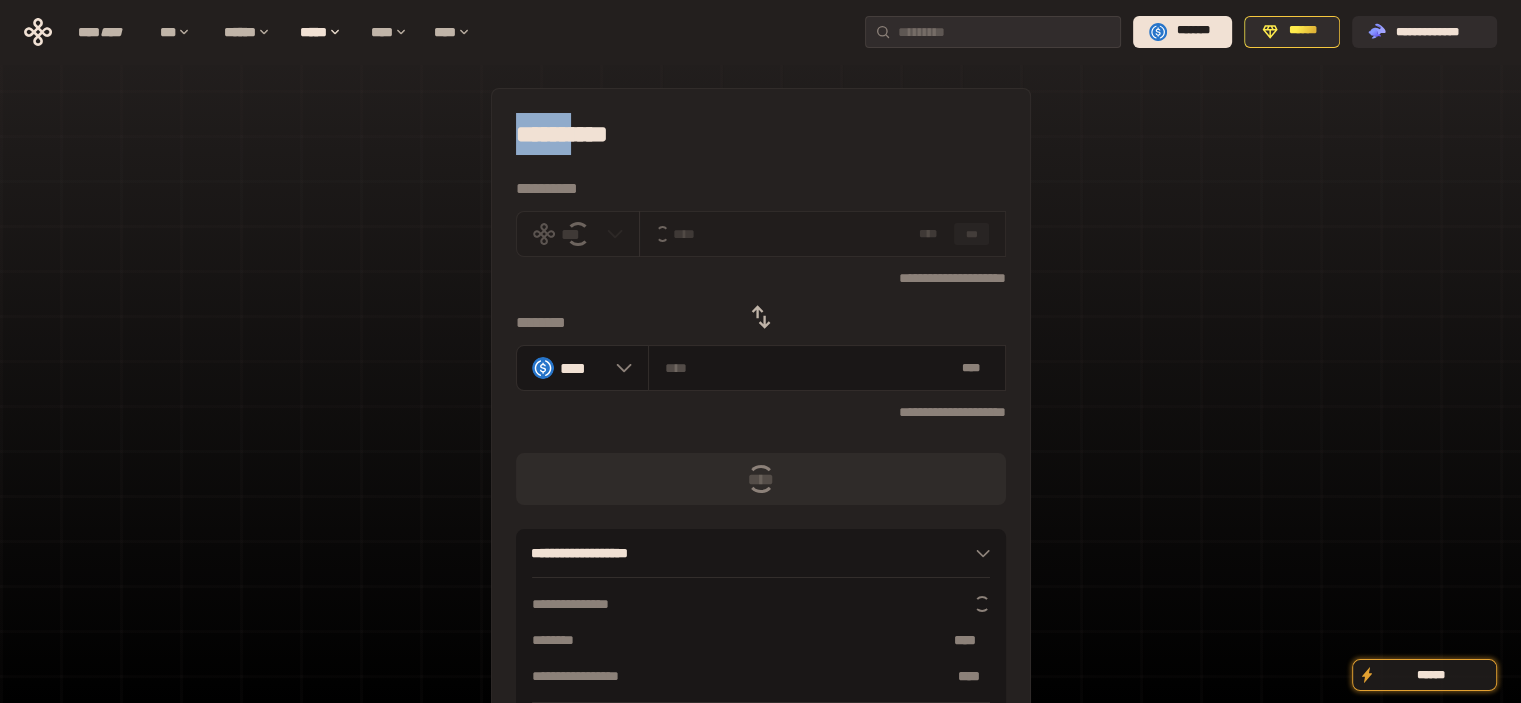 click on "**********" at bounding box center (761, 134) 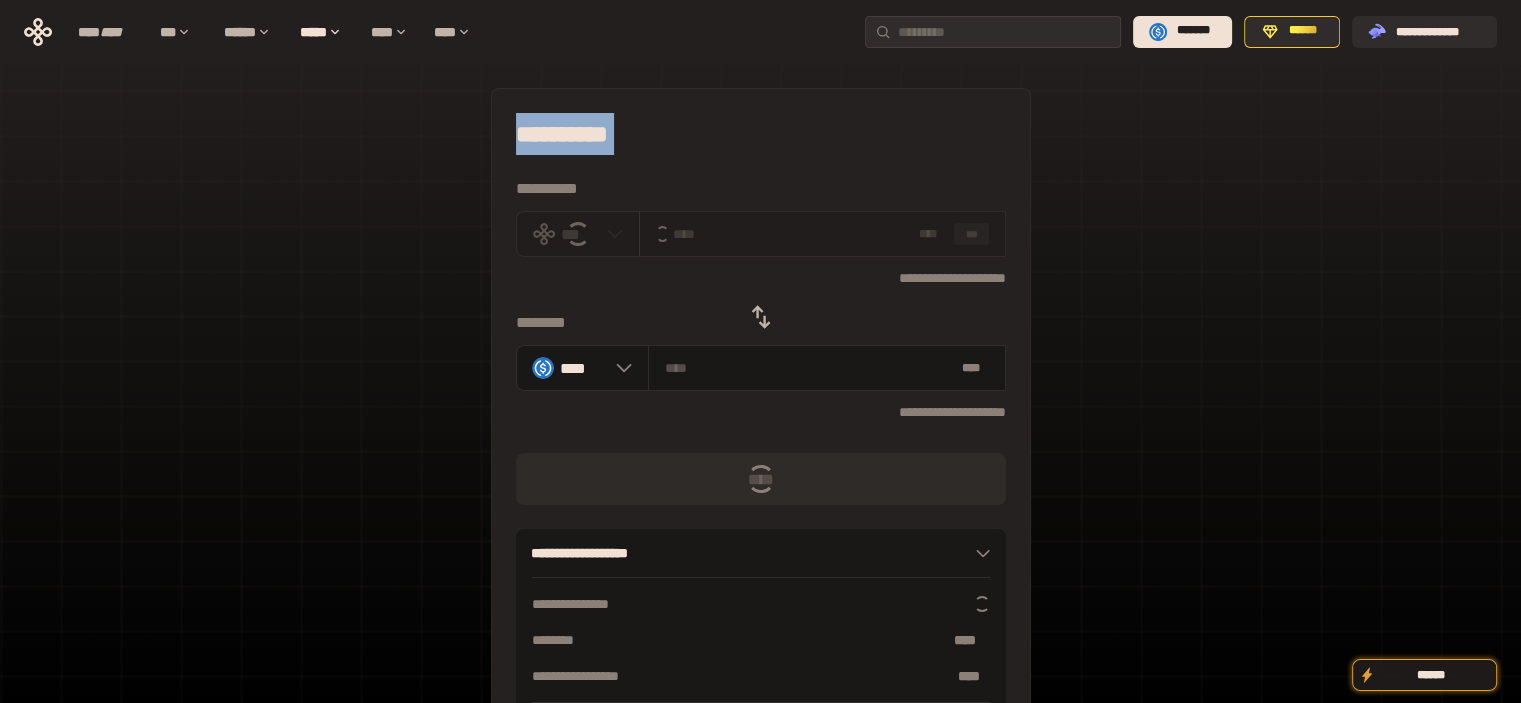 click on "**********" at bounding box center (761, 134) 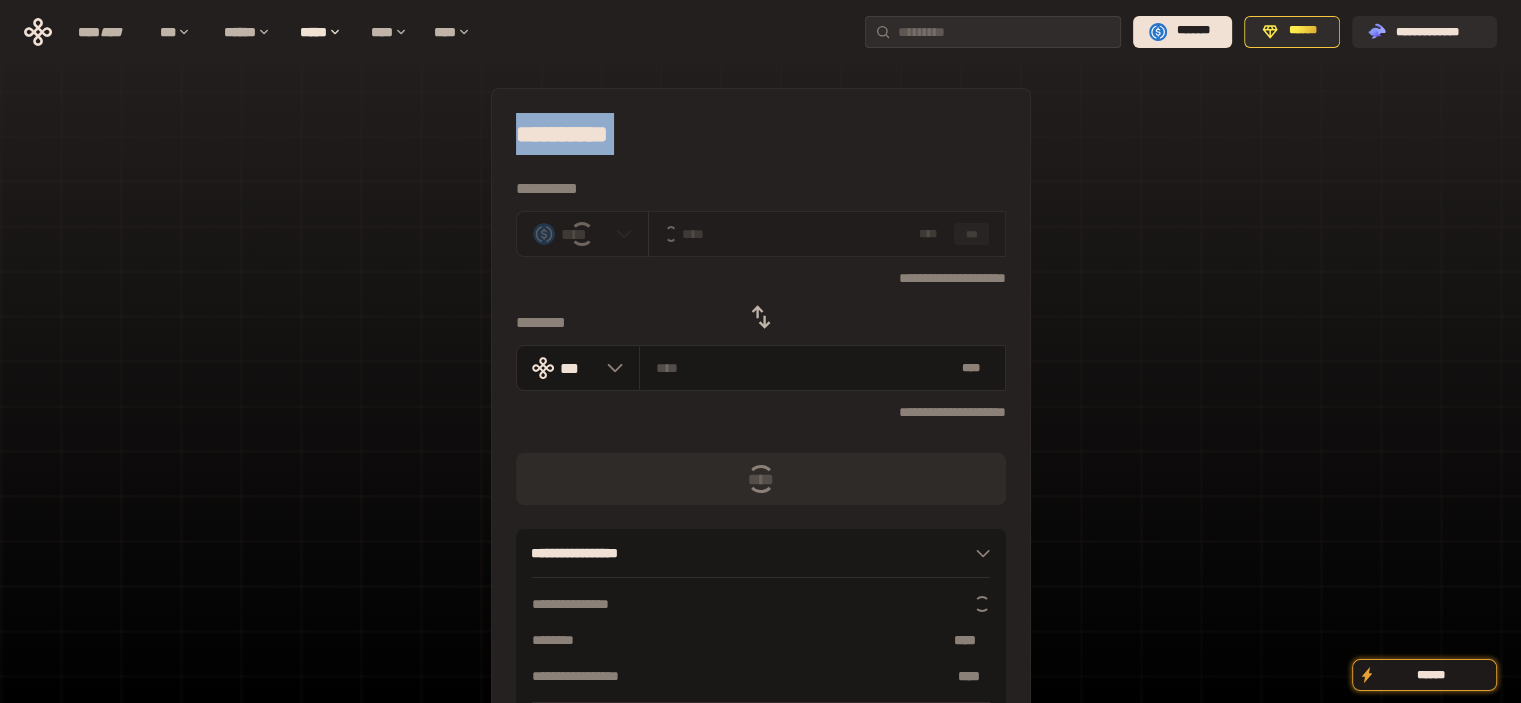 click on "**********" at bounding box center (761, 134) 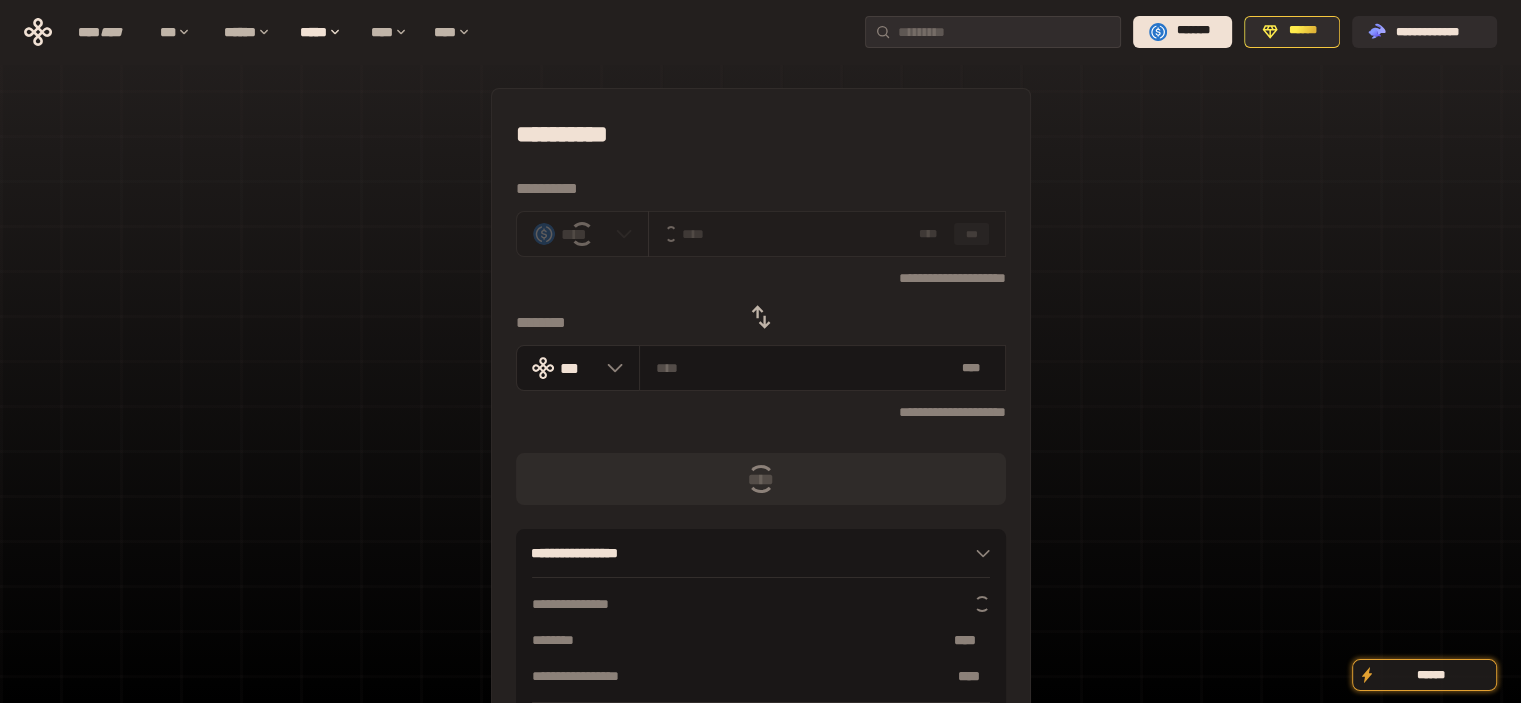 click on "**********" at bounding box center [761, 134] 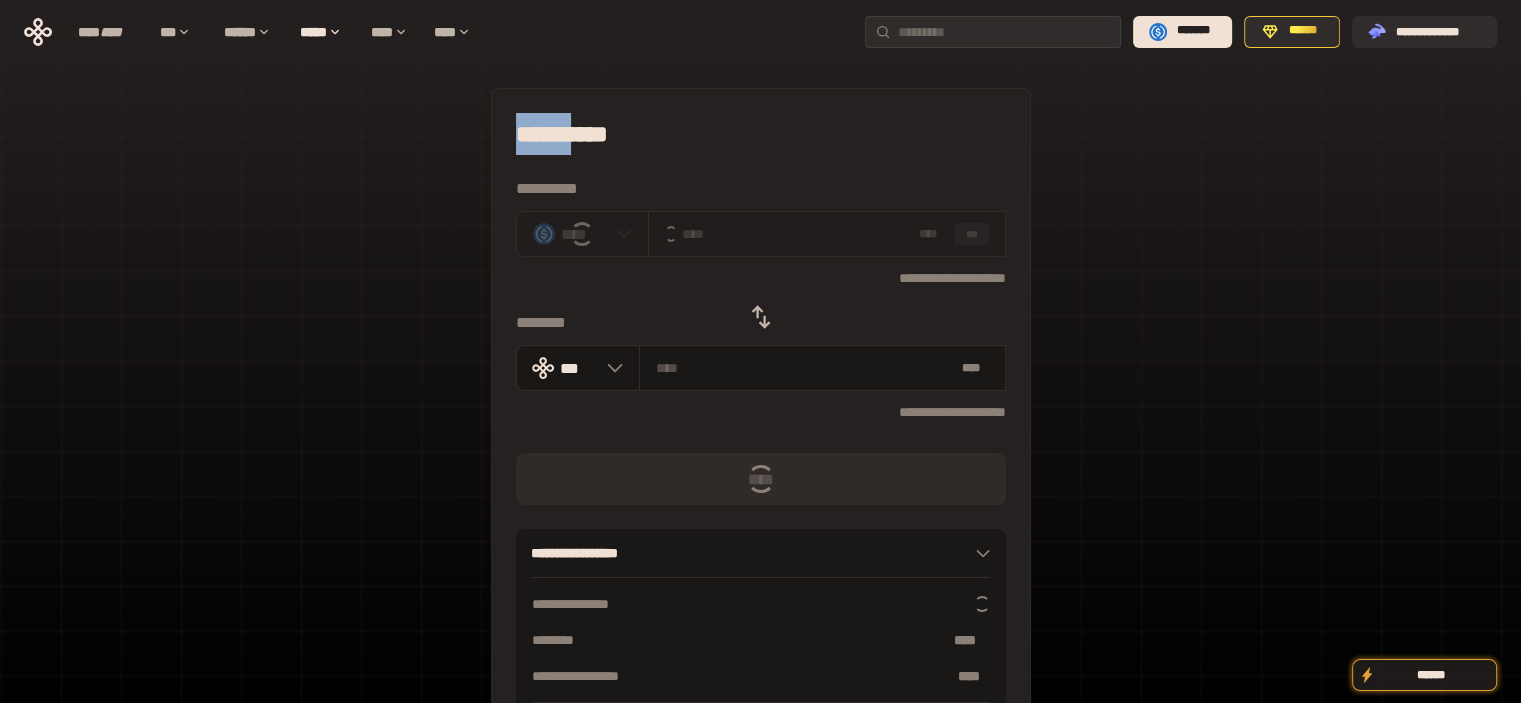 click on "**********" at bounding box center (761, 134) 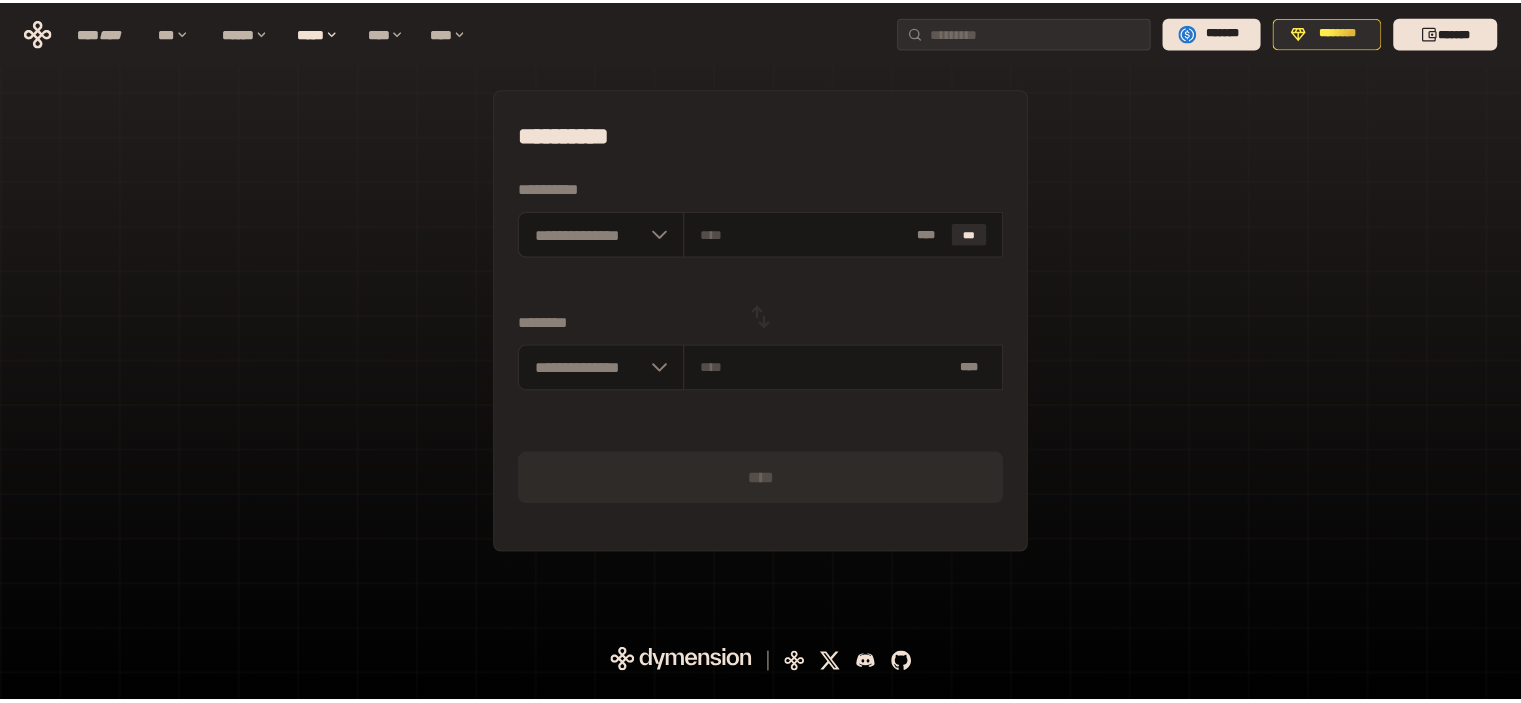 scroll, scrollTop: 0, scrollLeft: 0, axis: both 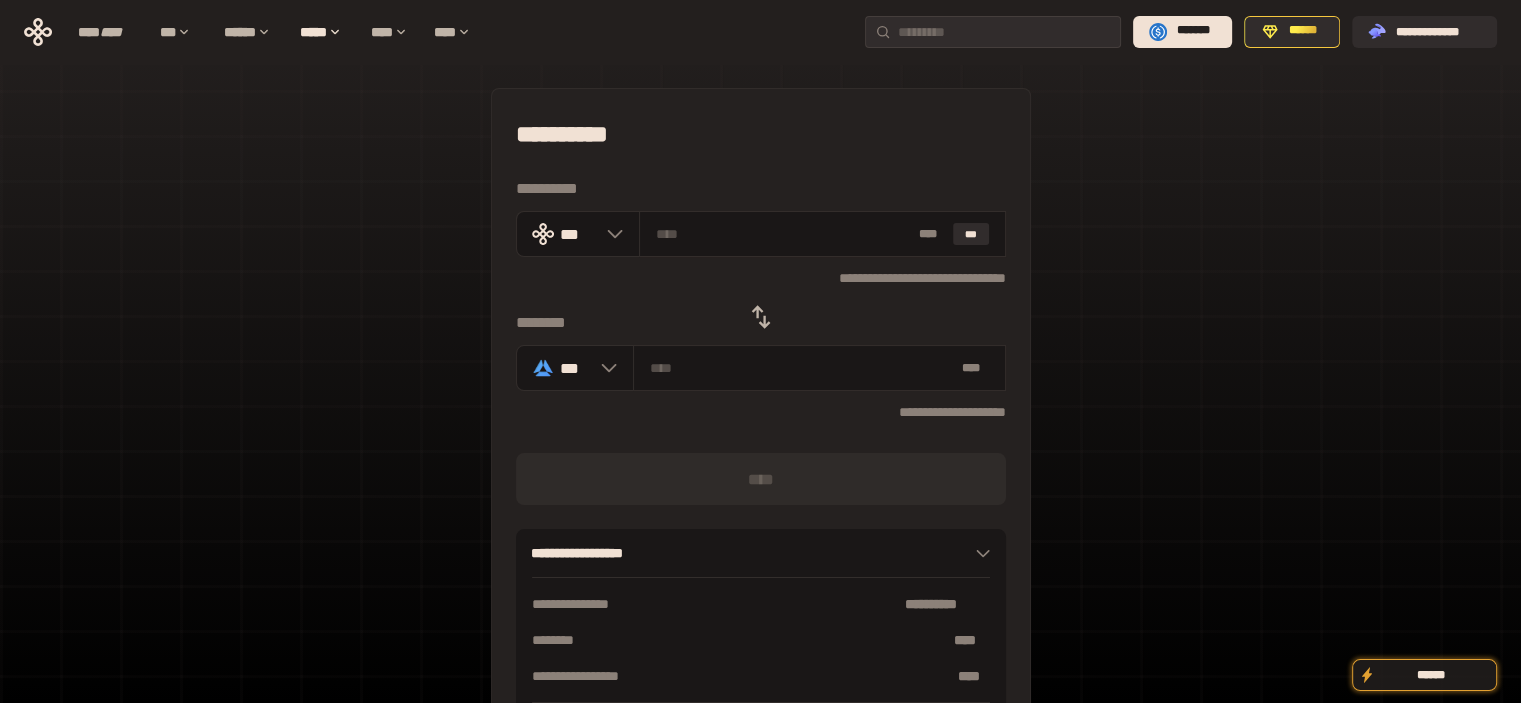click on "**********" at bounding box center [761, 434] 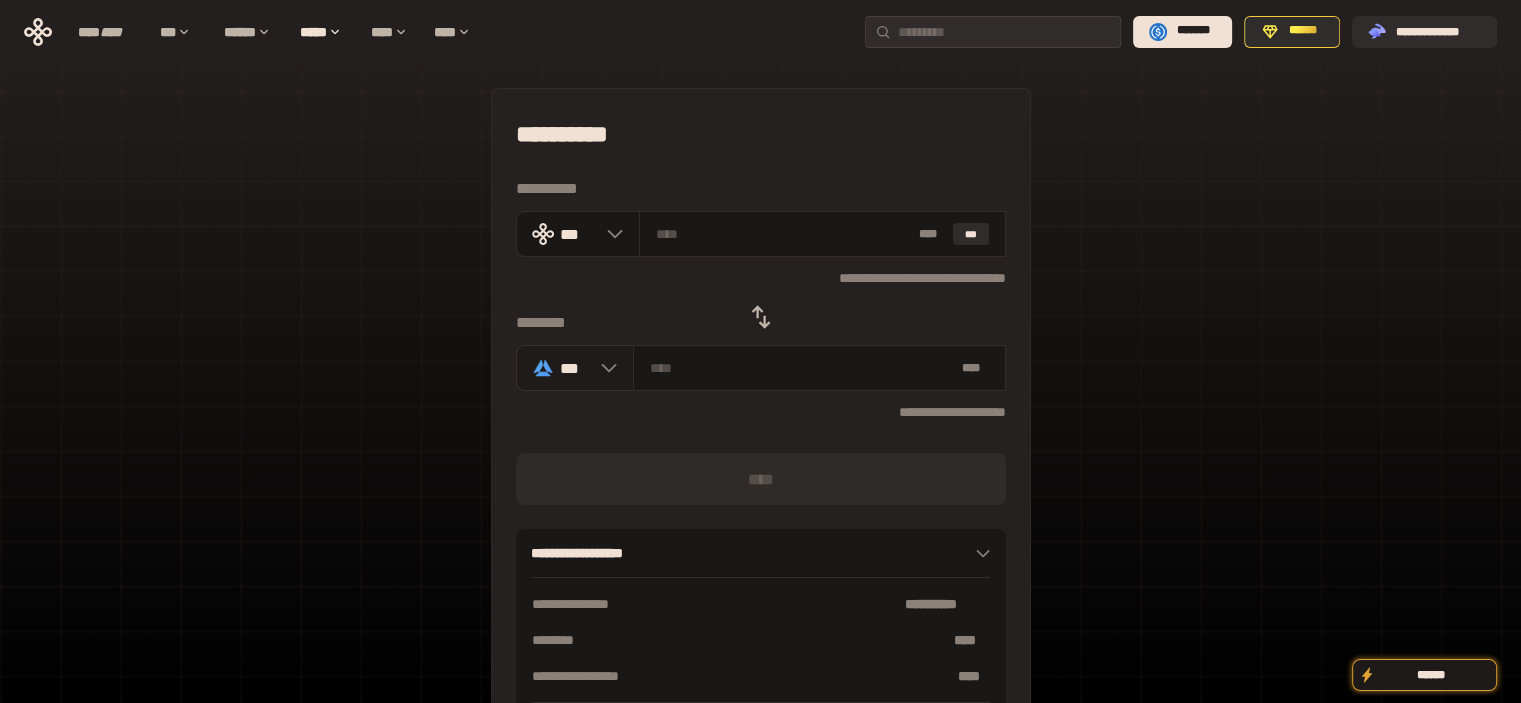 click on "***" at bounding box center (575, 368) 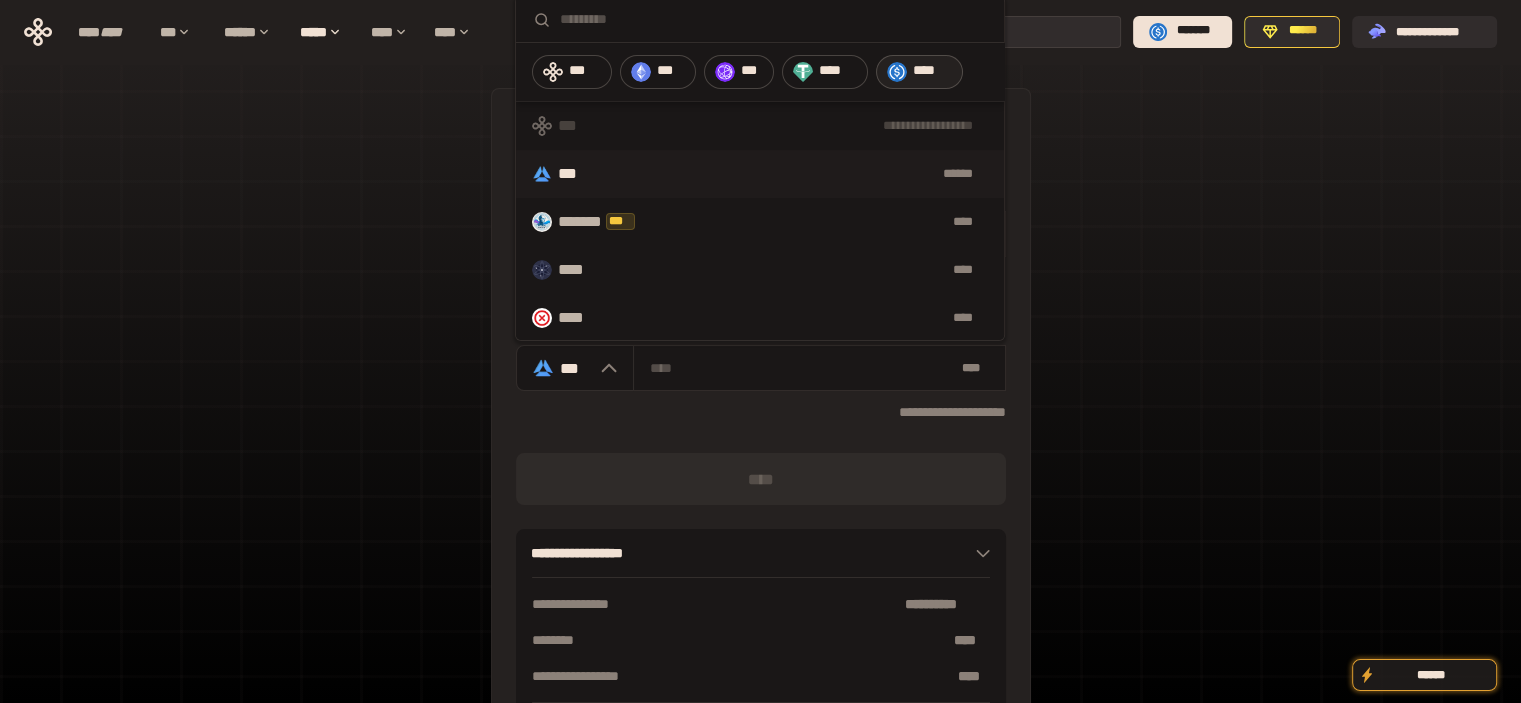 click on "****" at bounding box center (919, 72) 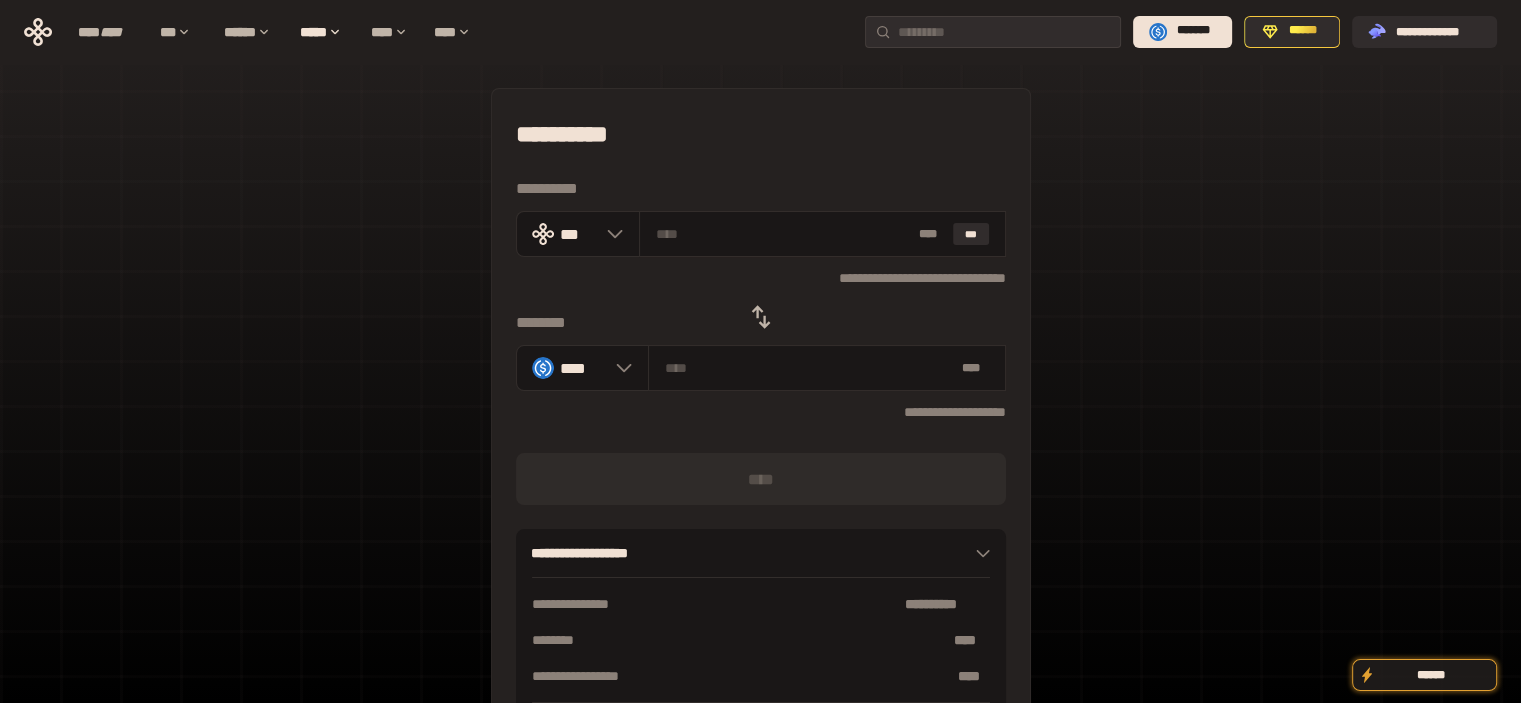 click on "**********" at bounding box center (761, 134) 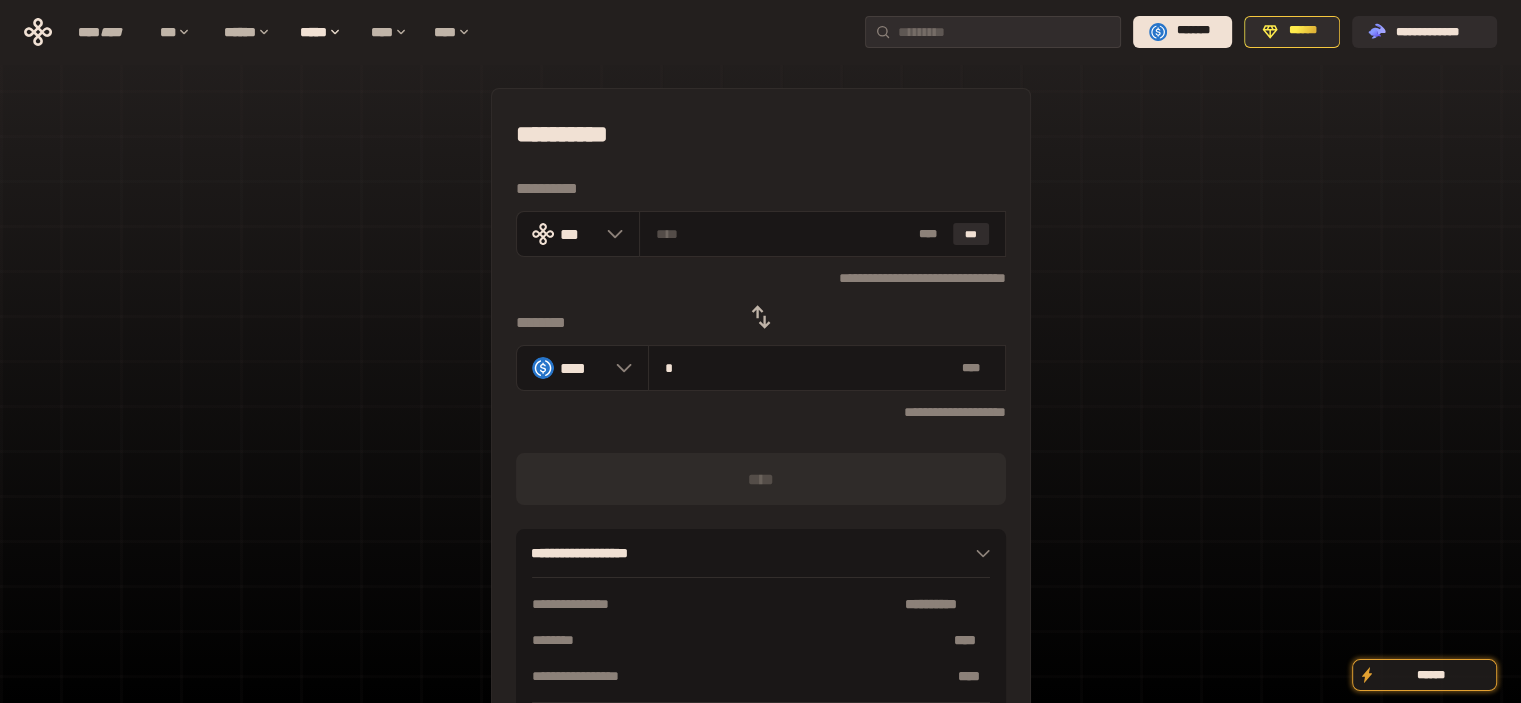 type on "**********" 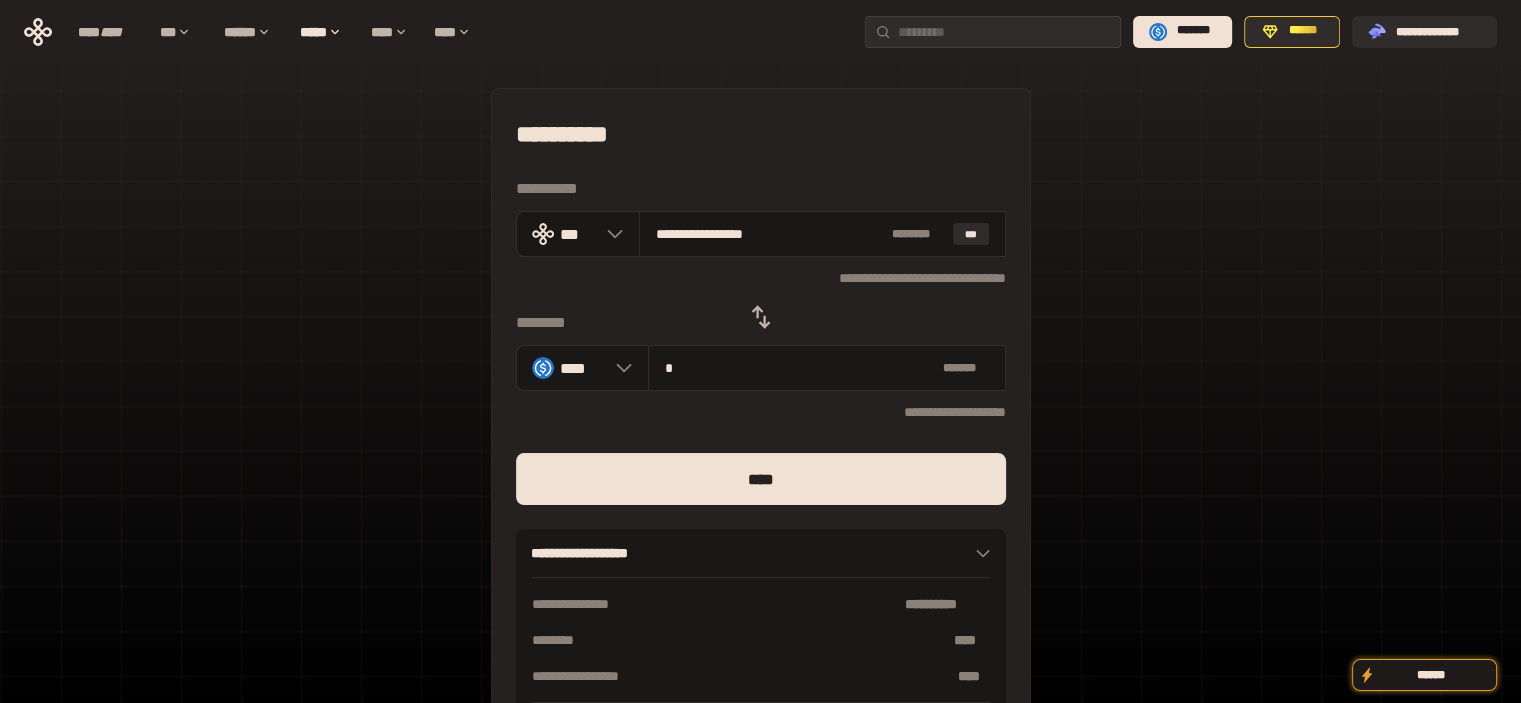 type on "**" 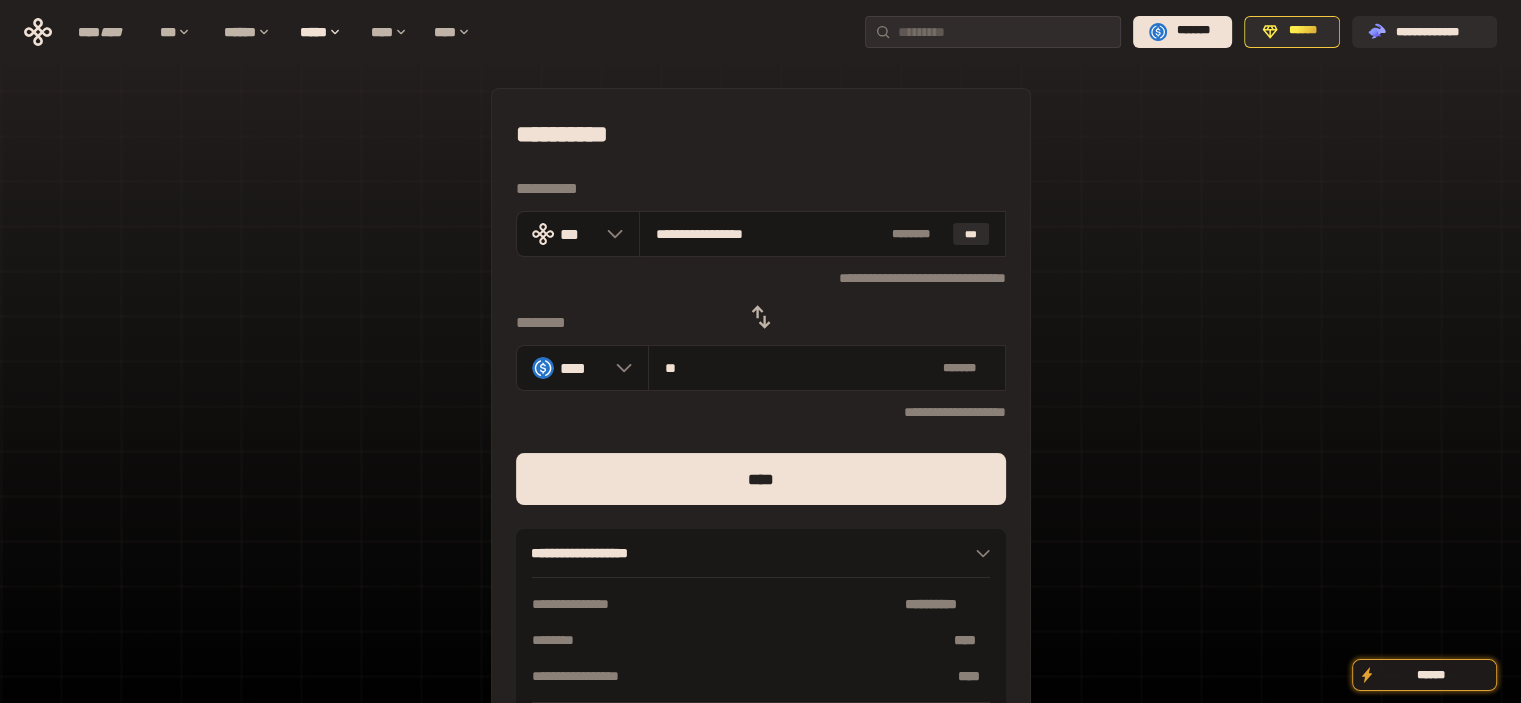 type on "**********" 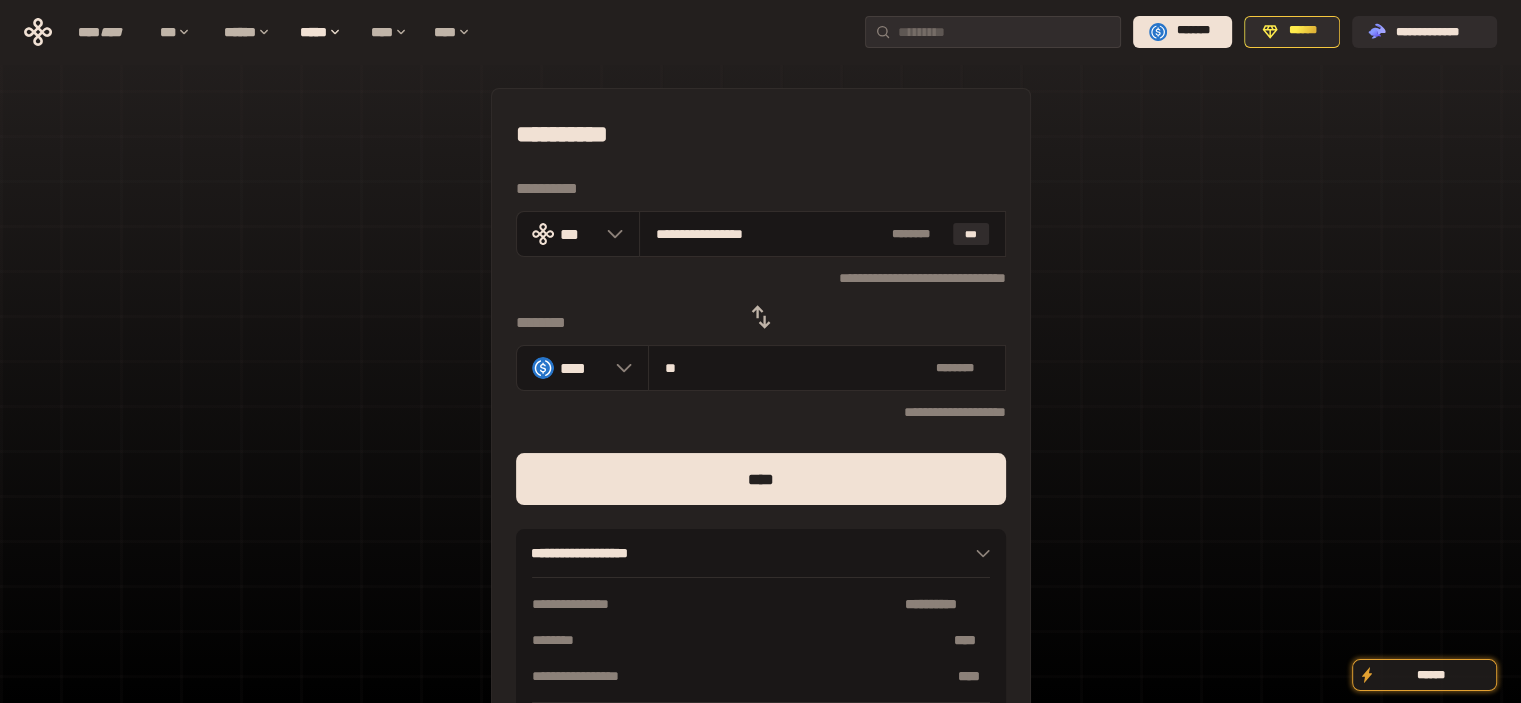type on "**" 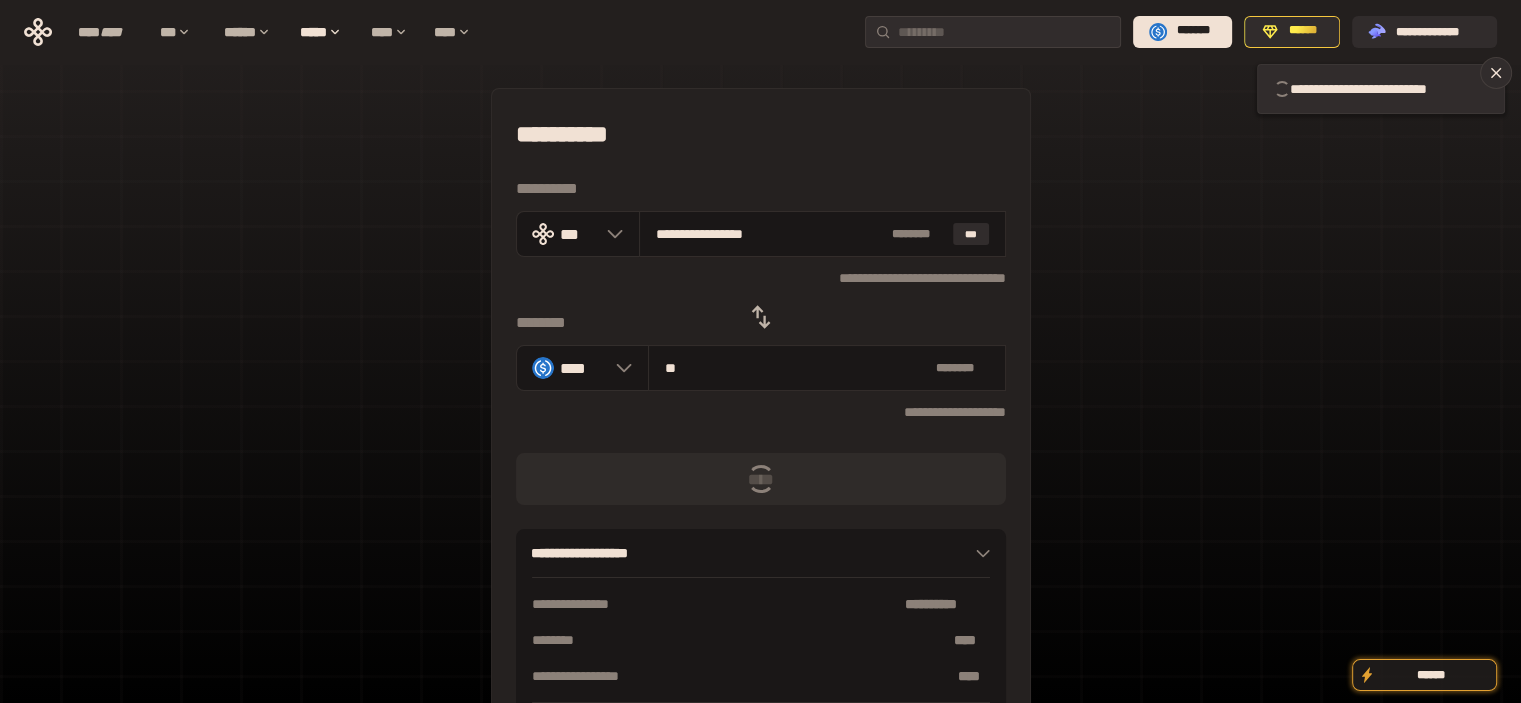 click on "**********" at bounding box center [761, 189] 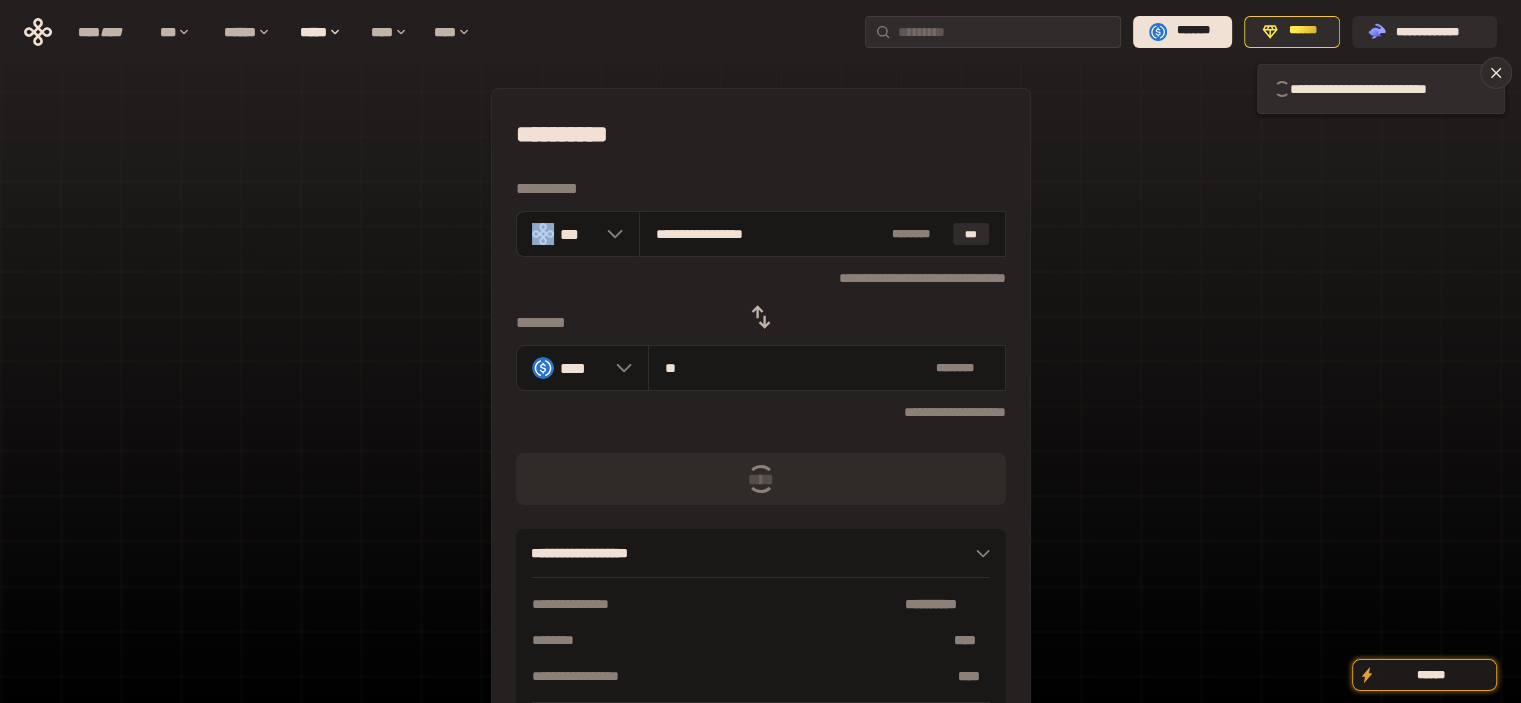 click on "**********" at bounding box center [761, 189] 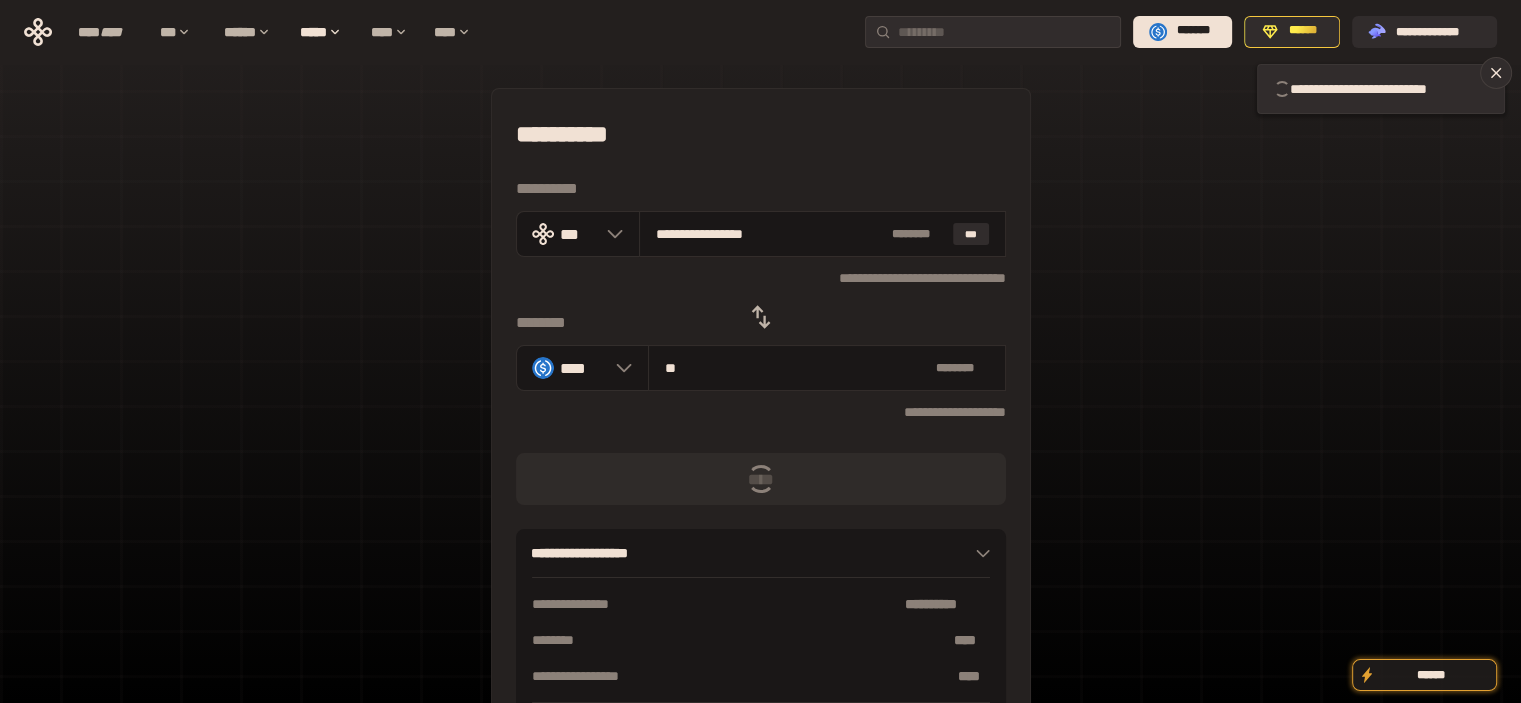 click at bounding box center [761, 317] 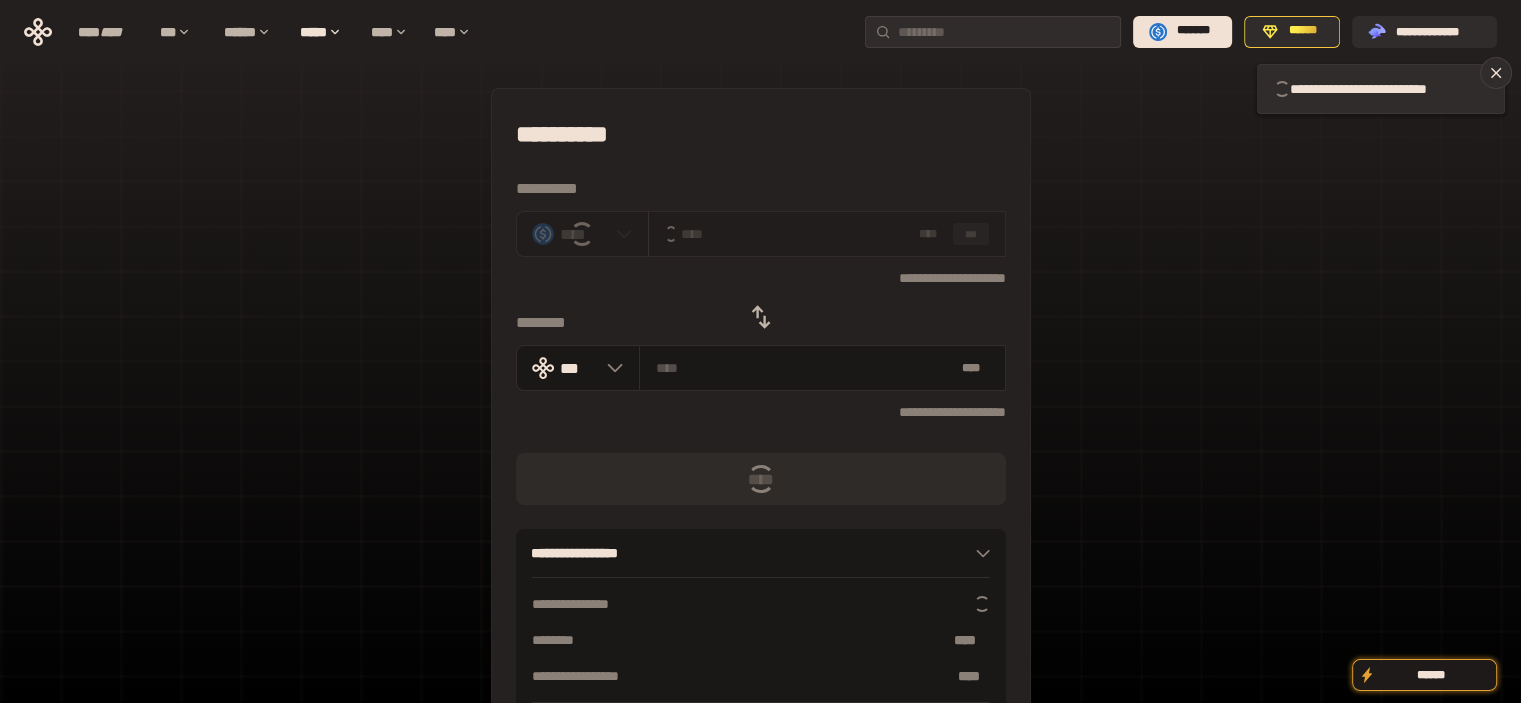 click on "**********" at bounding box center (761, 134) 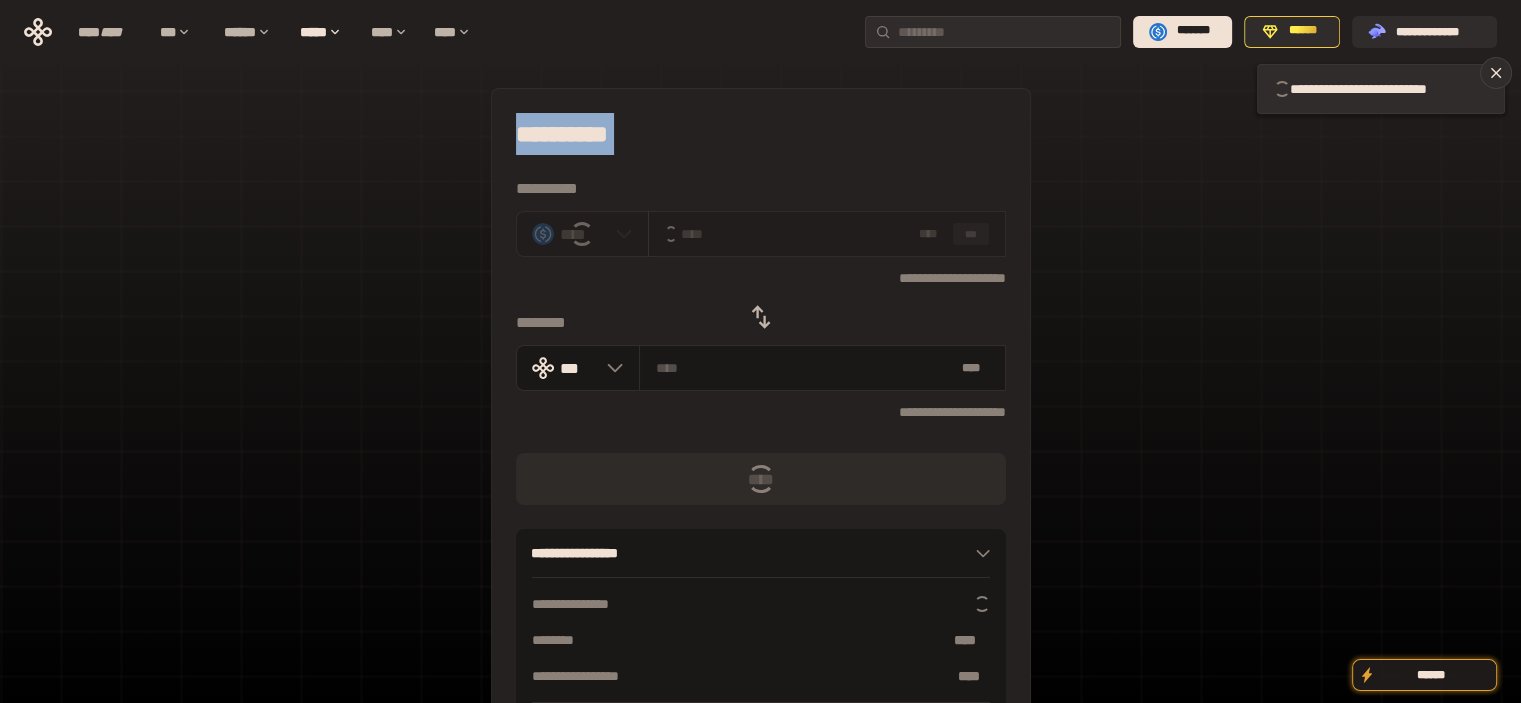 click on "**********" at bounding box center (761, 134) 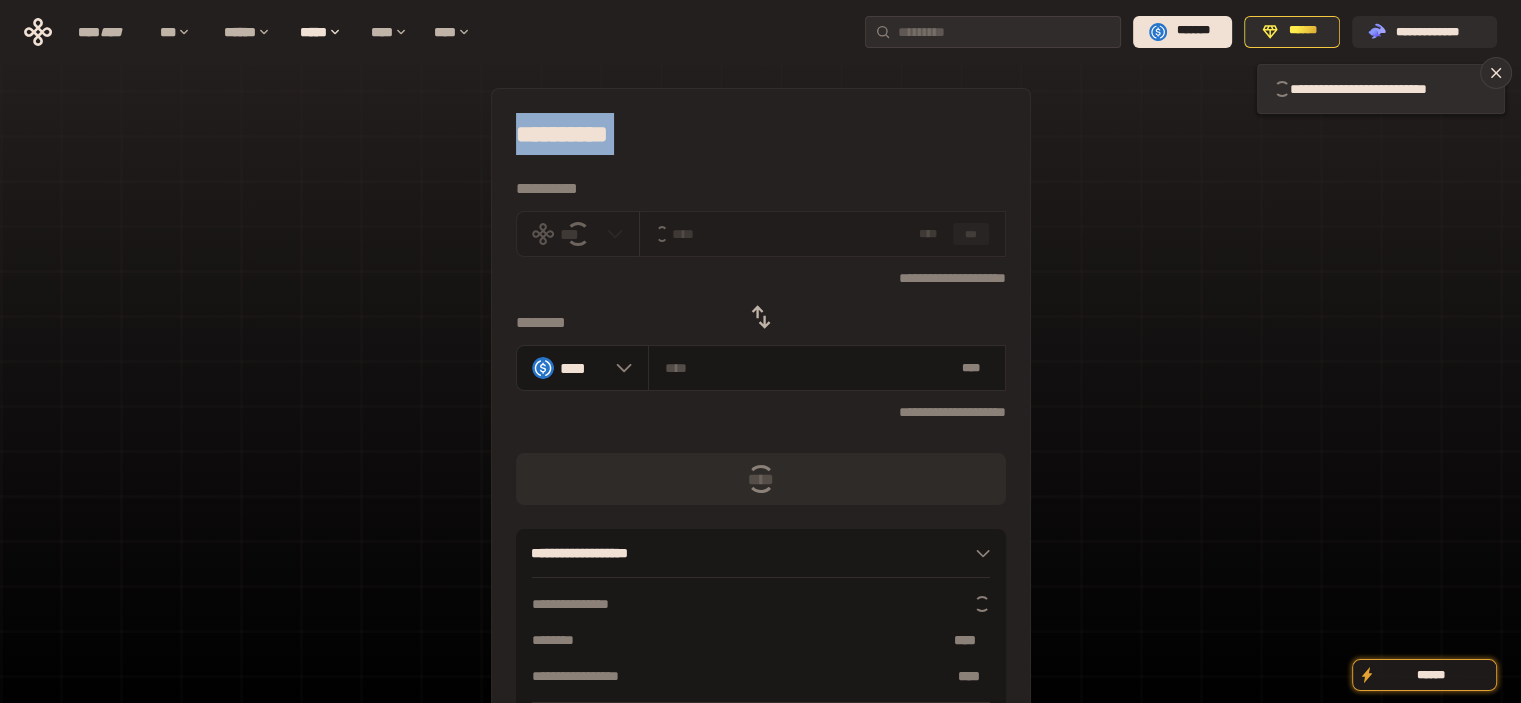 click on "**********" at bounding box center (761, 134) 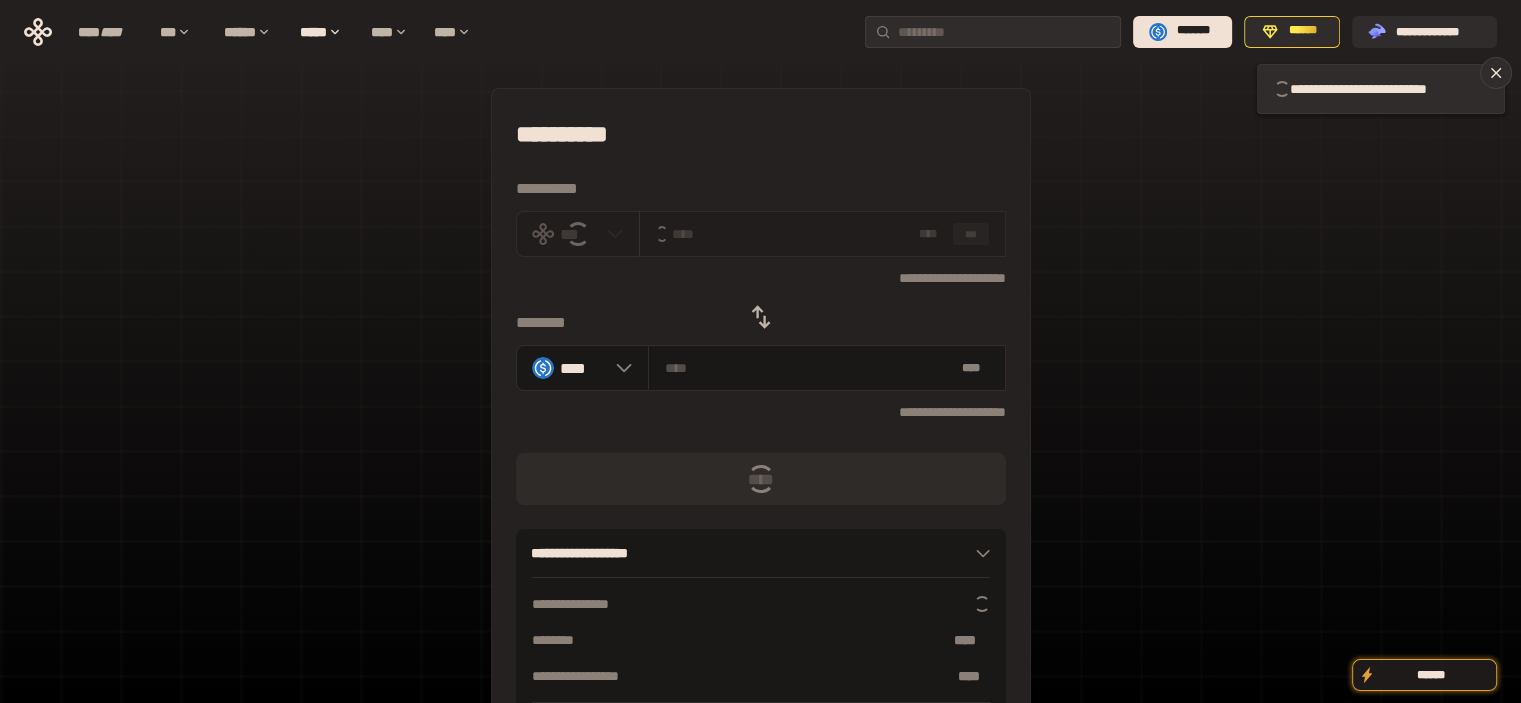 click on "**********" at bounding box center [761, 134] 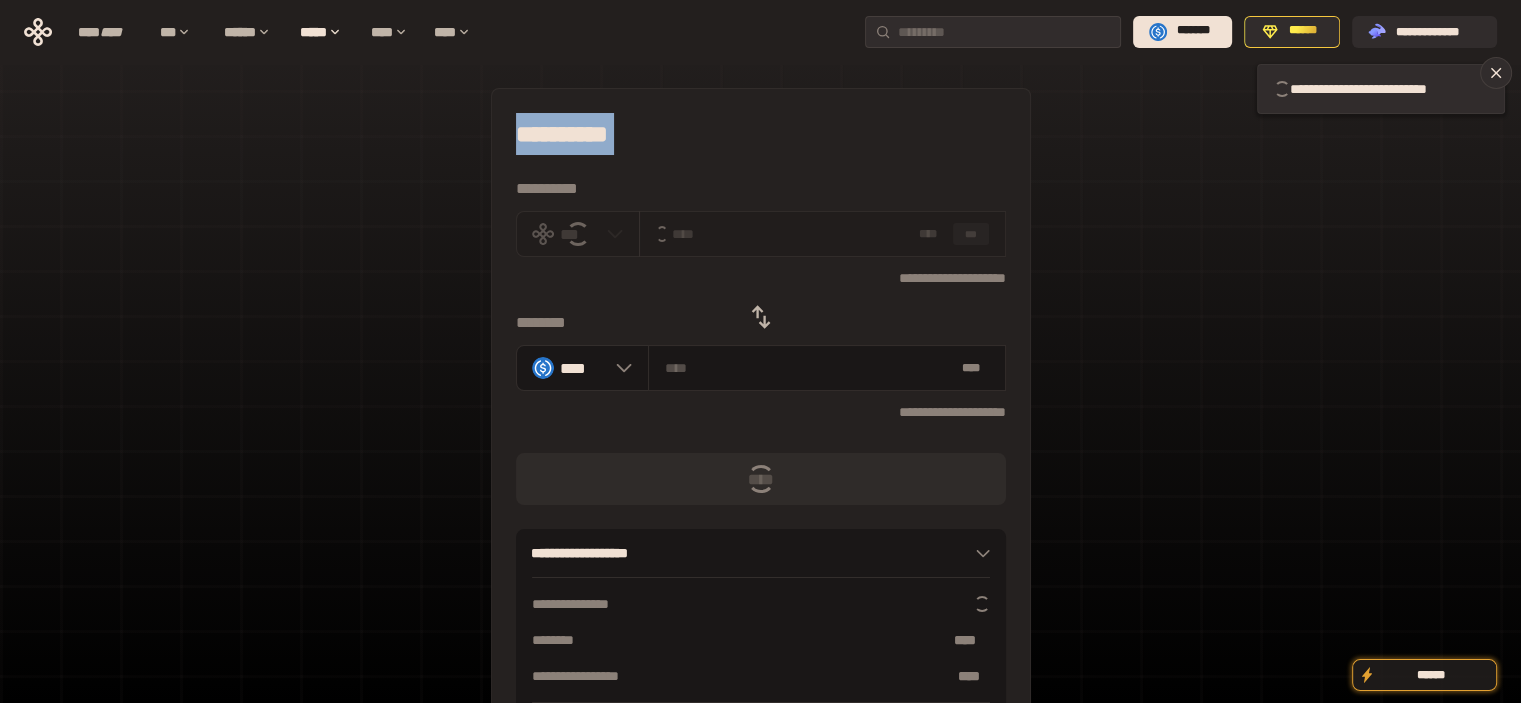 click on "**********" at bounding box center [761, 134] 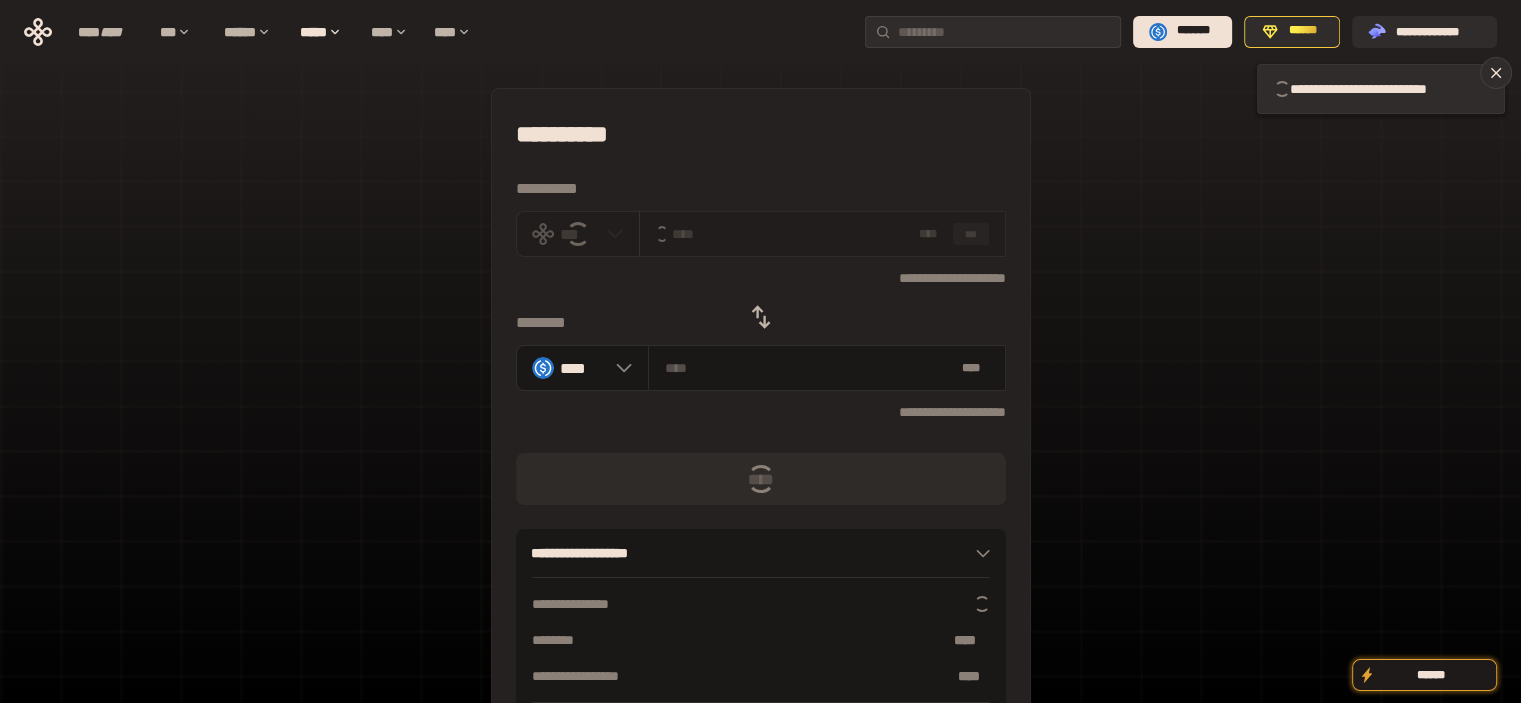 click on "**********" at bounding box center (761, 134) 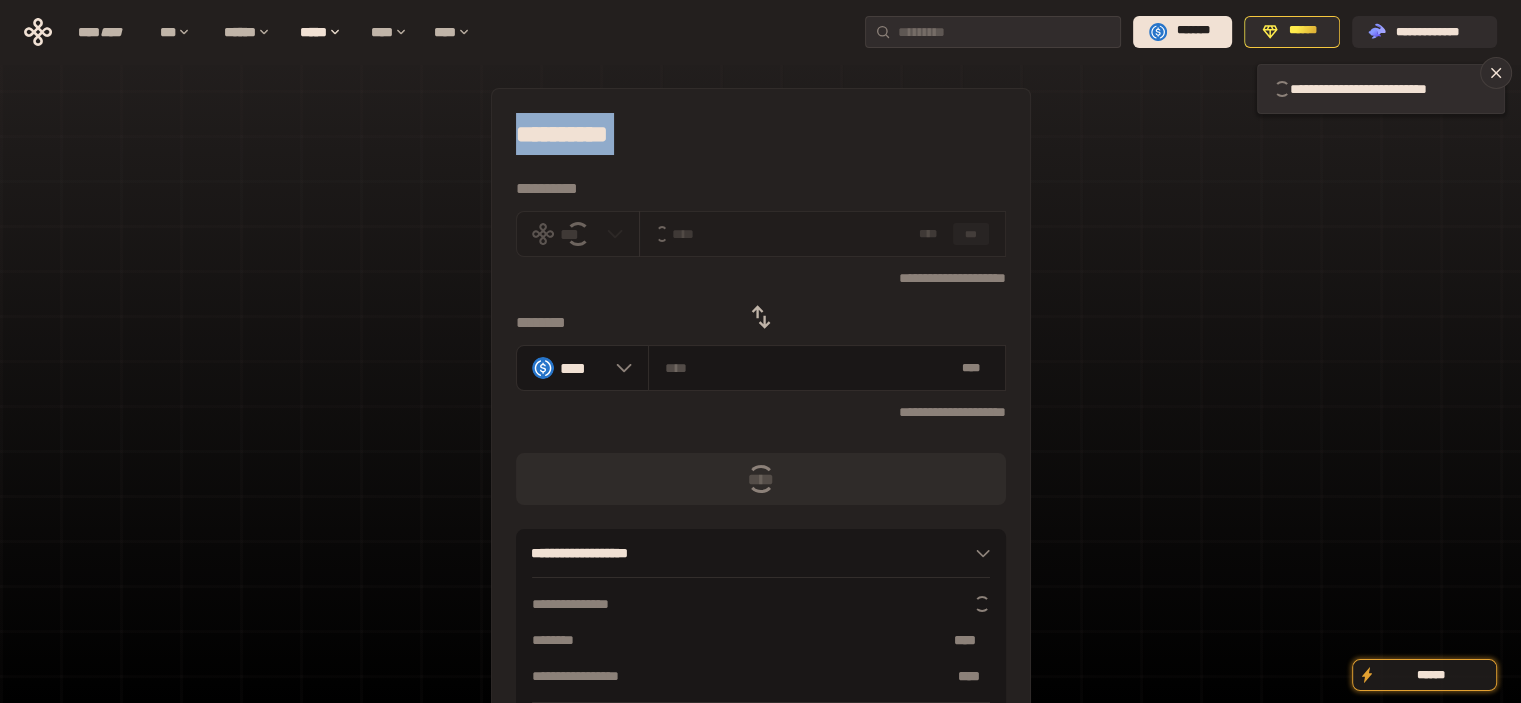 click on "**********" at bounding box center [761, 134] 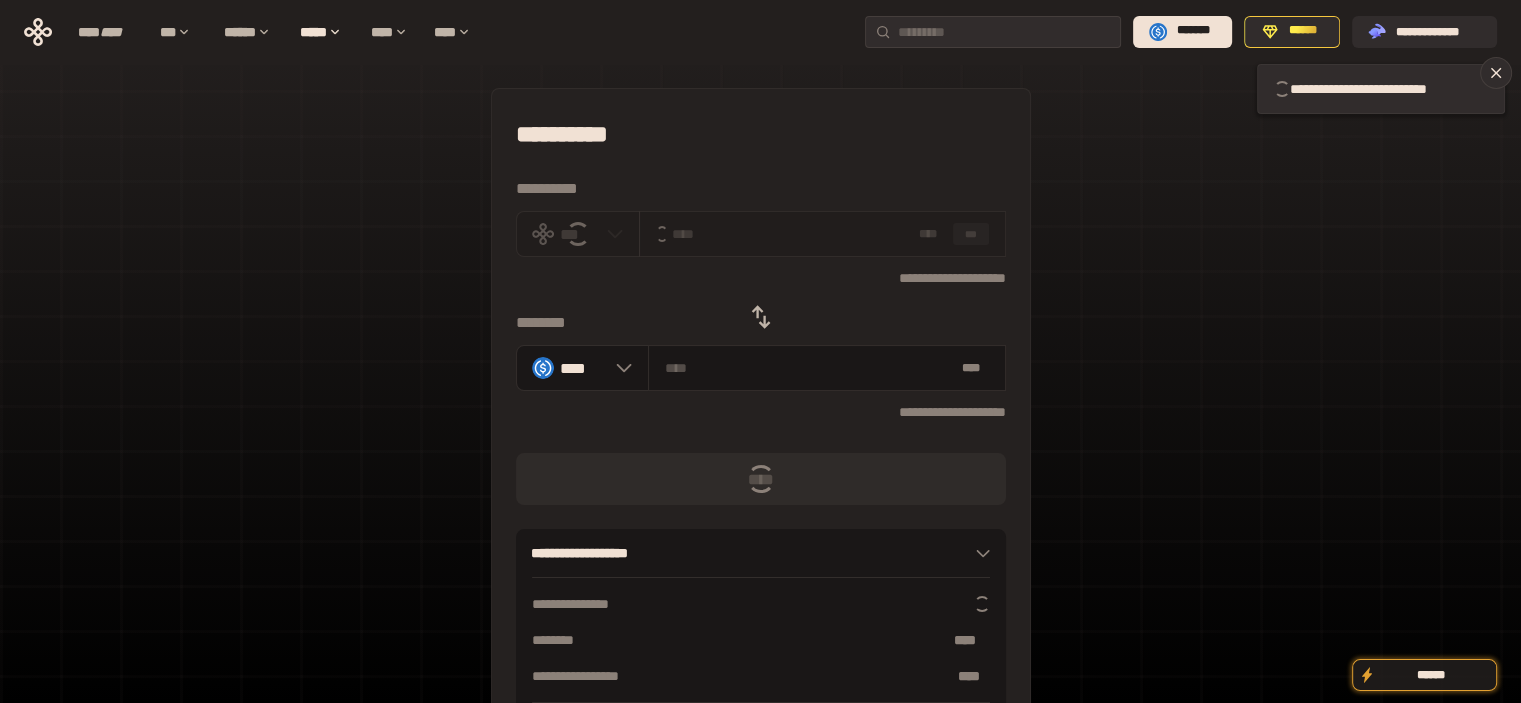 click on "**********" at bounding box center [761, 134] 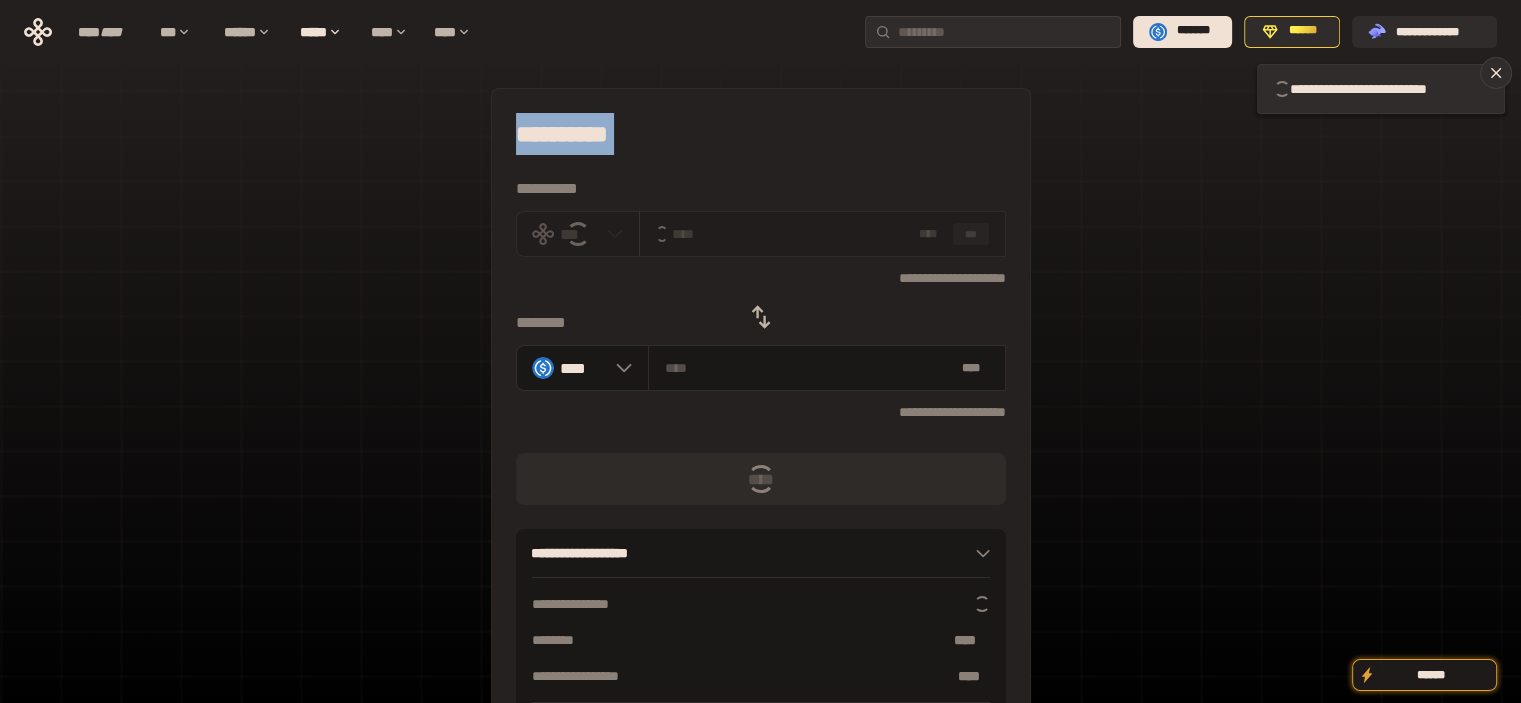 click on "**********" at bounding box center (761, 134) 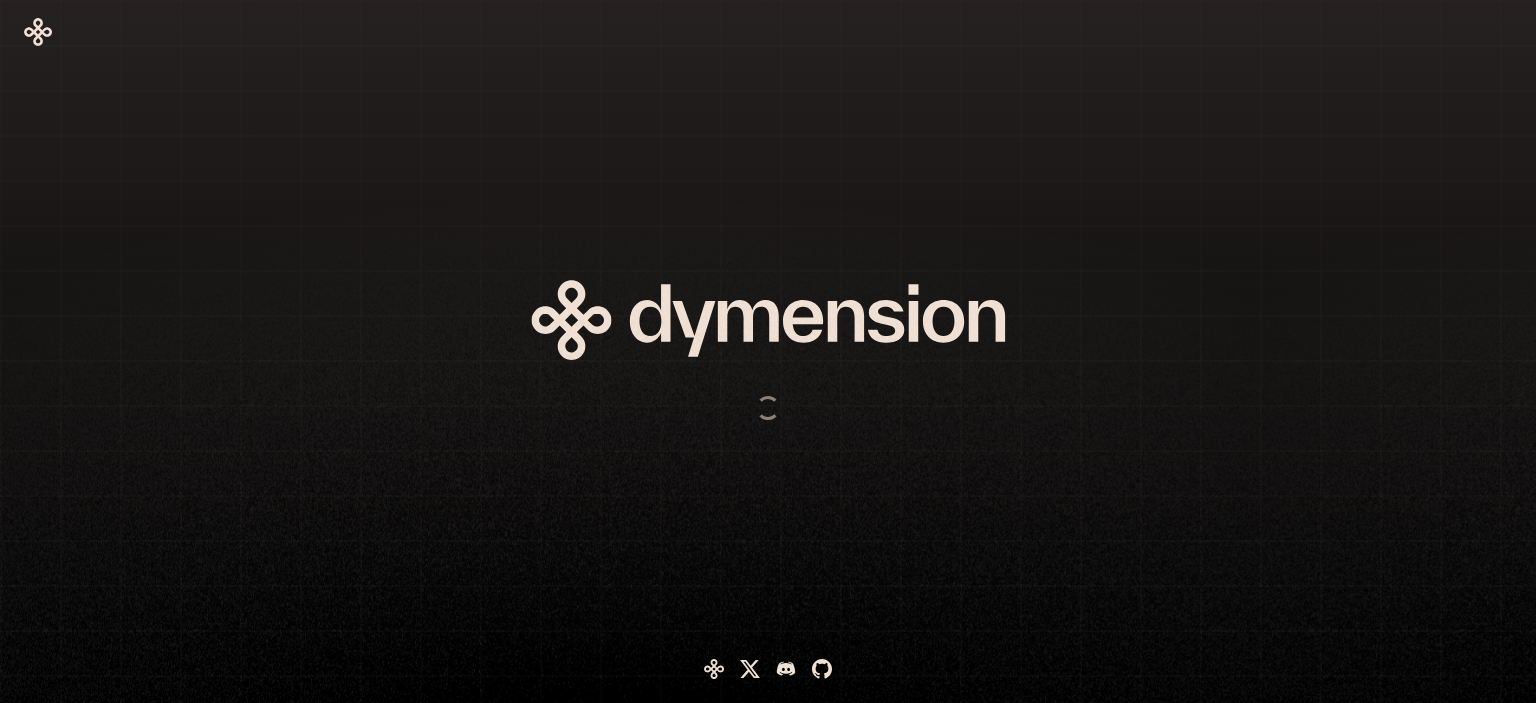 scroll, scrollTop: 0, scrollLeft: 0, axis: both 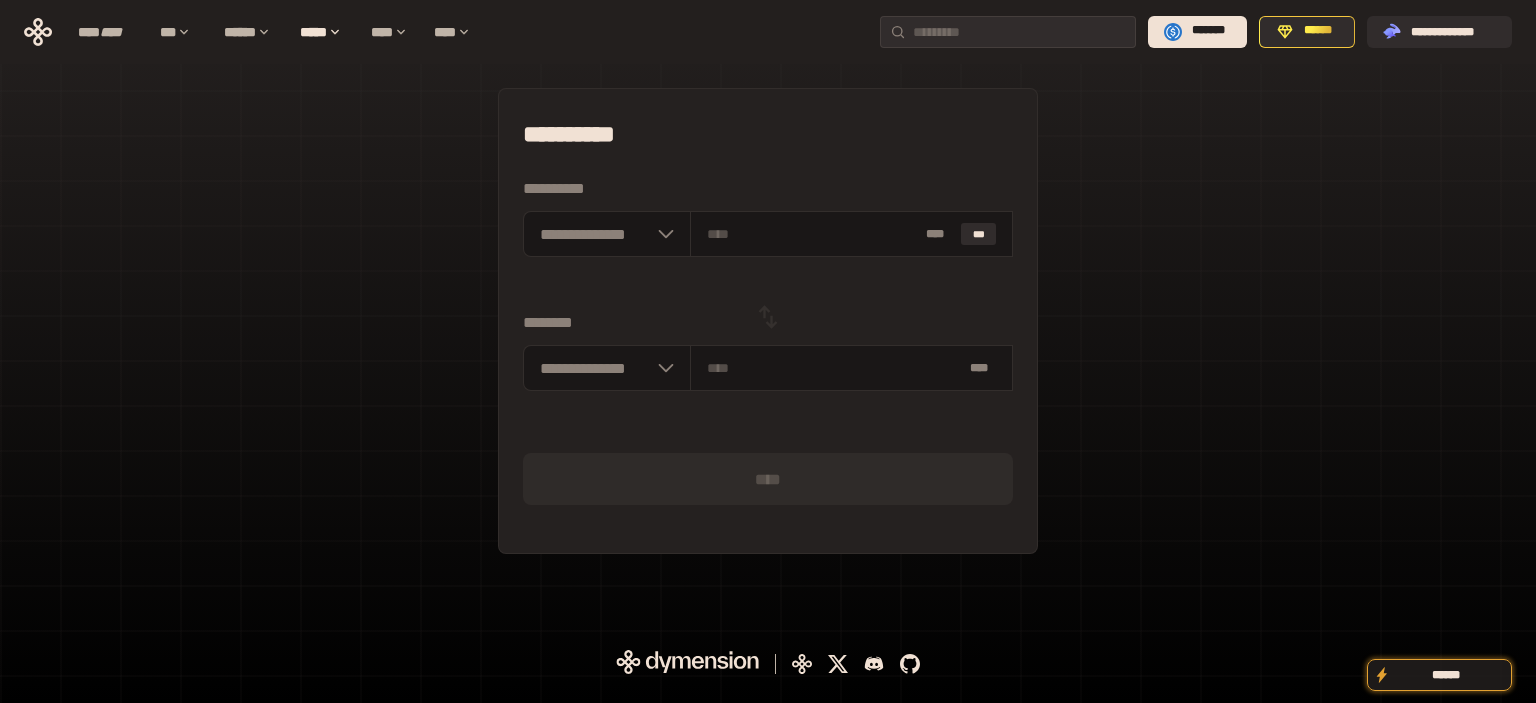 click on "**********" at bounding box center (768, 134) 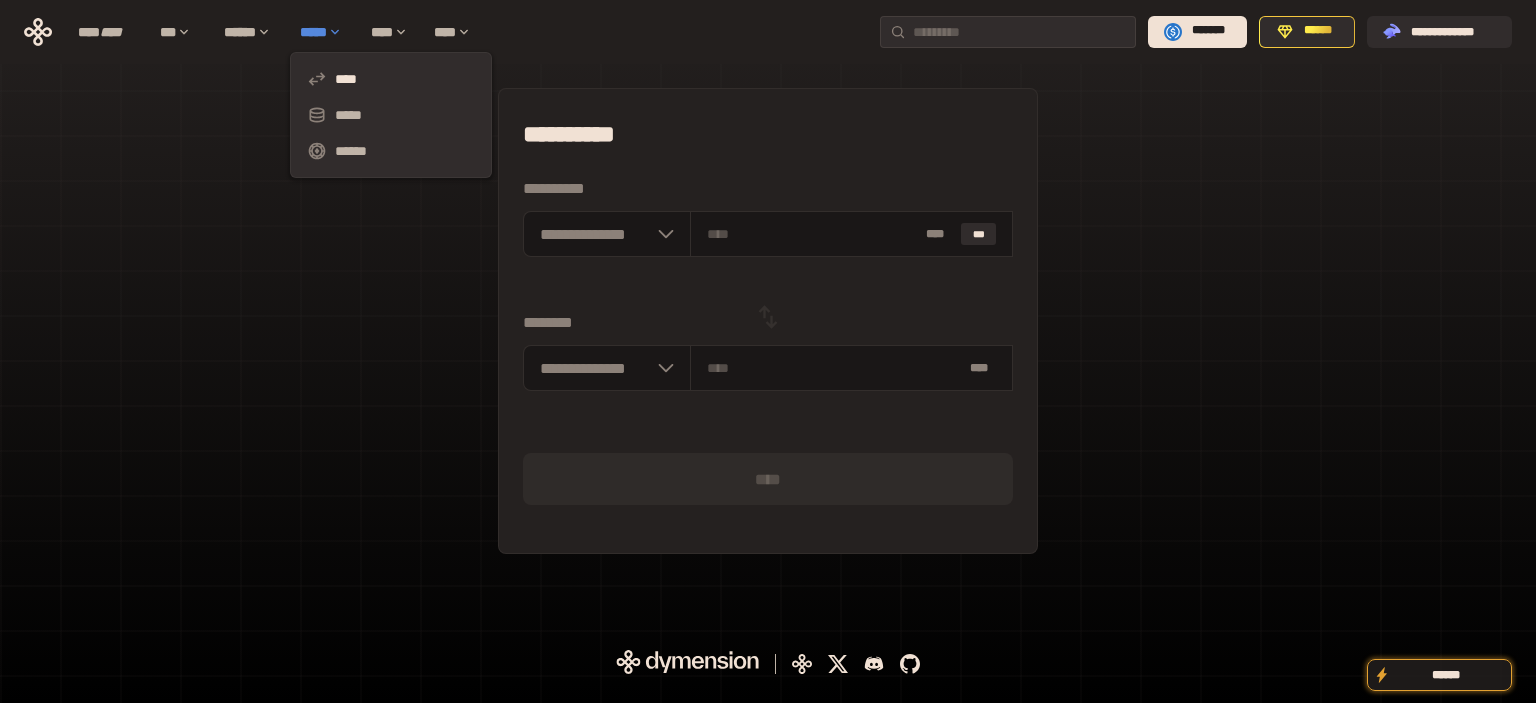 click on "*****" at bounding box center [325, 32] 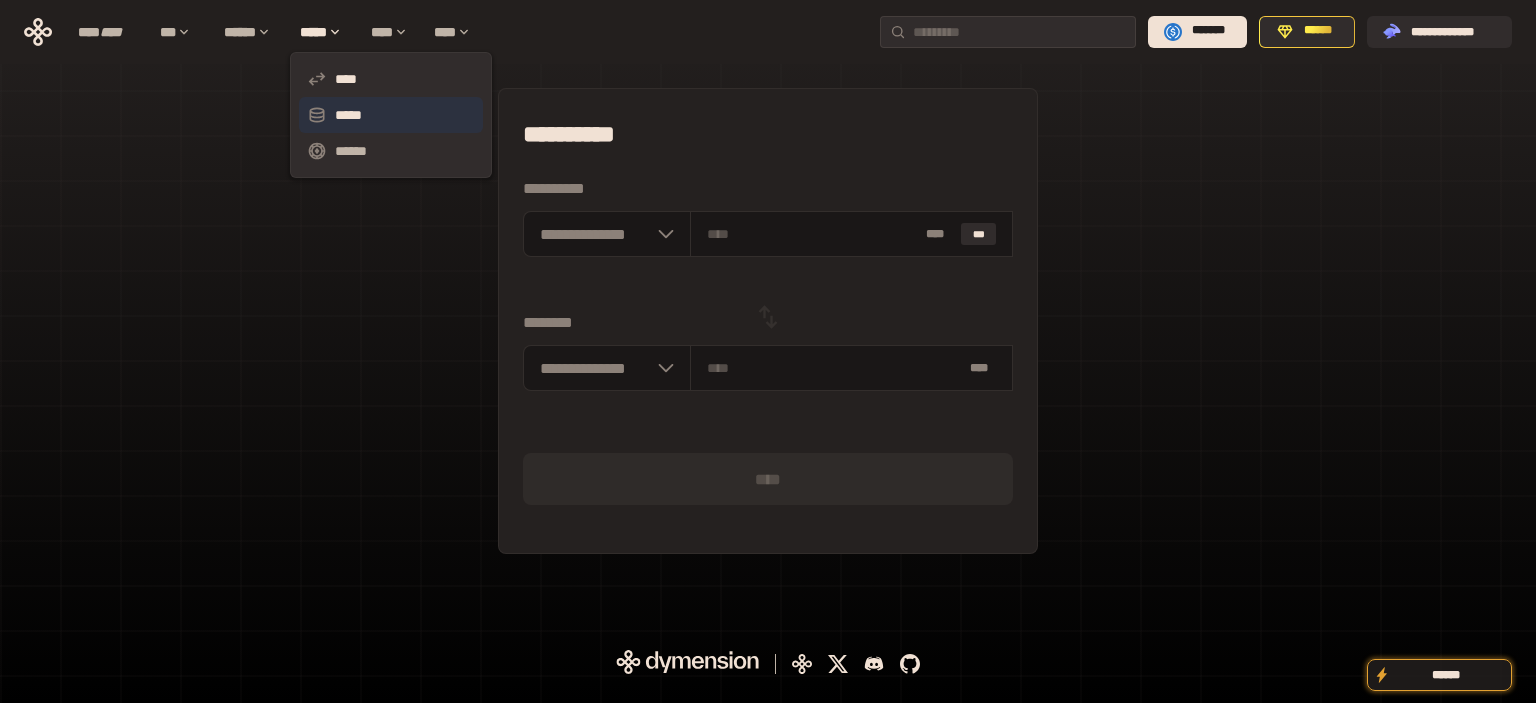 click on "*****" at bounding box center [391, 115] 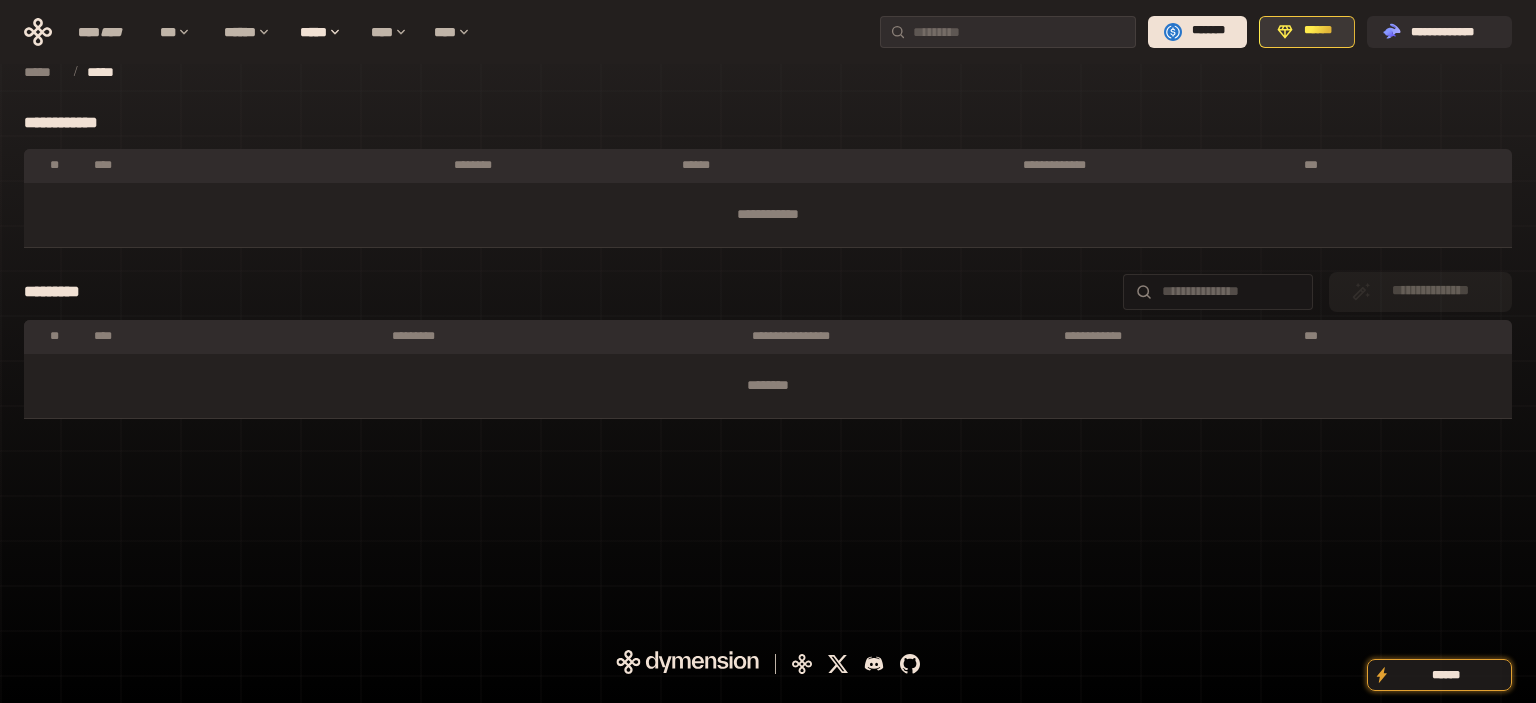 click on "******" at bounding box center (1318, 31) 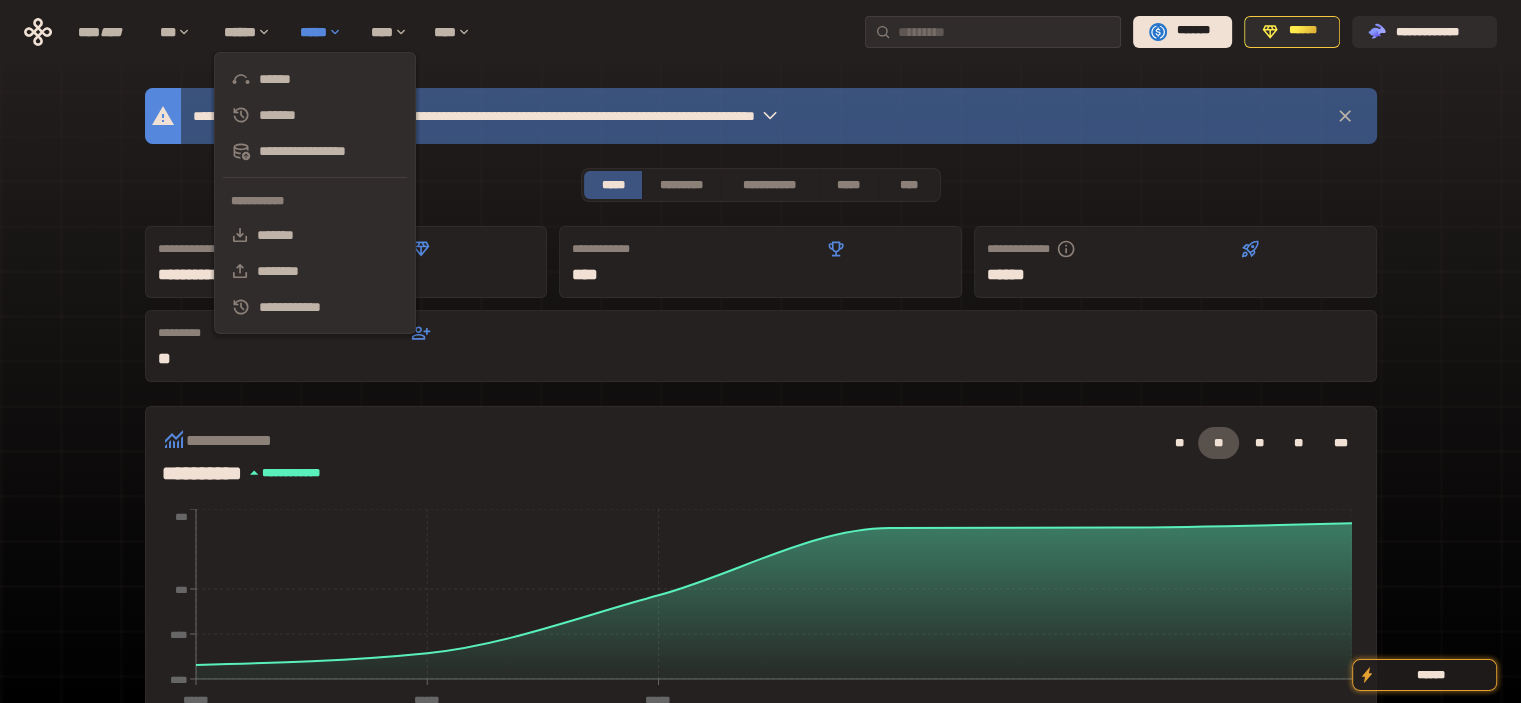 click on "*****" at bounding box center (325, 32) 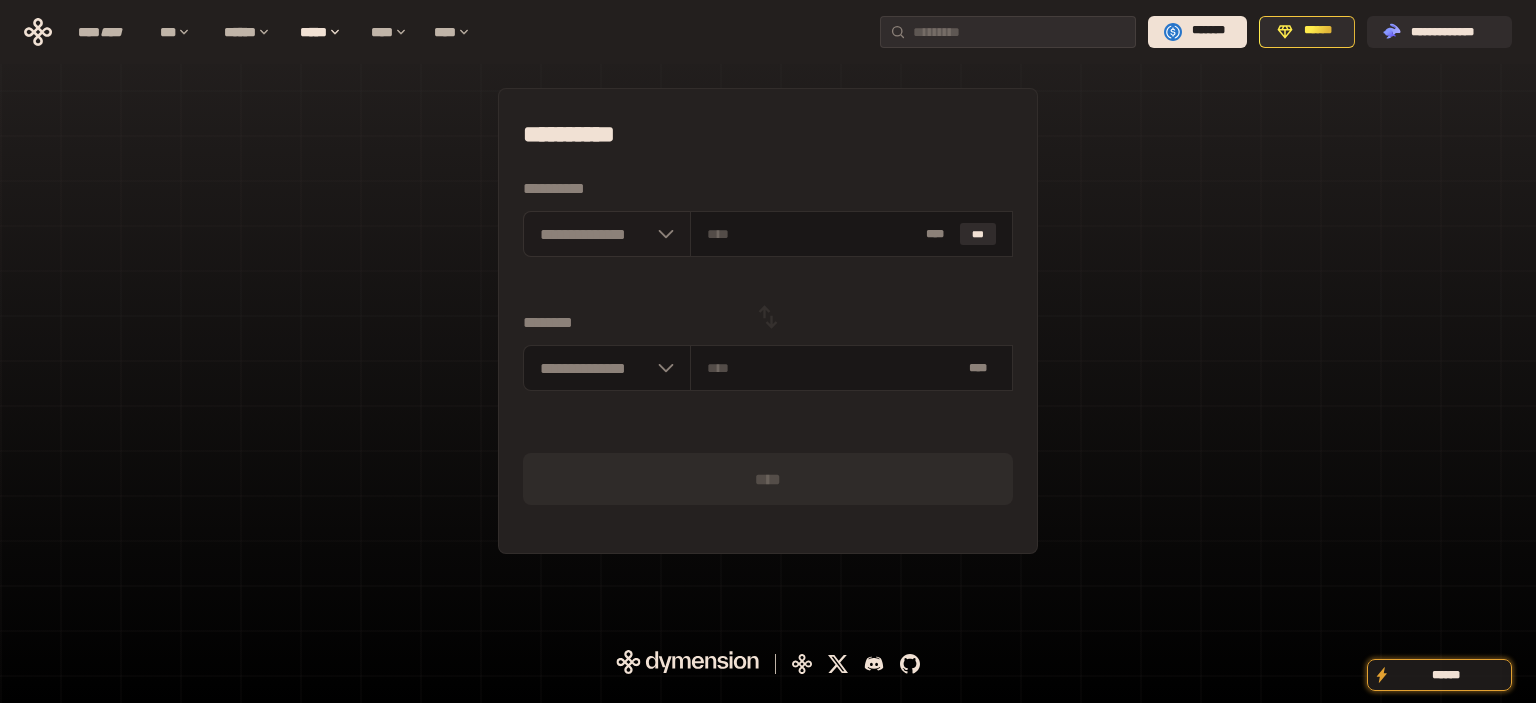 click on "**********" at bounding box center (607, 234) 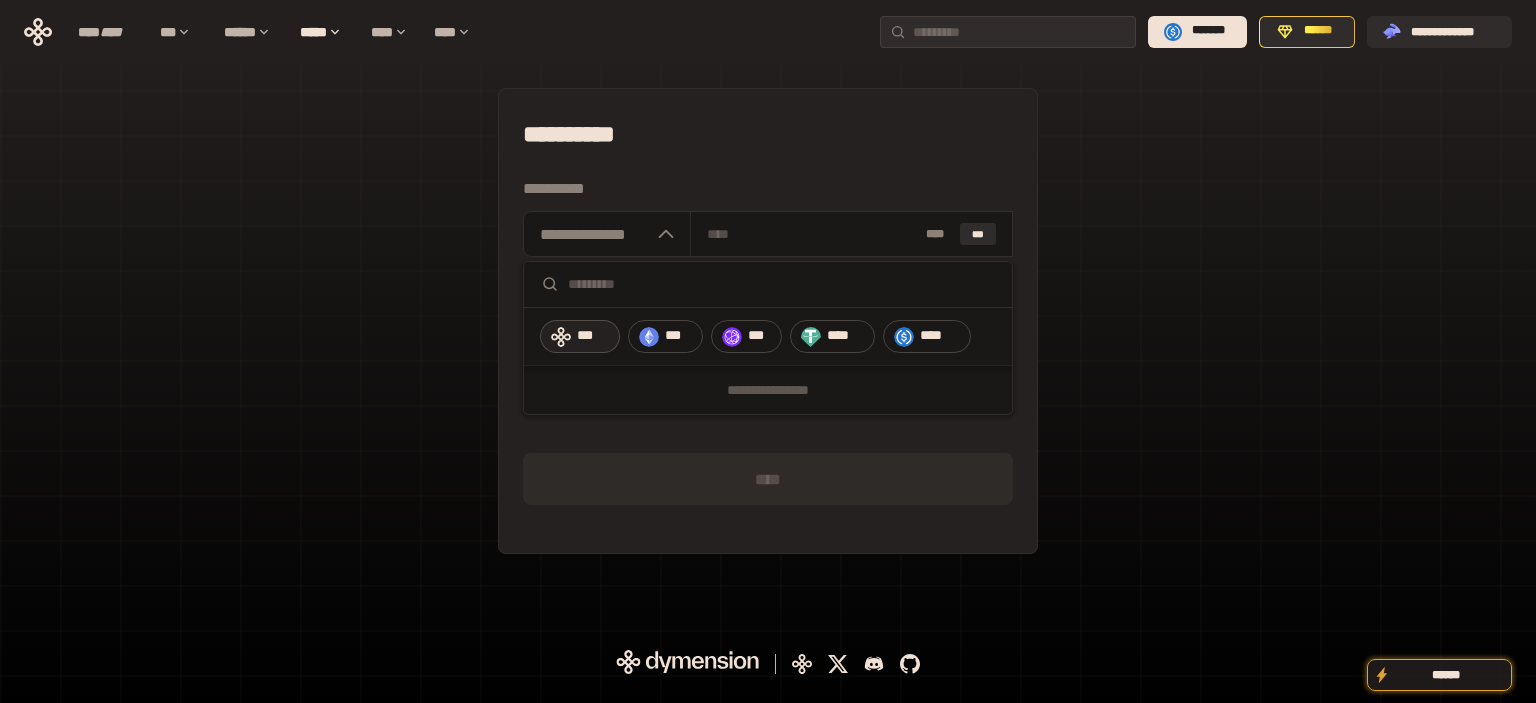 click on "***" at bounding box center (580, 337) 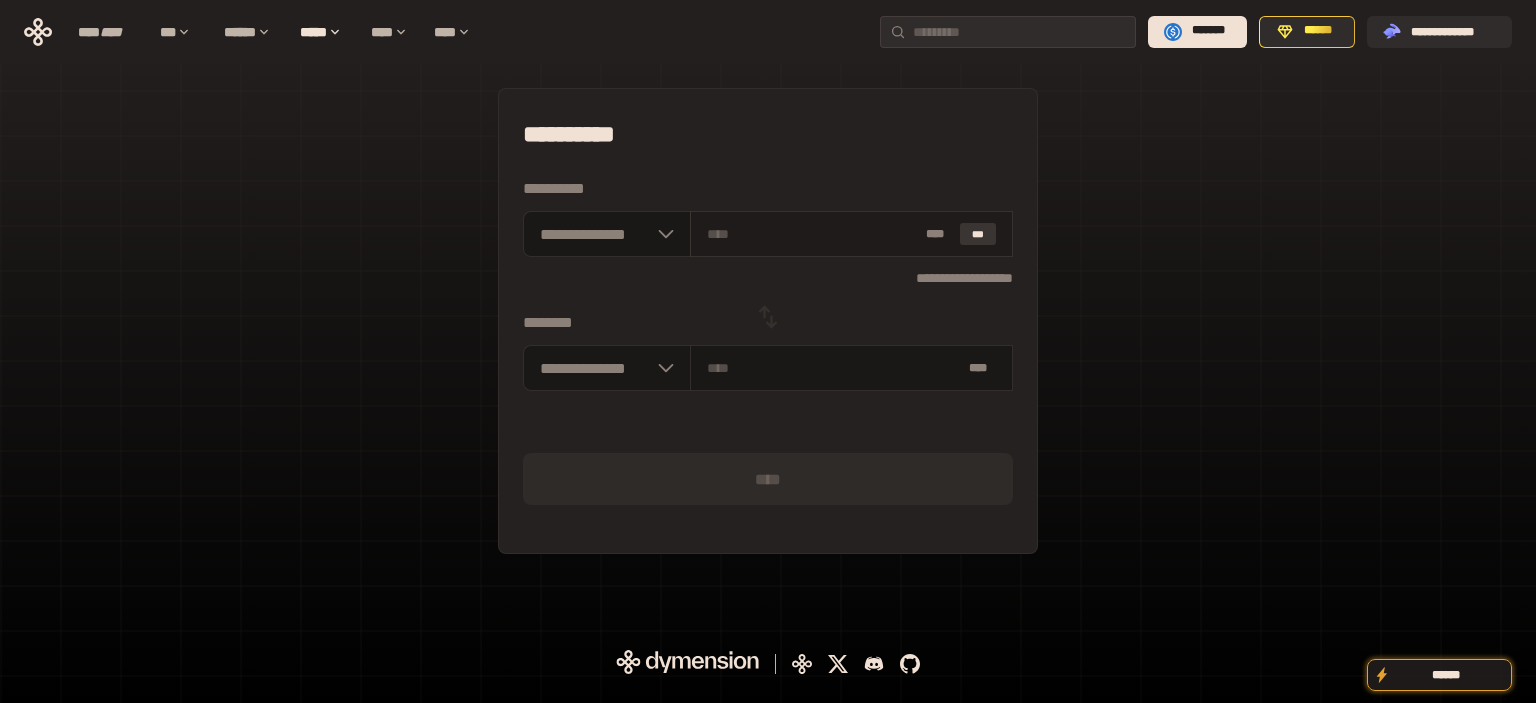 click on "***" at bounding box center [978, 234] 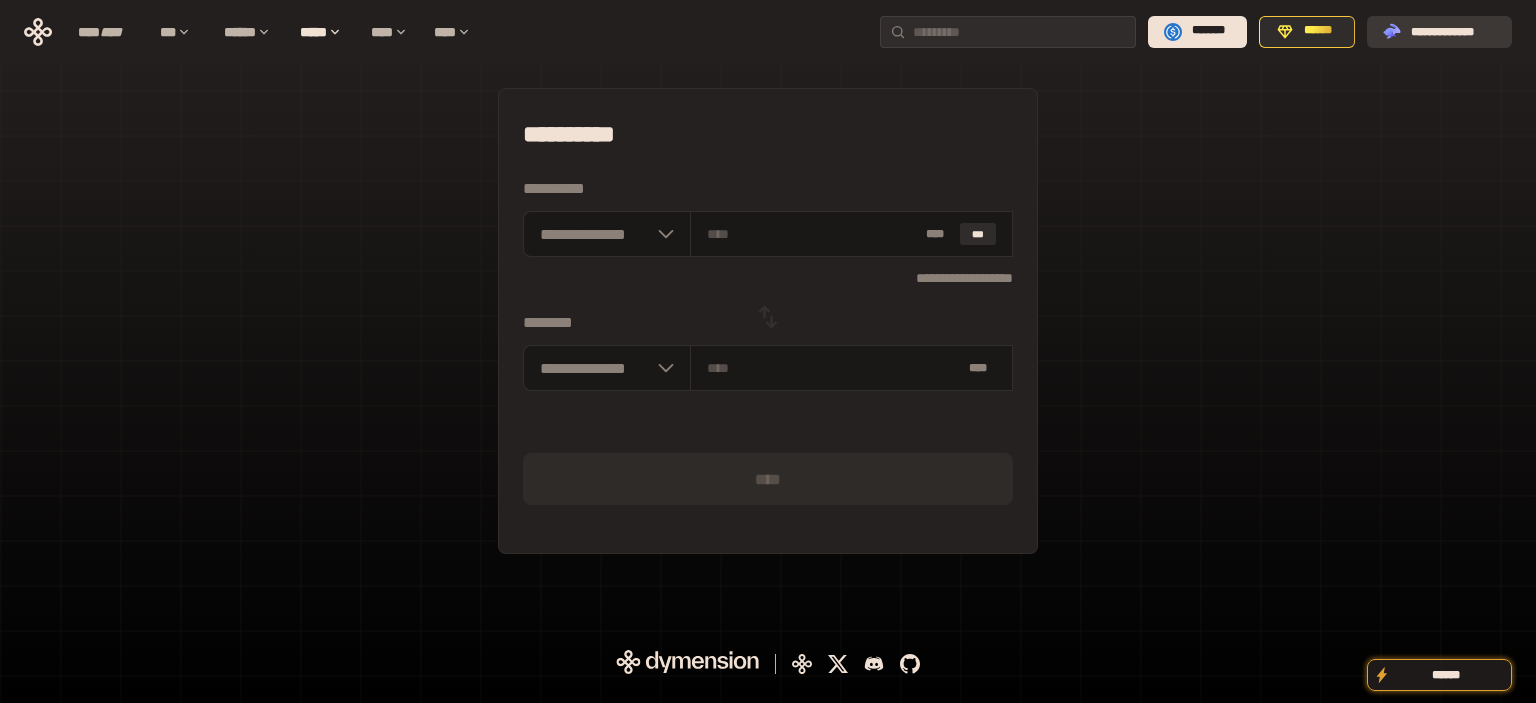 click on "**********" at bounding box center (1453, 31) 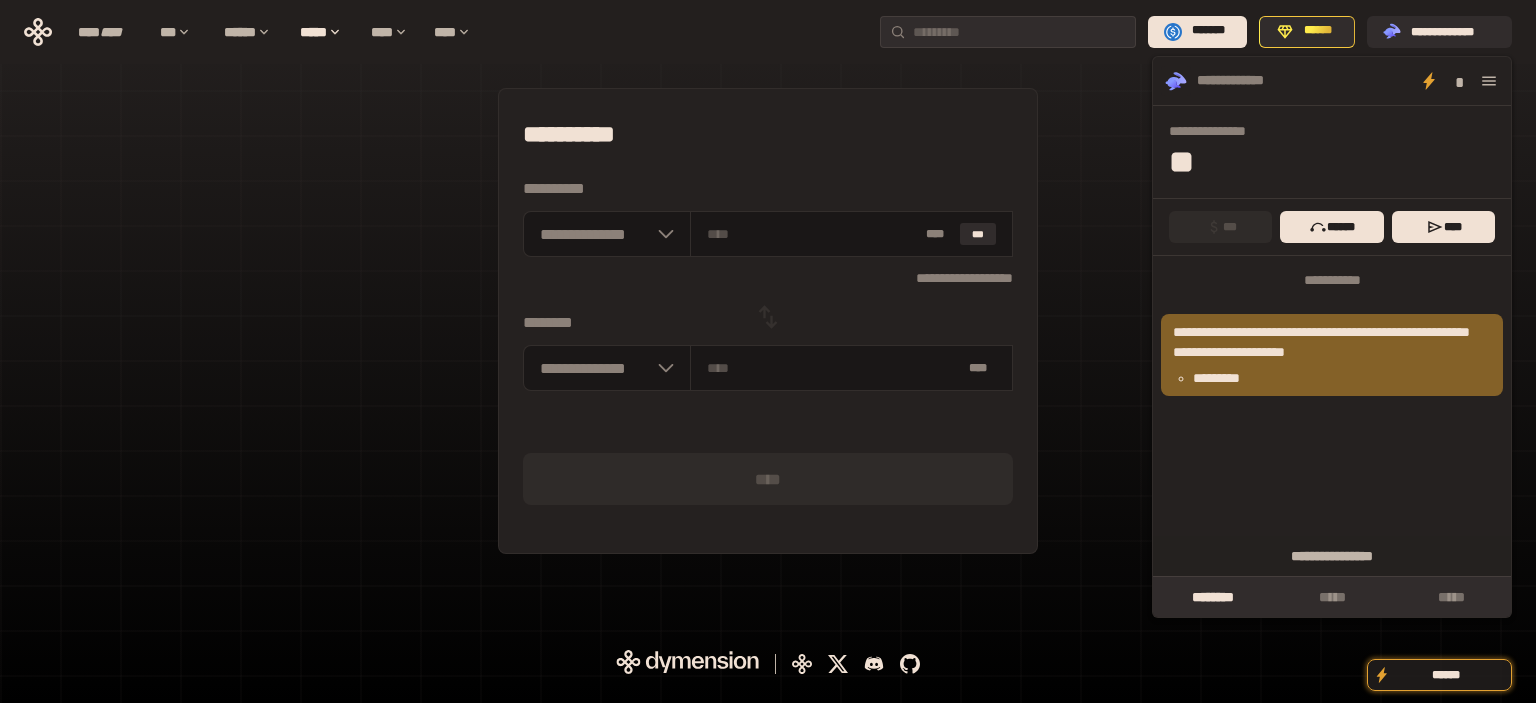 click on "**********" at bounding box center (768, 321) 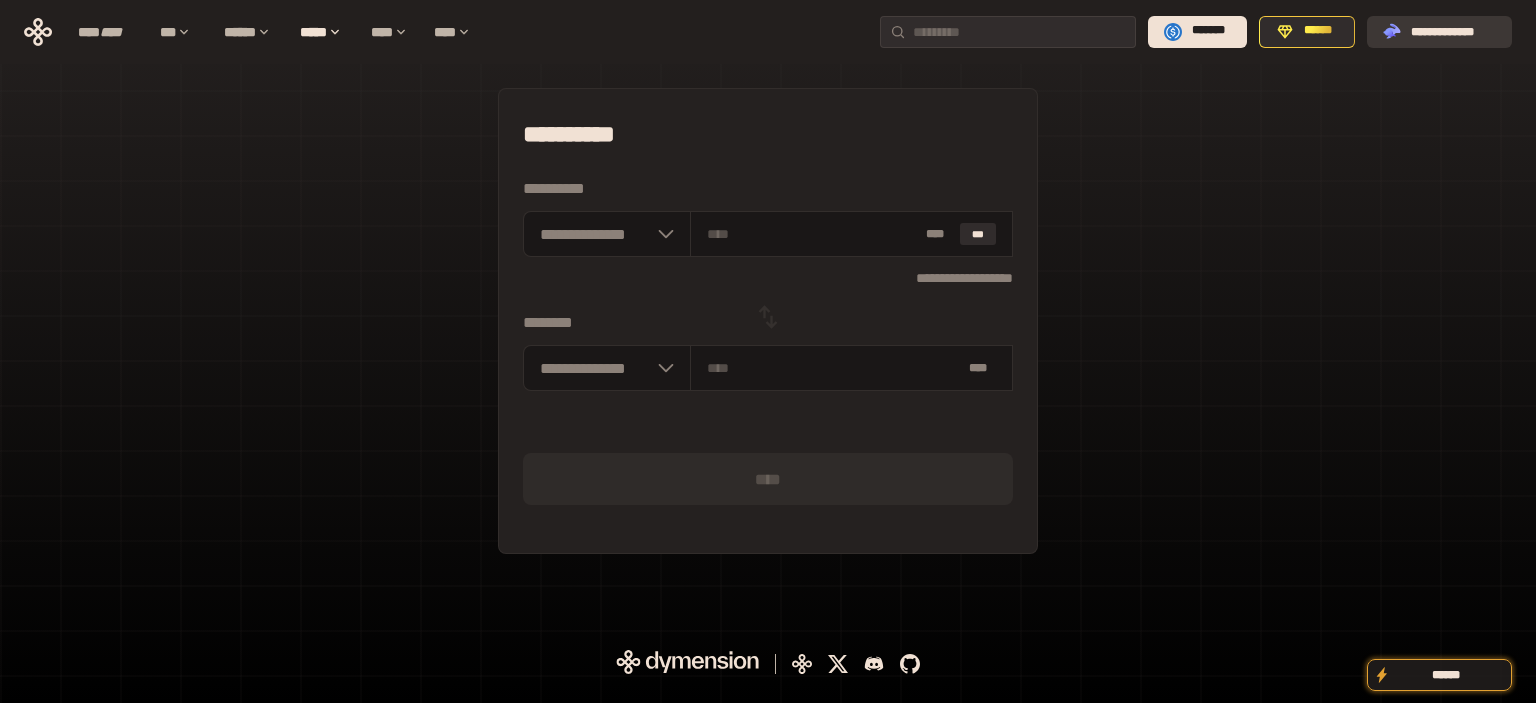 click on "**********" at bounding box center [1453, 31] 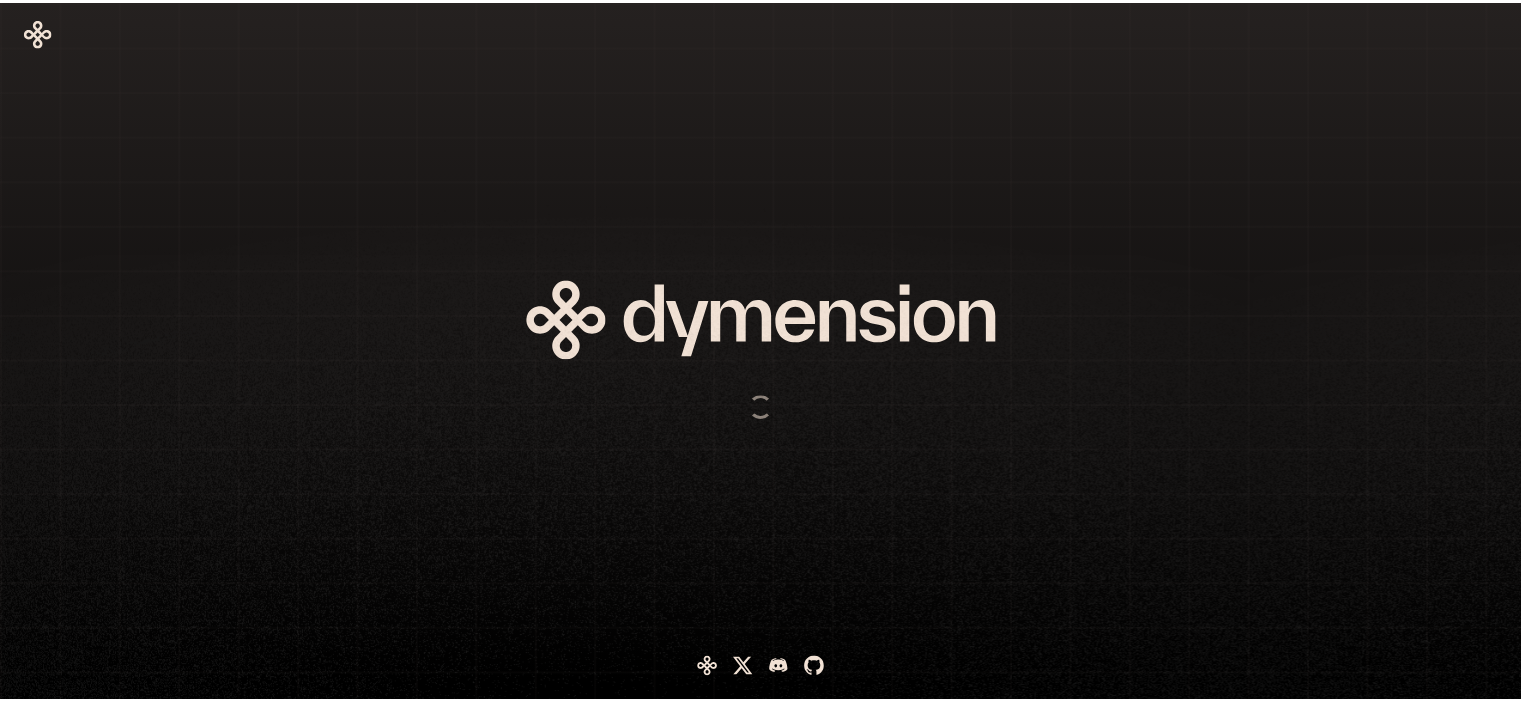 scroll, scrollTop: 0, scrollLeft: 0, axis: both 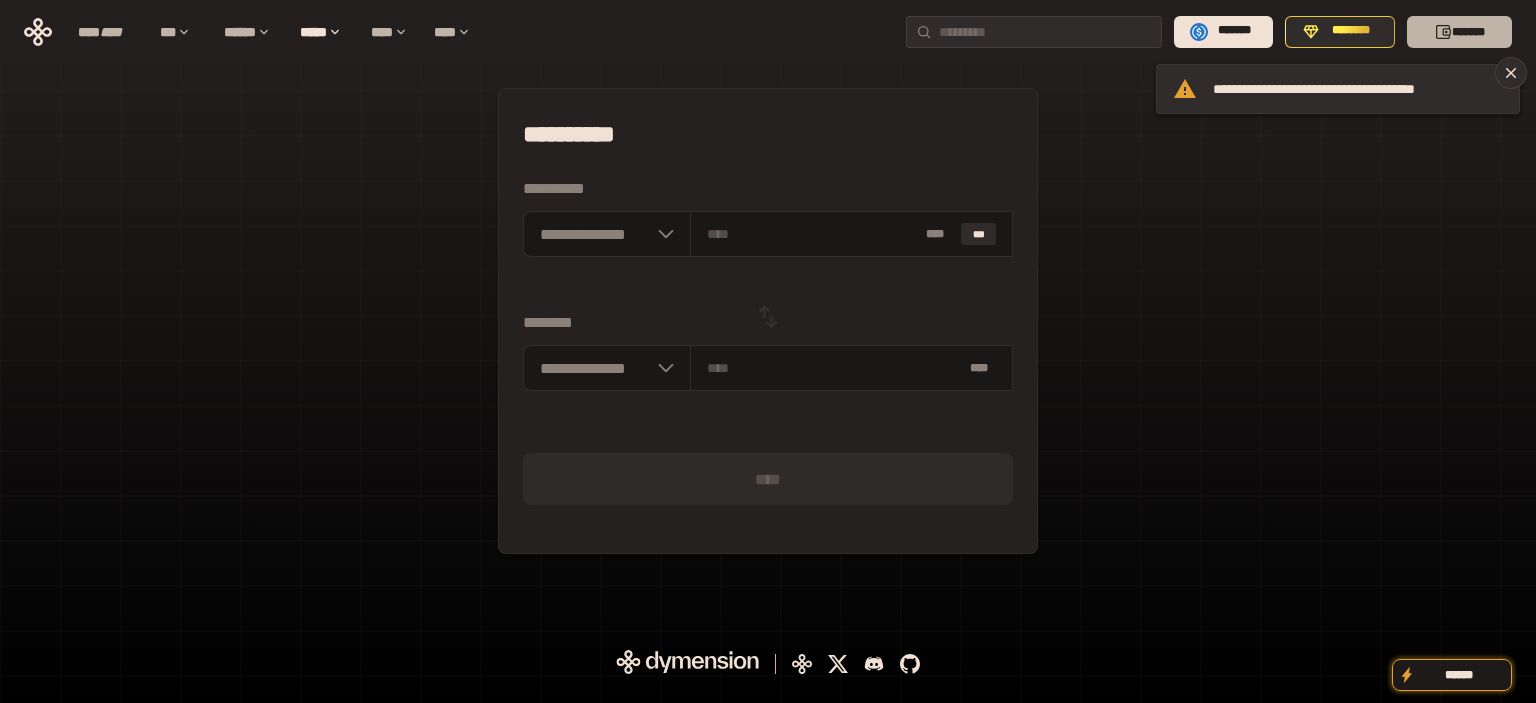 click on "*******" at bounding box center (1459, 32) 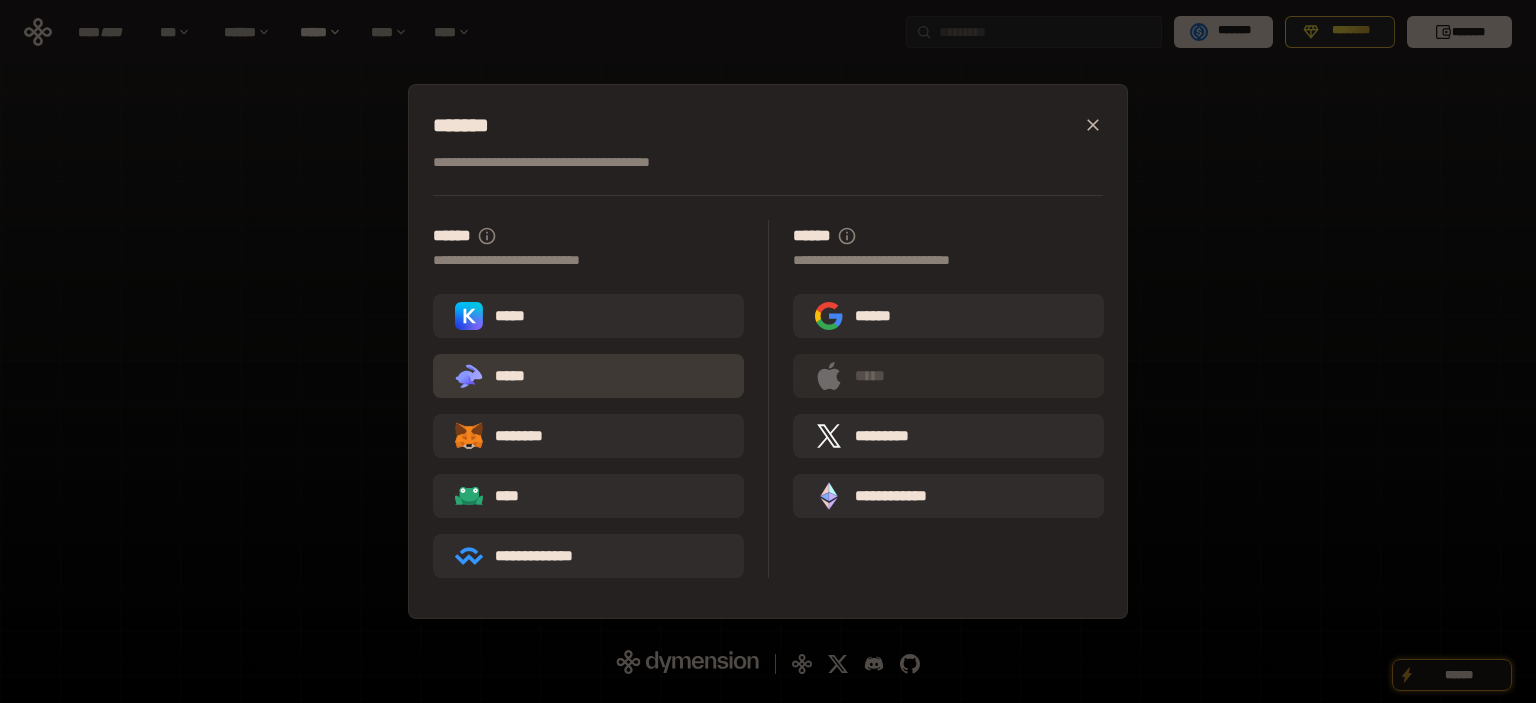 click on ".st0{fill:url(#SVGID_1_);}
.st1{fill-rule:evenodd;clip-rule:evenodd;fill:url(#SVGID_00000161597173617360504640000012432366591255278478_);}
.st2{fill-rule:evenodd;clip-rule:evenodd;fill:url(#SVGID_00000021803777515098205300000017382971856690286485_);}
.st3{fill:url(#SVGID_00000031192219548086493050000012287181694732331425_);}
*****" at bounding box center [498, 376] 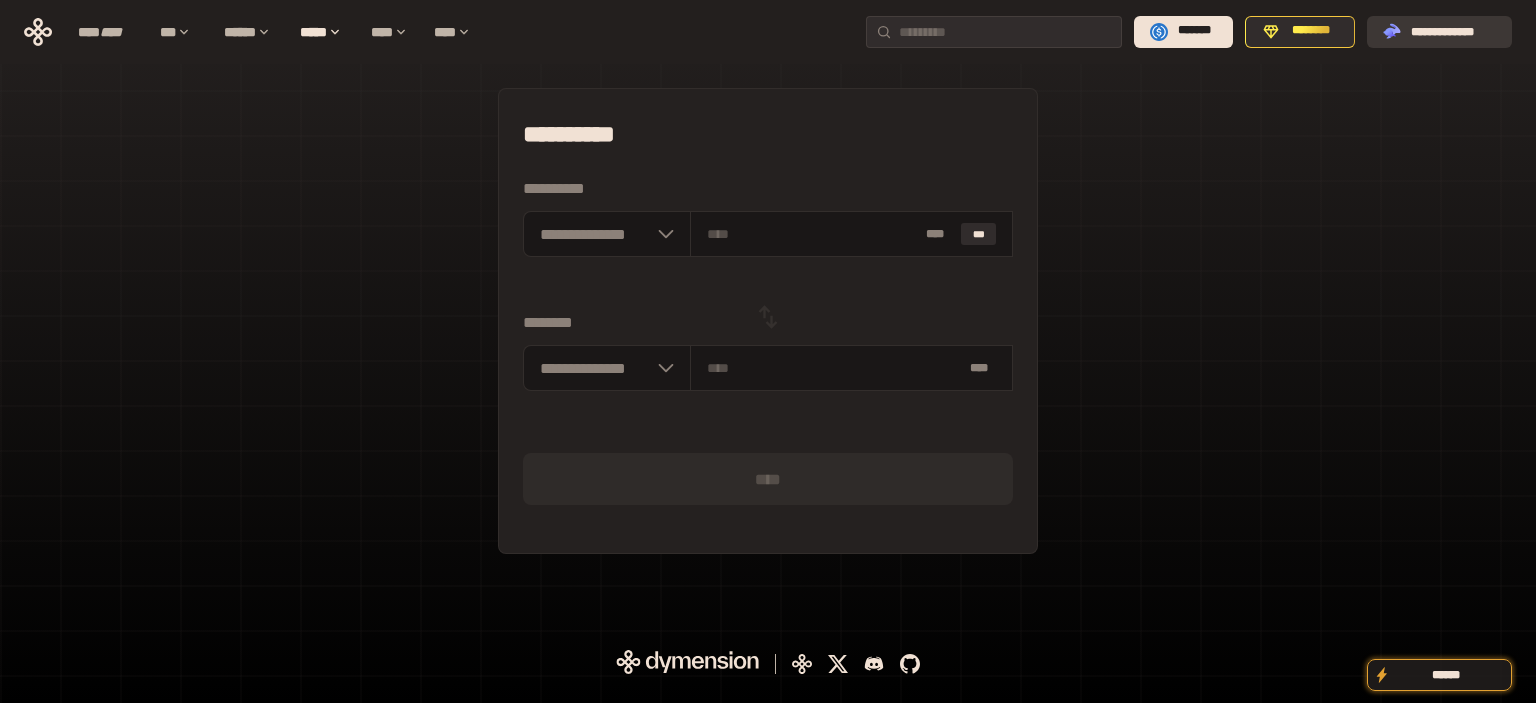click on "**********" at bounding box center [1453, 31] 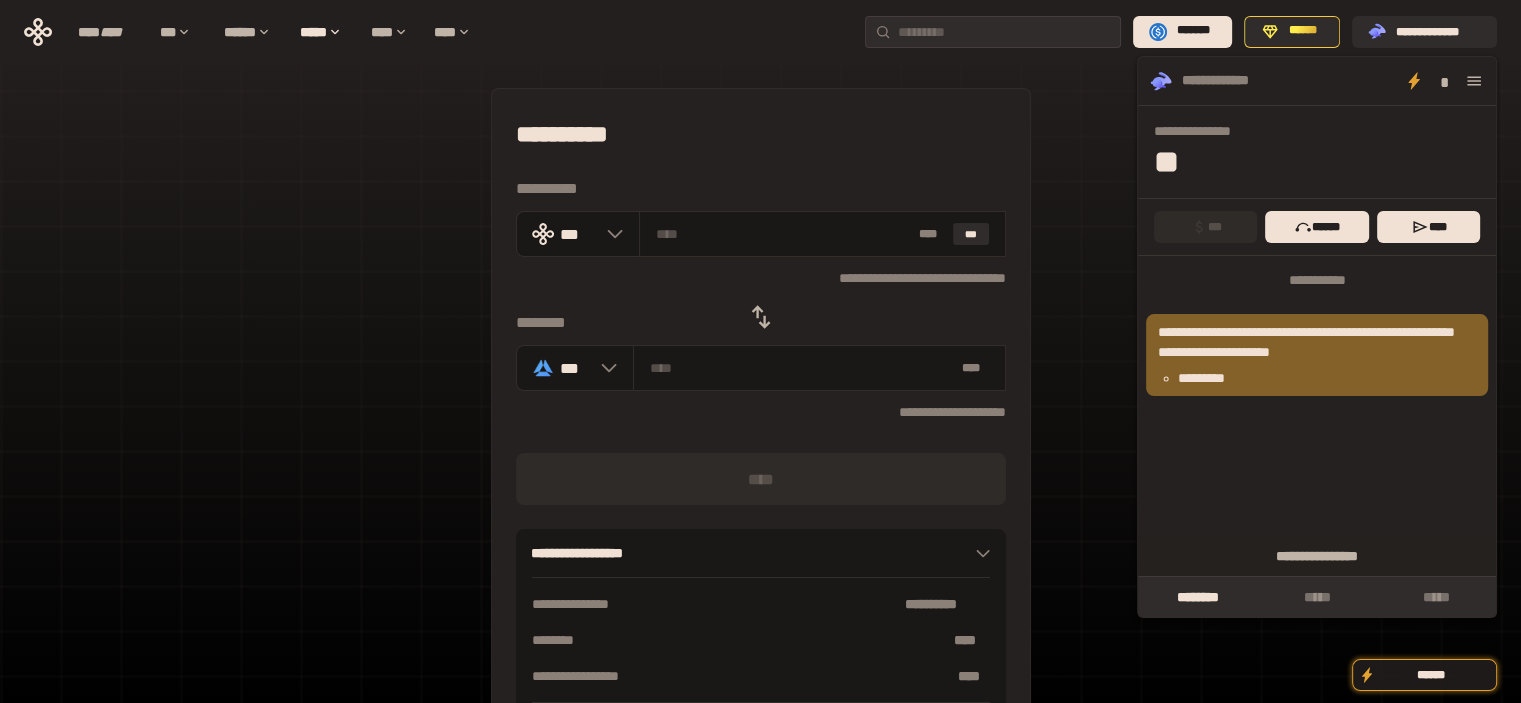 click on "**********" at bounding box center (760, 444) 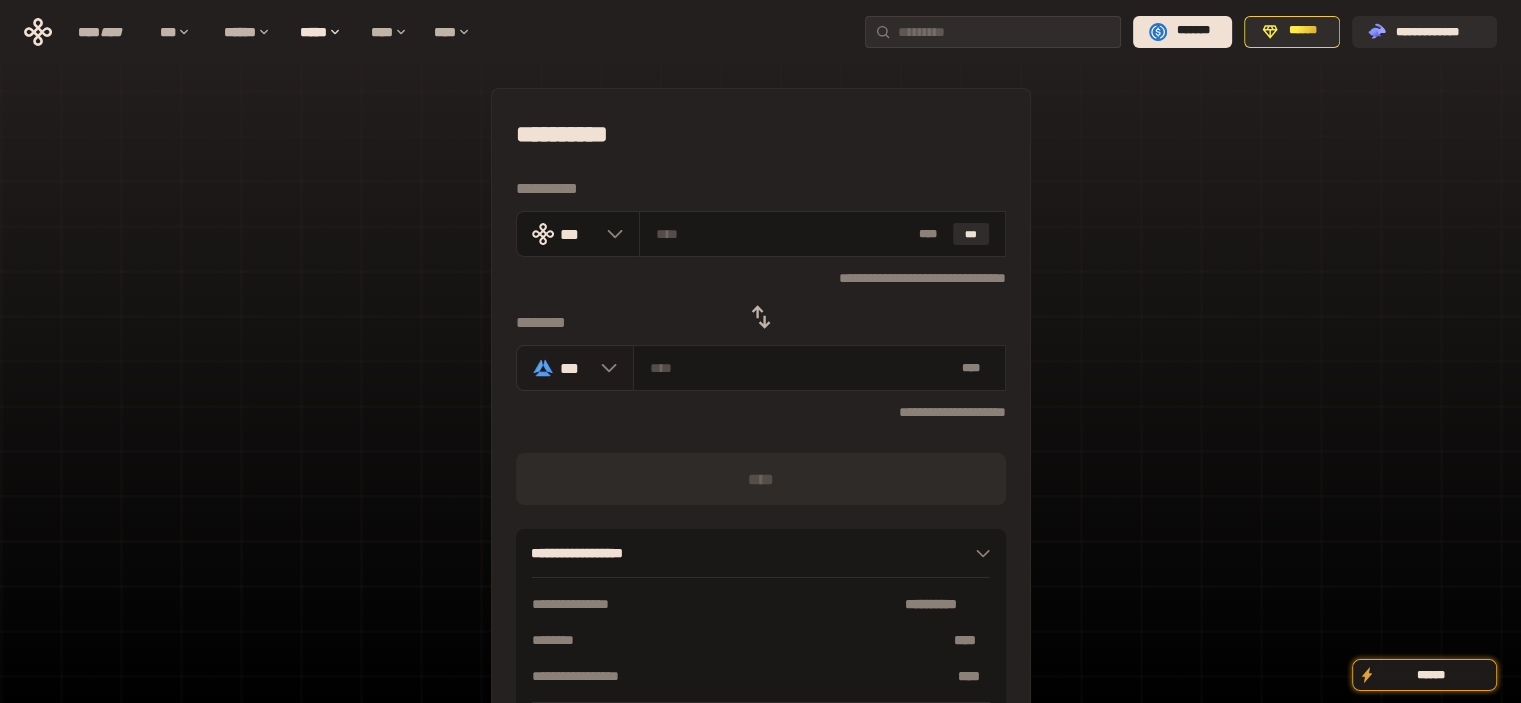 click on "***" at bounding box center [575, 368] 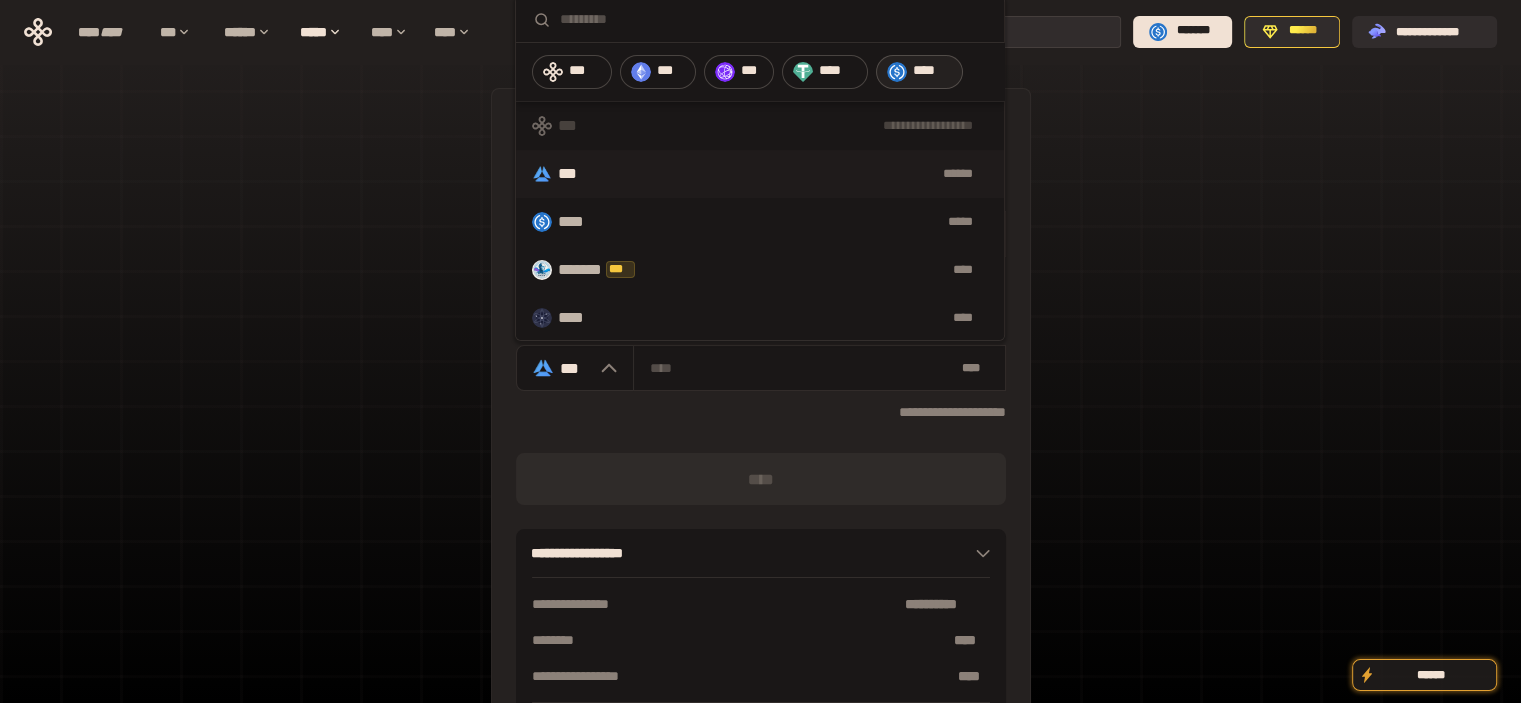 click on "****" at bounding box center (919, 72) 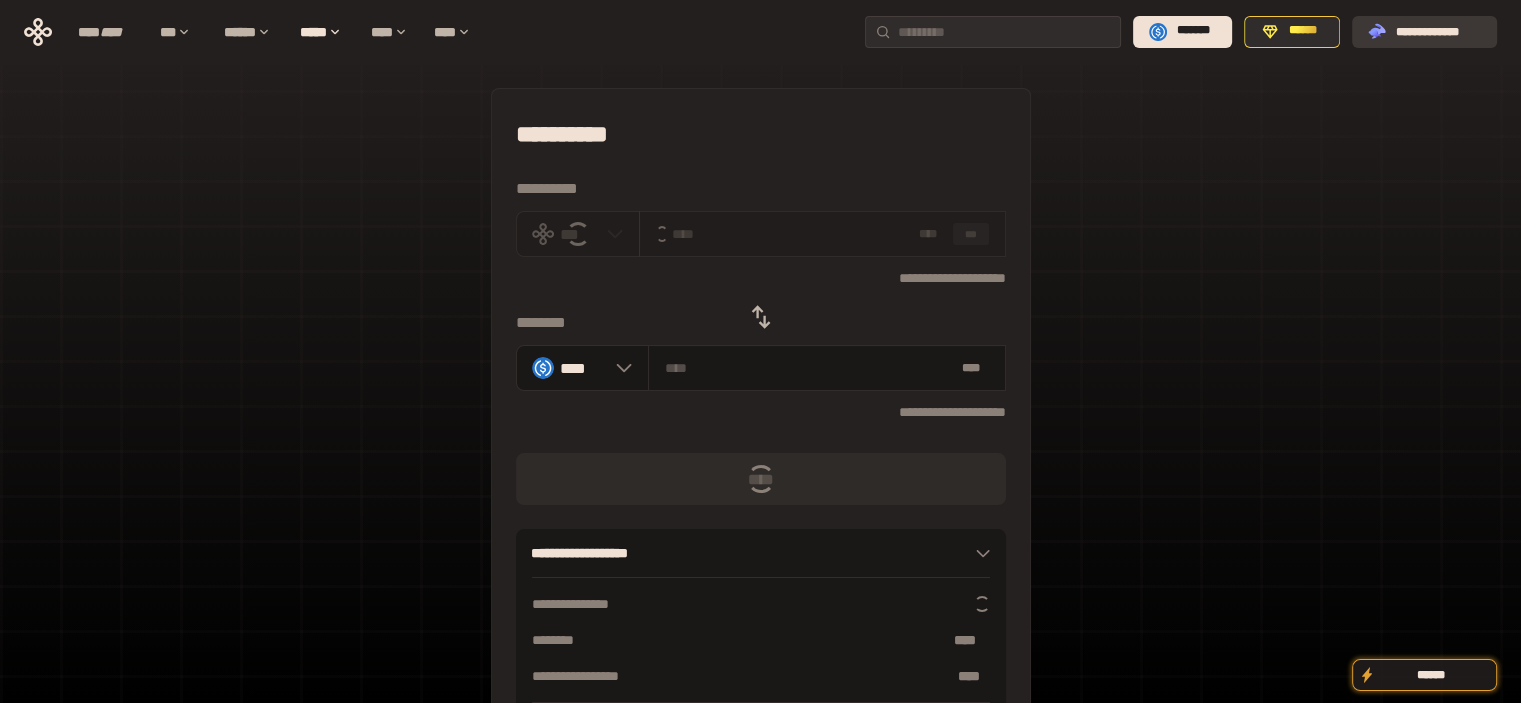 click on "**********" at bounding box center [1438, 31] 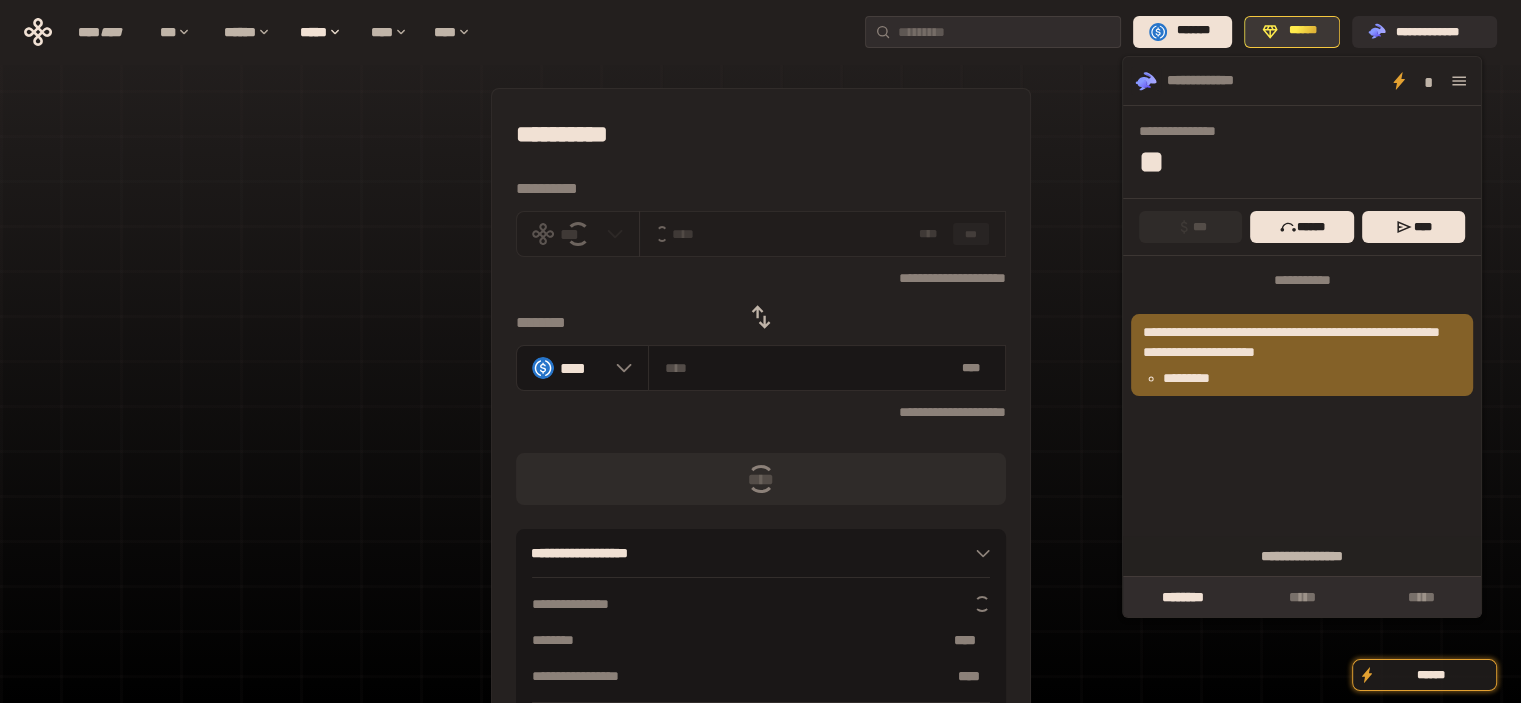 click on "******" at bounding box center (1292, 32) 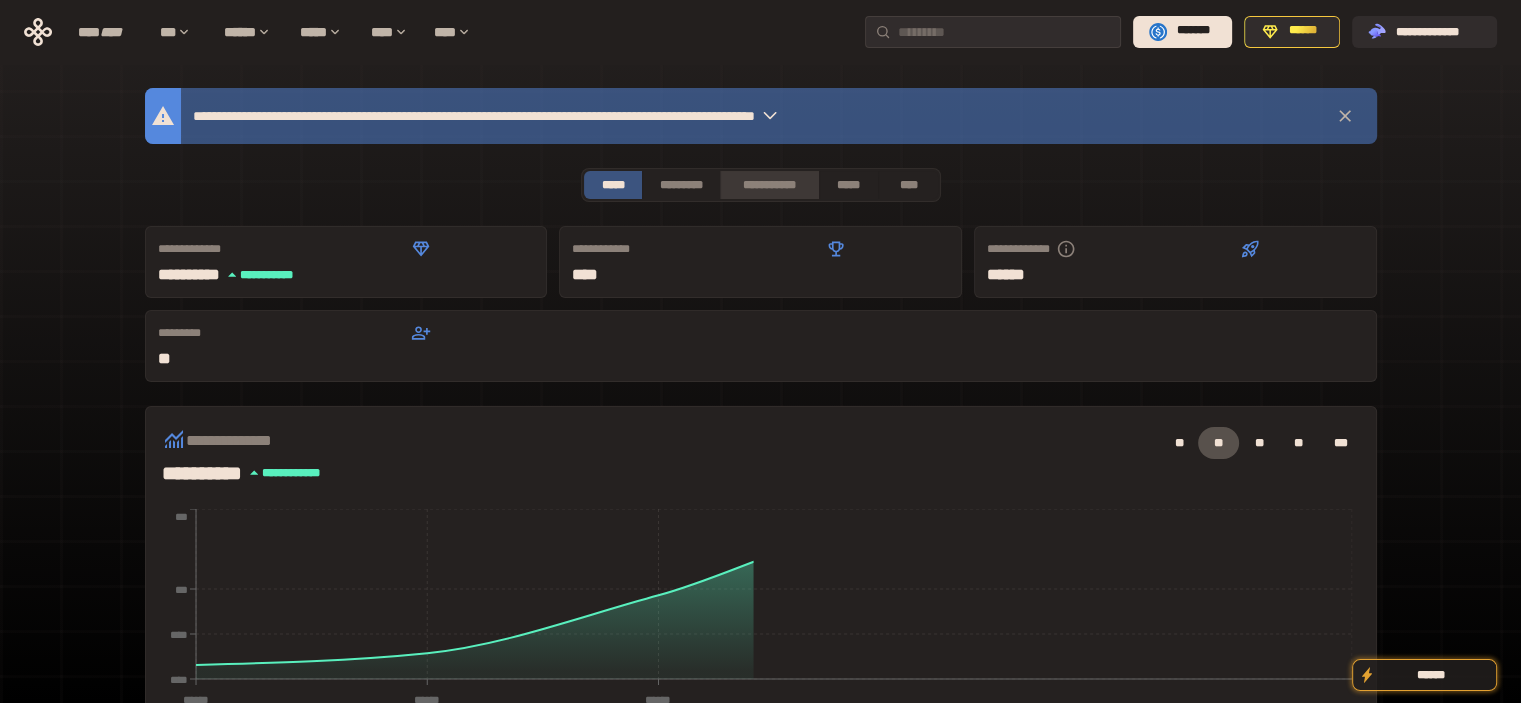 click on "**********" at bounding box center [769, 185] 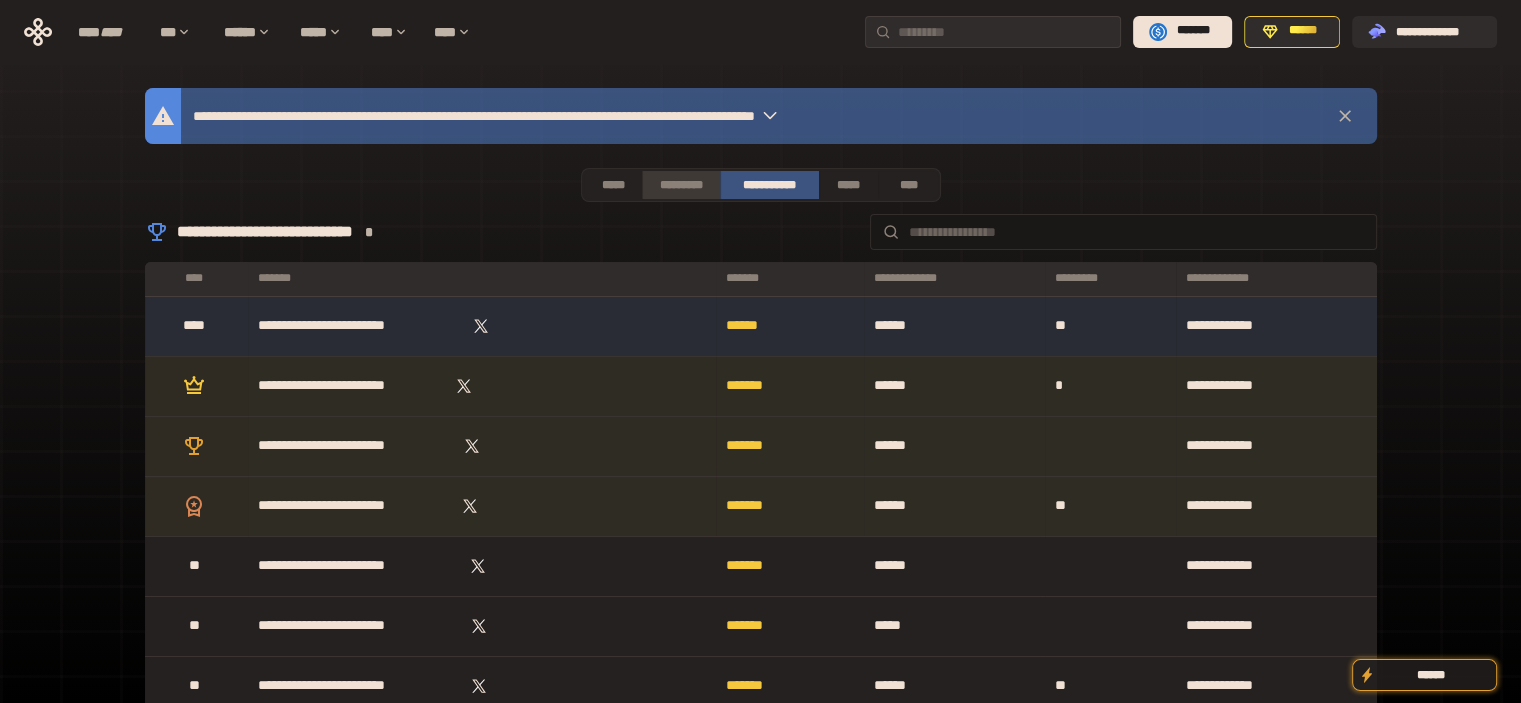 click on "*********" at bounding box center [680, 185] 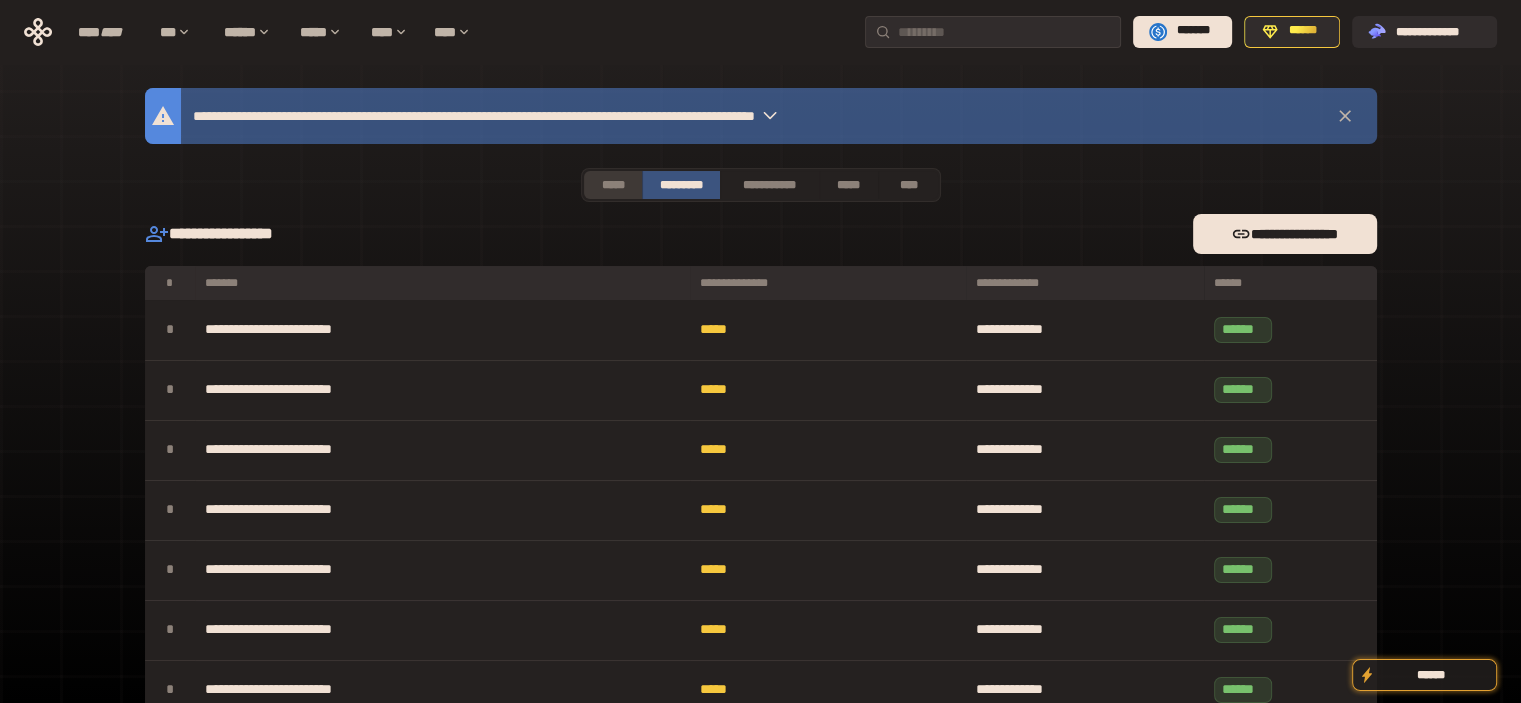 click on "*****" at bounding box center (613, 185) 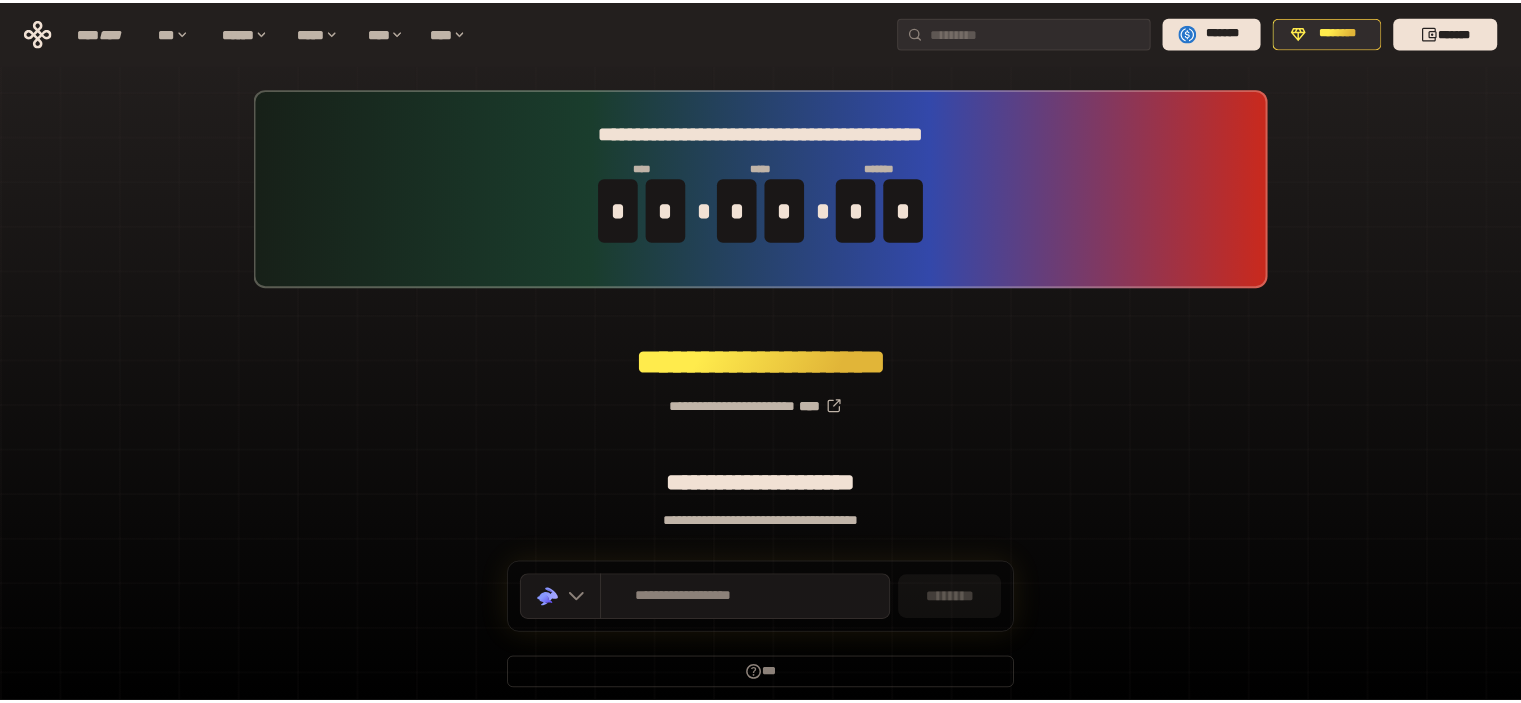 scroll, scrollTop: 0, scrollLeft: 0, axis: both 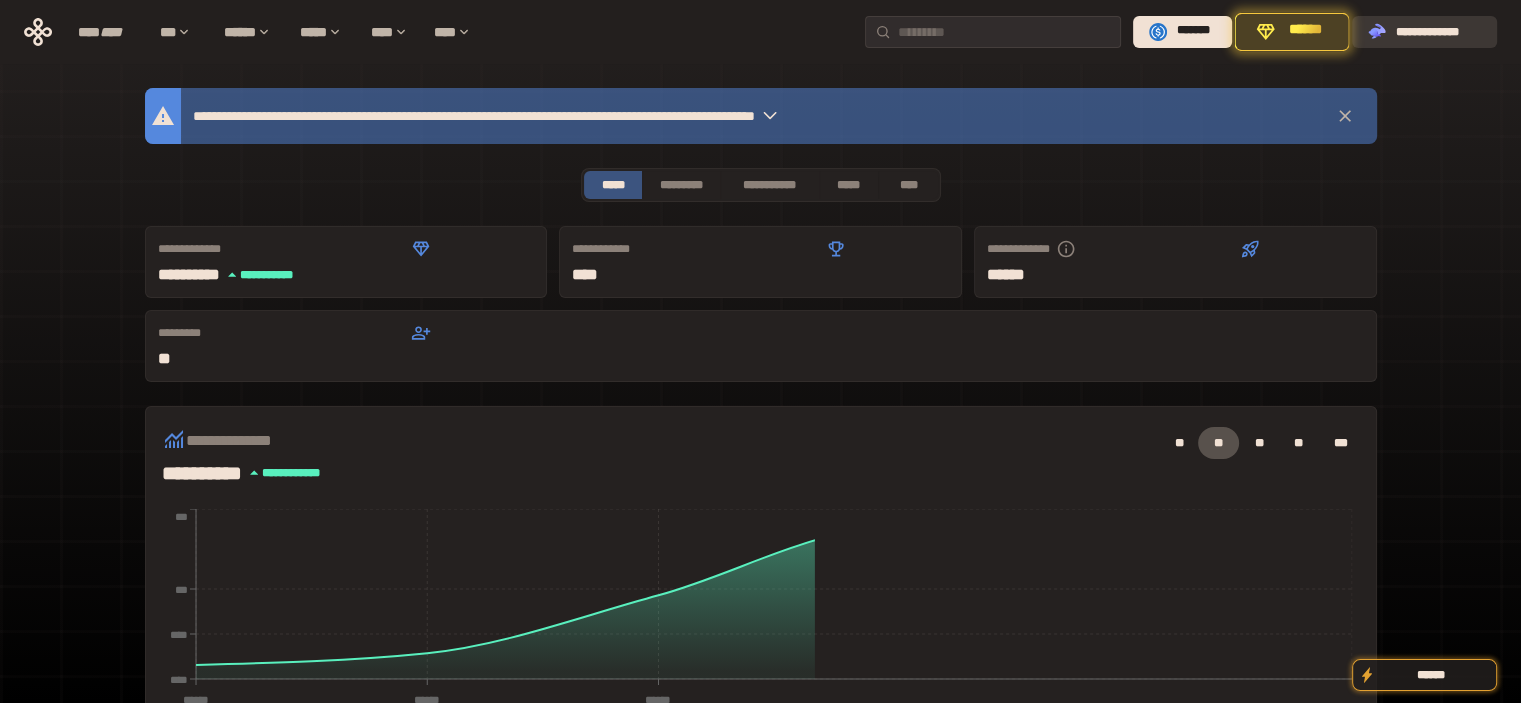click on "**********" at bounding box center (1438, 31) 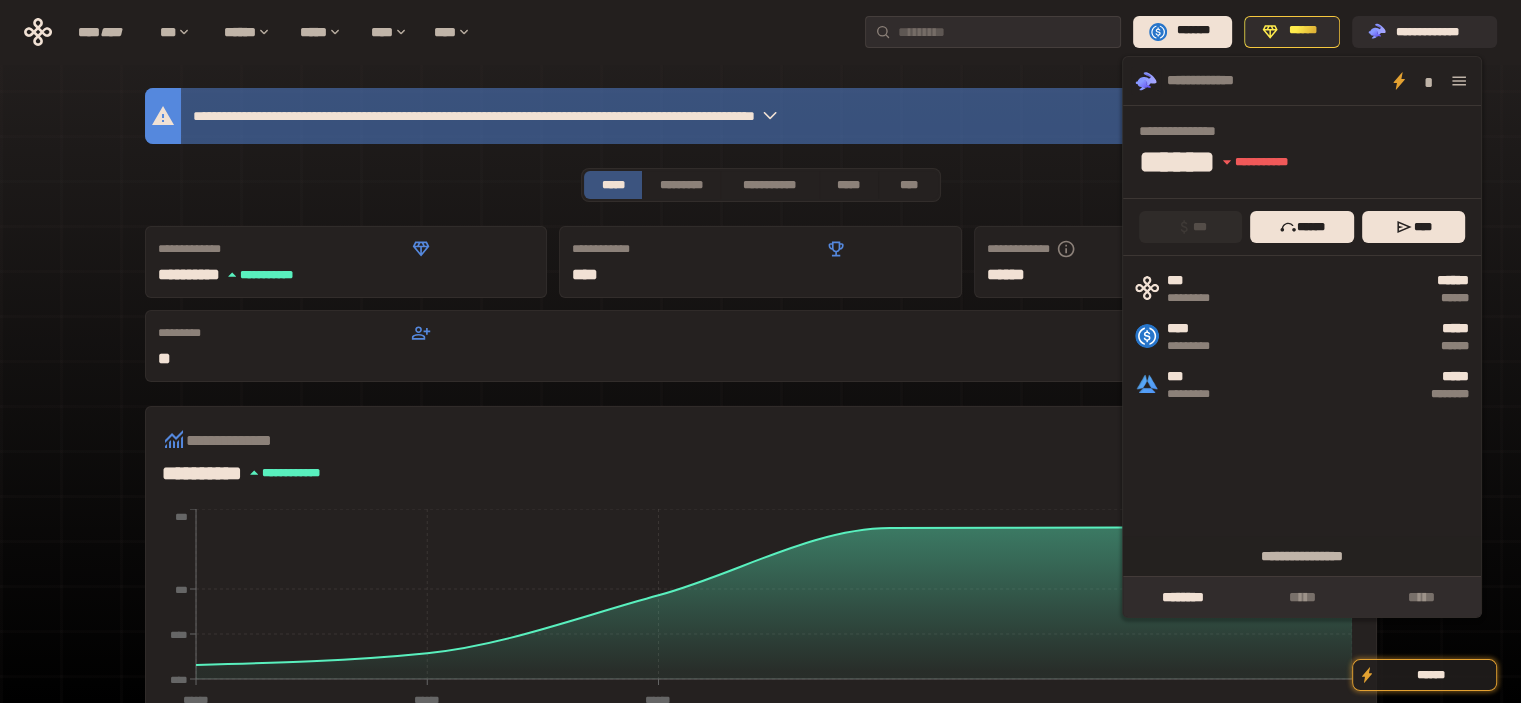 click on "**********" at bounding box center (761, 753) 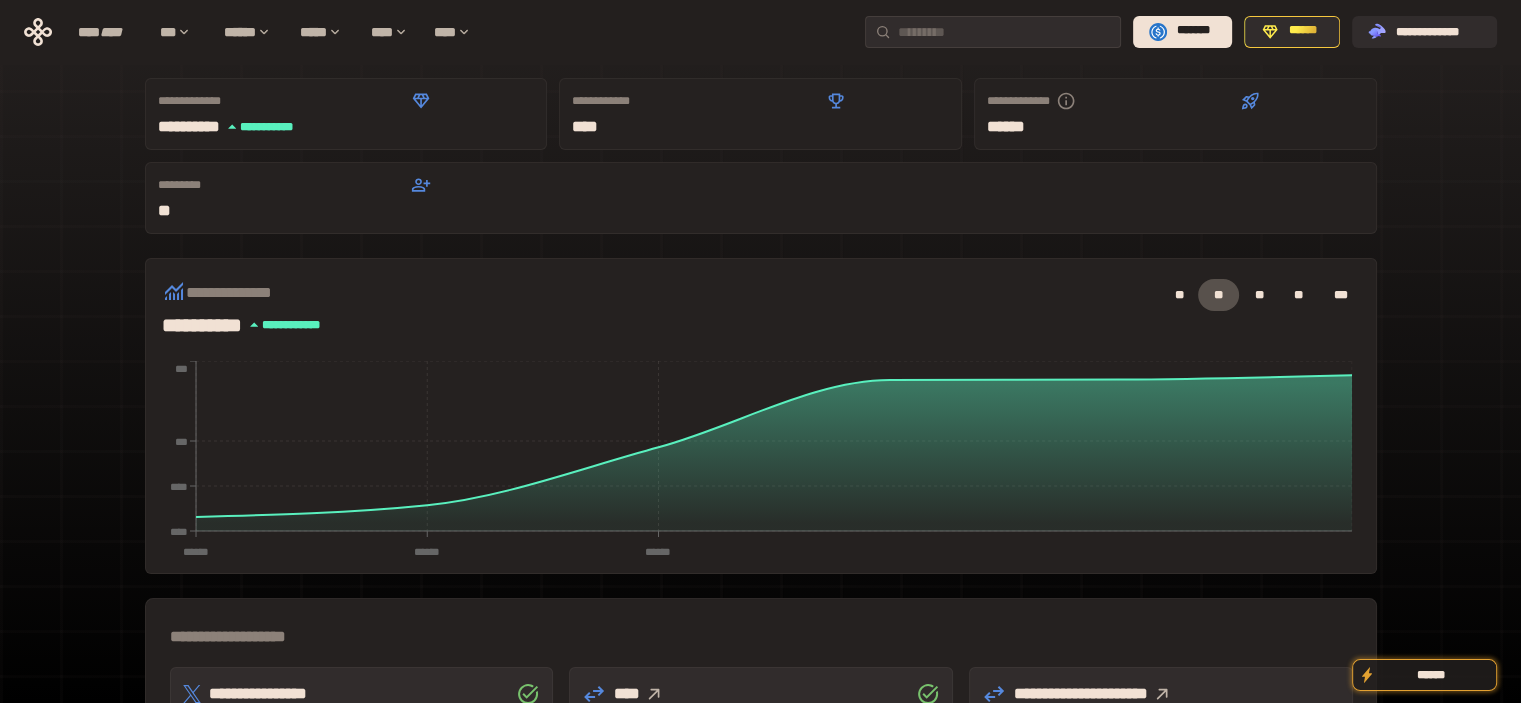 scroll, scrollTop: 0, scrollLeft: 0, axis: both 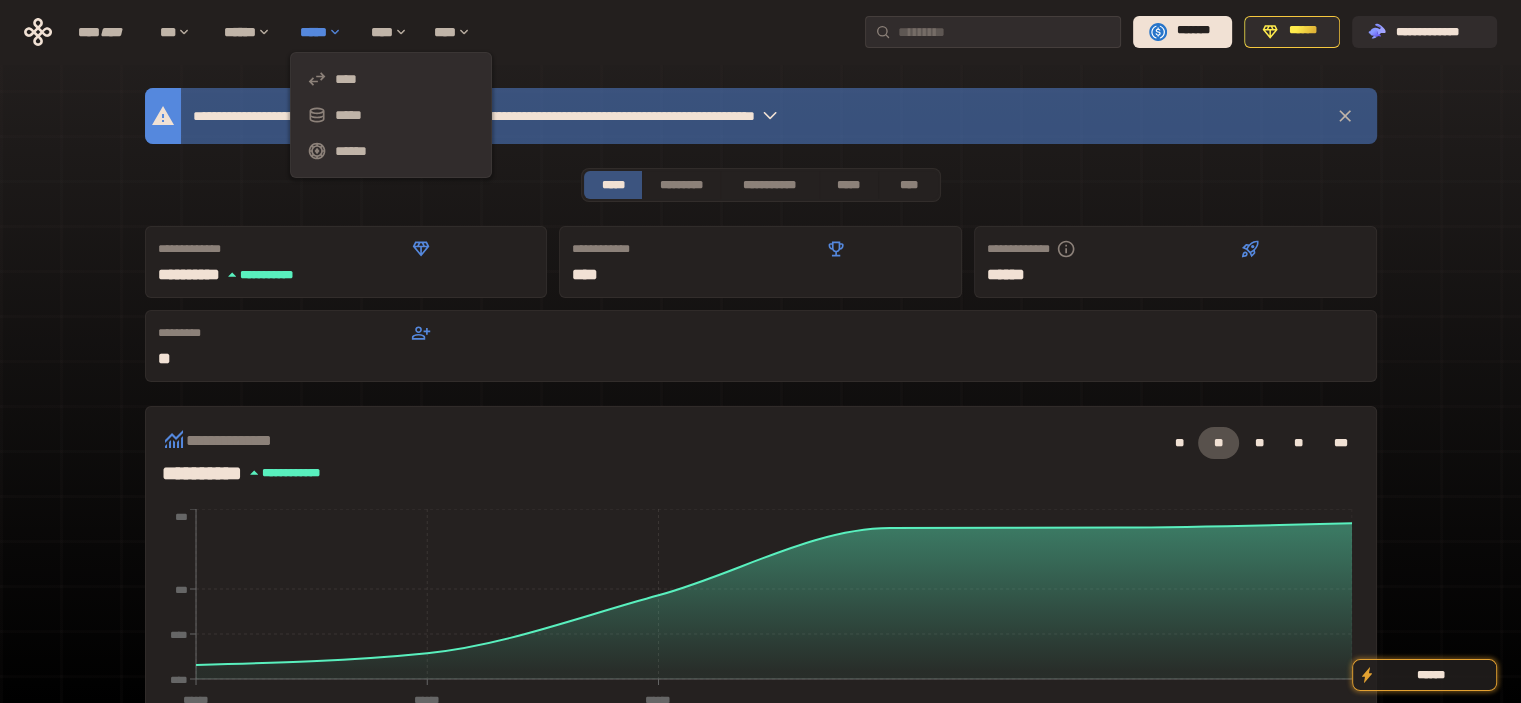 click on "*****" at bounding box center [325, 32] 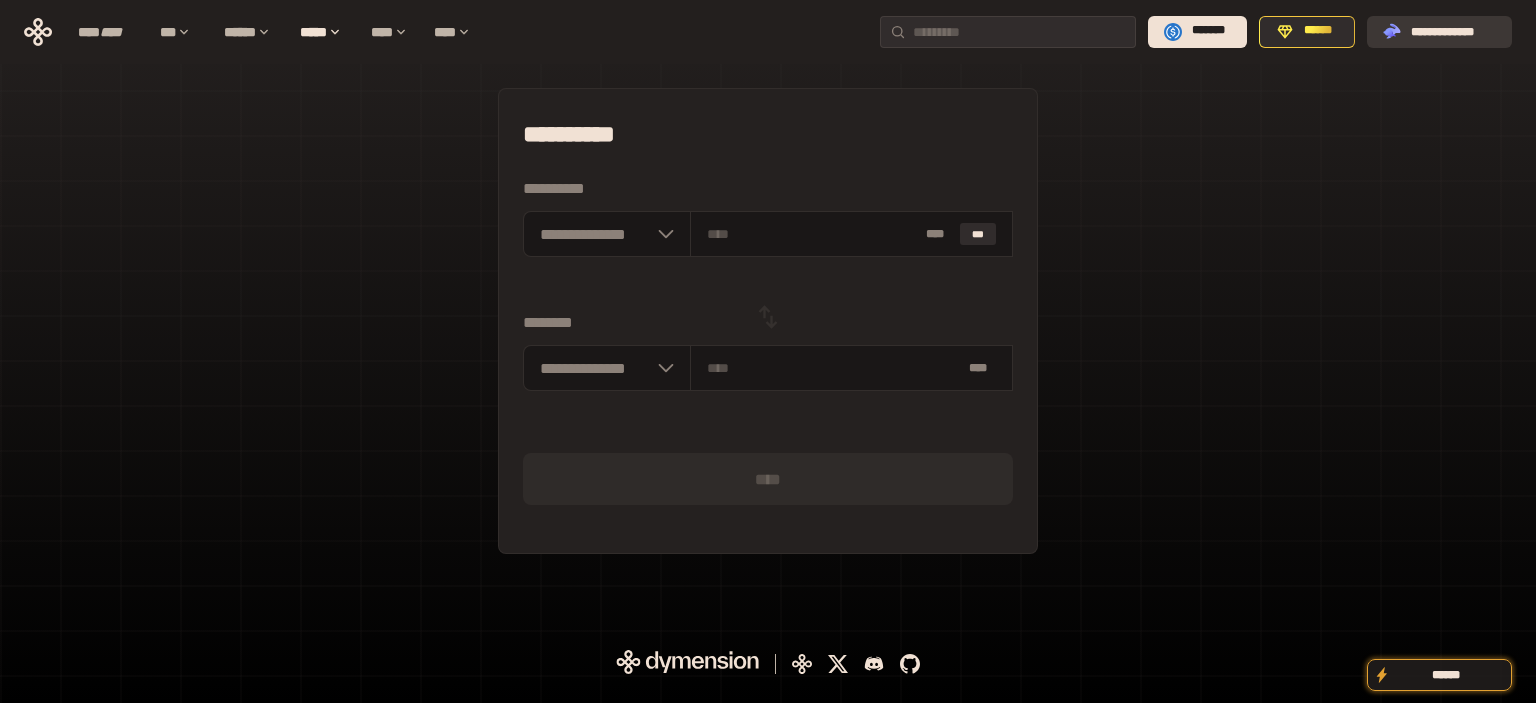 click on "**********" at bounding box center (1453, 31) 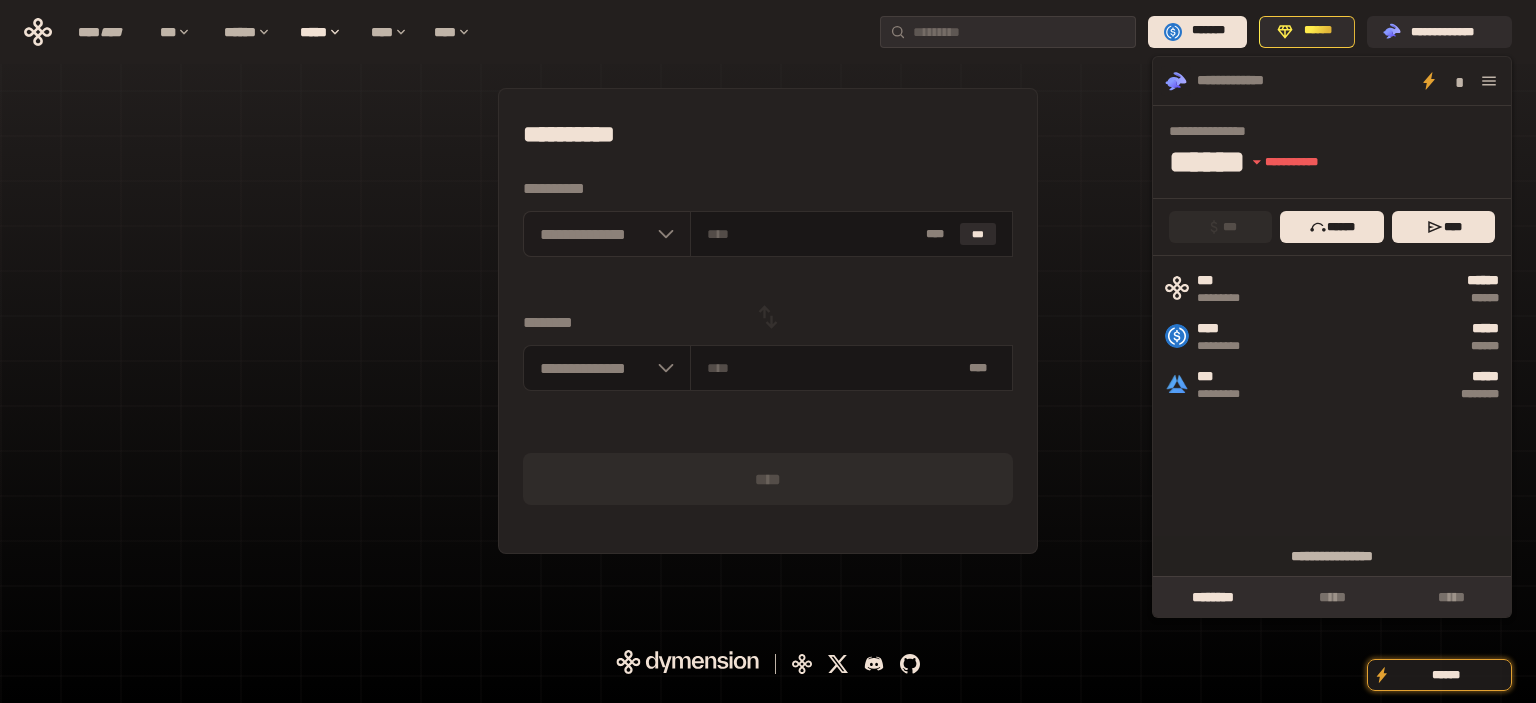 click on "**********" at bounding box center (607, 234) 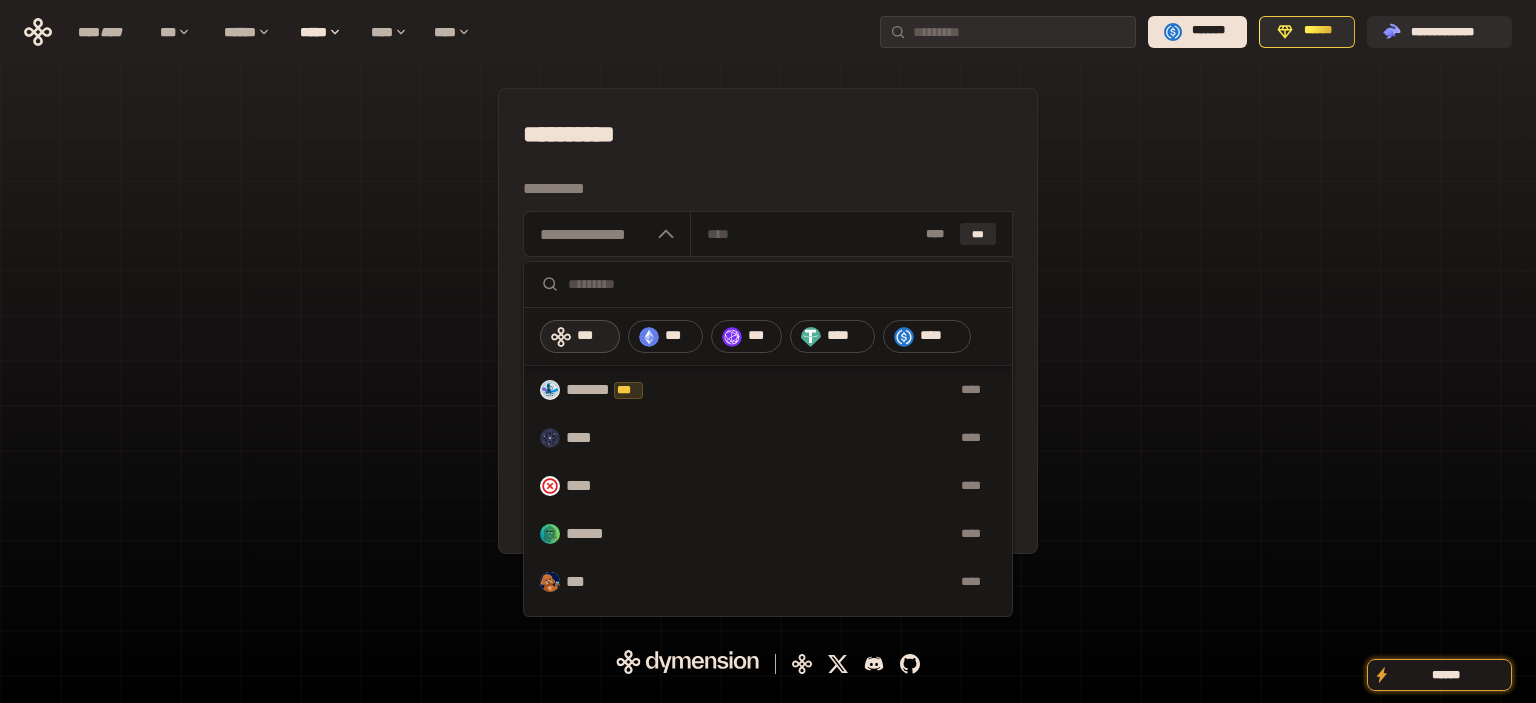 click on "***" at bounding box center (593, 336) 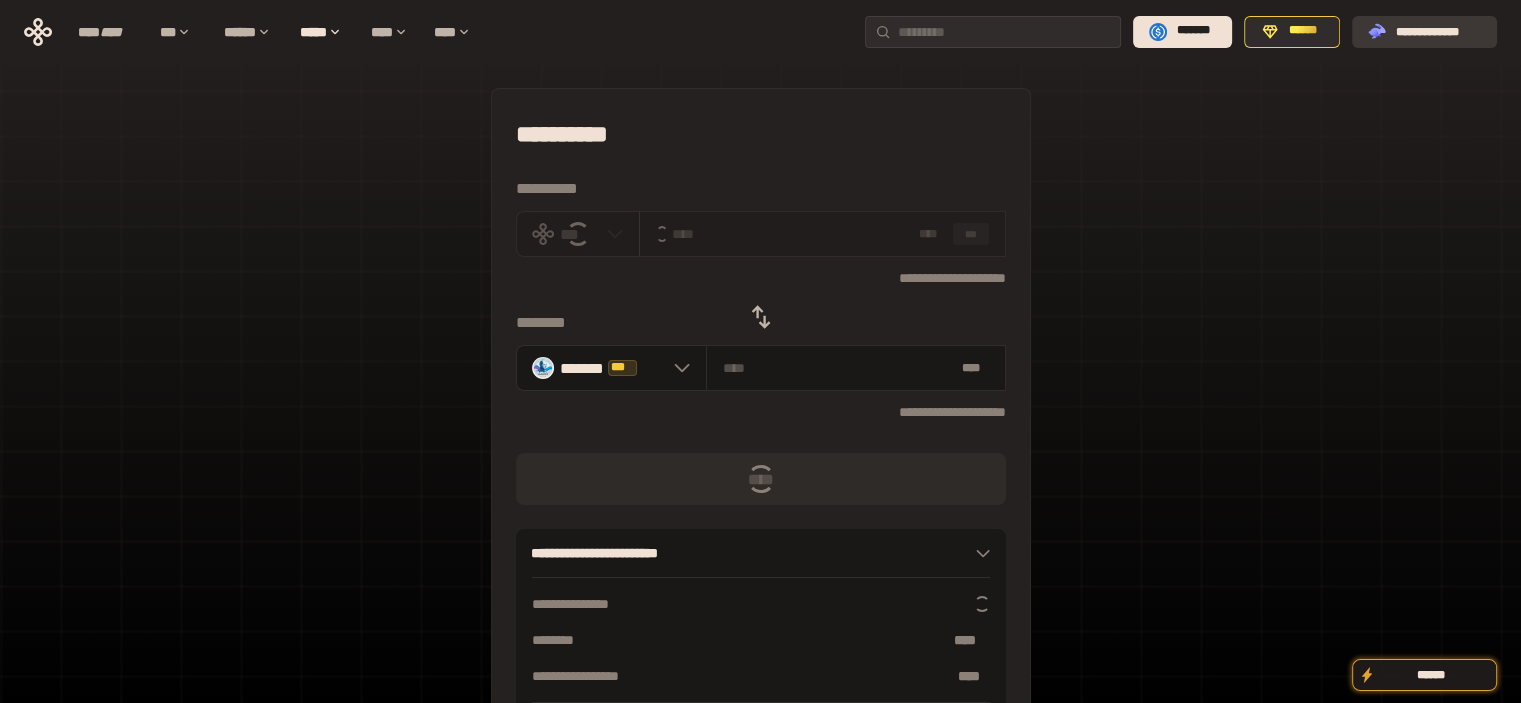 click on "**********" at bounding box center [1438, 31] 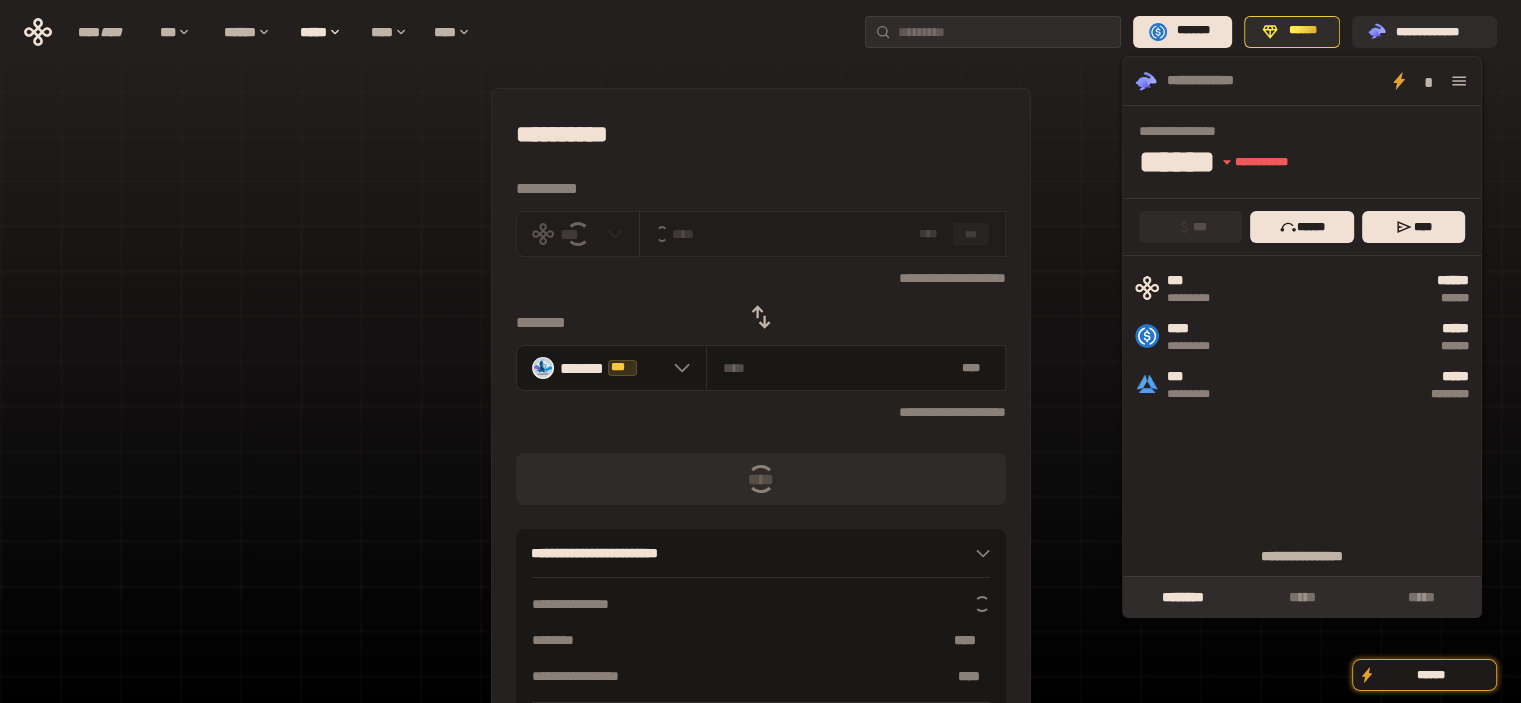 click on "********" at bounding box center (761, 323) 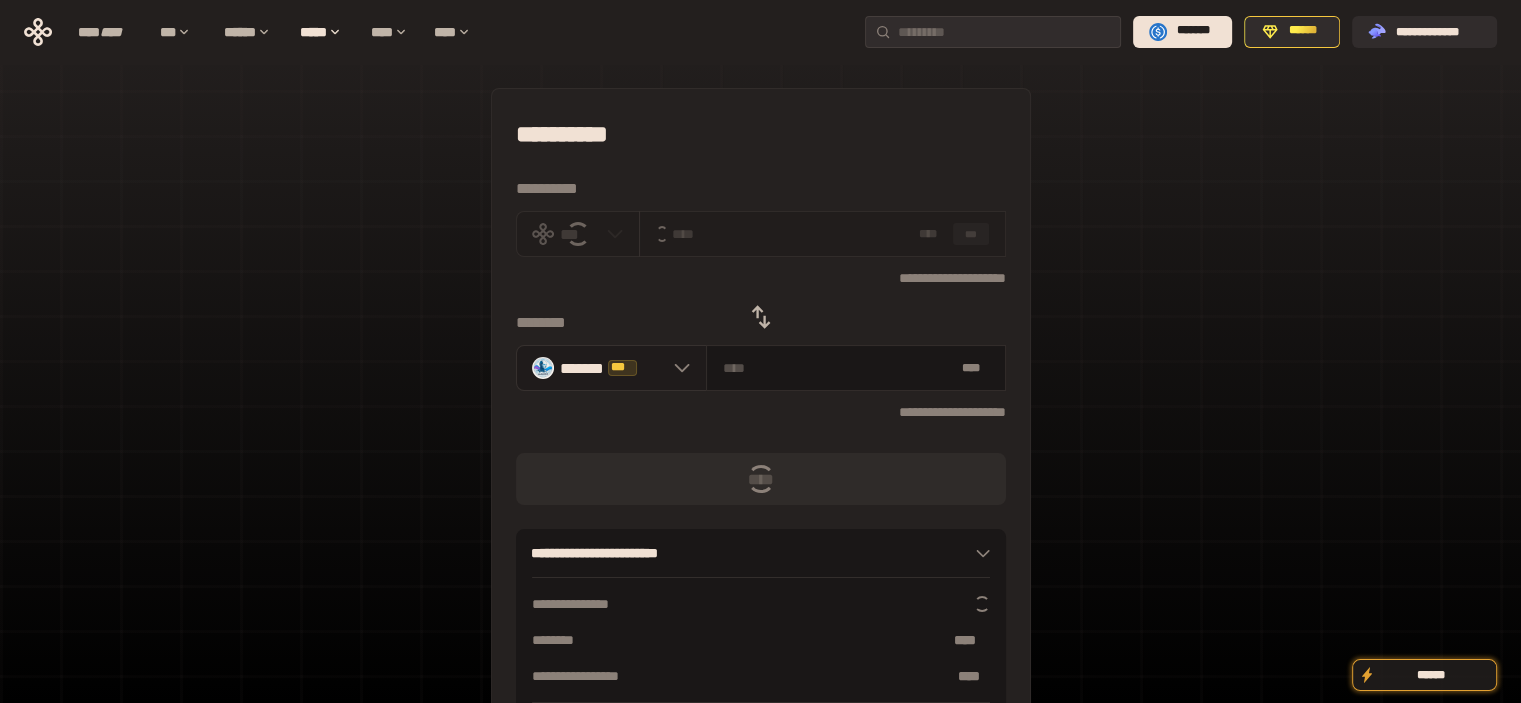 click on "*******   *** *********" at bounding box center (611, 368) 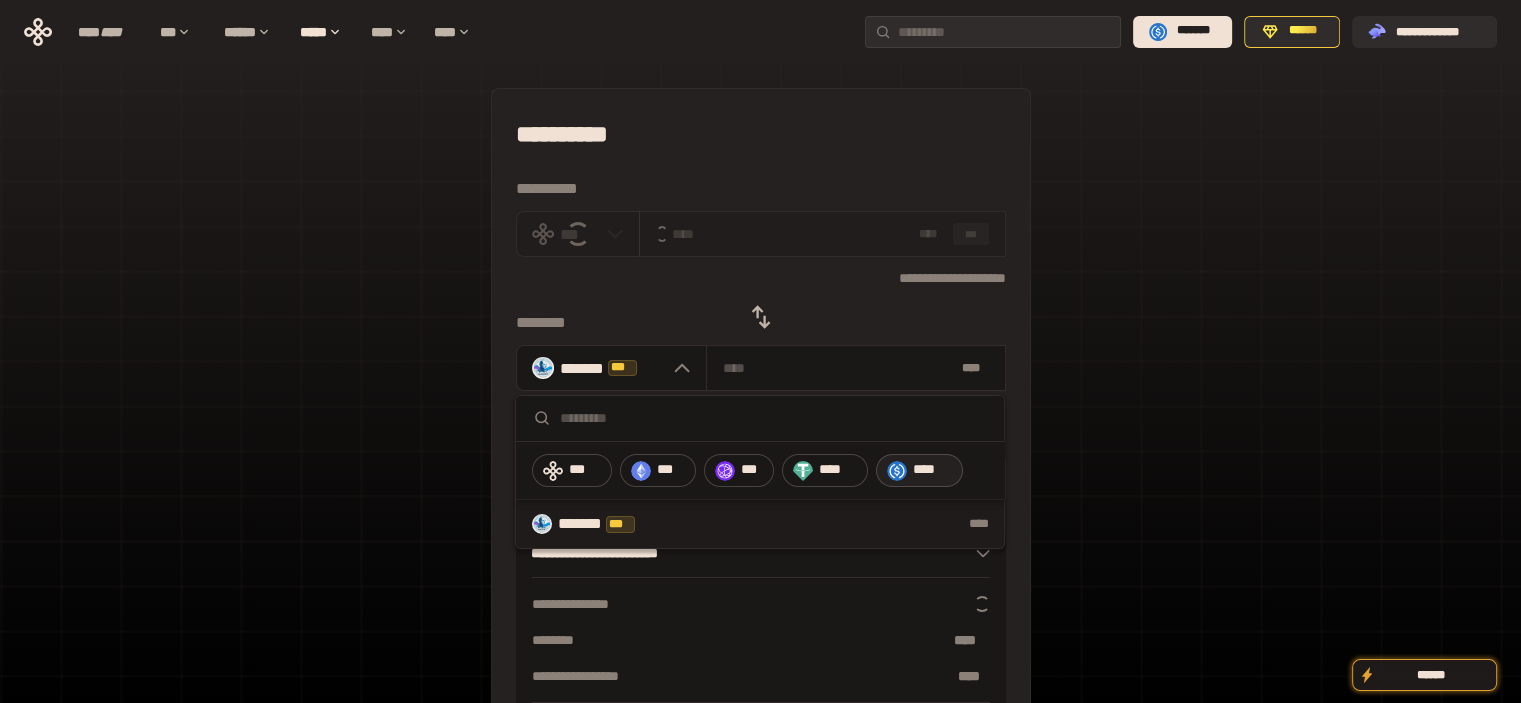 click on "****" at bounding box center [933, 470] 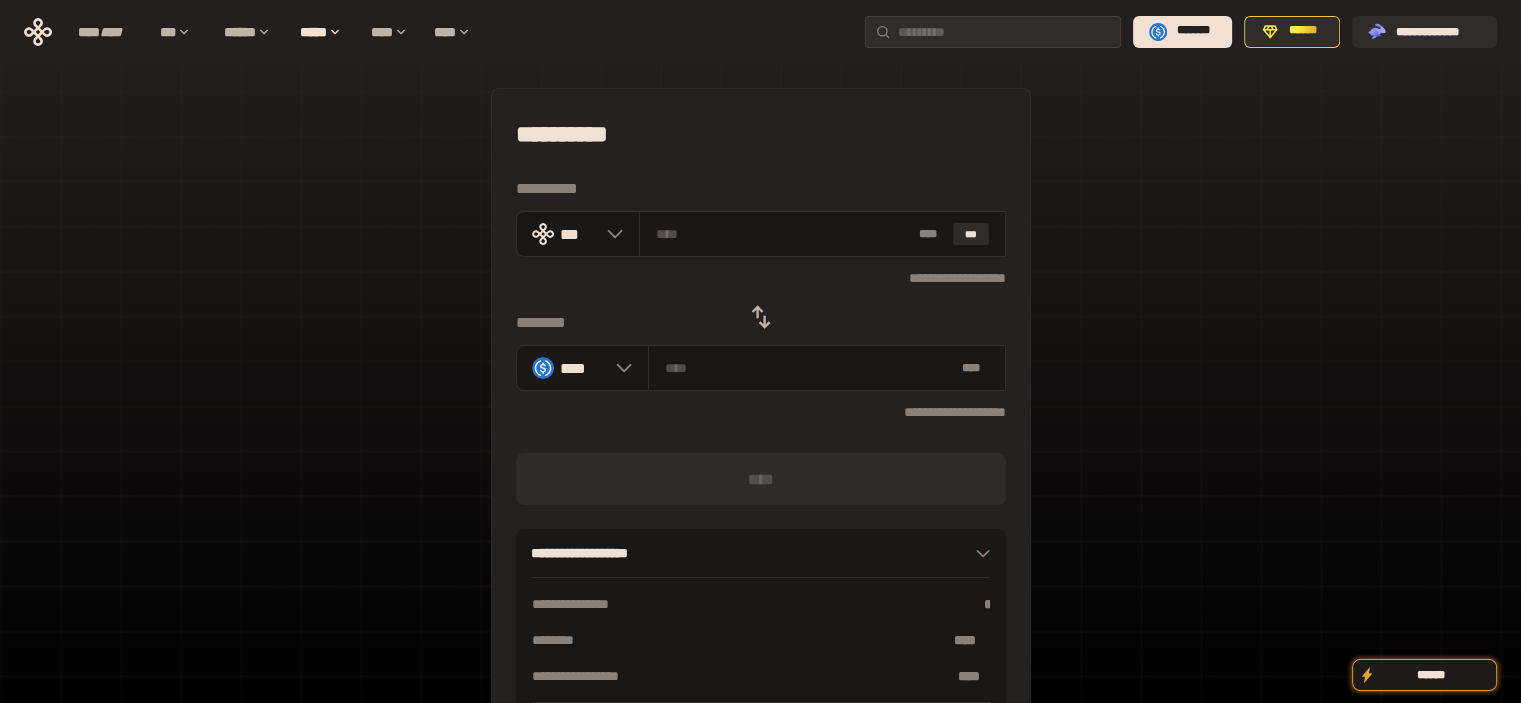 click 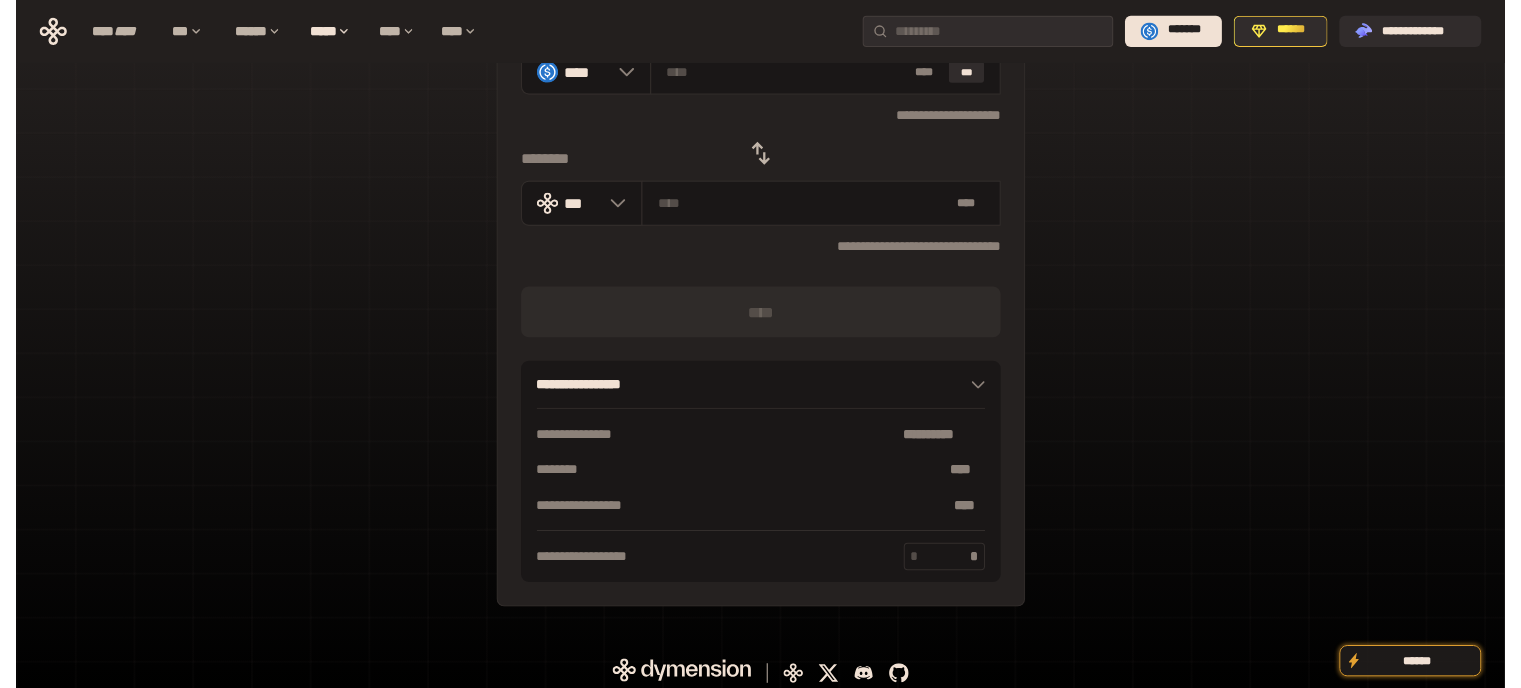 scroll, scrollTop: 0, scrollLeft: 0, axis: both 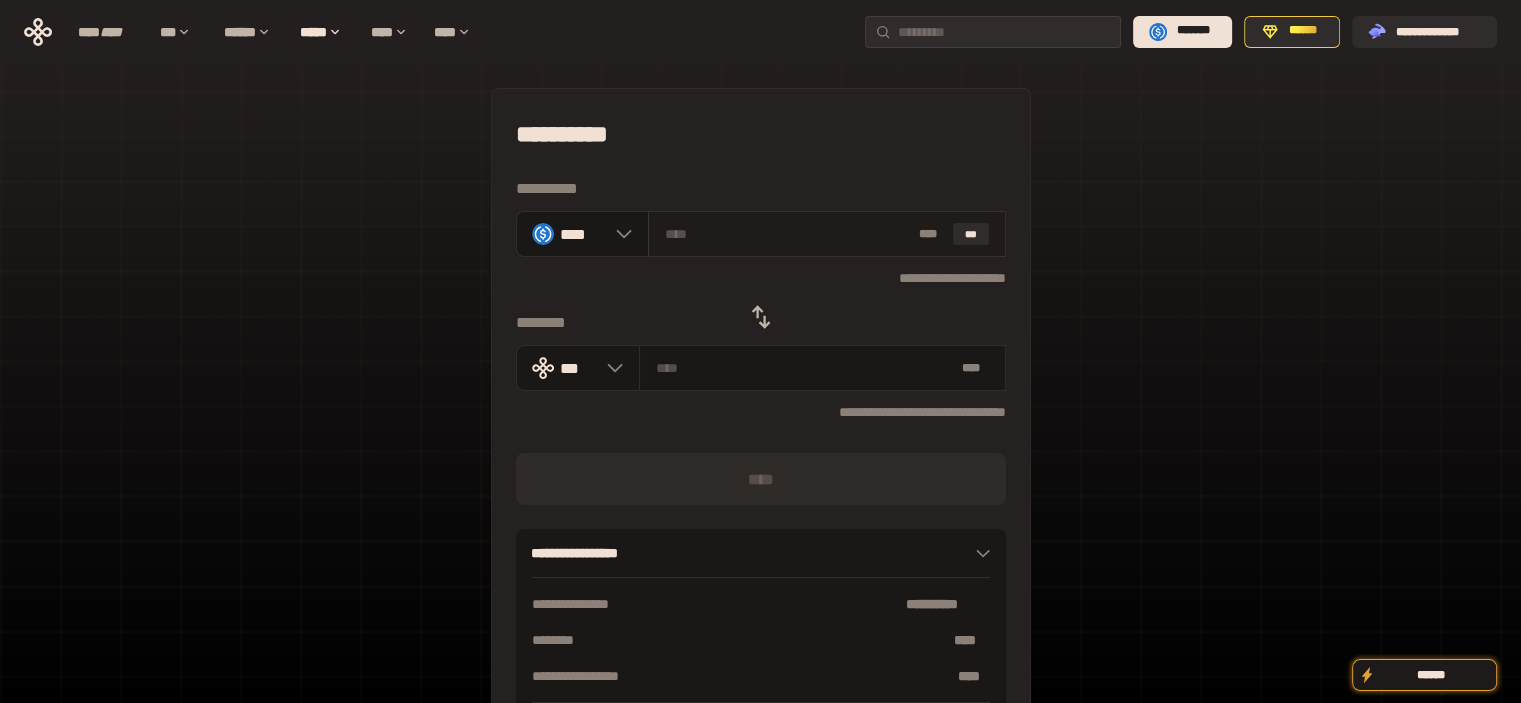 click on "* ** ***" at bounding box center (827, 234) 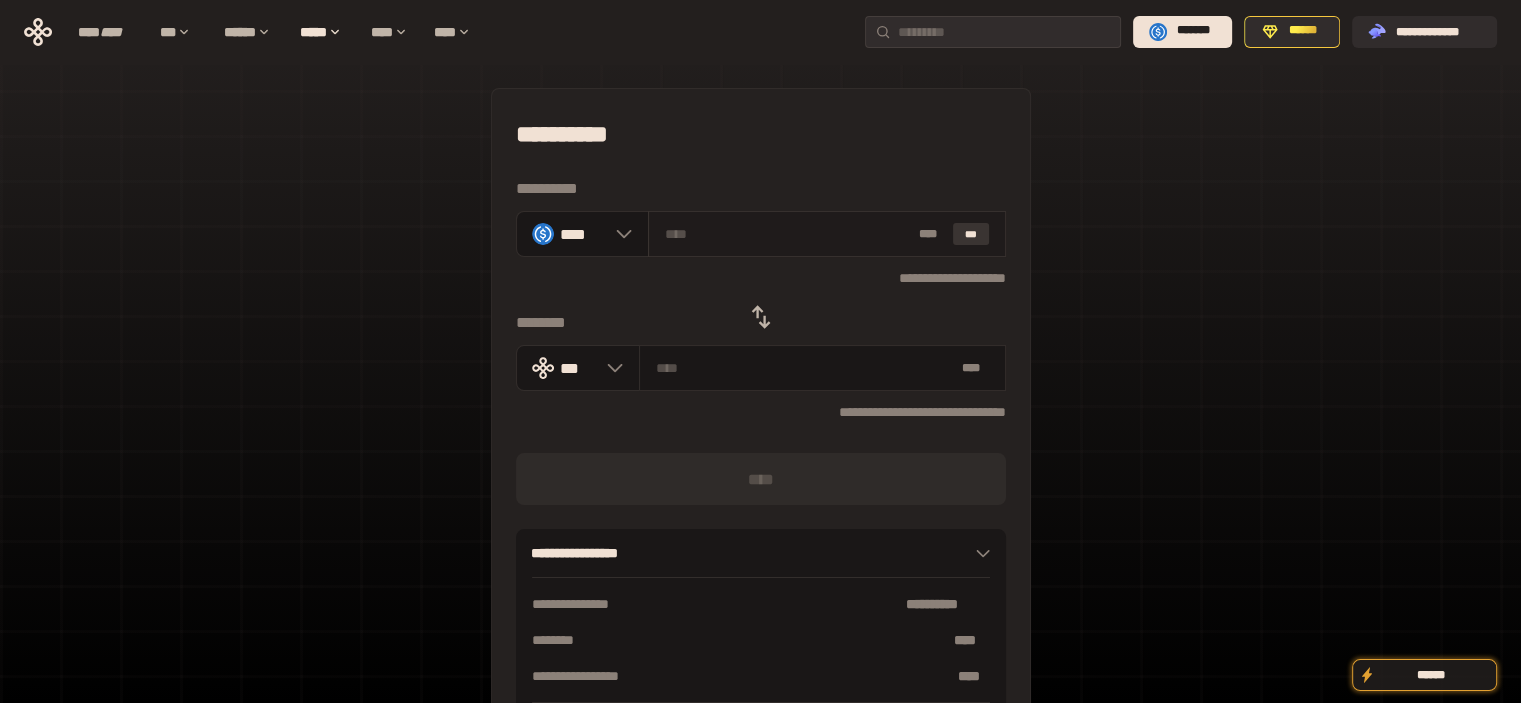 click on "***" at bounding box center [971, 234] 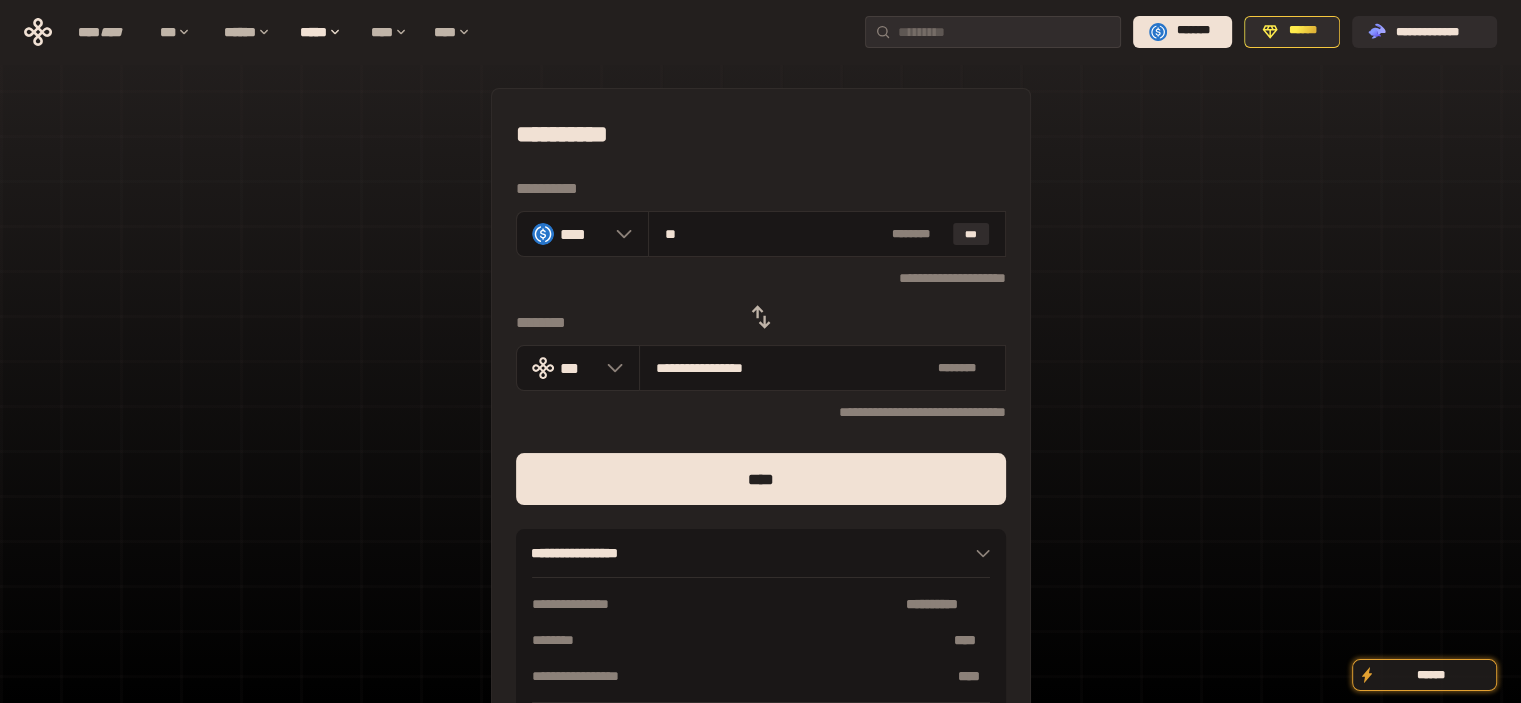 click on "********" at bounding box center [761, 323] 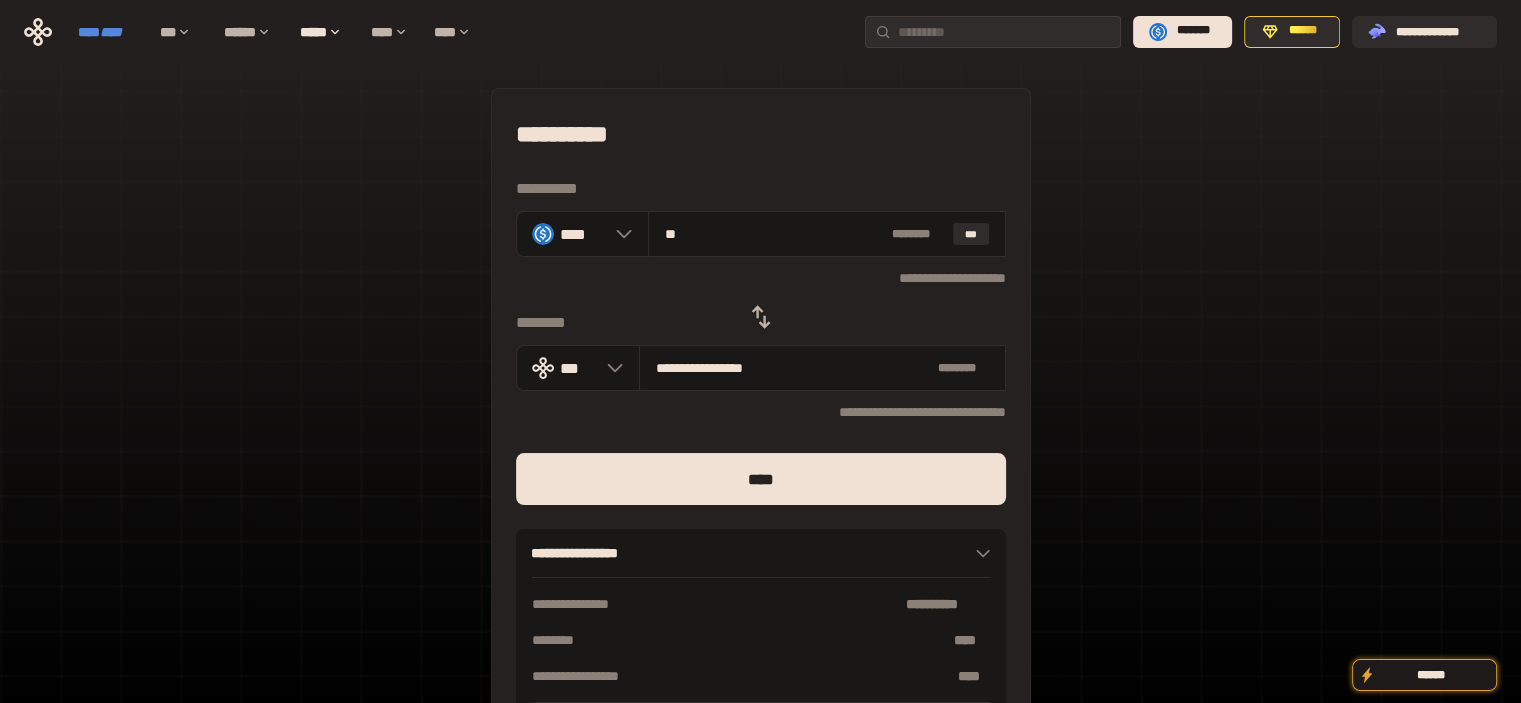 click on "****" at bounding box center [111, 32] 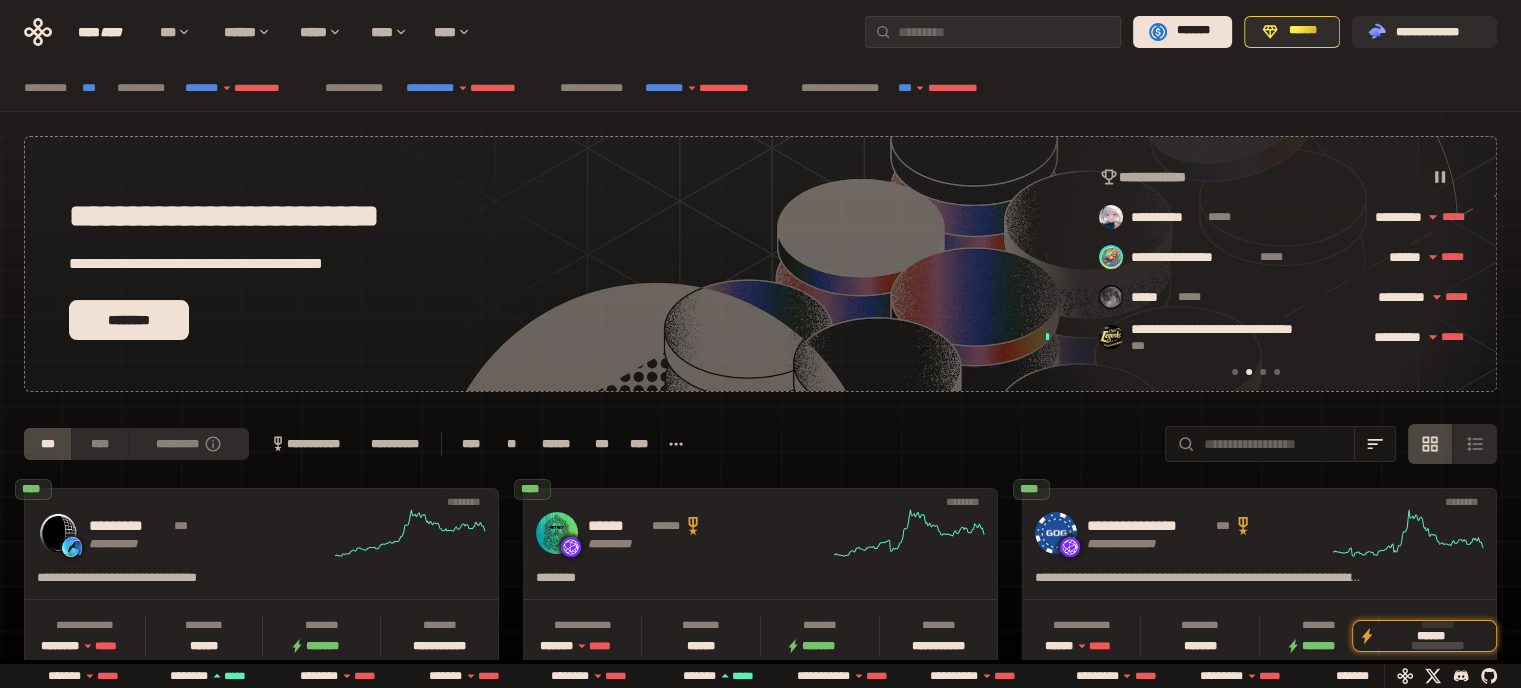 scroll, scrollTop: 0, scrollLeft: 436, axis: horizontal 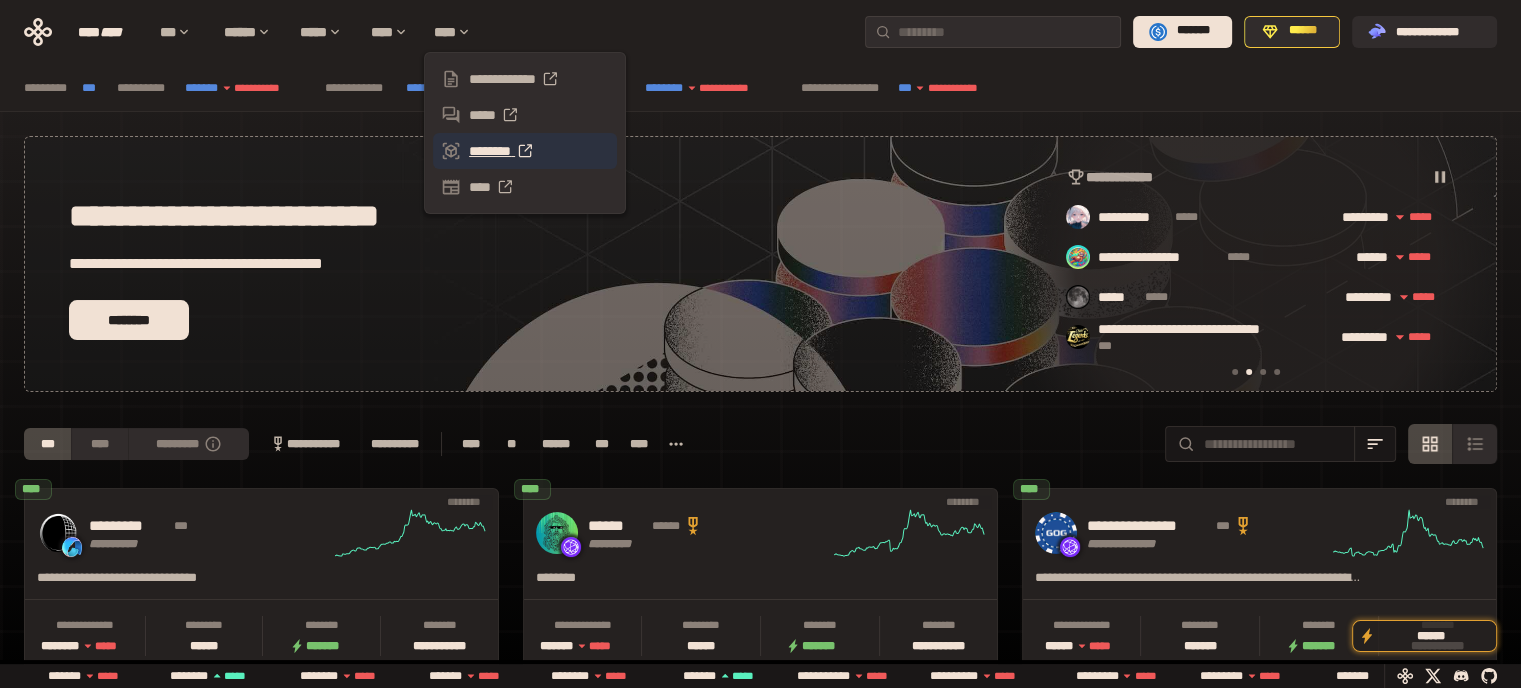 click on "********" at bounding box center (525, 151) 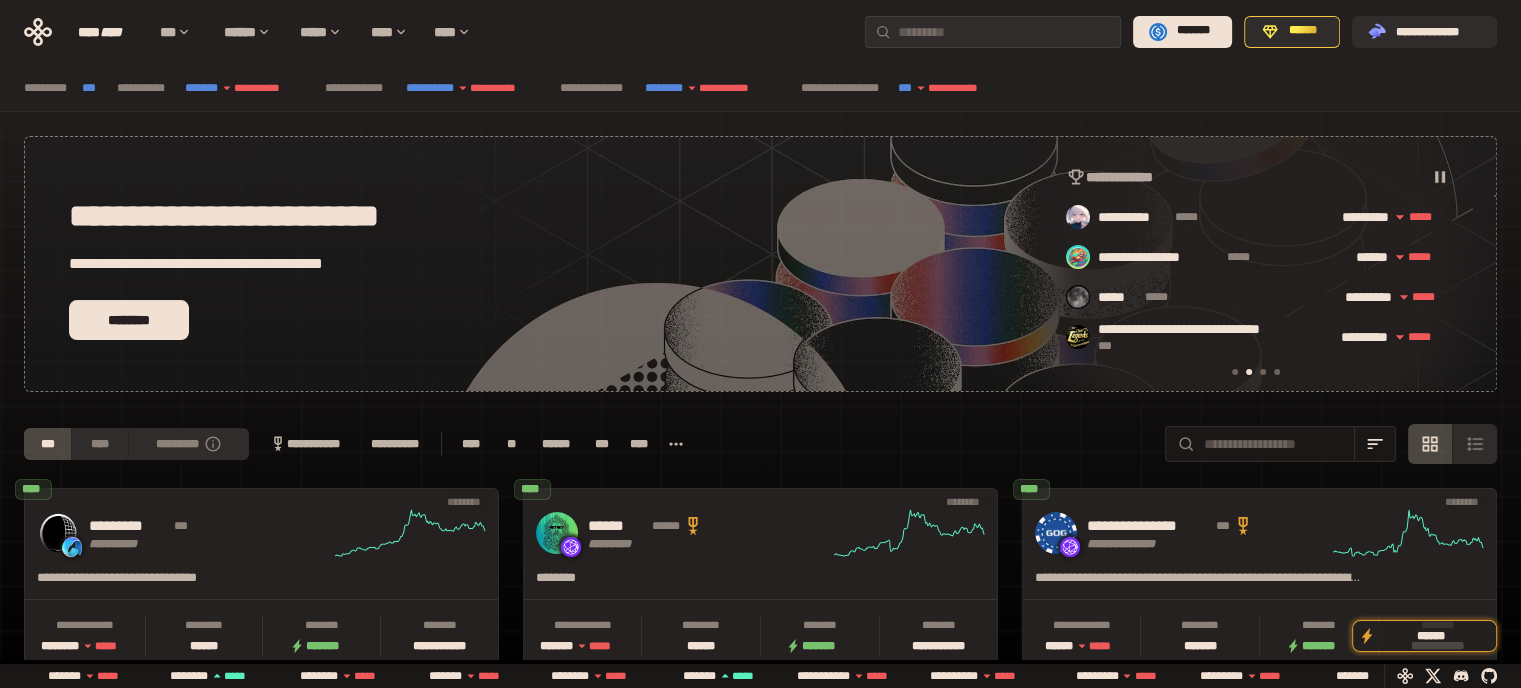 drag, startPoint x: 1290, startPoint y: 30, endPoint x: 1236, endPoint y: 49, distance: 57.245087 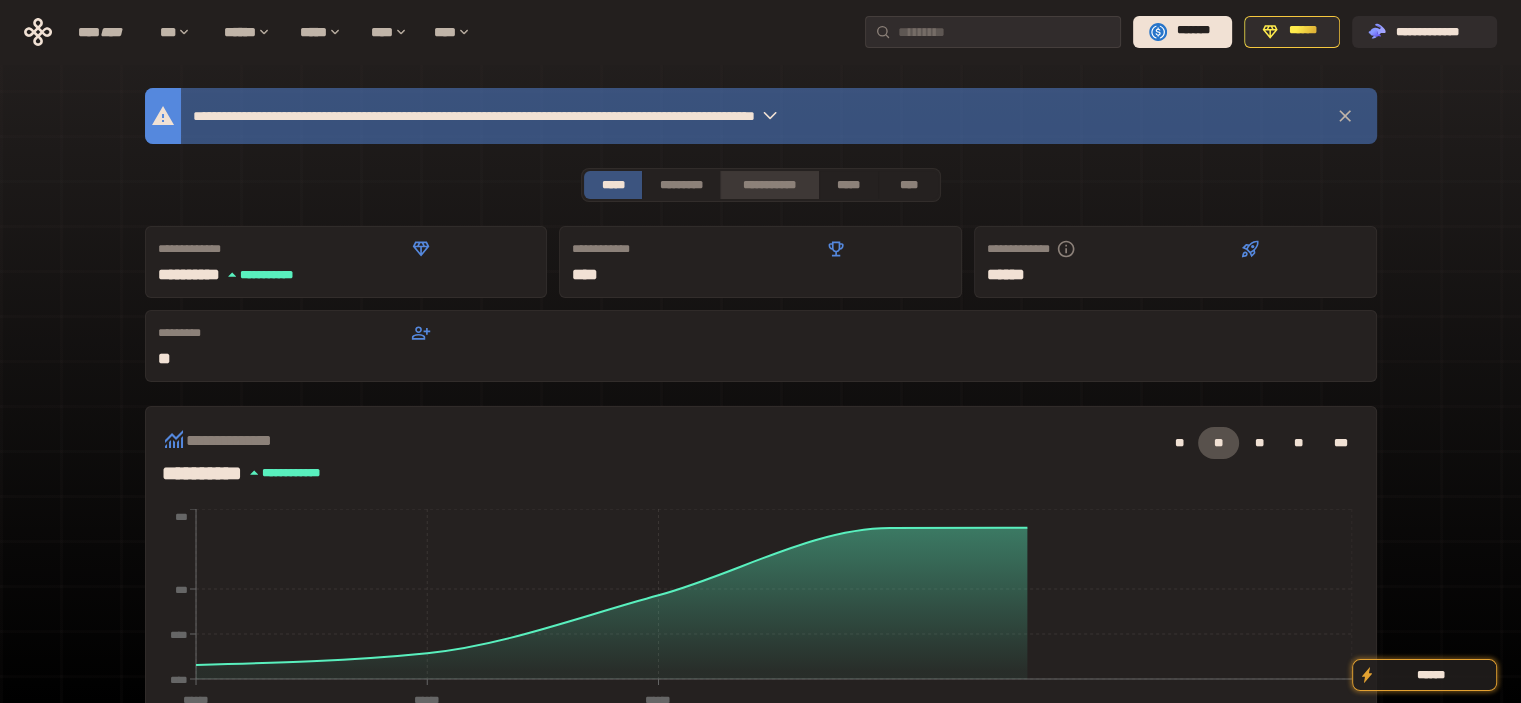 click on "**********" at bounding box center (769, 185) 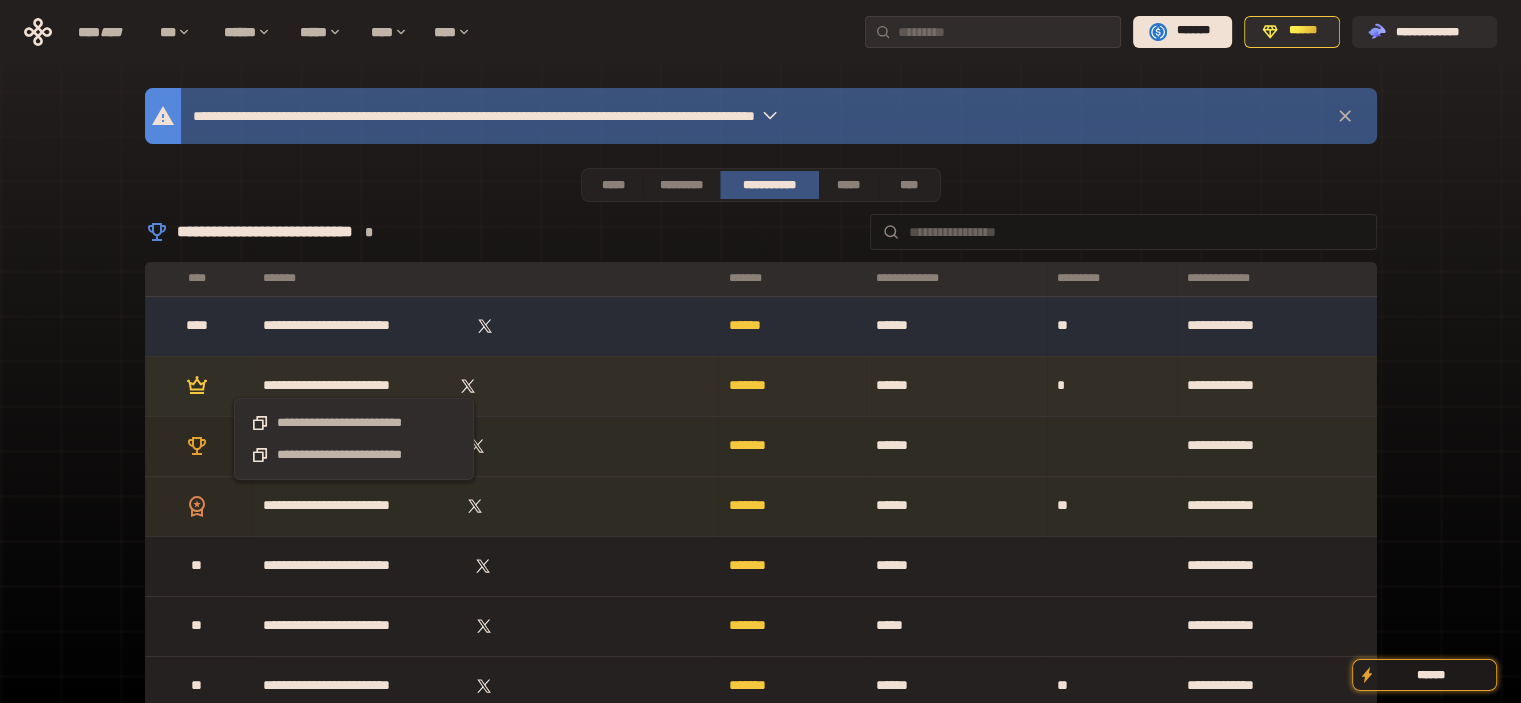 click on "**********" at bounding box center [353, 386] 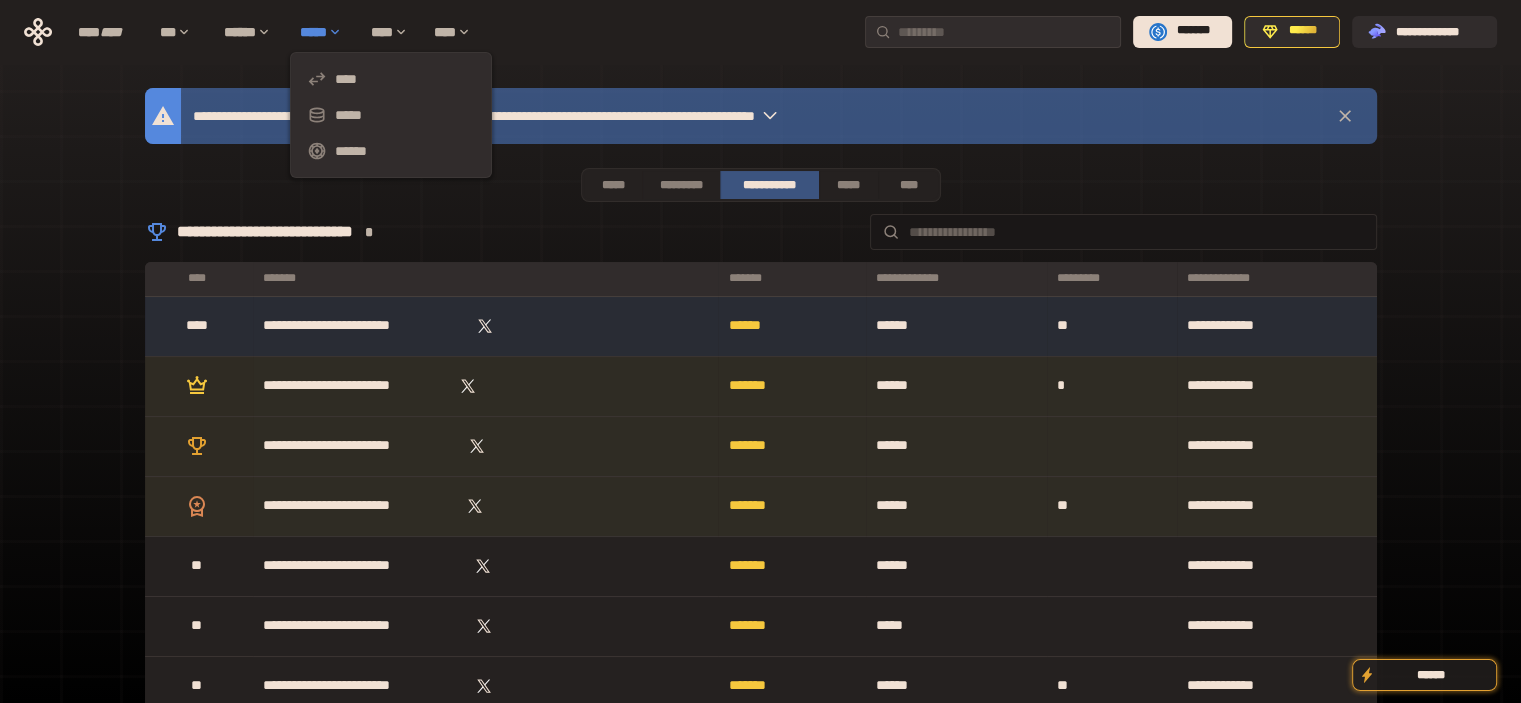 click on "*****" at bounding box center [325, 32] 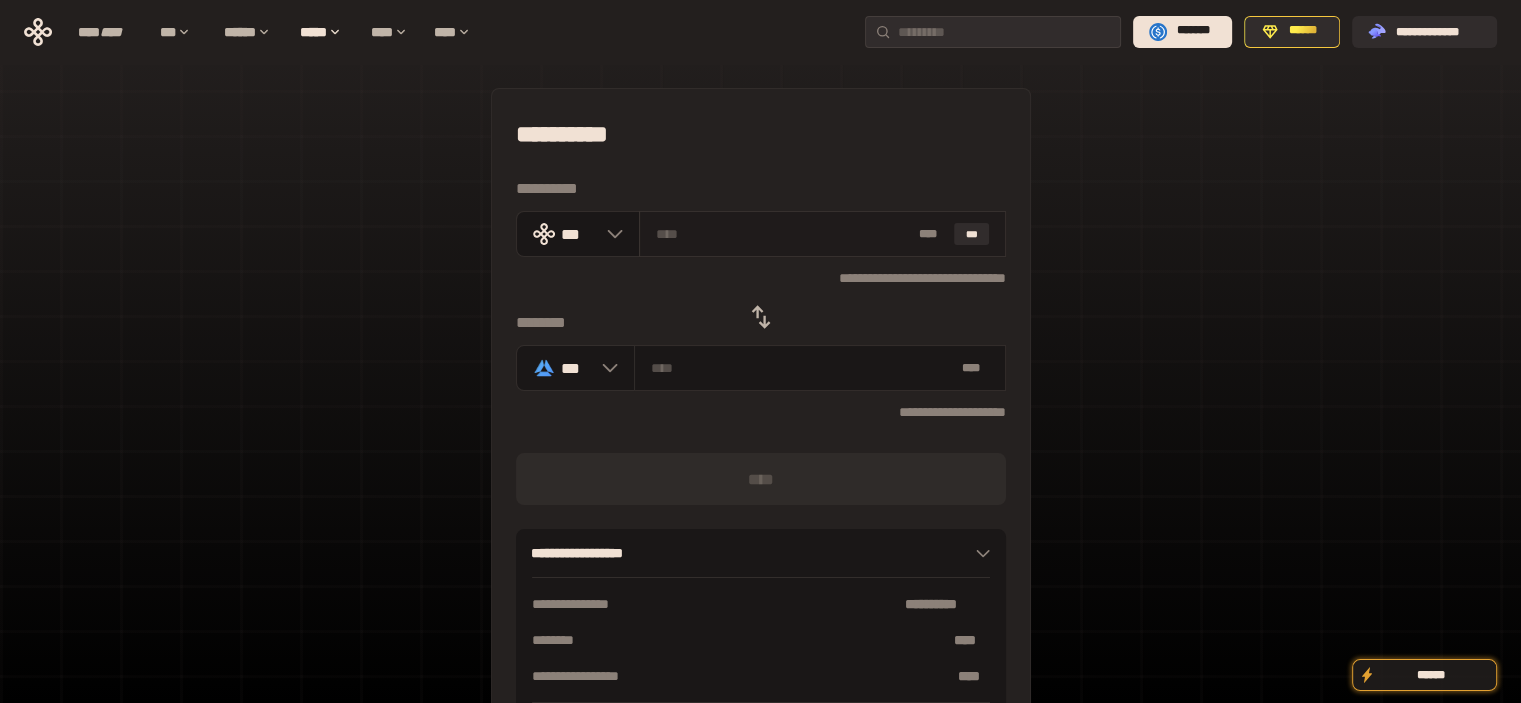 click at bounding box center (783, 234) 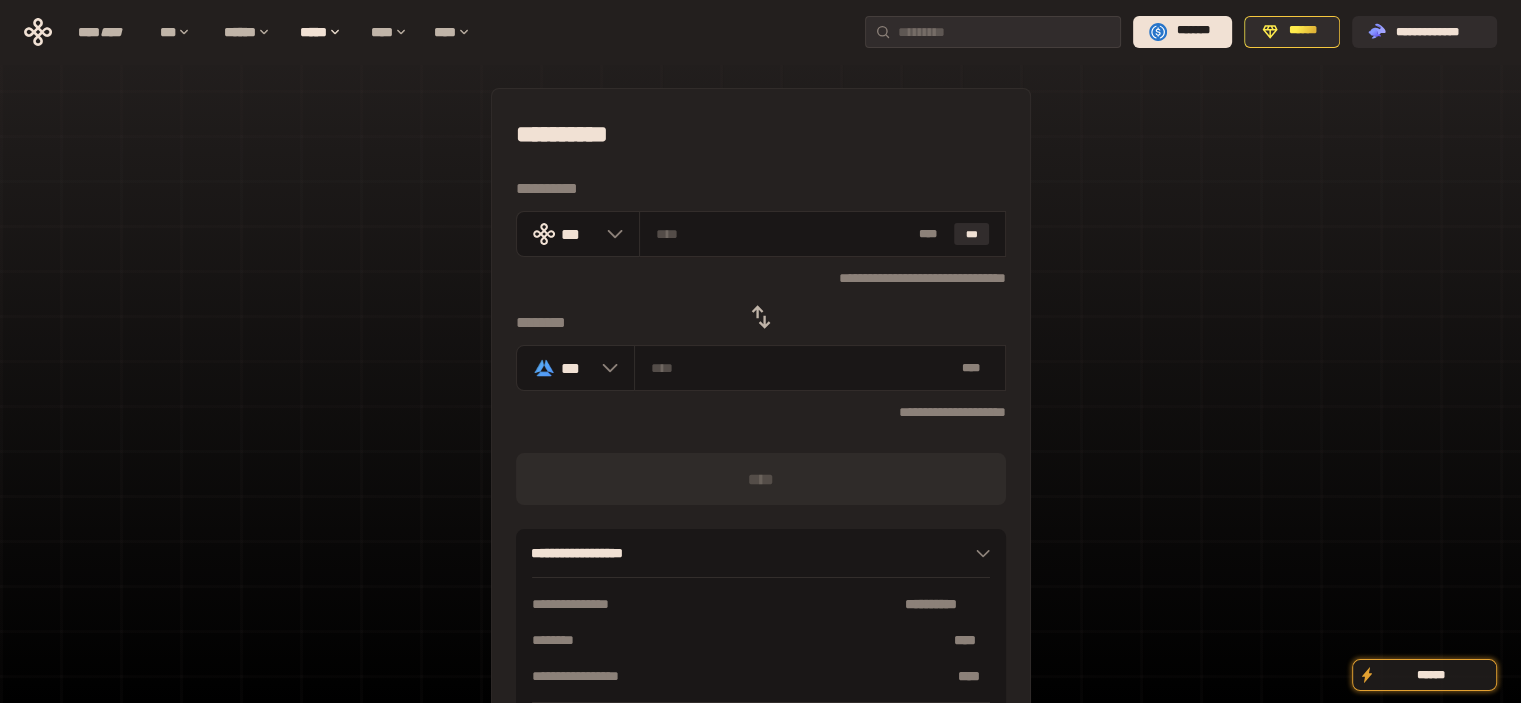 click at bounding box center (761, 331) 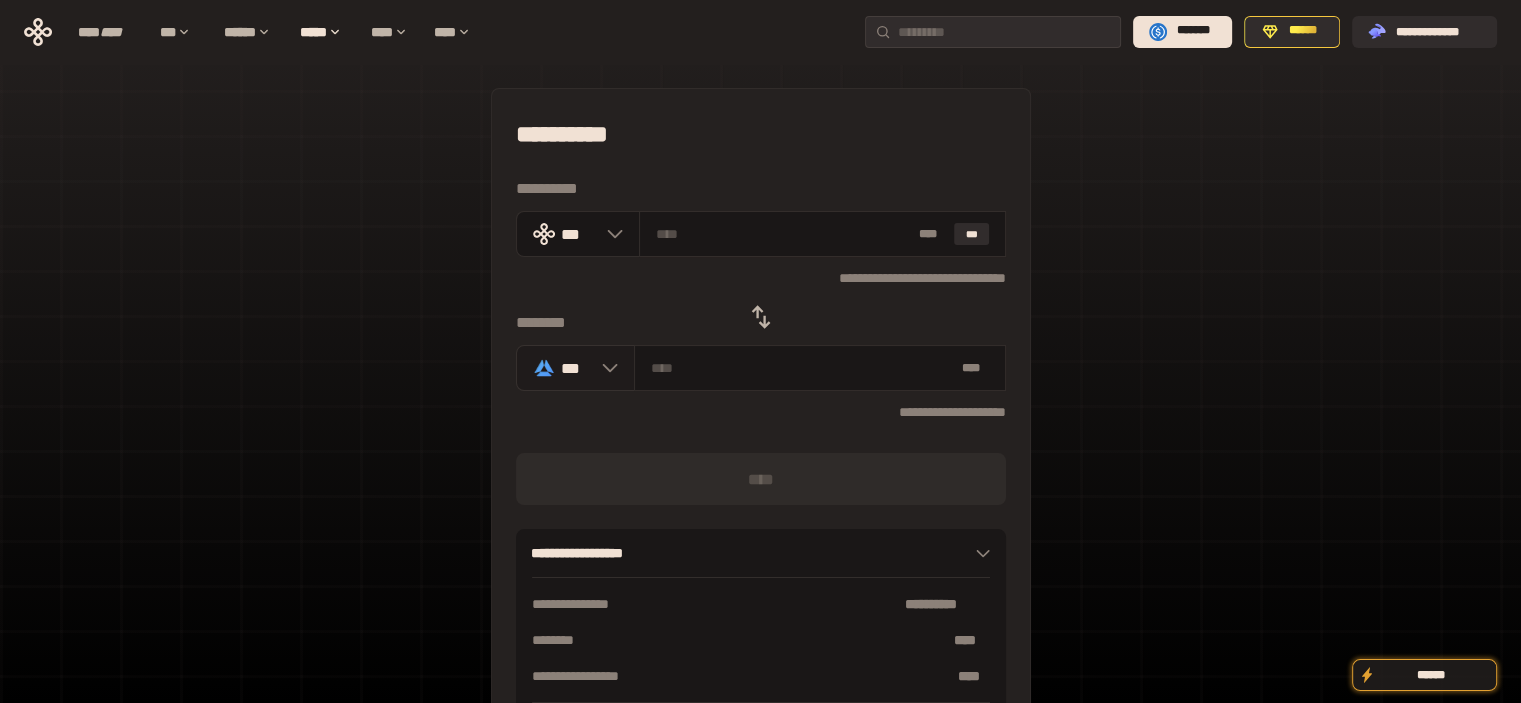 click at bounding box center (605, 368) 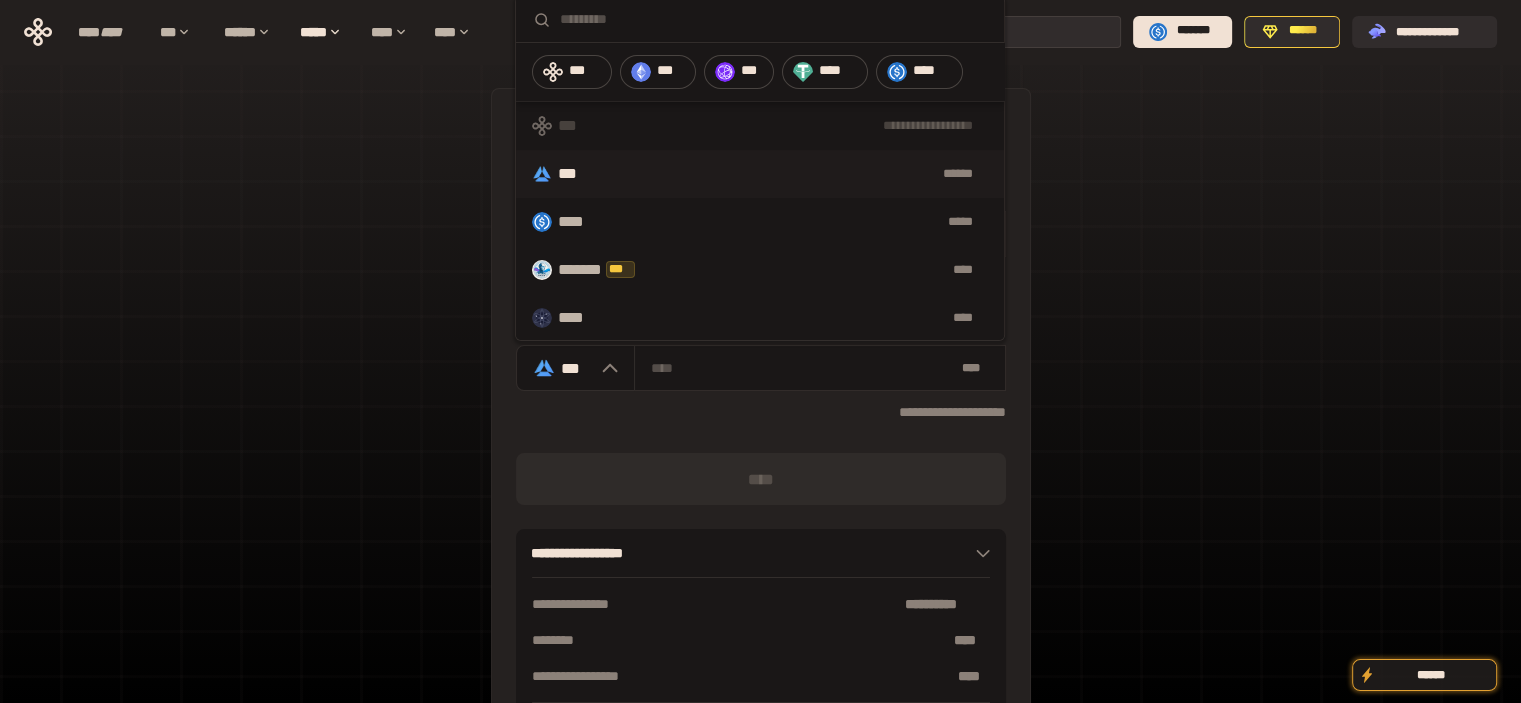 click on "****" at bounding box center (919, 72) 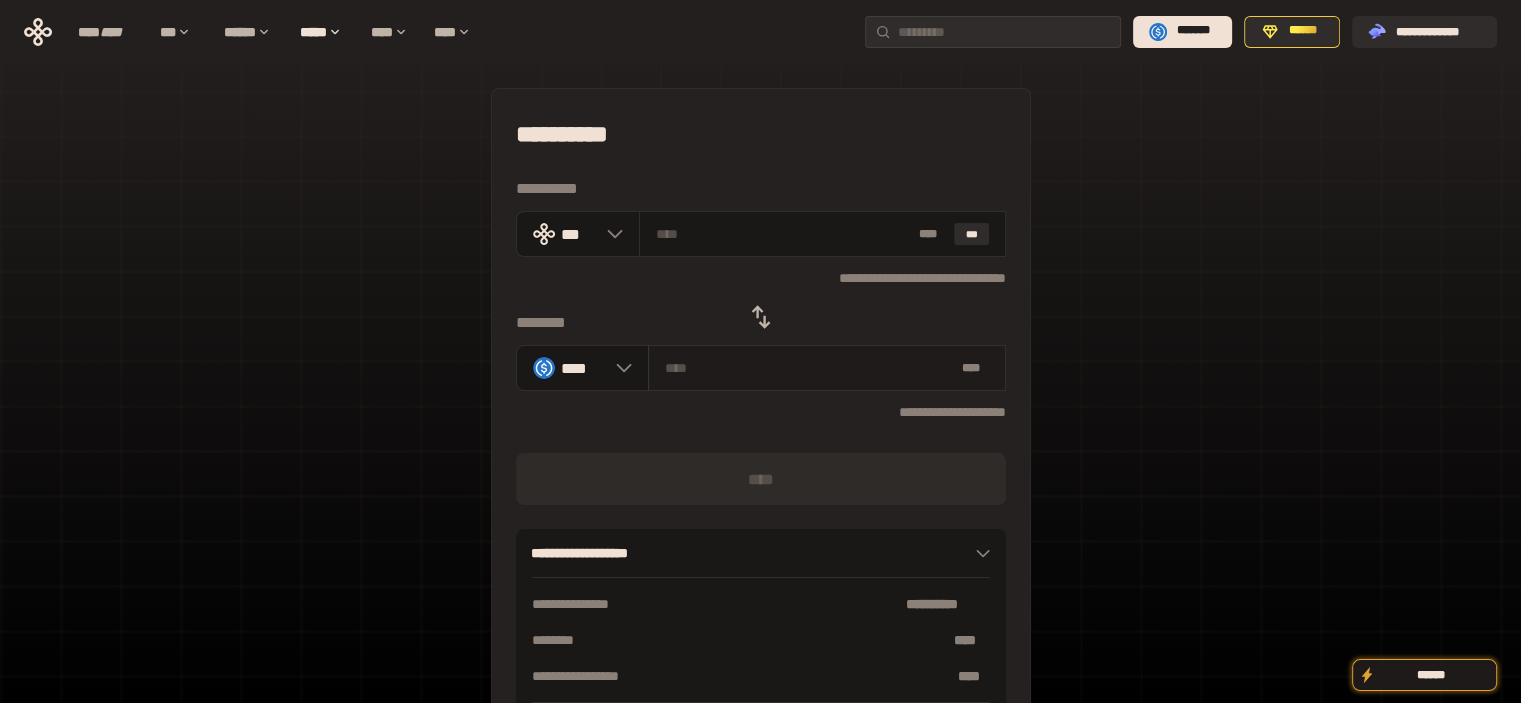 click on "* **" at bounding box center [827, 368] 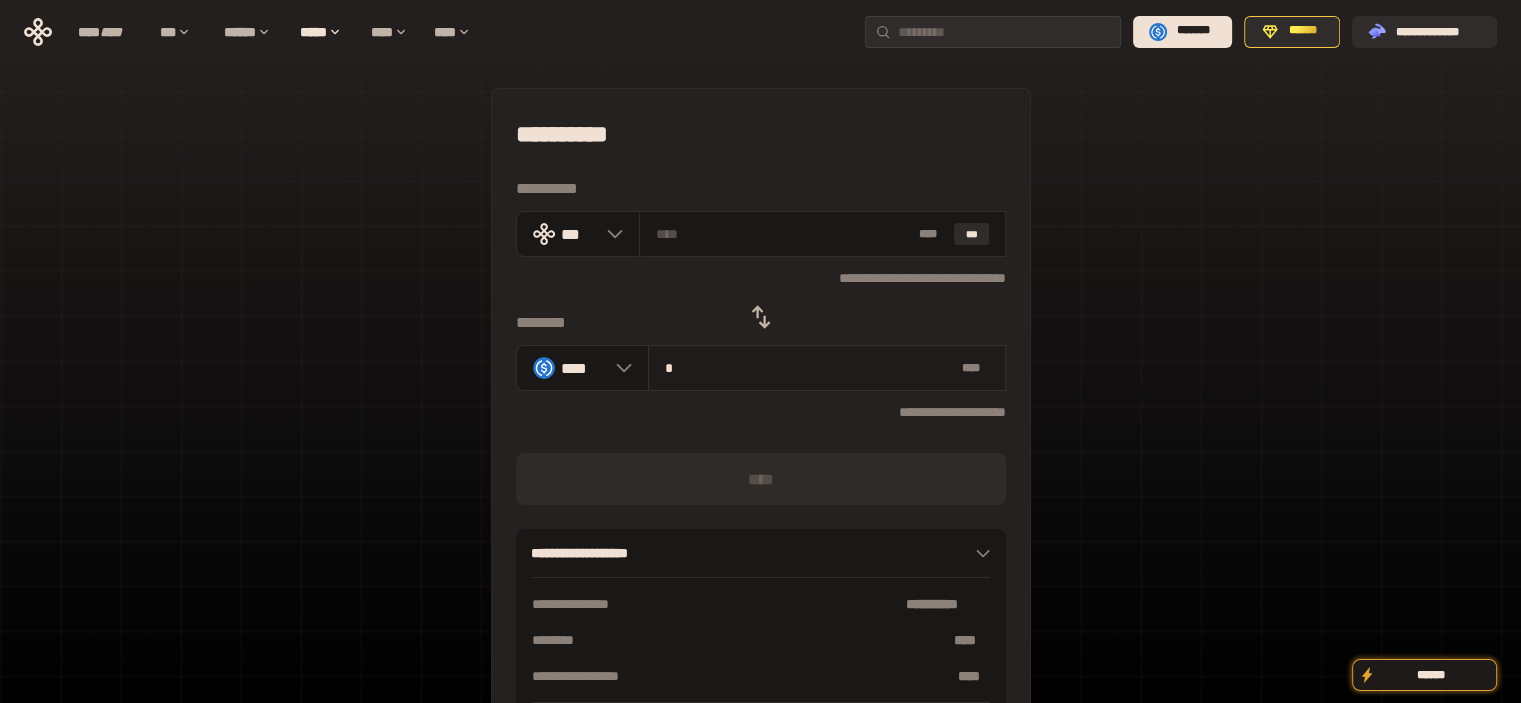 type on "**********" 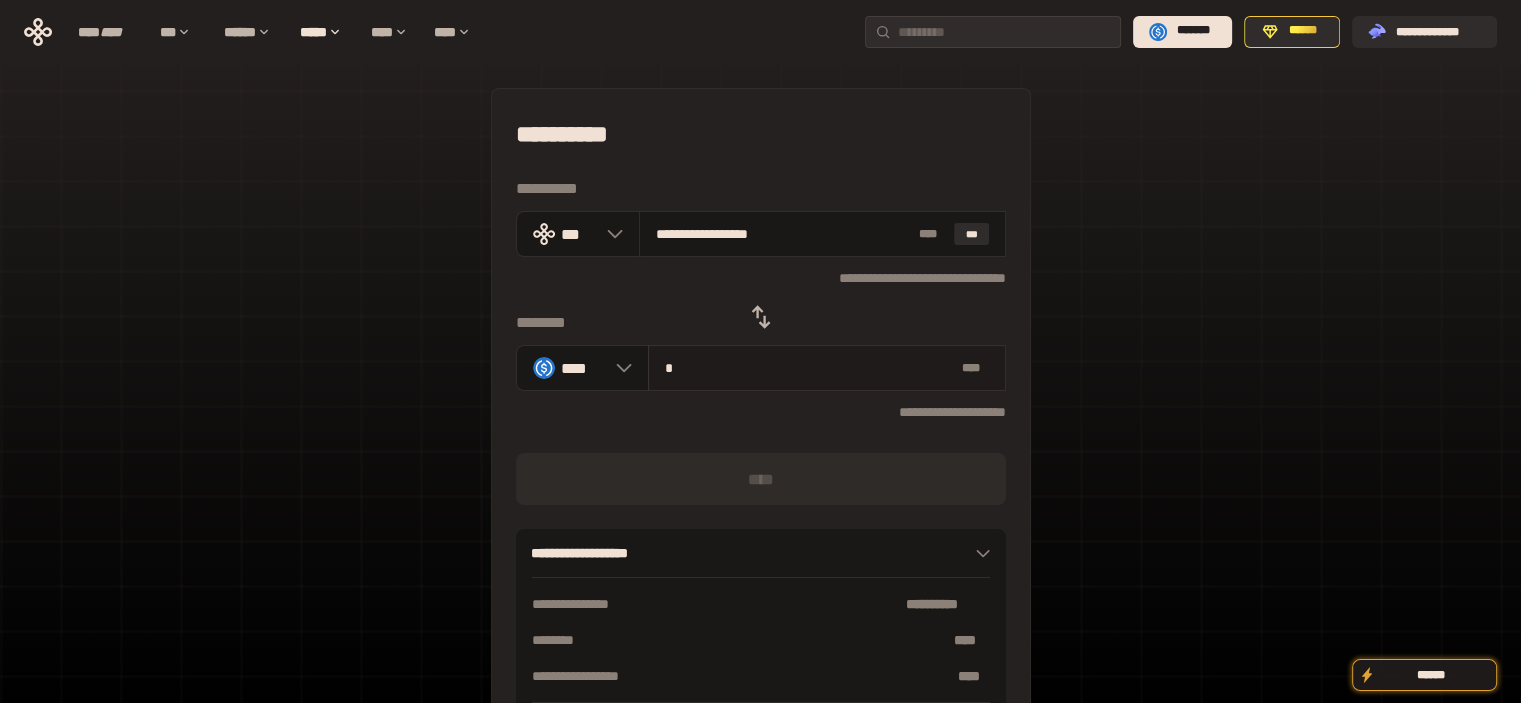 type on "**" 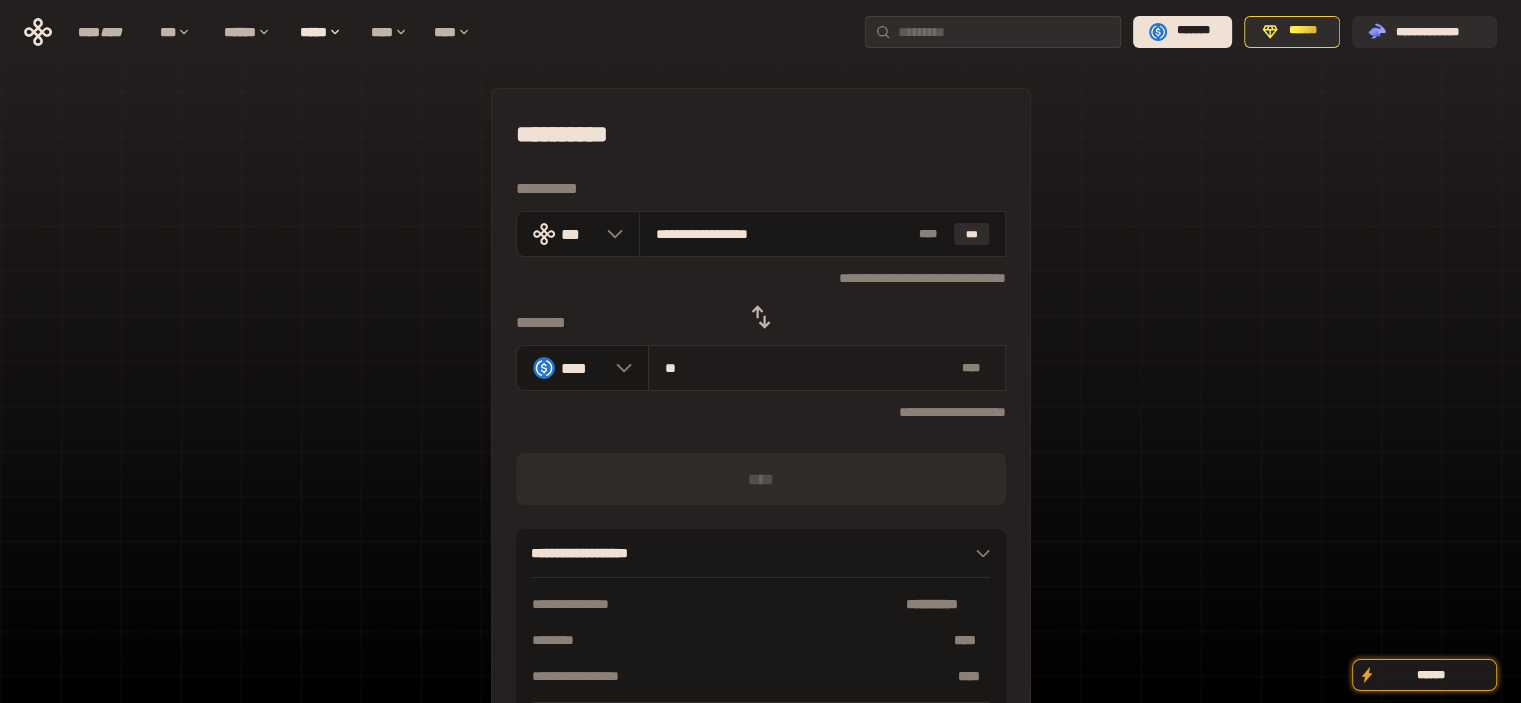 type on "**********" 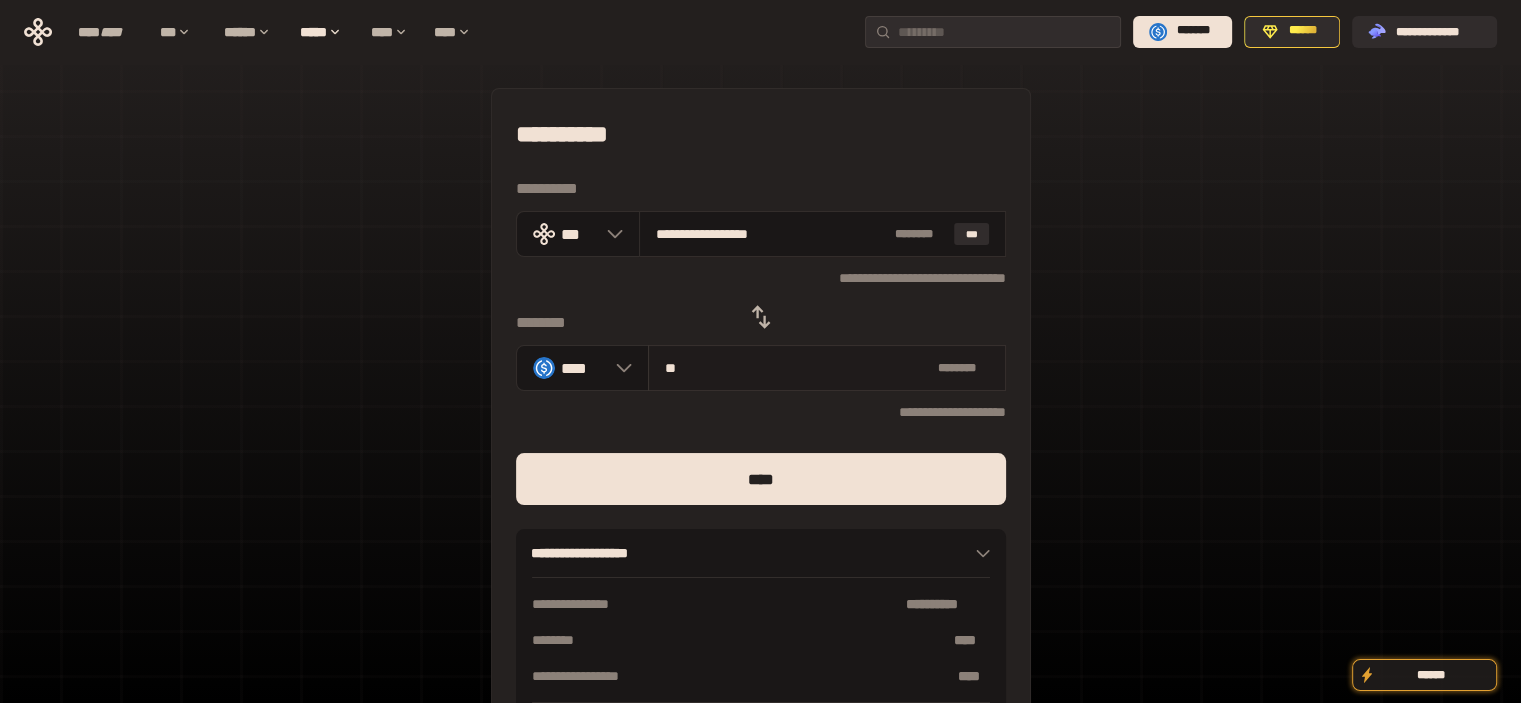 type on "***" 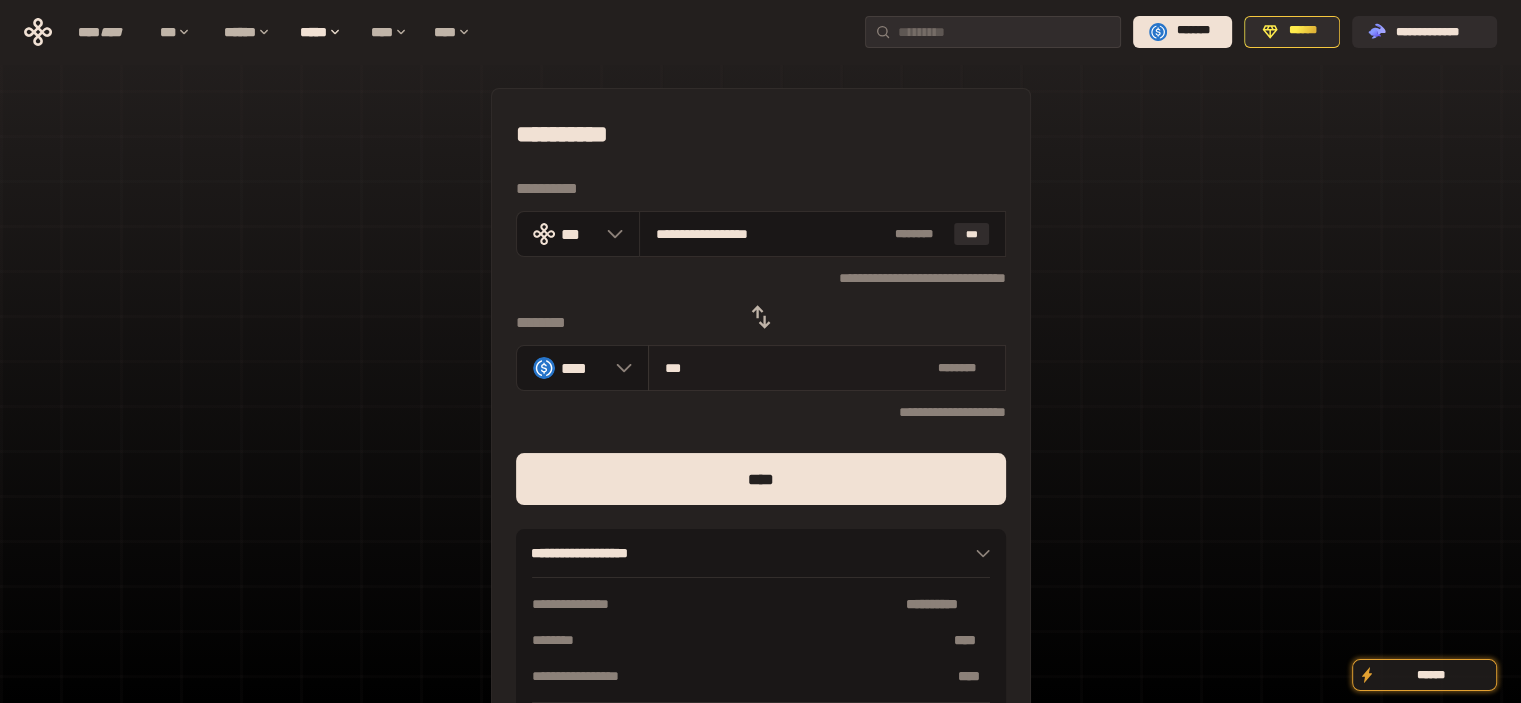 type on "**********" 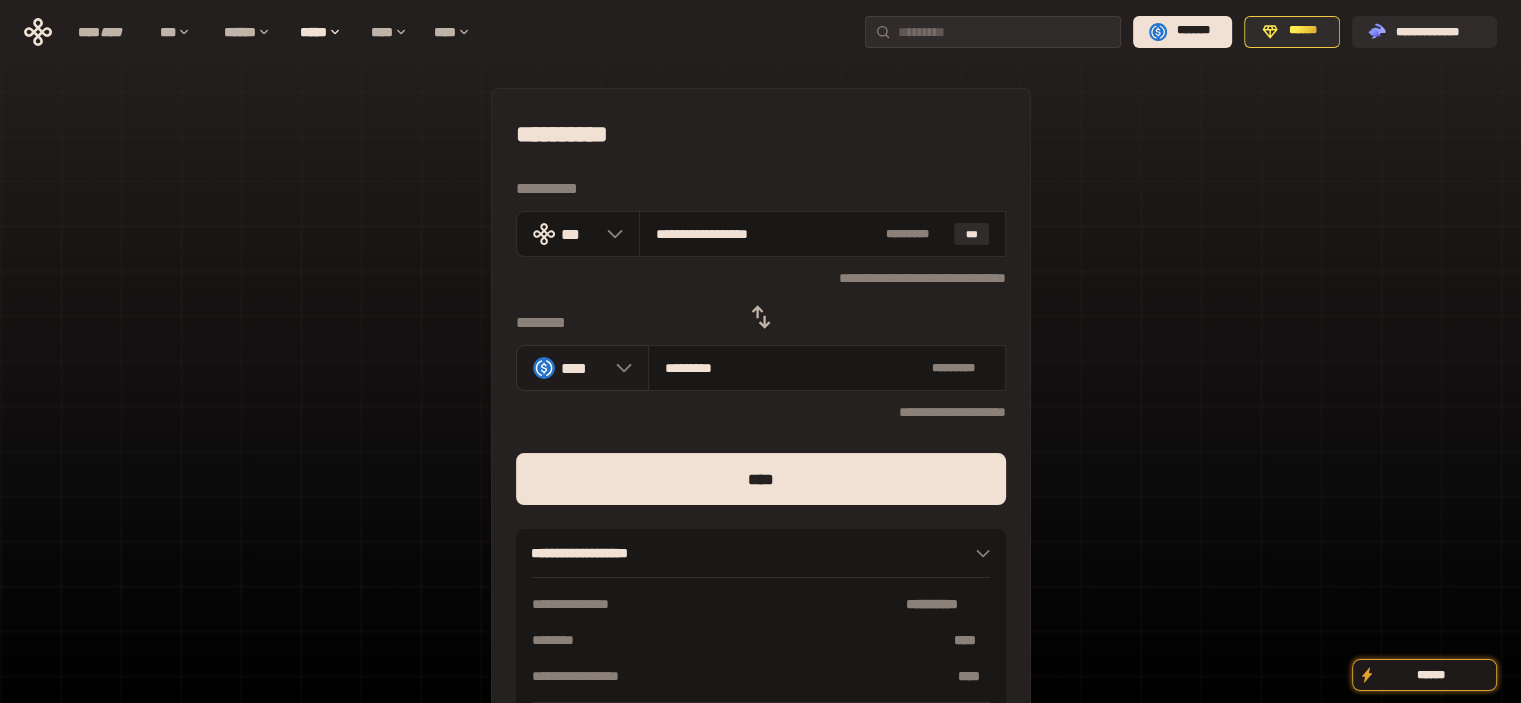 drag, startPoint x: 766, startPoint y: 369, endPoint x: 591, endPoint y: 375, distance: 175.10283 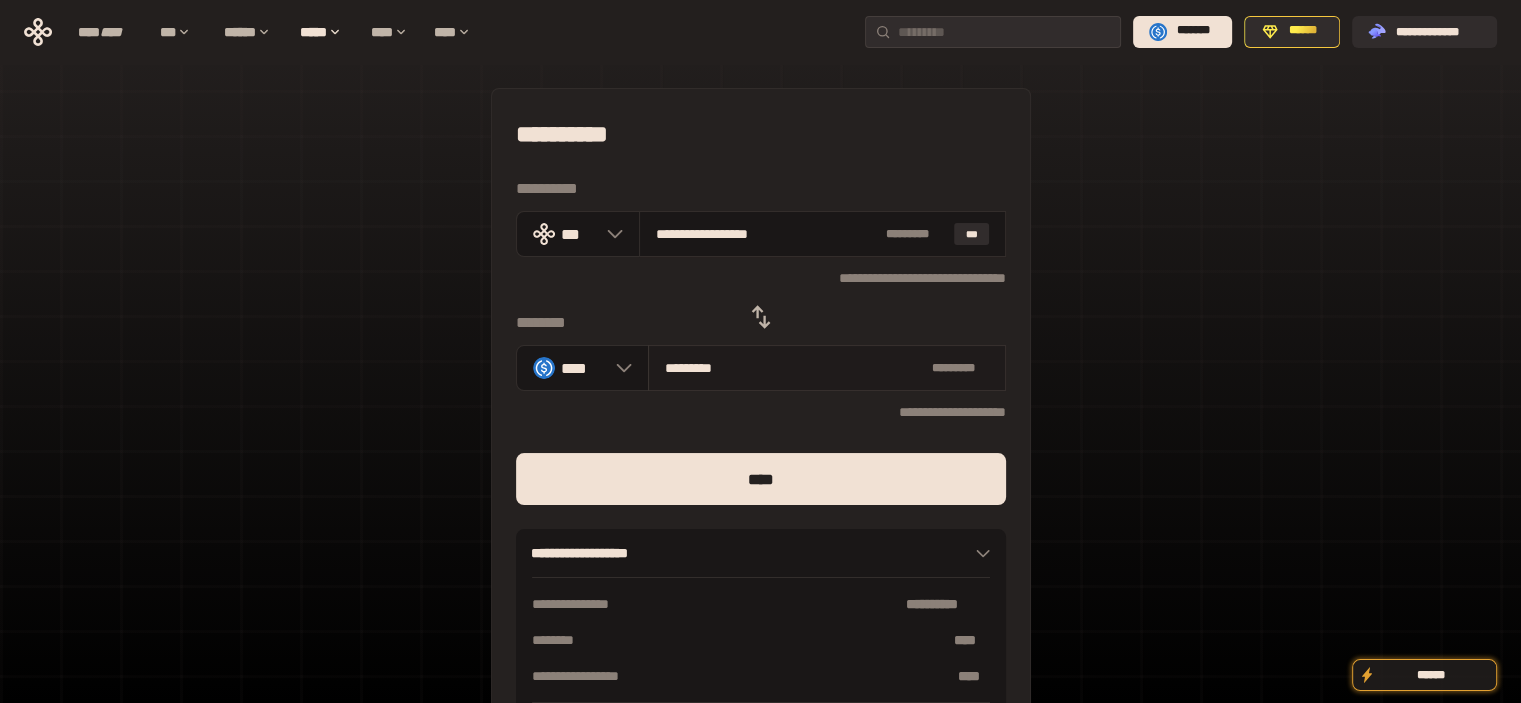 click on "*********" at bounding box center [794, 368] 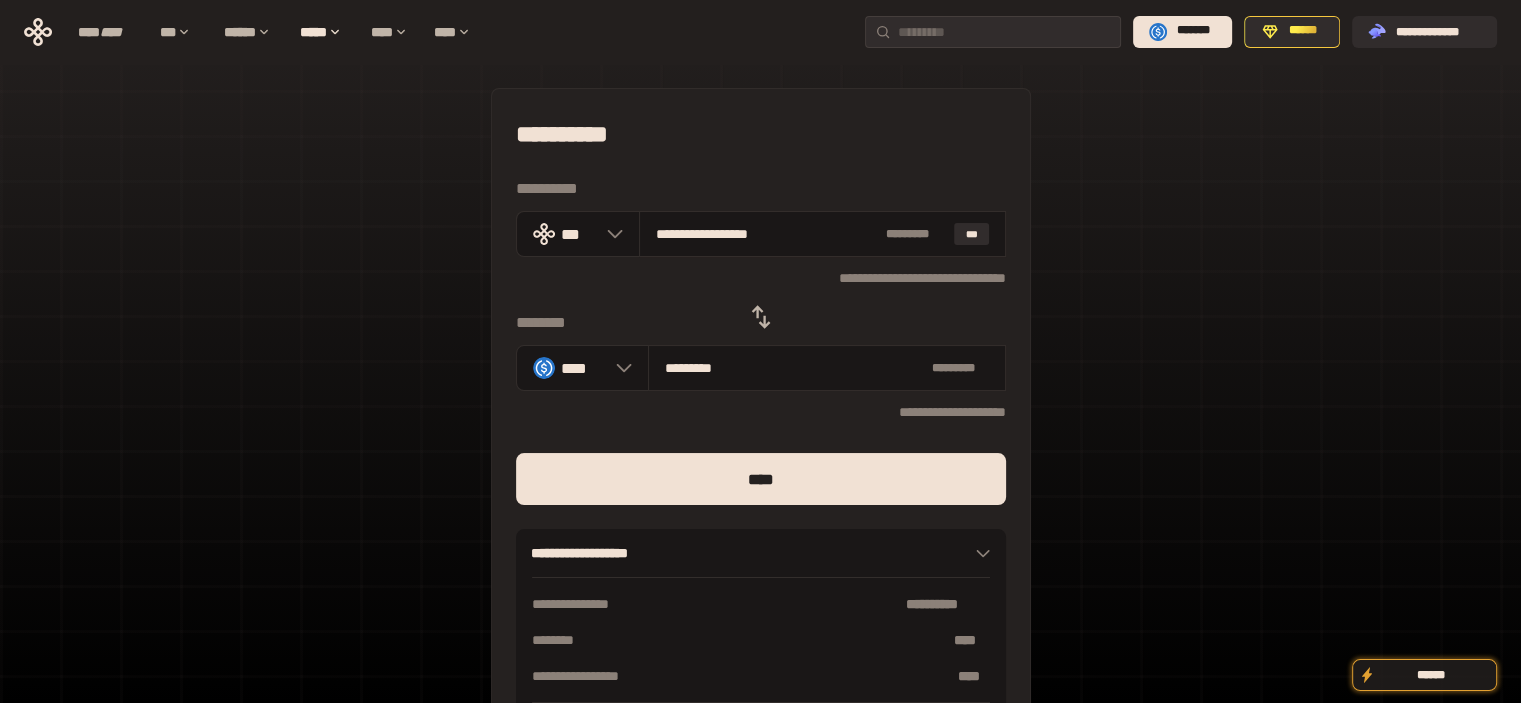 type on "*********" 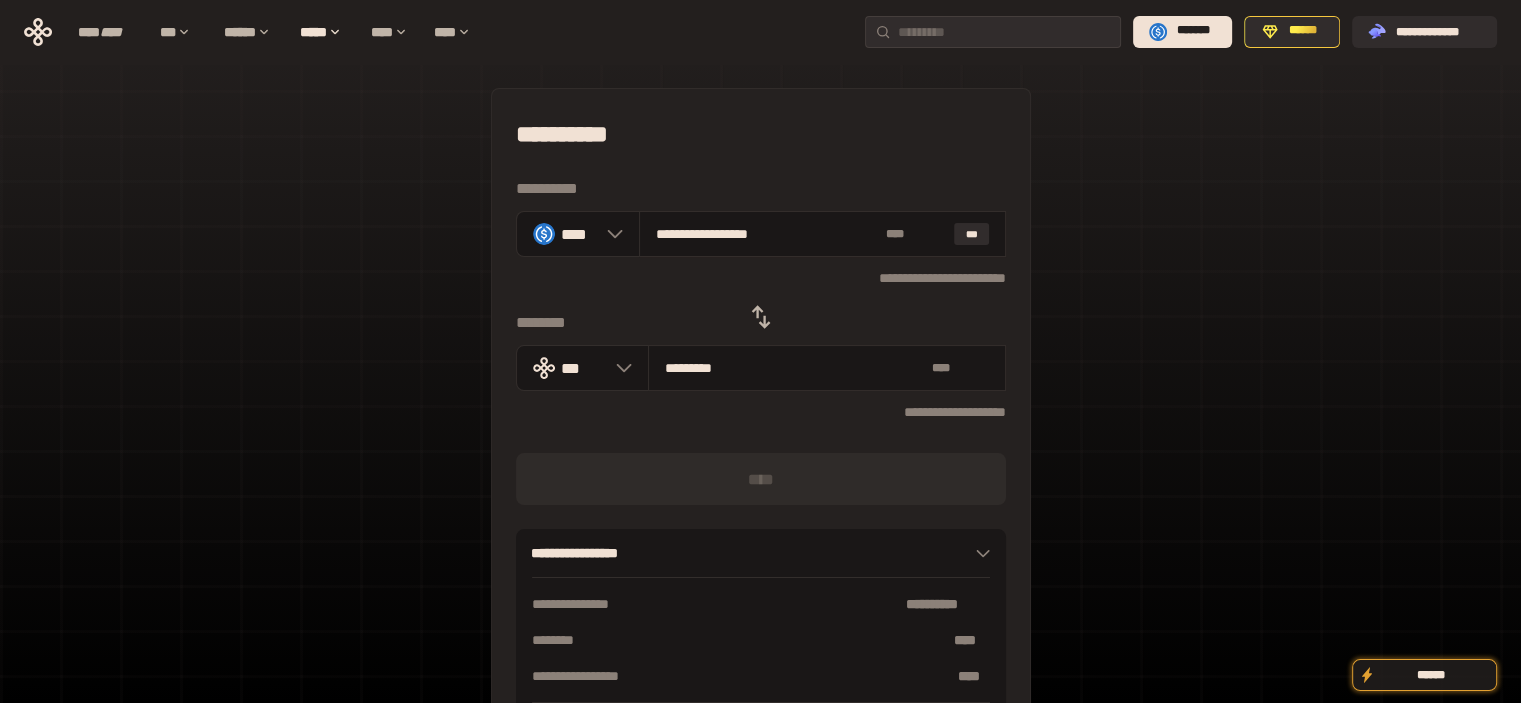 type 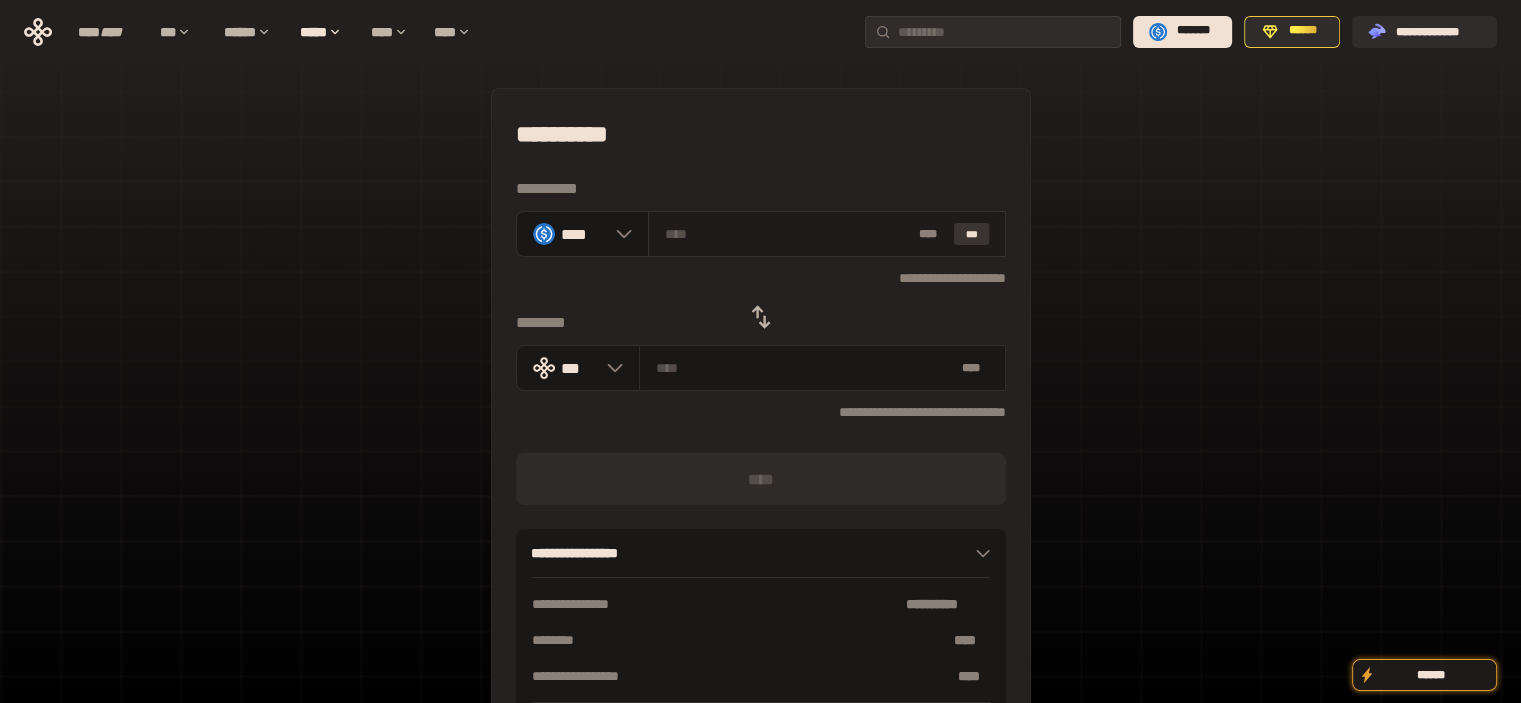 click on "***" at bounding box center (972, 234) 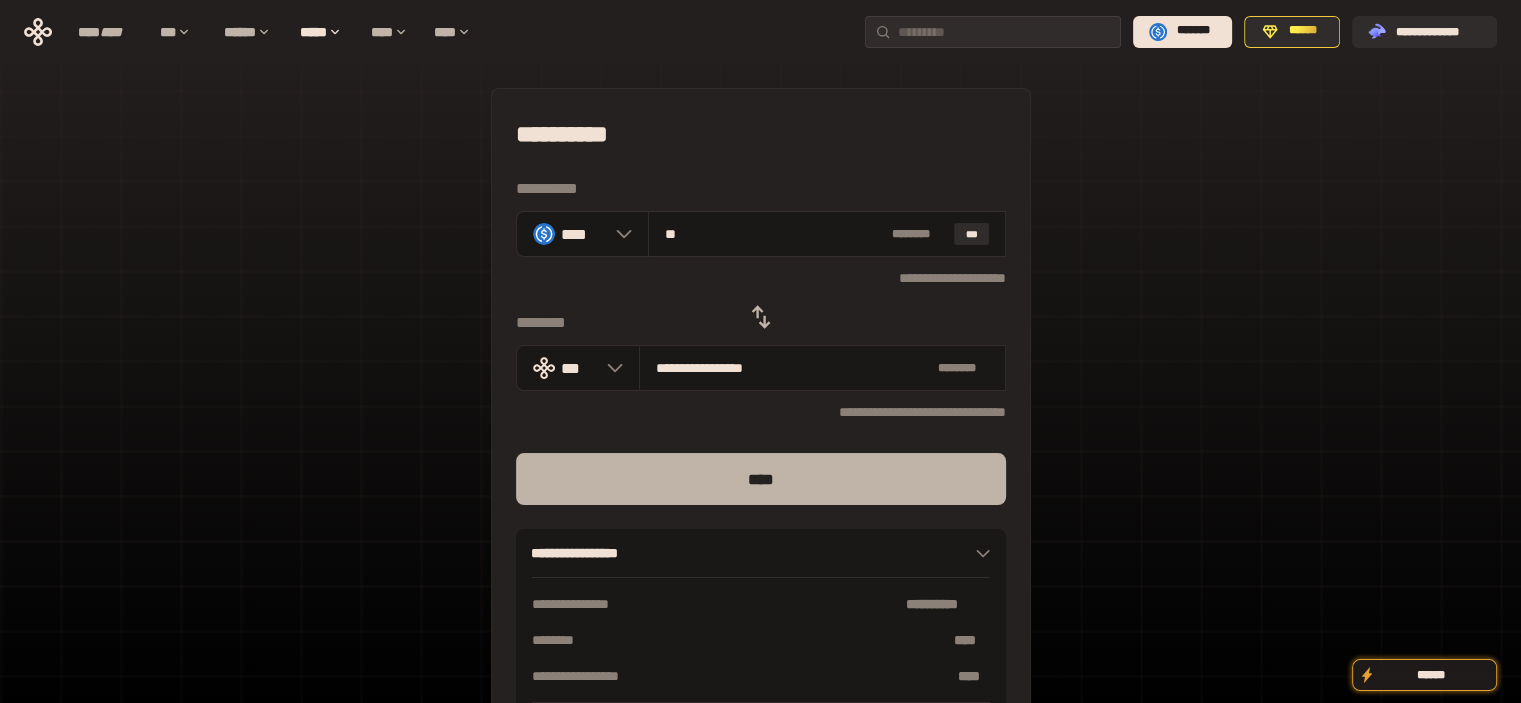 click on "****" at bounding box center (761, 479) 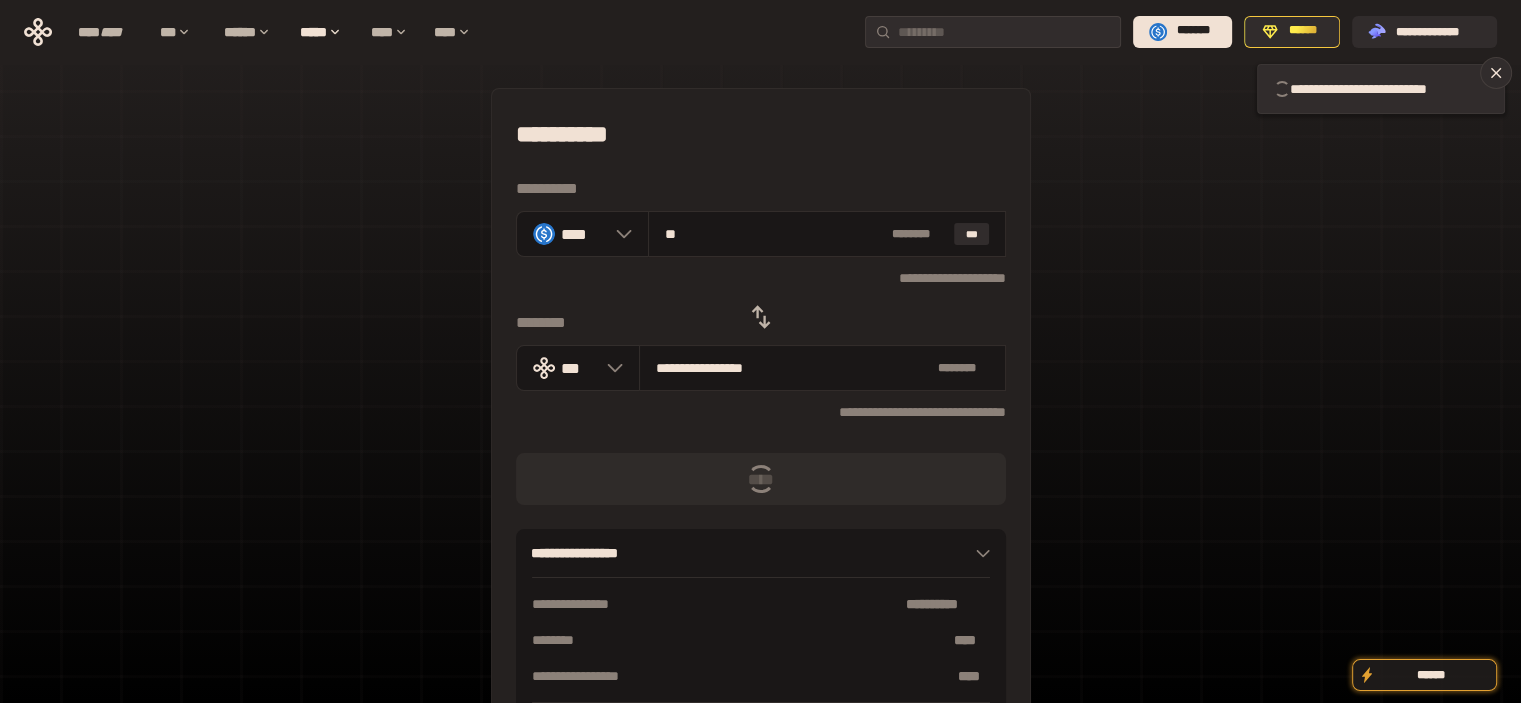 type 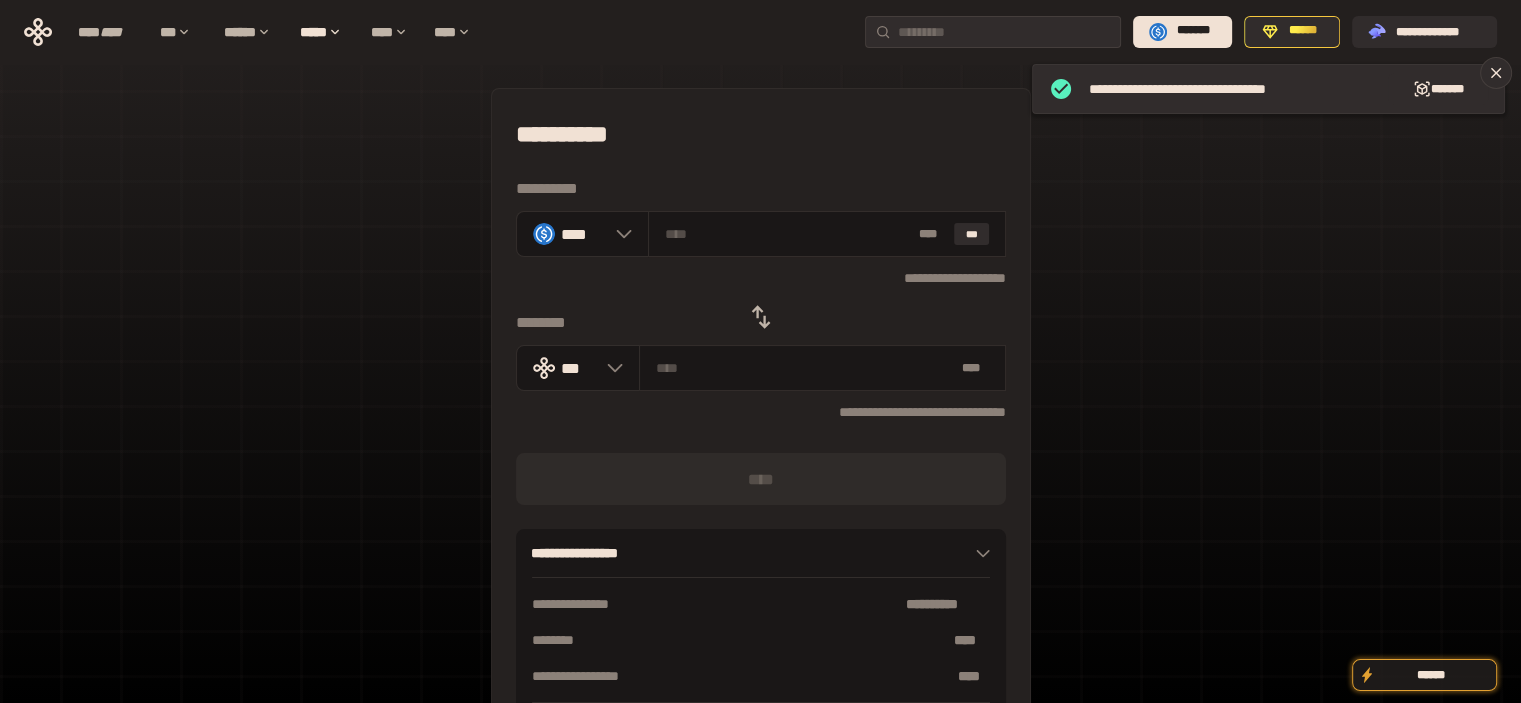 click 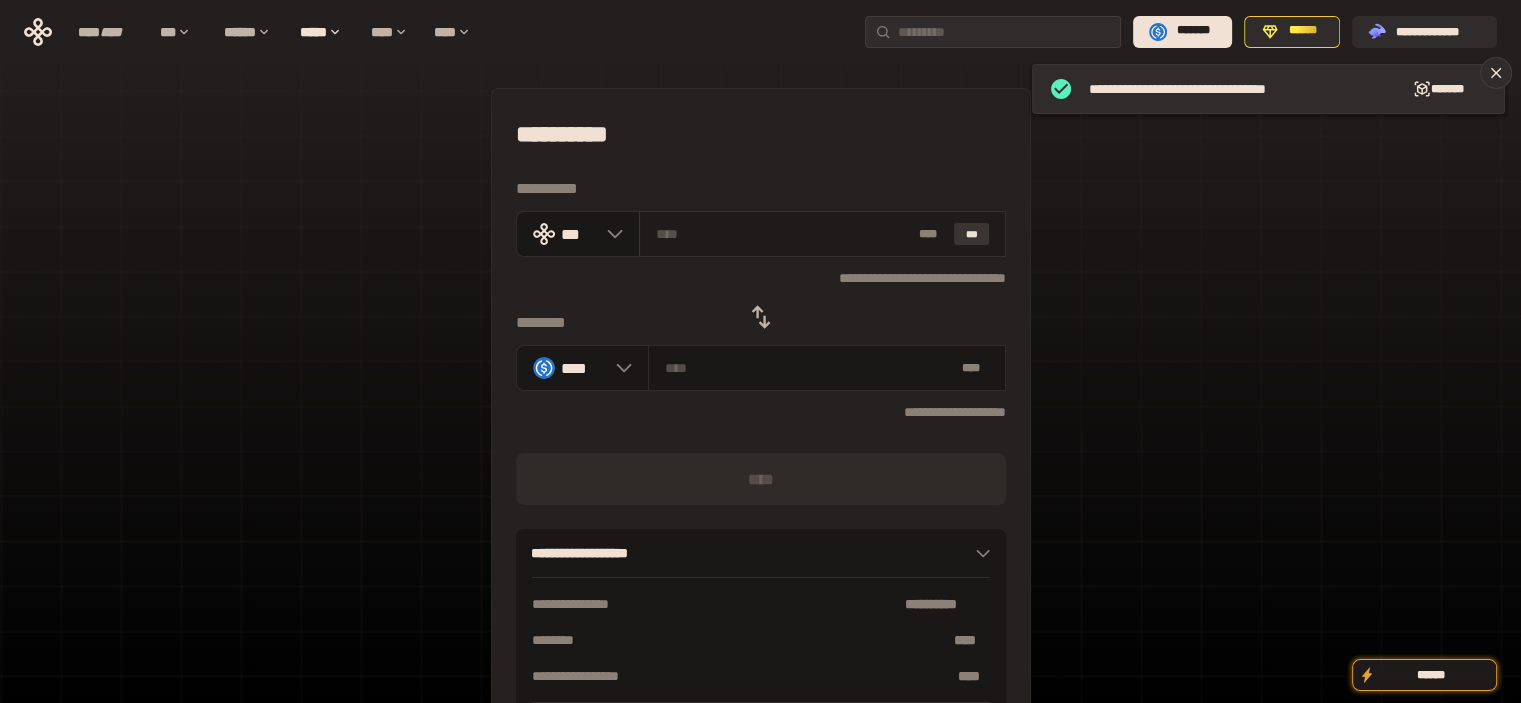 click on "***" at bounding box center (972, 234) 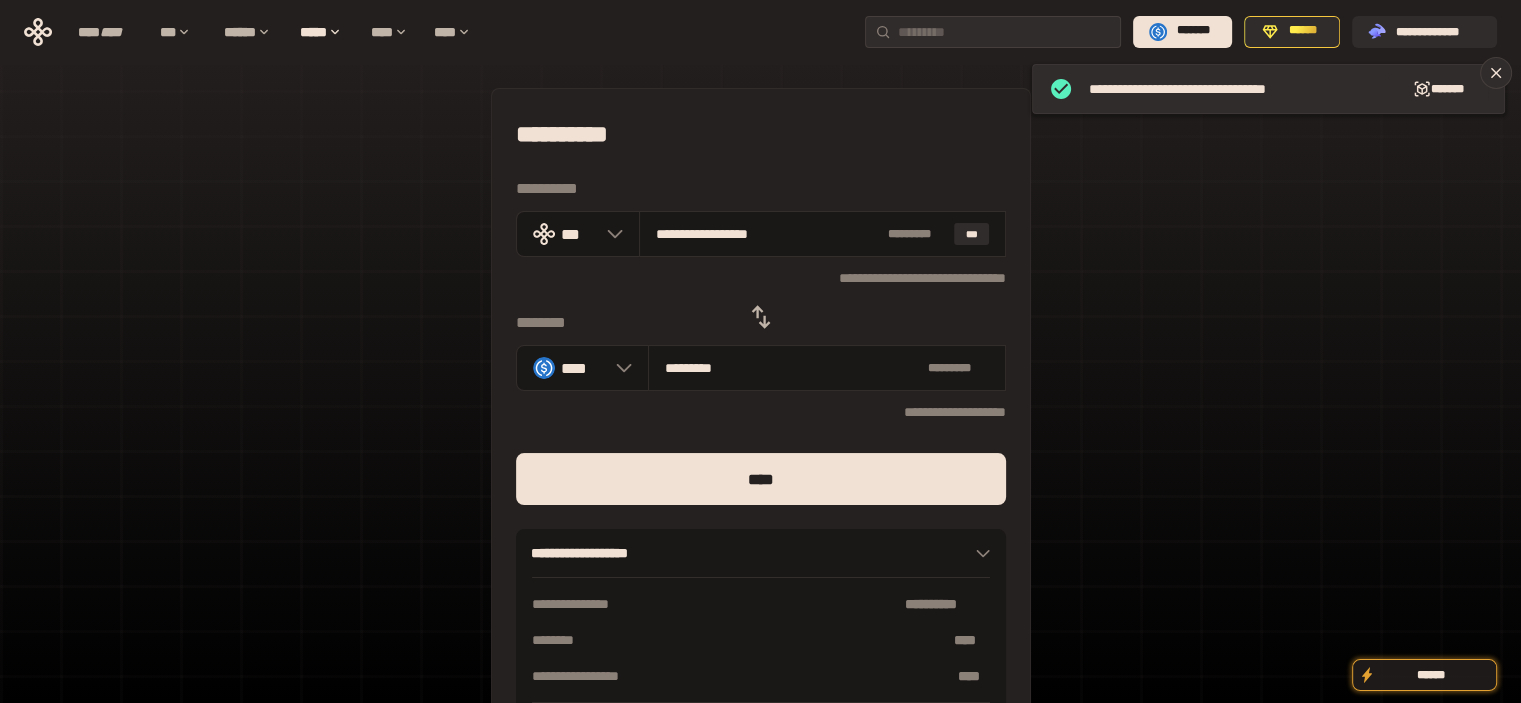drag, startPoint x: 787, startPoint y: 369, endPoint x: 454, endPoint y: 360, distance: 333.1216 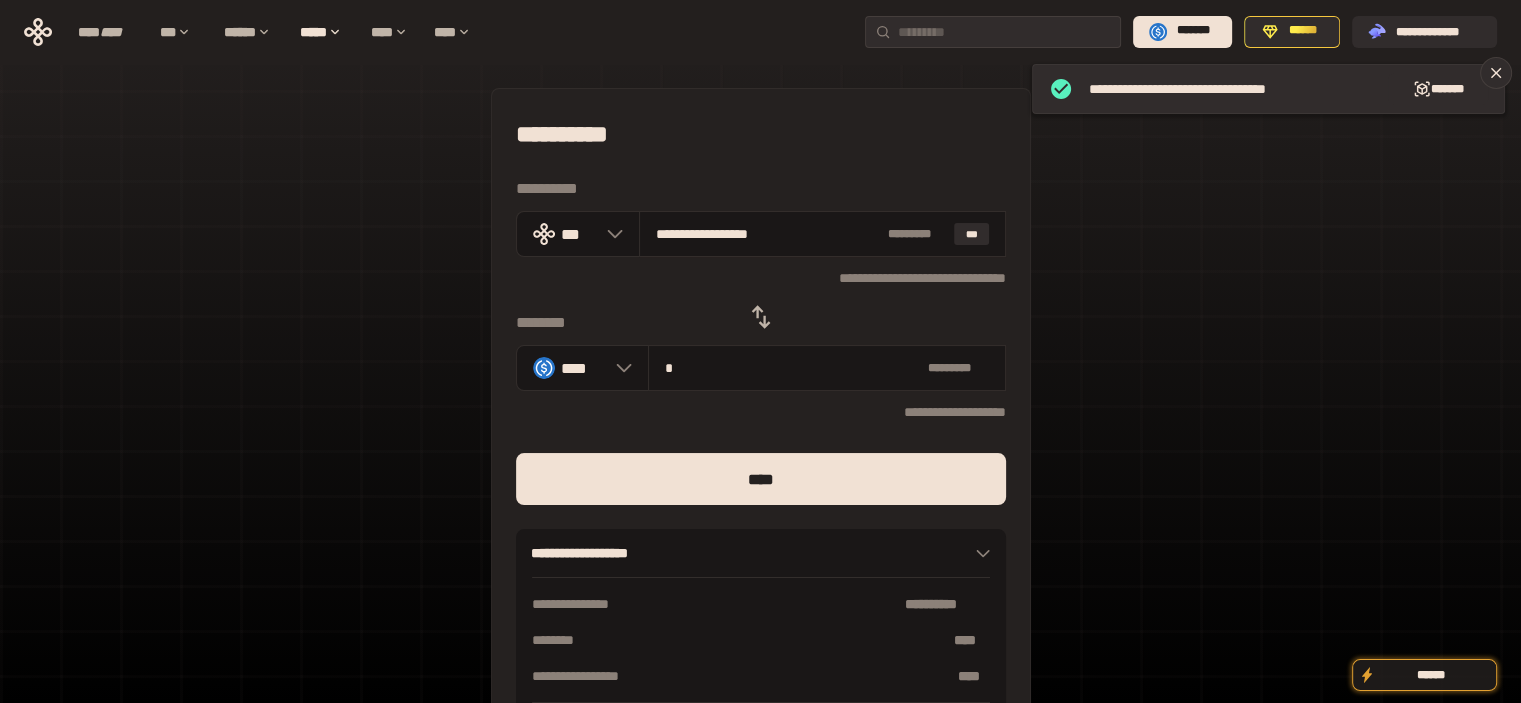 type on "**********" 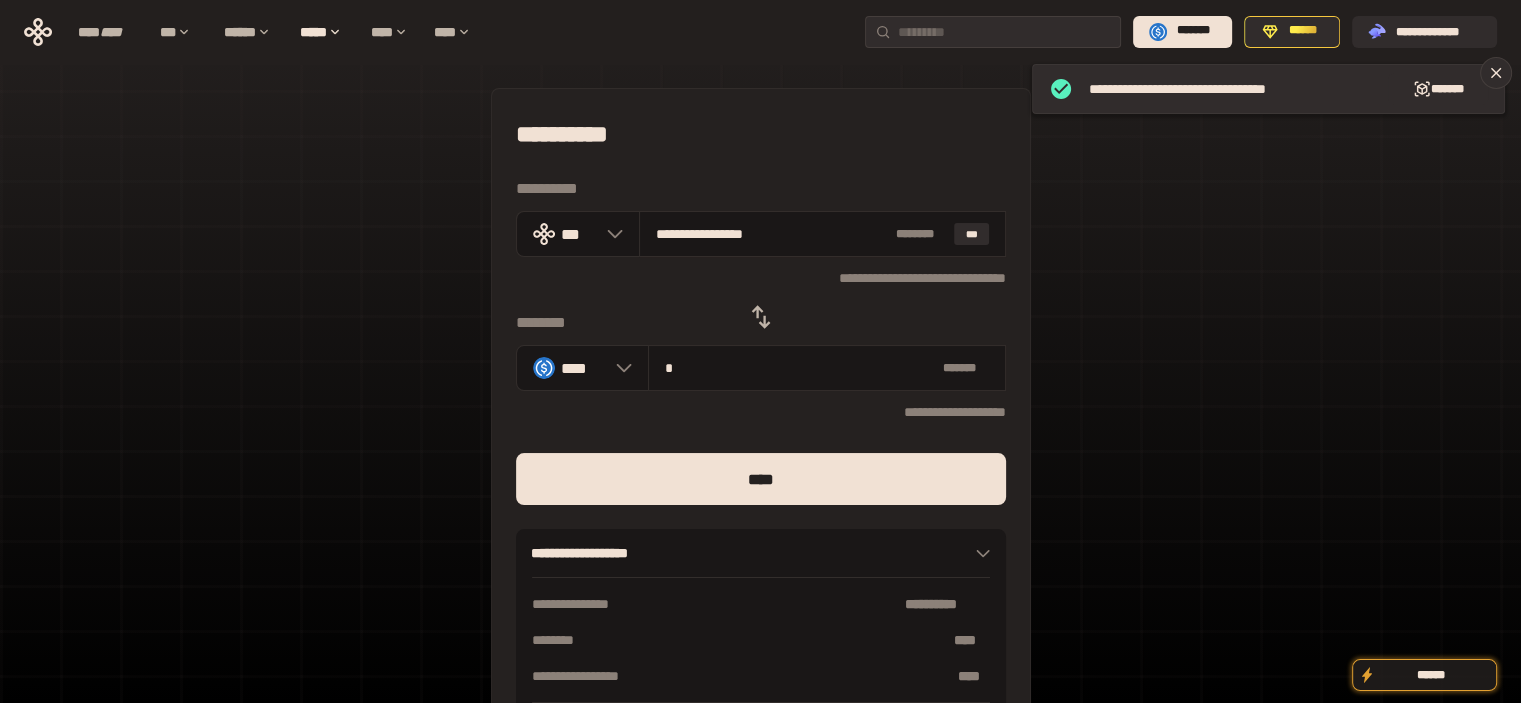 type on "**" 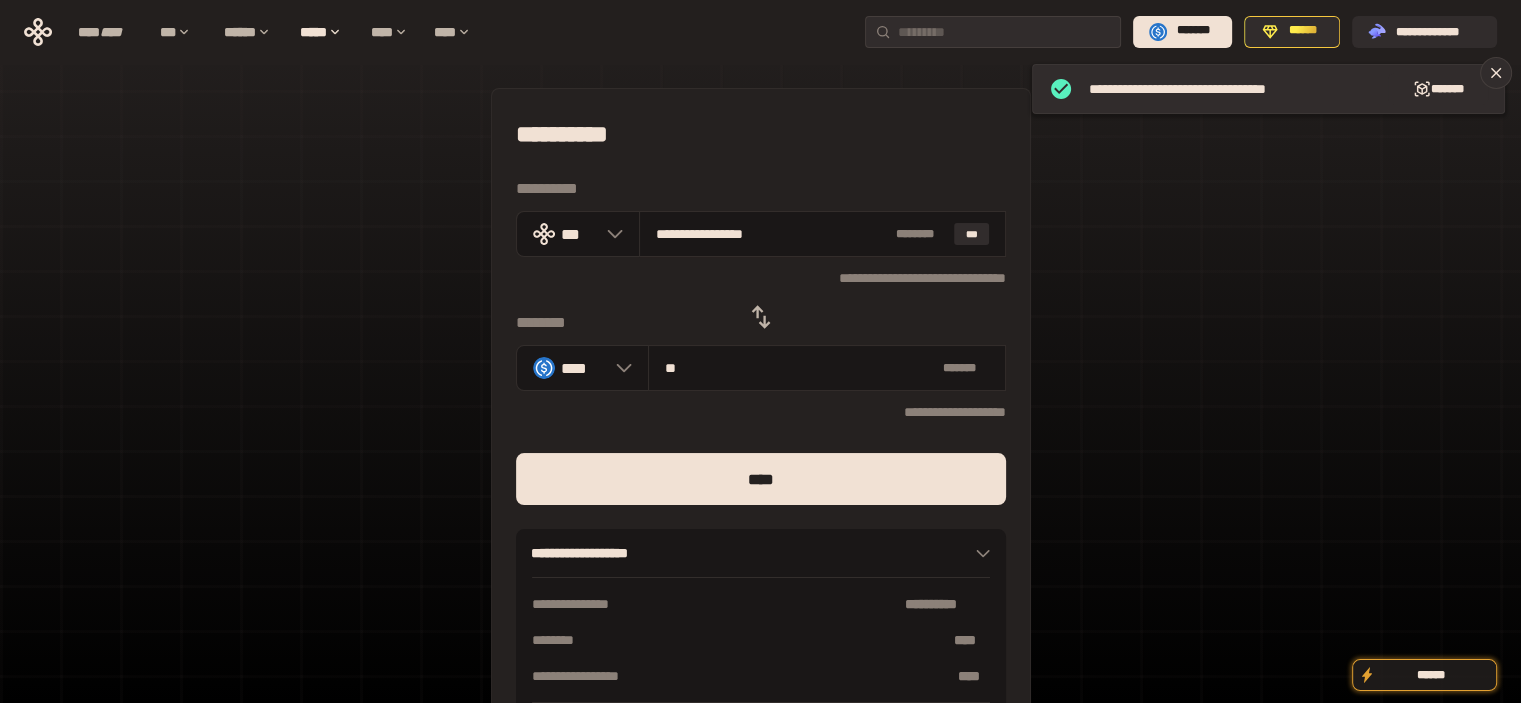 type on "**********" 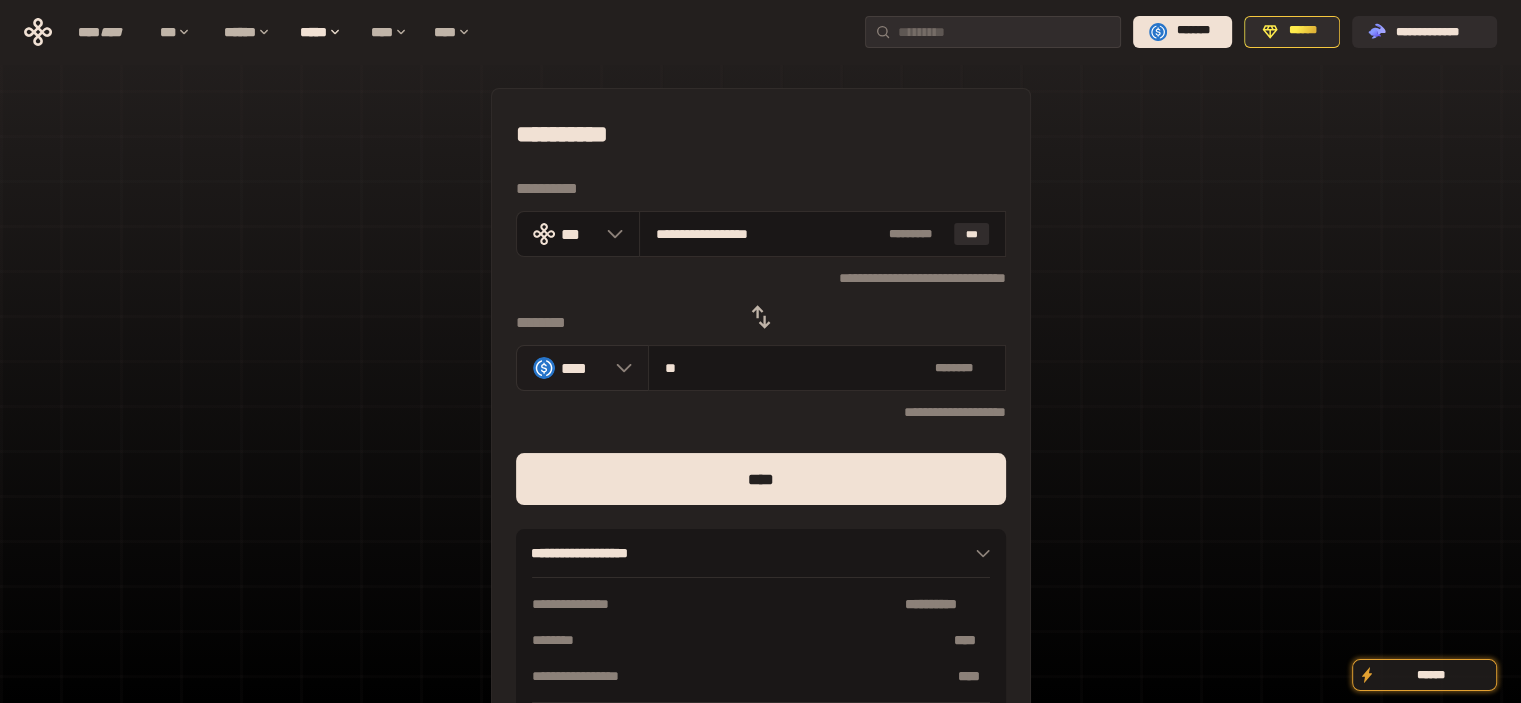 drag, startPoint x: 688, startPoint y: 370, endPoint x: 624, endPoint y: 374, distance: 64.12488 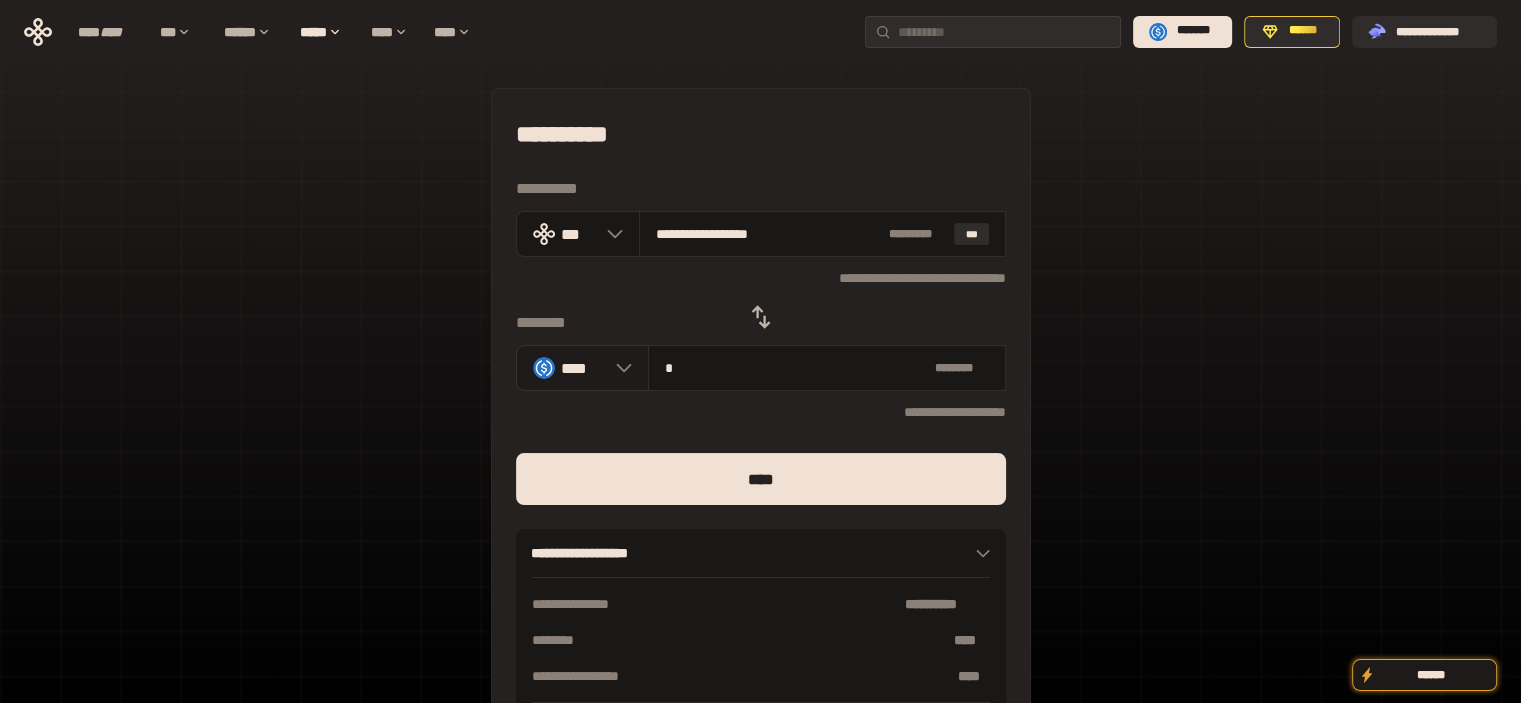 type on "**********" 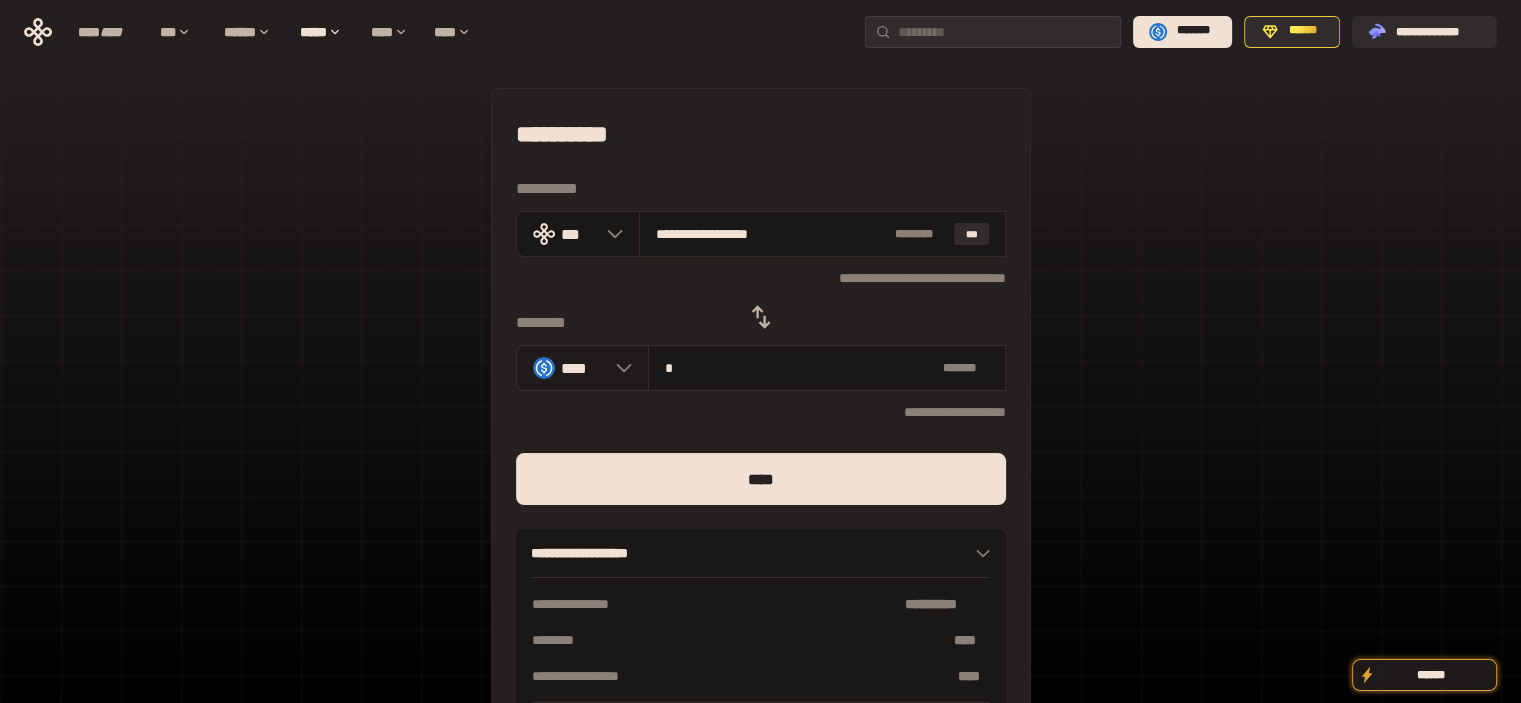 type on "**" 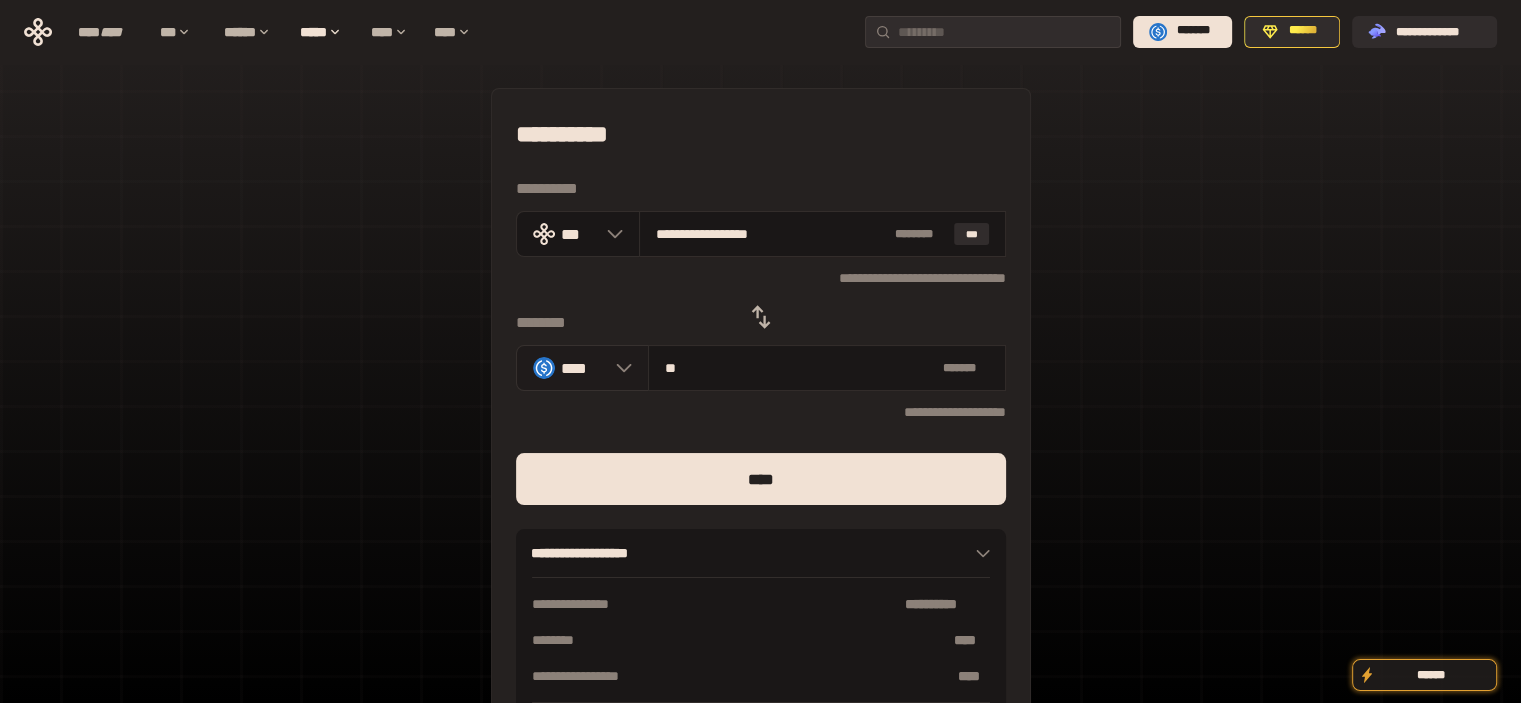 type on "**********" 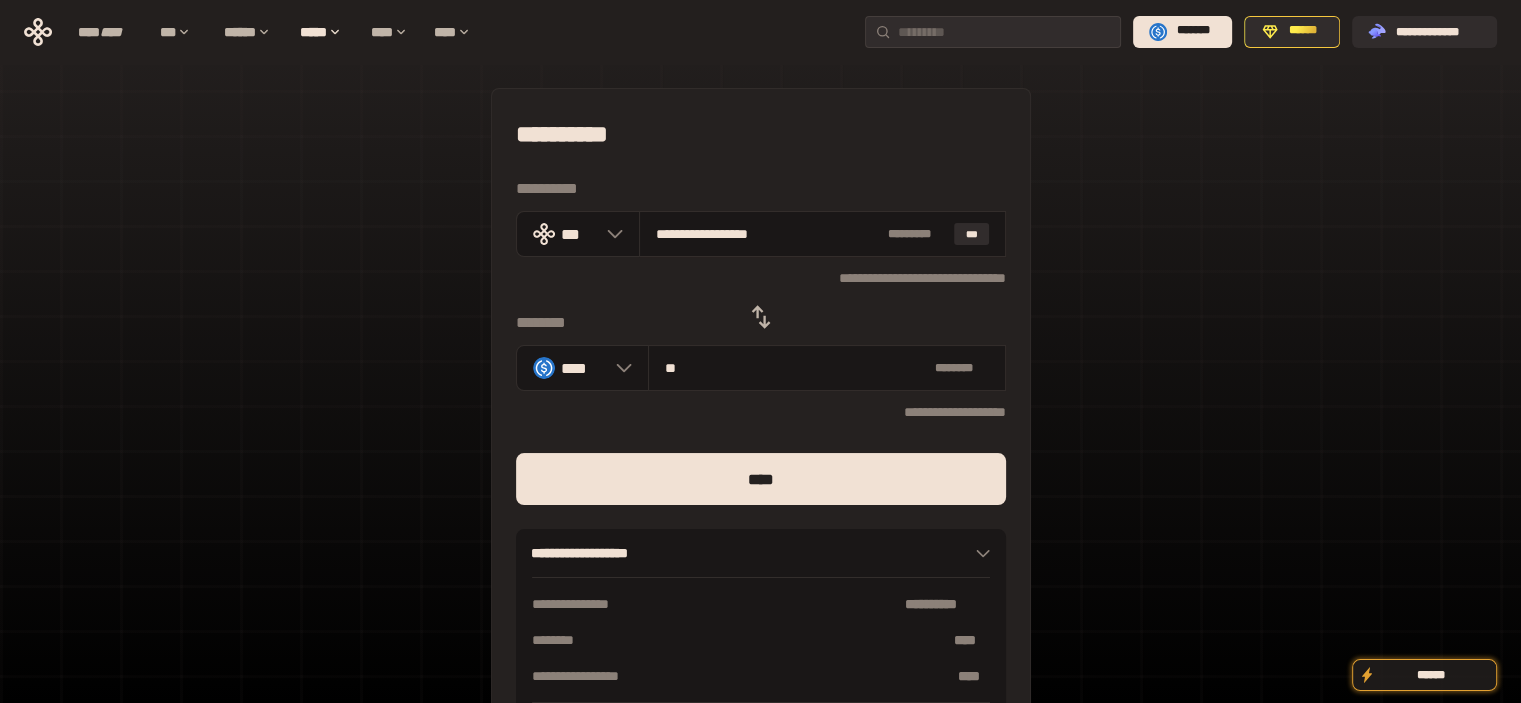 type on "**" 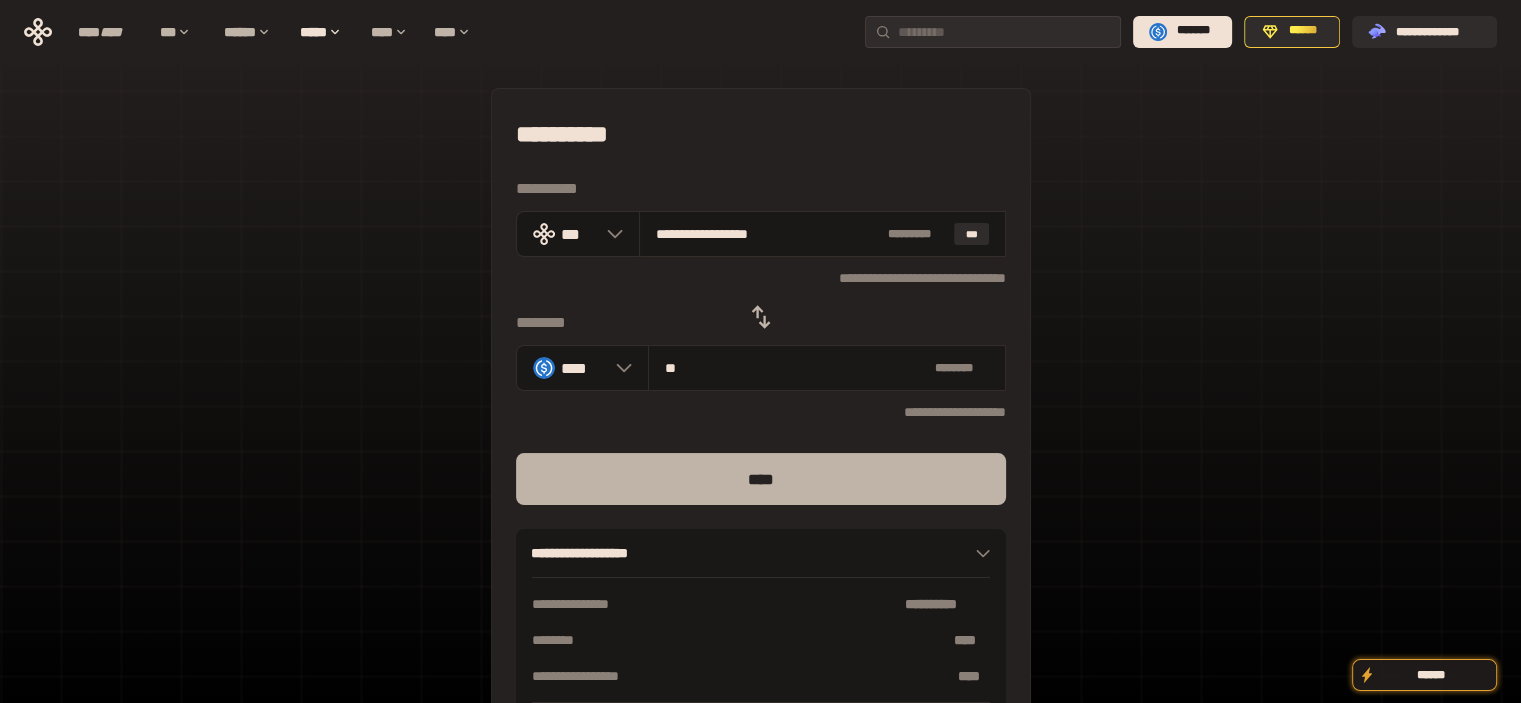 click on "****" at bounding box center (761, 479) 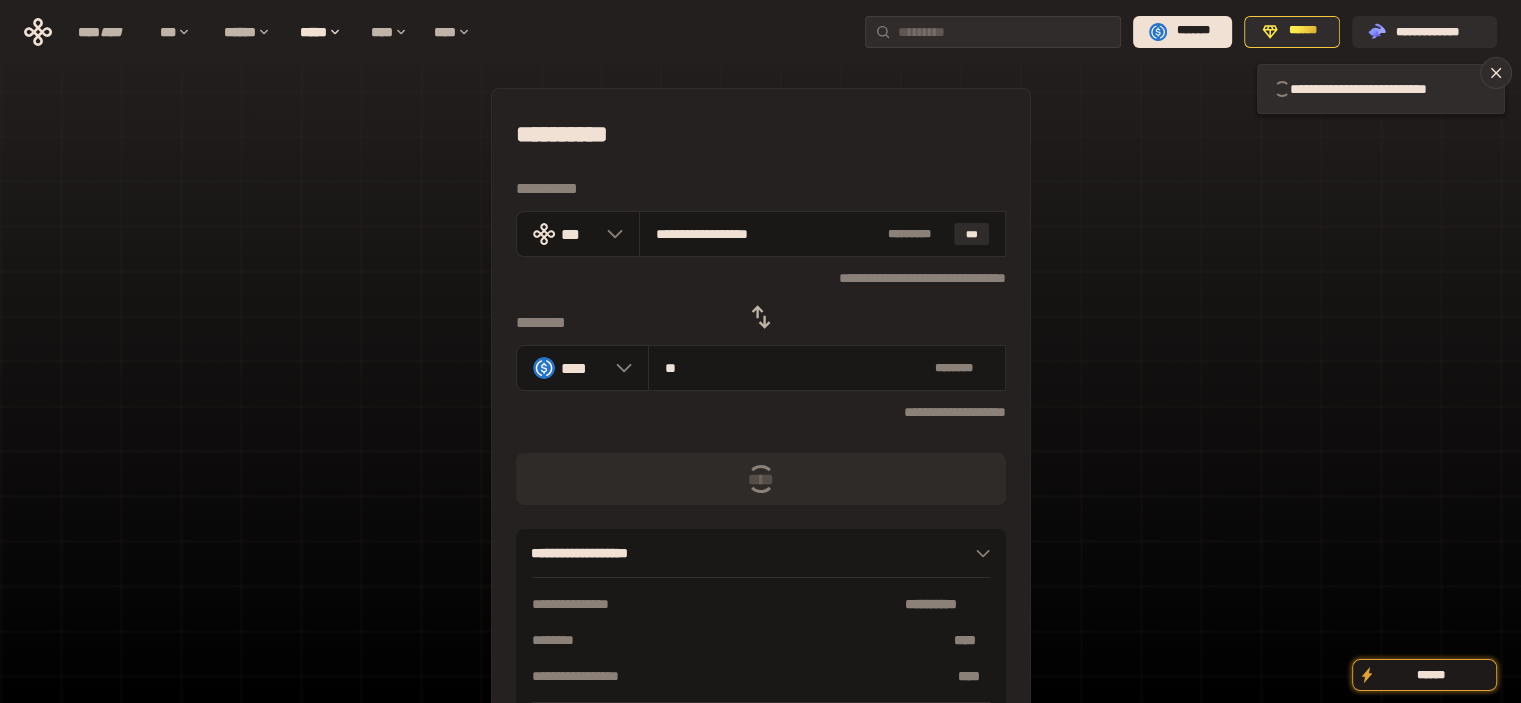 type 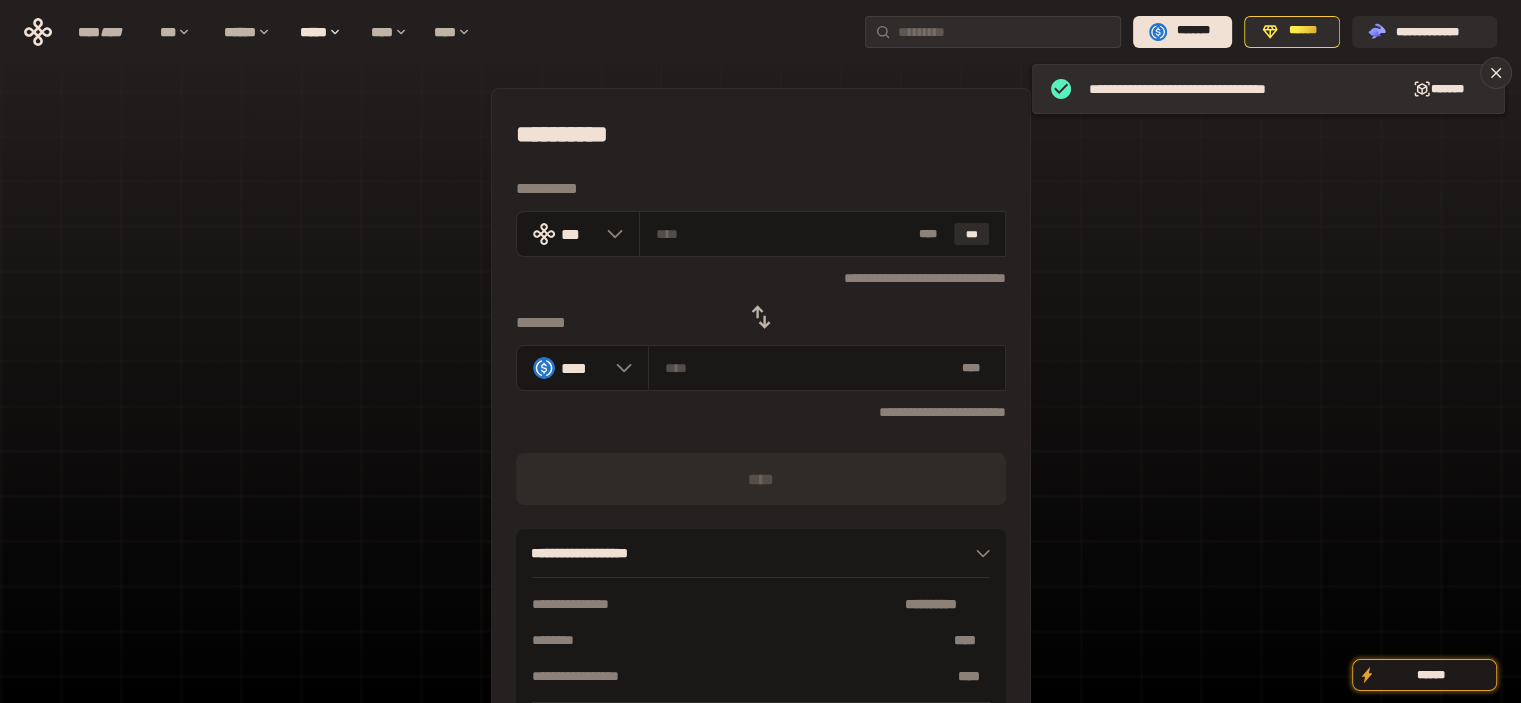 drag, startPoint x: 761, startPoint y: 310, endPoint x: 824, endPoint y: 299, distance: 63.953106 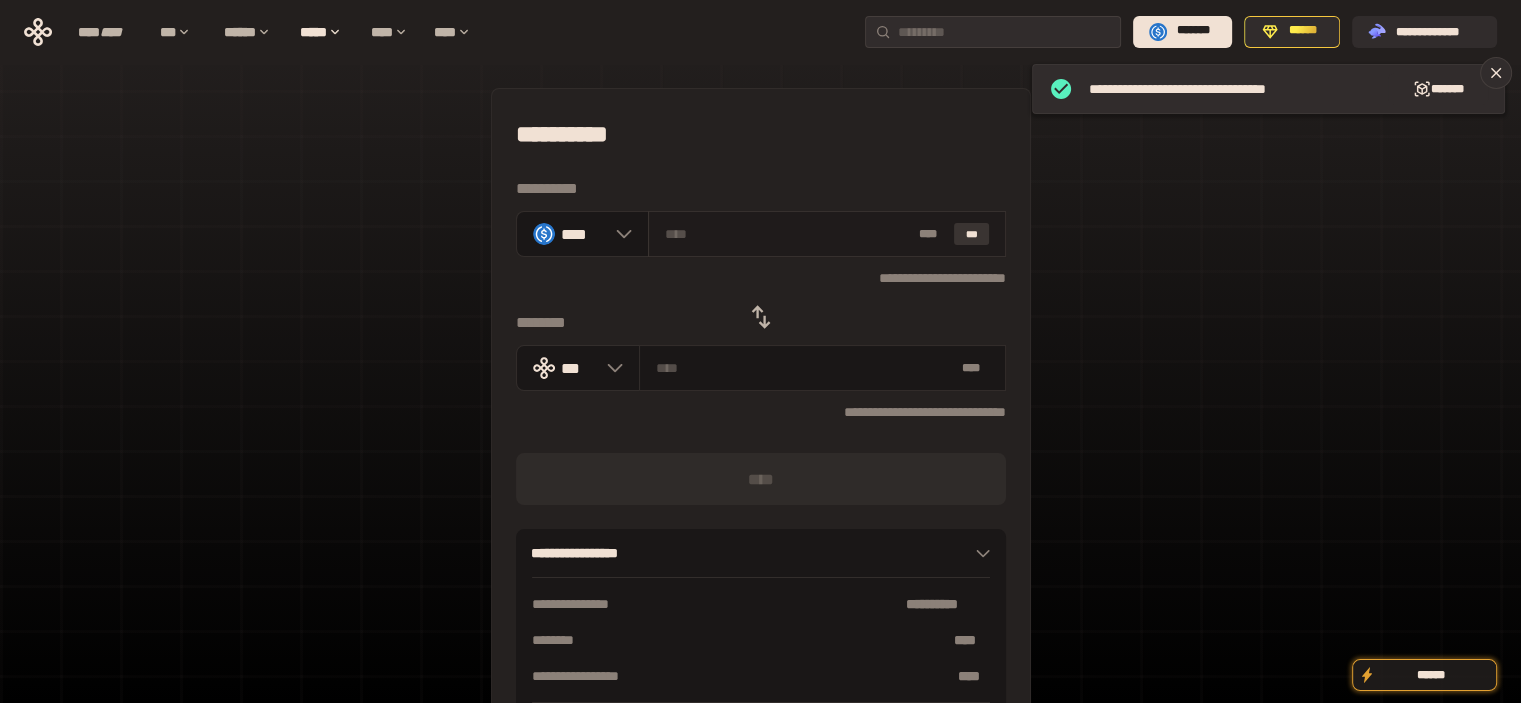 click on "***" at bounding box center (972, 234) 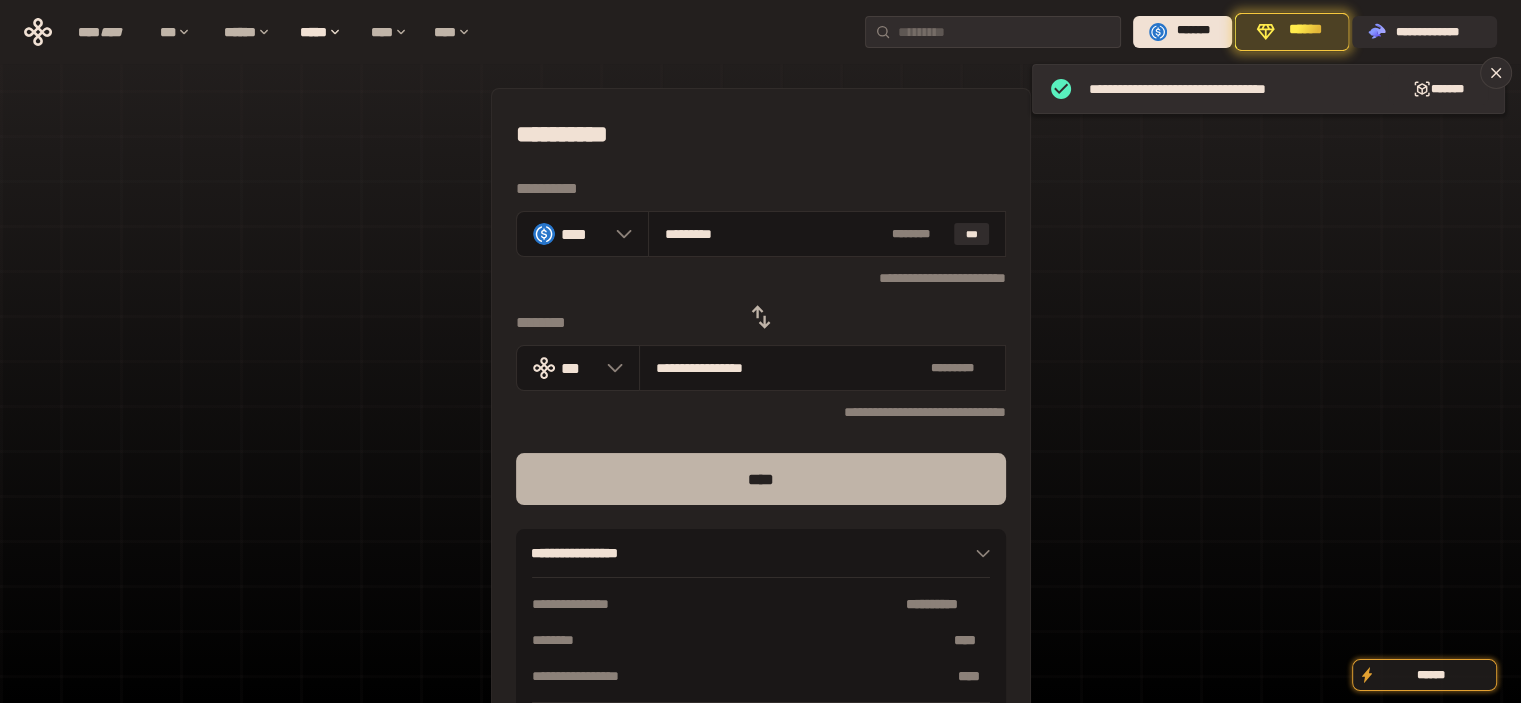 click on "****" at bounding box center [761, 479] 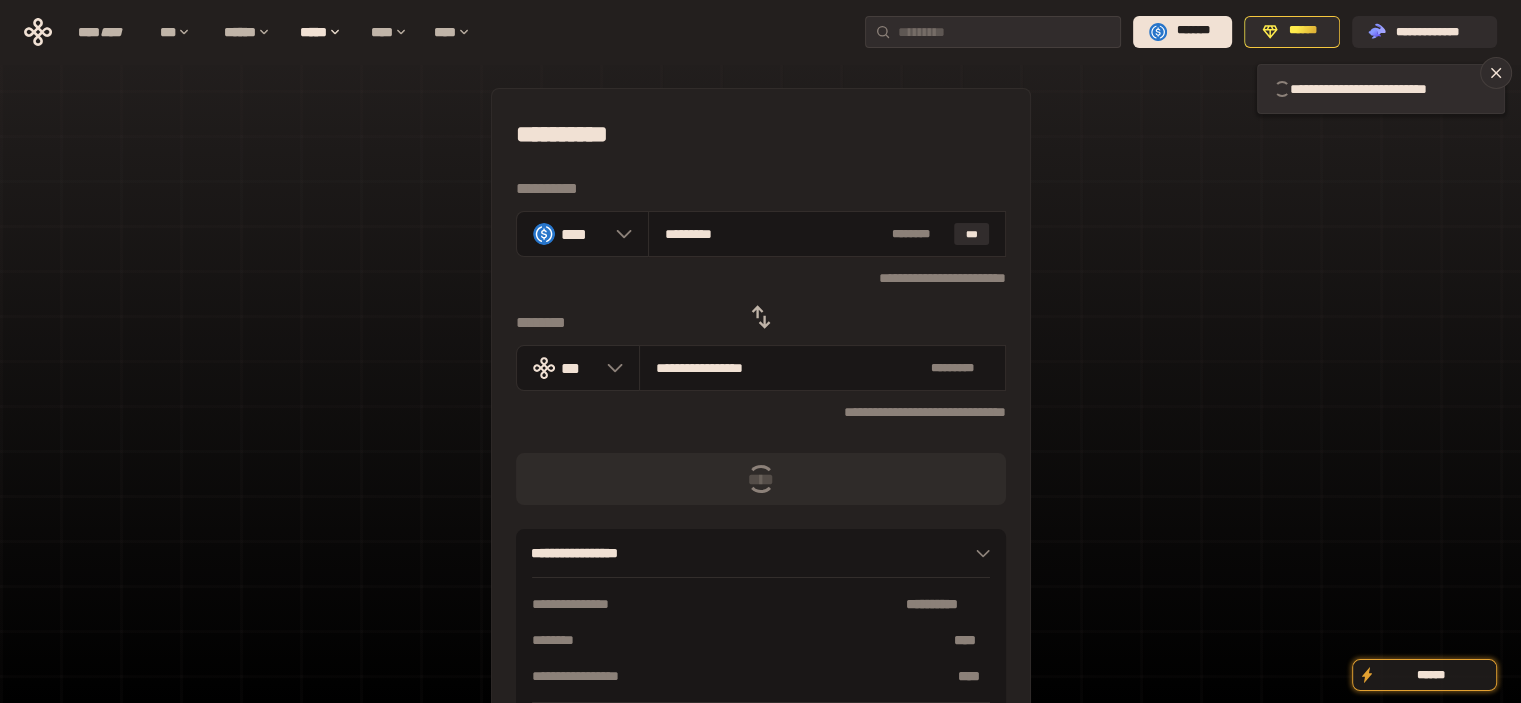 type 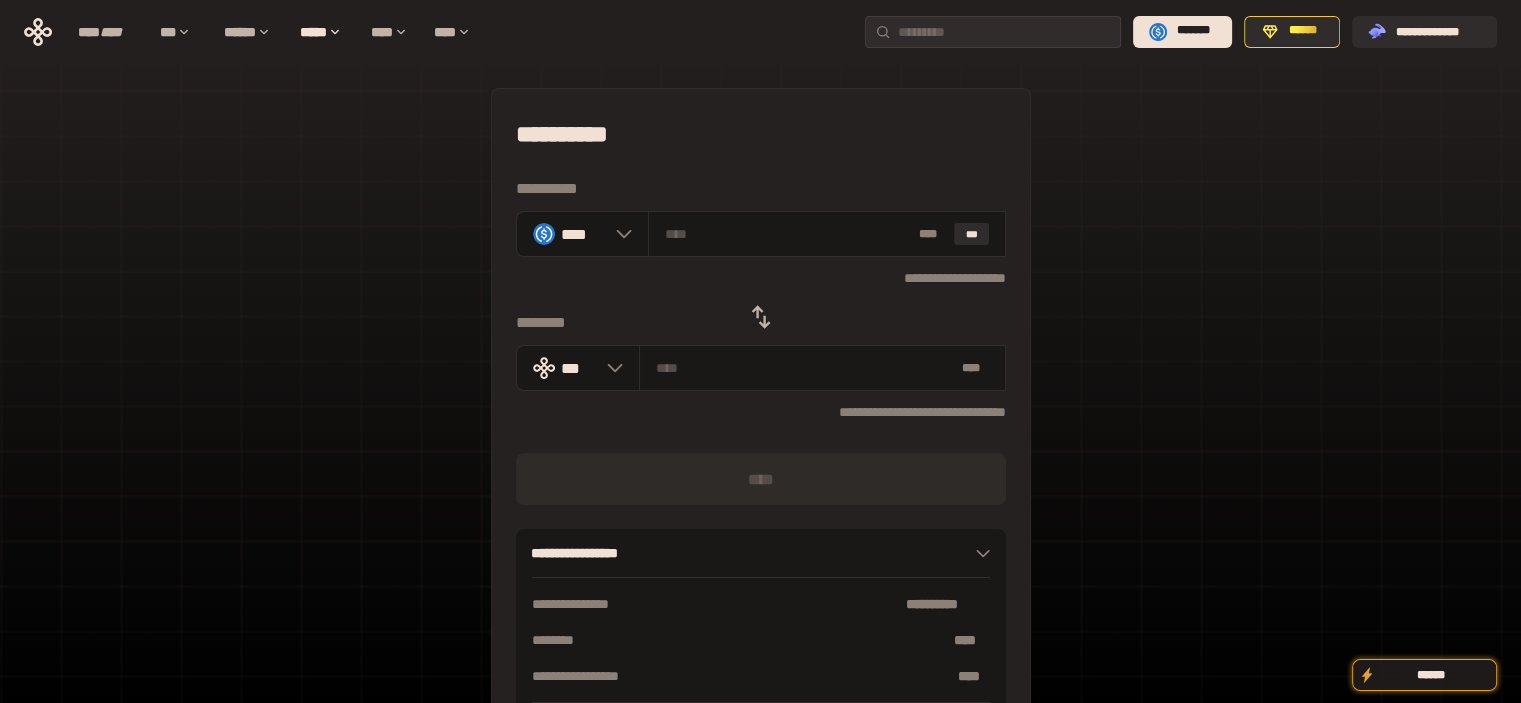 click 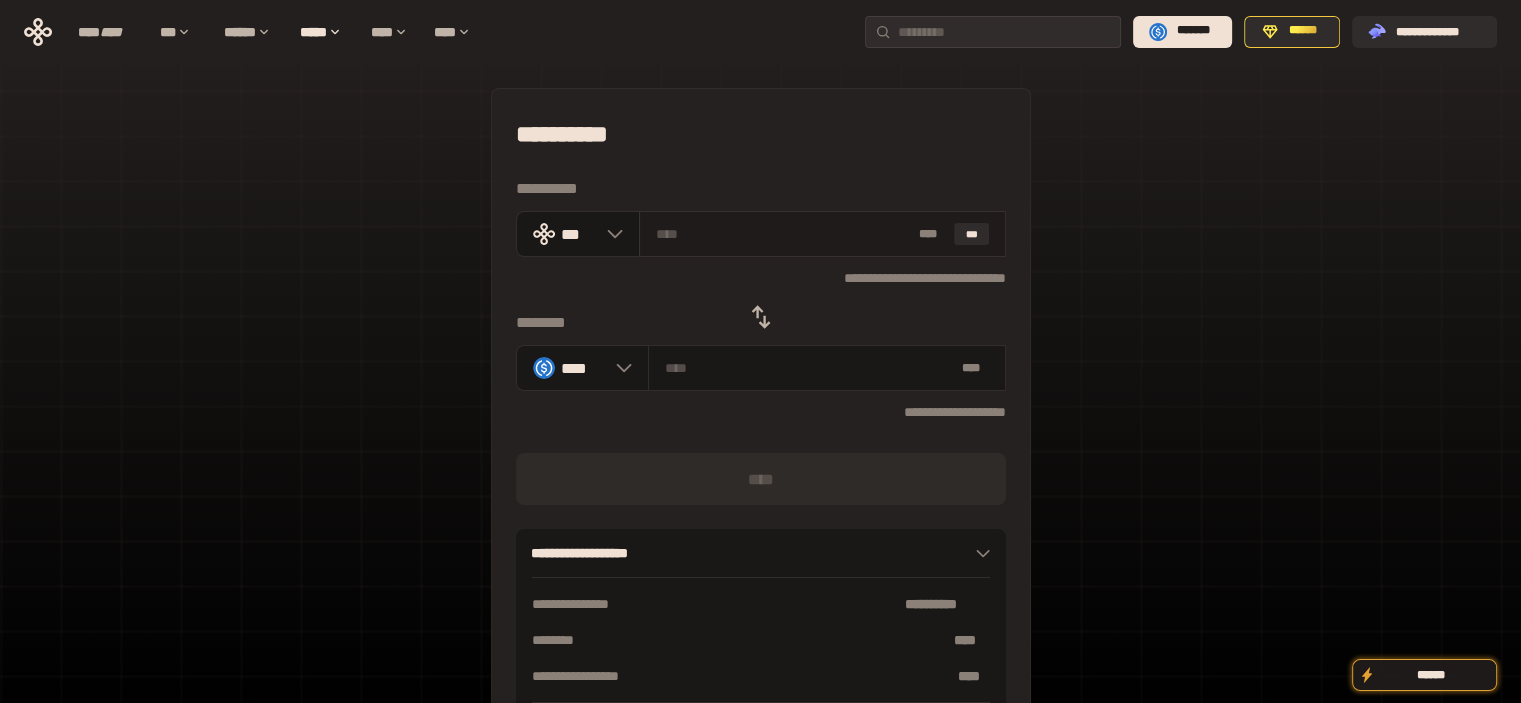 click at bounding box center (783, 234) 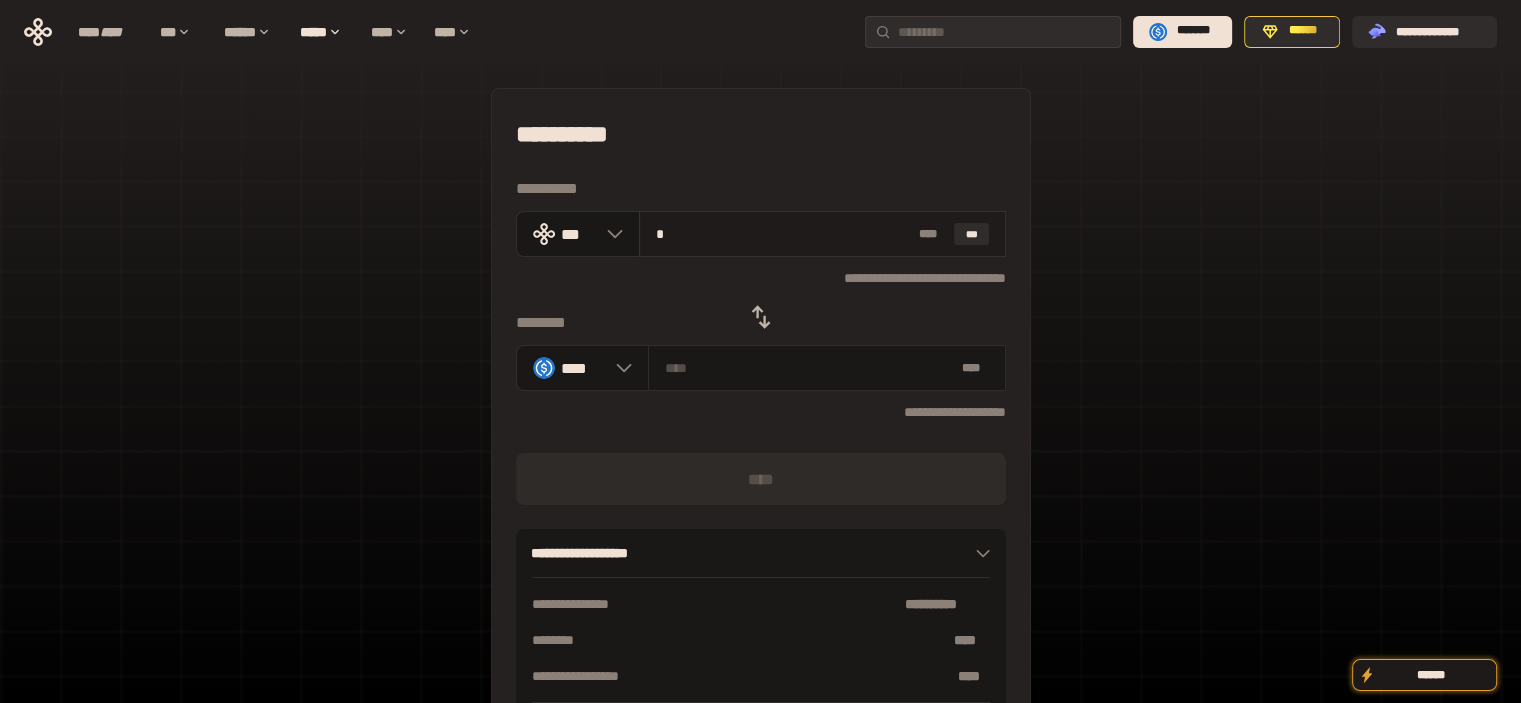 type on "********" 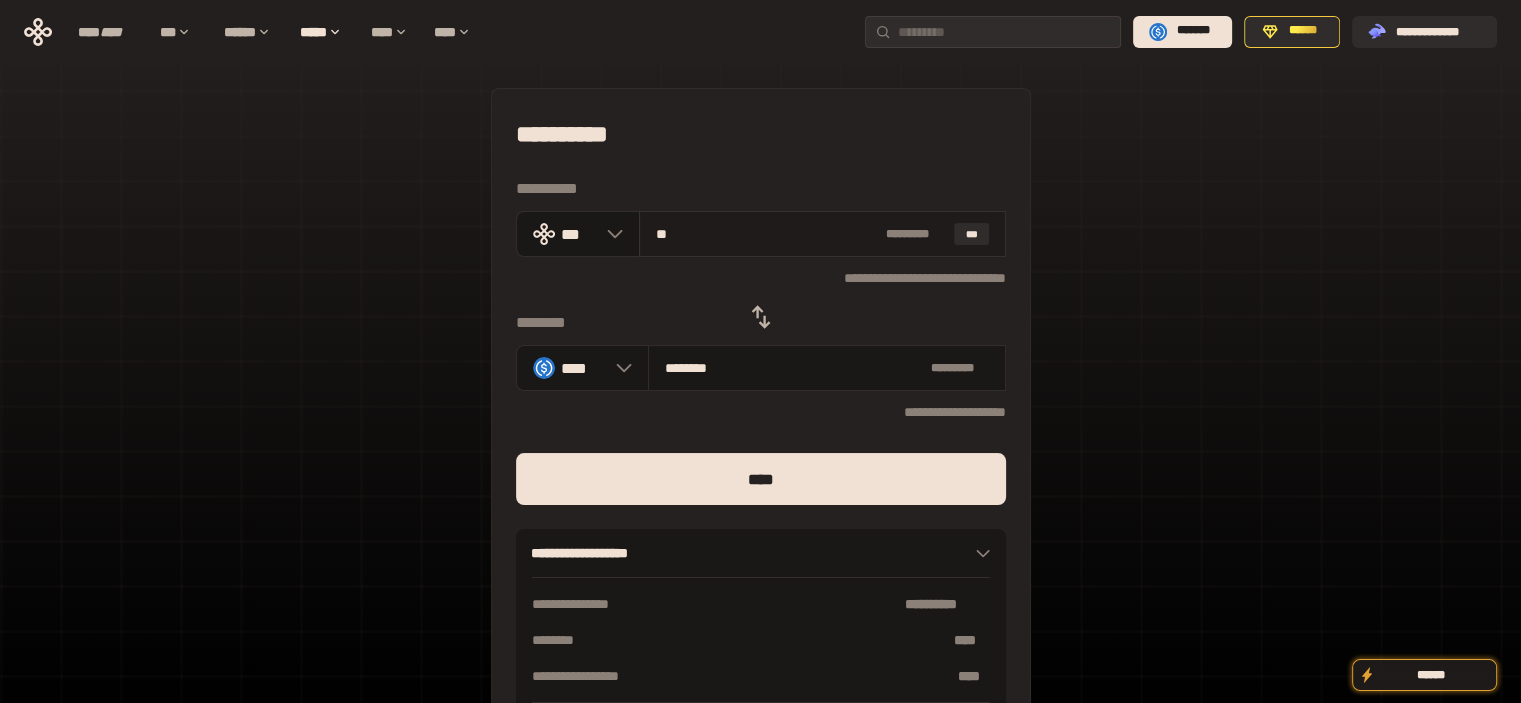 type on "***" 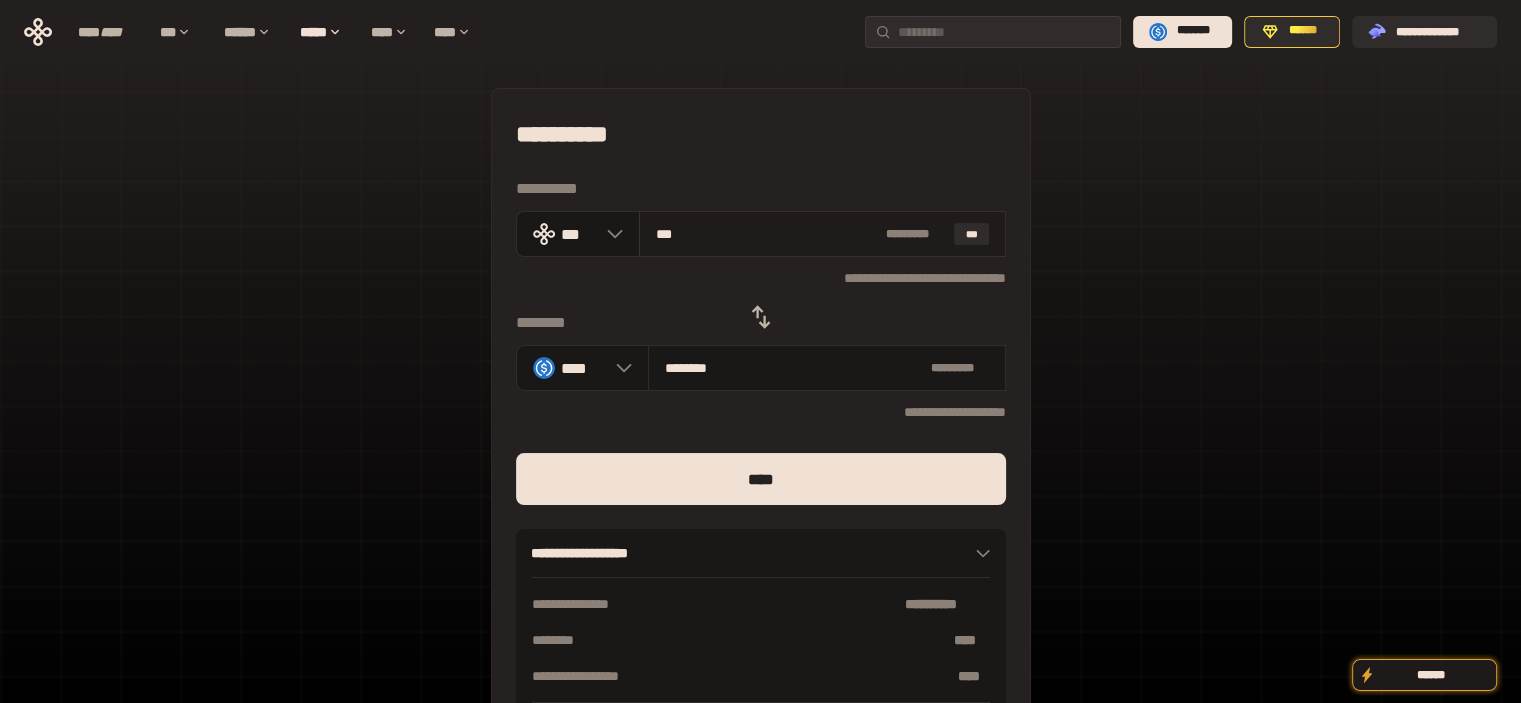 type on "********" 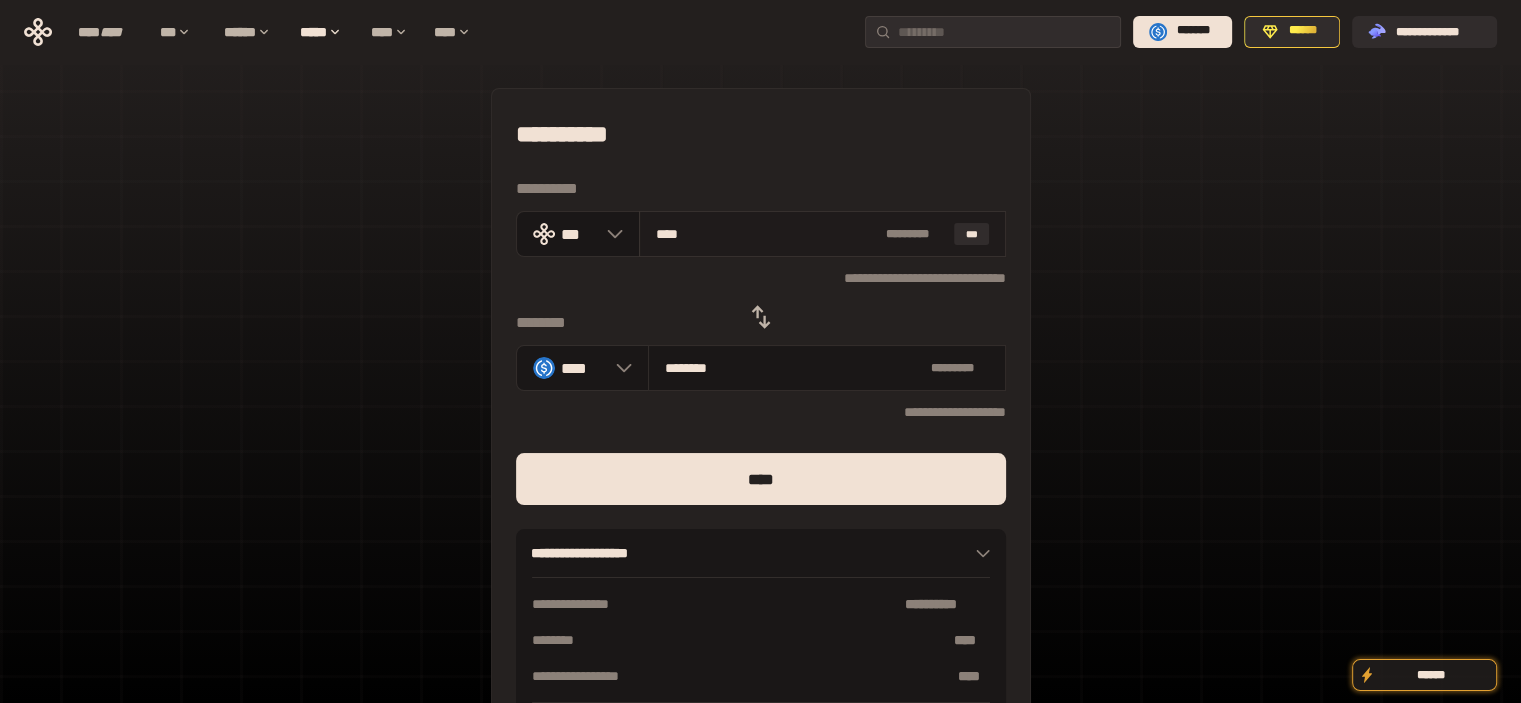 type on "********" 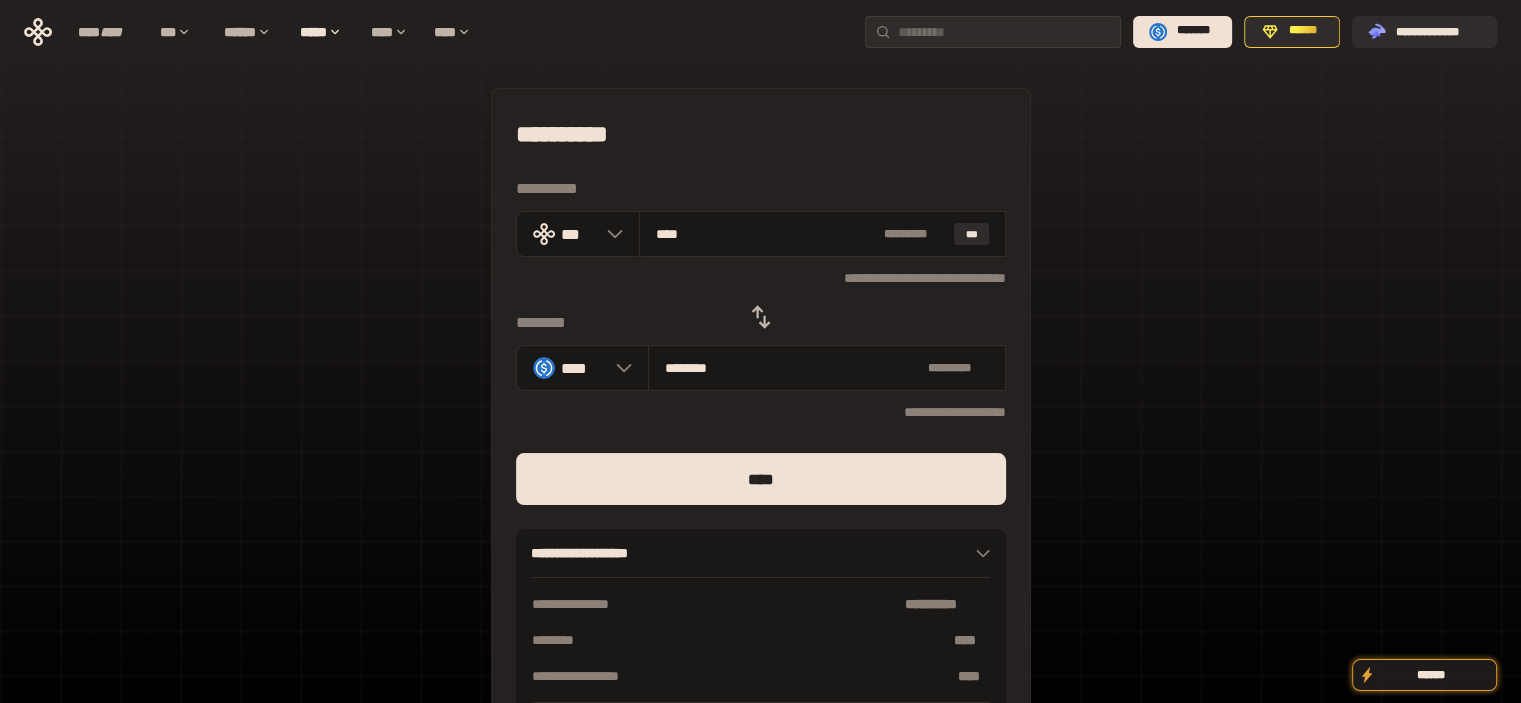 click on "**********" at bounding box center [761, 277] 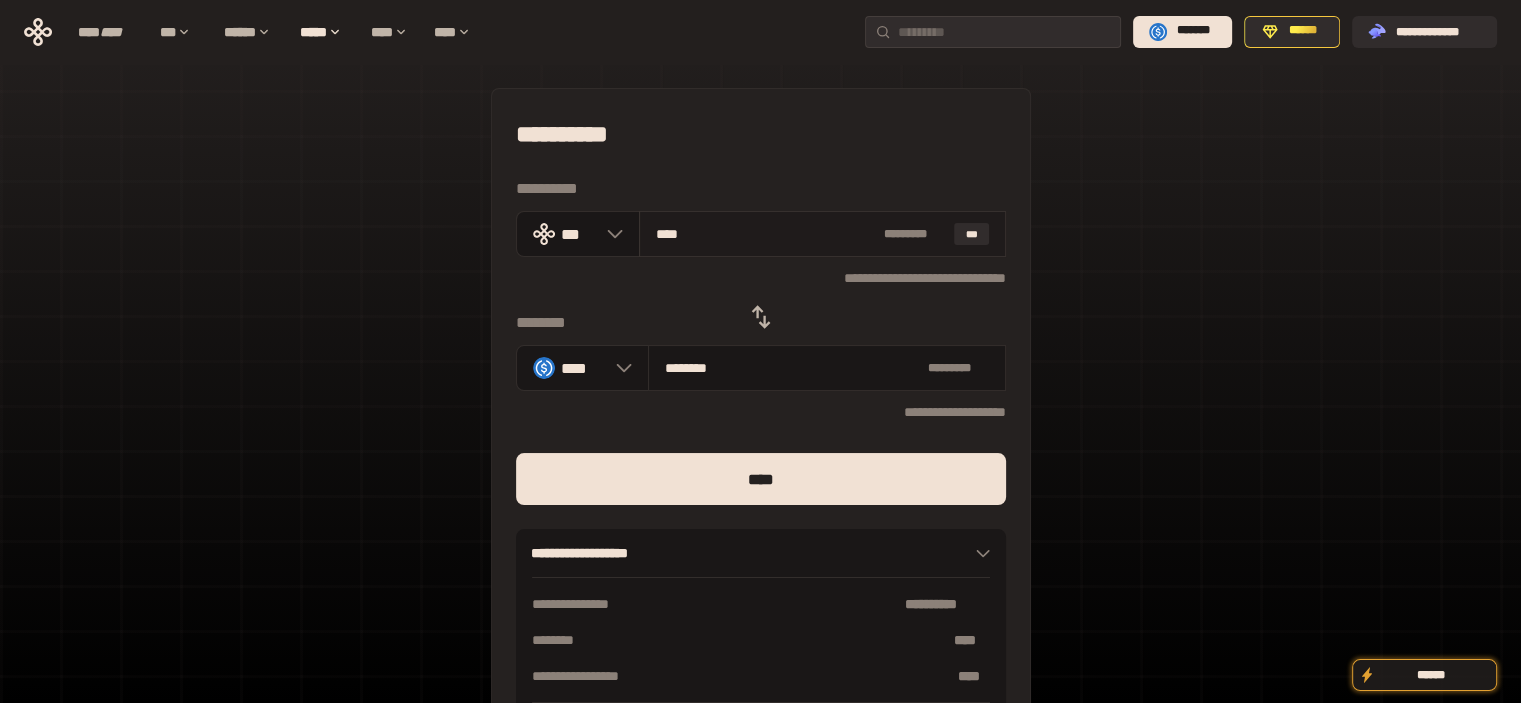 click on "**** * ******* ***" at bounding box center [822, 234] 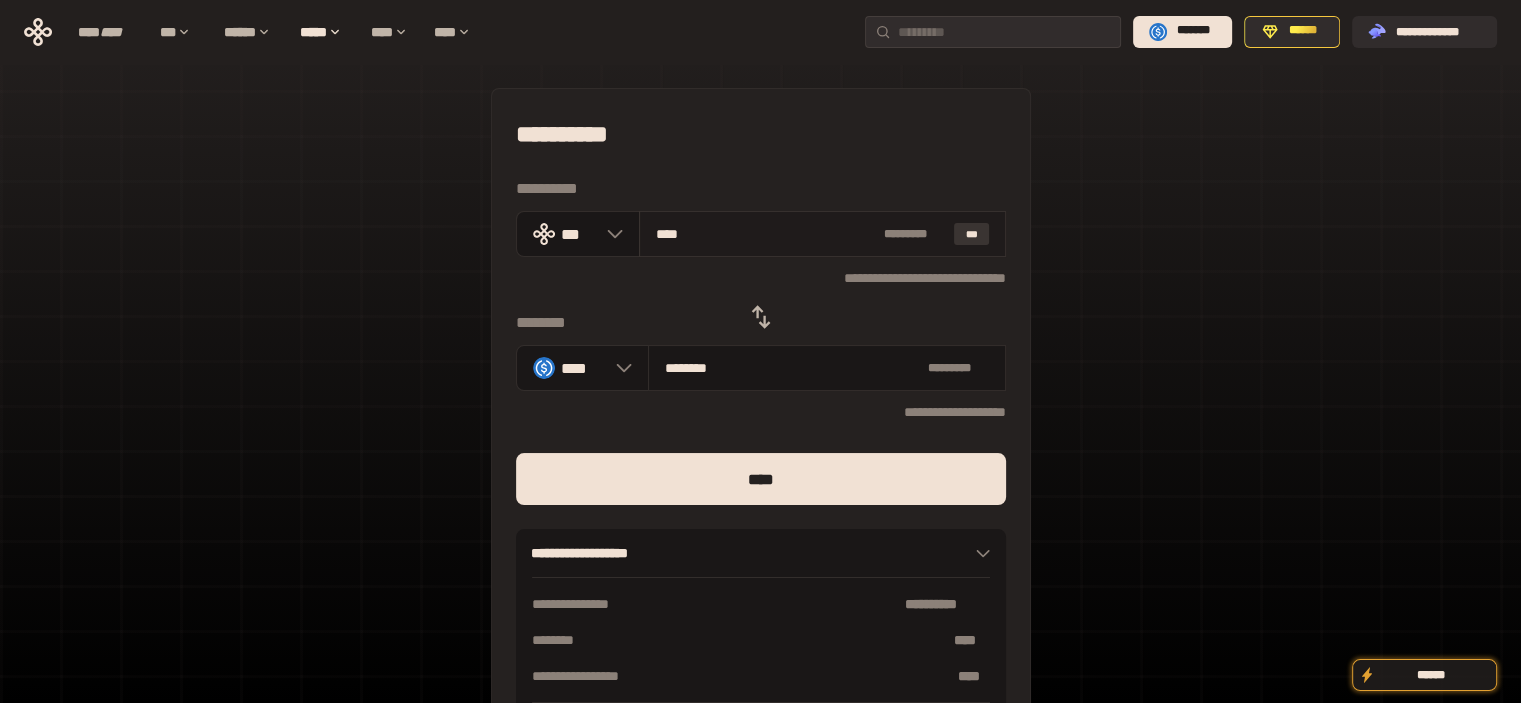 click on "***" at bounding box center (972, 234) 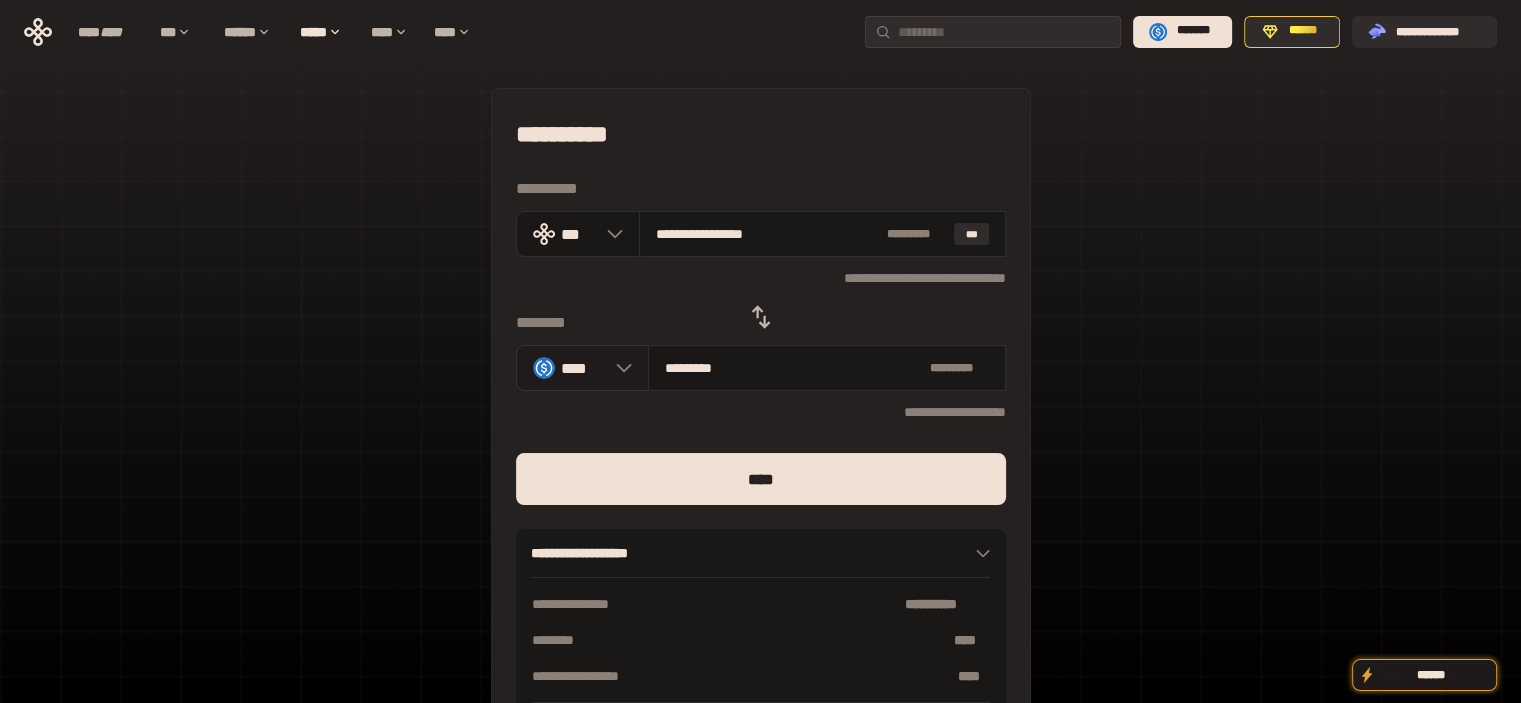 drag, startPoint x: 811, startPoint y: 365, endPoint x: 632, endPoint y: 377, distance: 179.40178 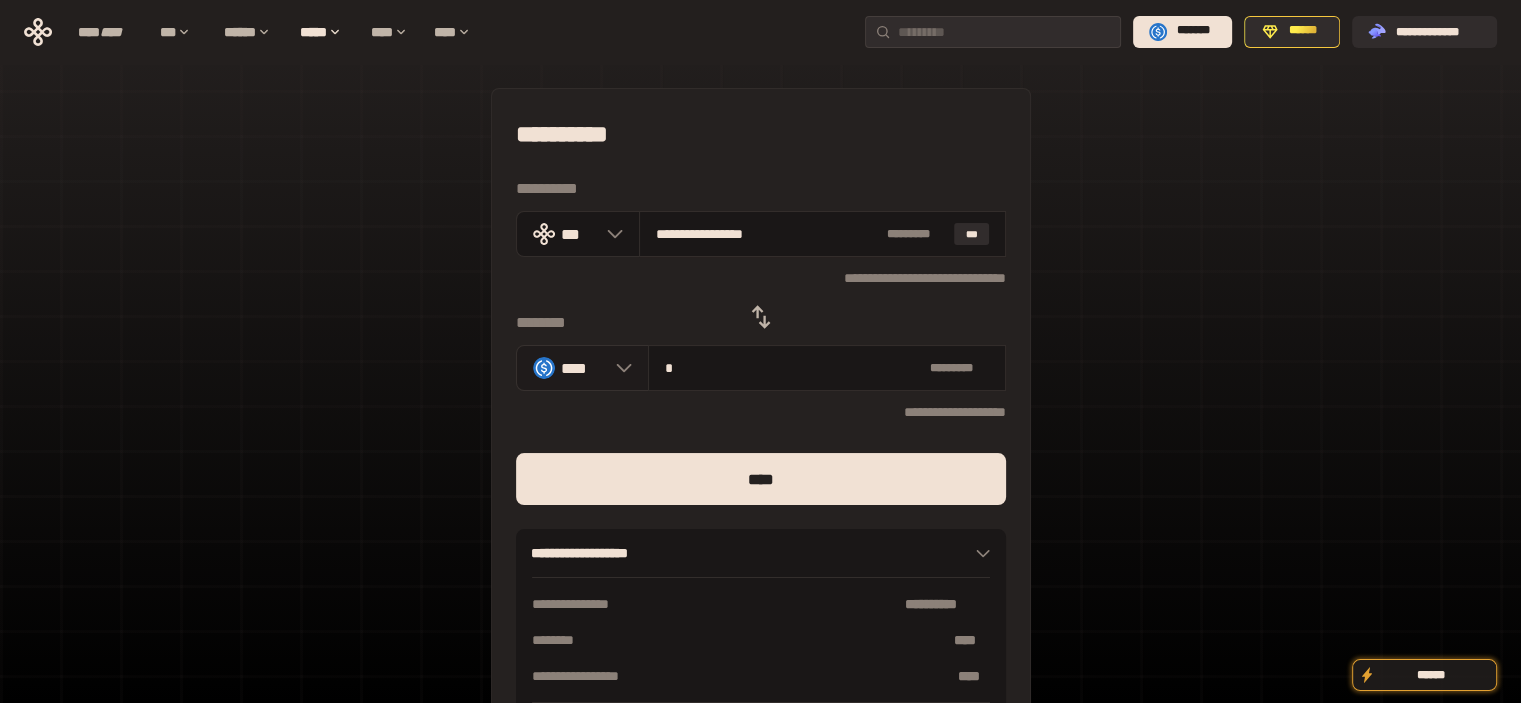 type on "**********" 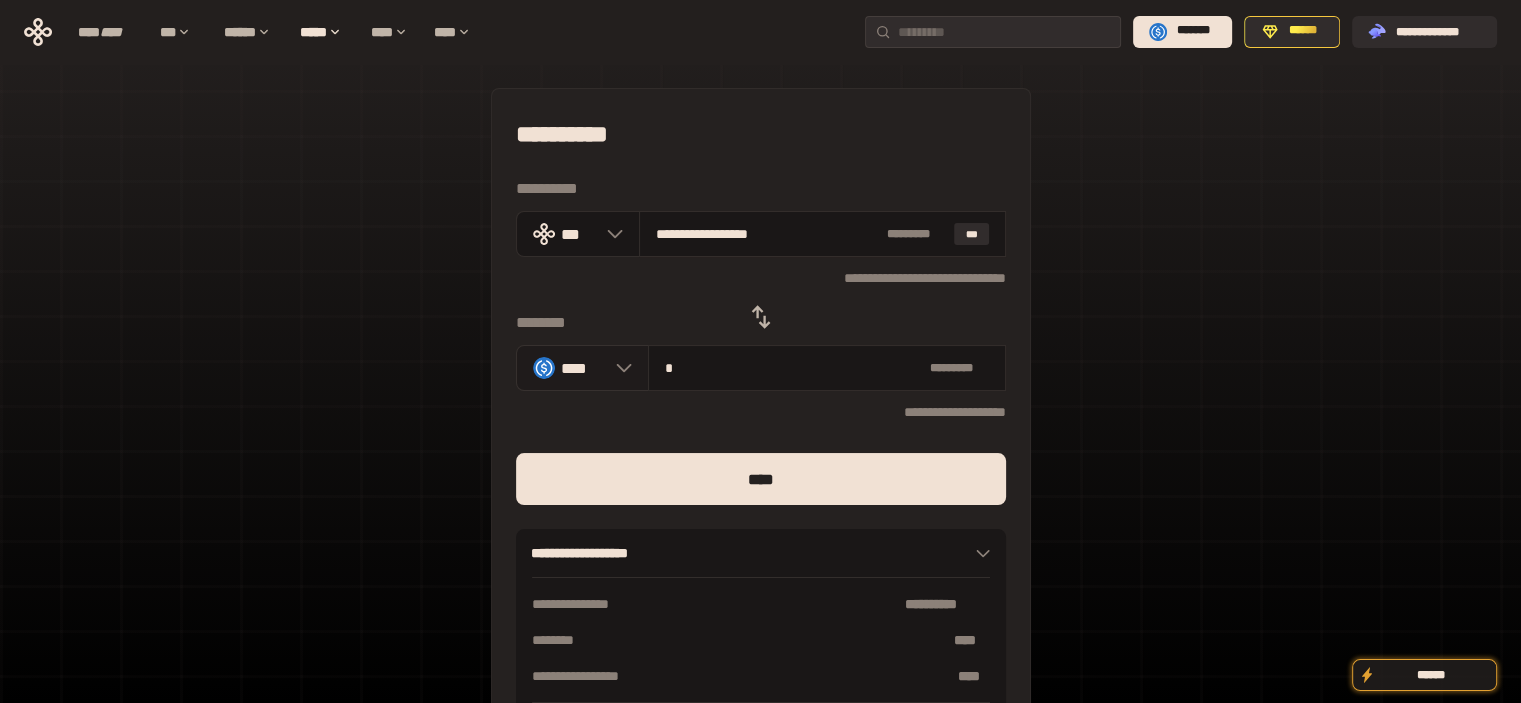 type on "**" 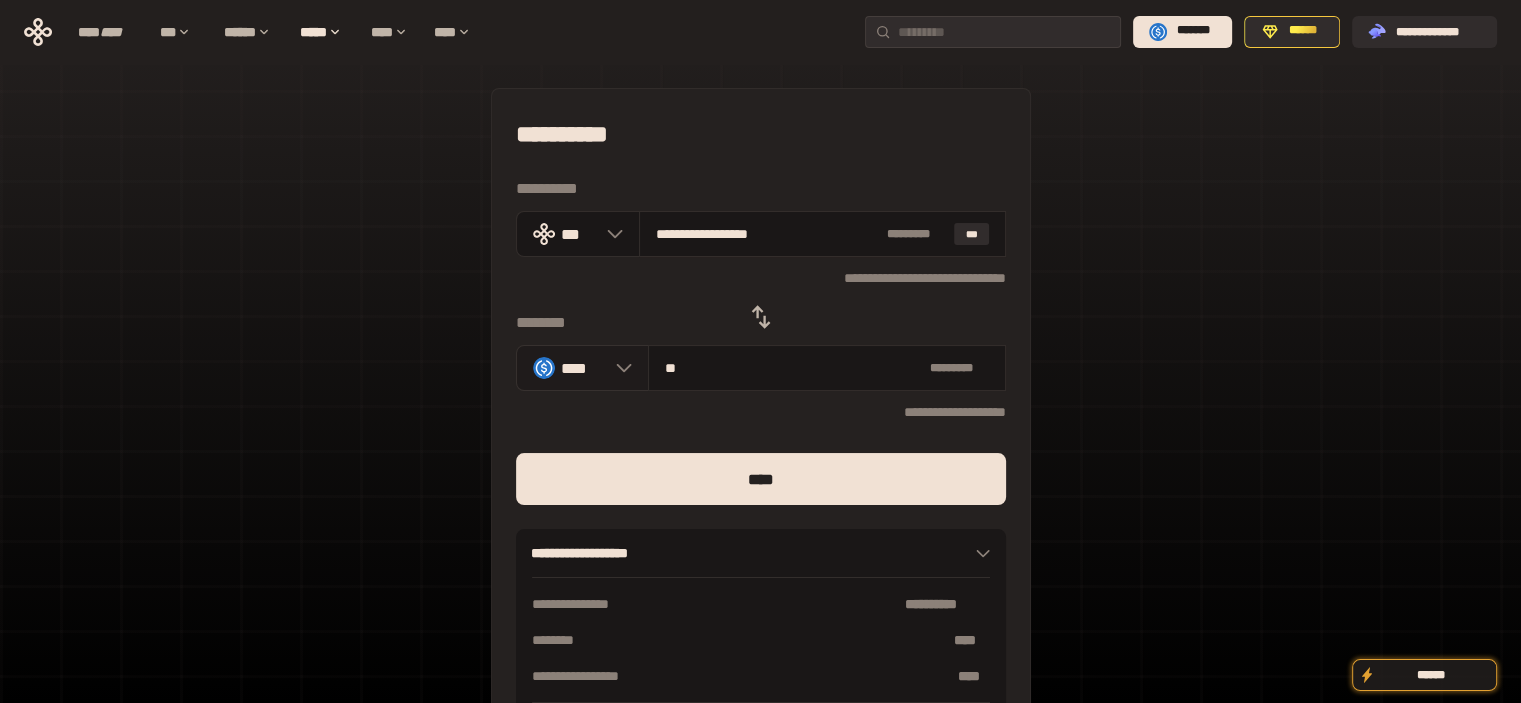 type on "**********" 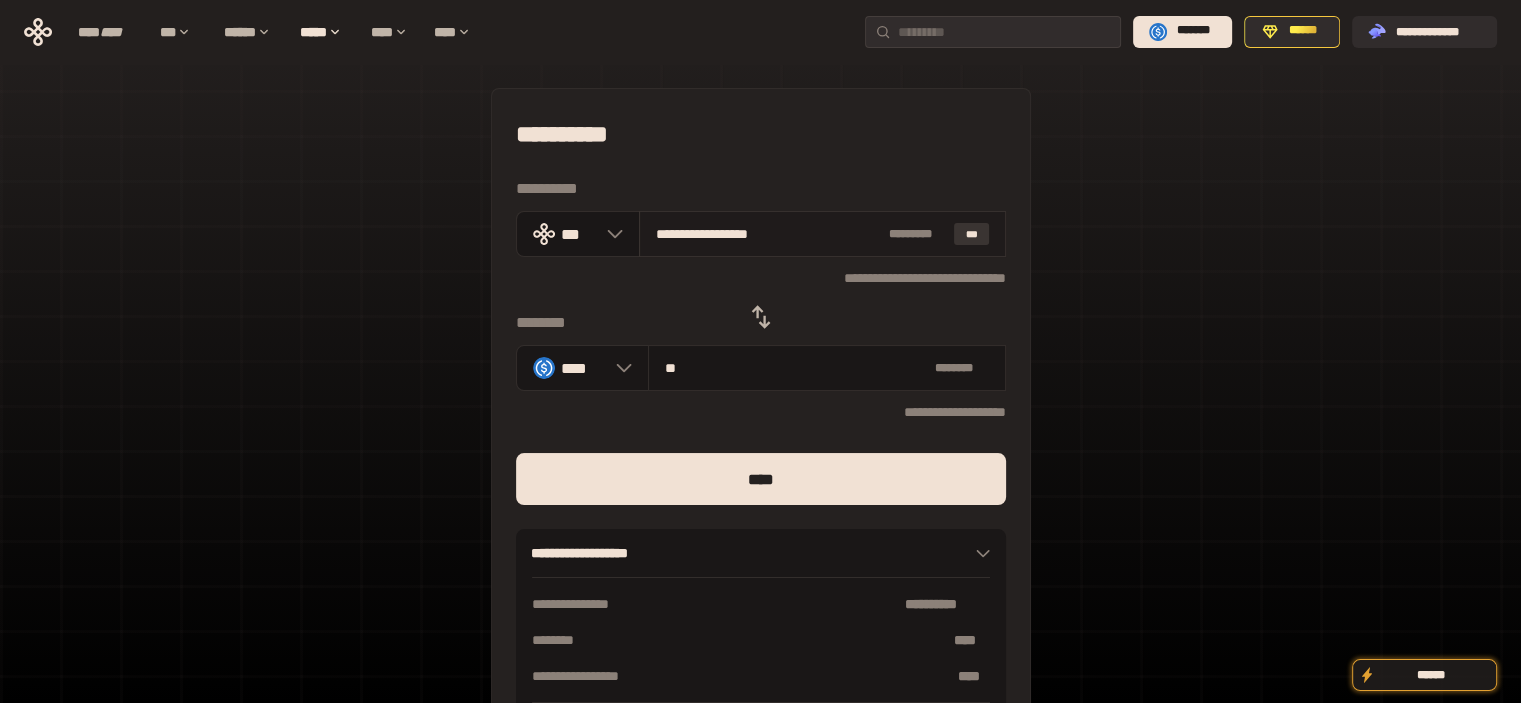 type on "**" 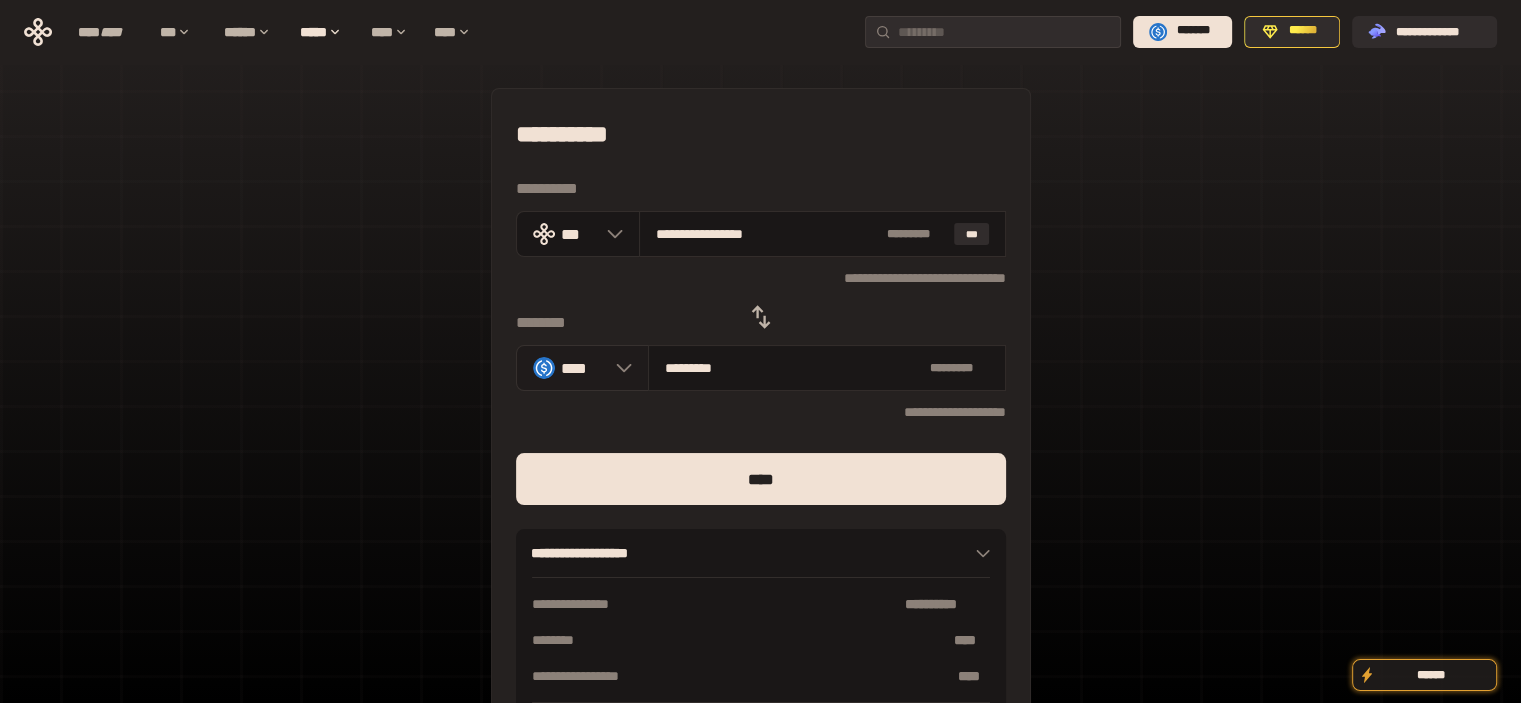 drag, startPoint x: 688, startPoint y: 375, endPoint x: 646, endPoint y: 375, distance: 42 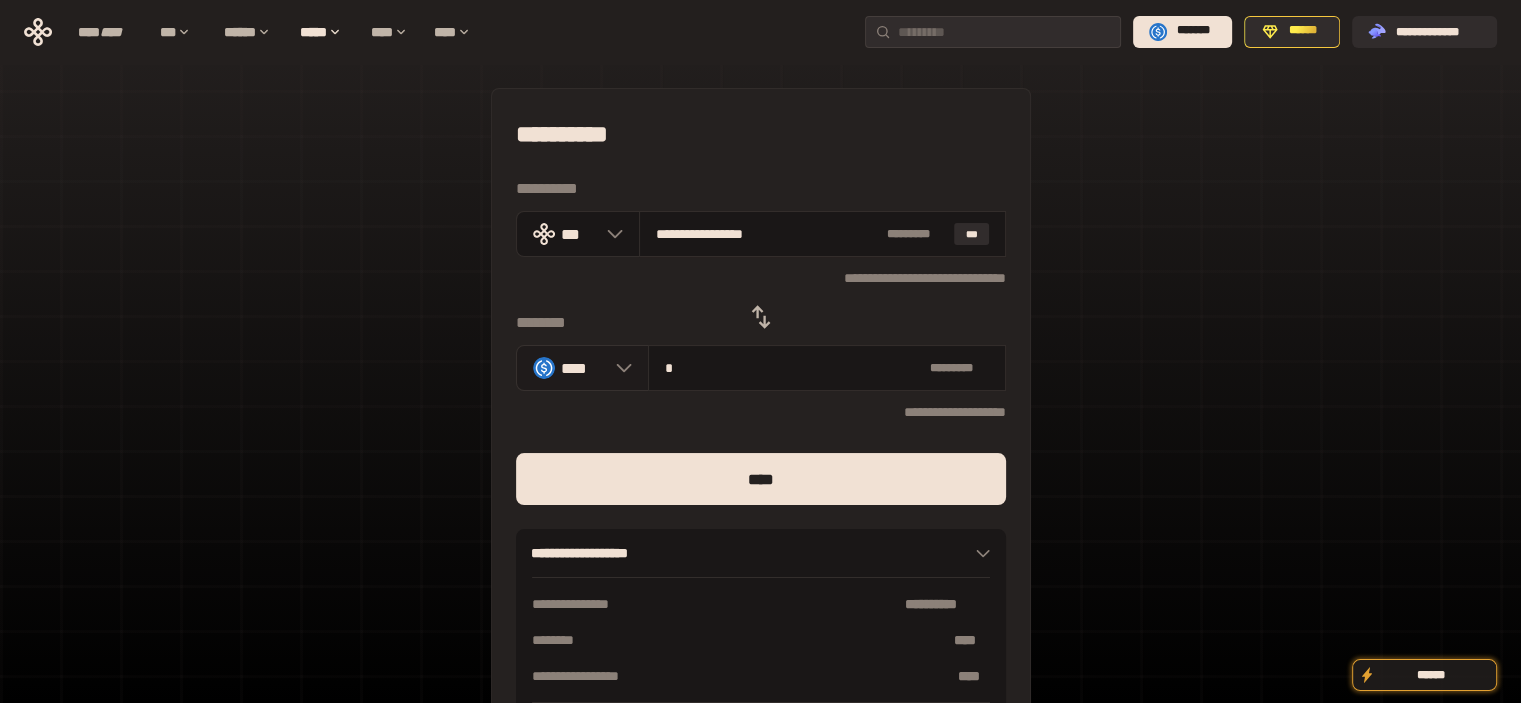 type on "**********" 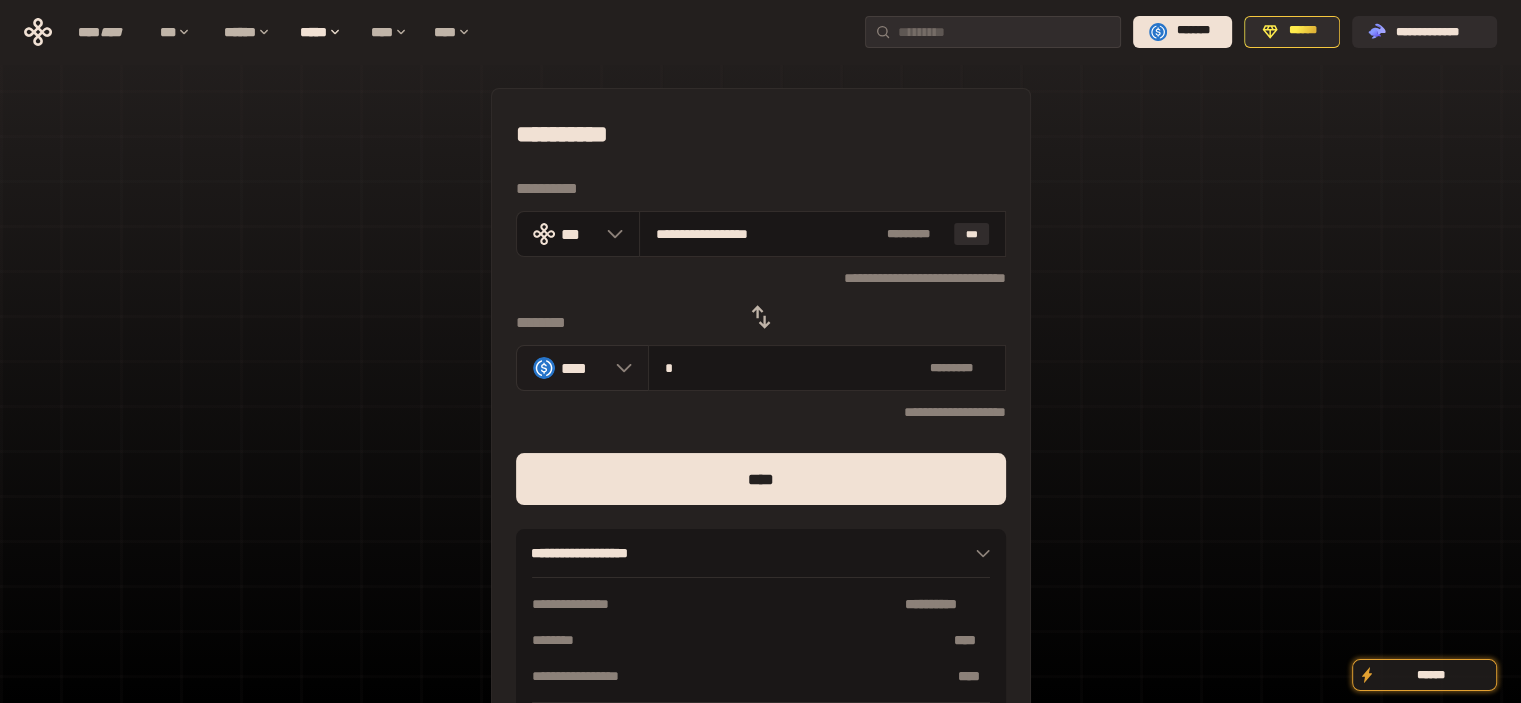 type on "**" 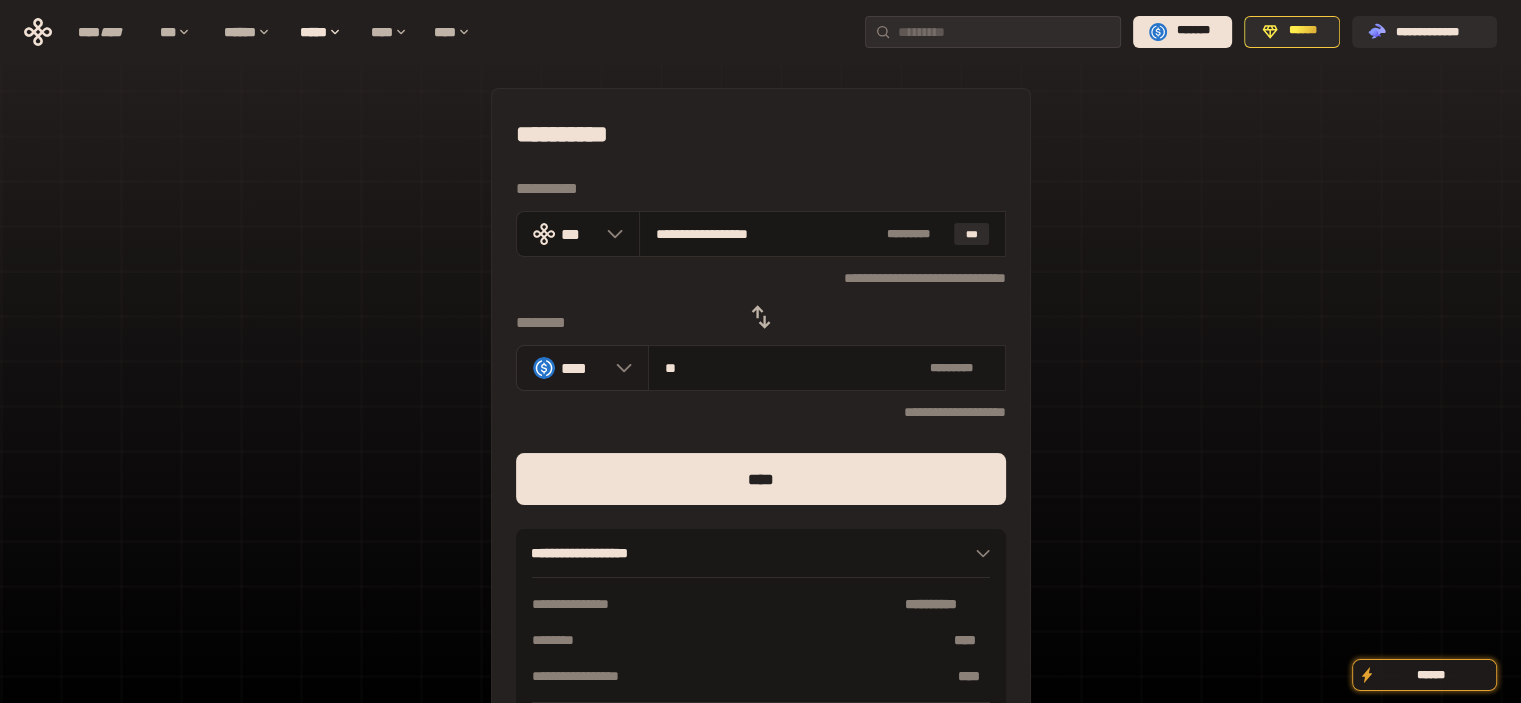 type on "**********" 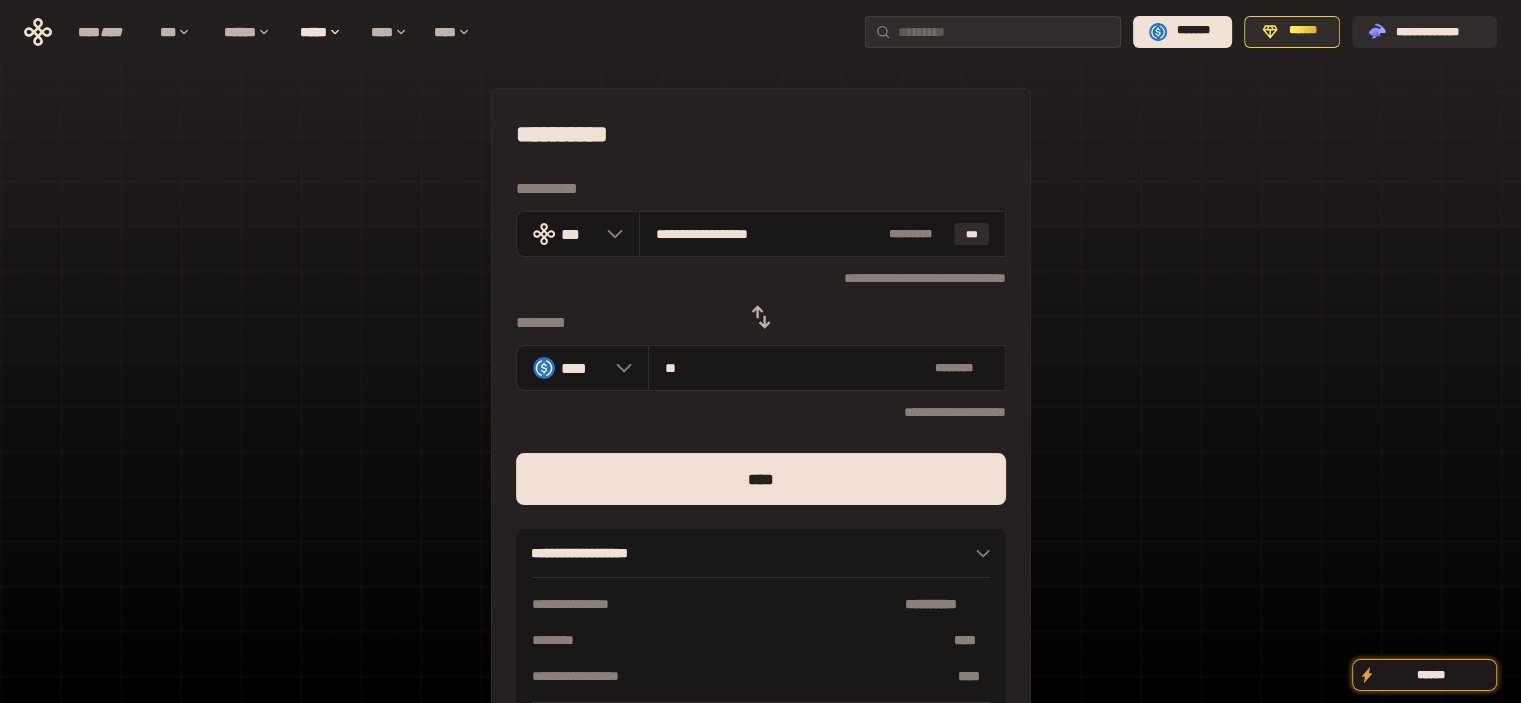 type on "**" 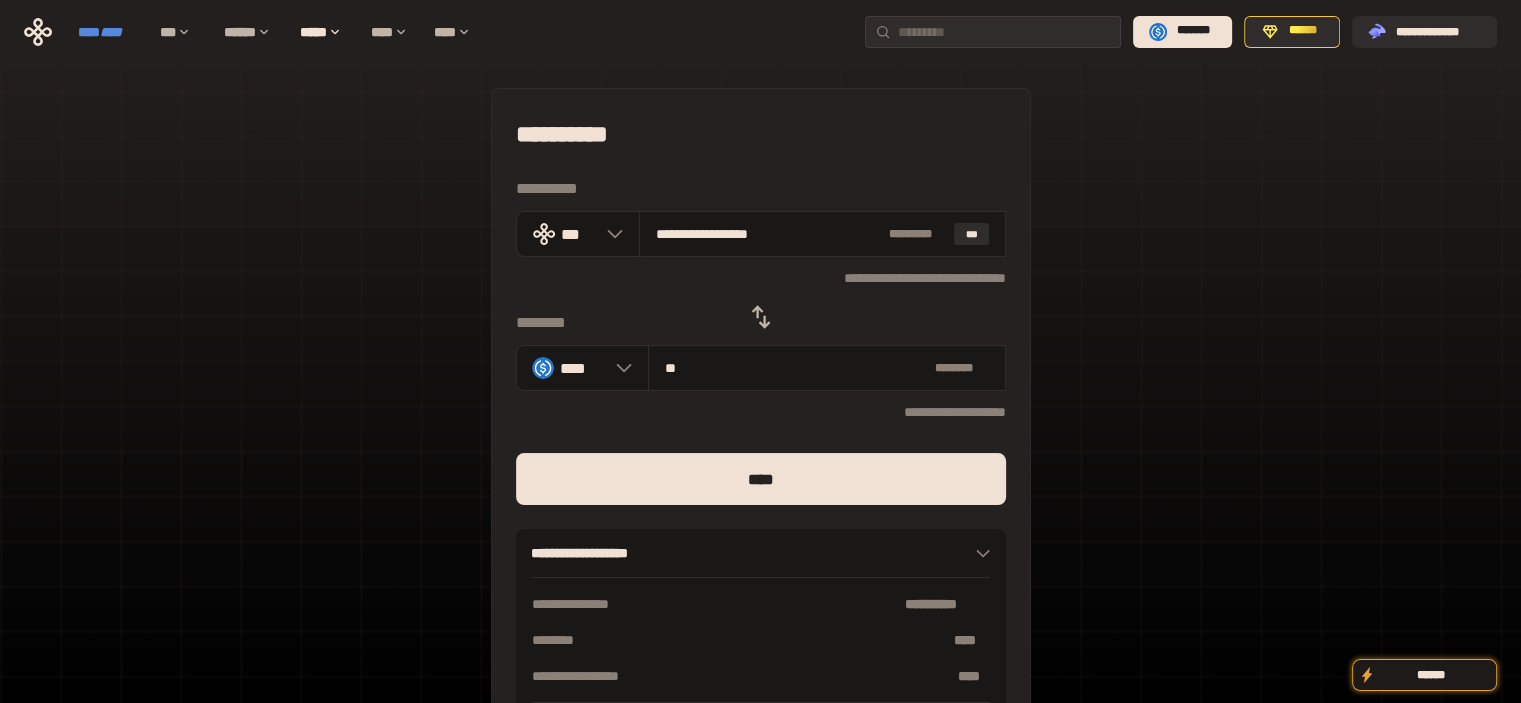 click on "****" at bounding box center [111, 32] 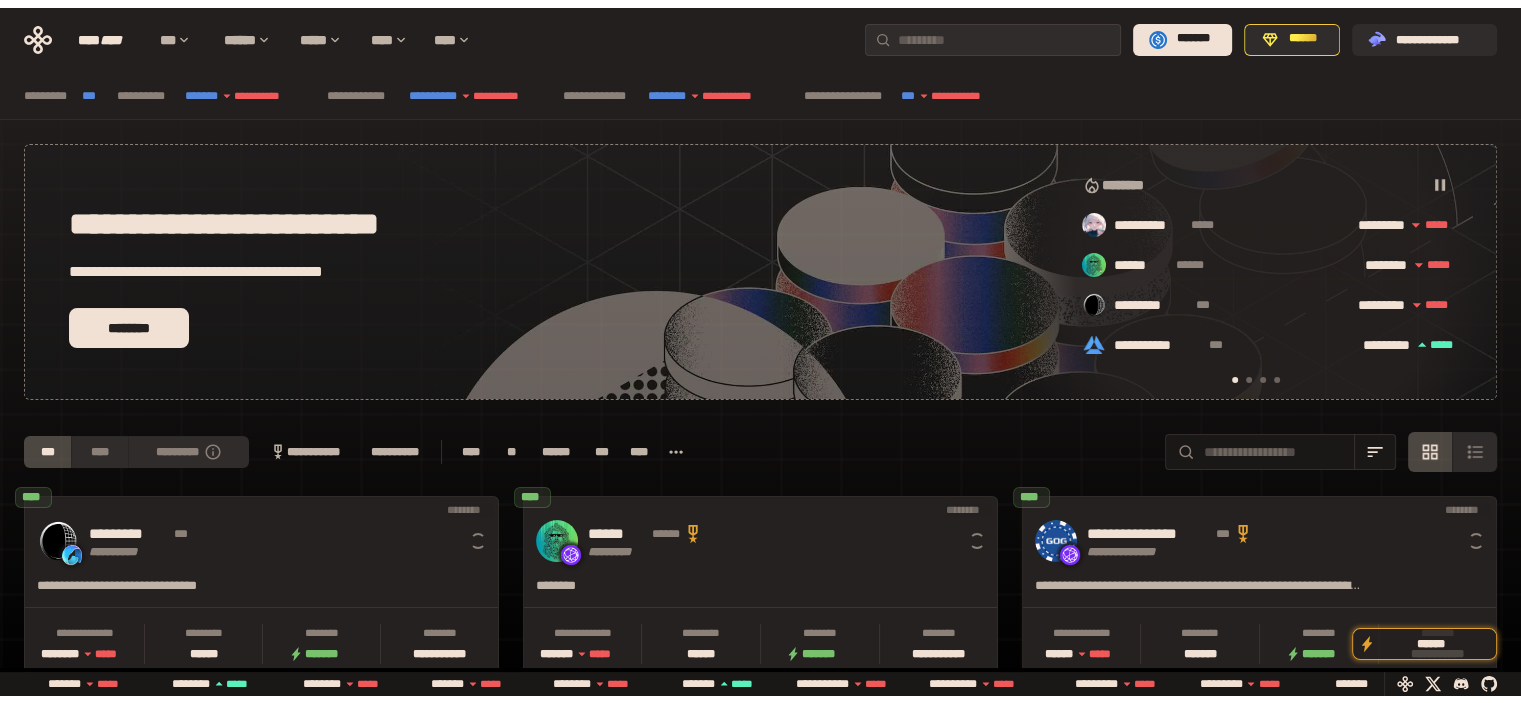 scroll, scrollTop: 0, scrollLeft: 16, axis: horizontal 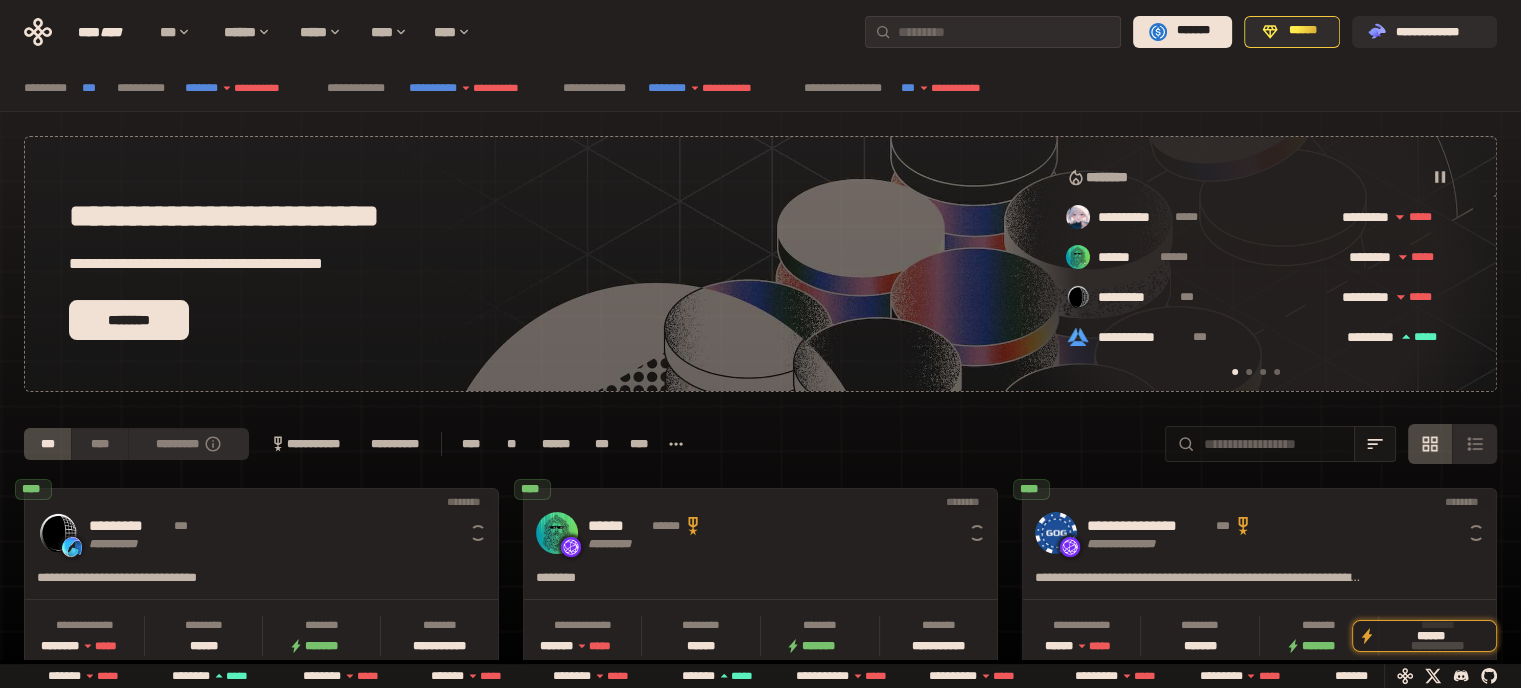 click at bounding box center [1274, 444] 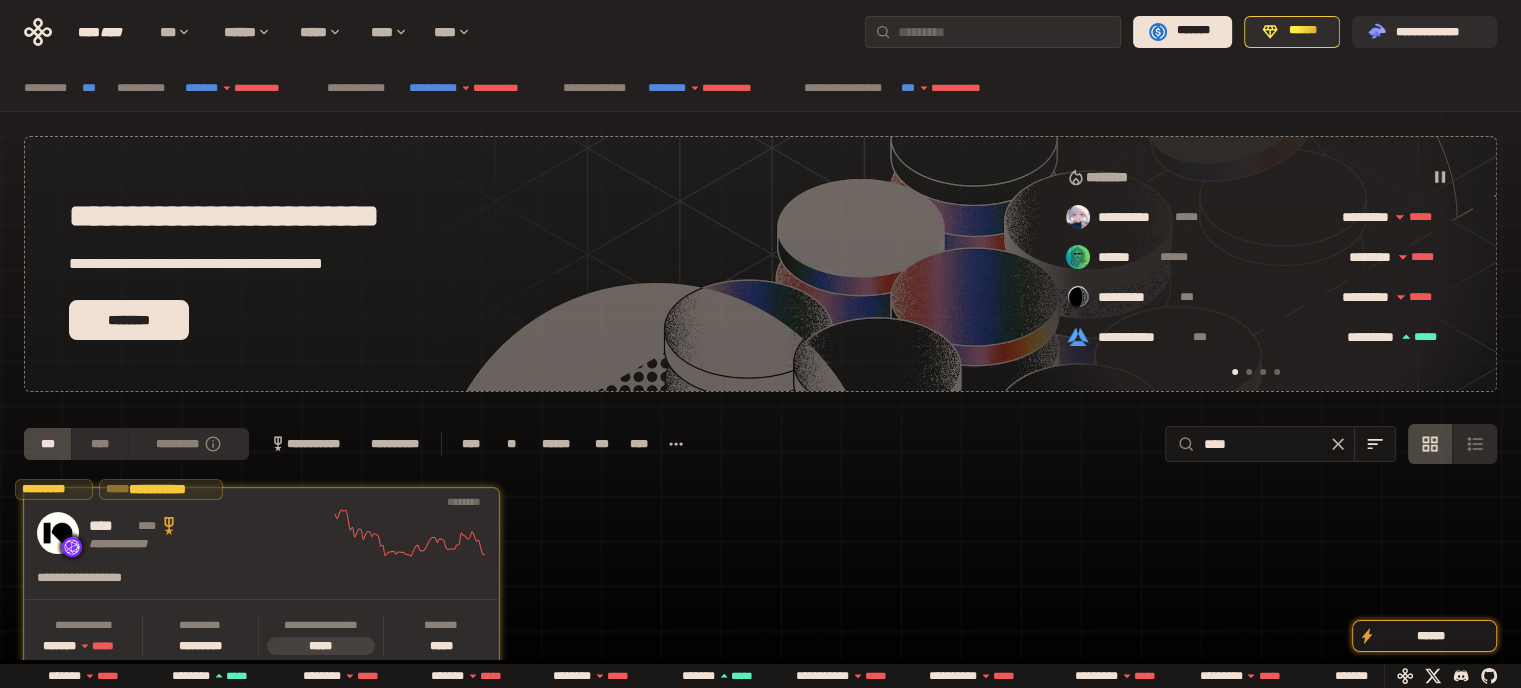 type on "****" 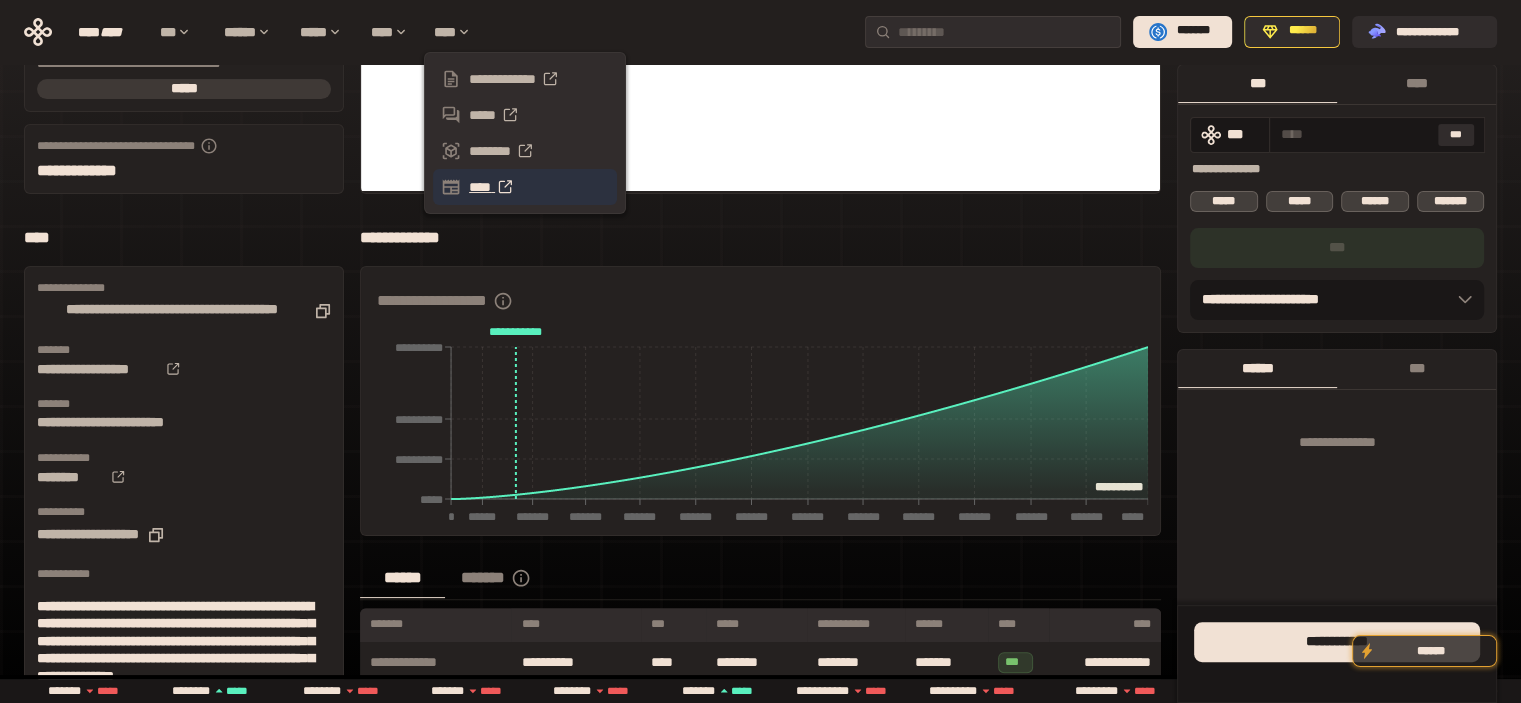 scroll, scrollTop: 666, scrollLeft: 0, axis: vertical 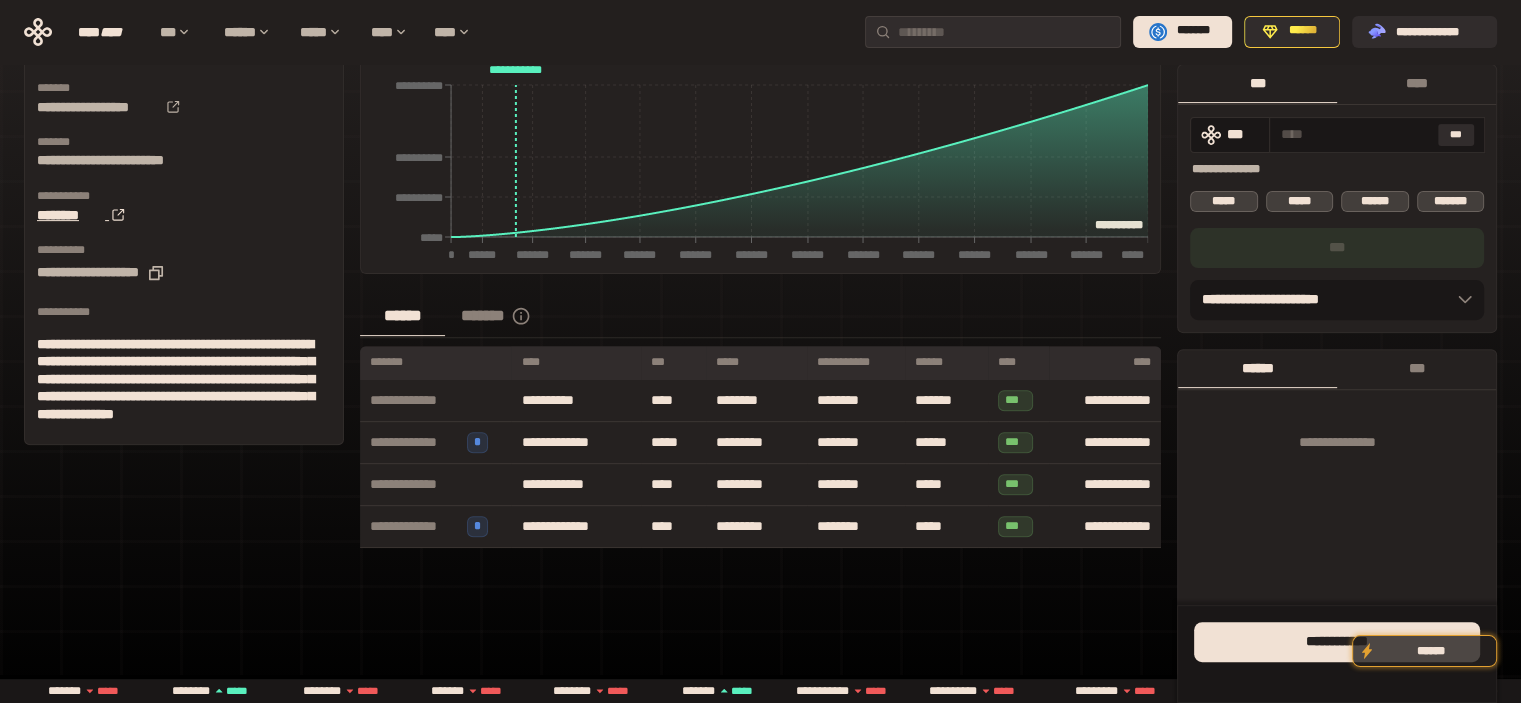click 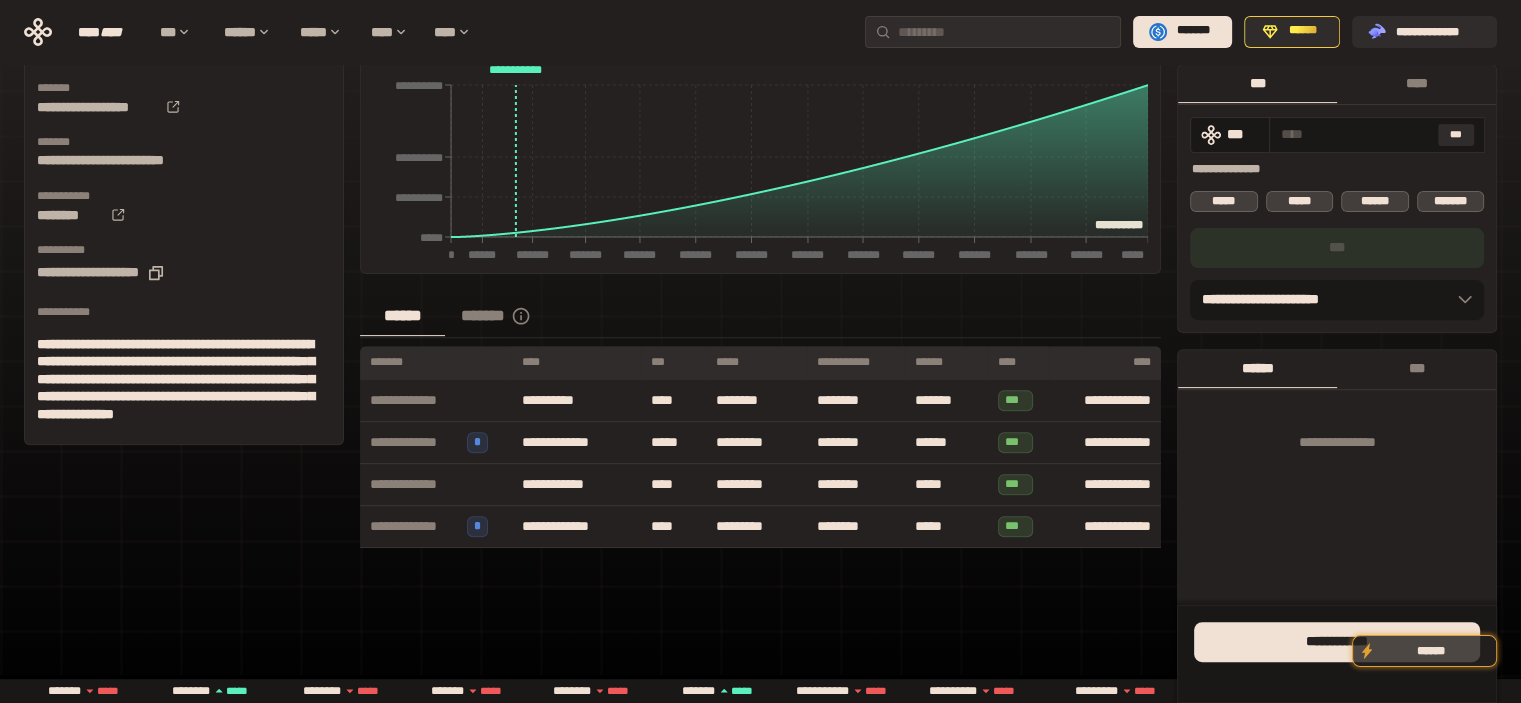 scroll, scrollTop: 0, scrollLeft: 0, axis: both 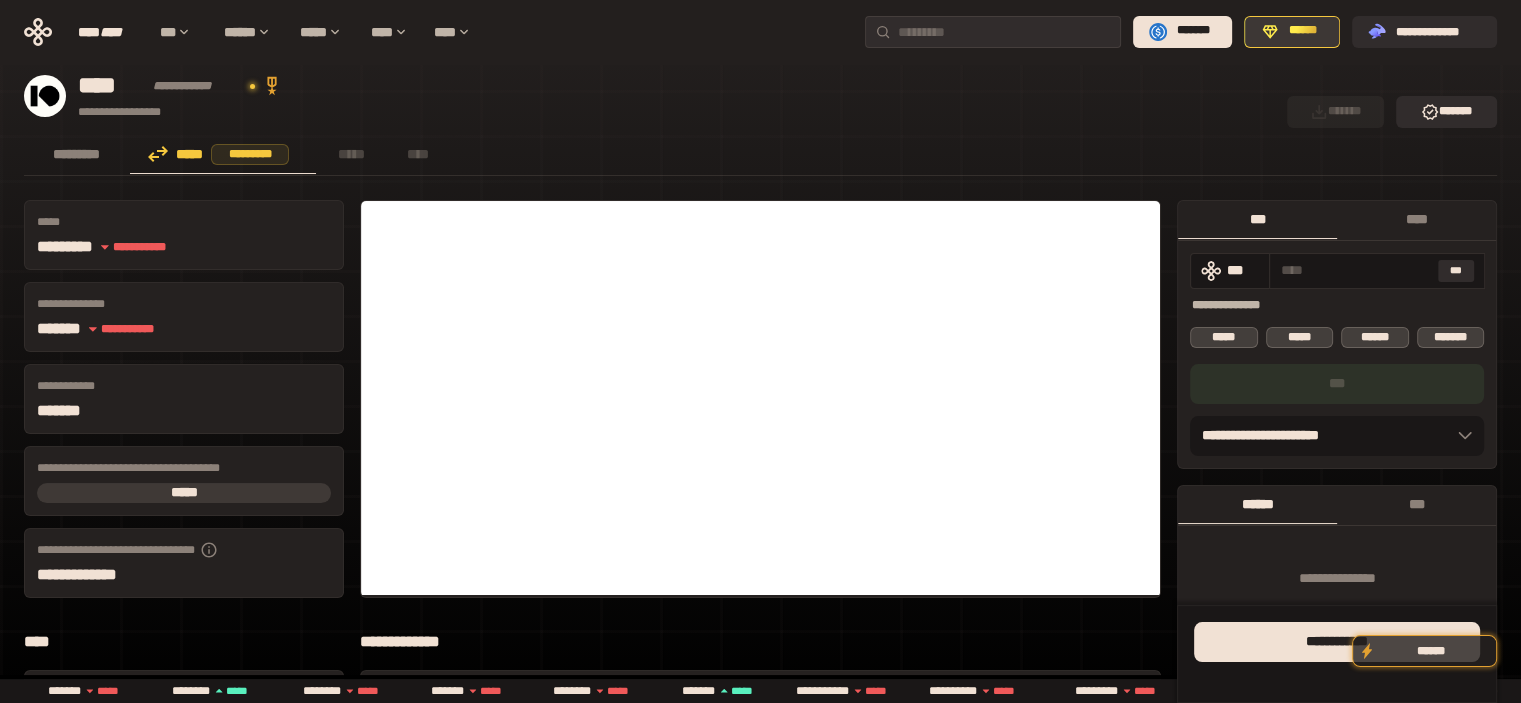 click on "******" at bounding box center (1303, 31) 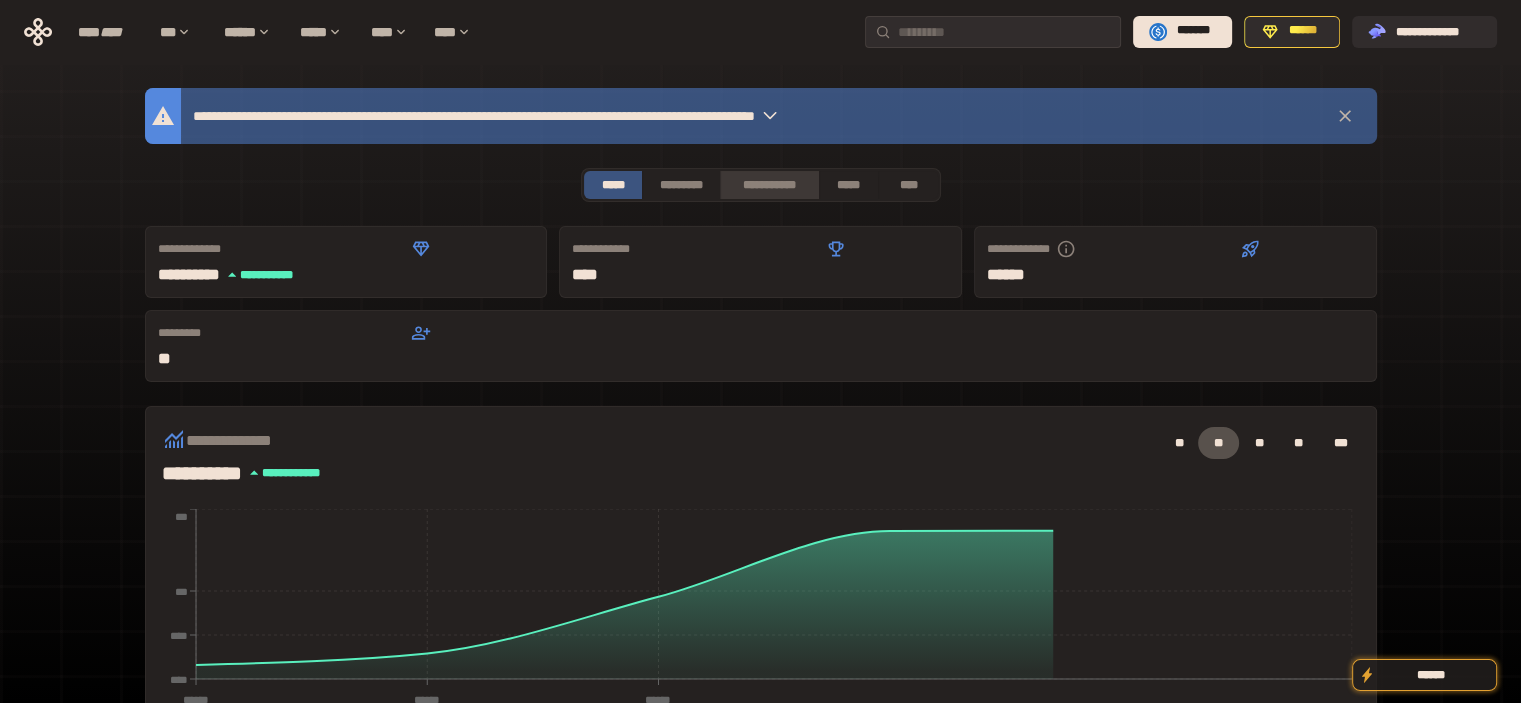 click on "**********" at bounding box center (769, 185) 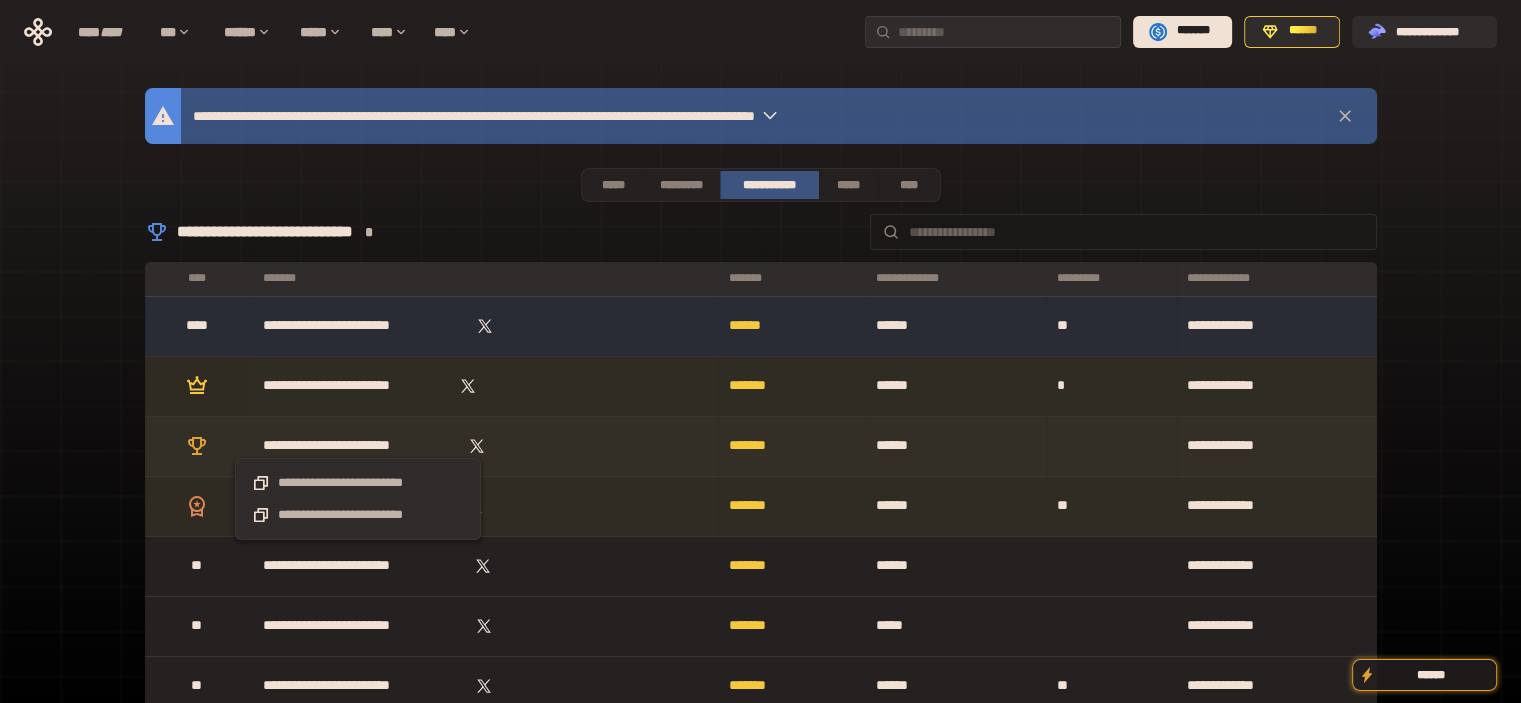 click on "**********" at bounding box center [358, 446] 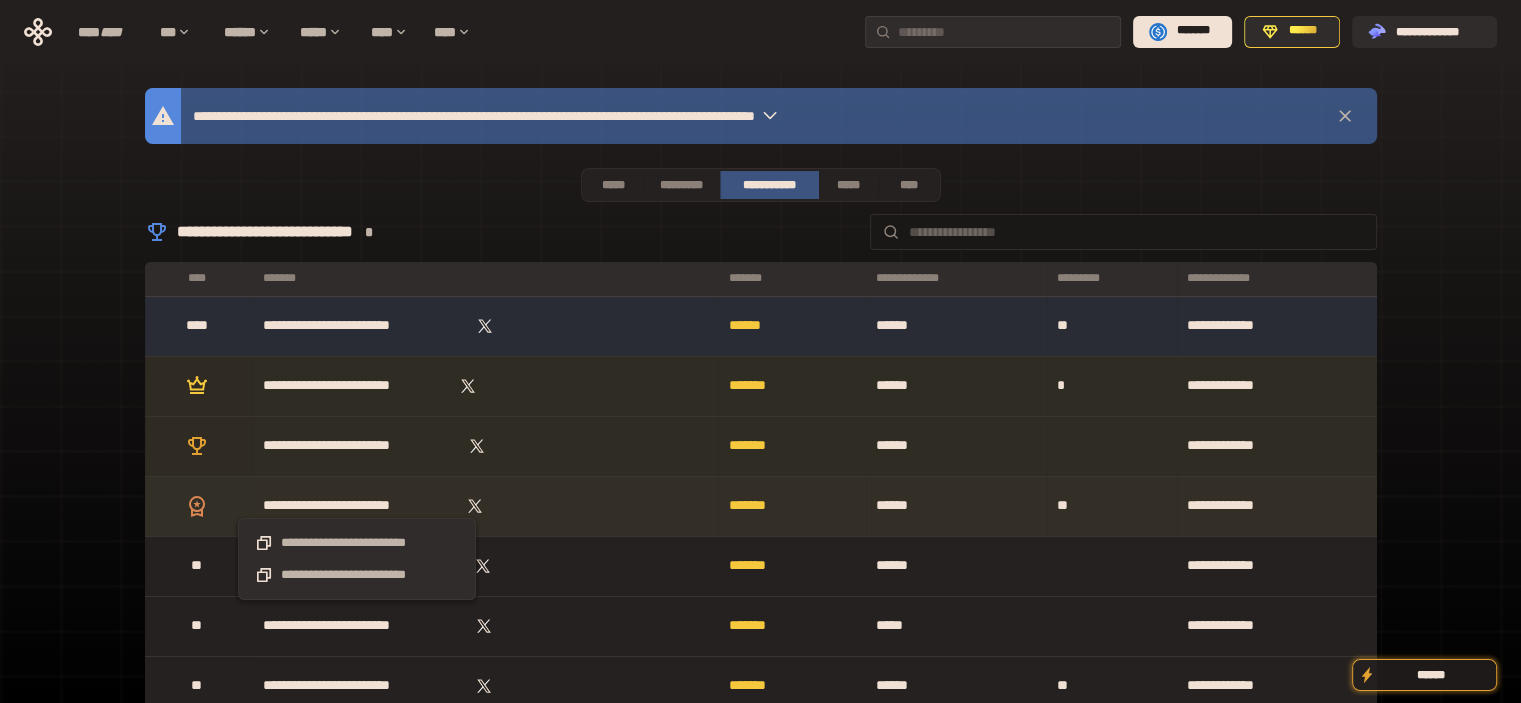 click on "**********" at bounding box center (357, 506) 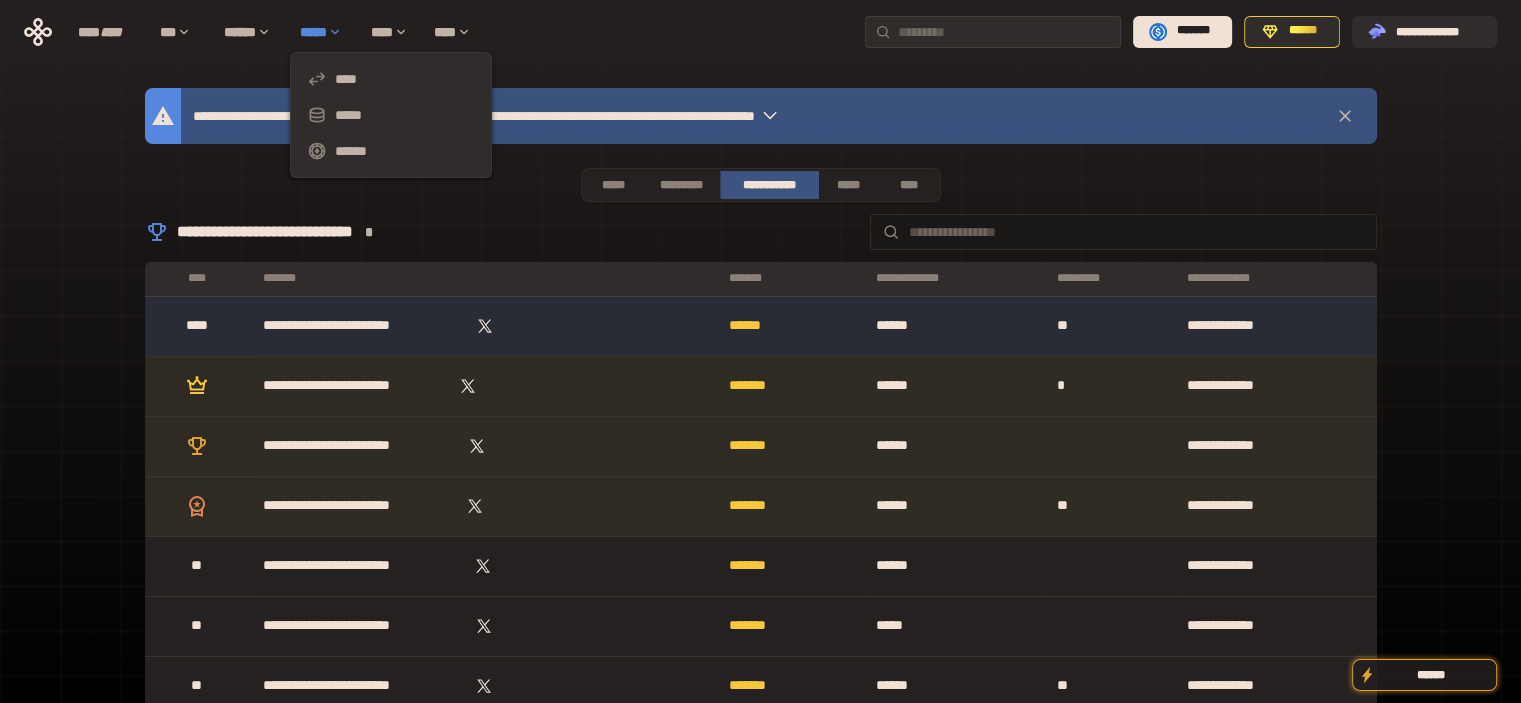 click on "*****" at bounding box center (325, 32) 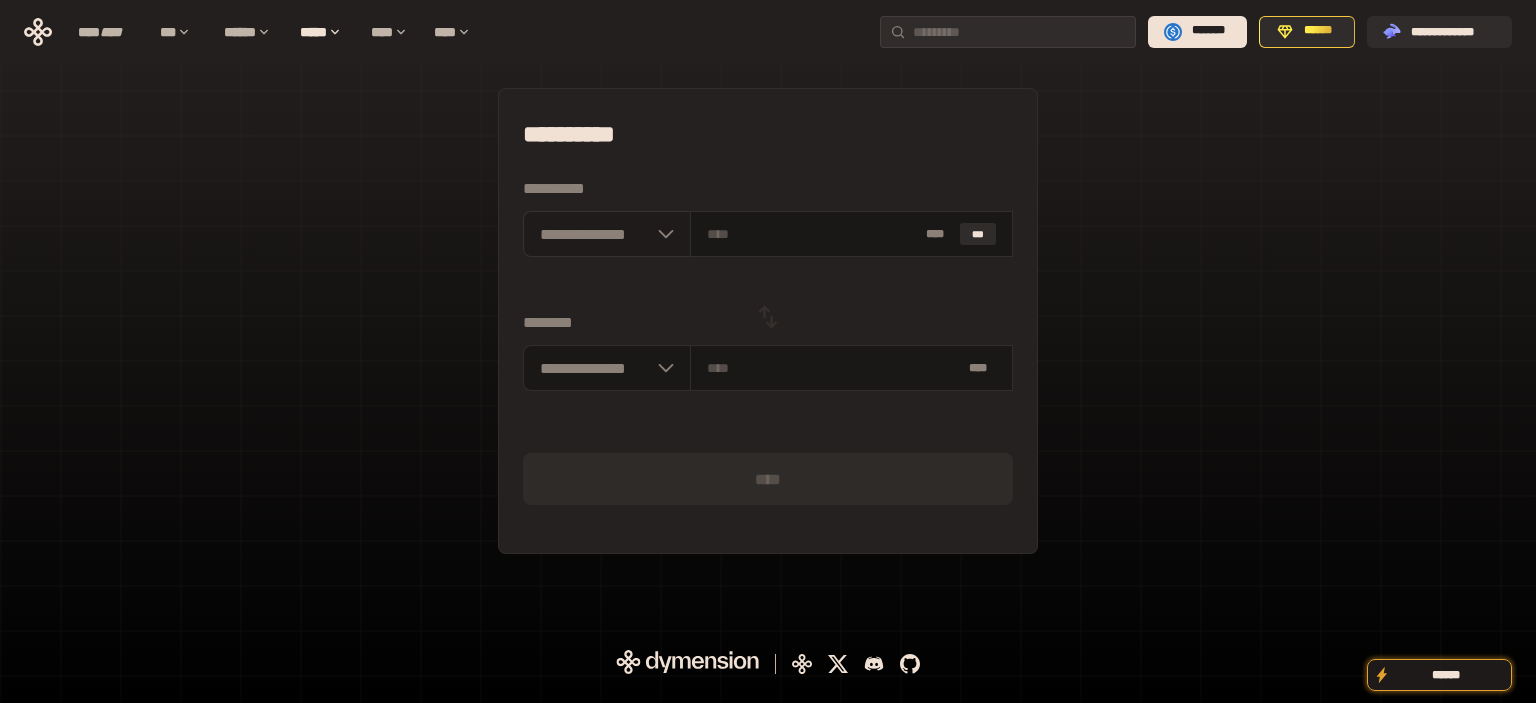 click on "**********" at bounding box center [607, 234] 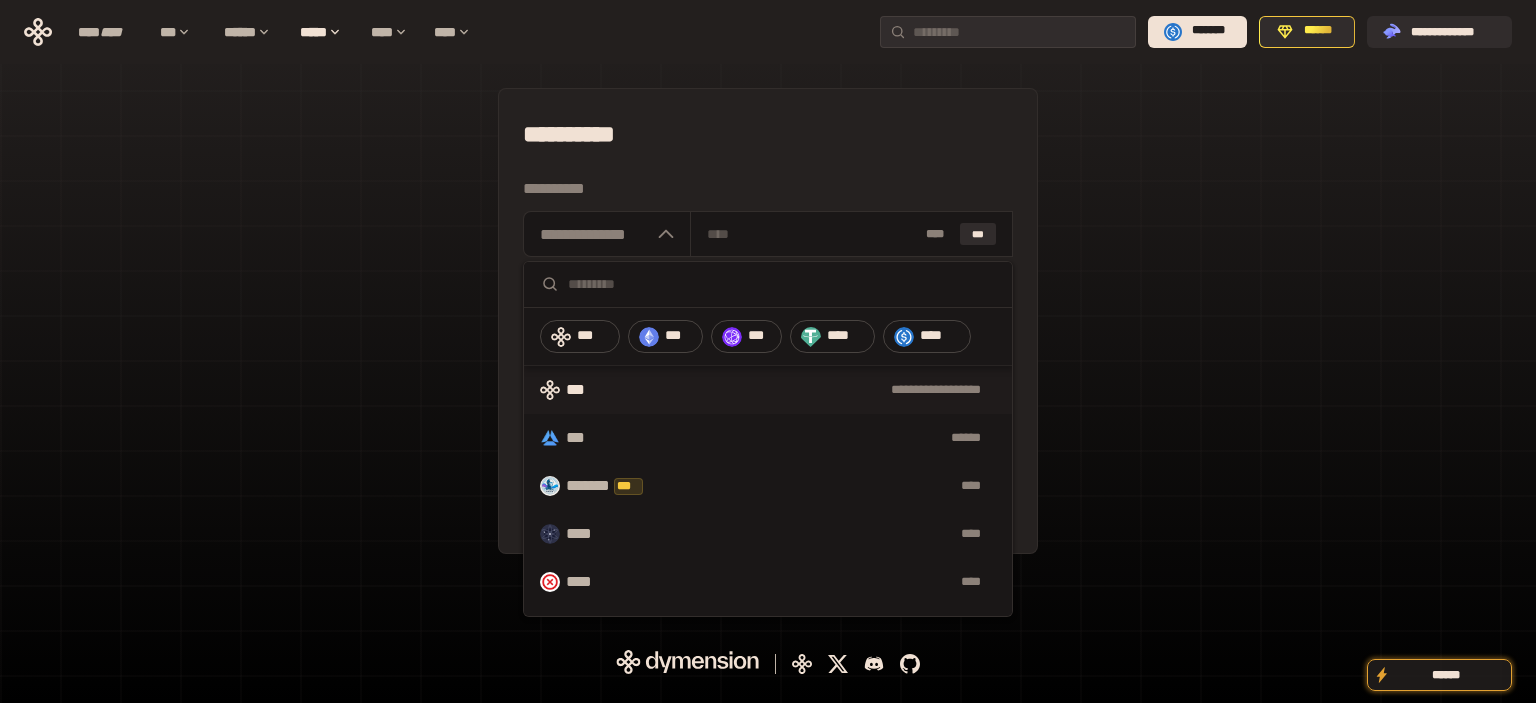 click on "**********" at bounding box center (804, 390) 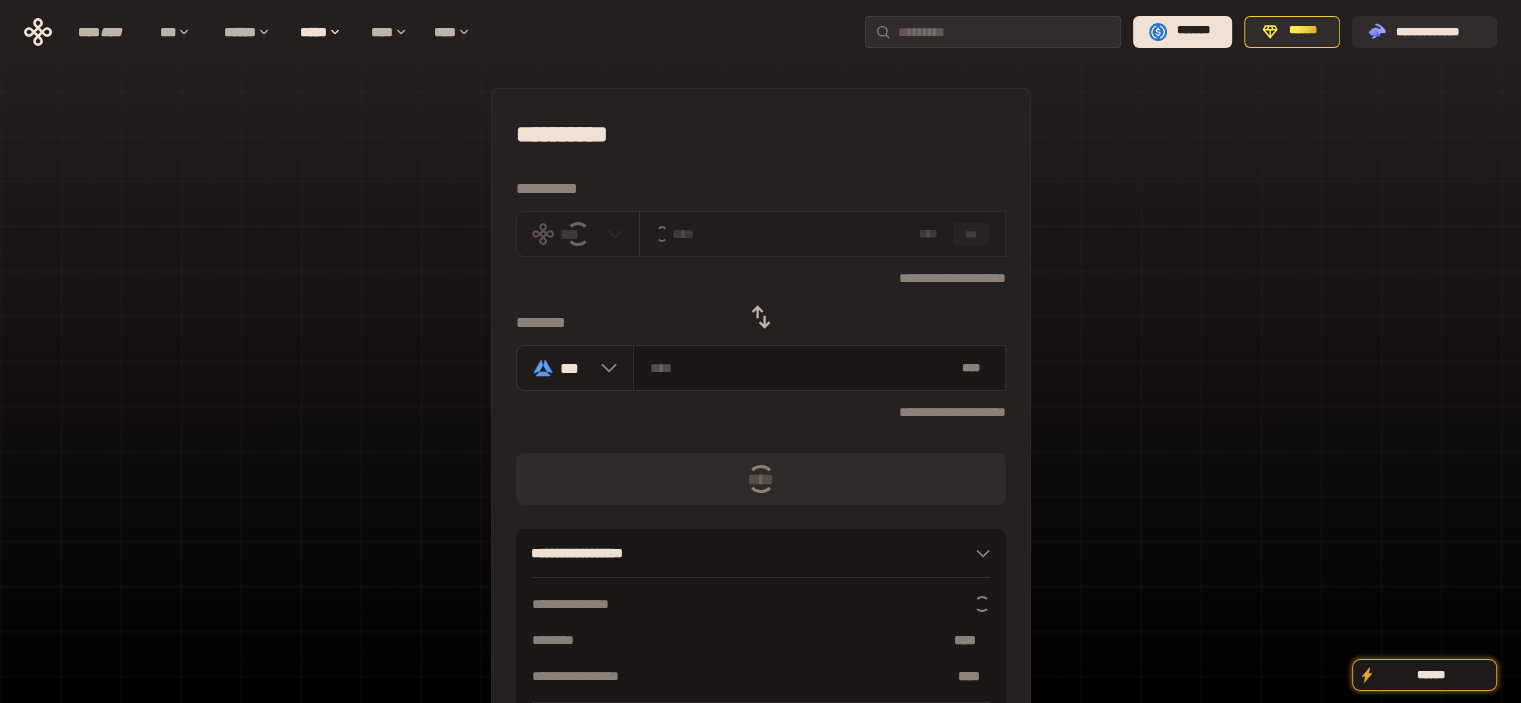 click on "***" at bounding box center [575, 368] 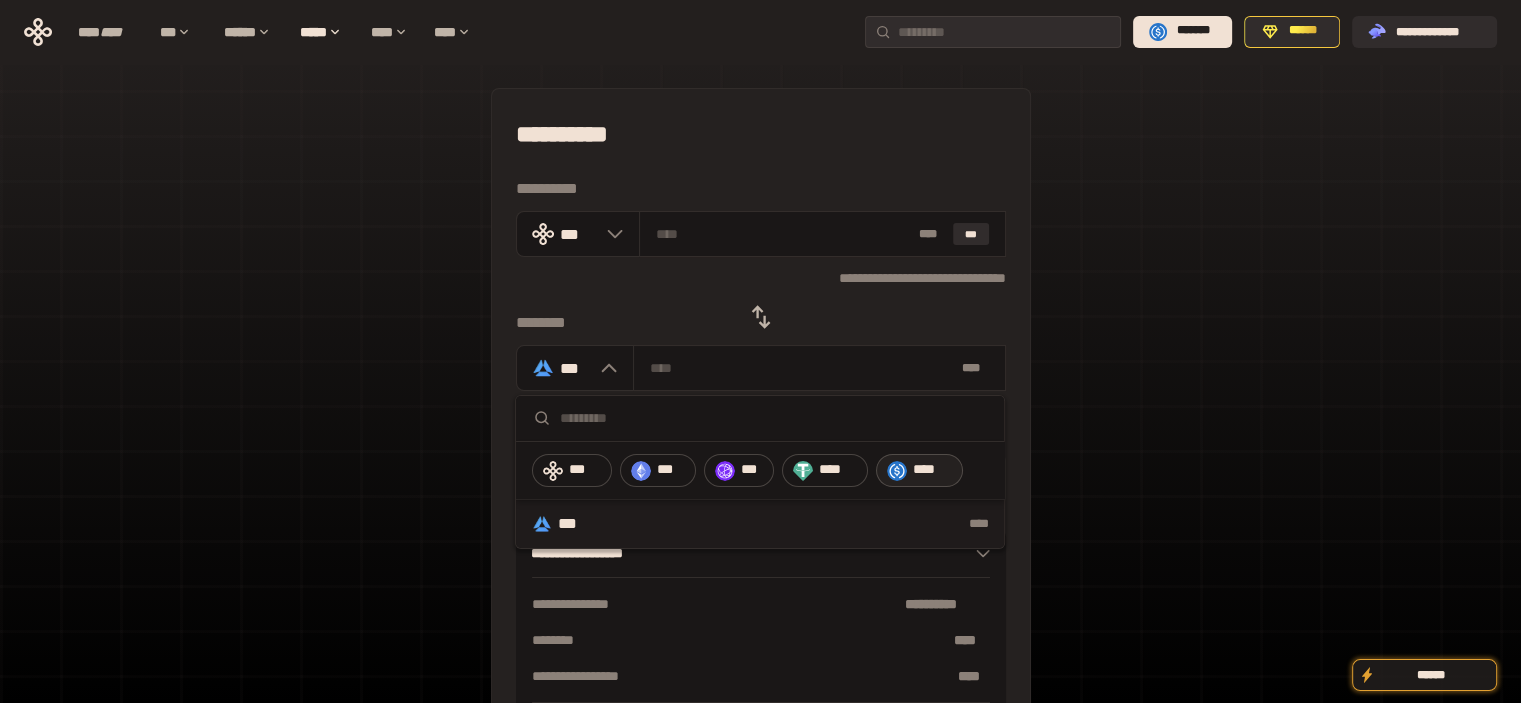 click on "****" at bounding box center (919, 471) 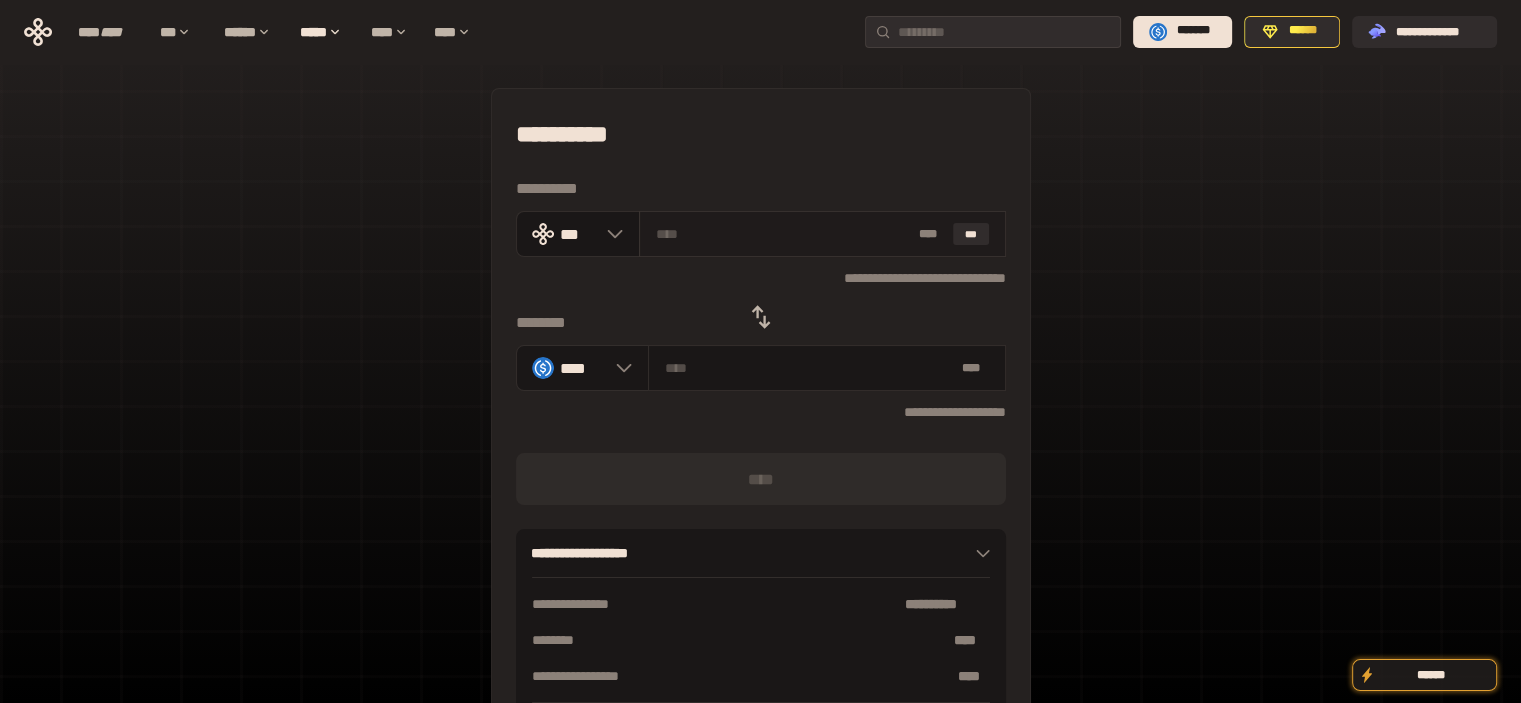 click at bounding box center [783, 234] 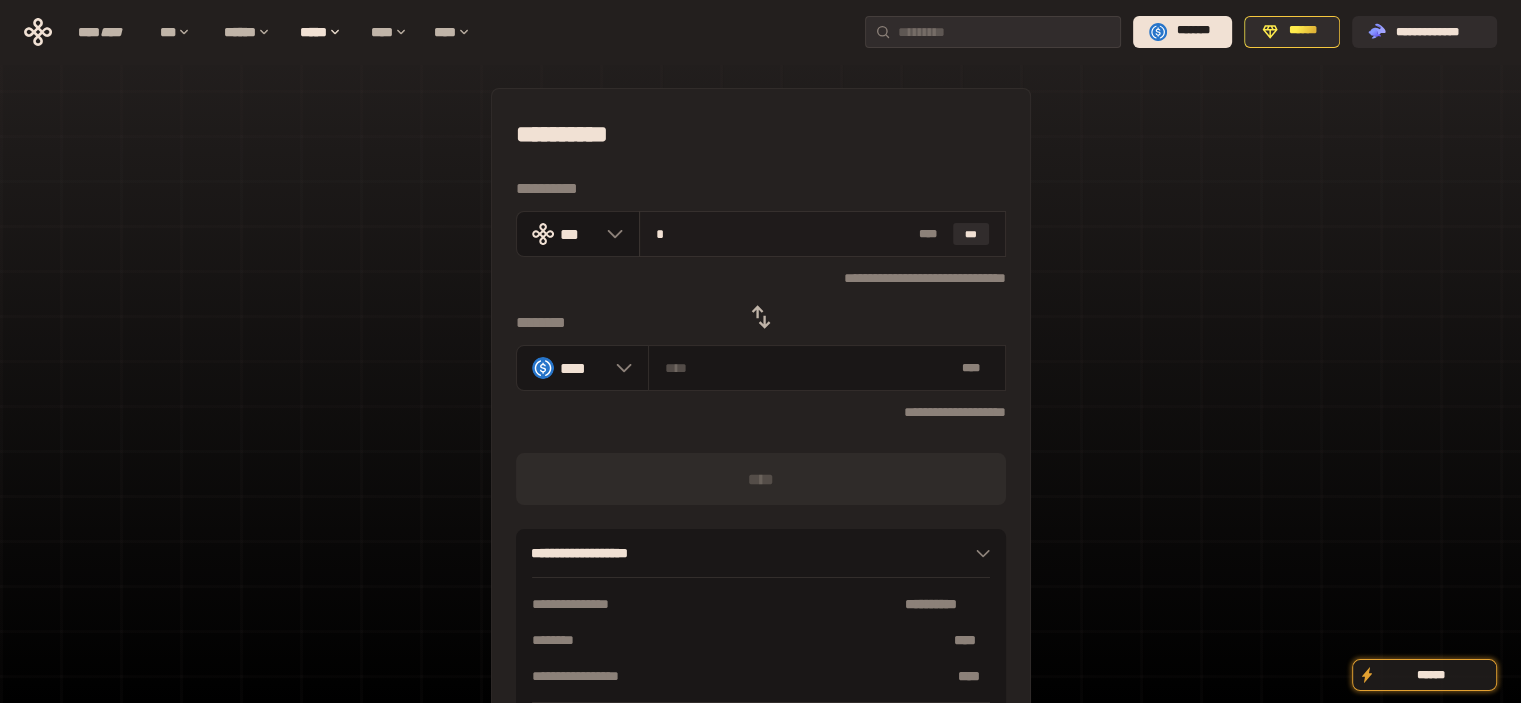 type on "********" 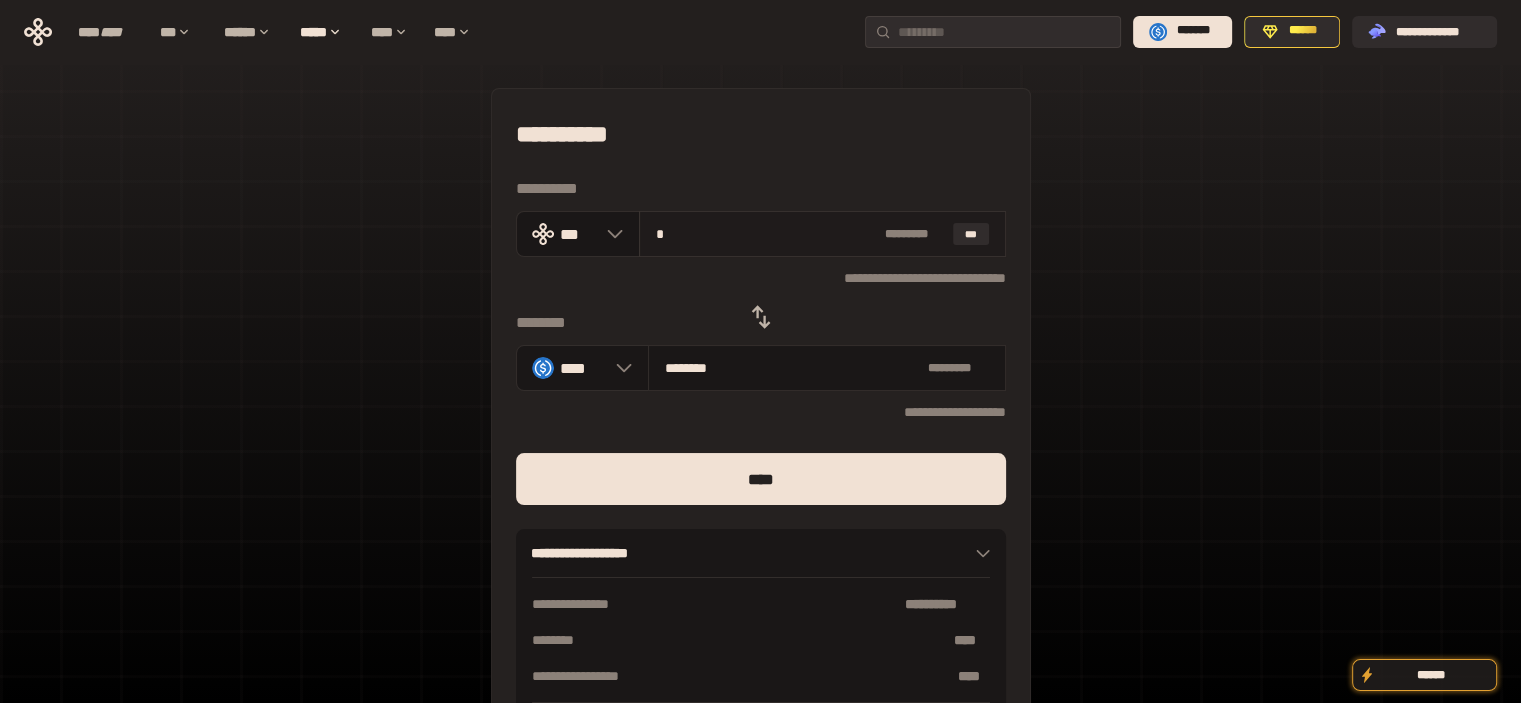 type on "**" 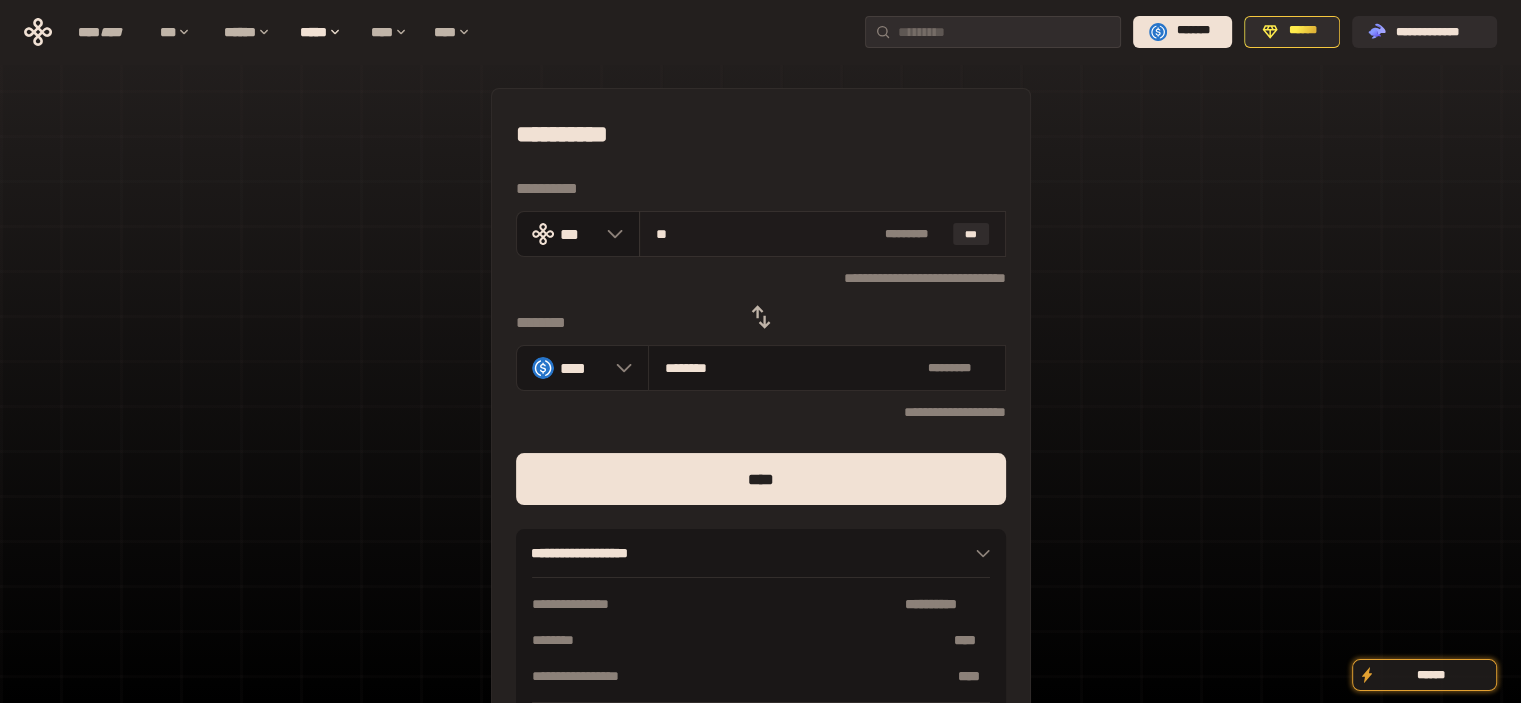 type on "********" 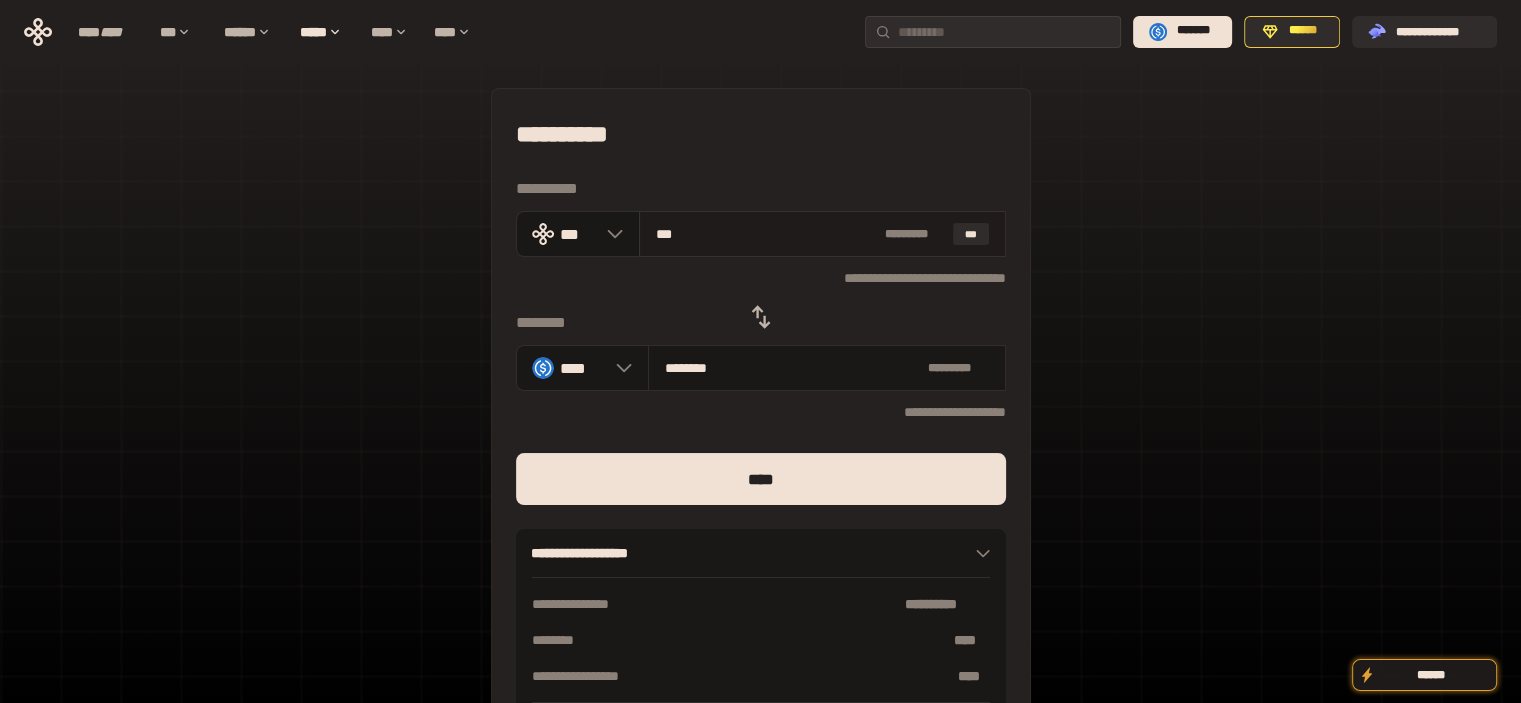 type on "*********" 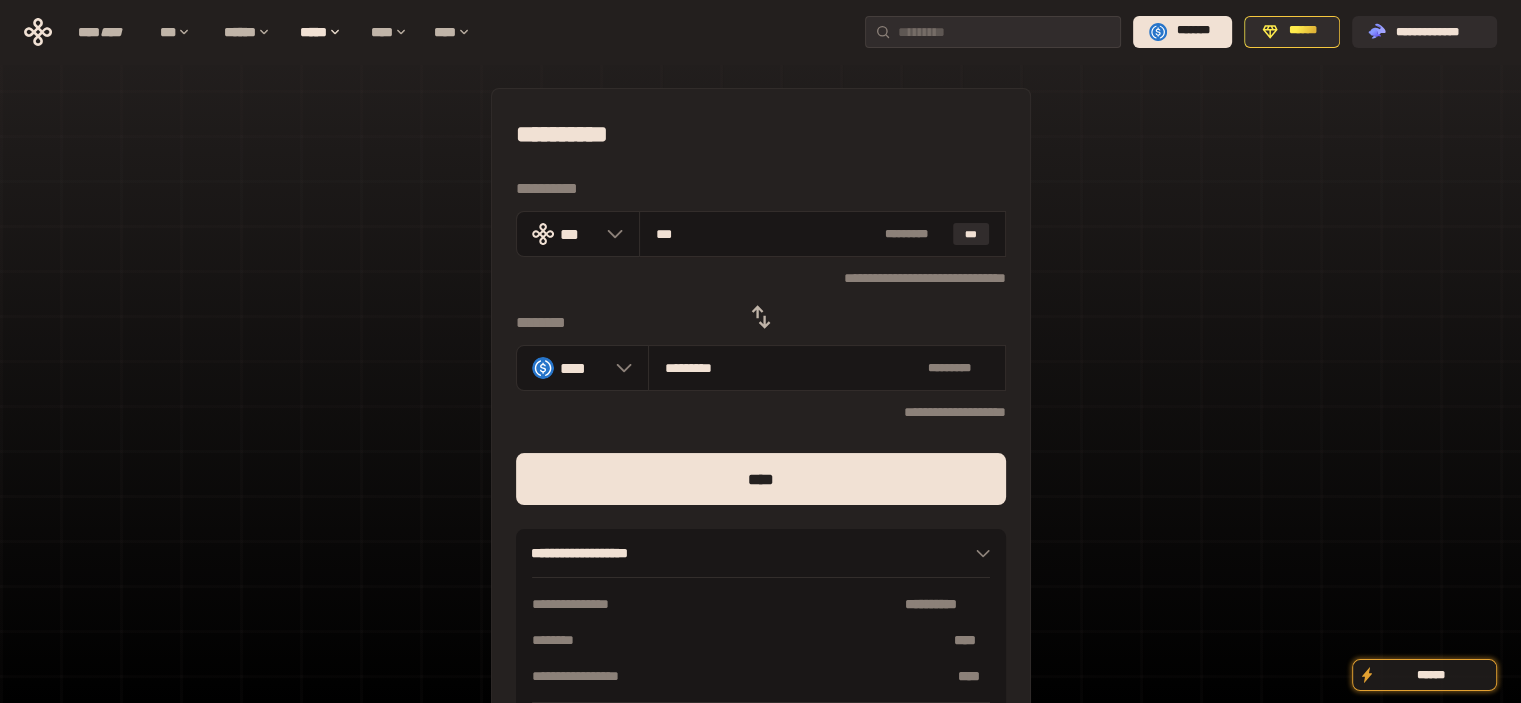 type on "***" 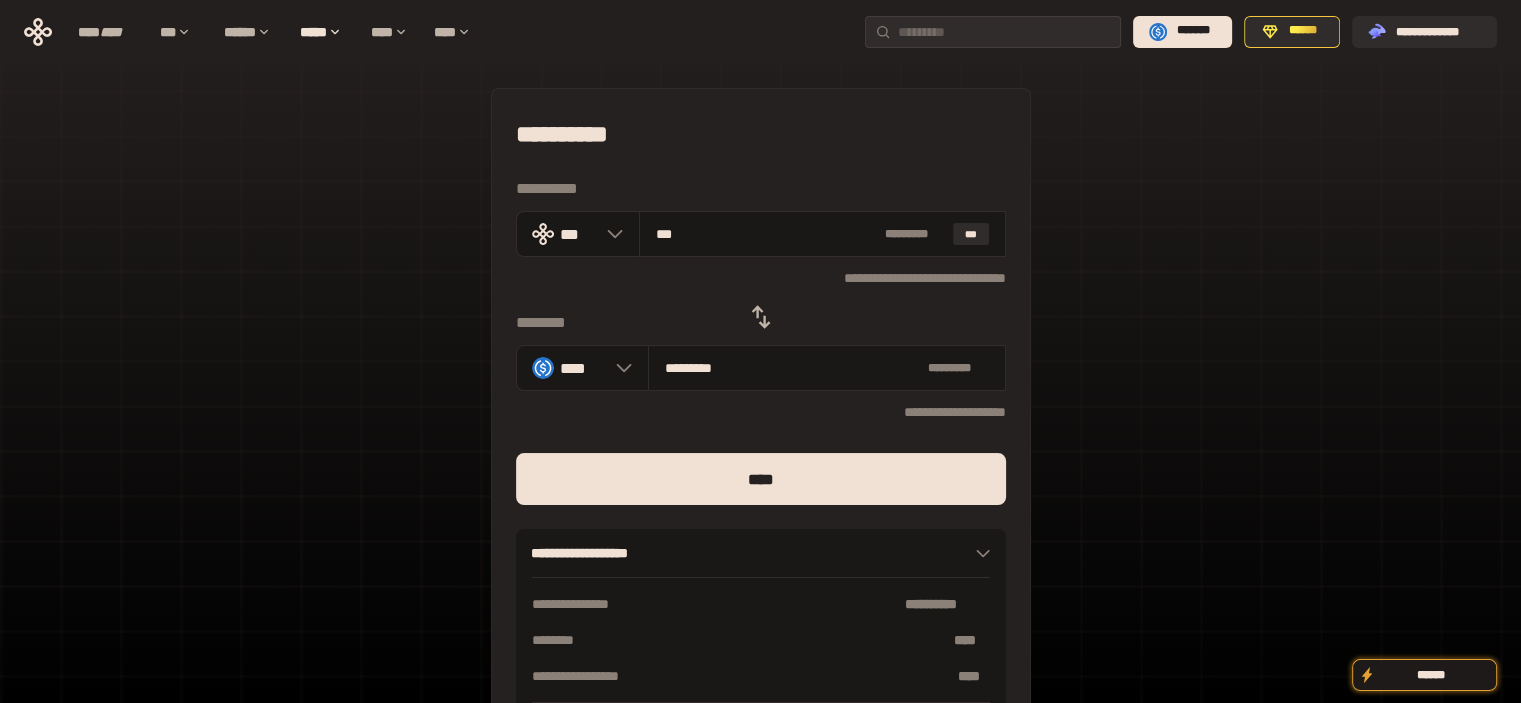 click on "**********" at bounding box center [760, 444] 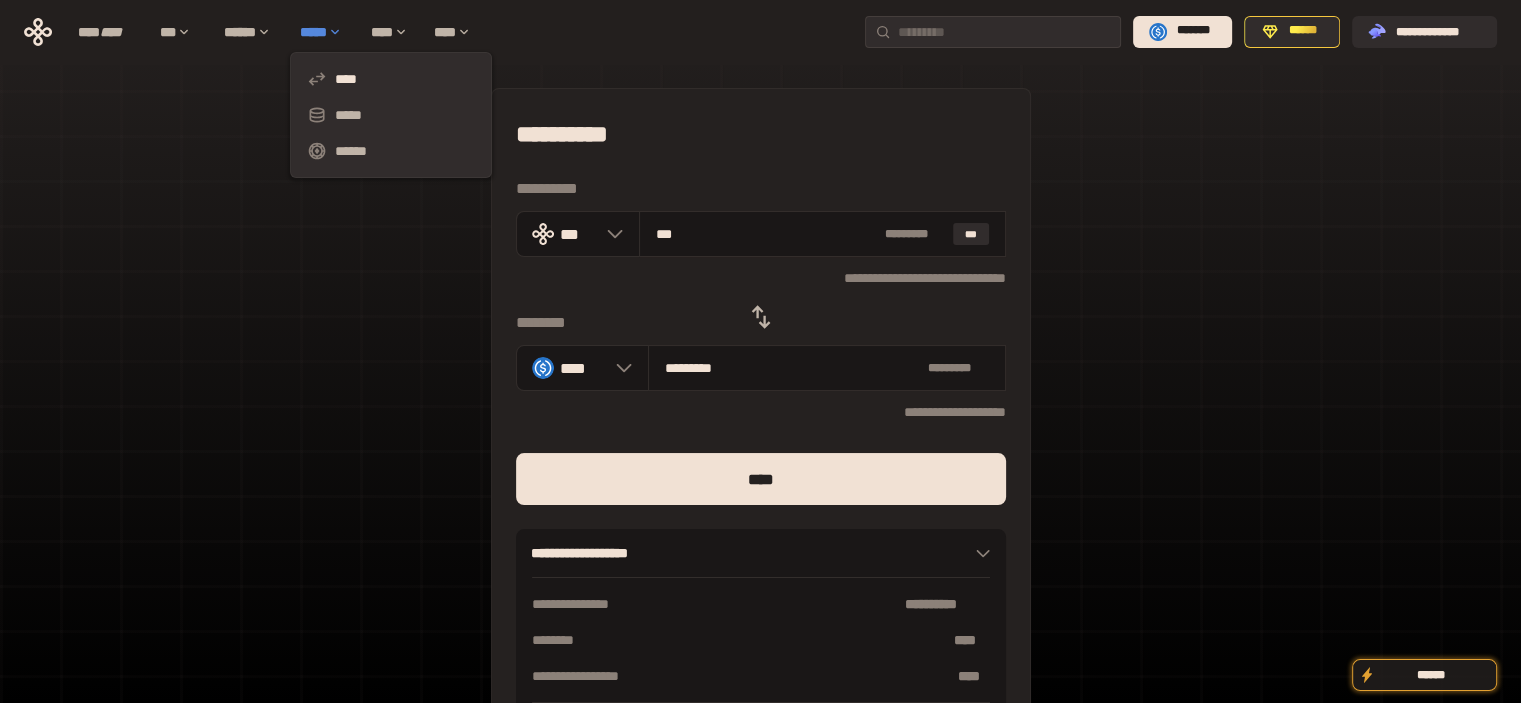 click on "*****" at bounding box center (325, 32) 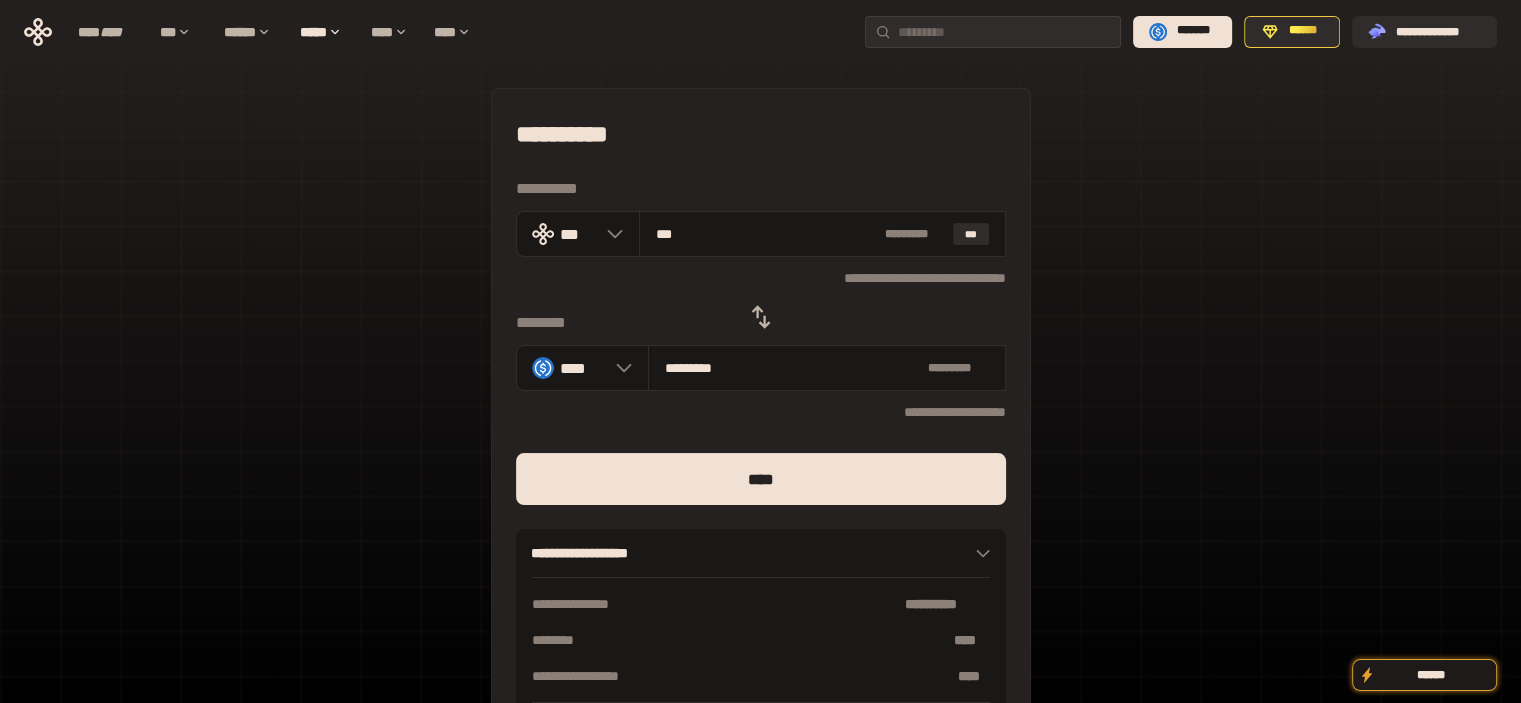 click on "**********" at bounding box center (761, 134) 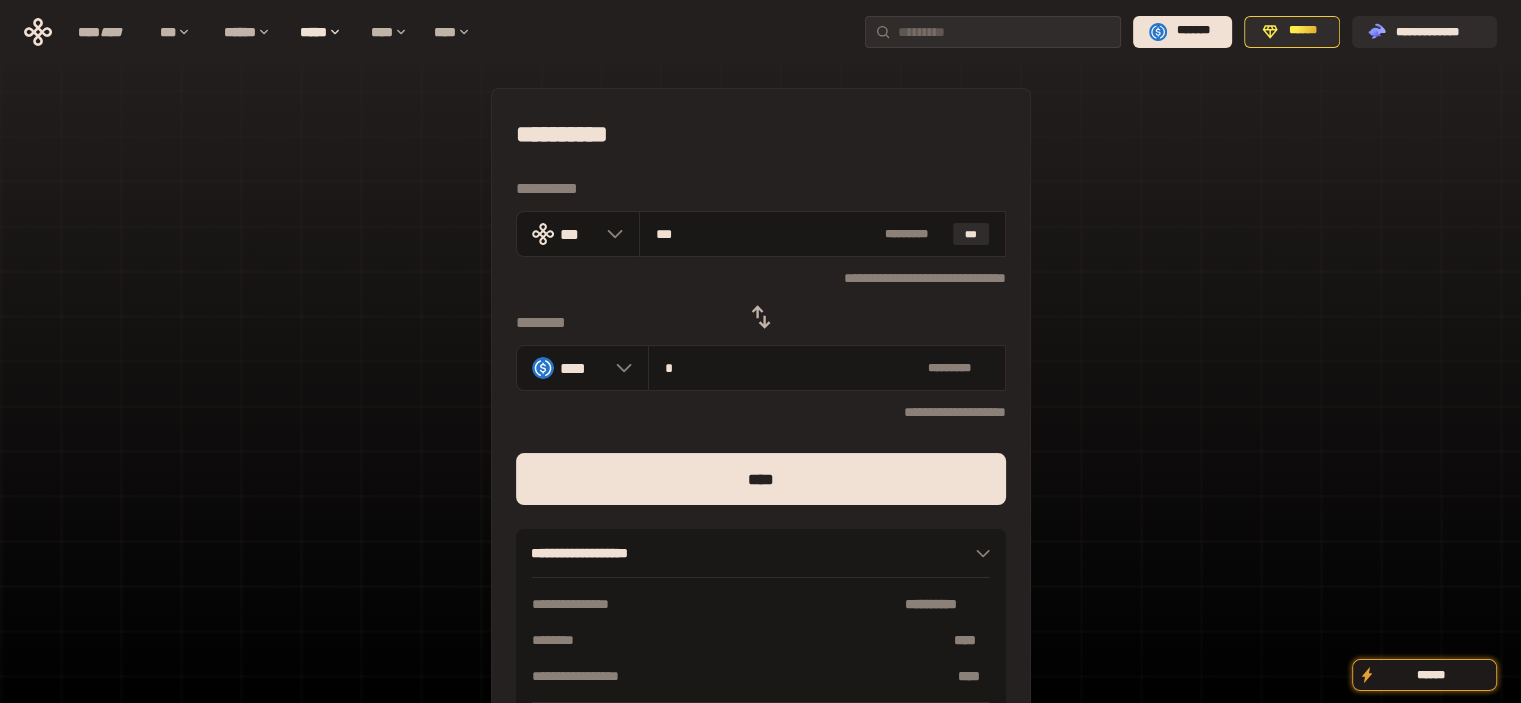 type on "**********" 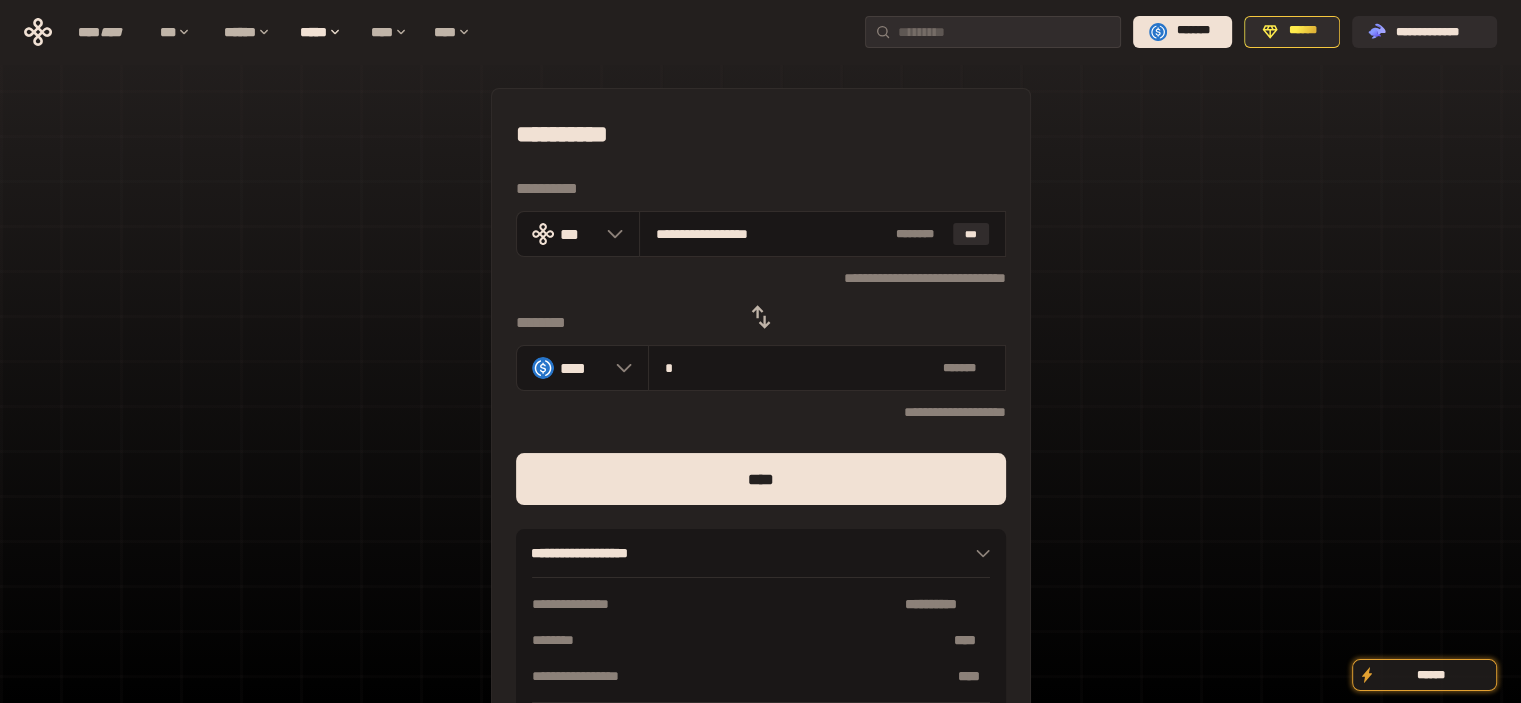 type on "**" 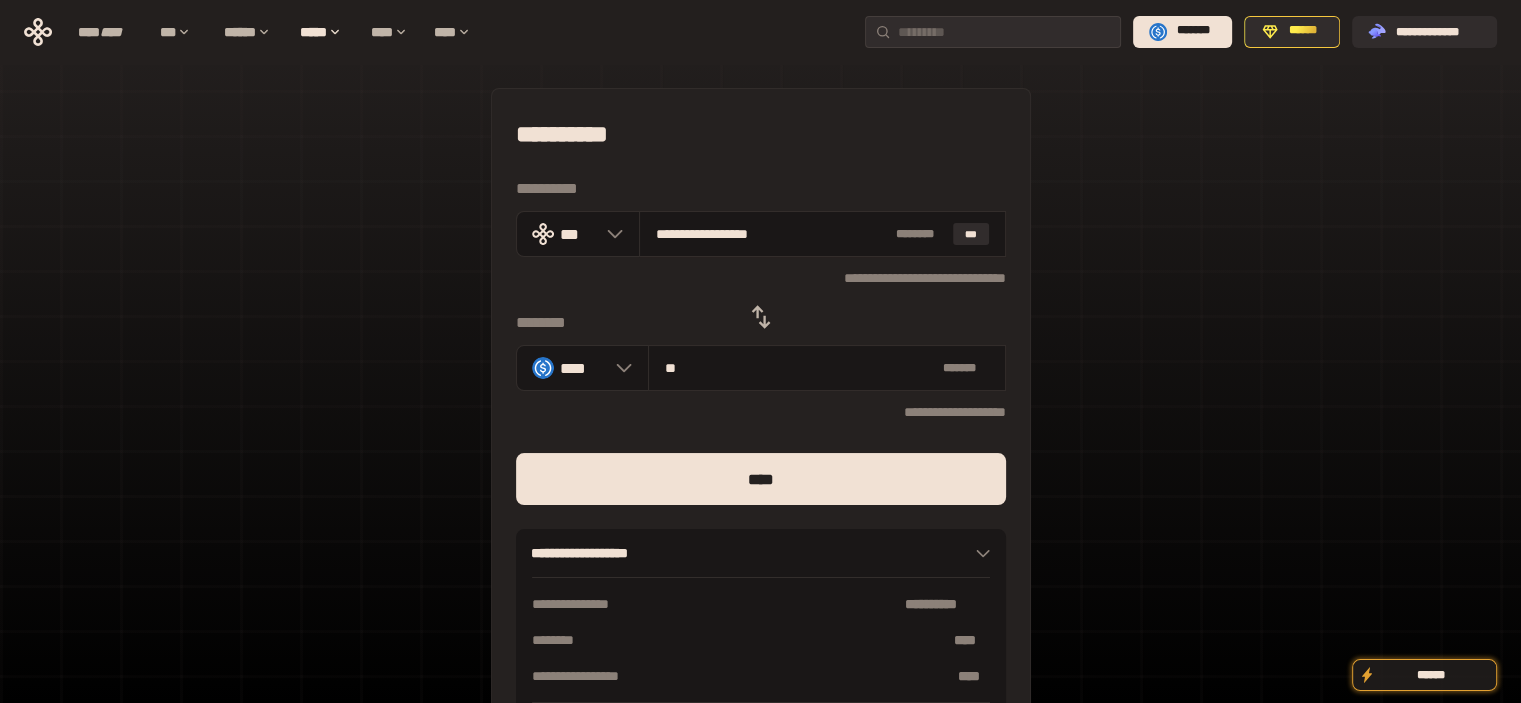 type on "**********" 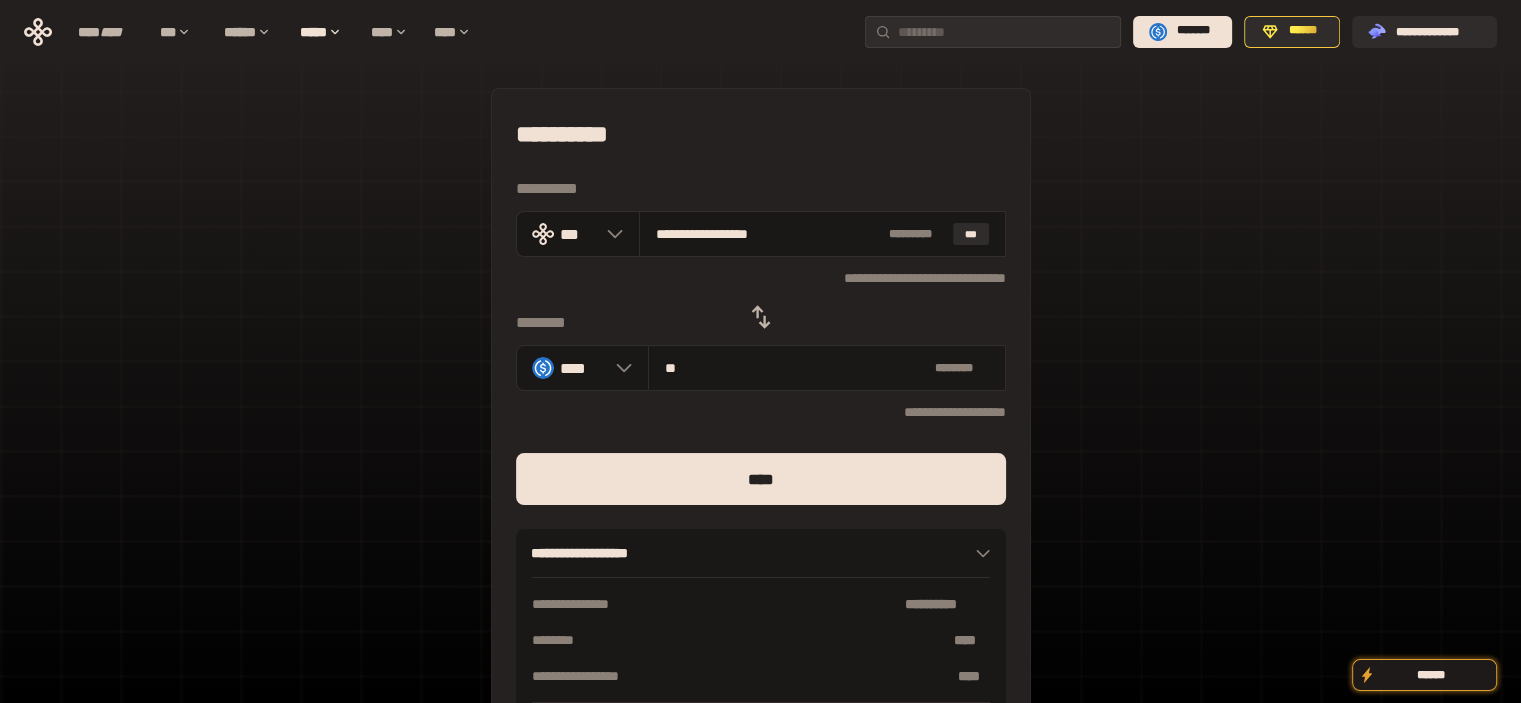 click on "****" at bounding box center [761, 479] 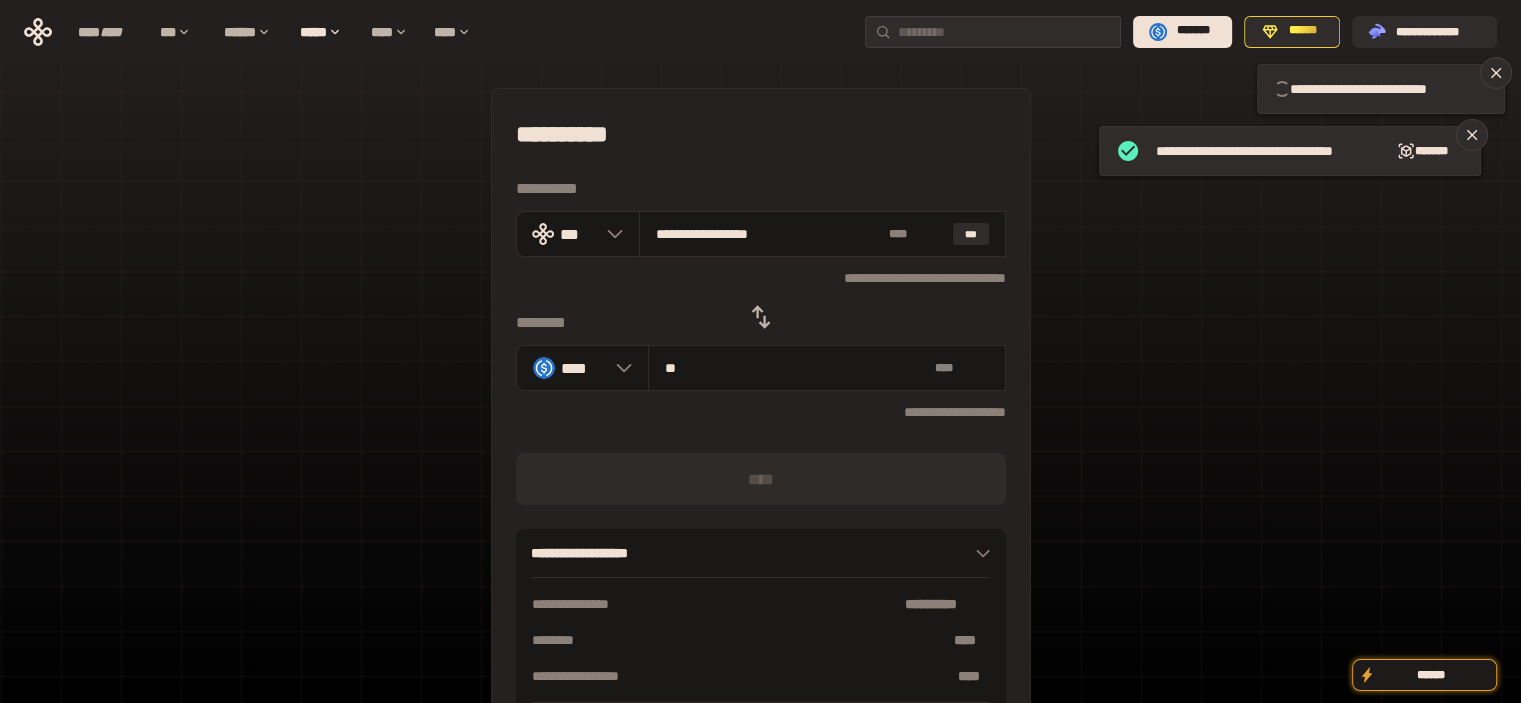 type 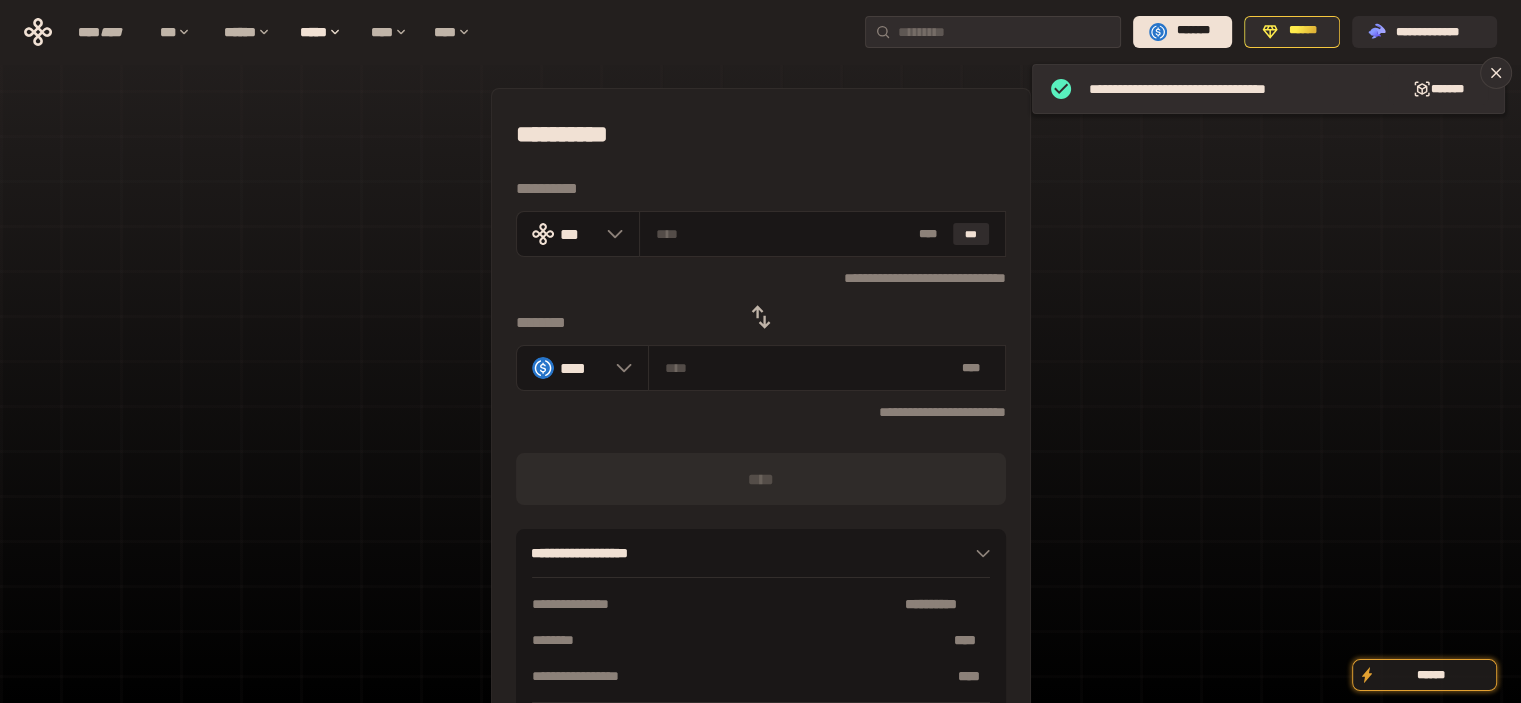 click on "**********" at bounding box center (761, 134) 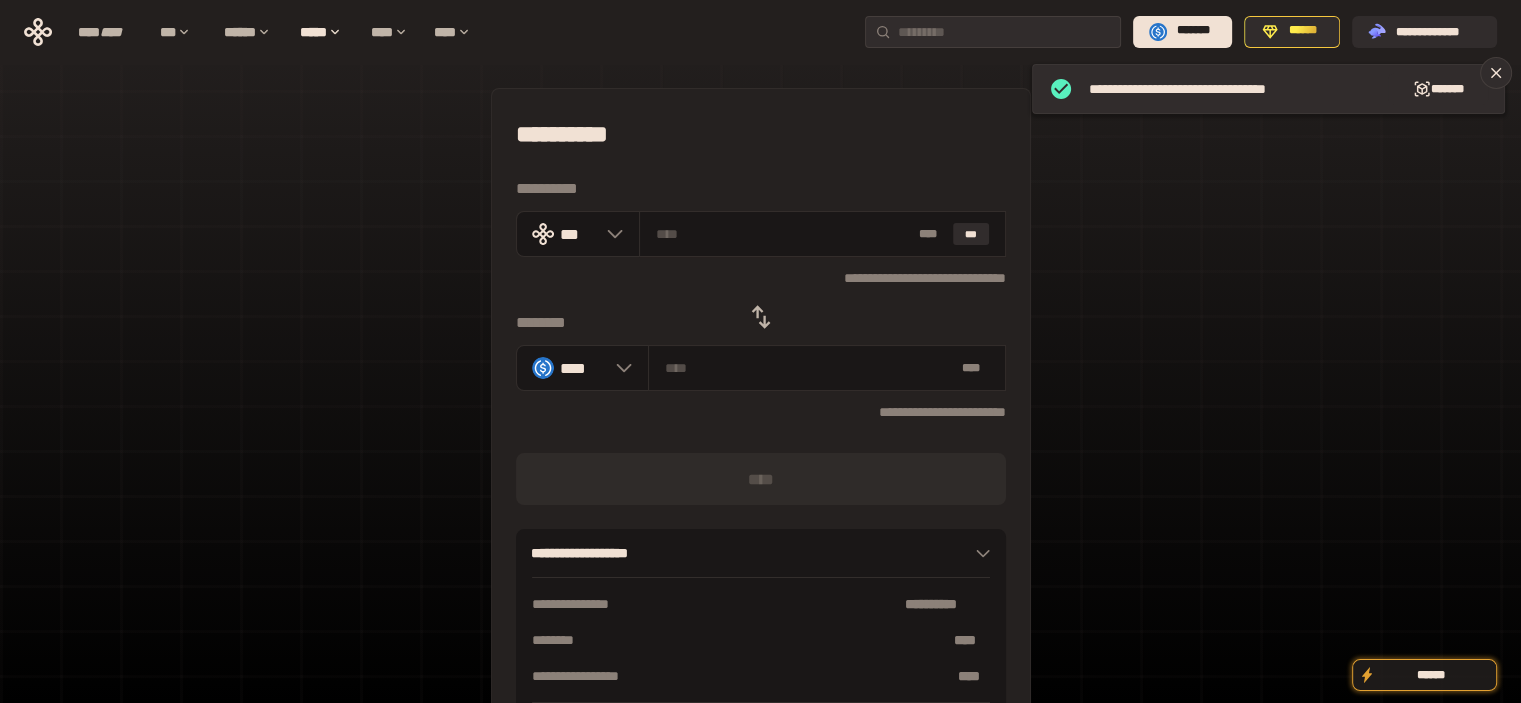 click at bounding box center (761, 317) 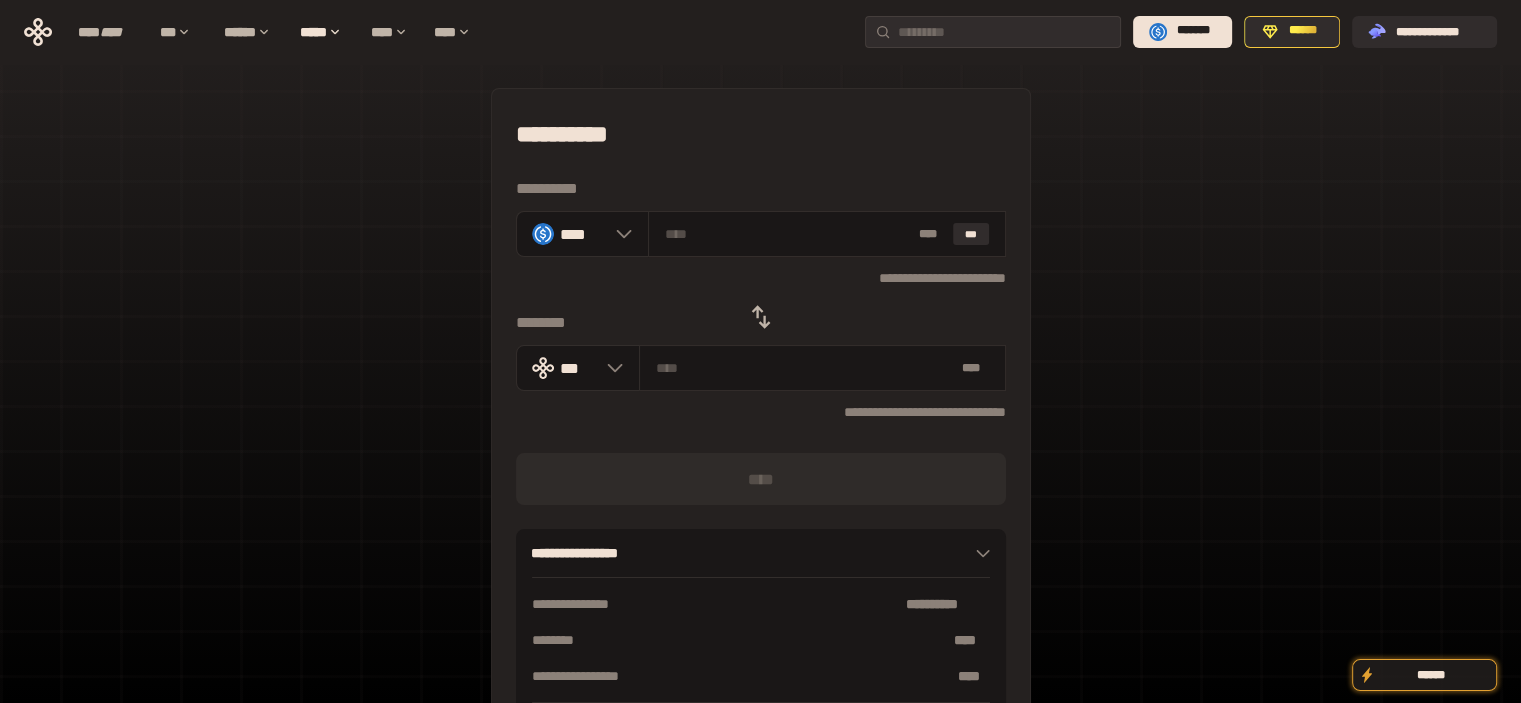 click on "**********" at bounding box center (761, 134) 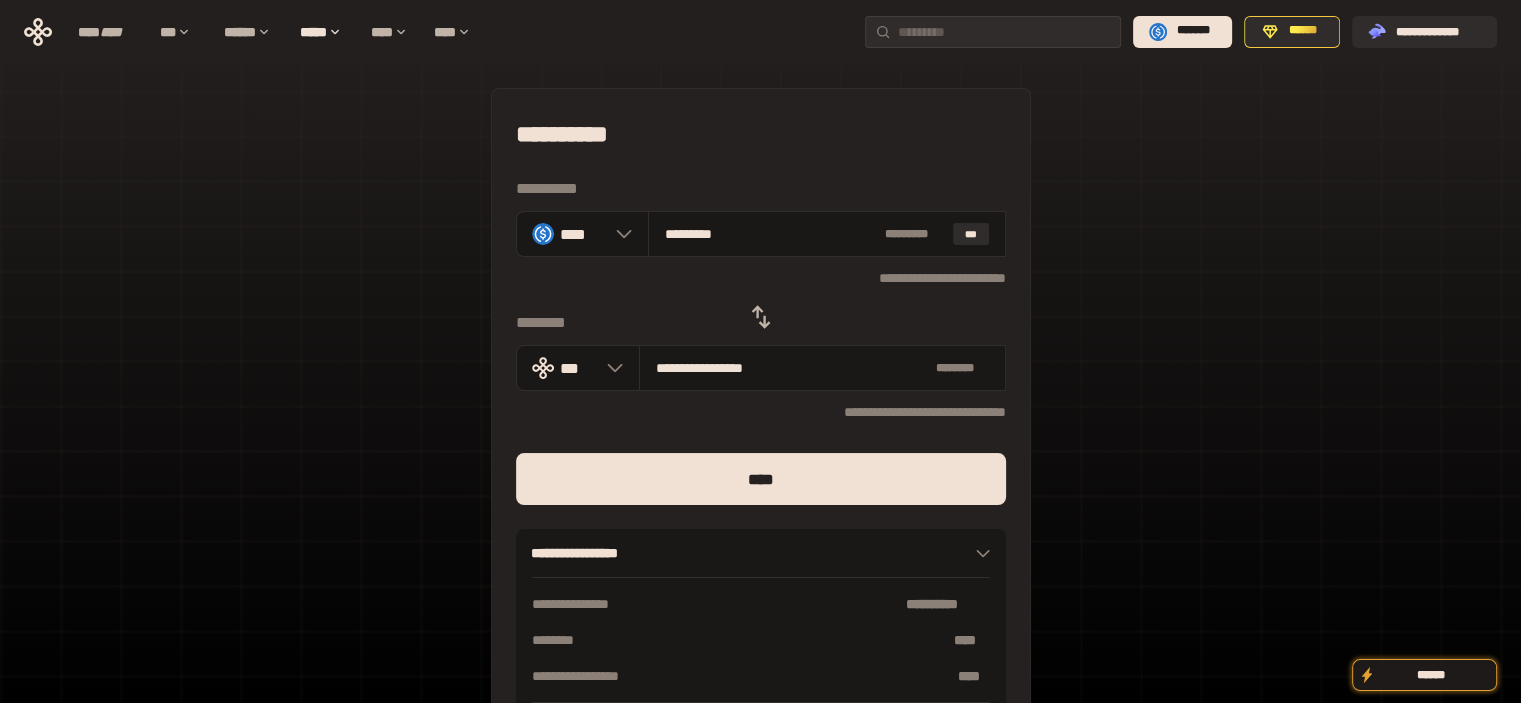 click on "****" at bounding box center [761, 479] 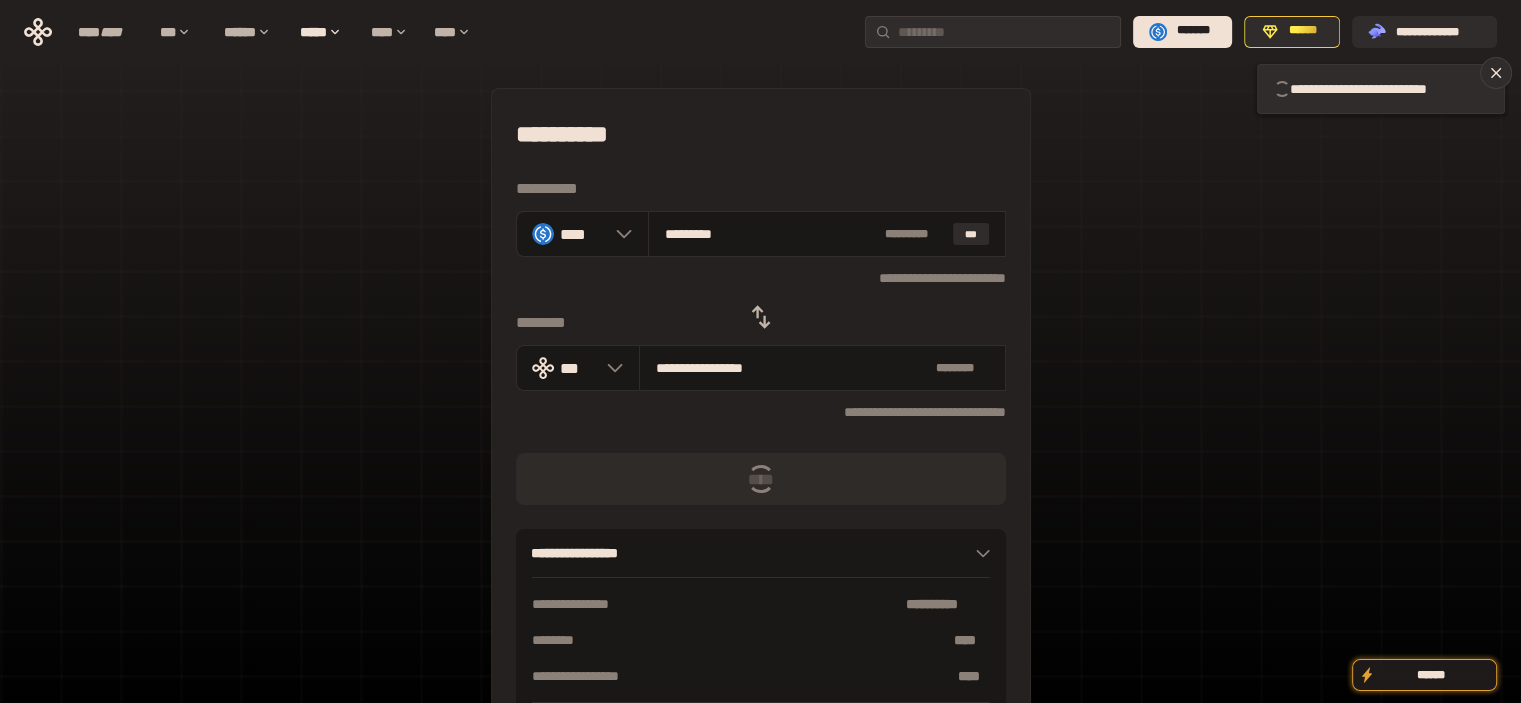 type 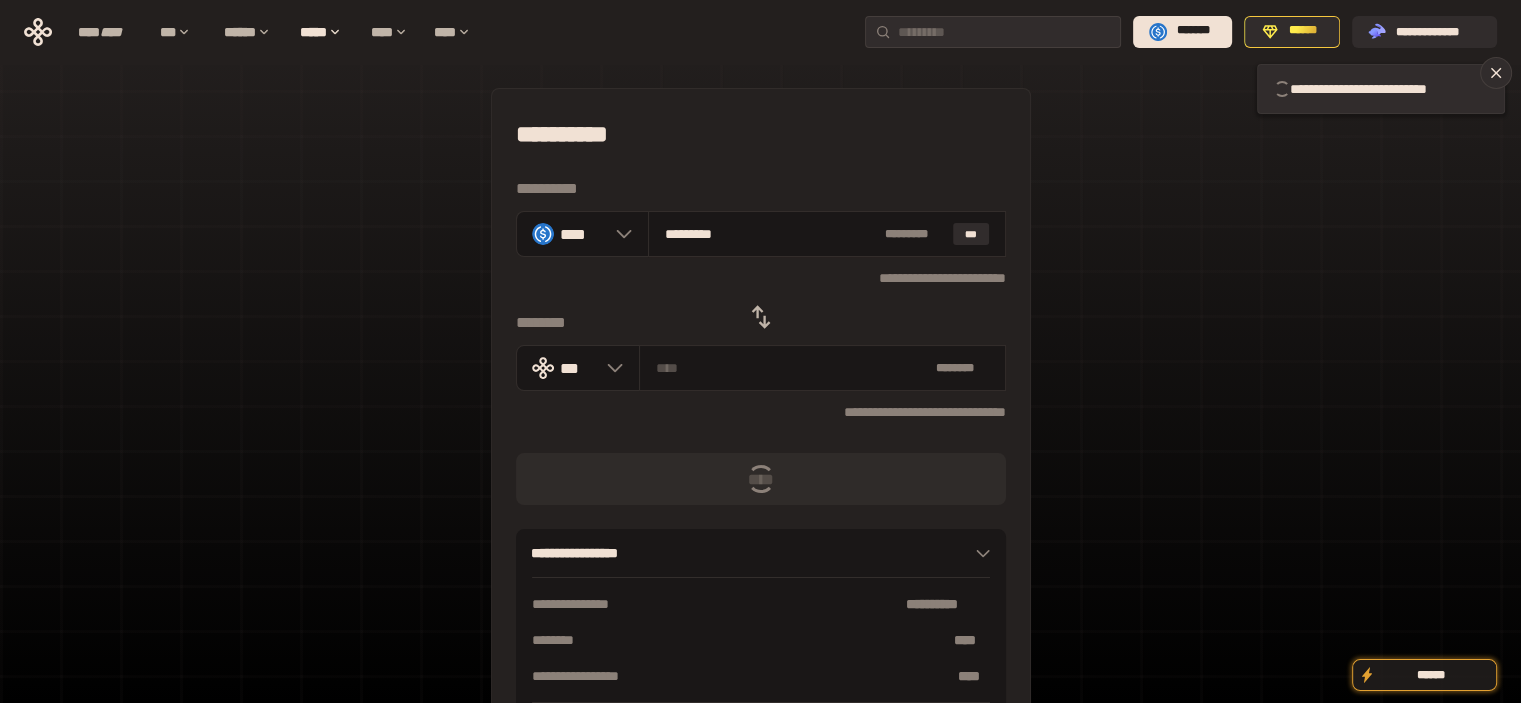 type 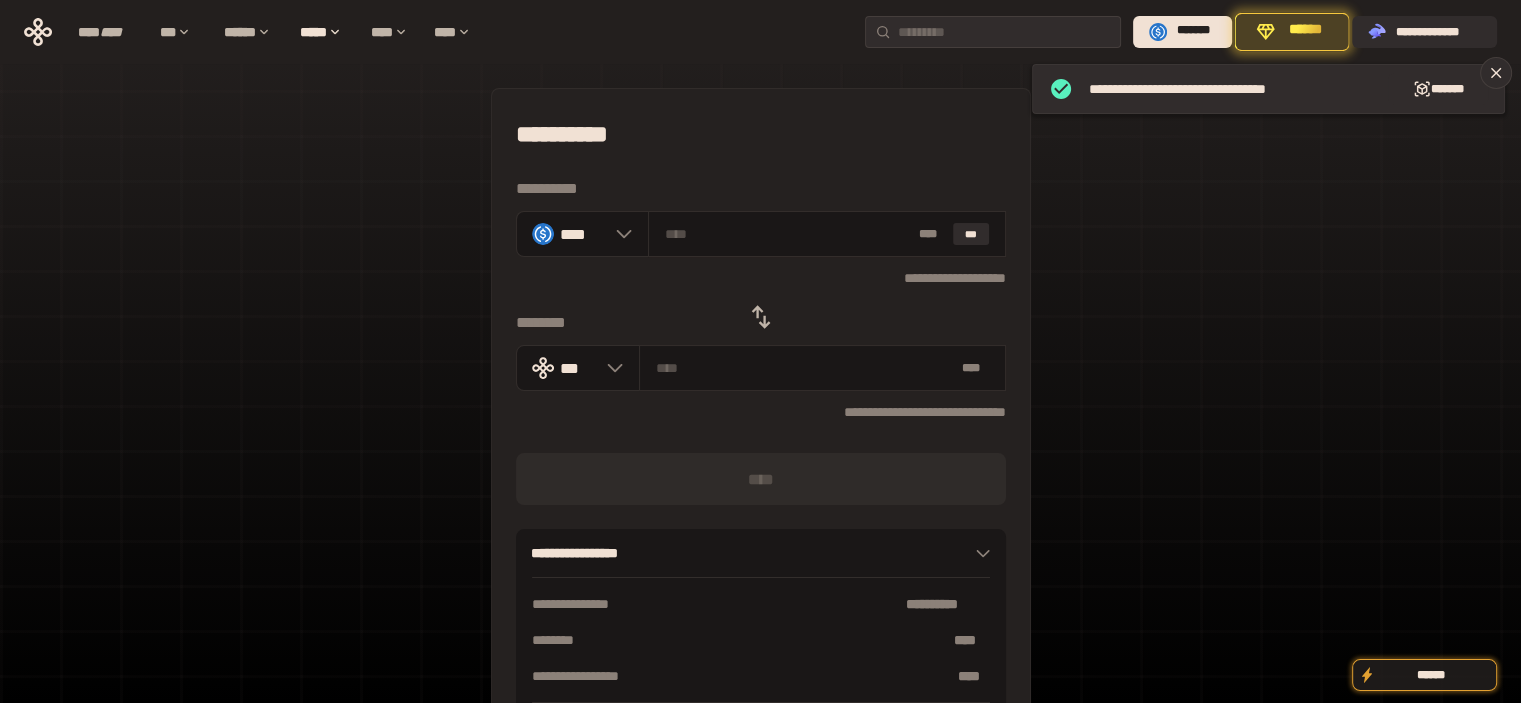 click on "**********" at bounding box center [761, 134] 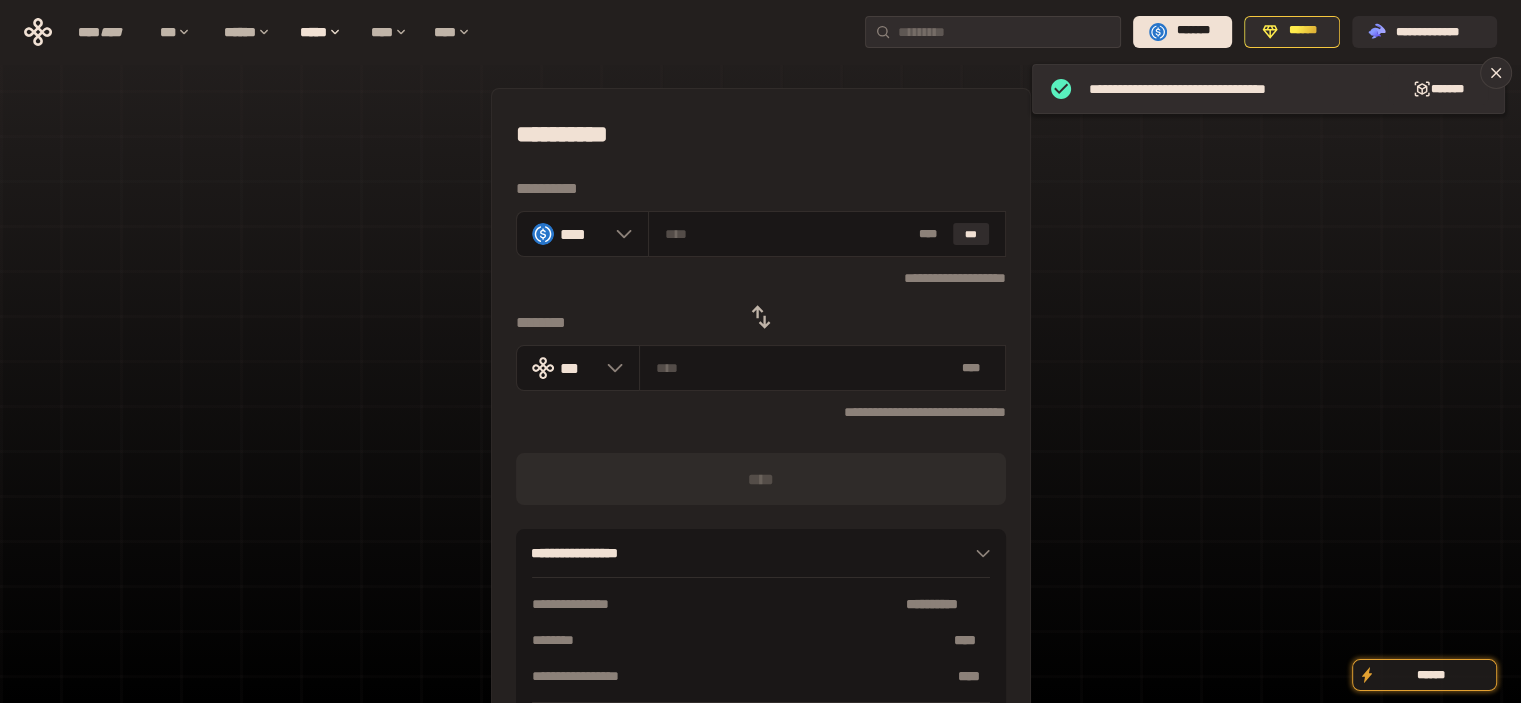 click at bounding box center [761, 317] 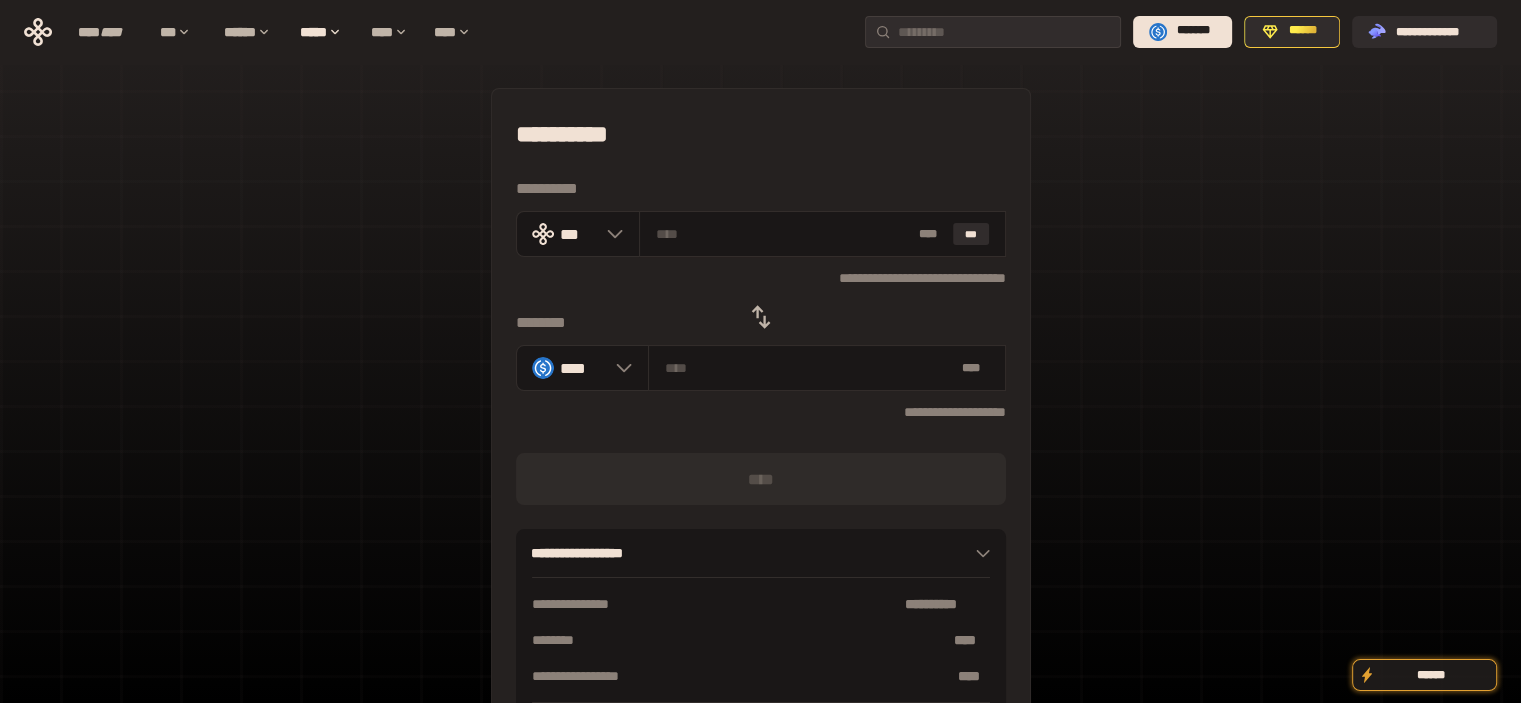 click on "**********" at bounding box center [761, 134] 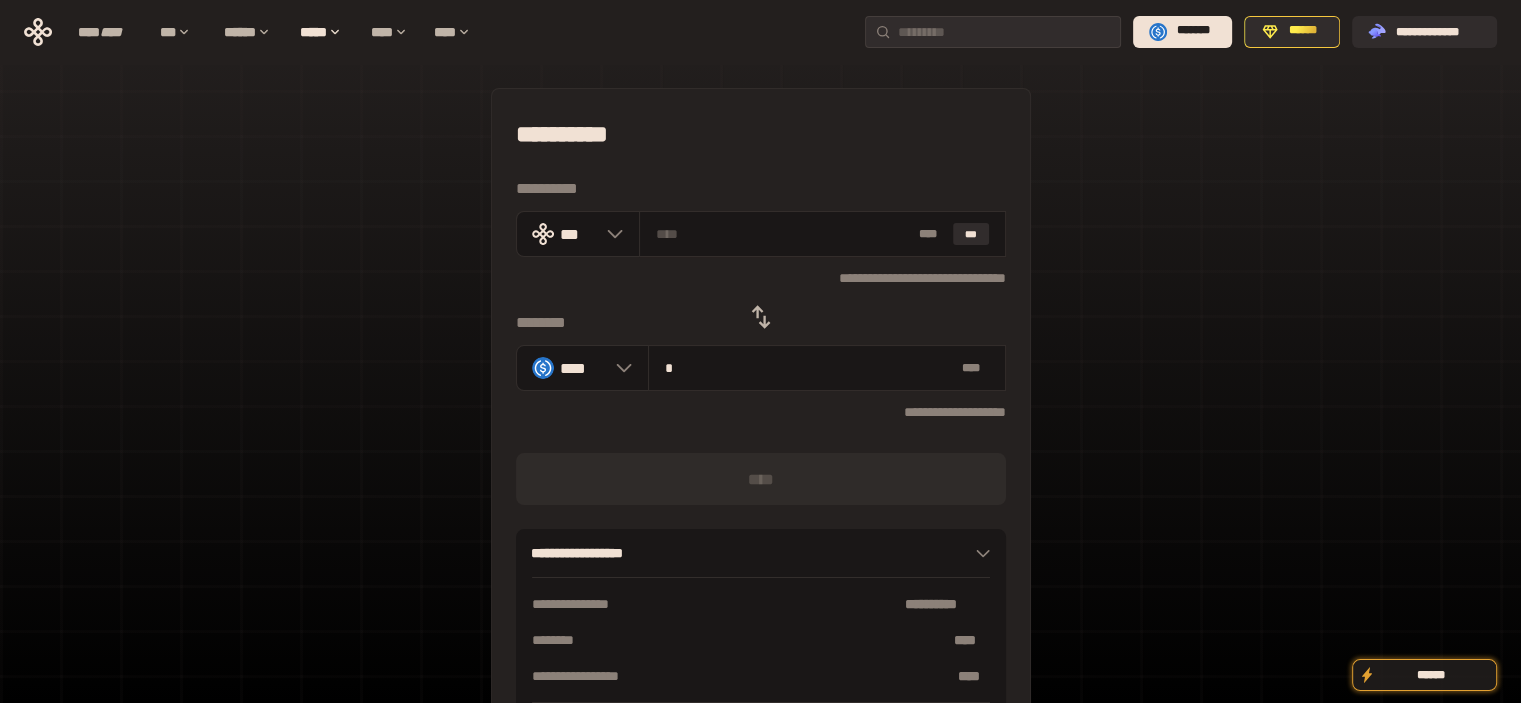 type on "**********" 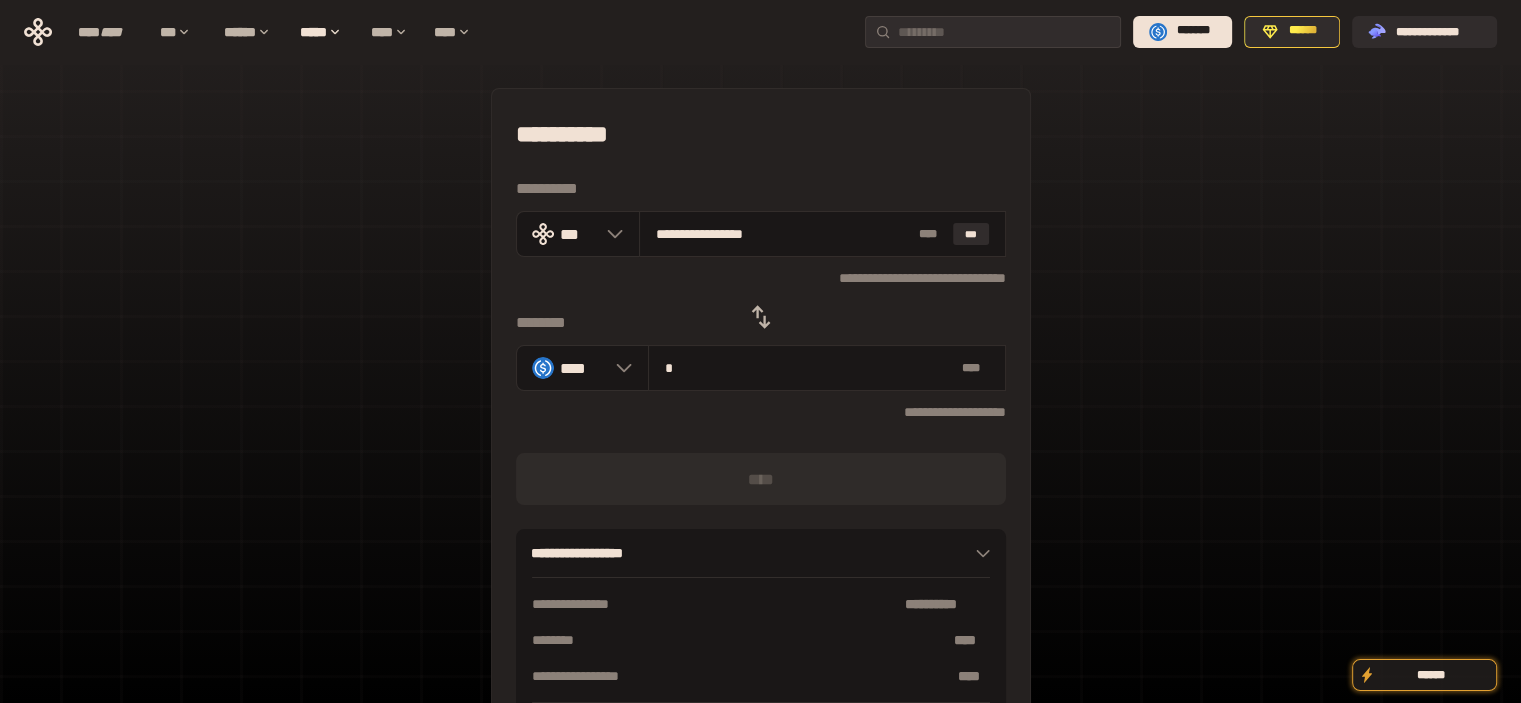type on "**" 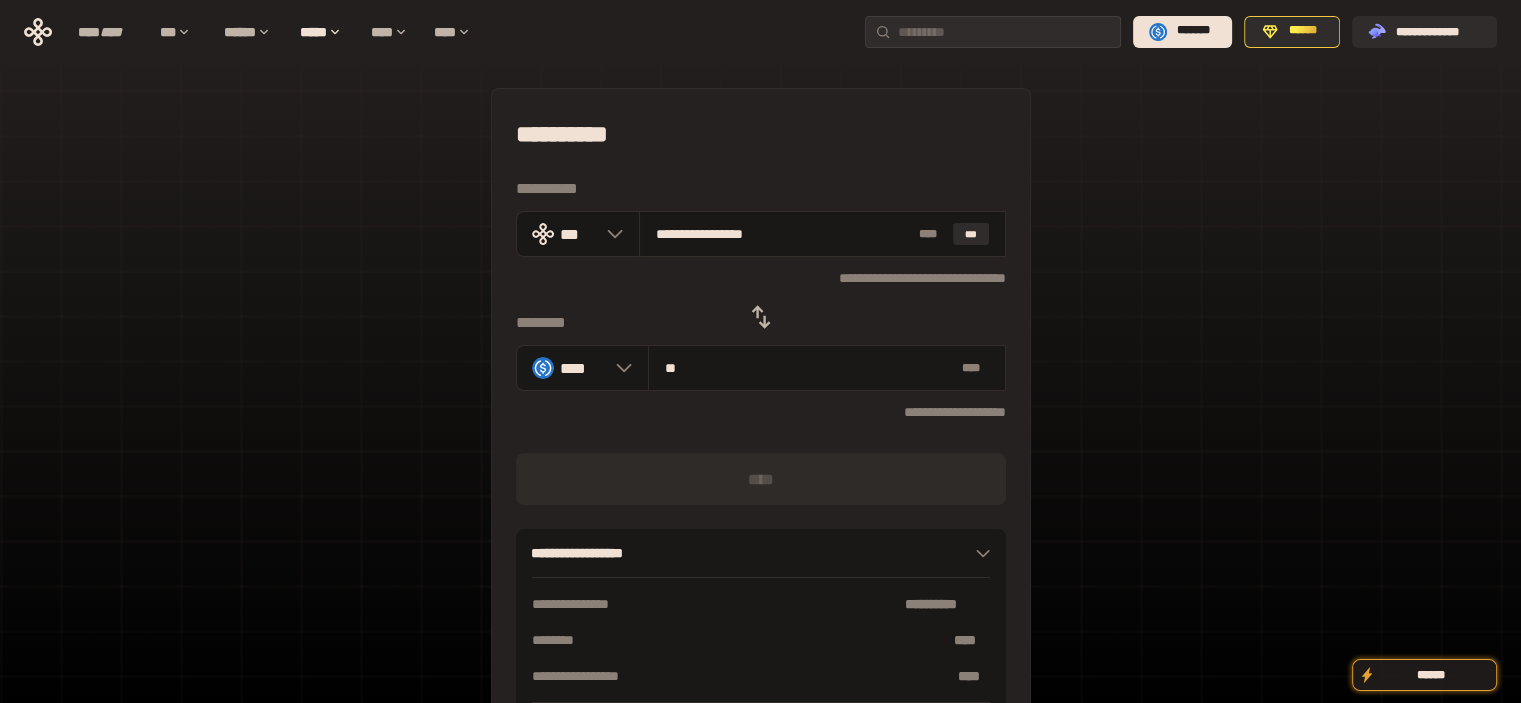 type on "**********" 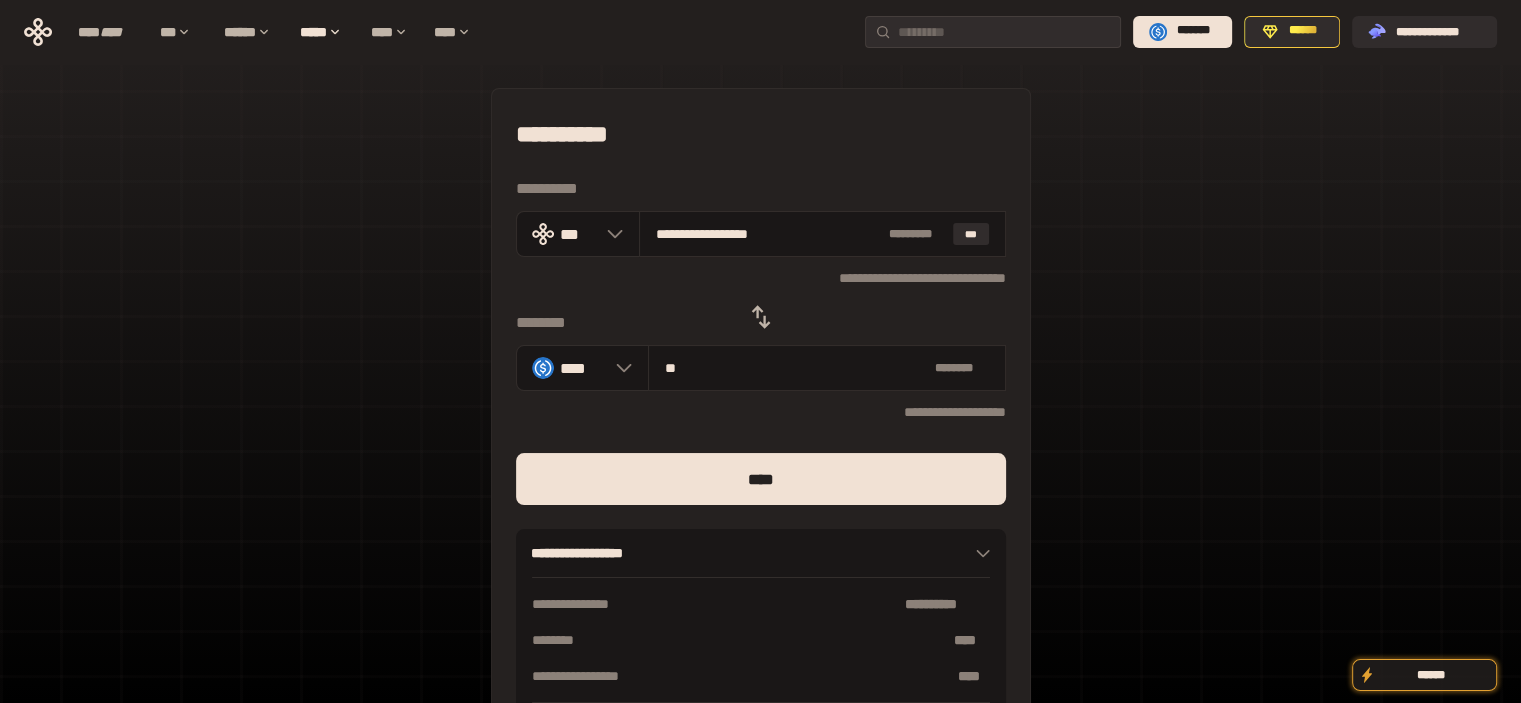 type on "**" 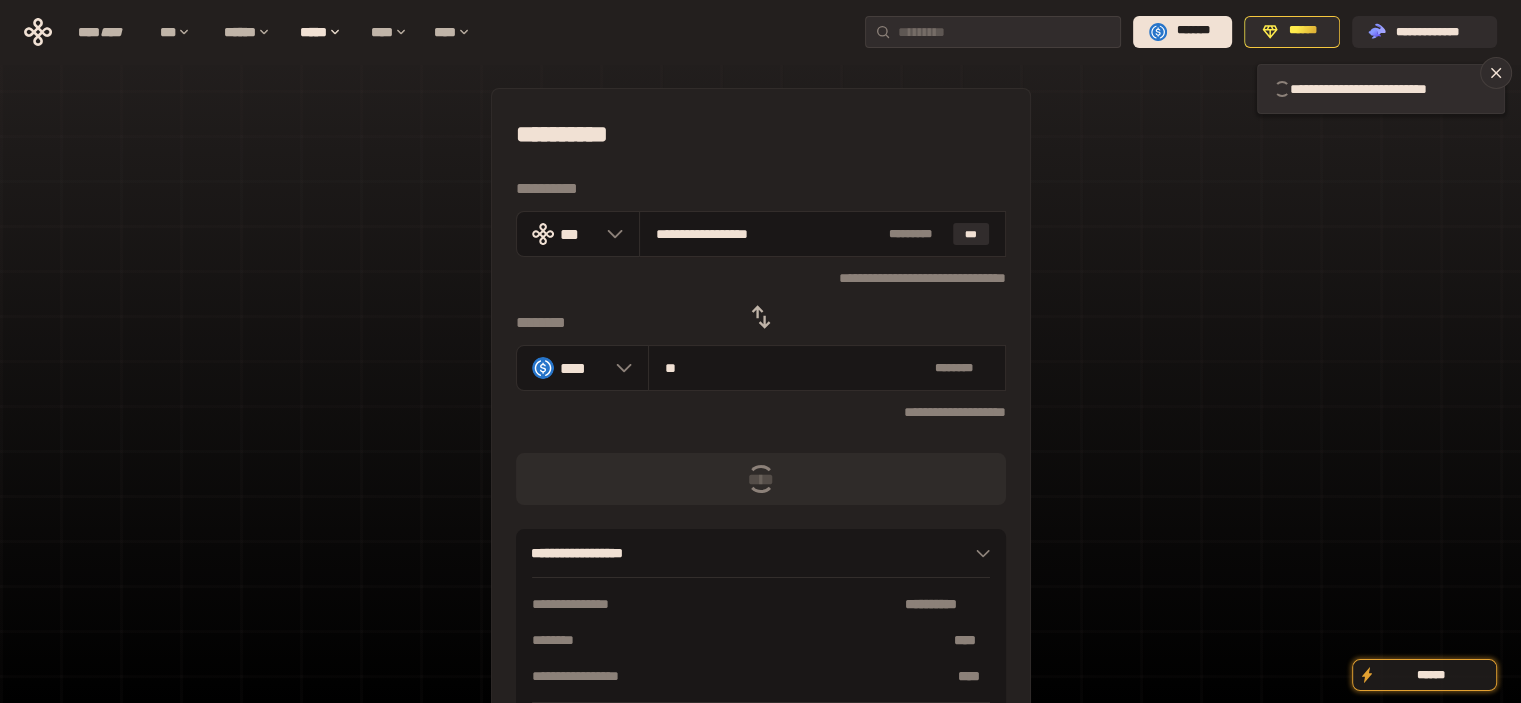 type 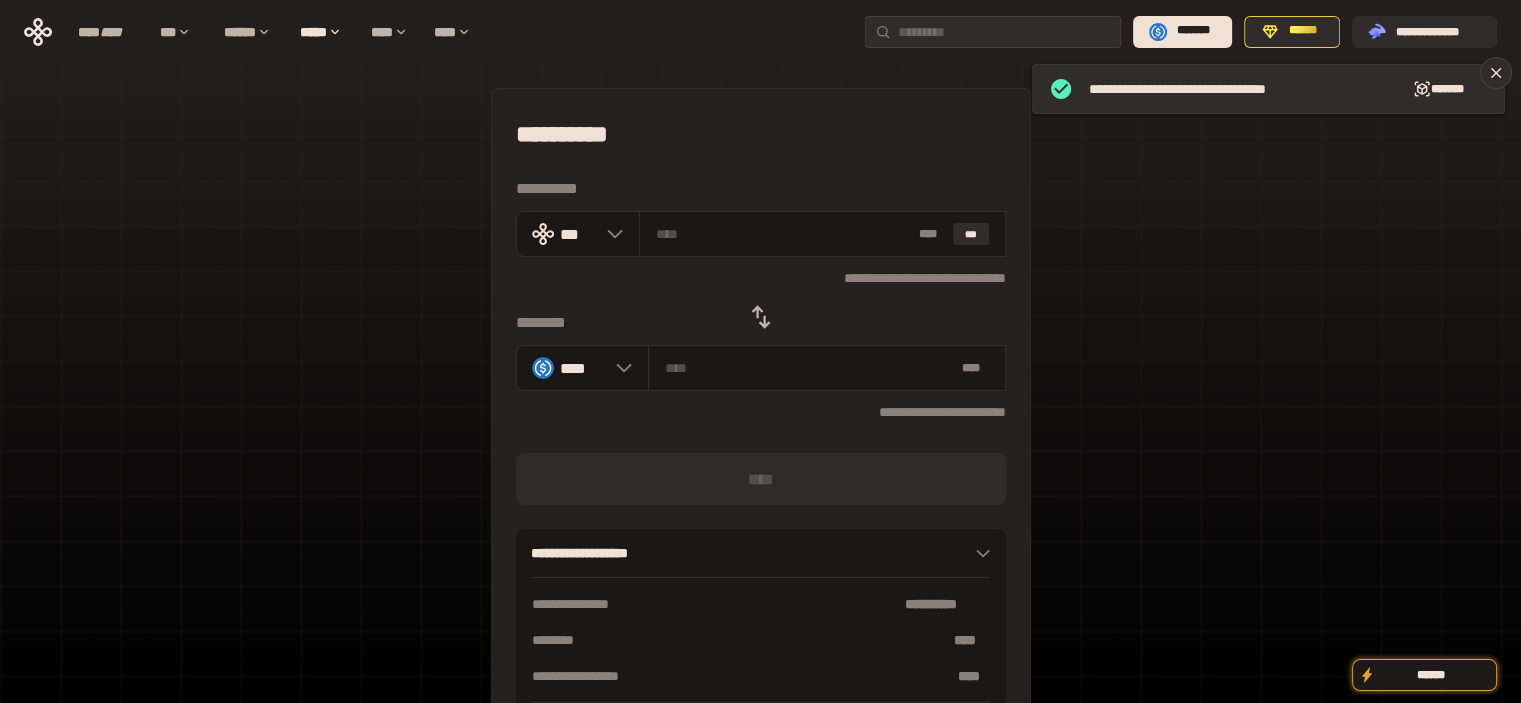 click on "**********" at bounding box center (761, 134) 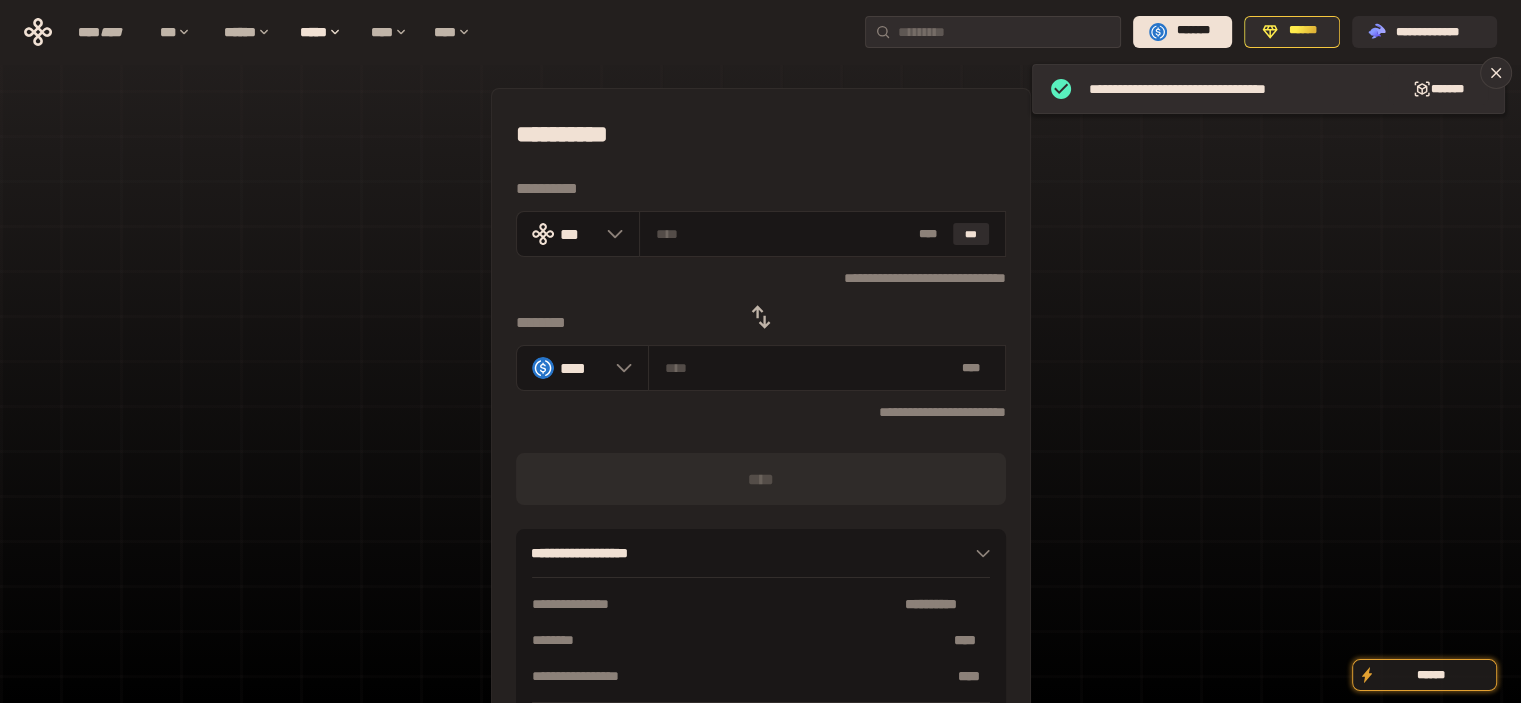click at bounding box center (761, 317) 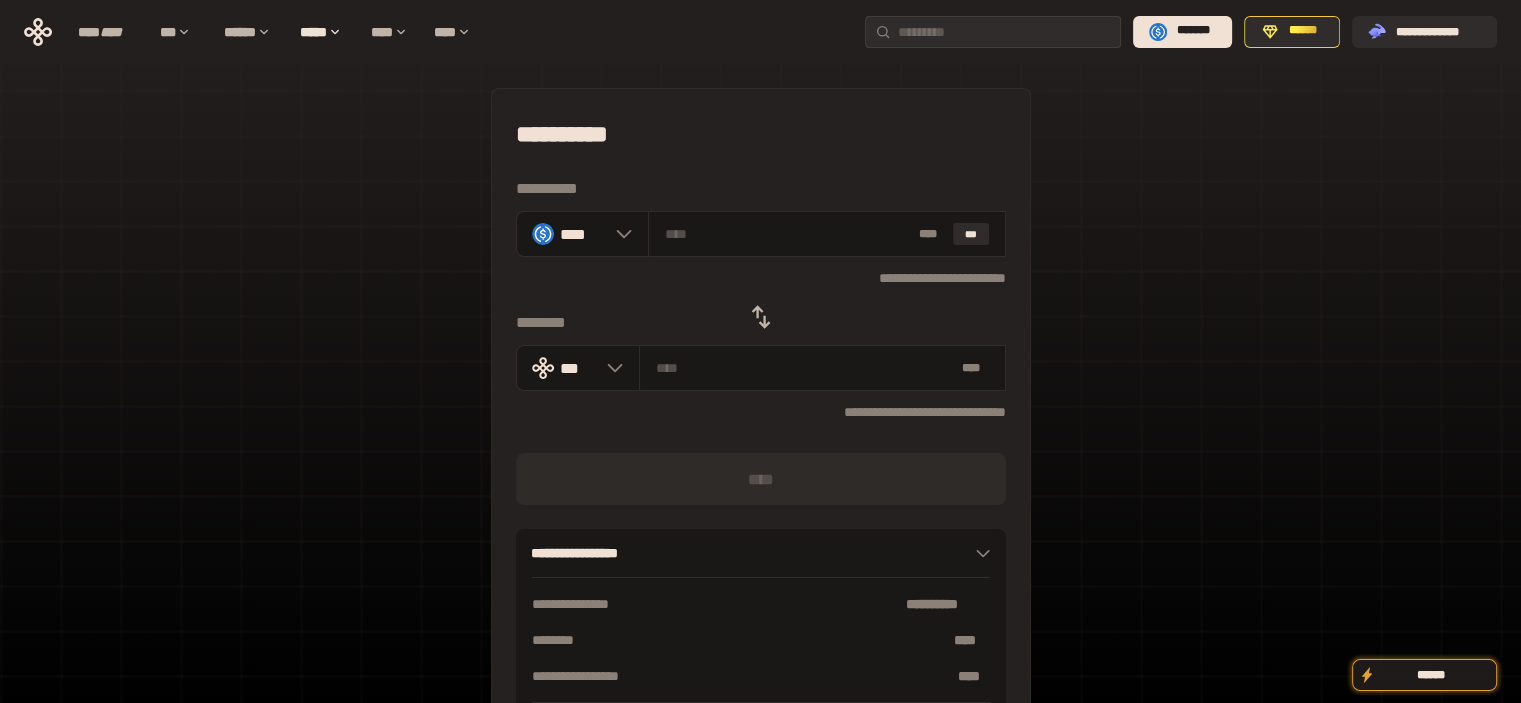 click on "**********" at bounding box center [761, 134] 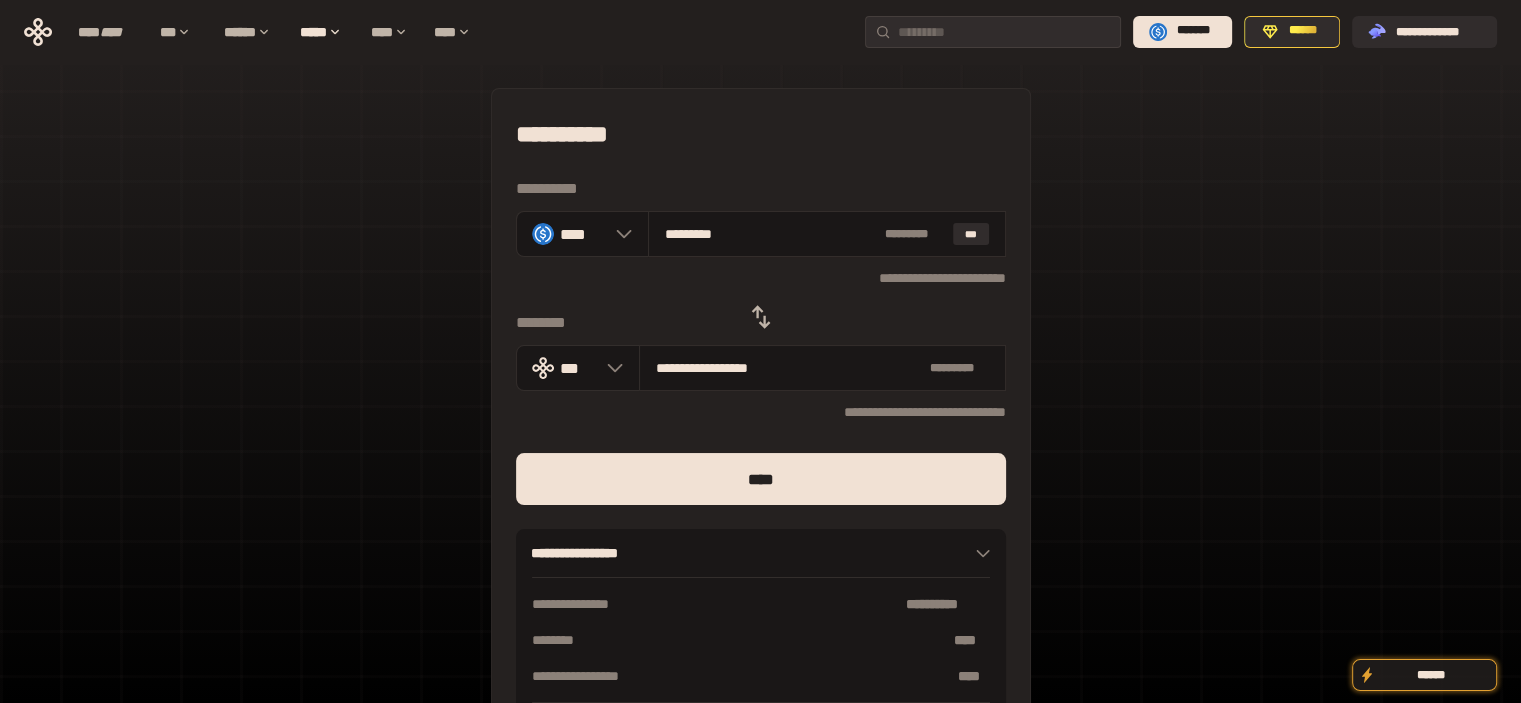 click on "****" at bounding box center [761, 479] 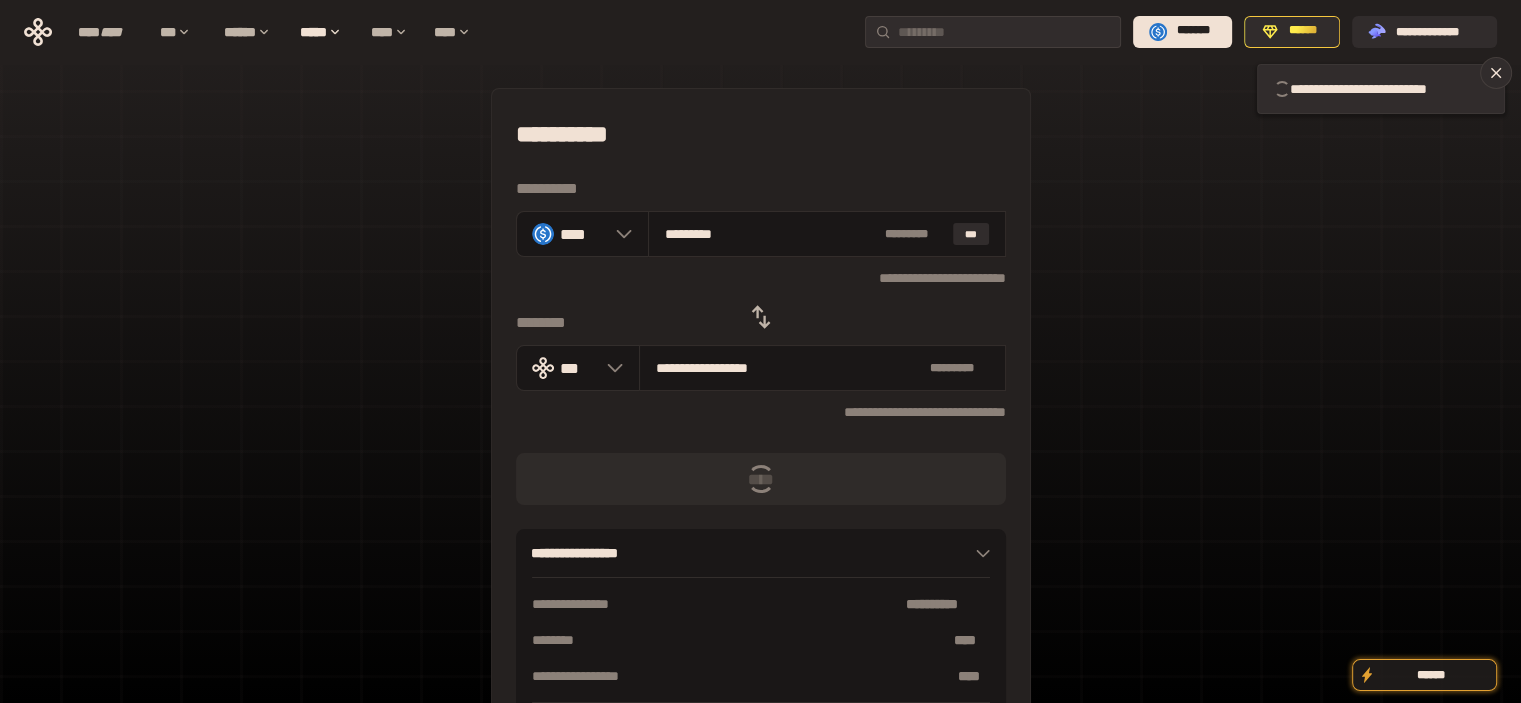 type 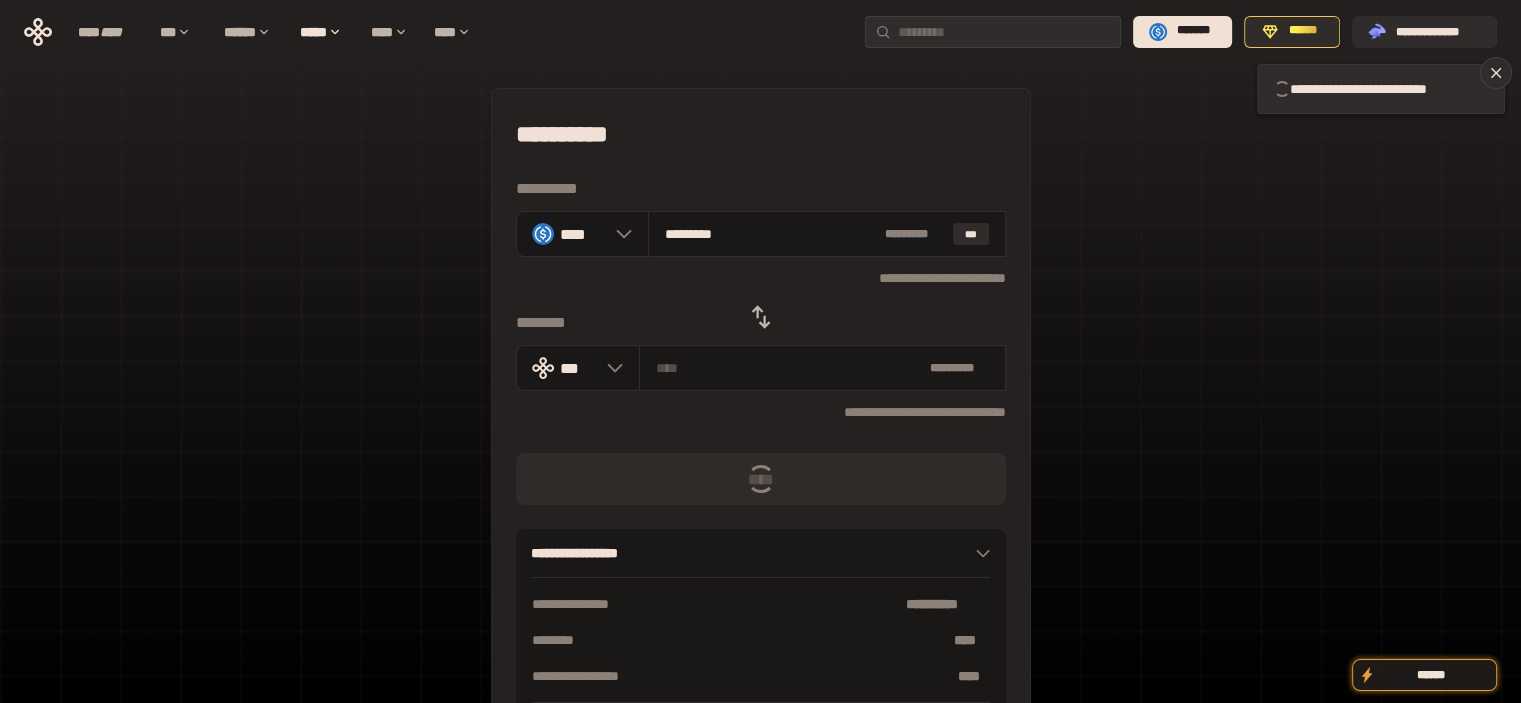type 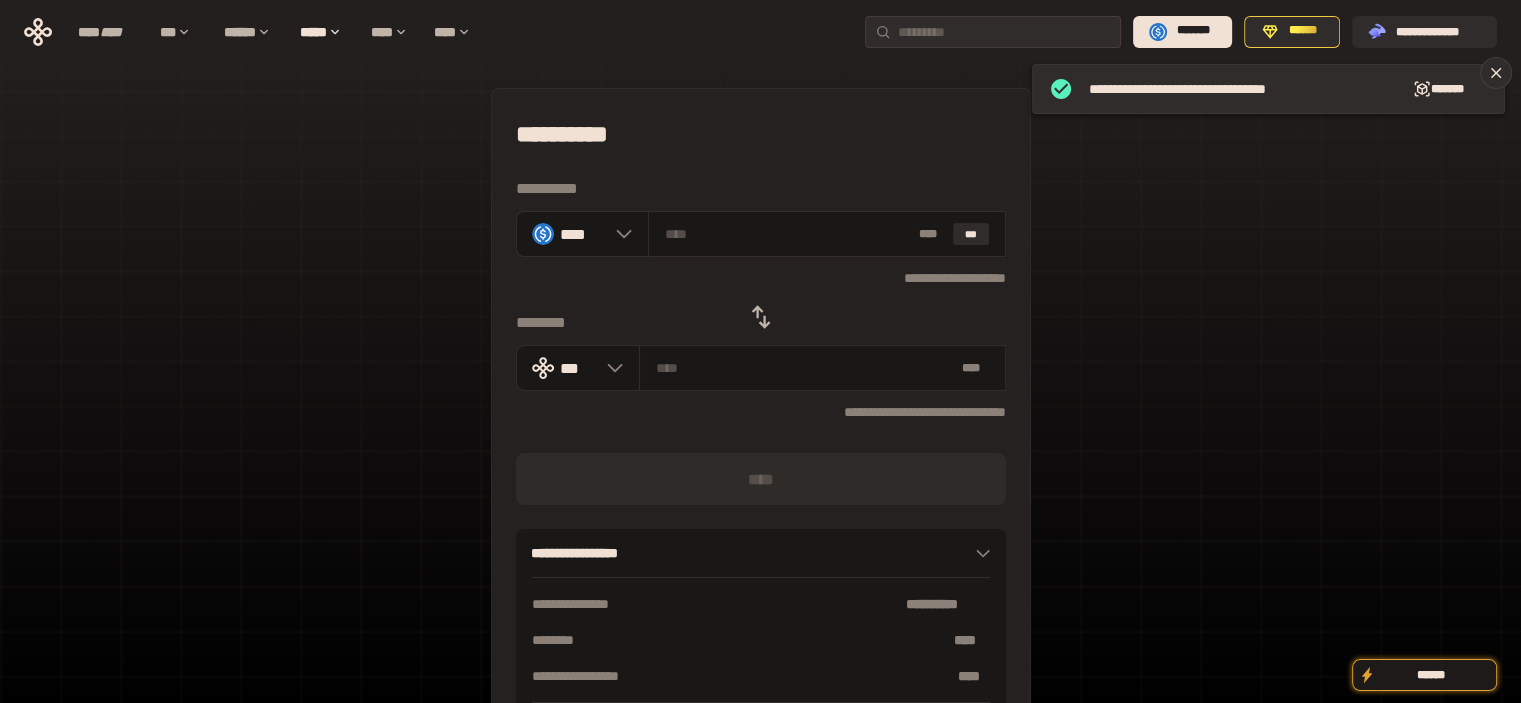 click on "**********" at bounding box center (761, 134) 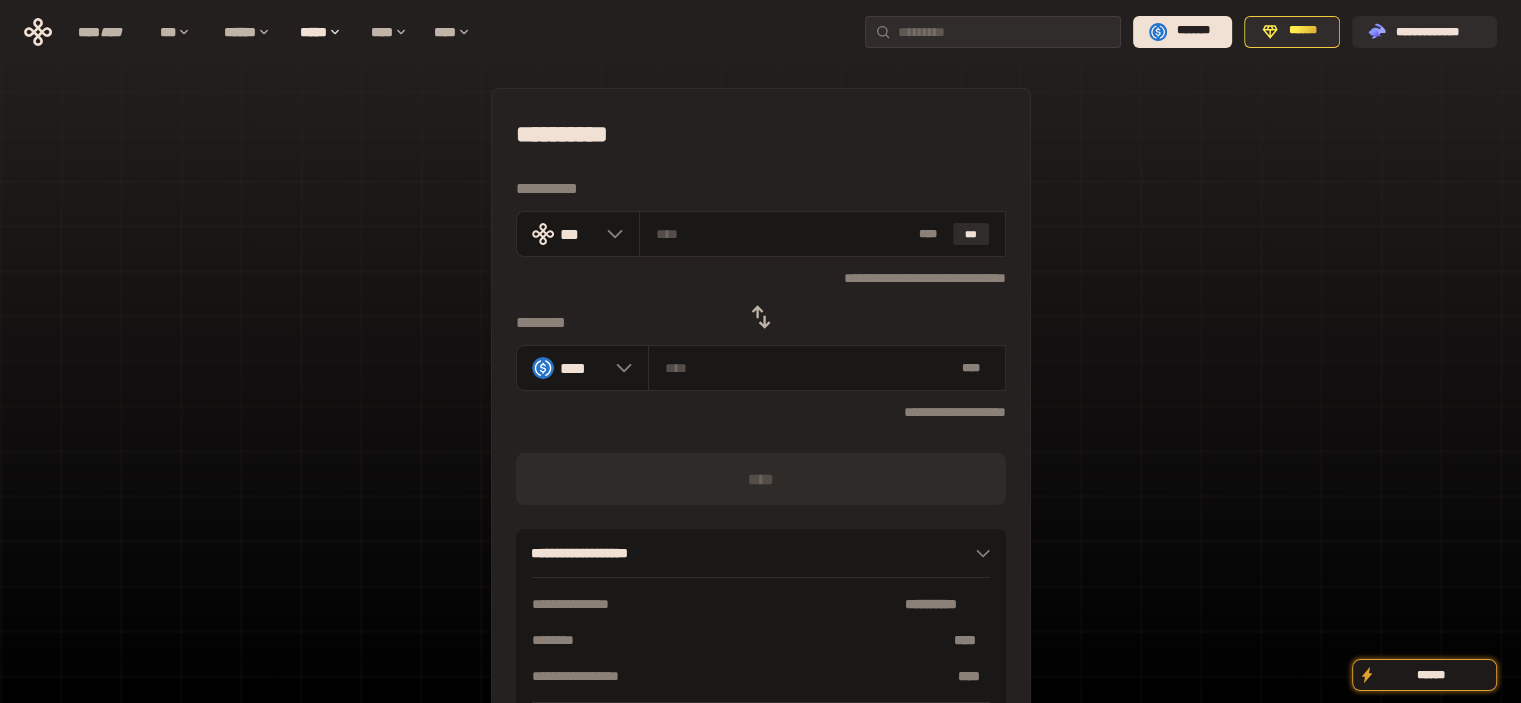 click on "**********" at bounding box center (761, 134) 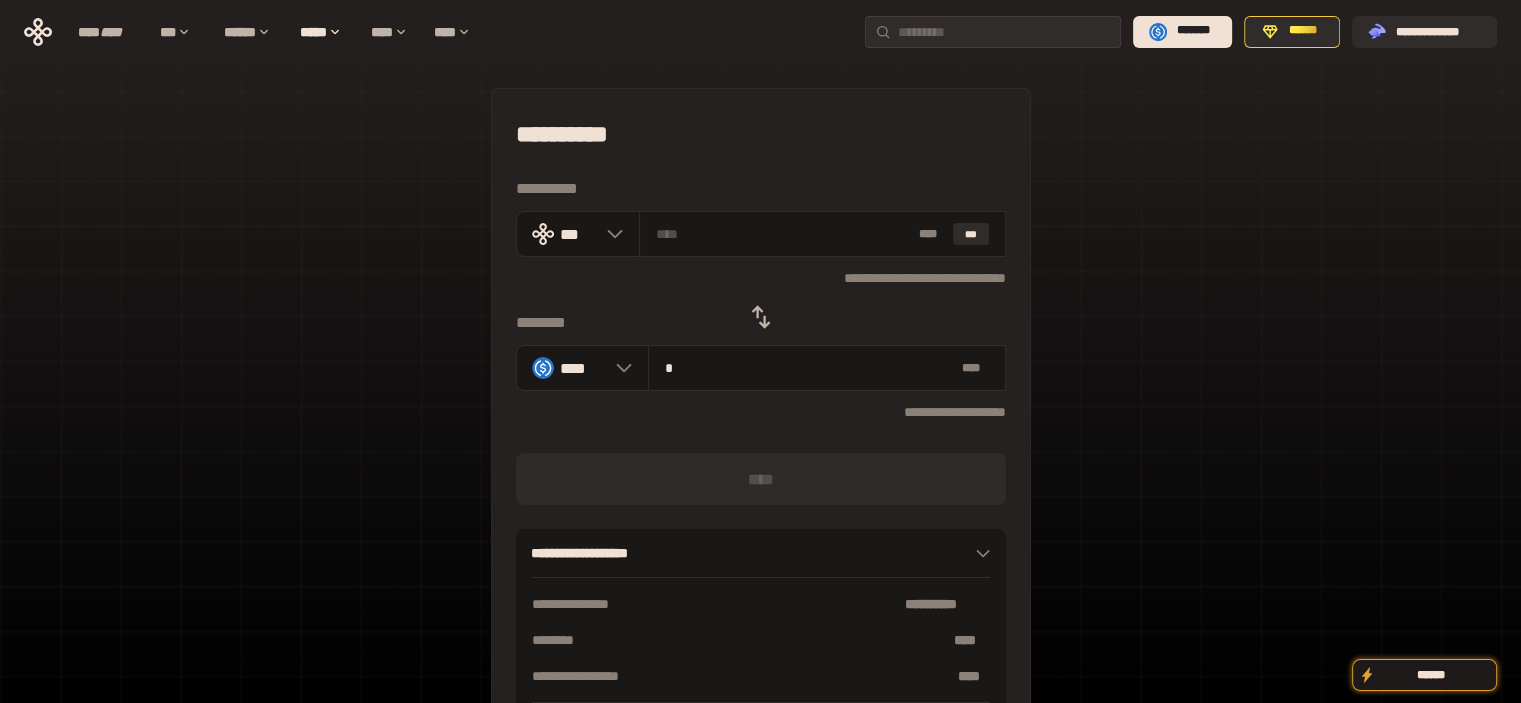 type on "**********" 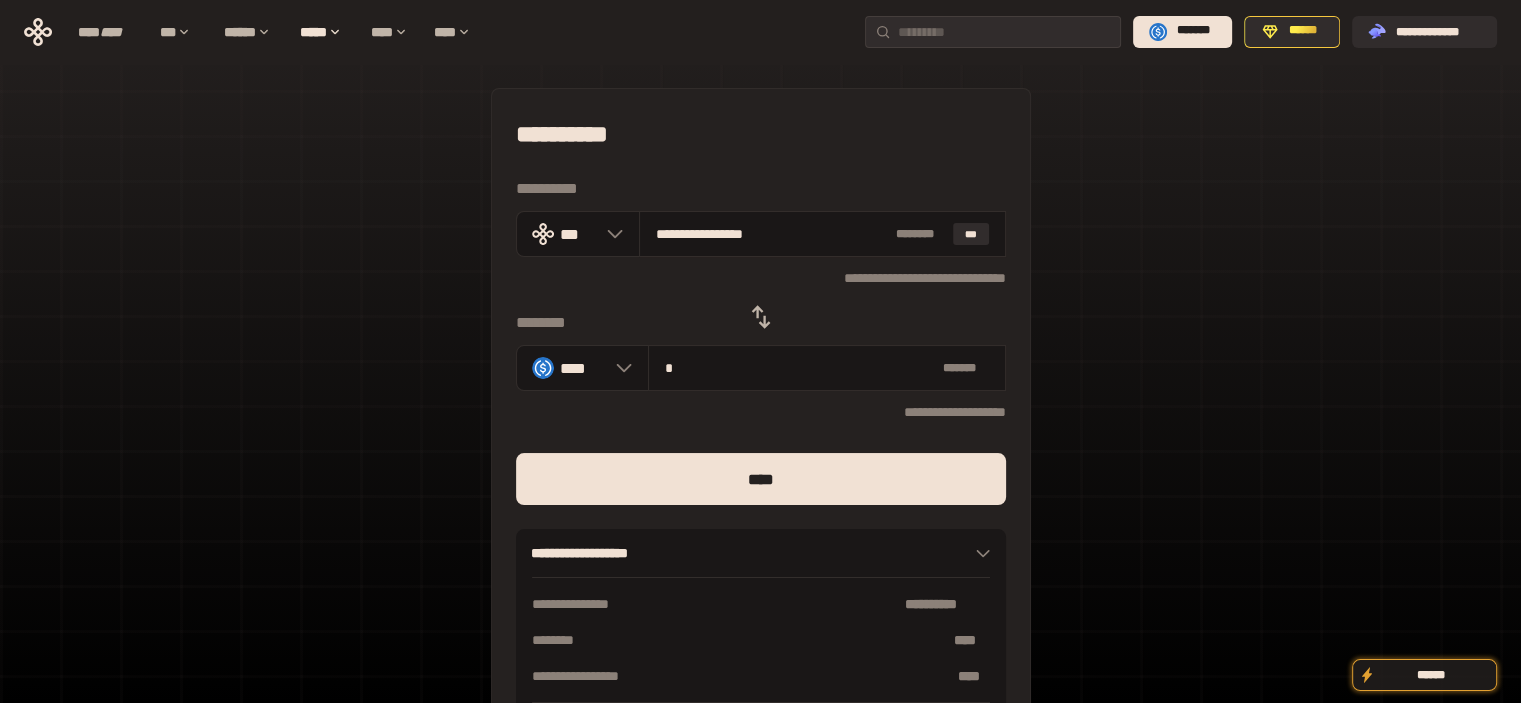 type on "**" 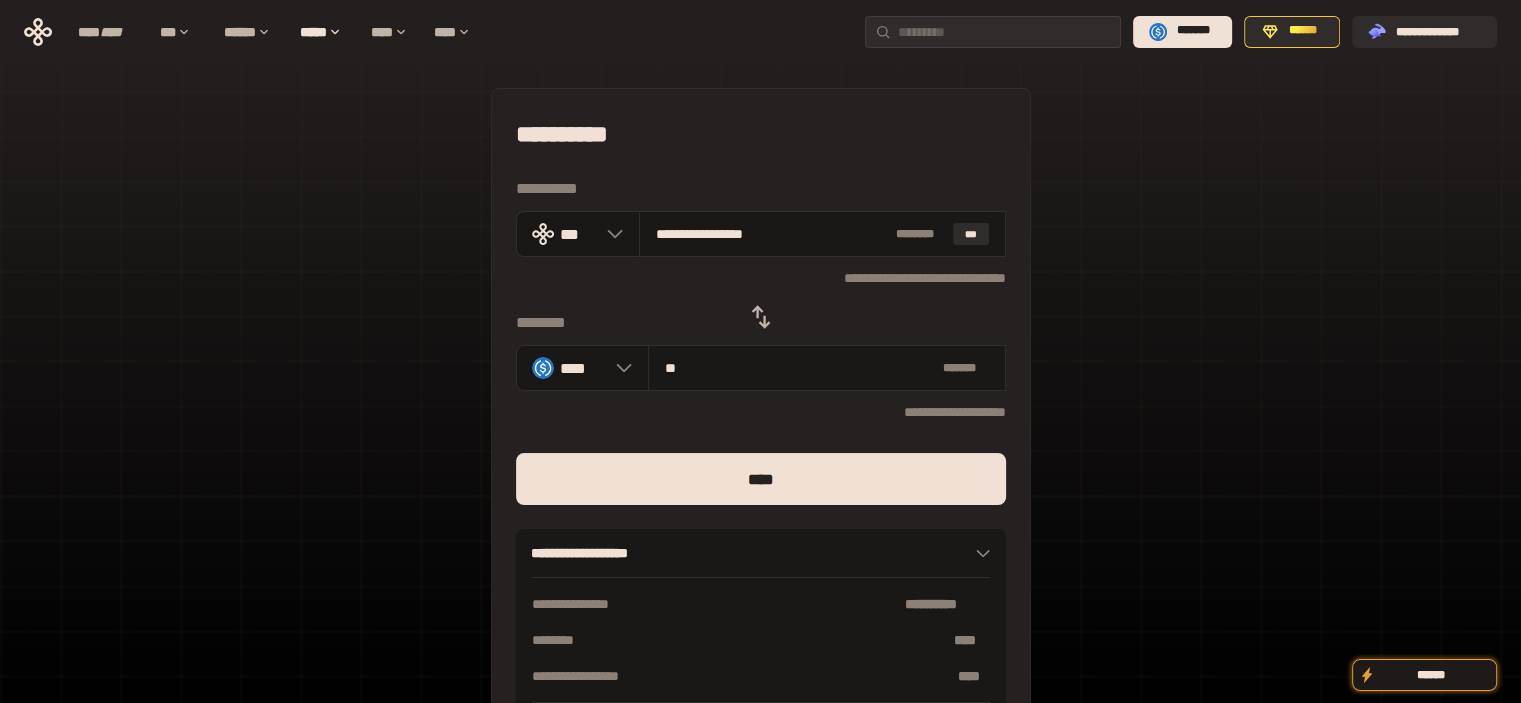 type on "**********" 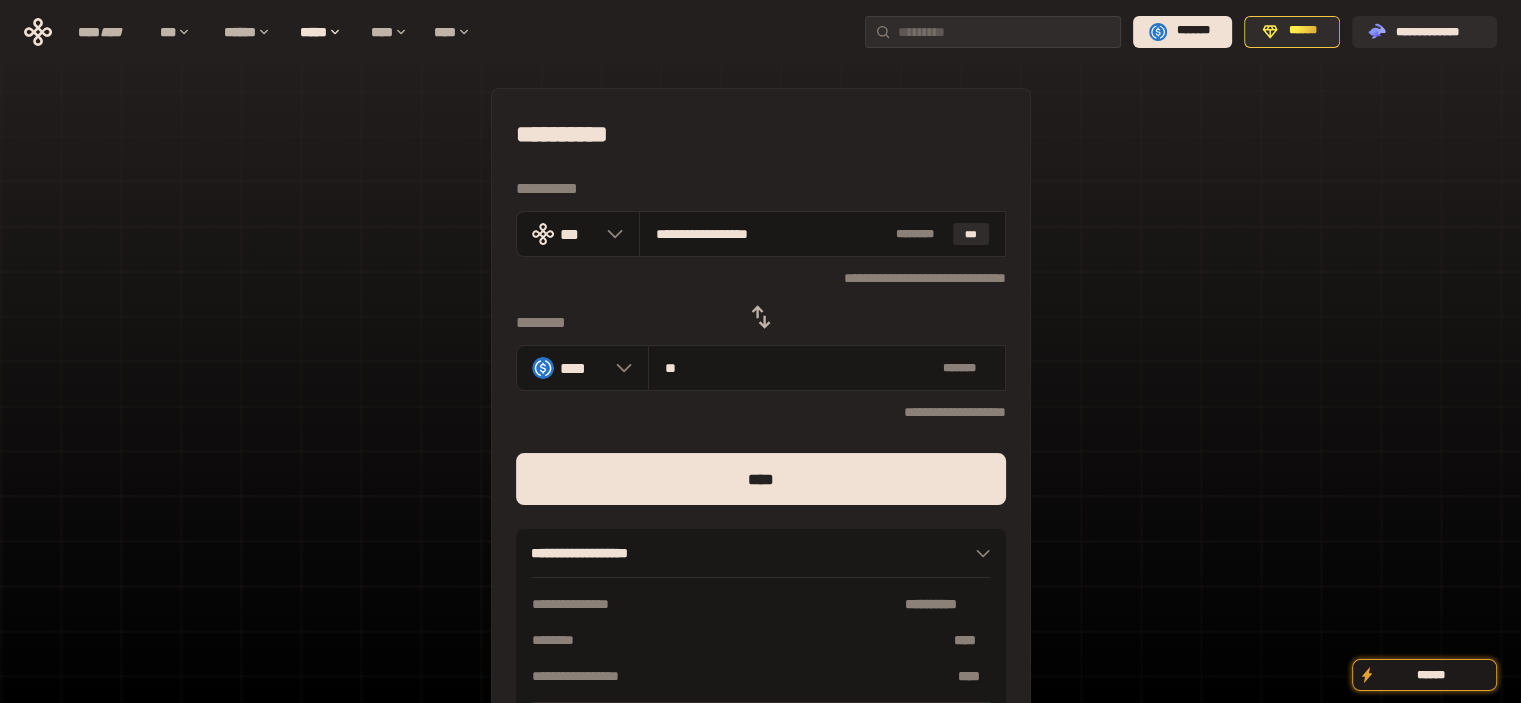 type on "**" 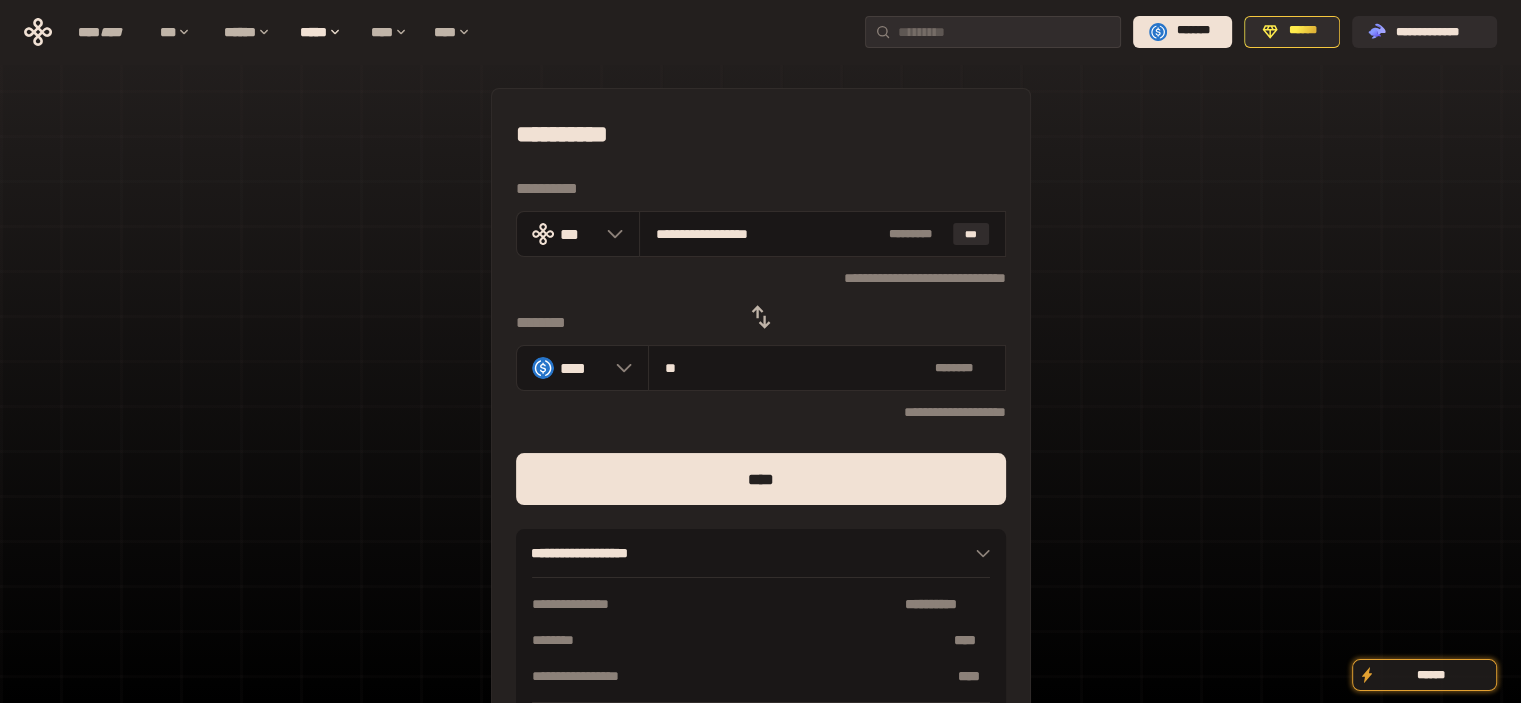 click on "****" at bounding box center [761, 479] 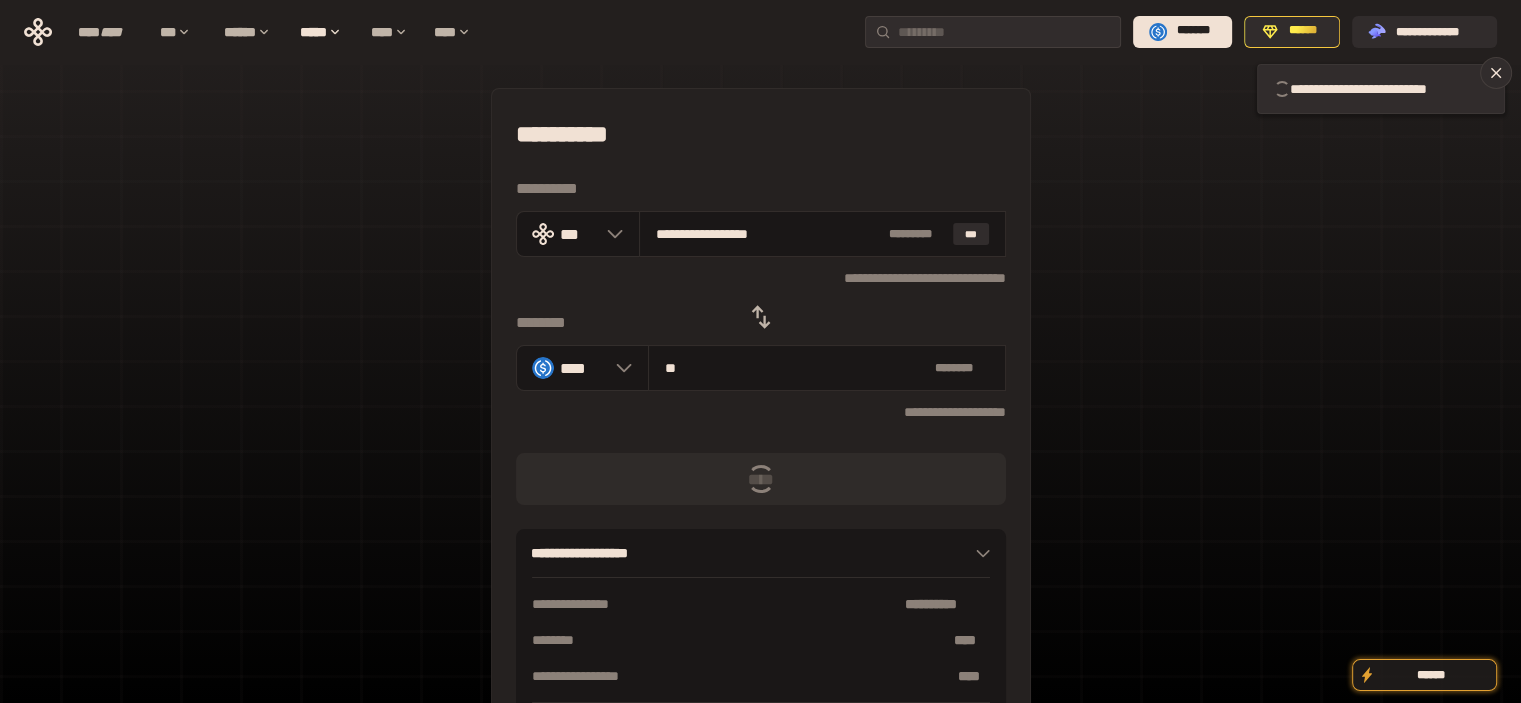 type 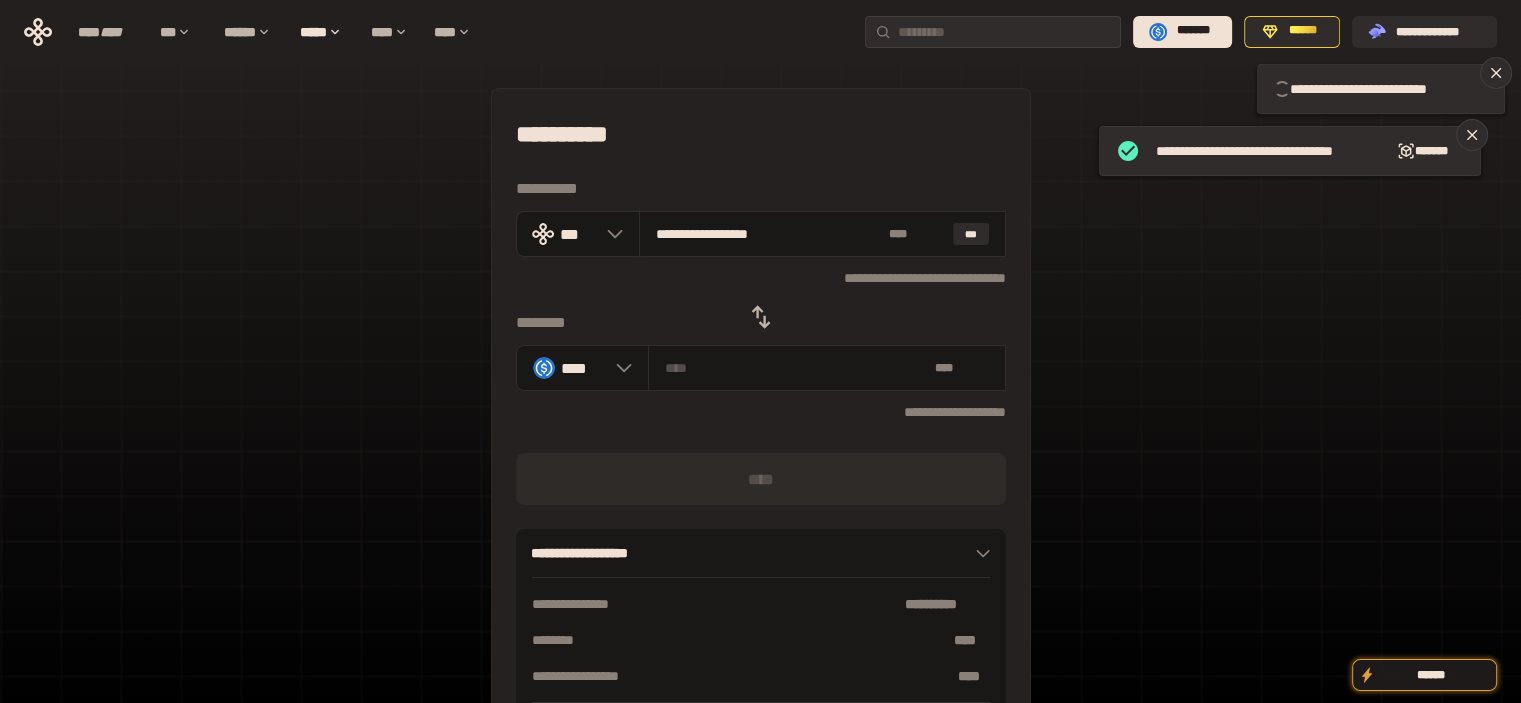 type 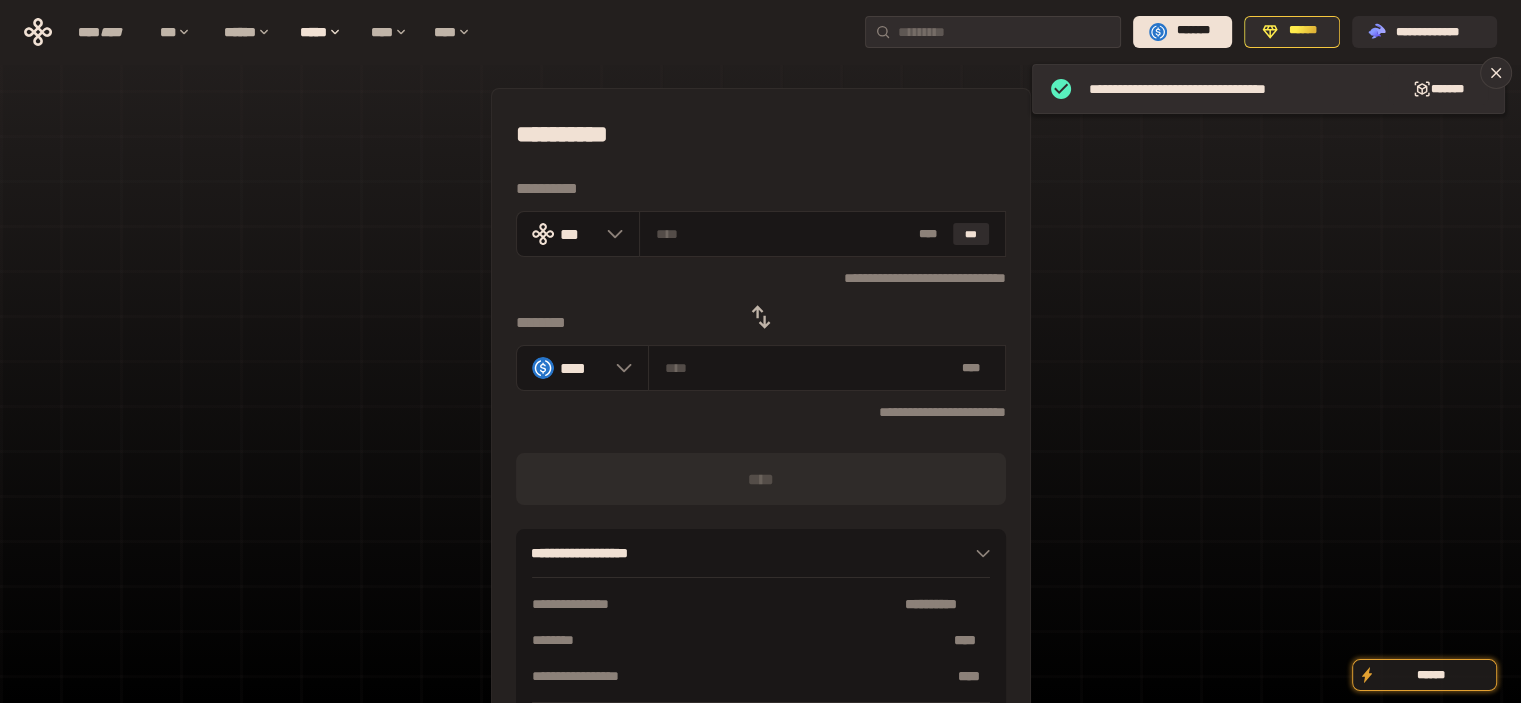 click on "**********" at bounding box center (761, 134) 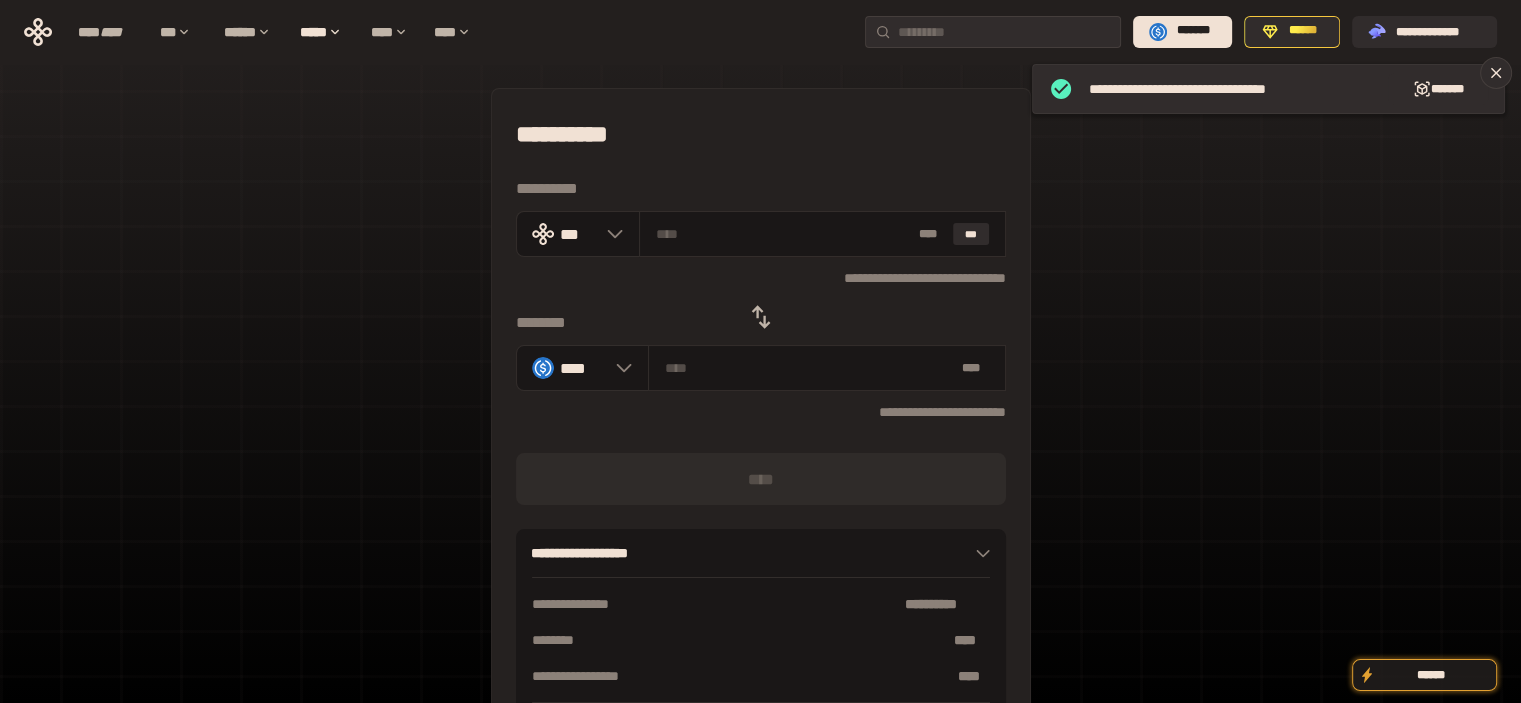 click at bounding box center [761, 317] 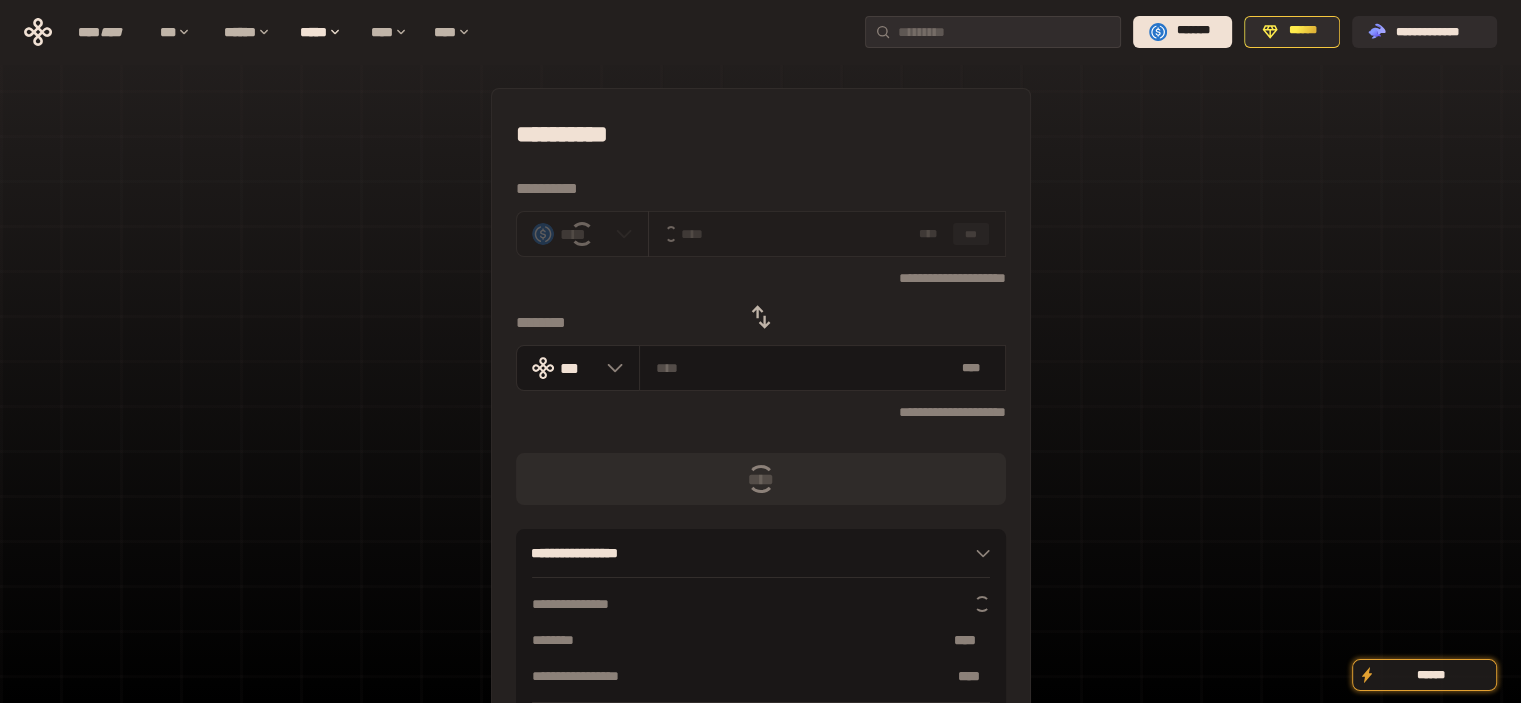 click on "**********" at bounding box center (761, 134) 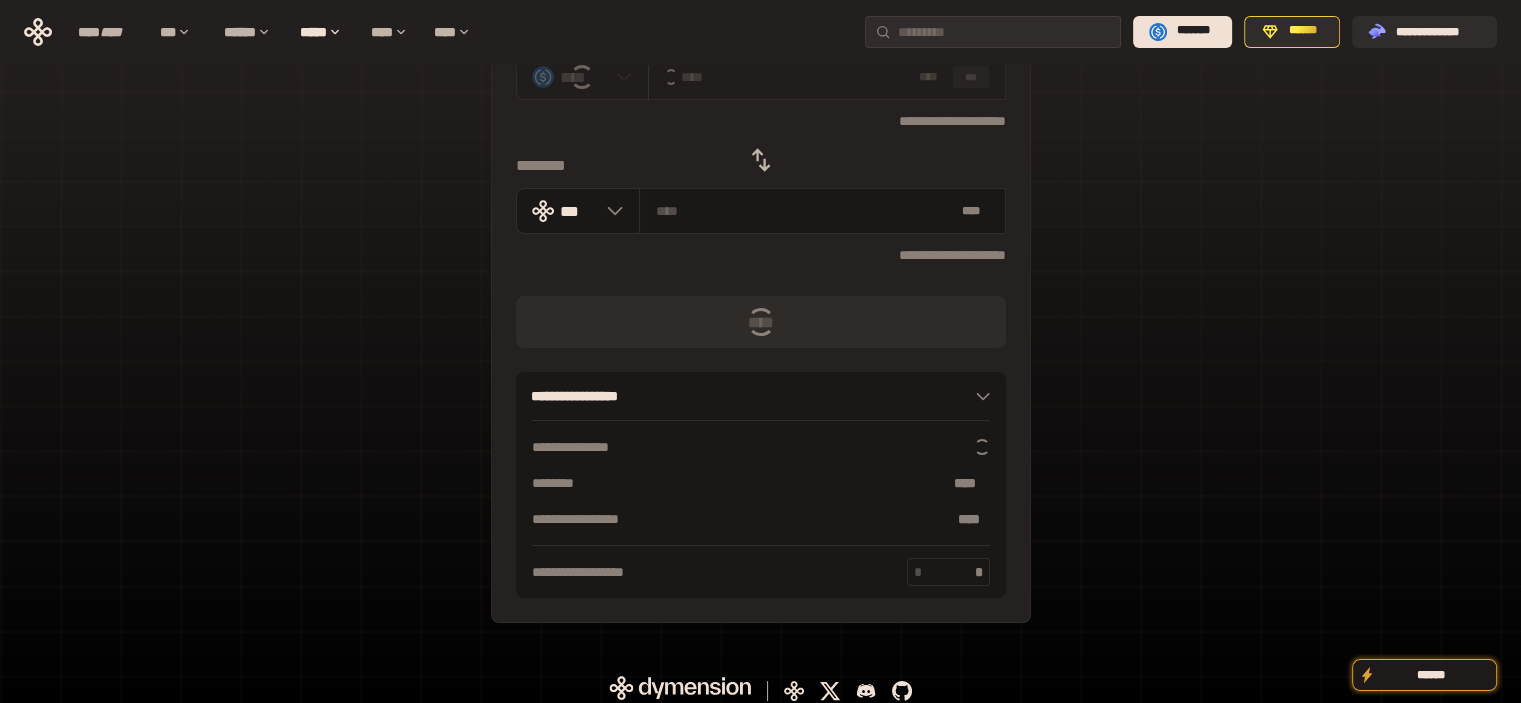 scroll, scrollTop: 168, scrollLeft: 0, axis: vertical 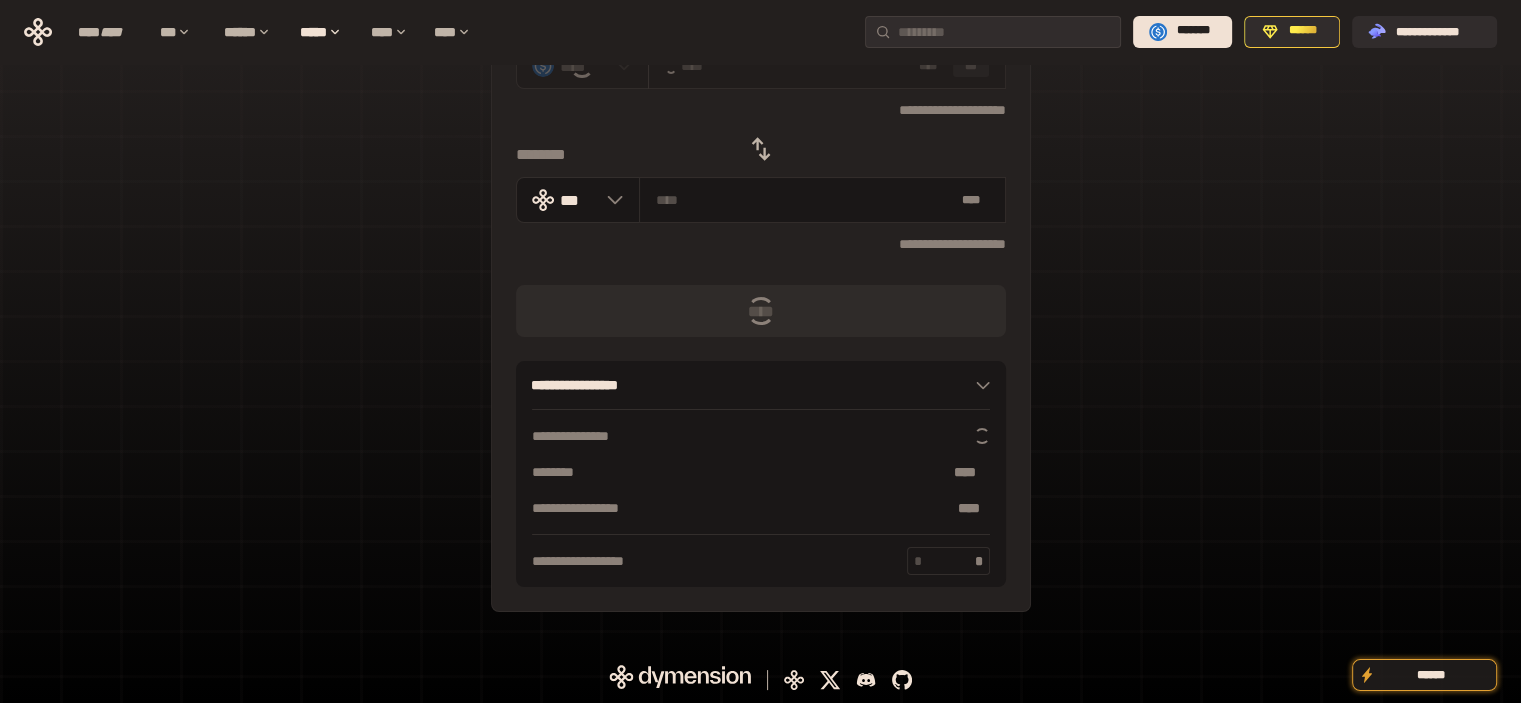click at bounding box center [830, 680] 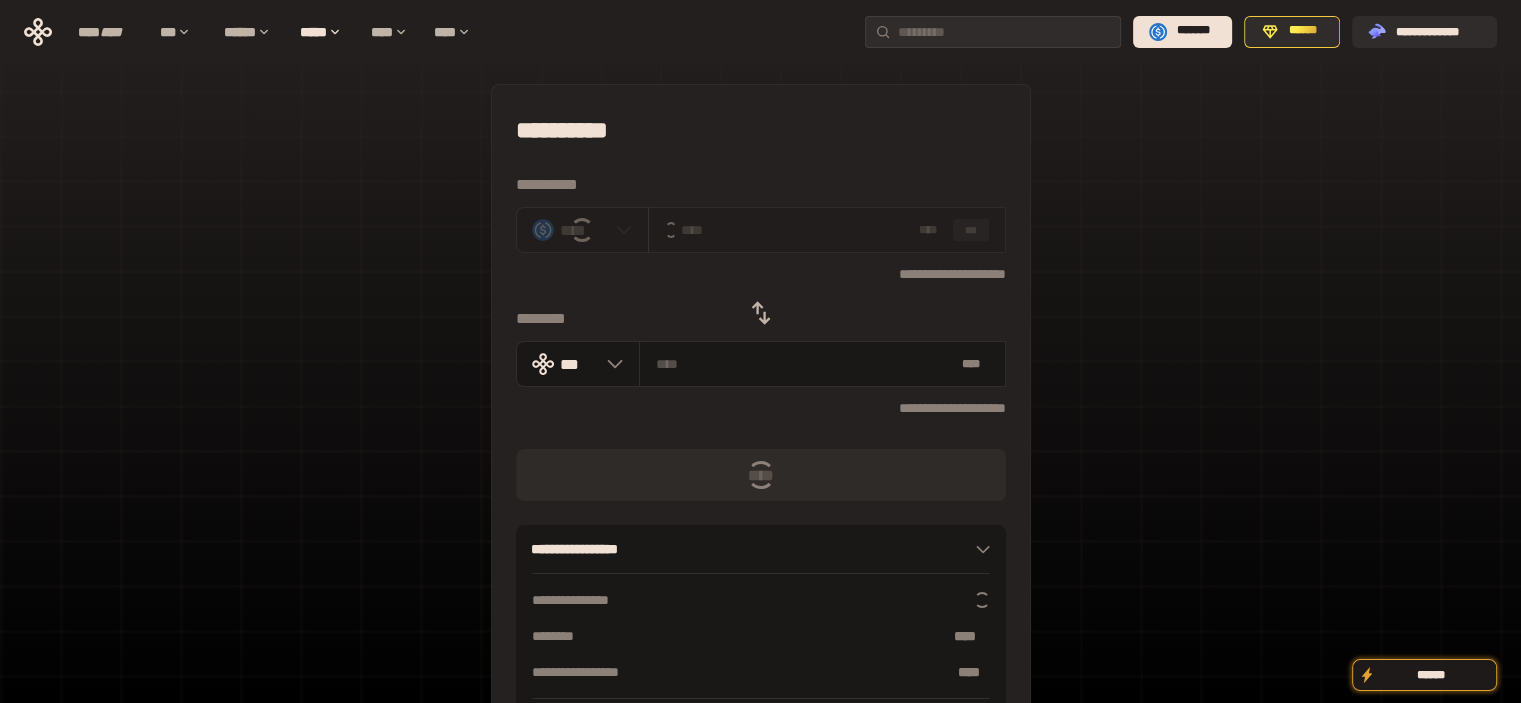 scroll, scrollTop: 0, scrollLeft: 0, axis: both 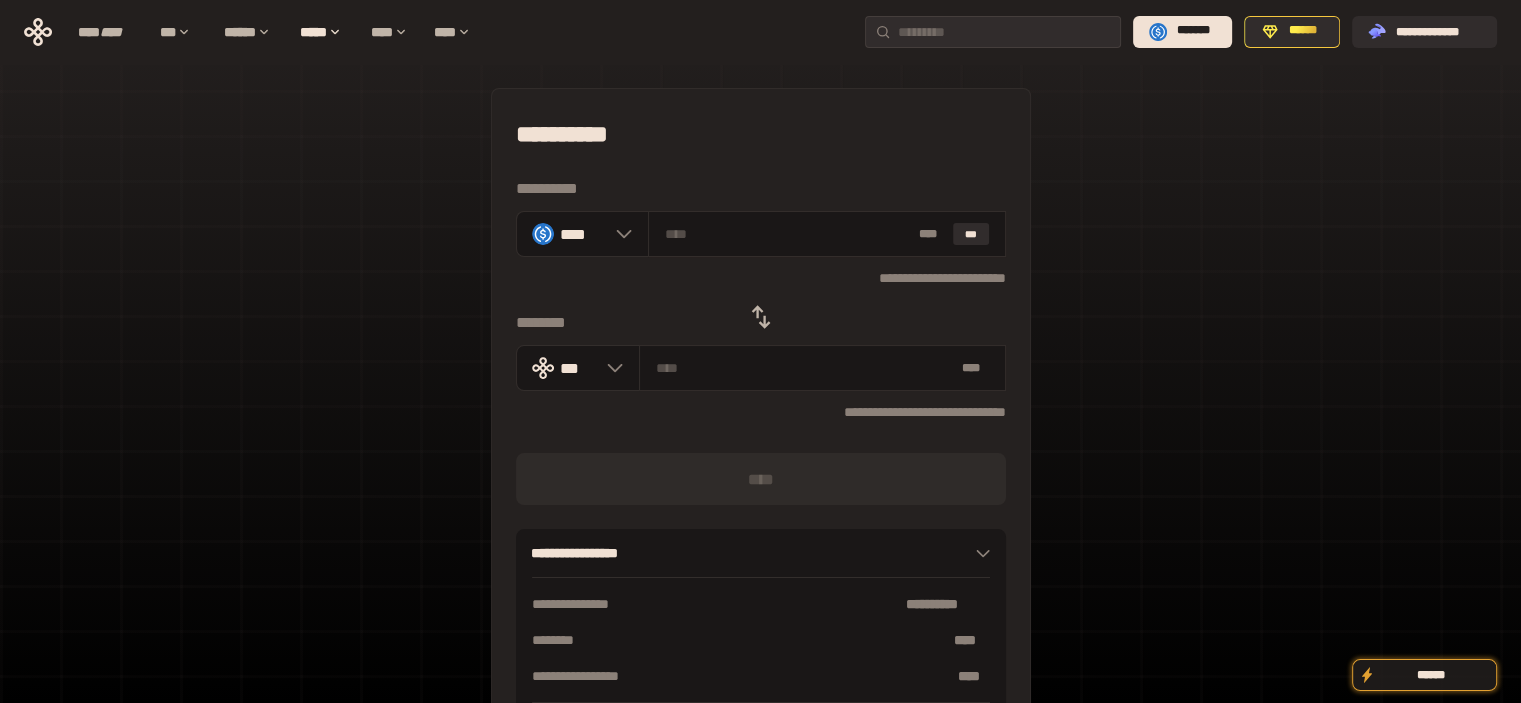 click on "**********" at bounding box center (761, 434) 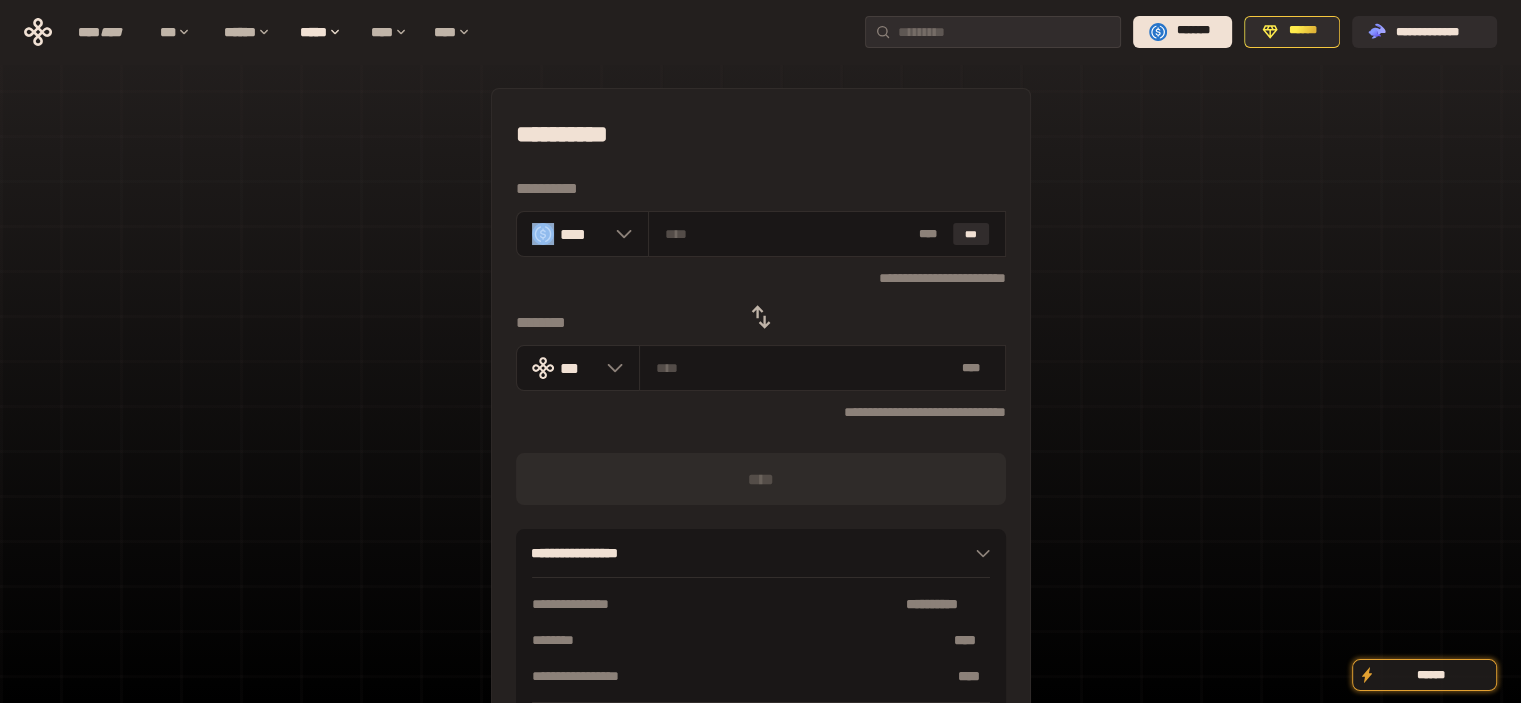 click on "**********" at bounding box center [761, 434] 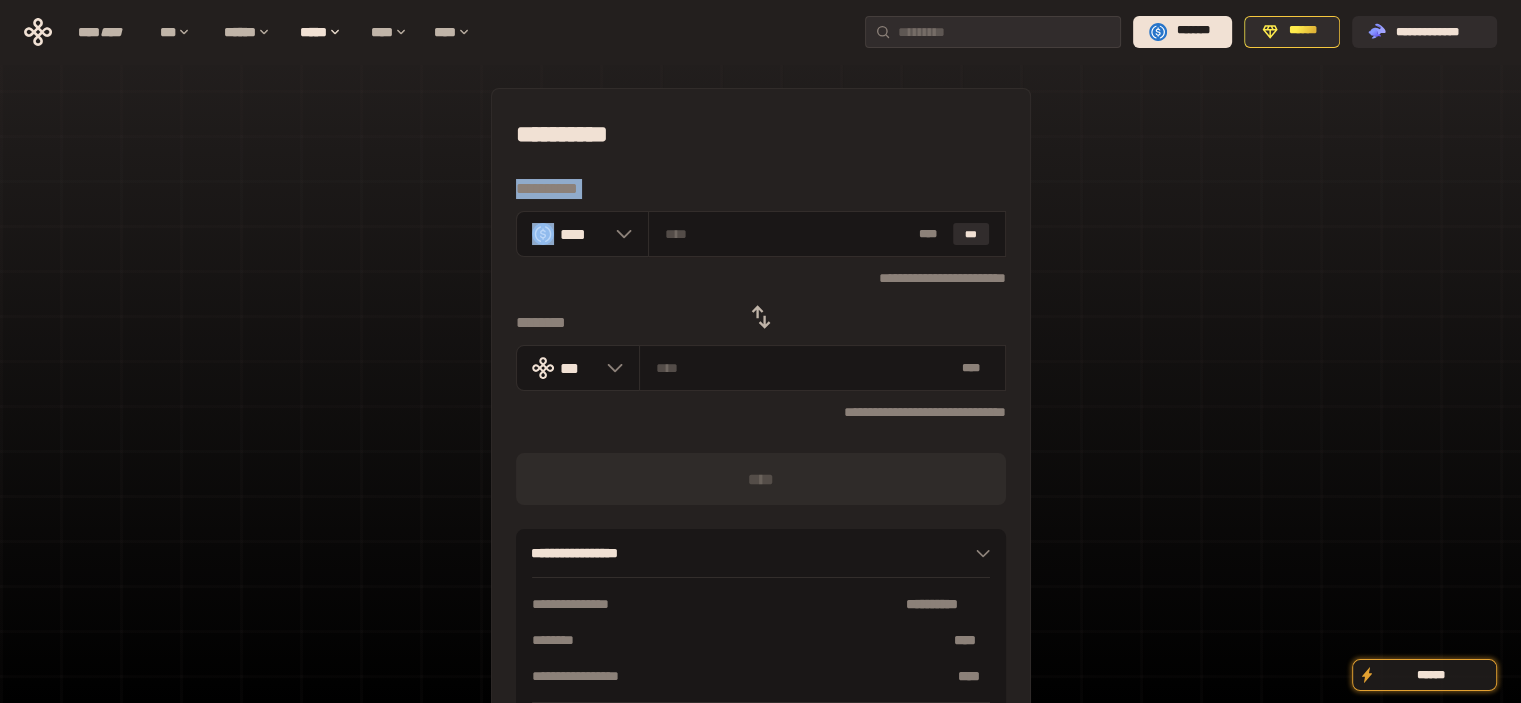 click on "**********" at bounding box center [761, 434] 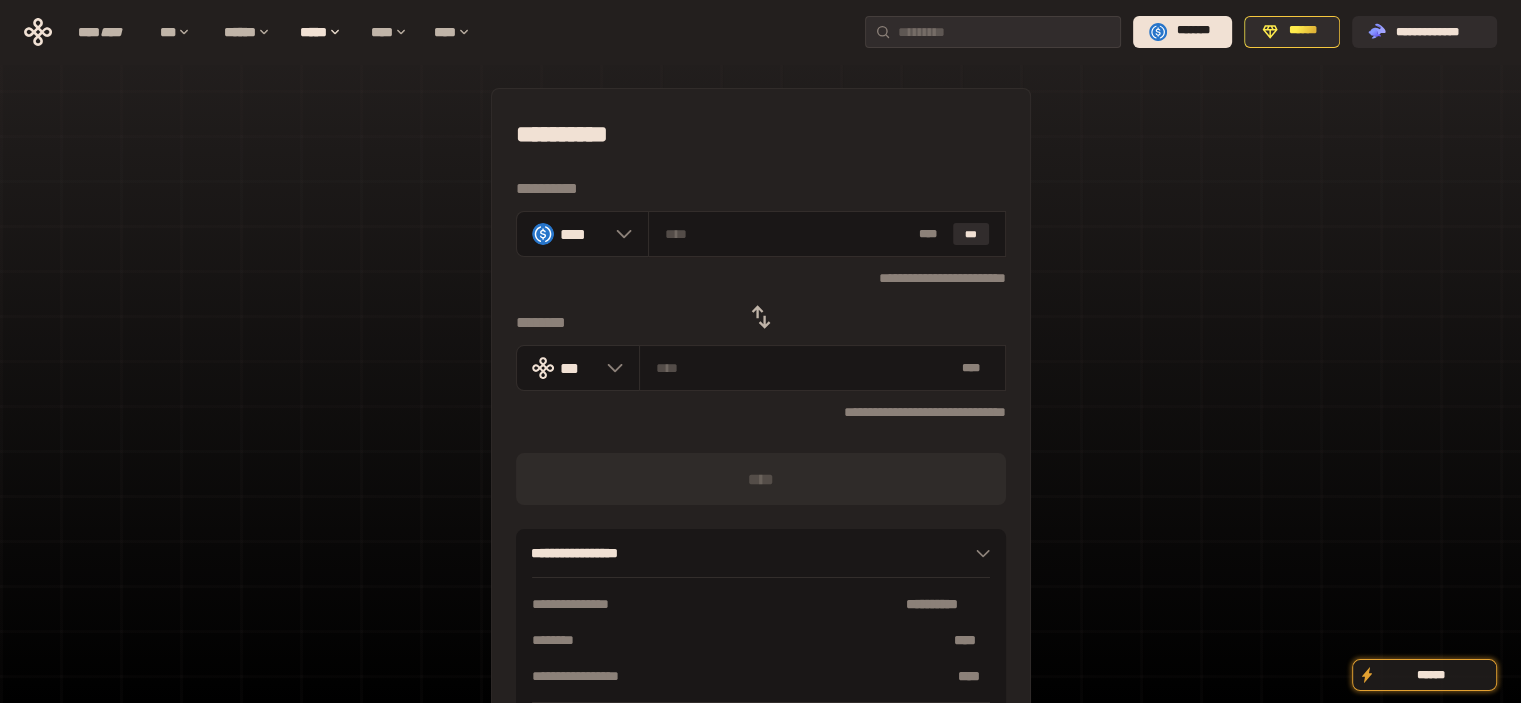 click on "**********" at bounding box center (761, 434) 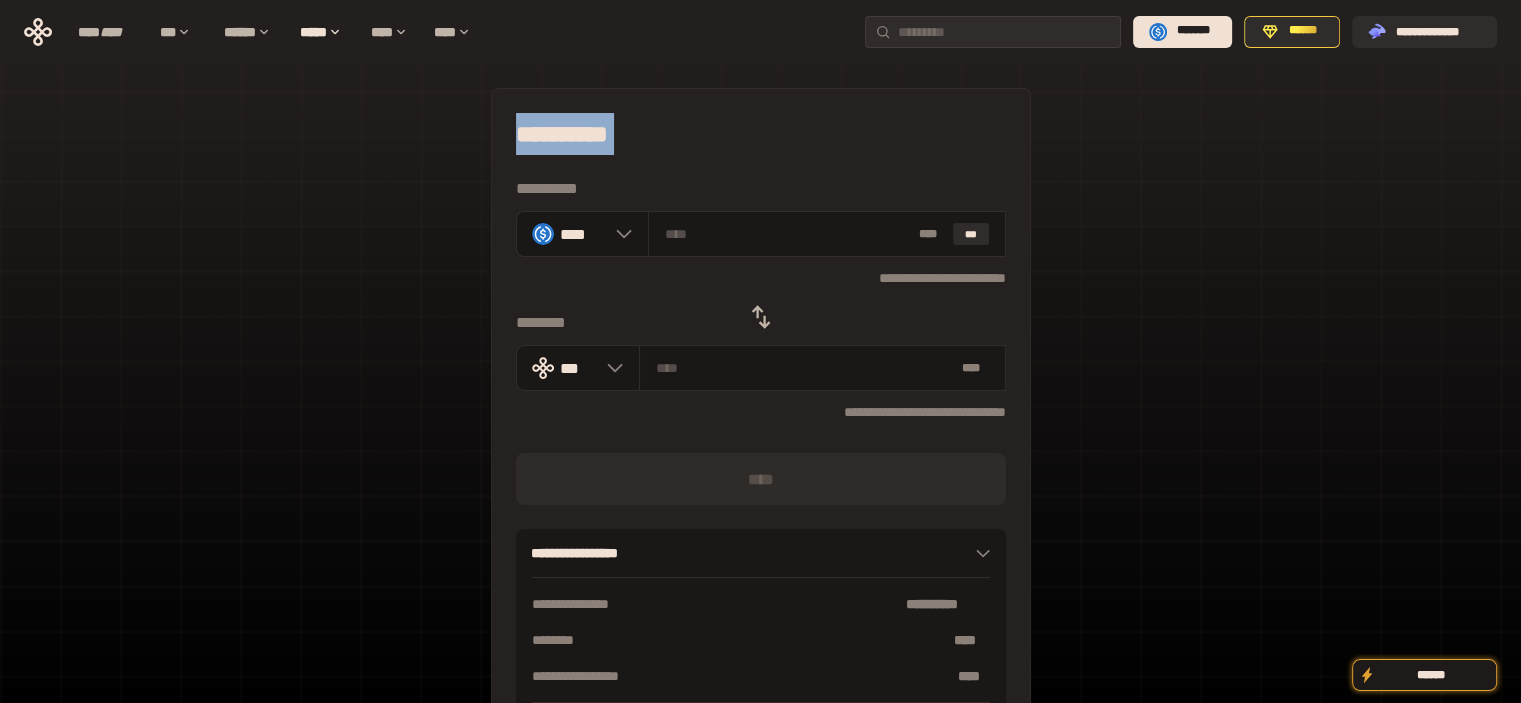 click on "**********" at bounding box center (761, 434) 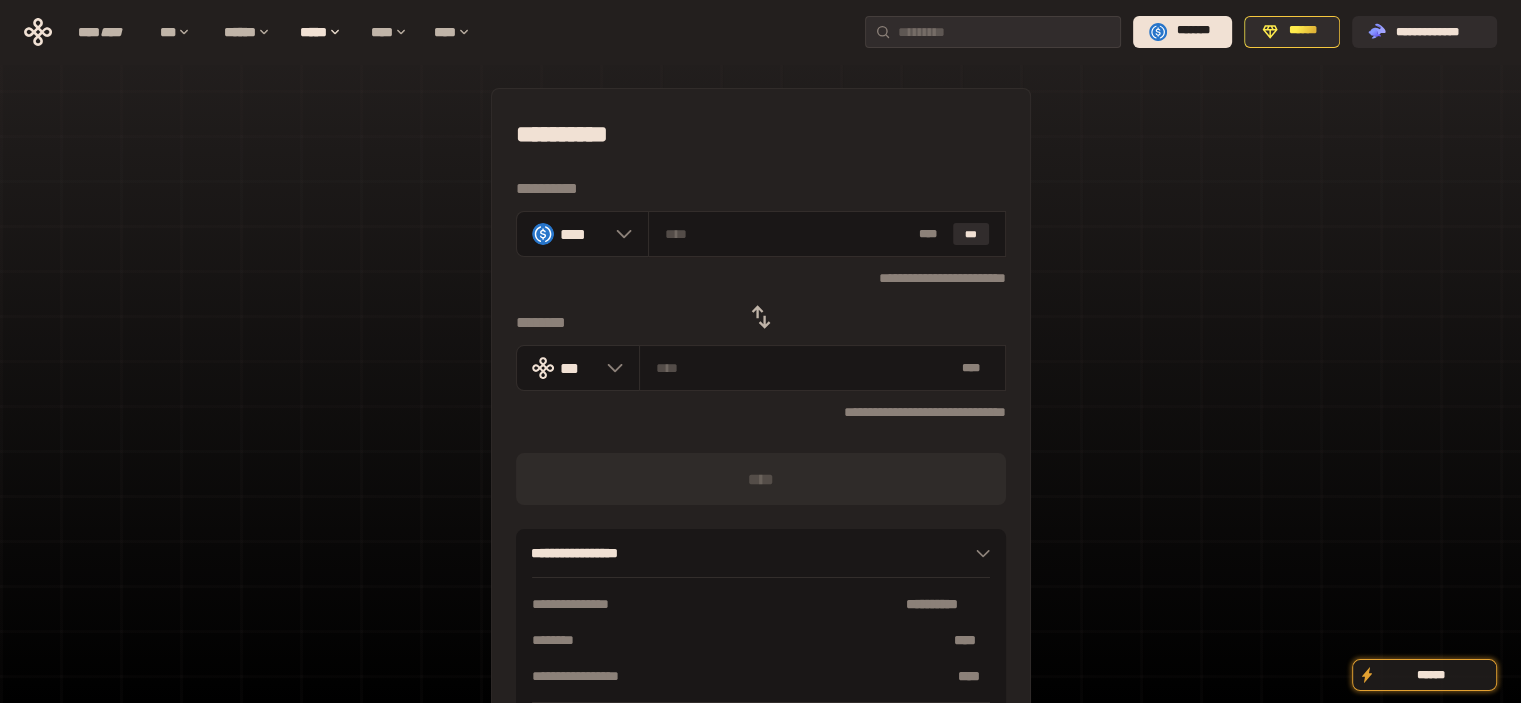 click on "**********" at bounding box center [761, 434] 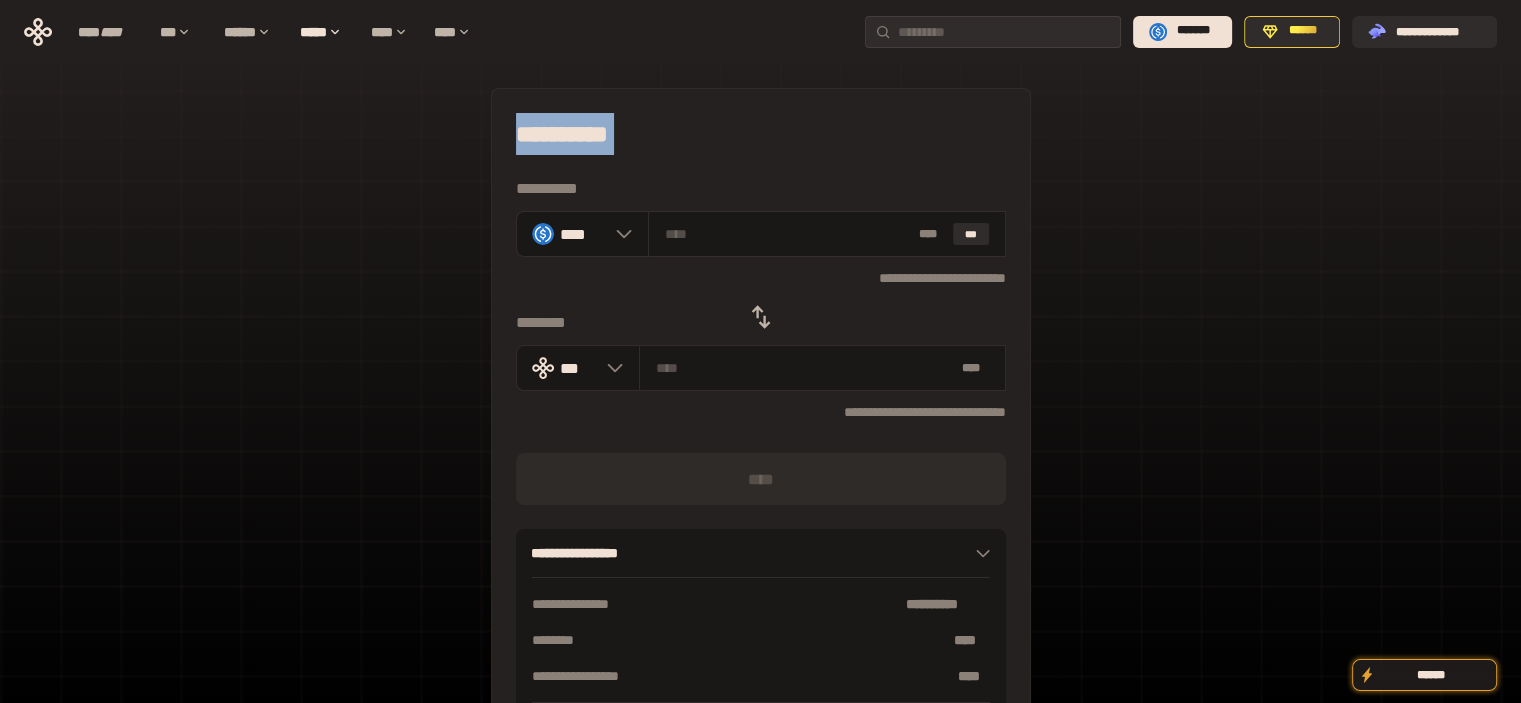 click on "**********" at bounding box center (761, 434) 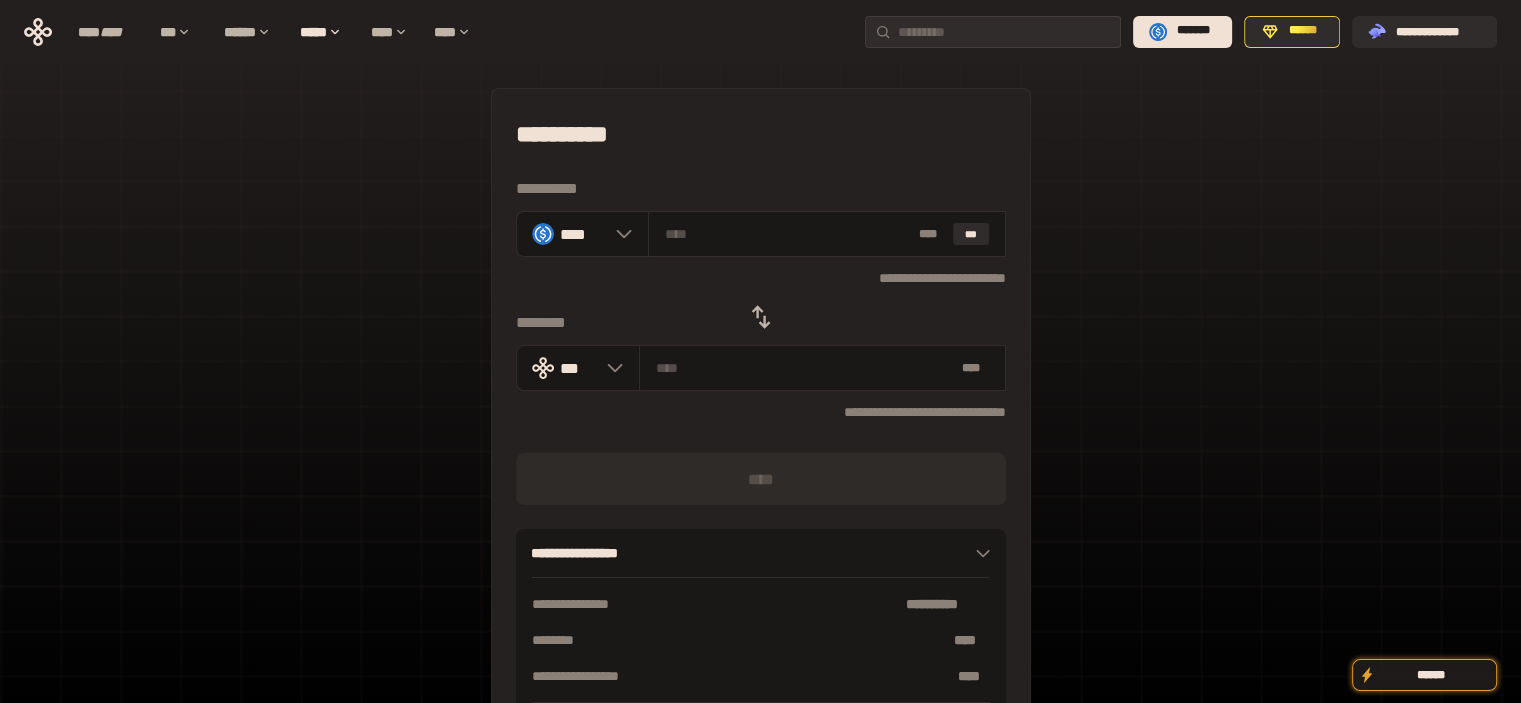 click on "**********" at bounding box center (761, 134) 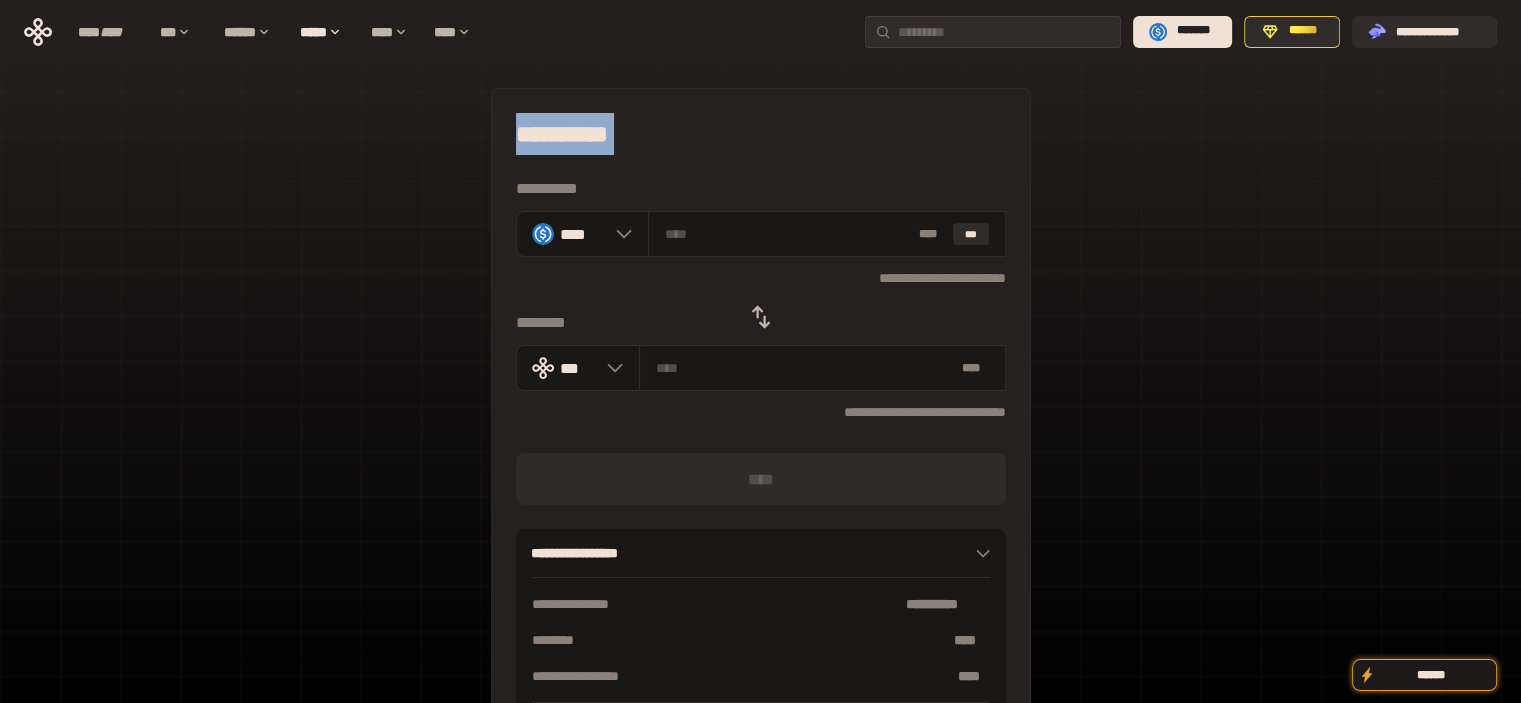 click on "**********" at bounding box center [761, 134] 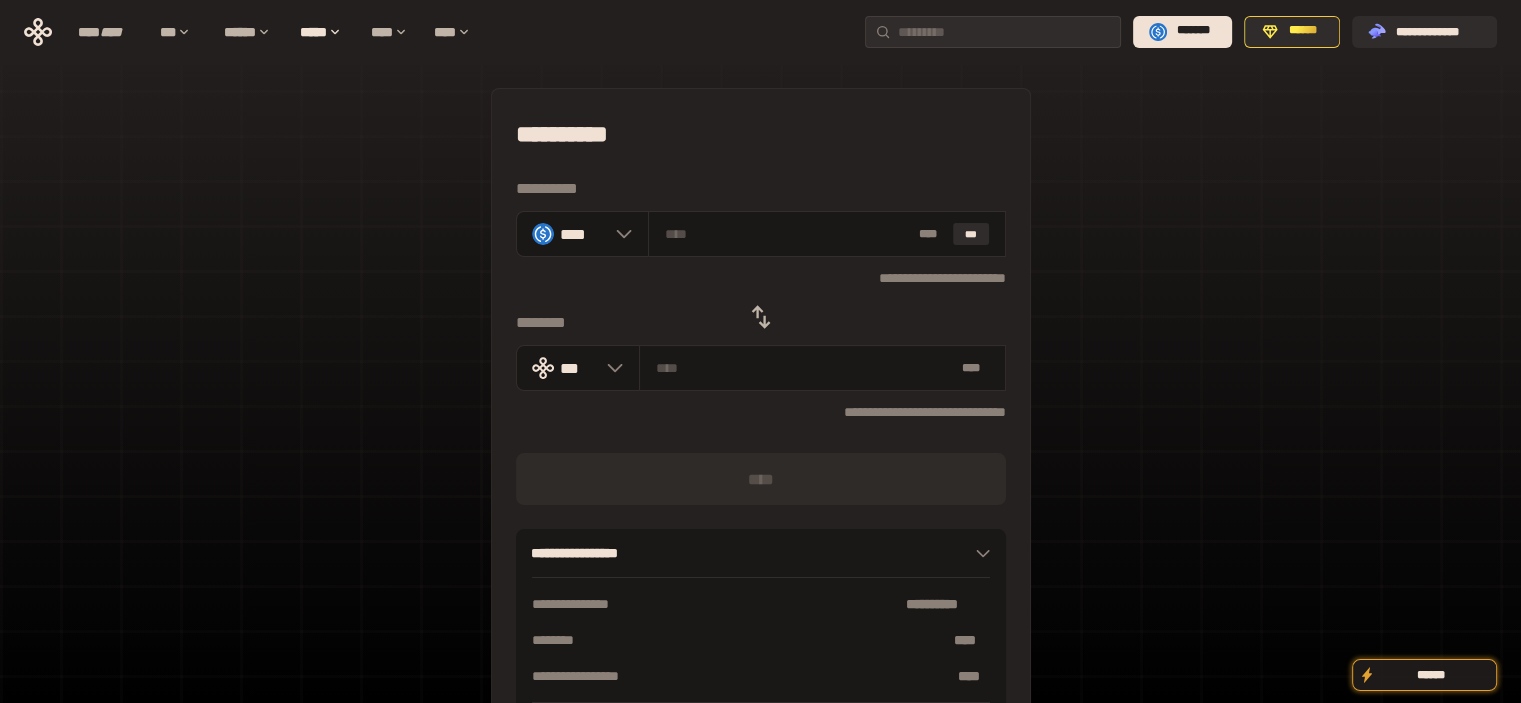 click on "**********" at bounding box center [761, 134] 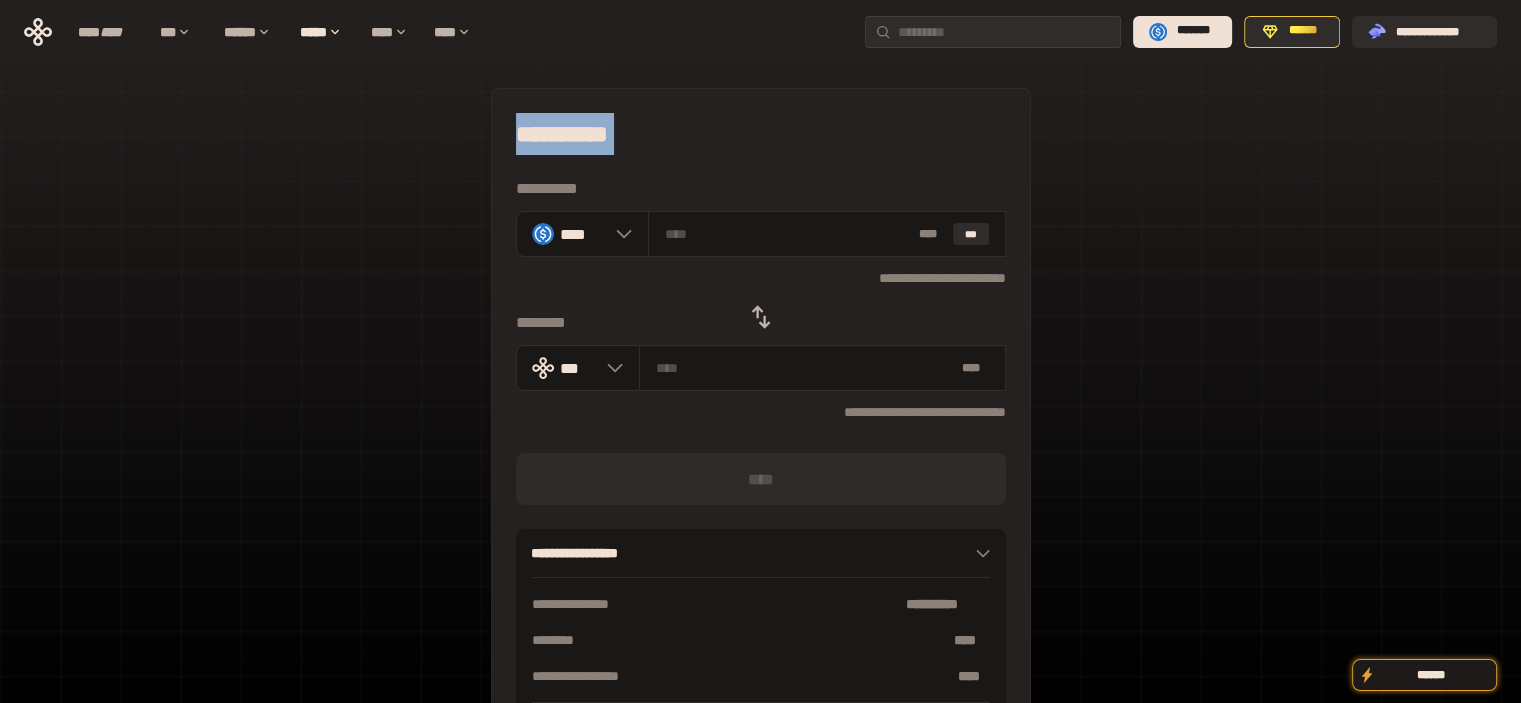 click on "**********" at bounding box center (761, 134) 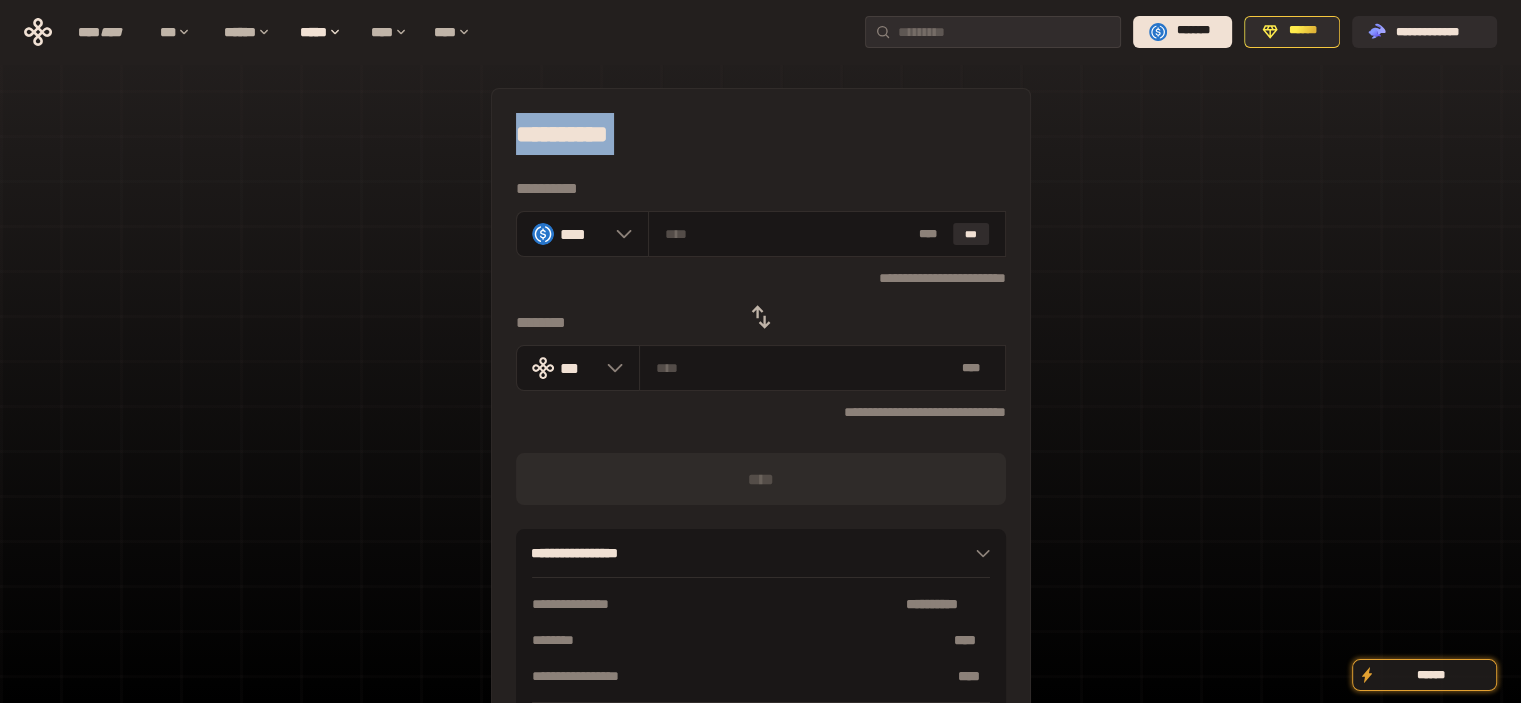 click on "**********" at bounding box center (761, 134) 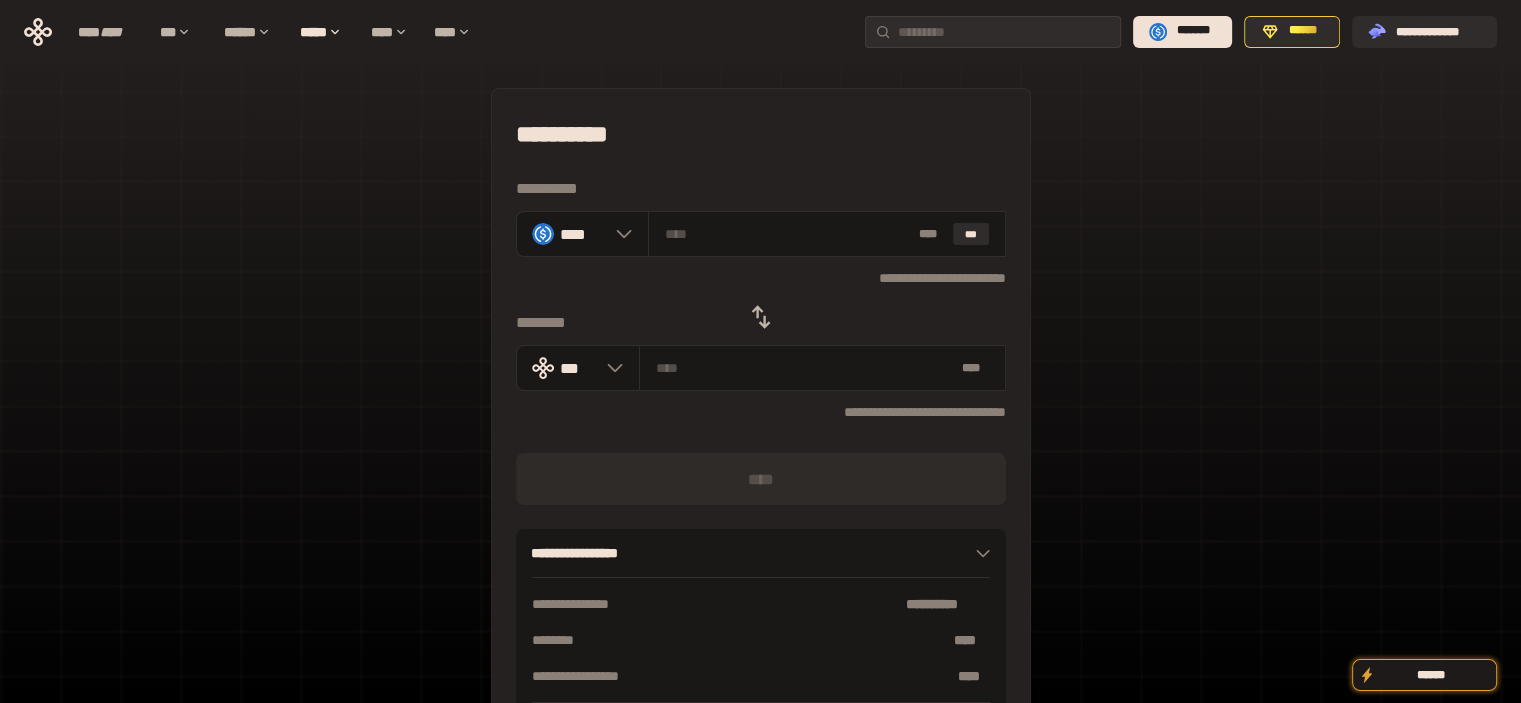 click on "**********" at bounding box center [761, 134] 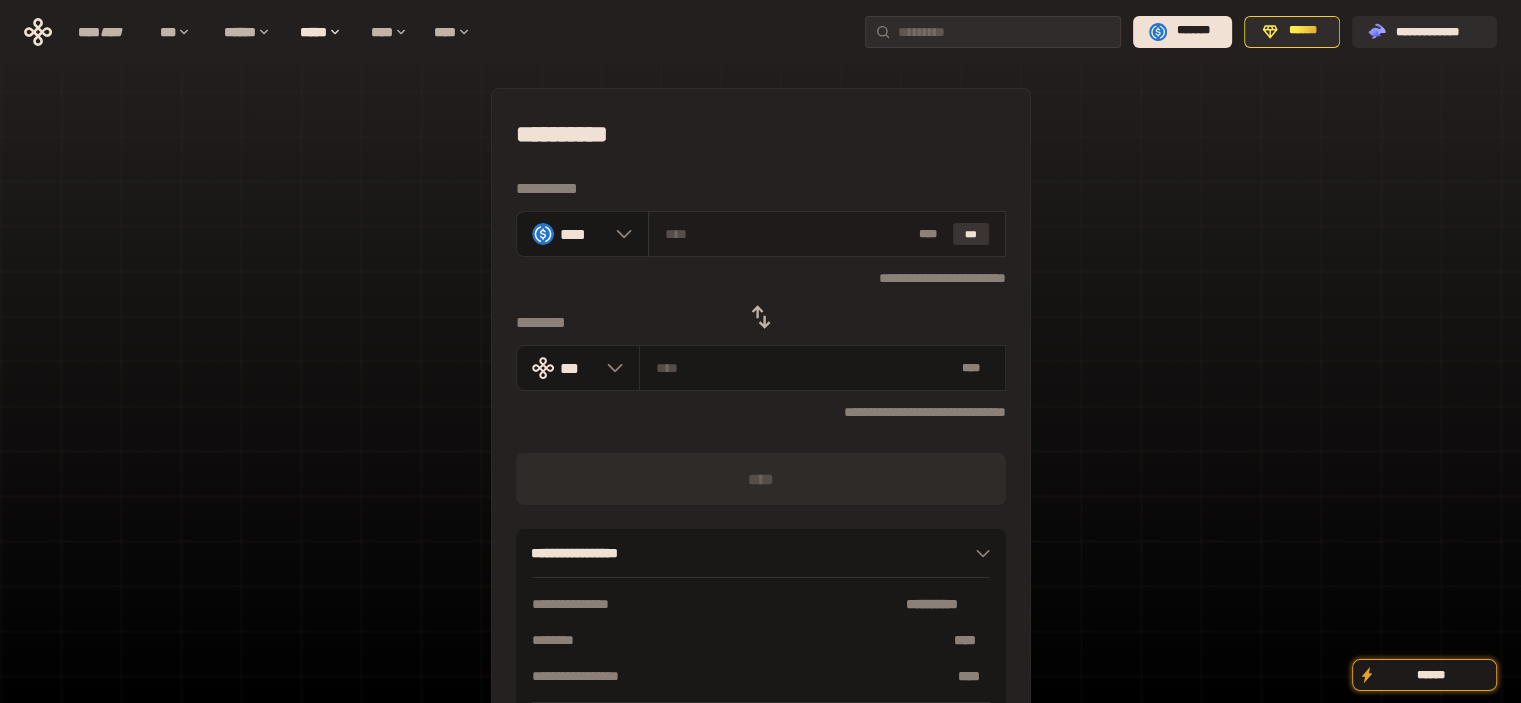 click on "***" at bounding box center (971, 234) 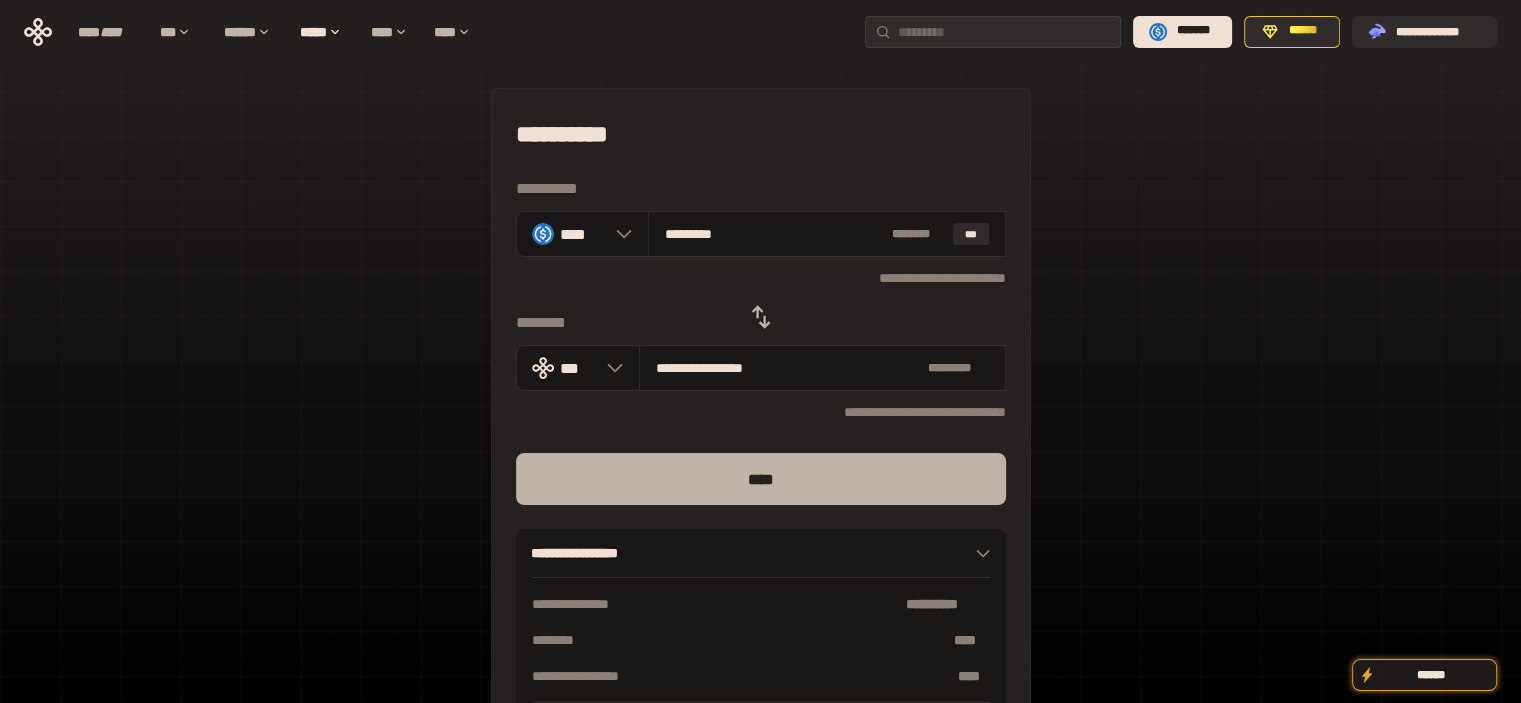 click on "****" at bounding box center (761, 479) 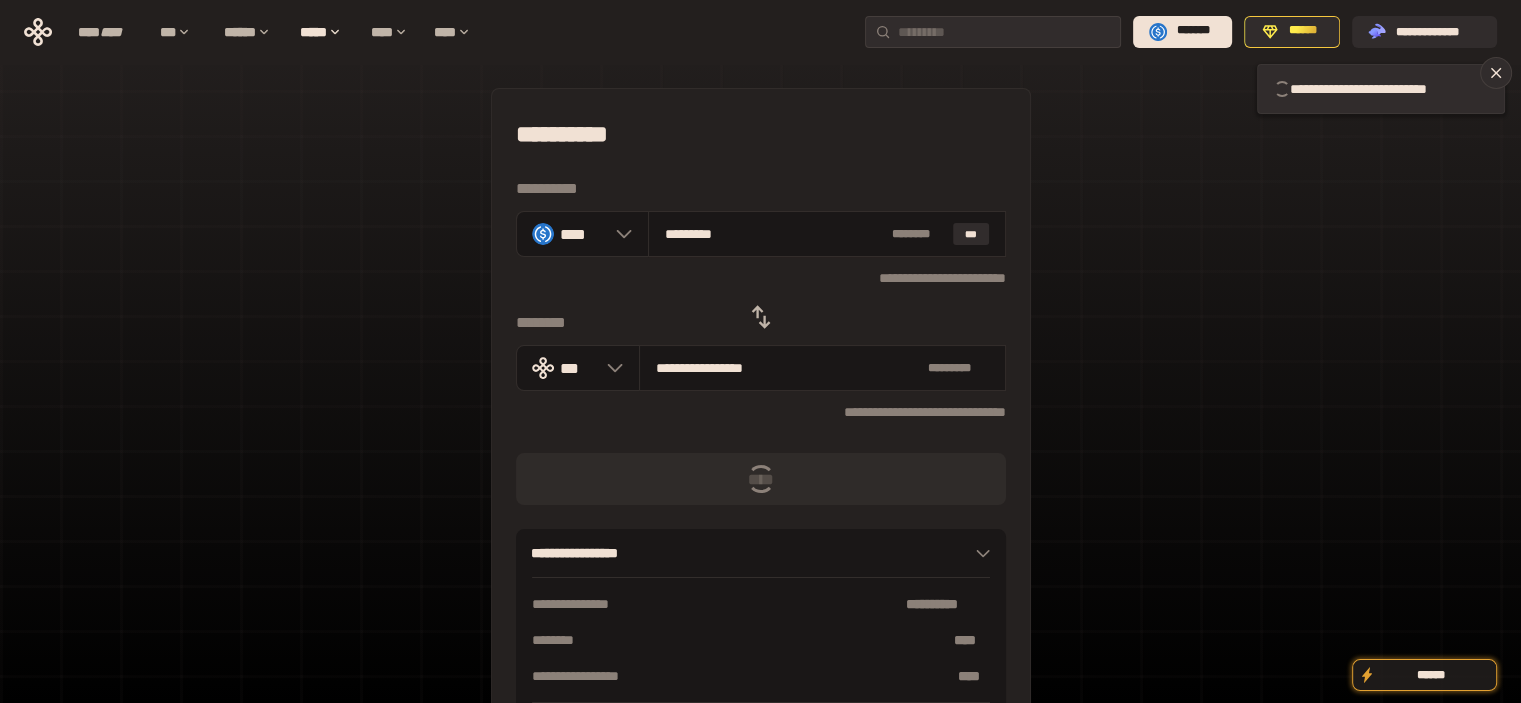 type 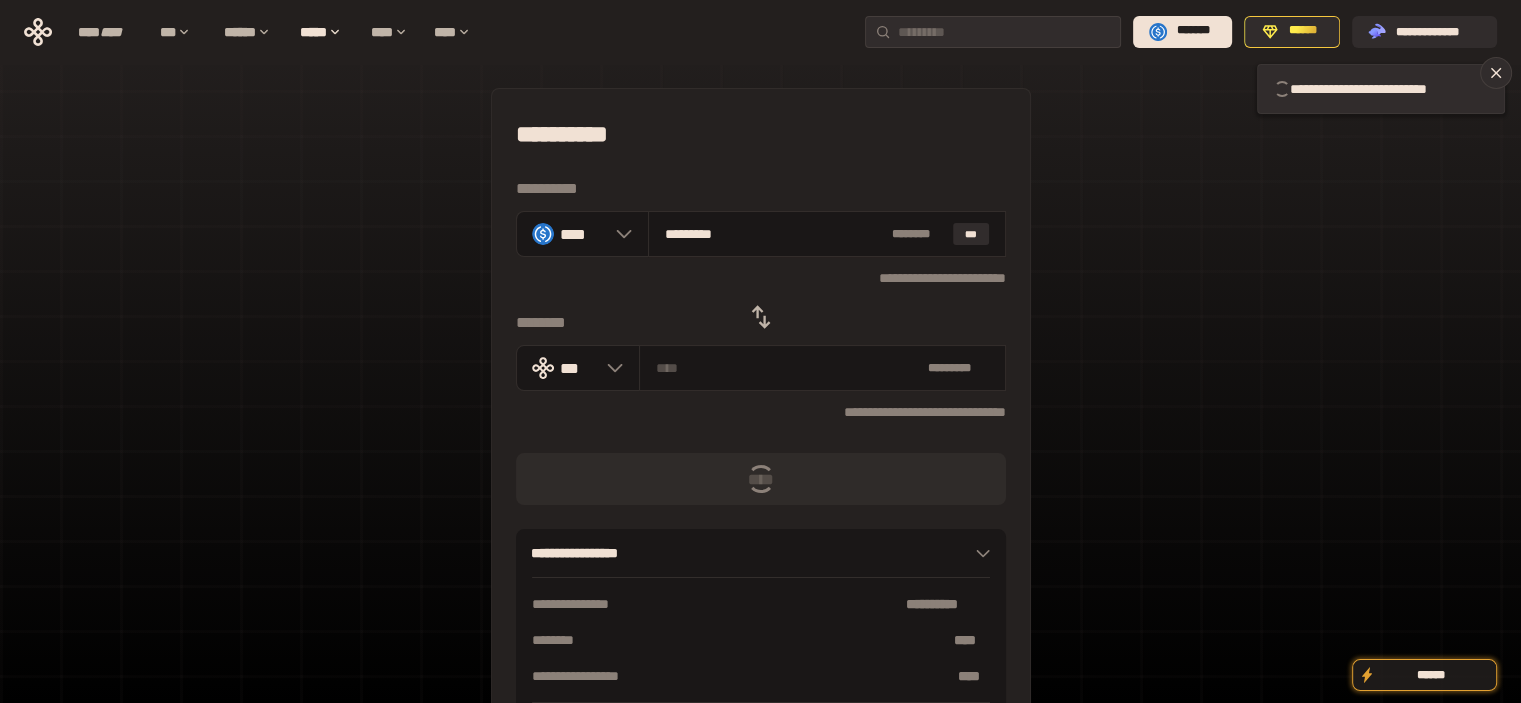 type 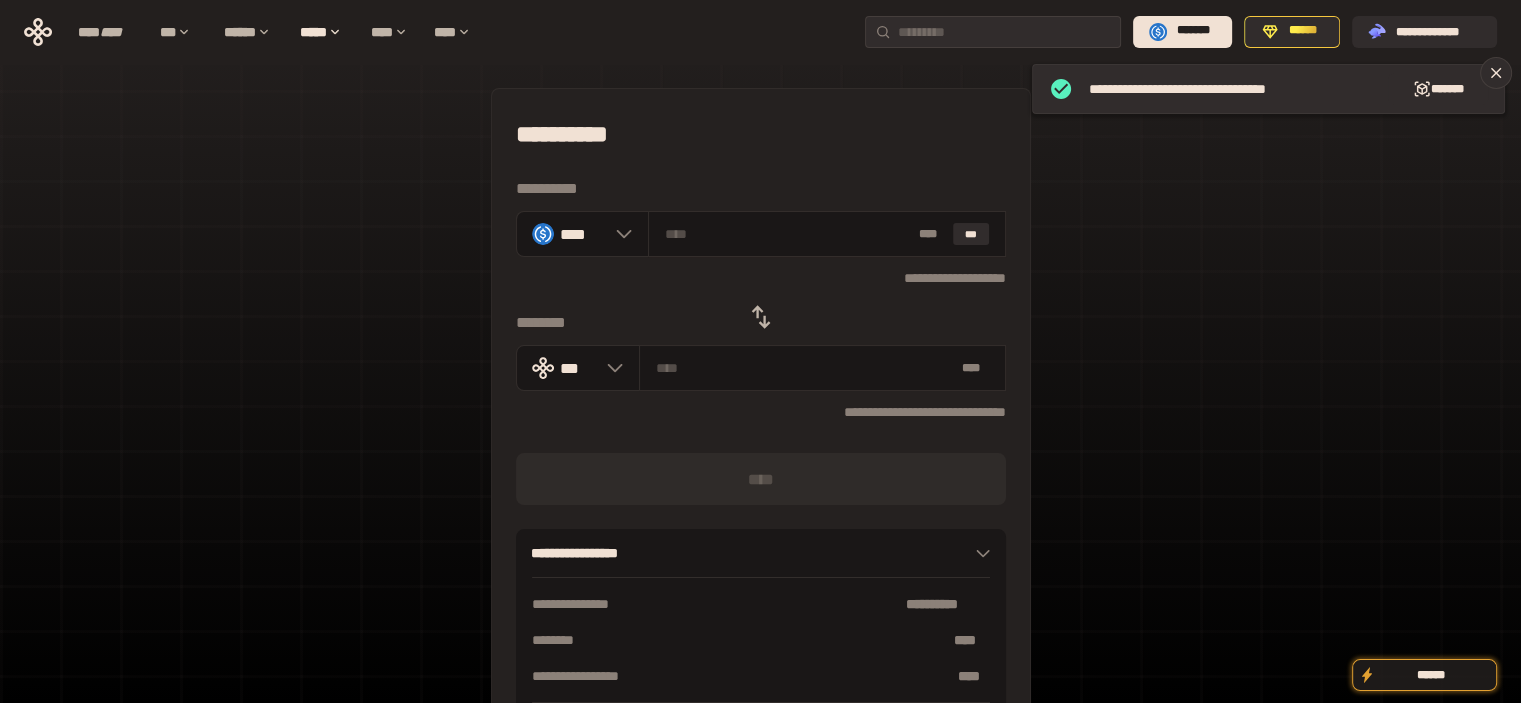 click 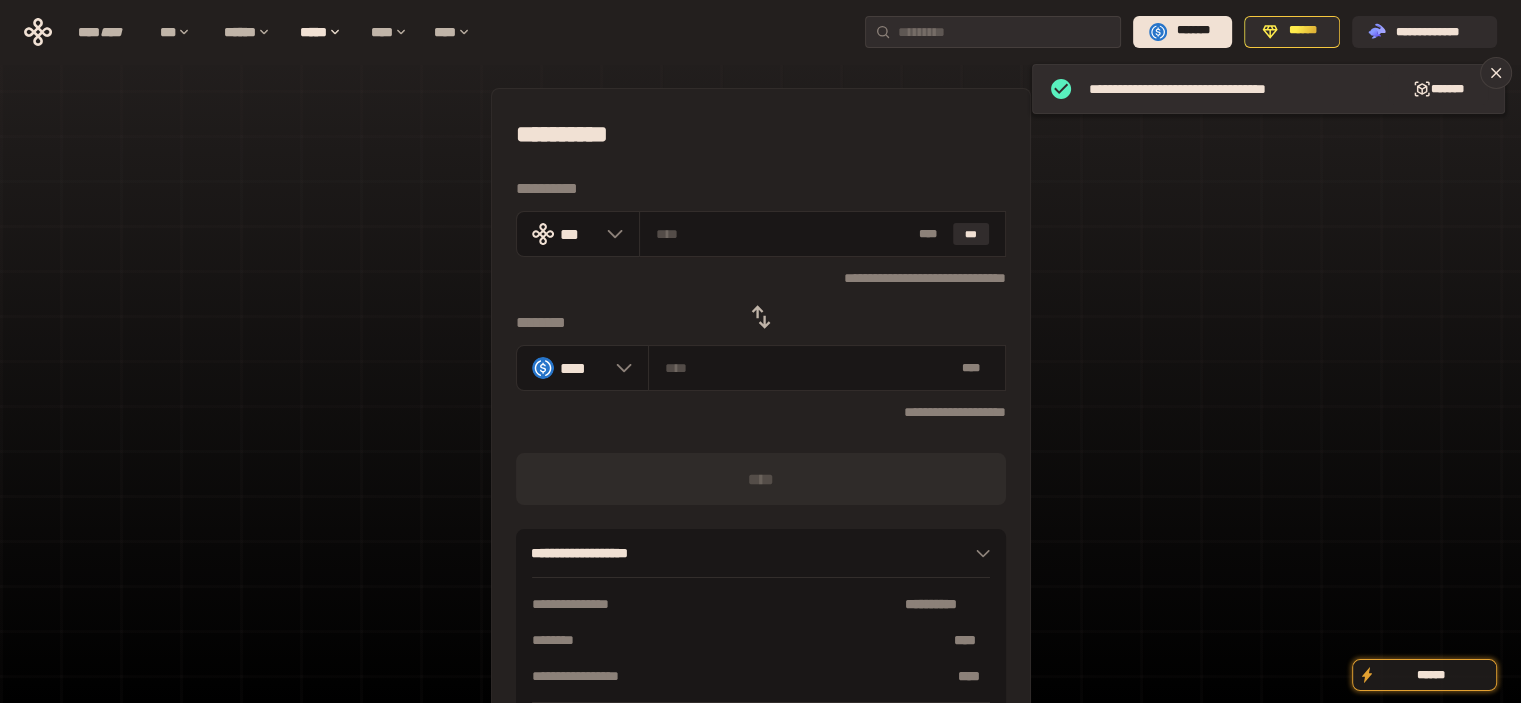 click on "**********" at bounding box center (761, 134) 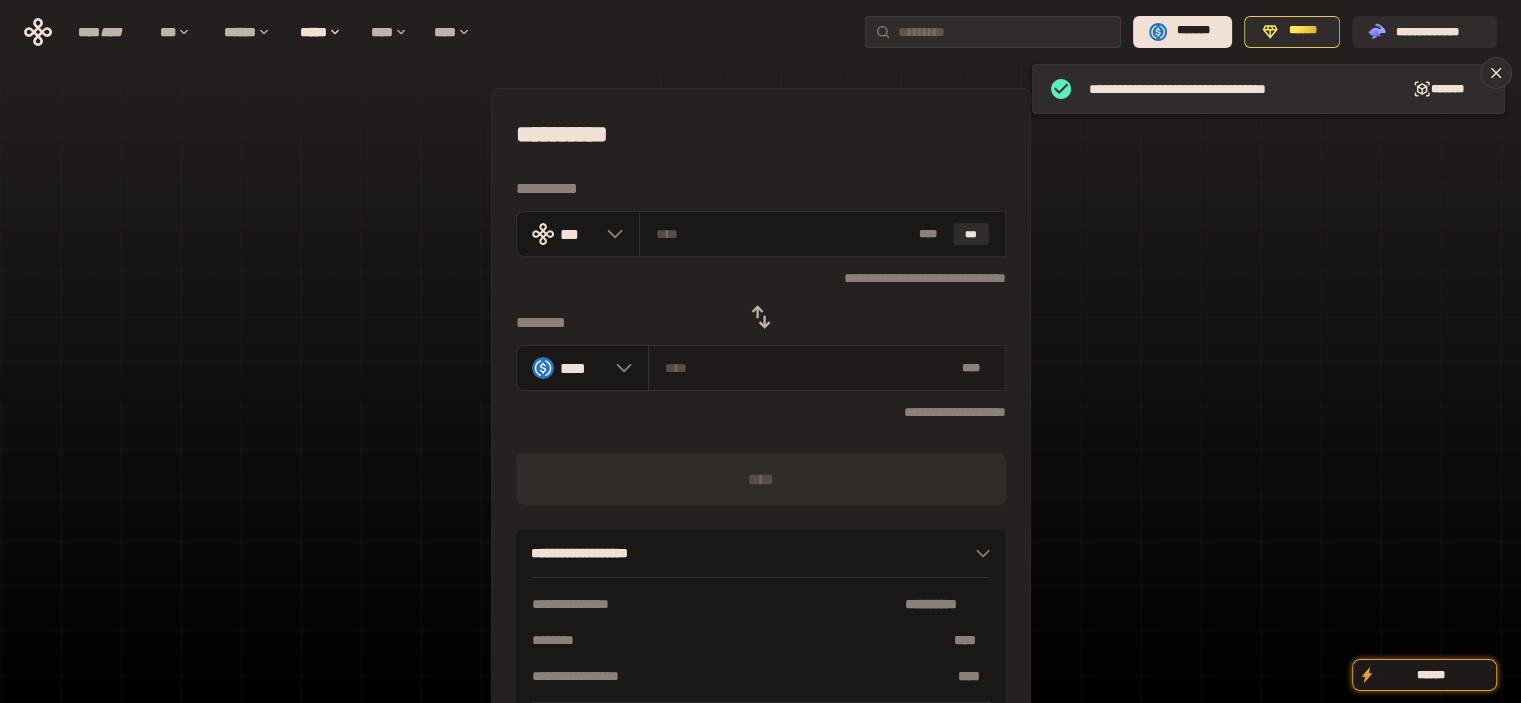 click at bounding box center (809, 368) 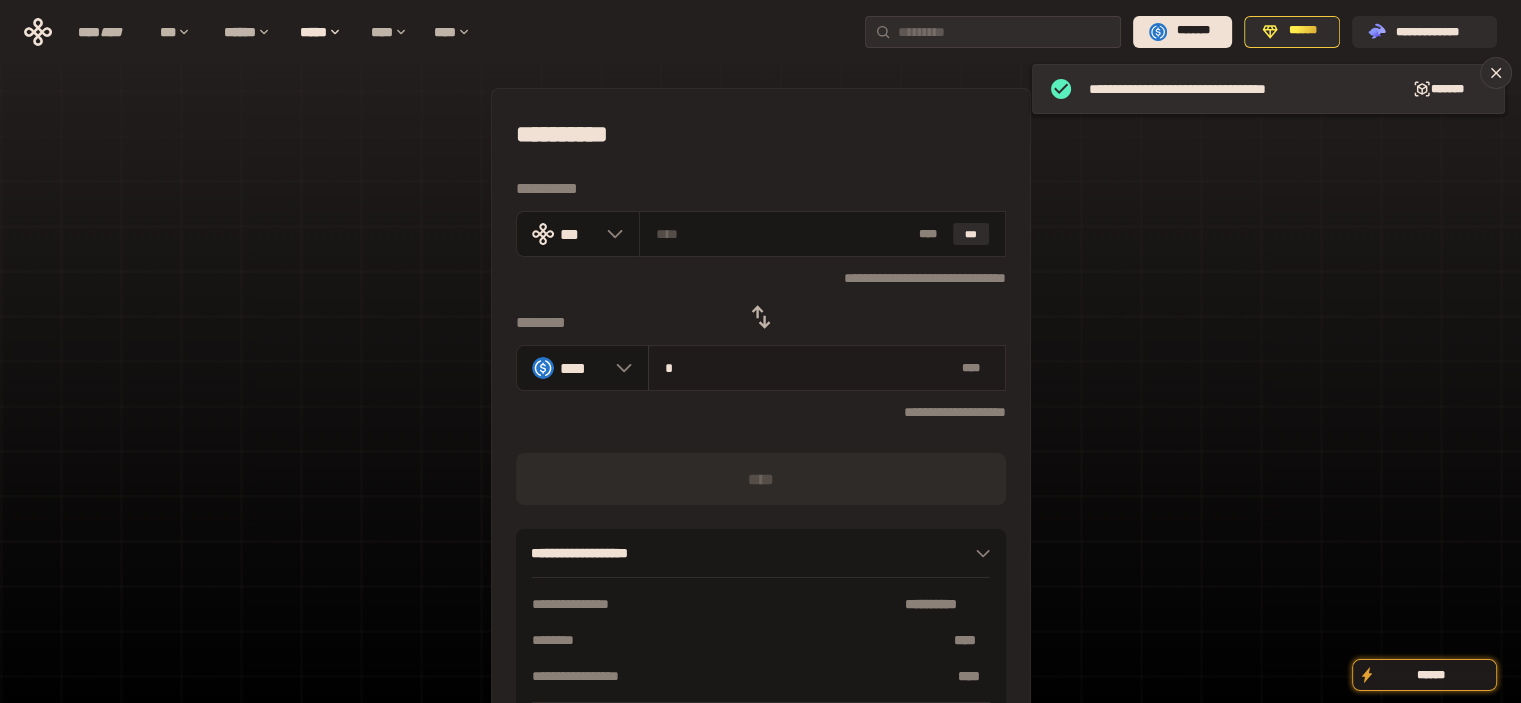 type on "**********" 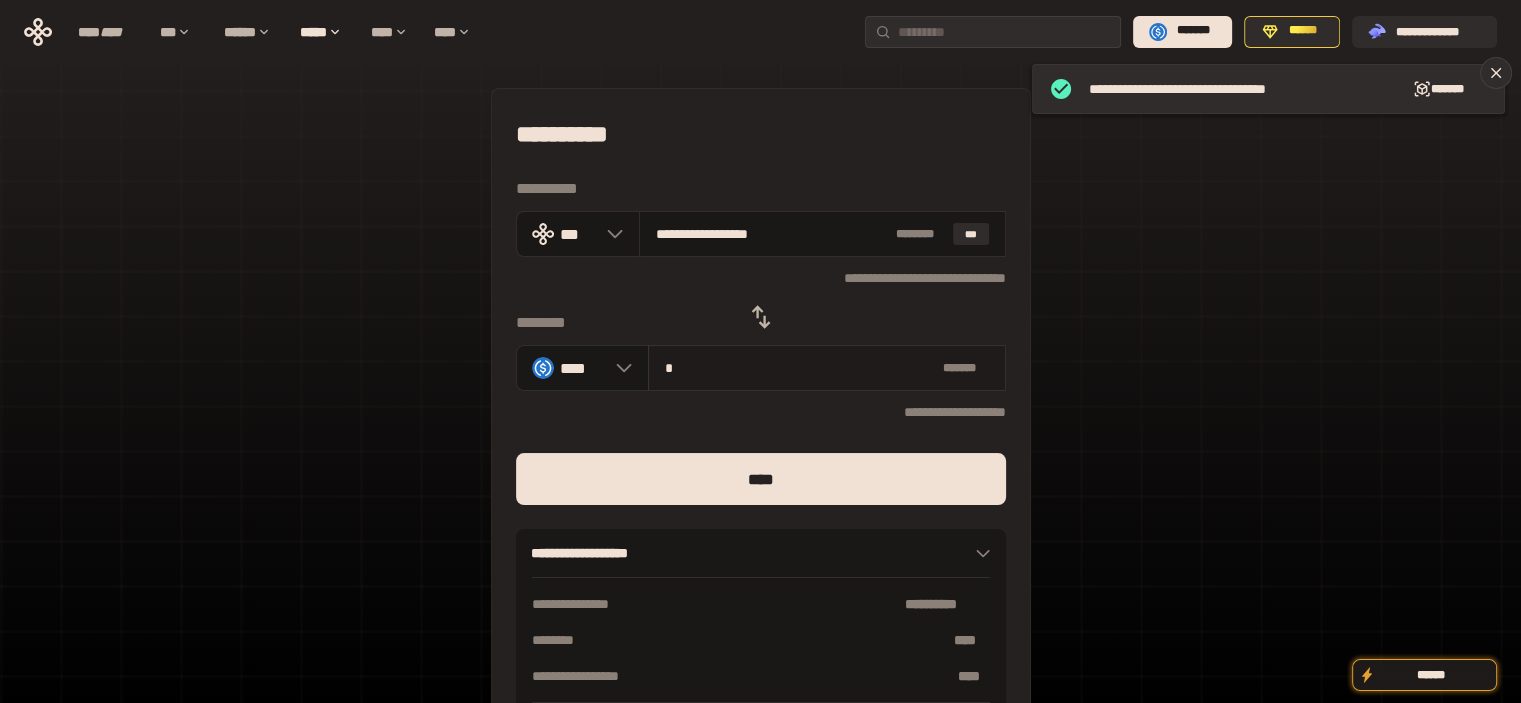 type on "**" 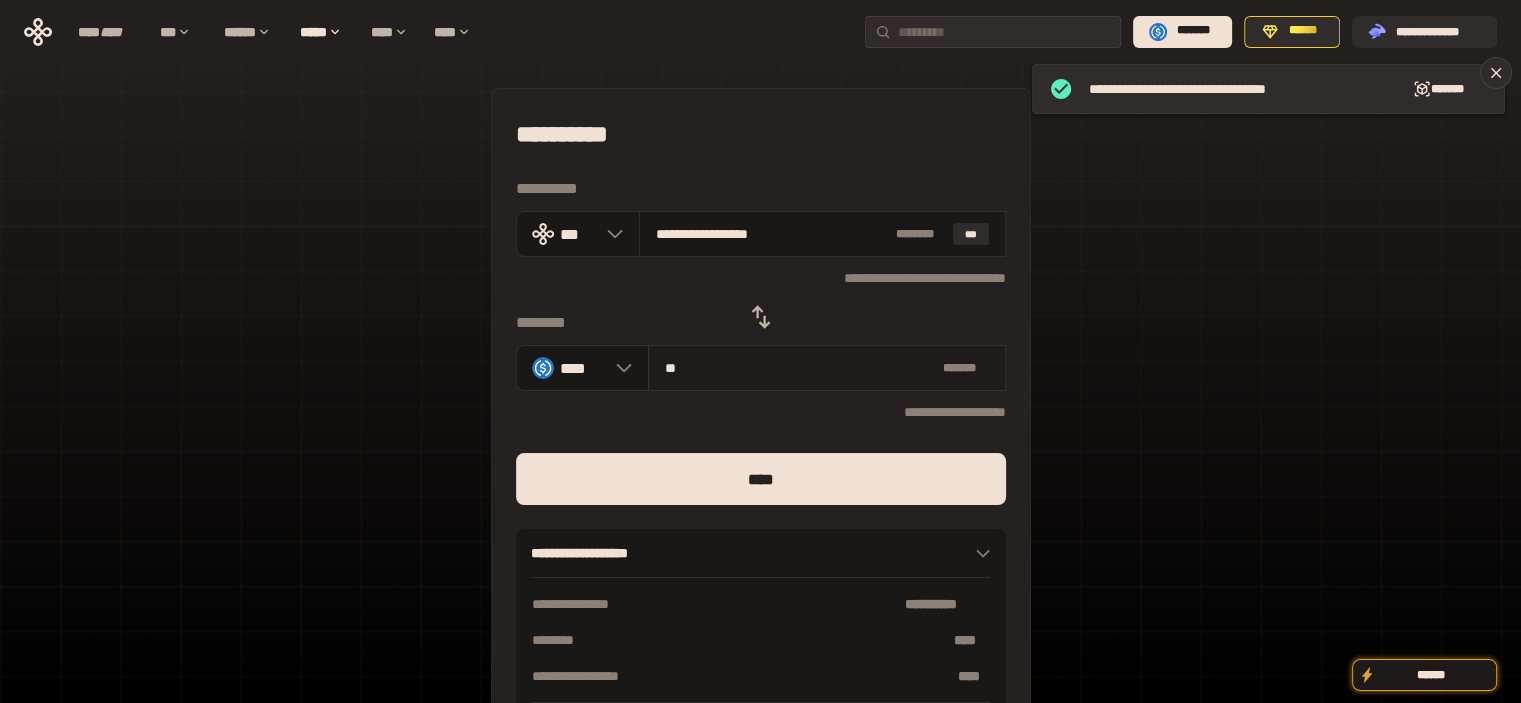 type on "**********" 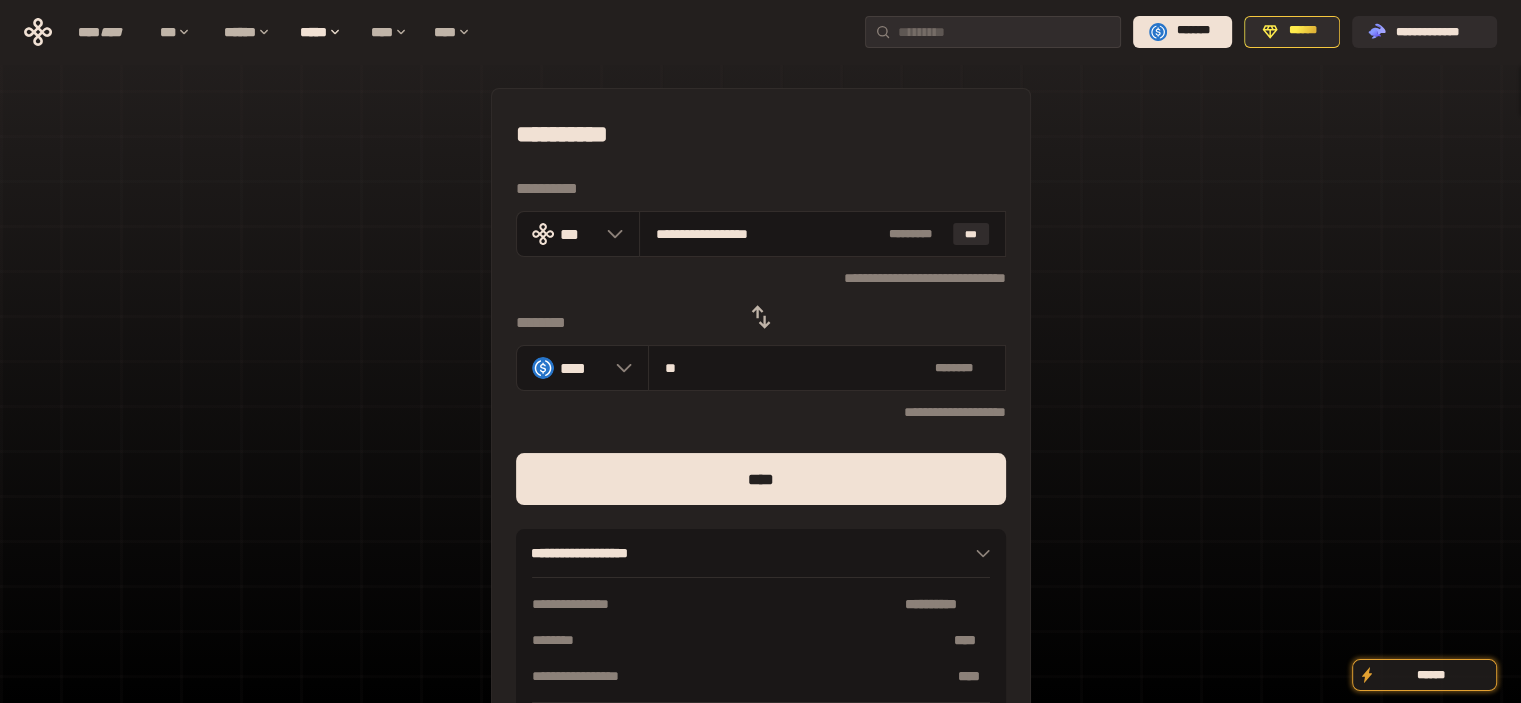 click on "**********" at bounding box center (761, 134) 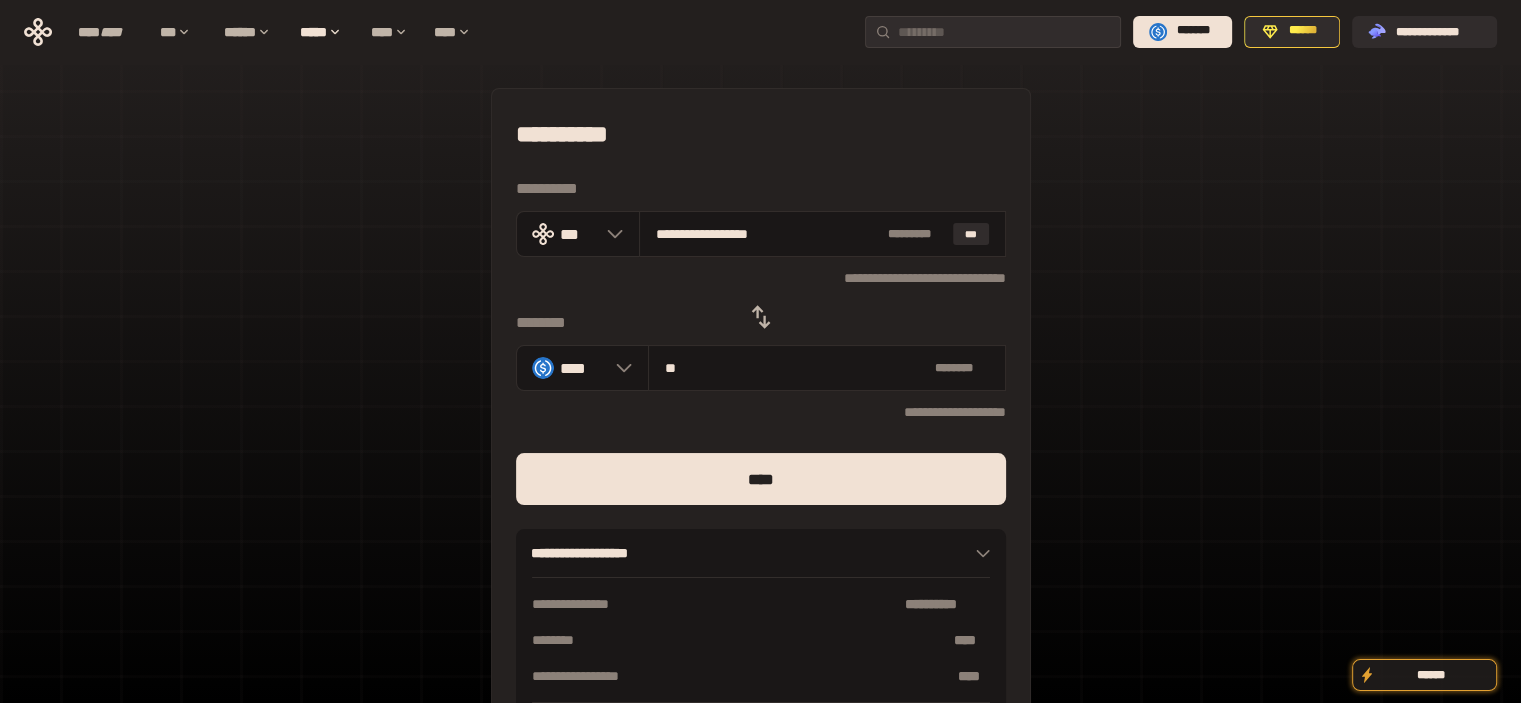 click on "**********" at bounding box center (760, 444) 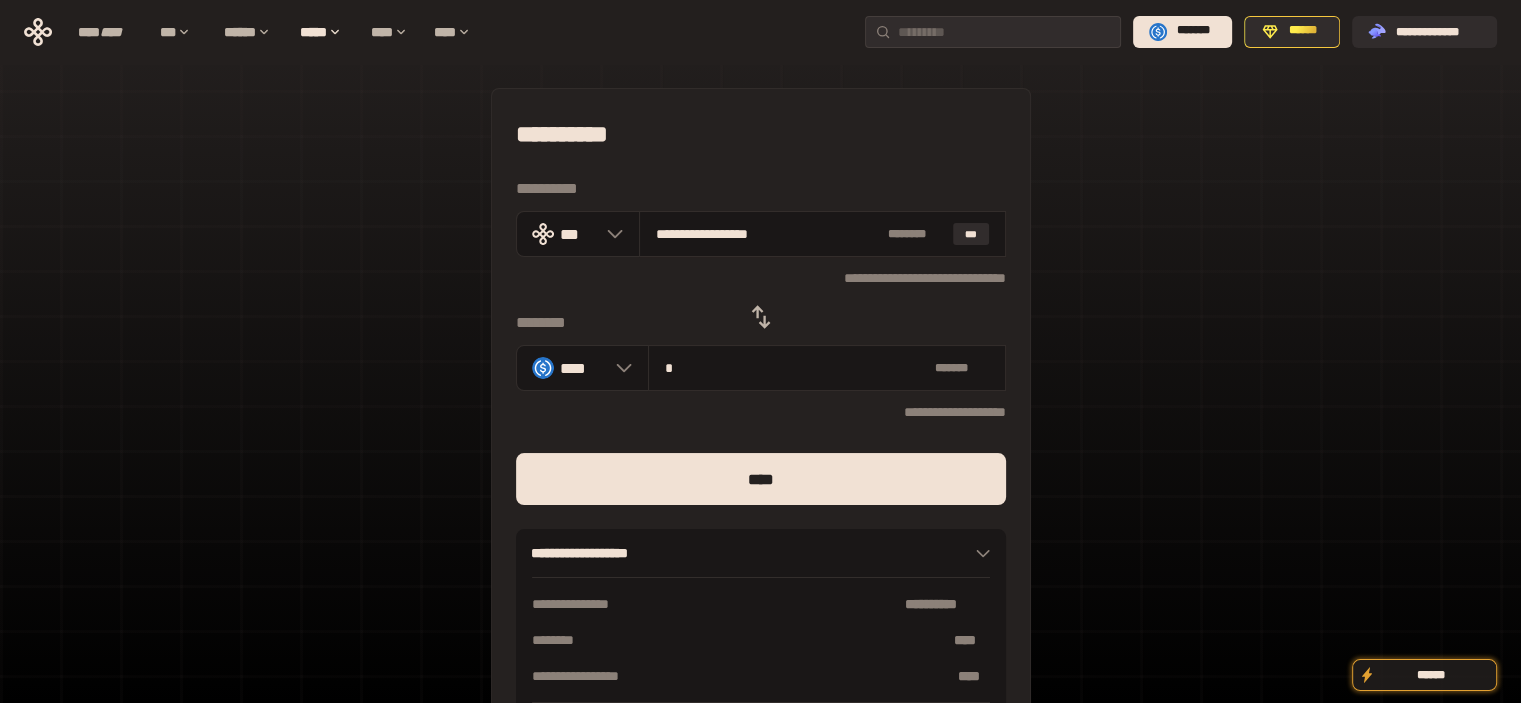 type on "**********" 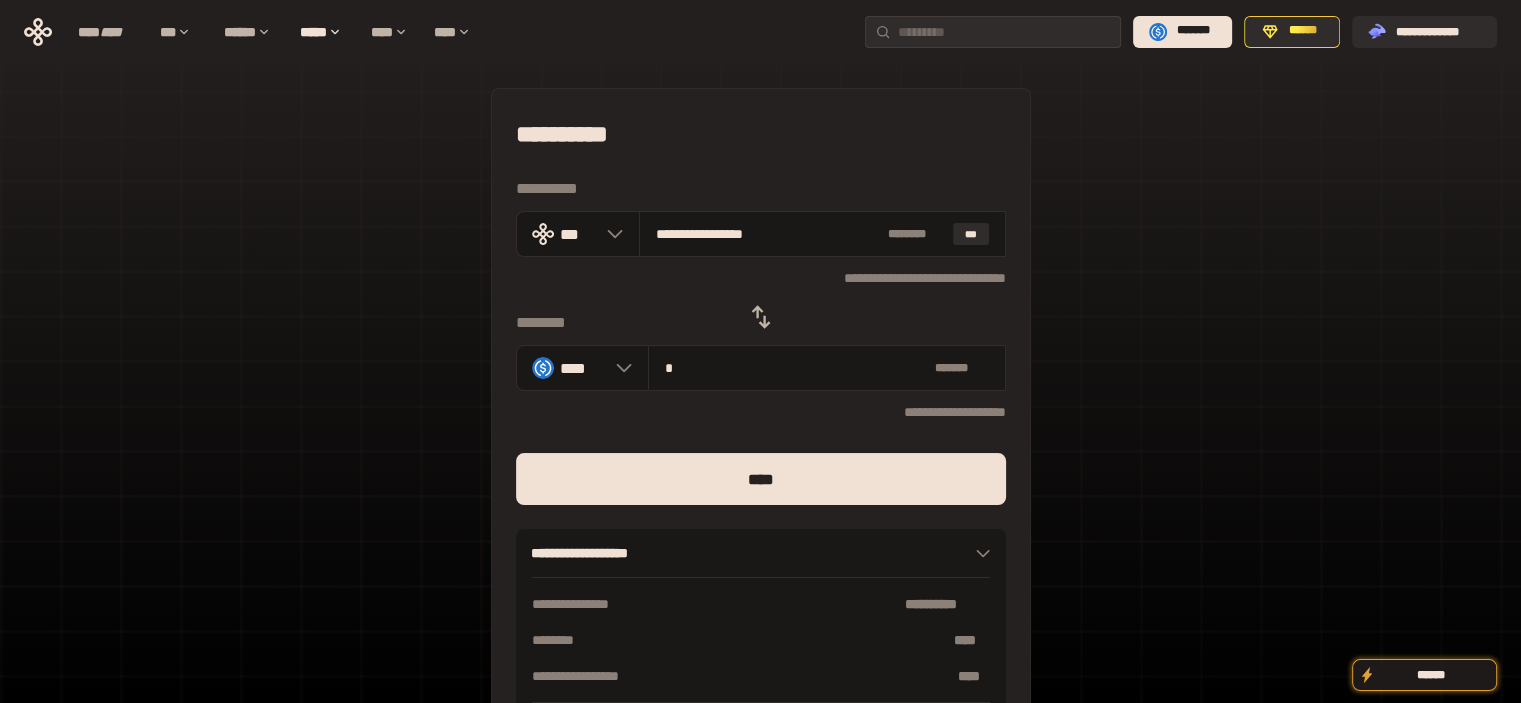 type on "**" 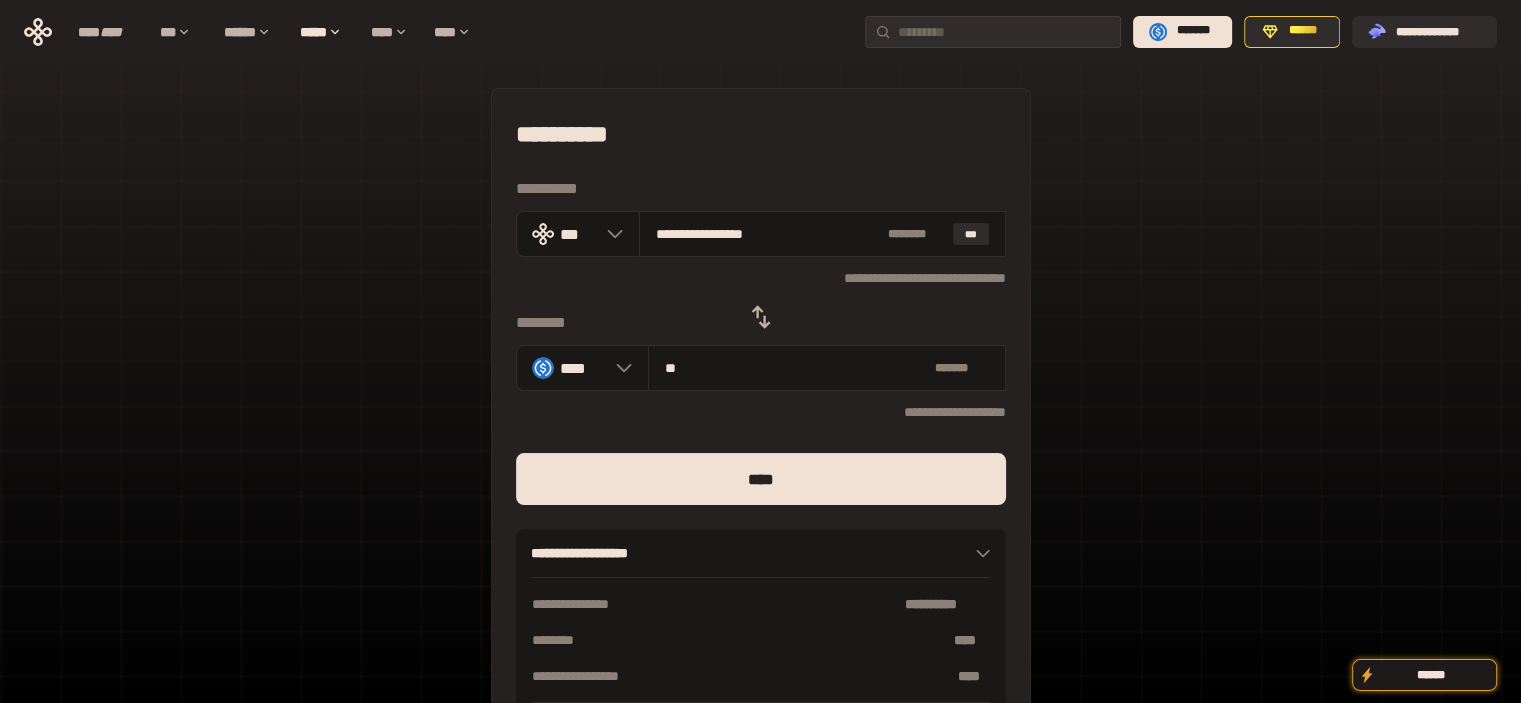 type on "**********" 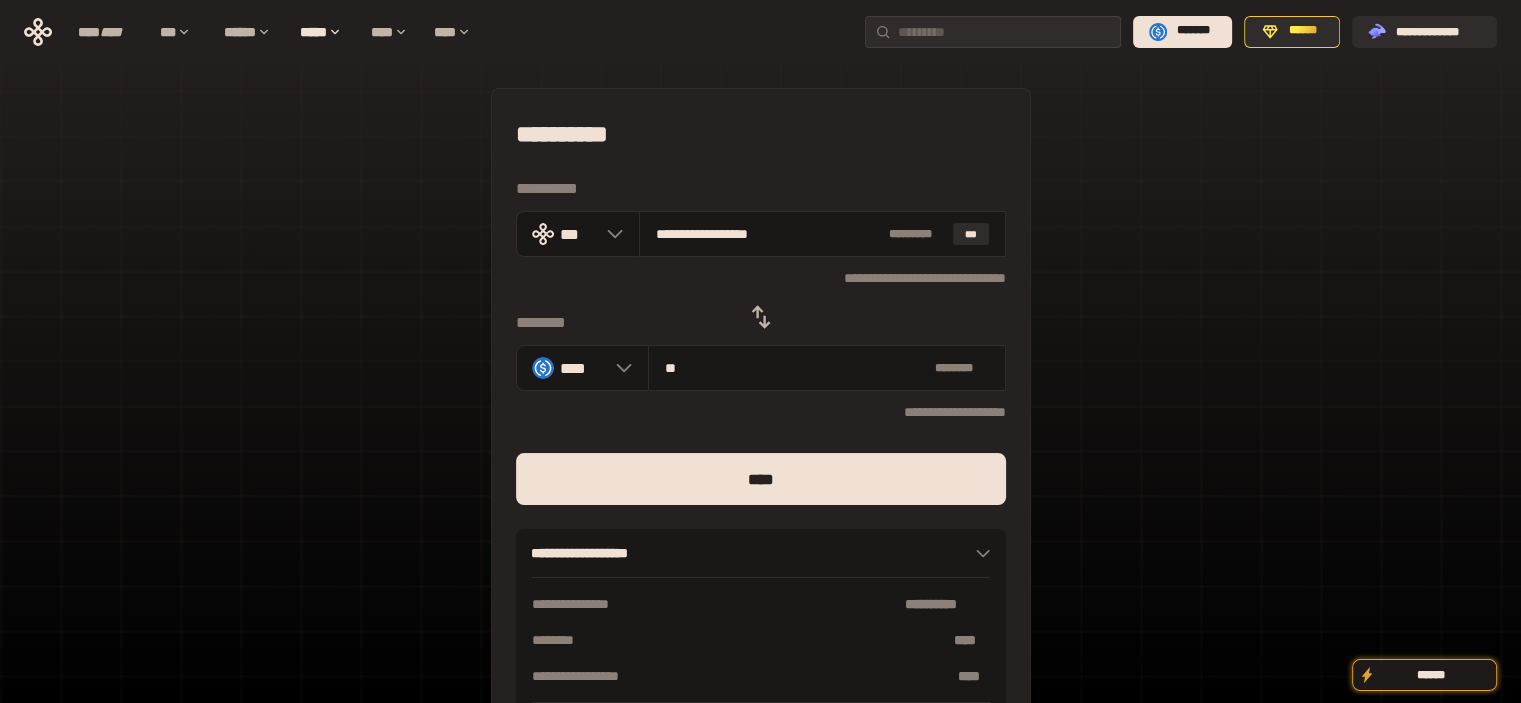 click on "****" at bounding box center [761, 479] 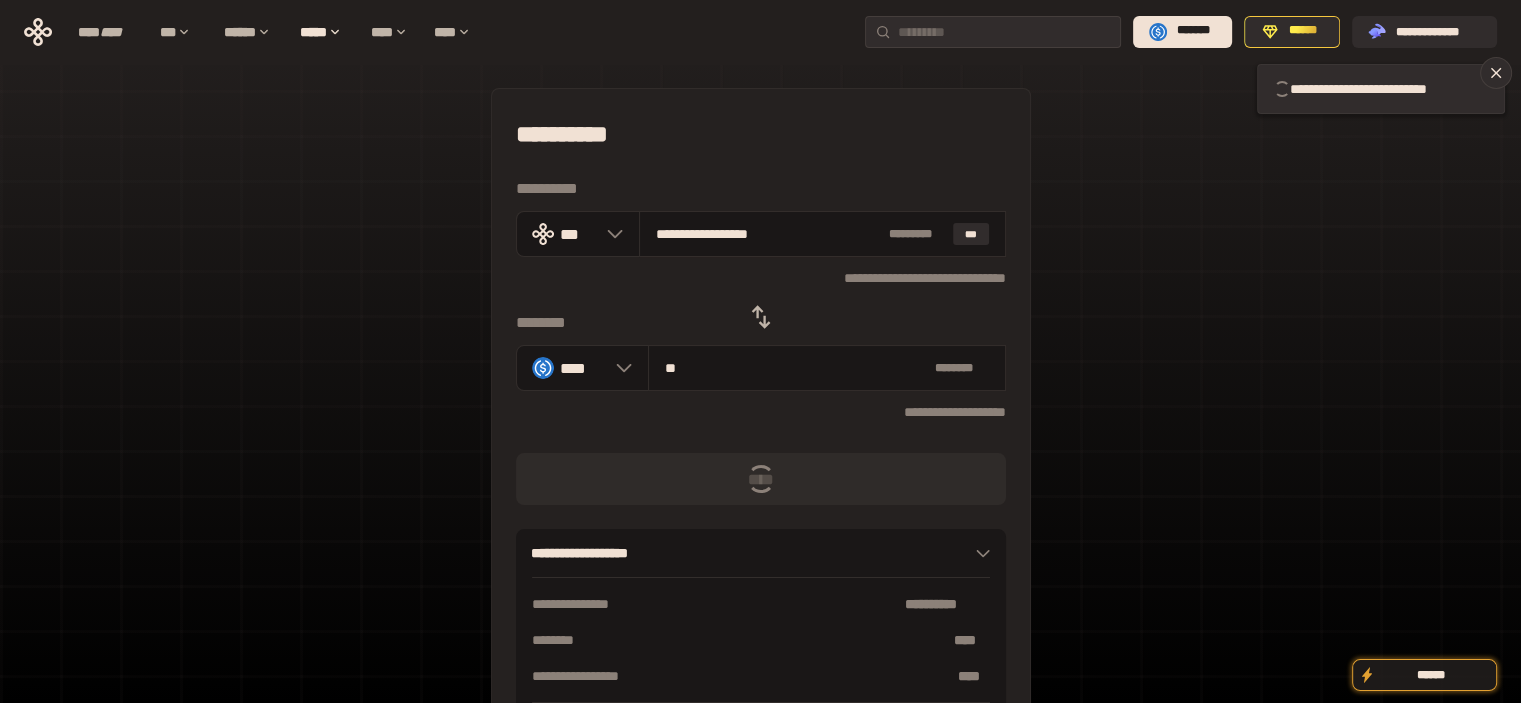 type 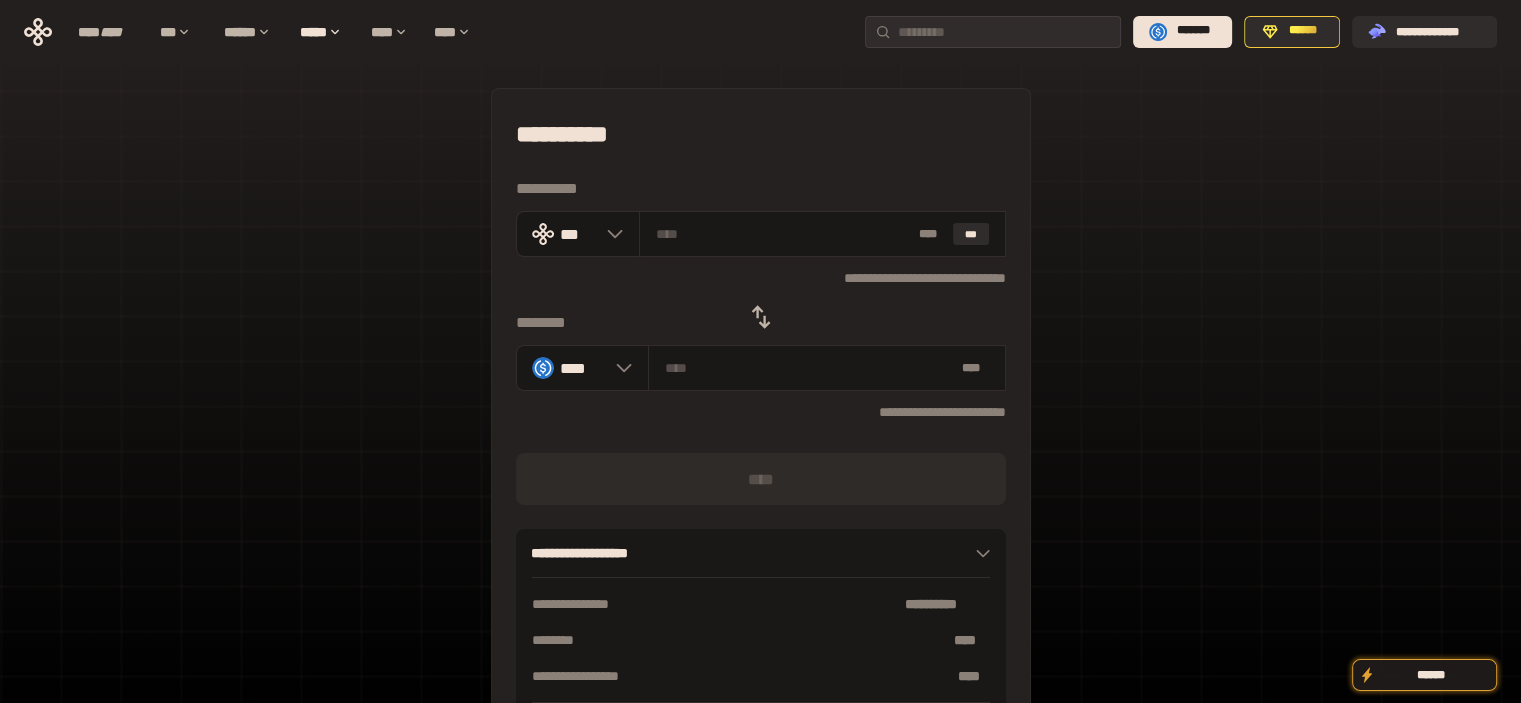 click on "**********" at bounding box center (761, 434) 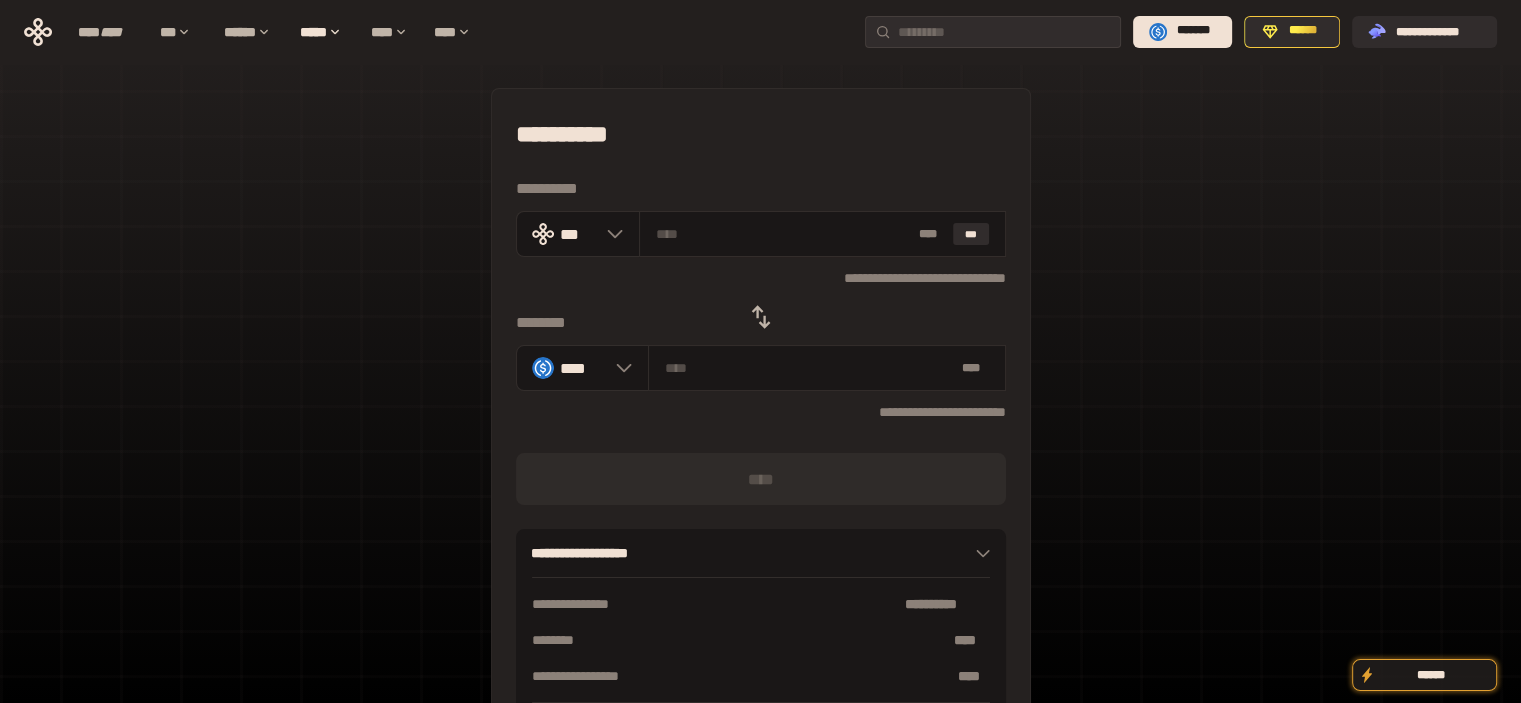click at bounding box center (761, 317) 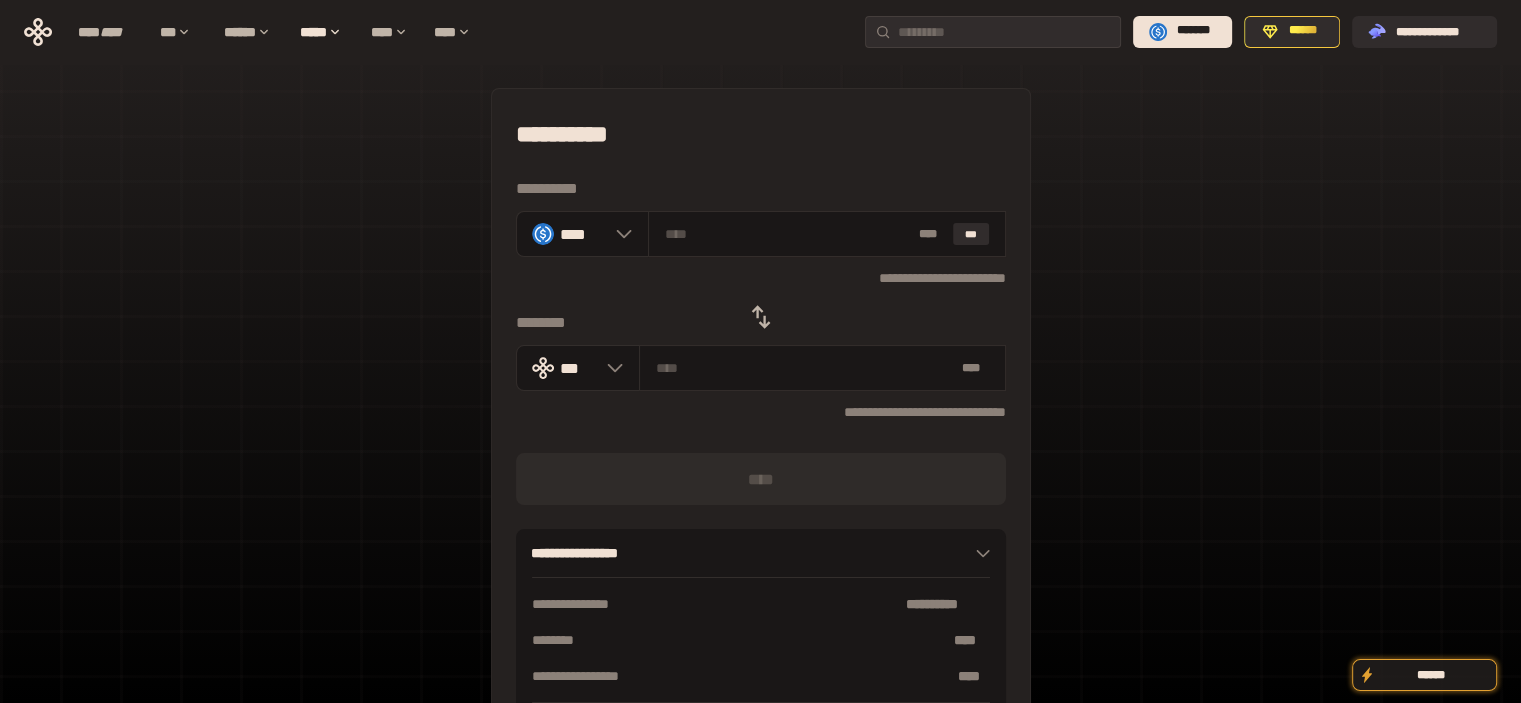 click on "**********" at bounding box center [761, 434] 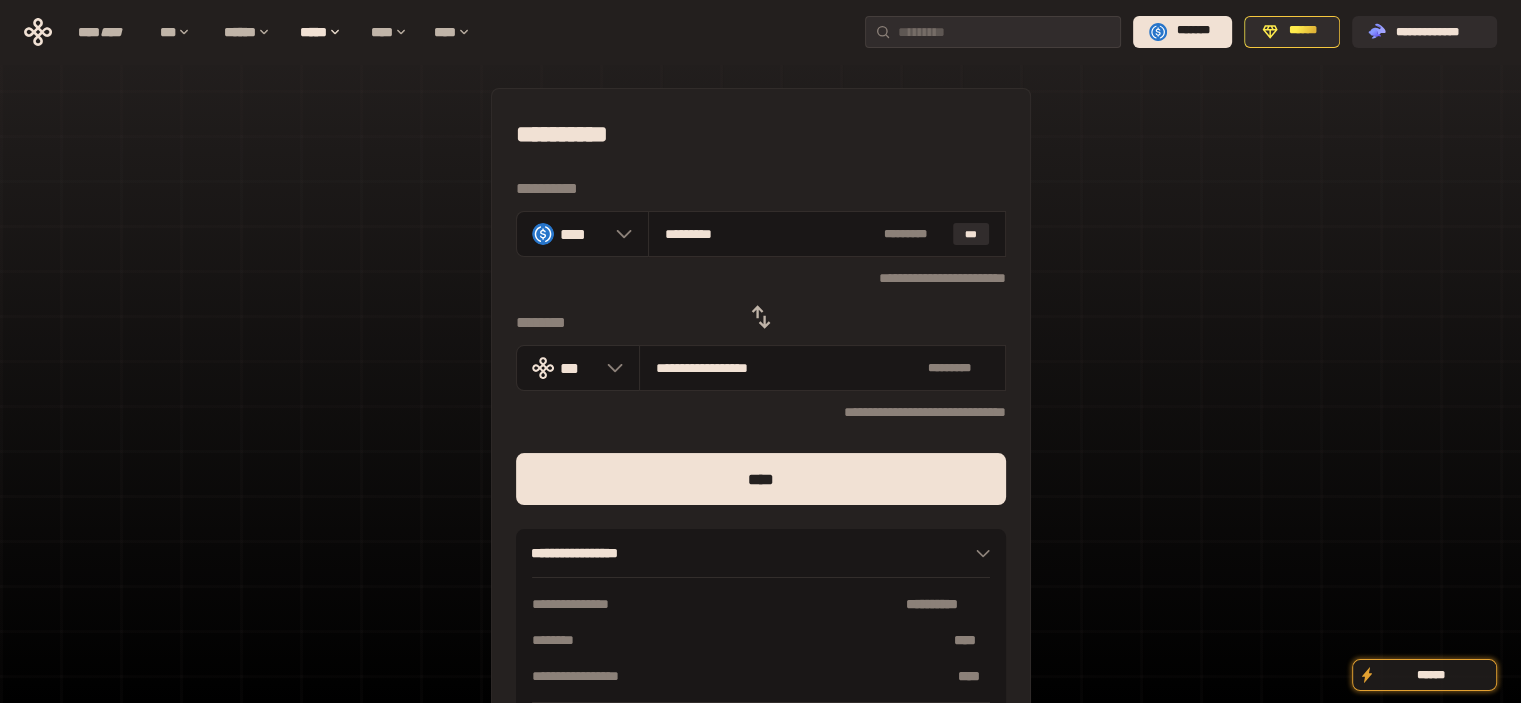 click on "****" at bounding box center (761, 479) 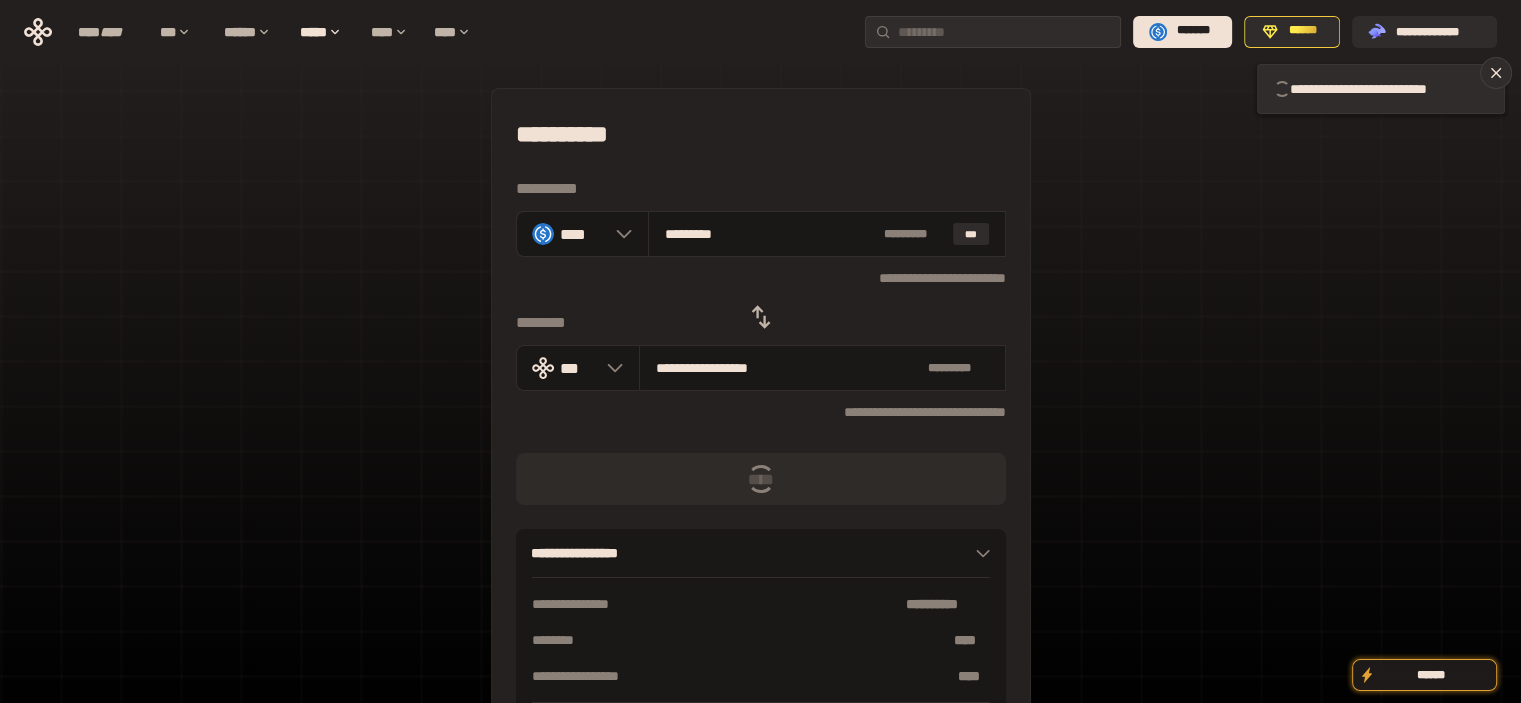 type 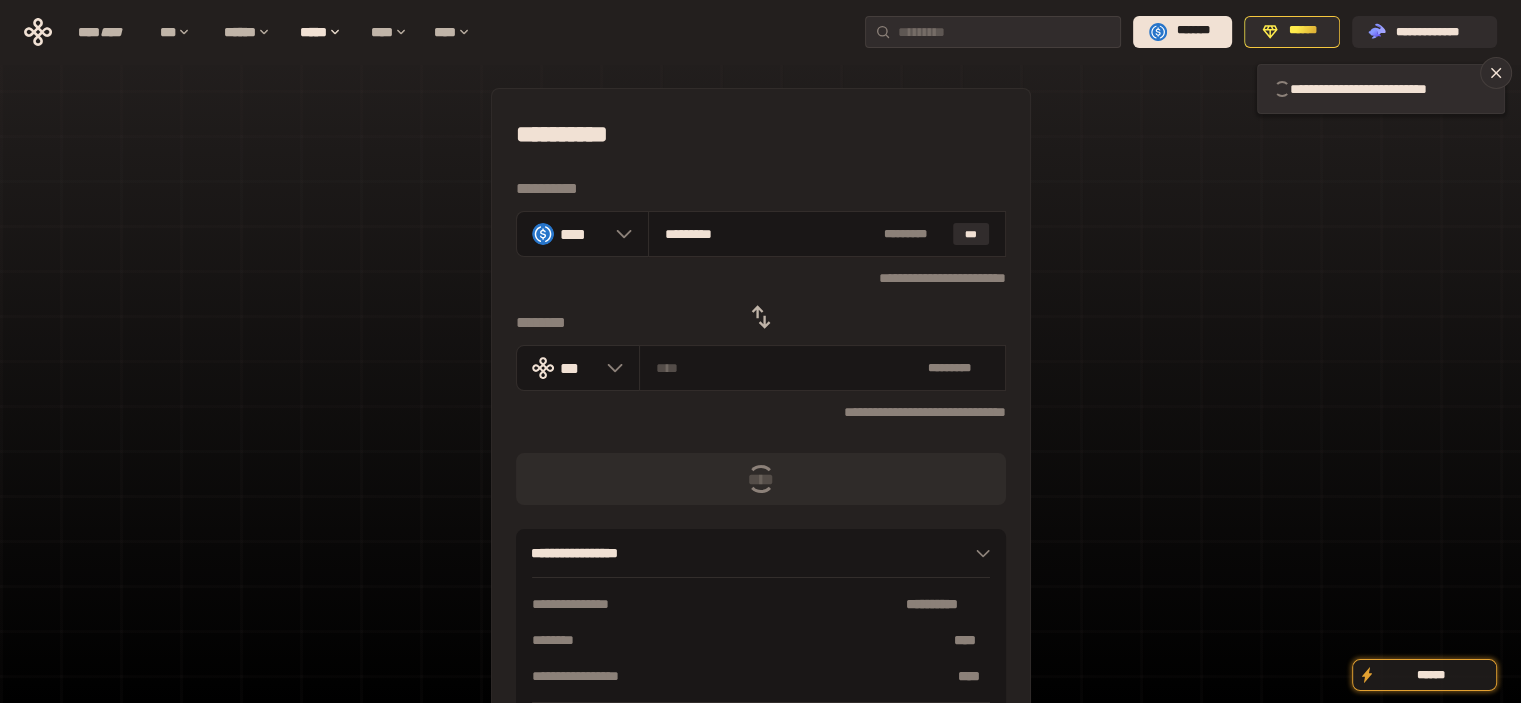 type 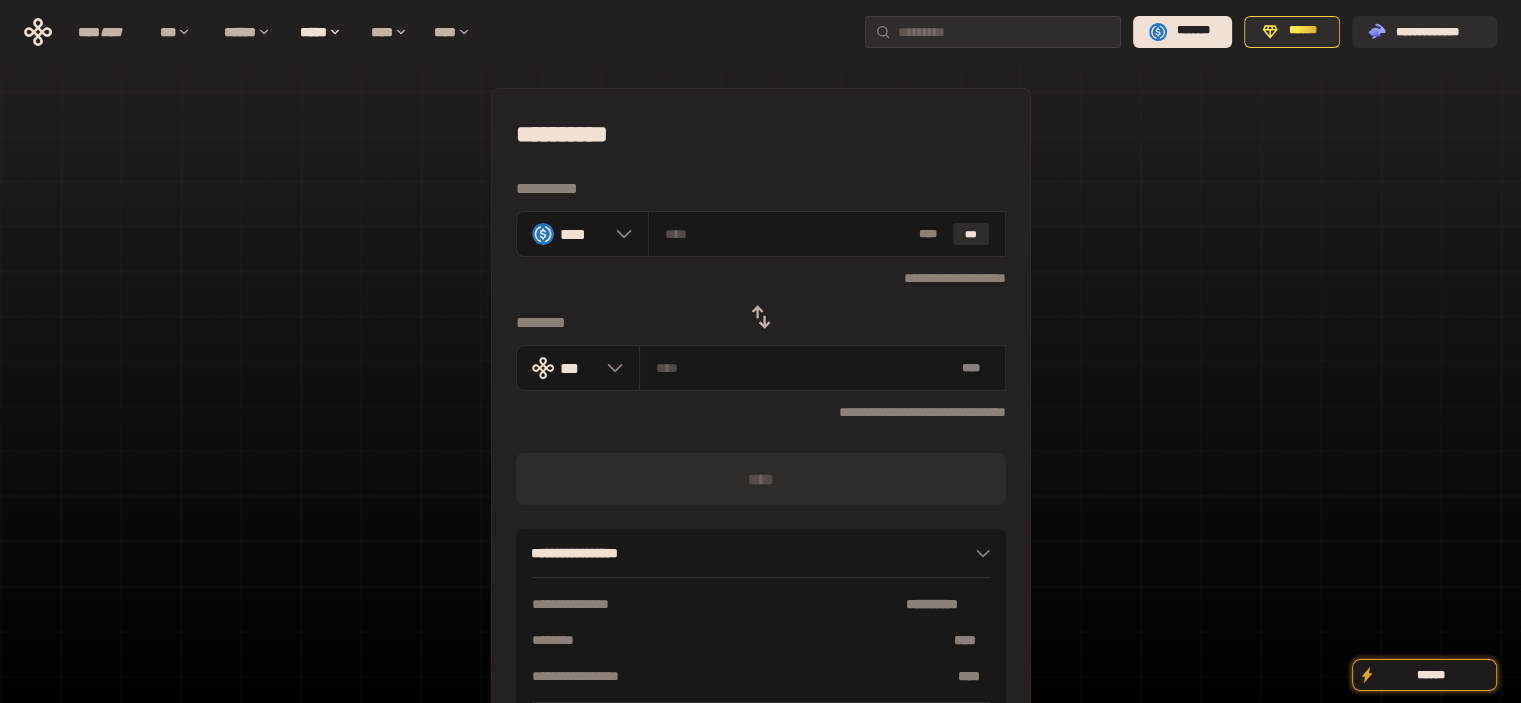 click on "**********" at bounding box center [761, 434] 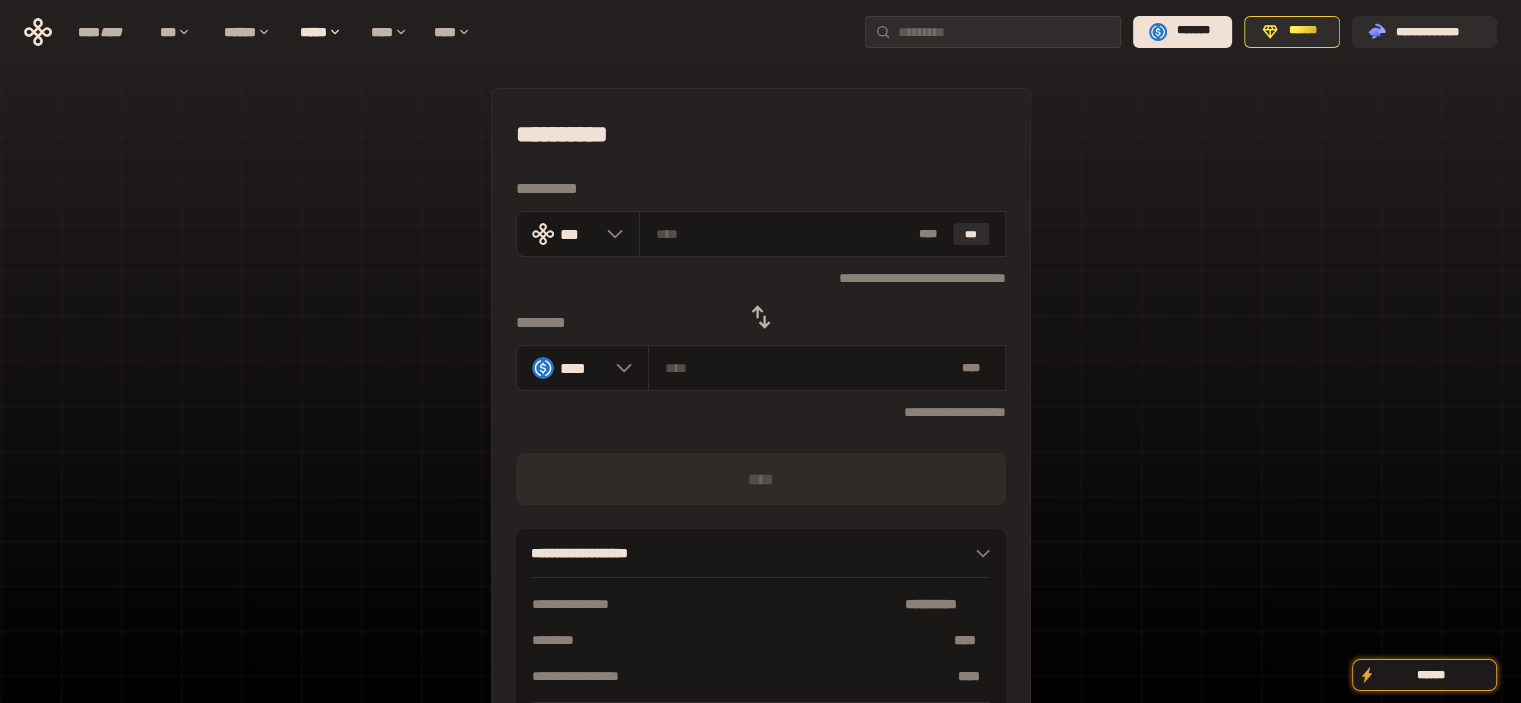 click on "**********" at bounding box center [761, 434] 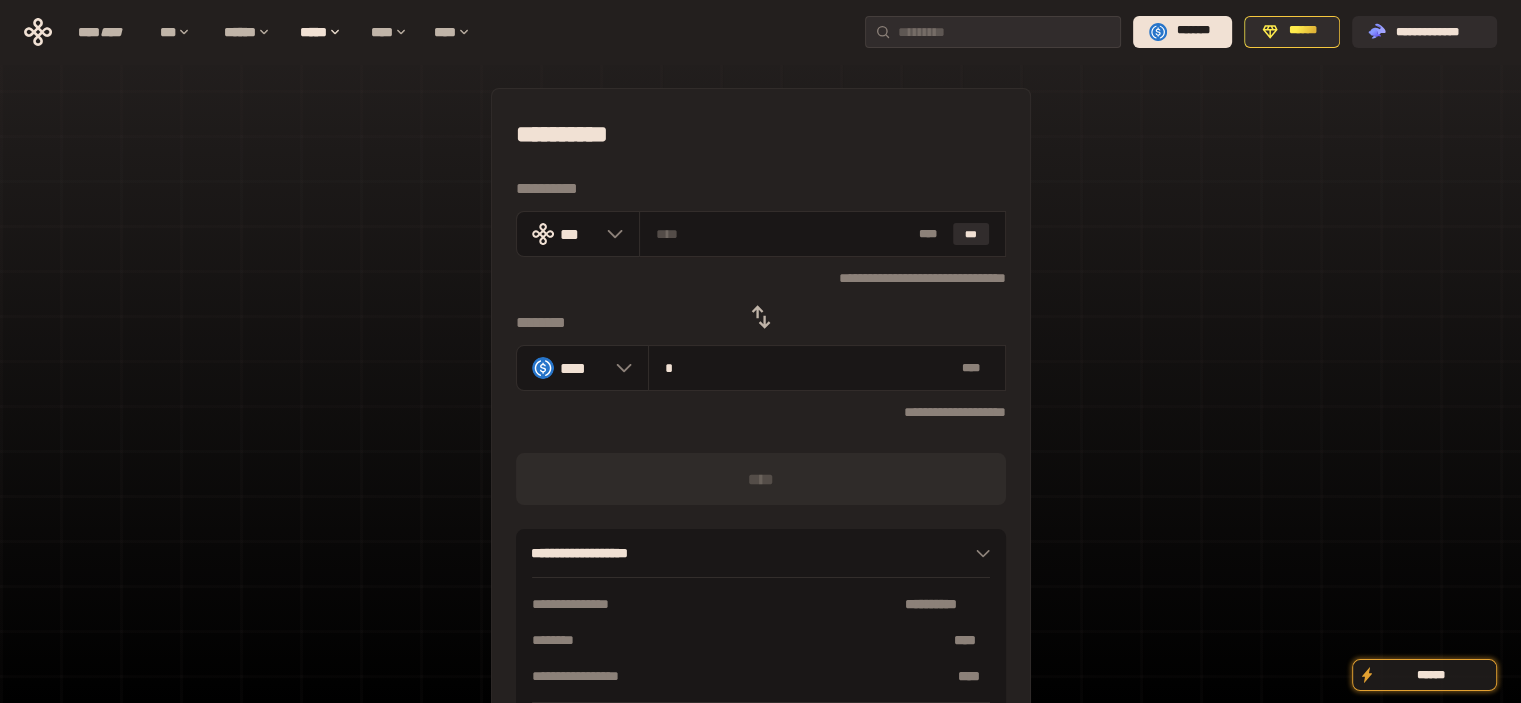 type on "**********" 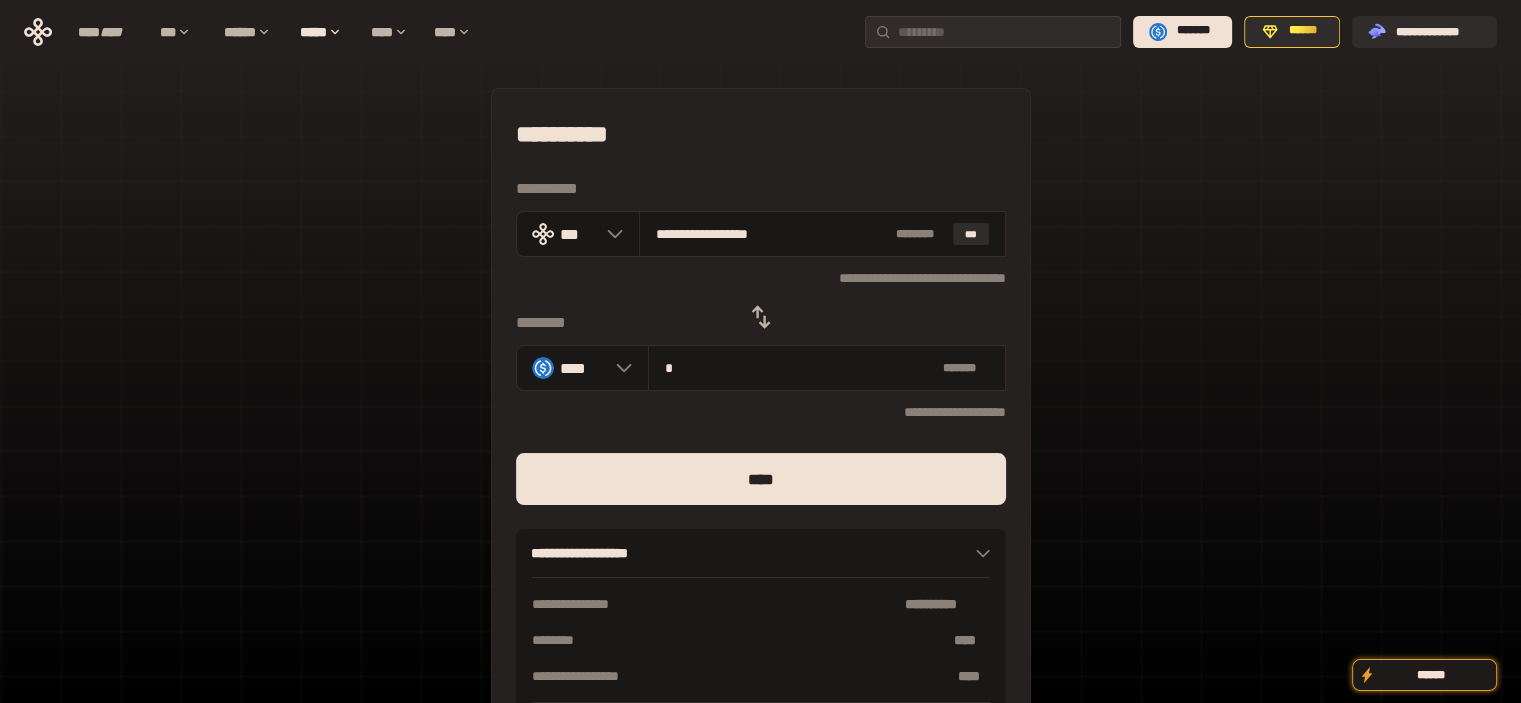 type on "**" 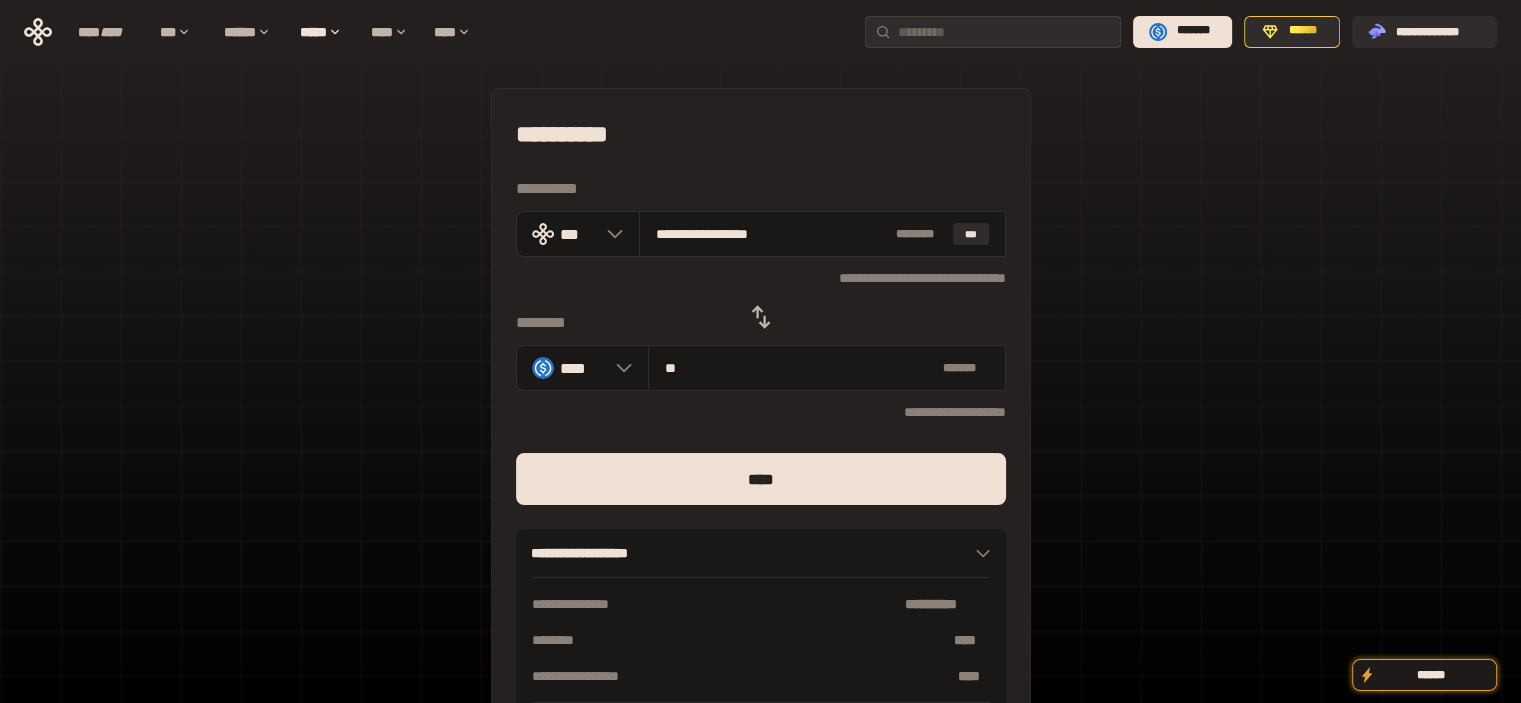 type on "**********" 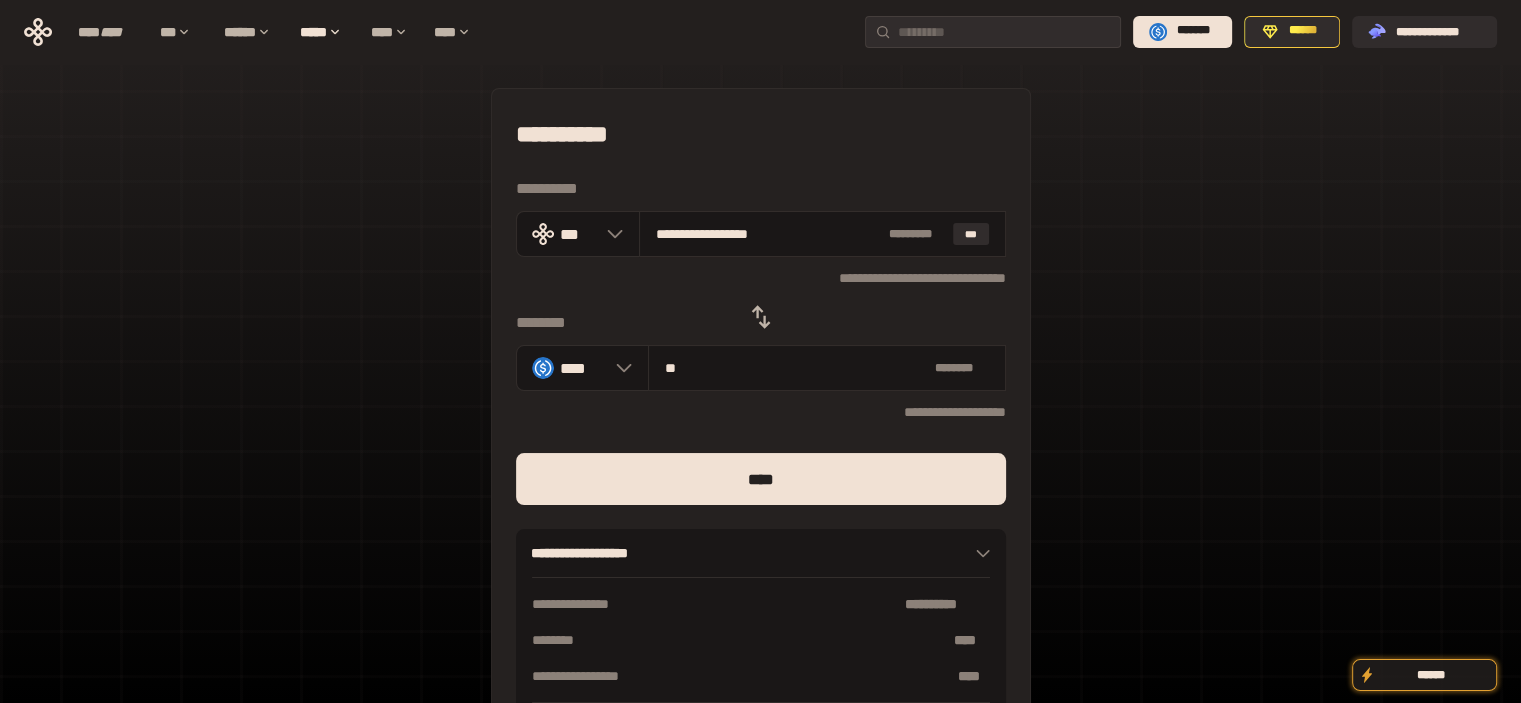click on "****" at bounding box center [761, 479] 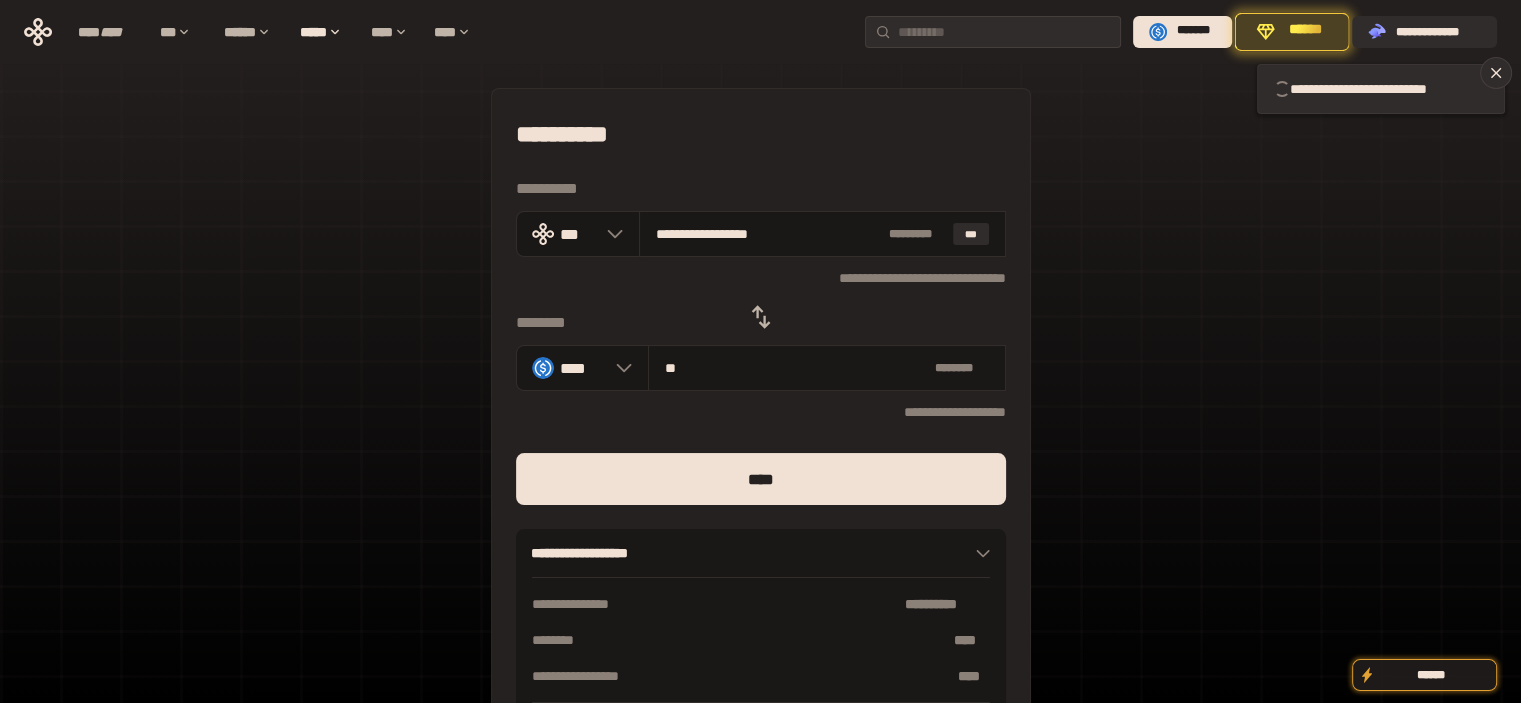 type 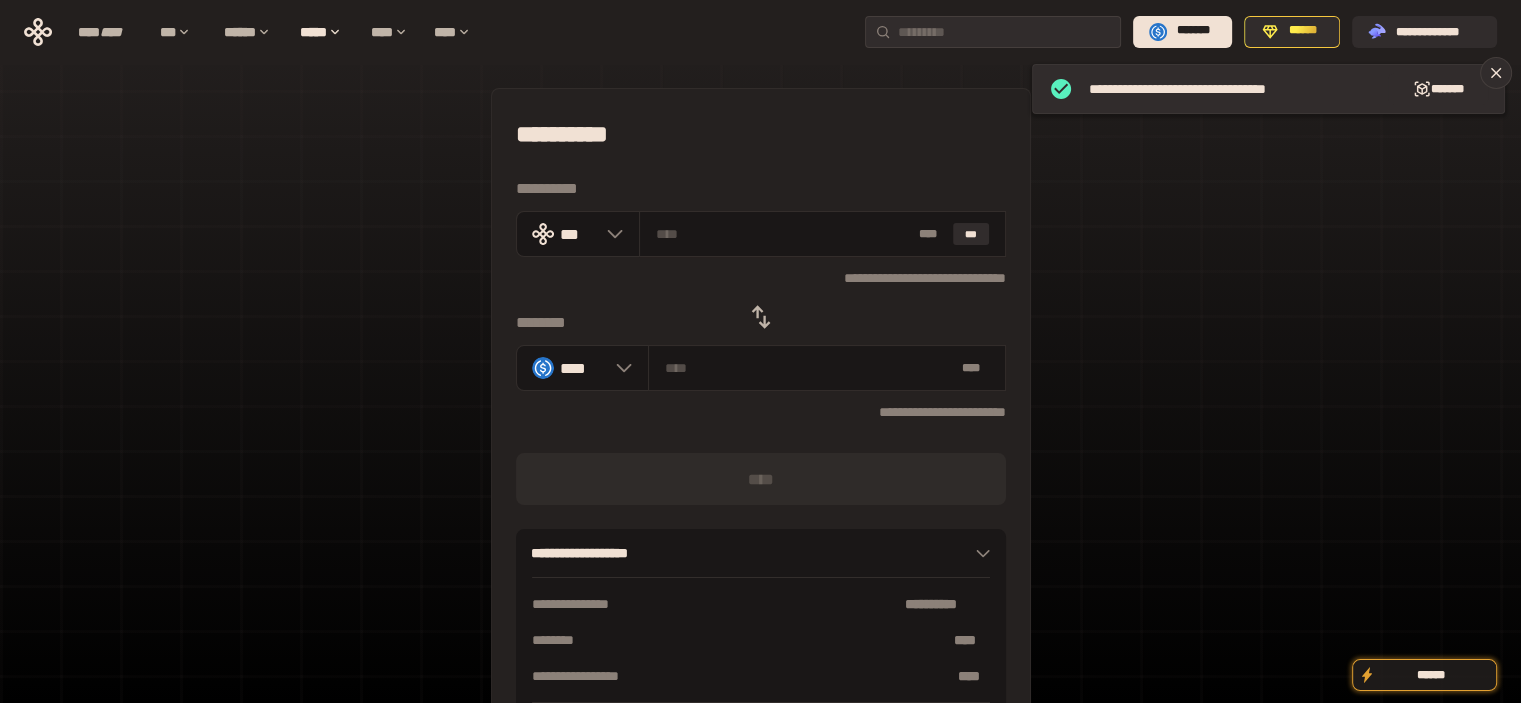 click on "**********" at bounding box center [761, 434] 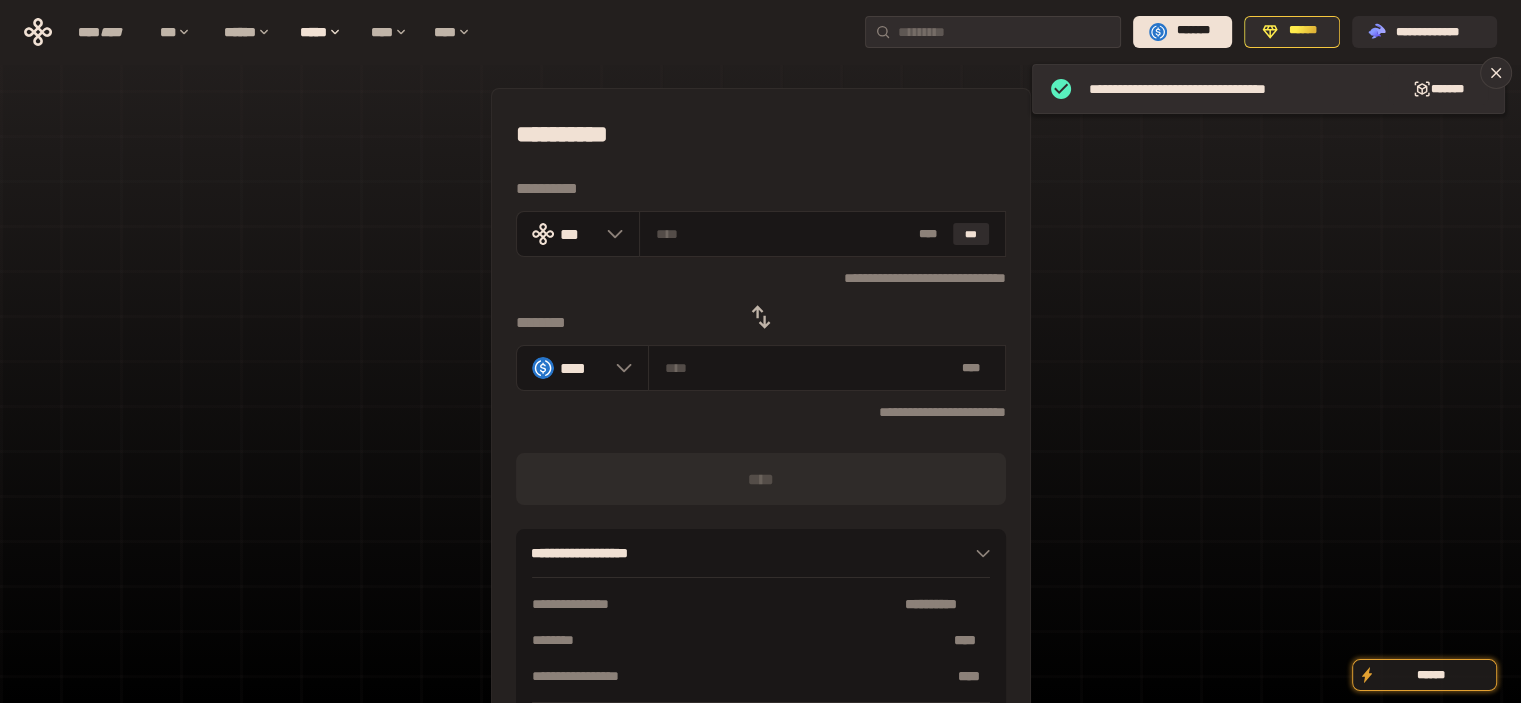 click at bounding box center (761, 317) 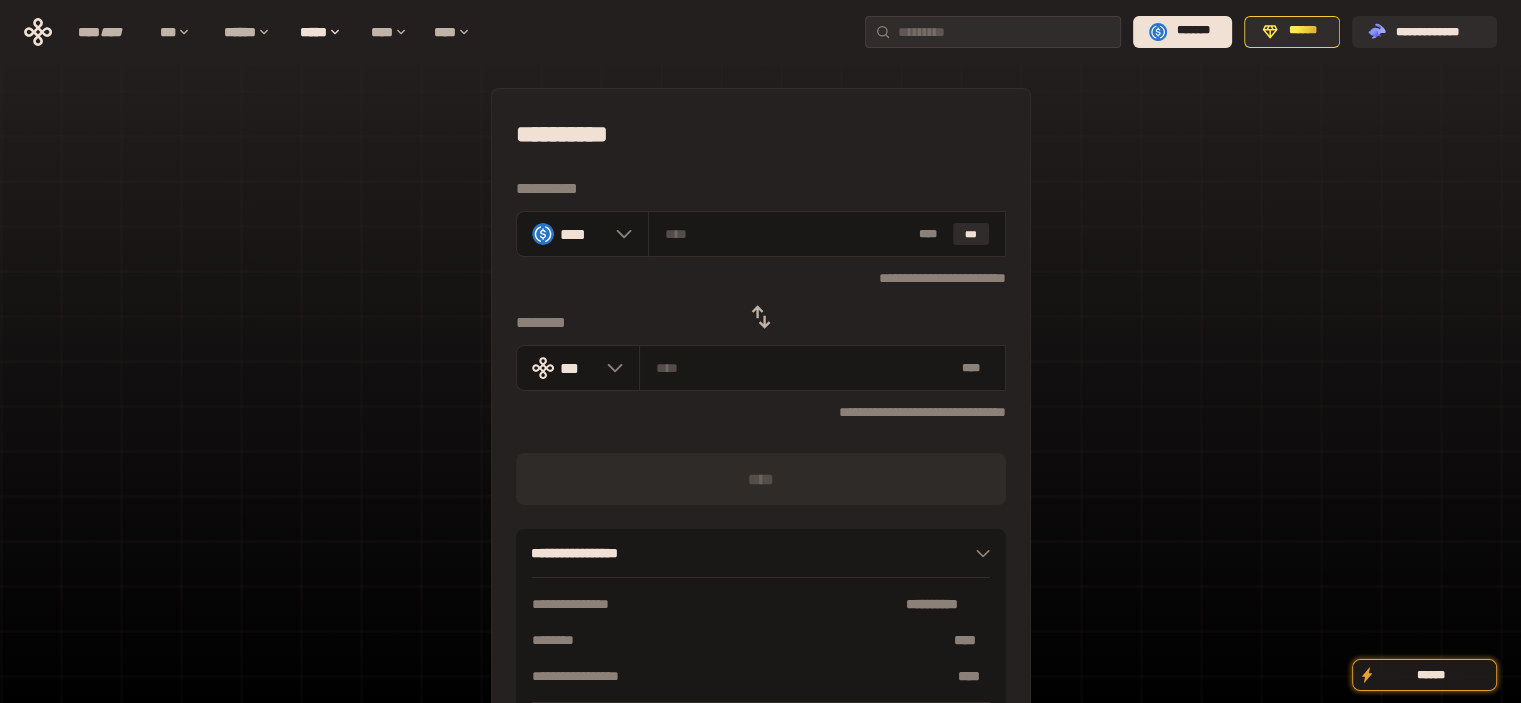 click on "**********" at bounding box center (761, 434) 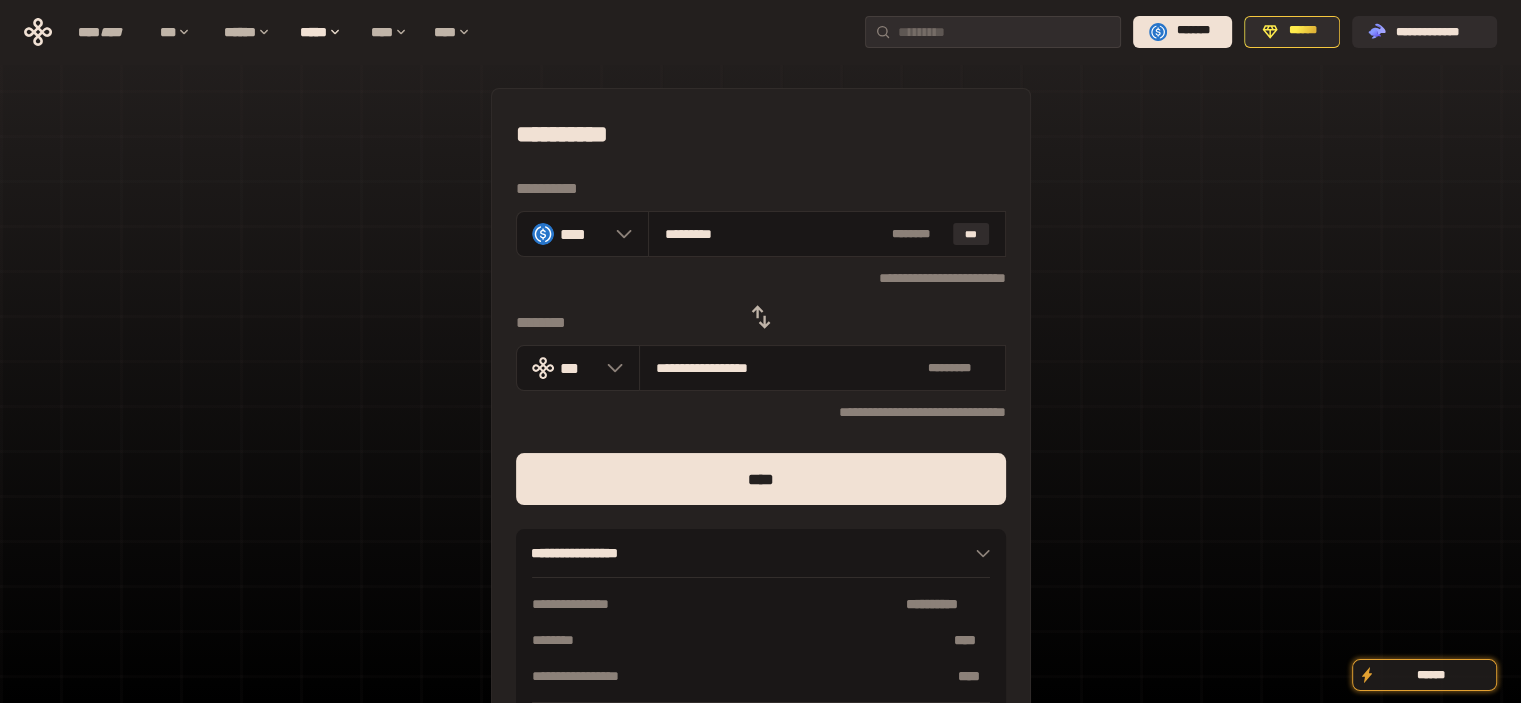 click on "****" at bounding box center [761, 479] 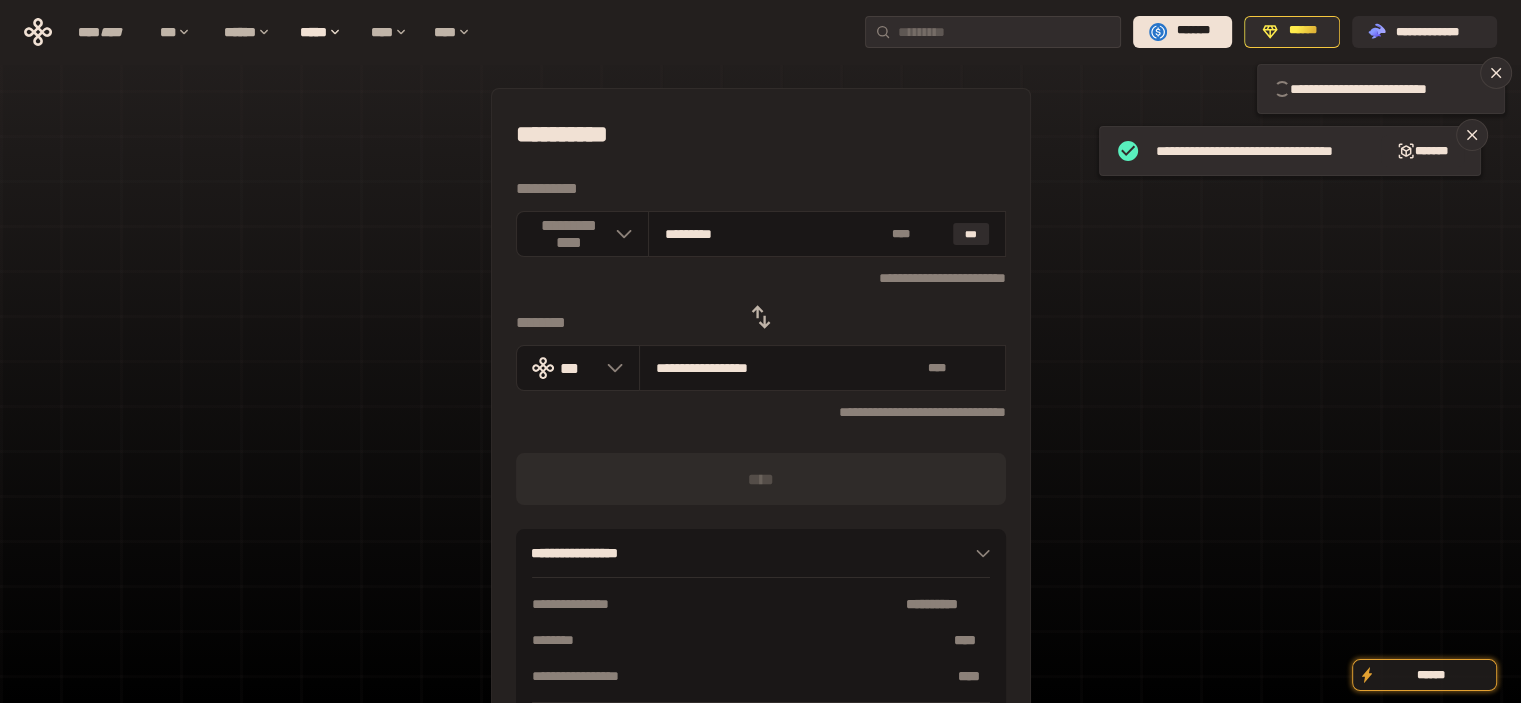 type 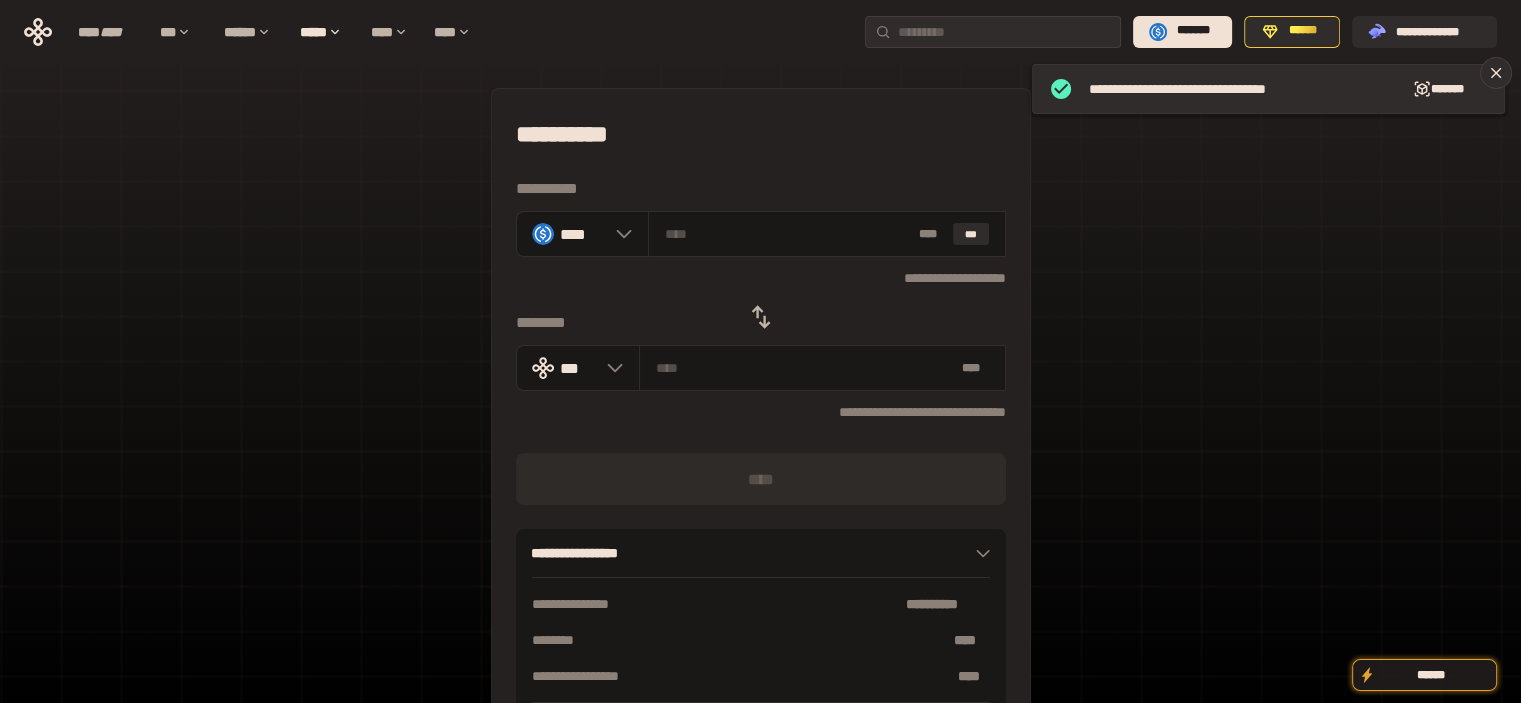 click on "**********" at bounding box center [761, 434] 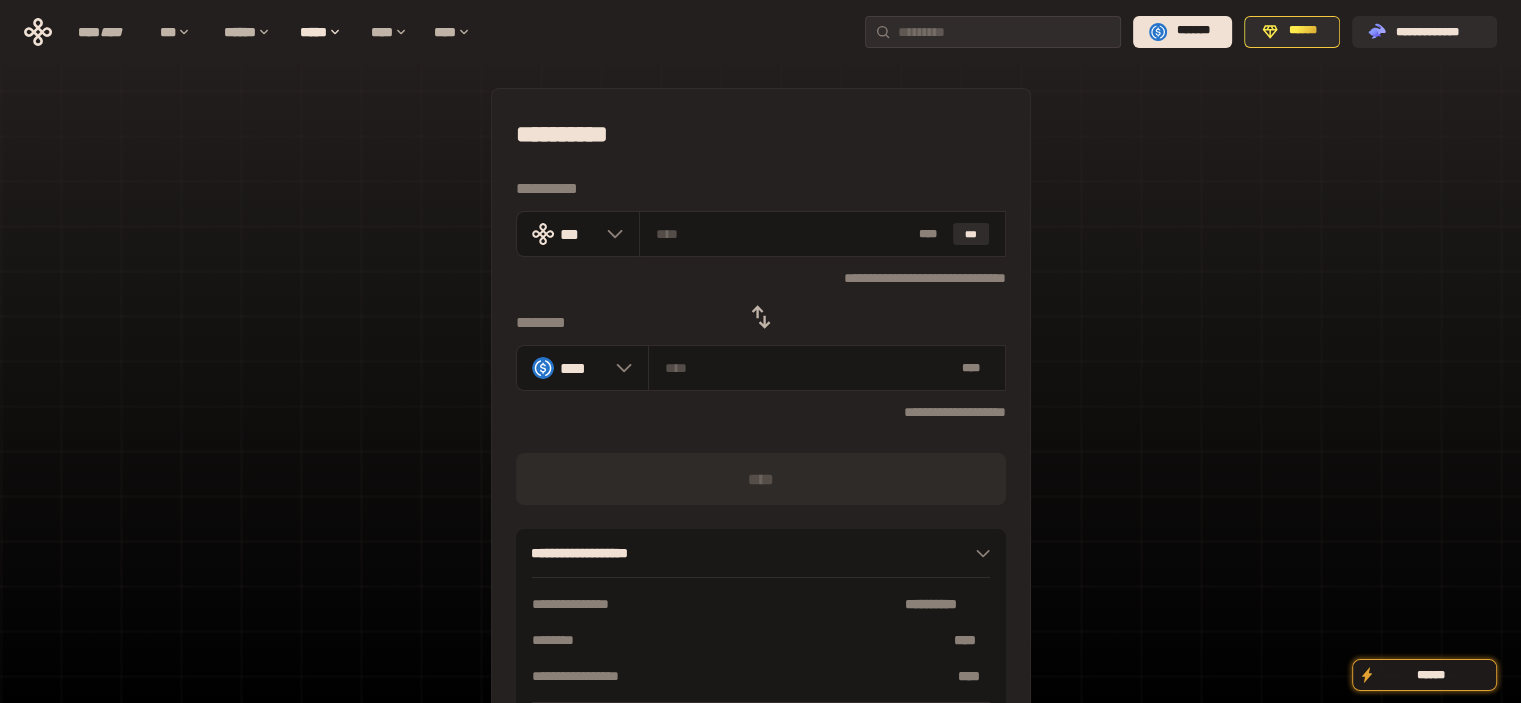 click on "**********" at bounding box center [761, 434] 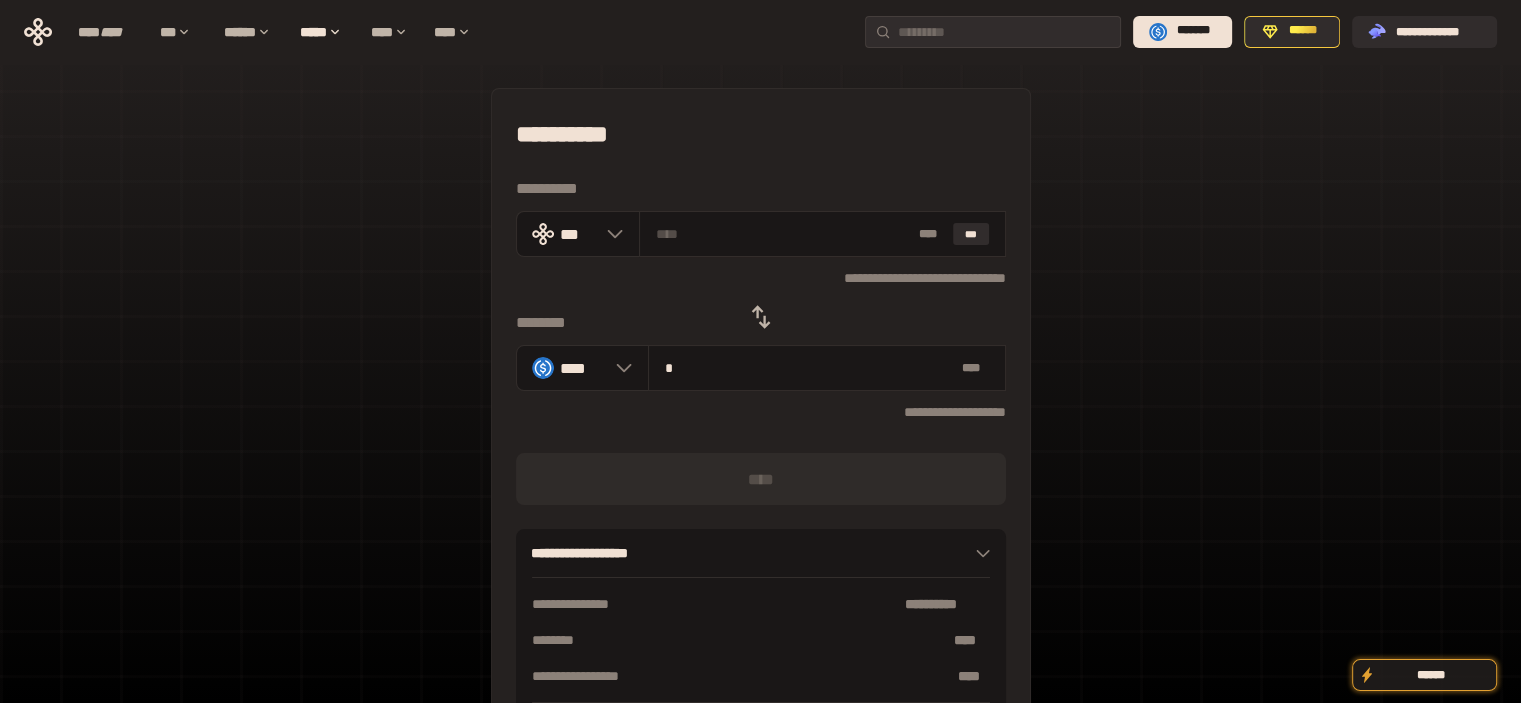 type on "**********" 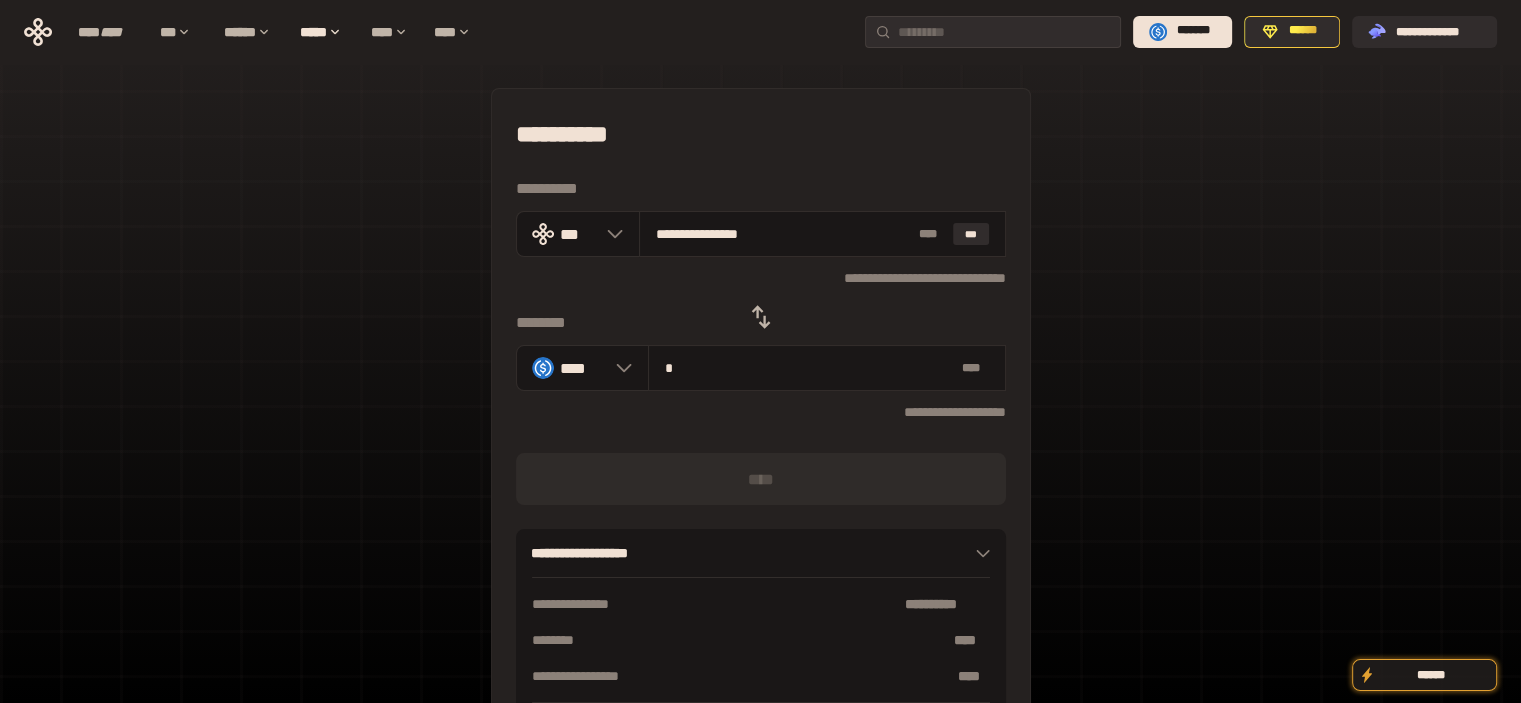 type on "**" 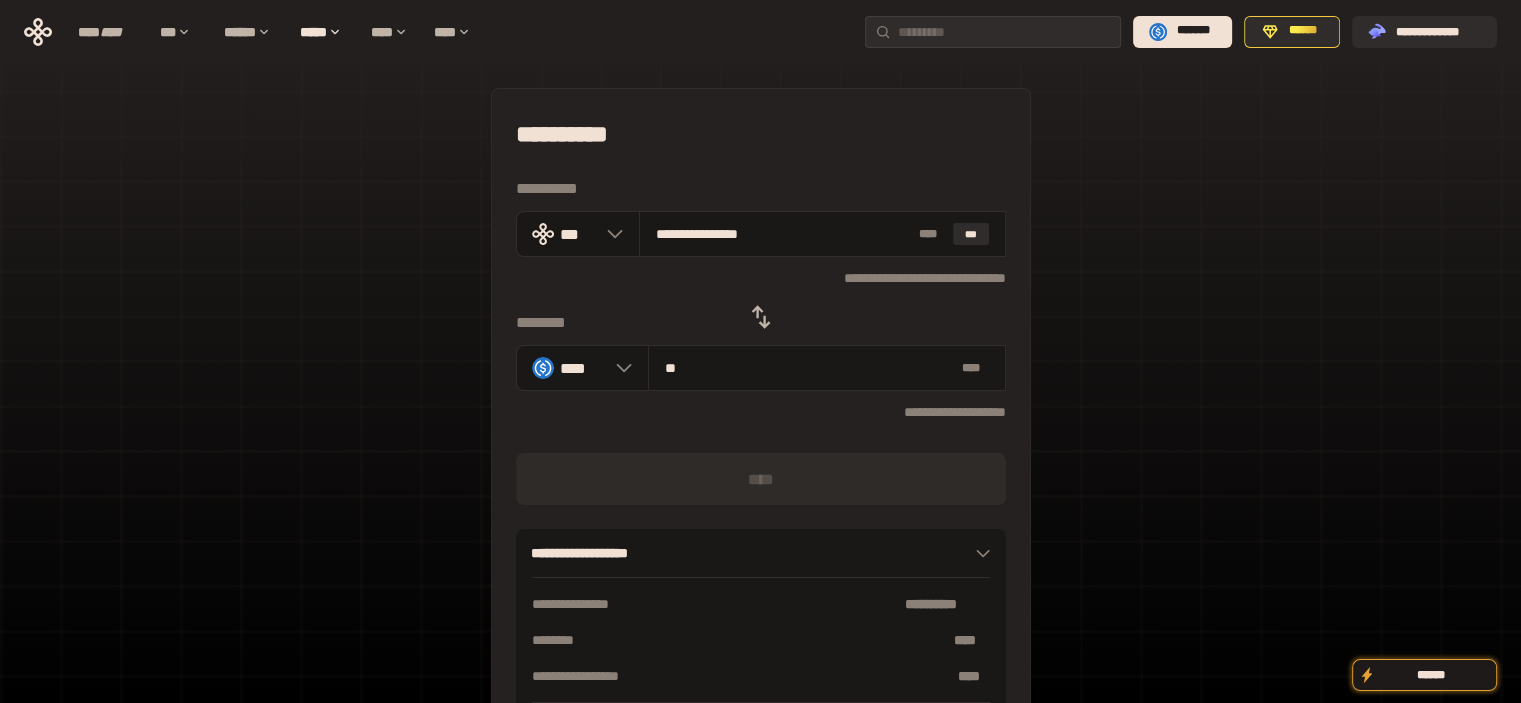 type on "**********" 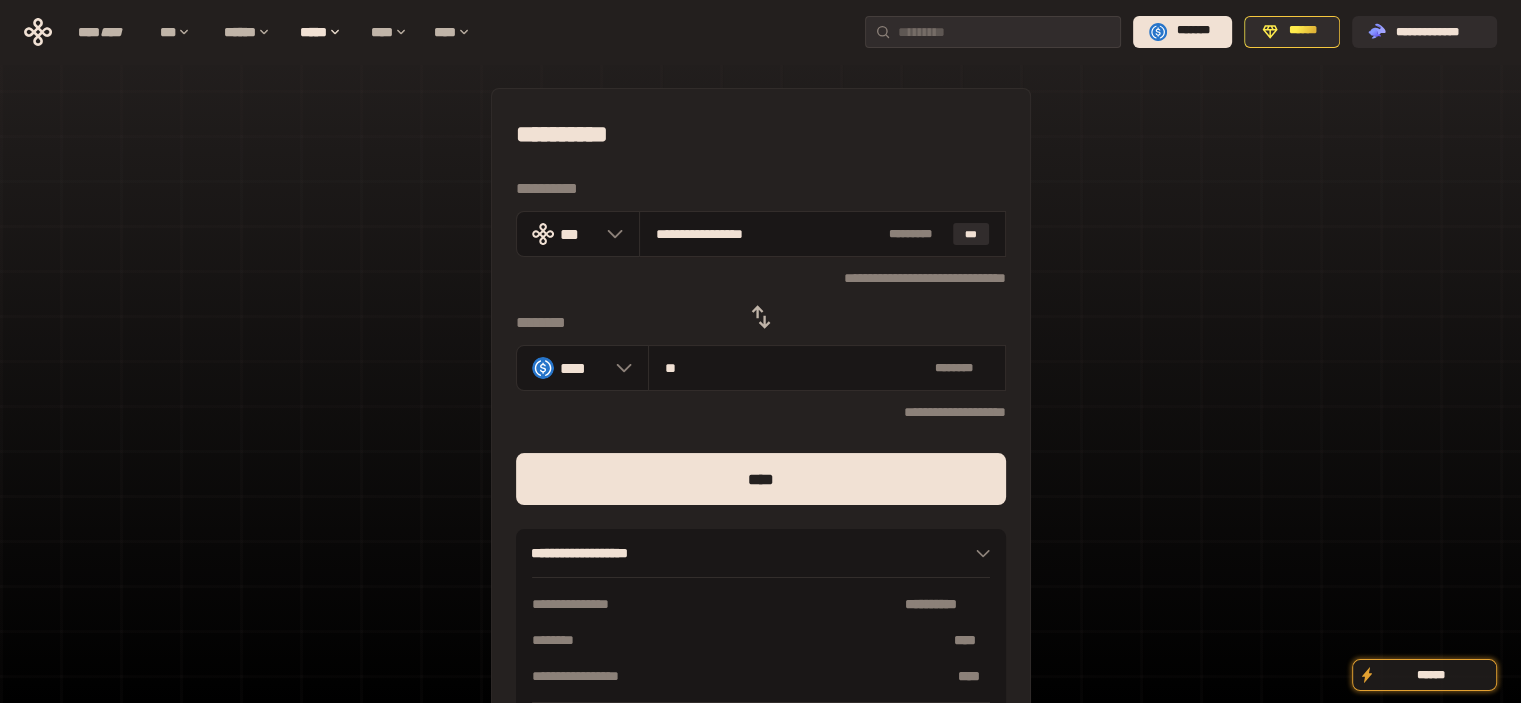 type on "**" 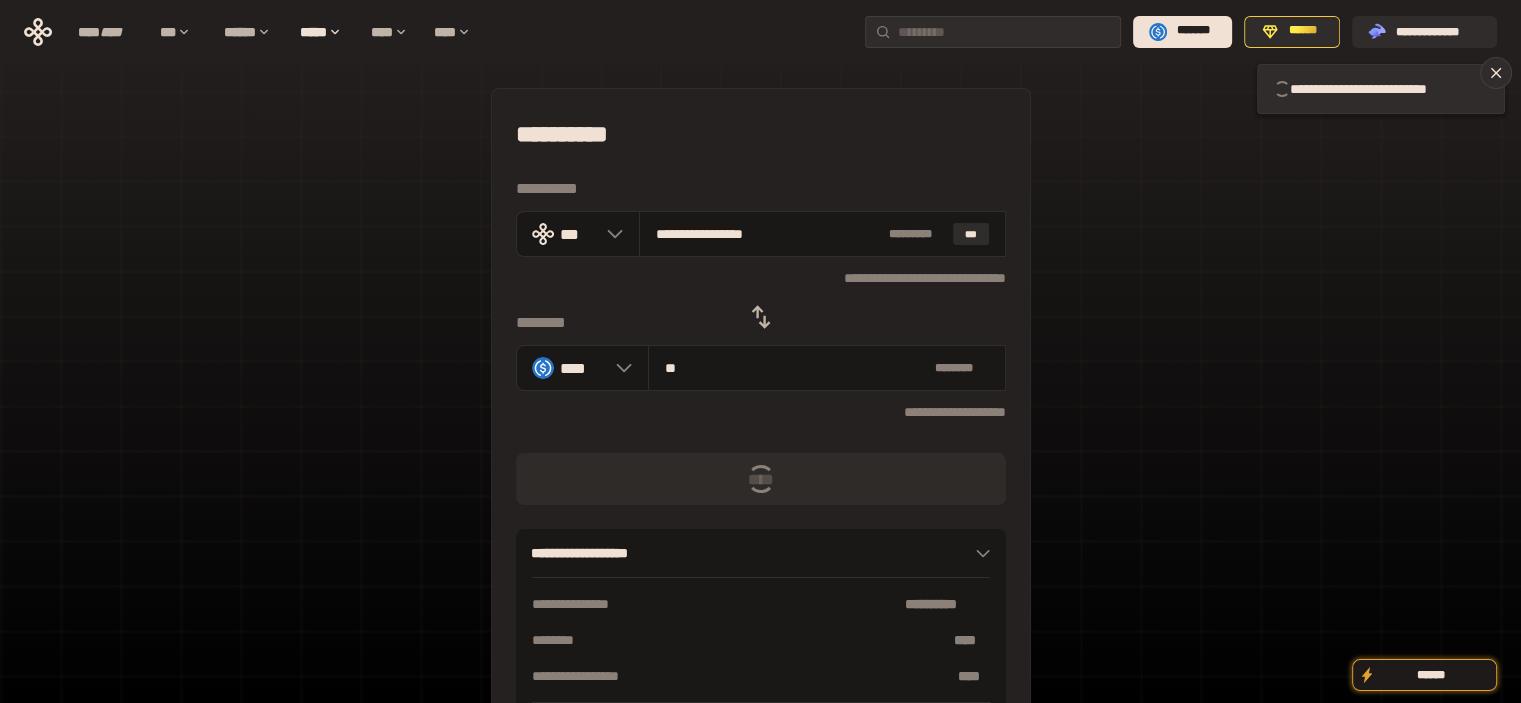 type 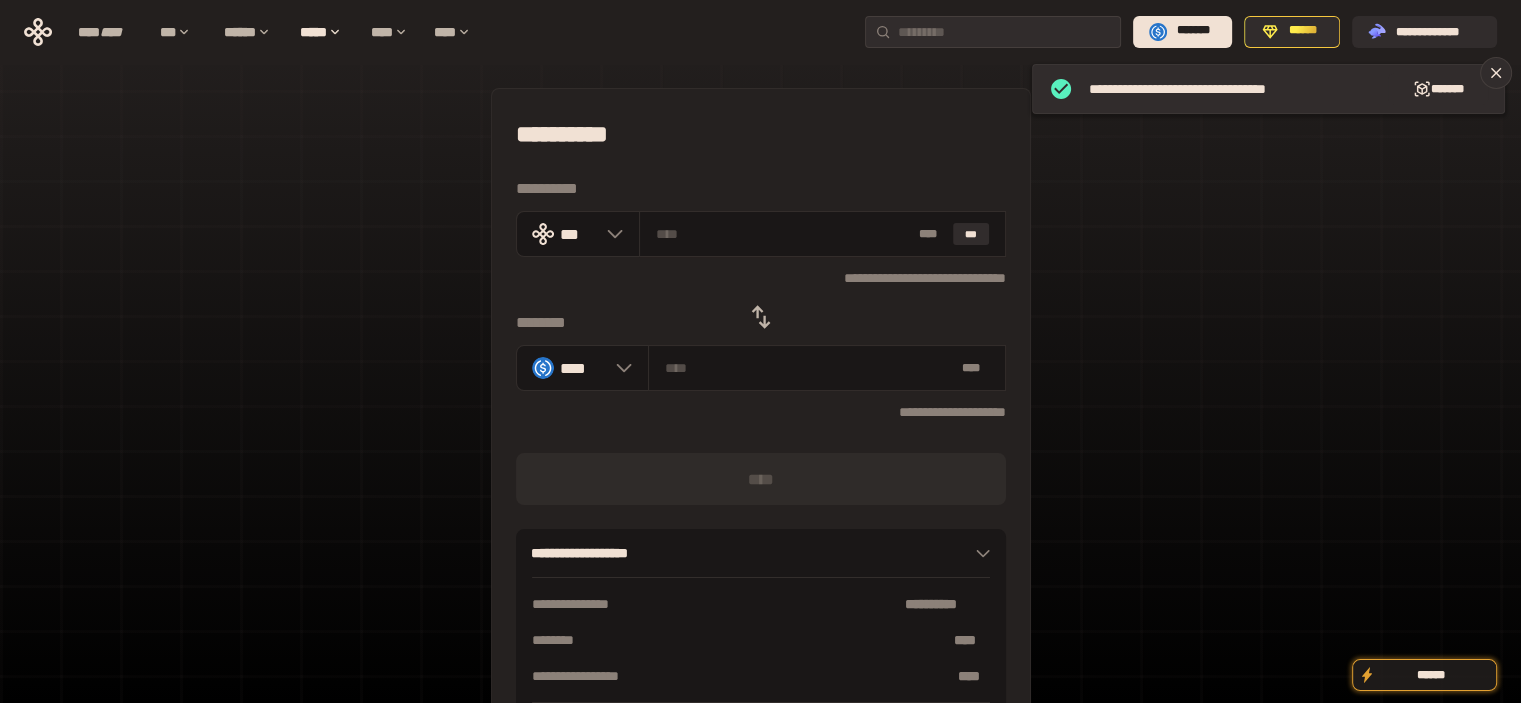 click on "**********" at bounding box center [761, 434] 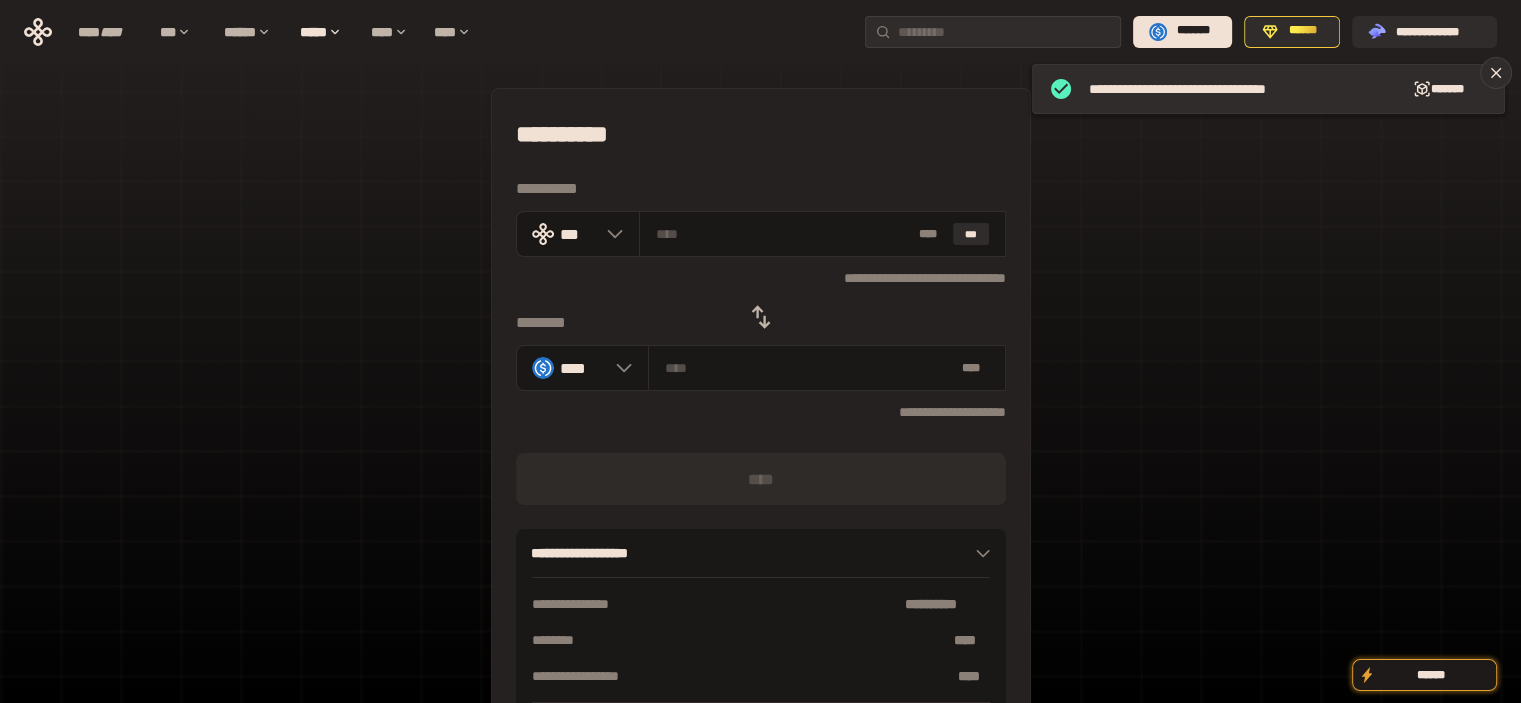 click at bounding box center [761, 317] 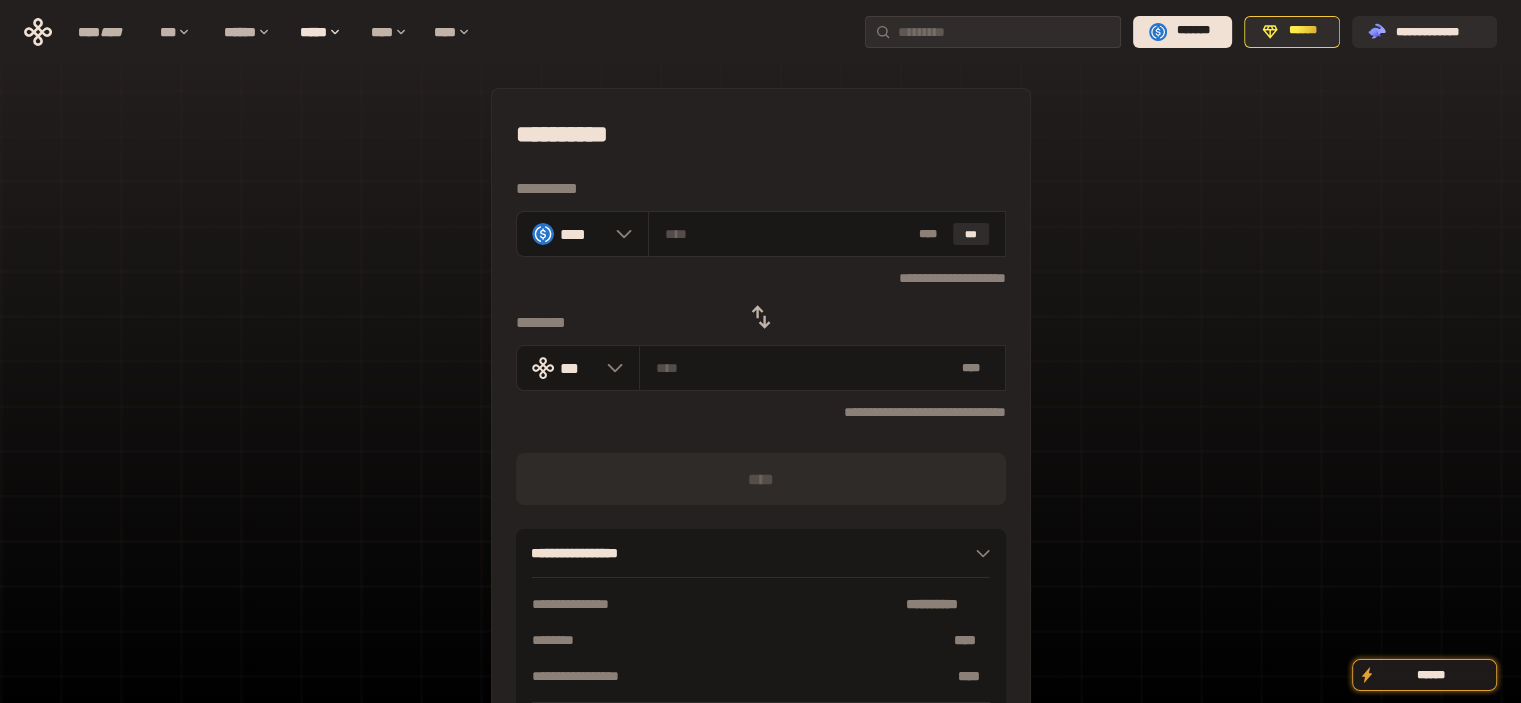 click on "**********" at bounding box center (761, 434) 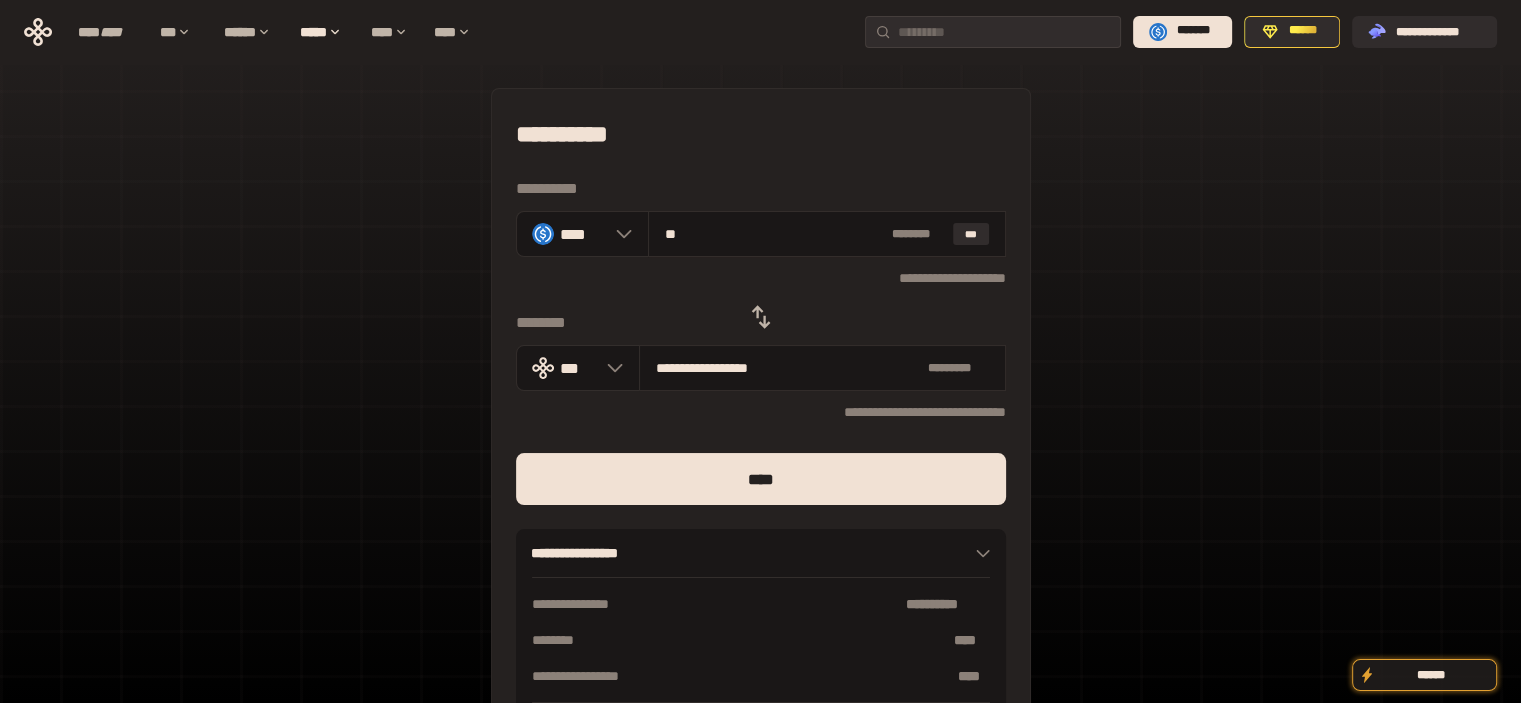 click on "****" at bounding box center [761, 479] 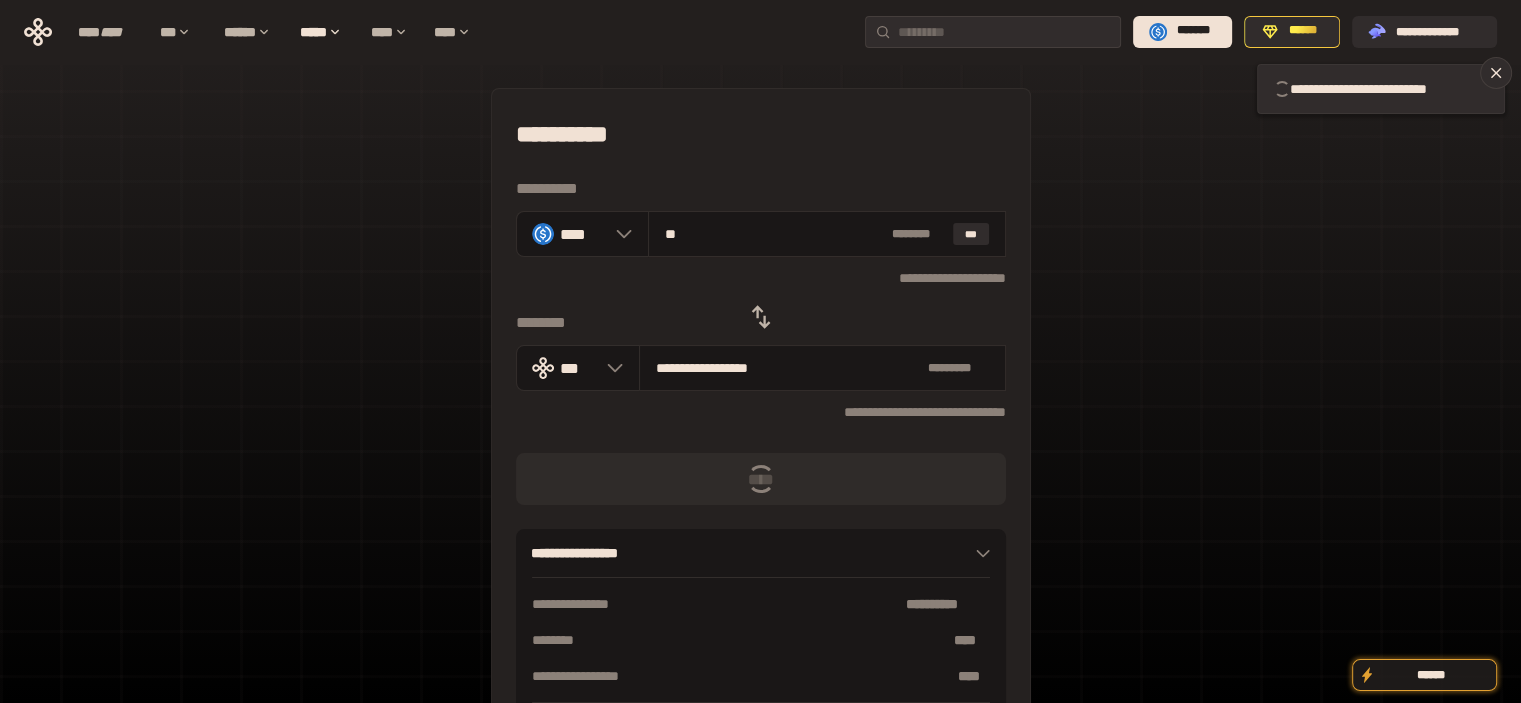 type 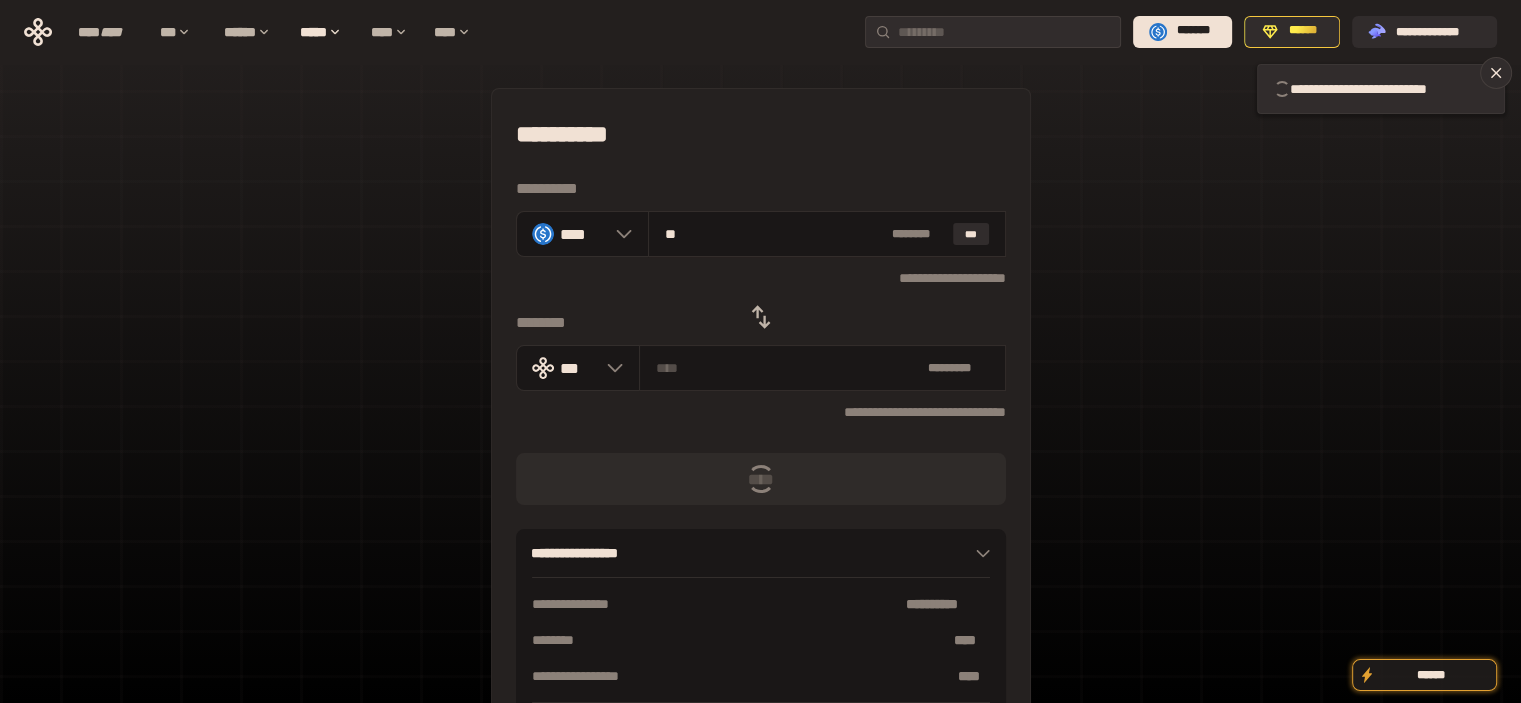 type 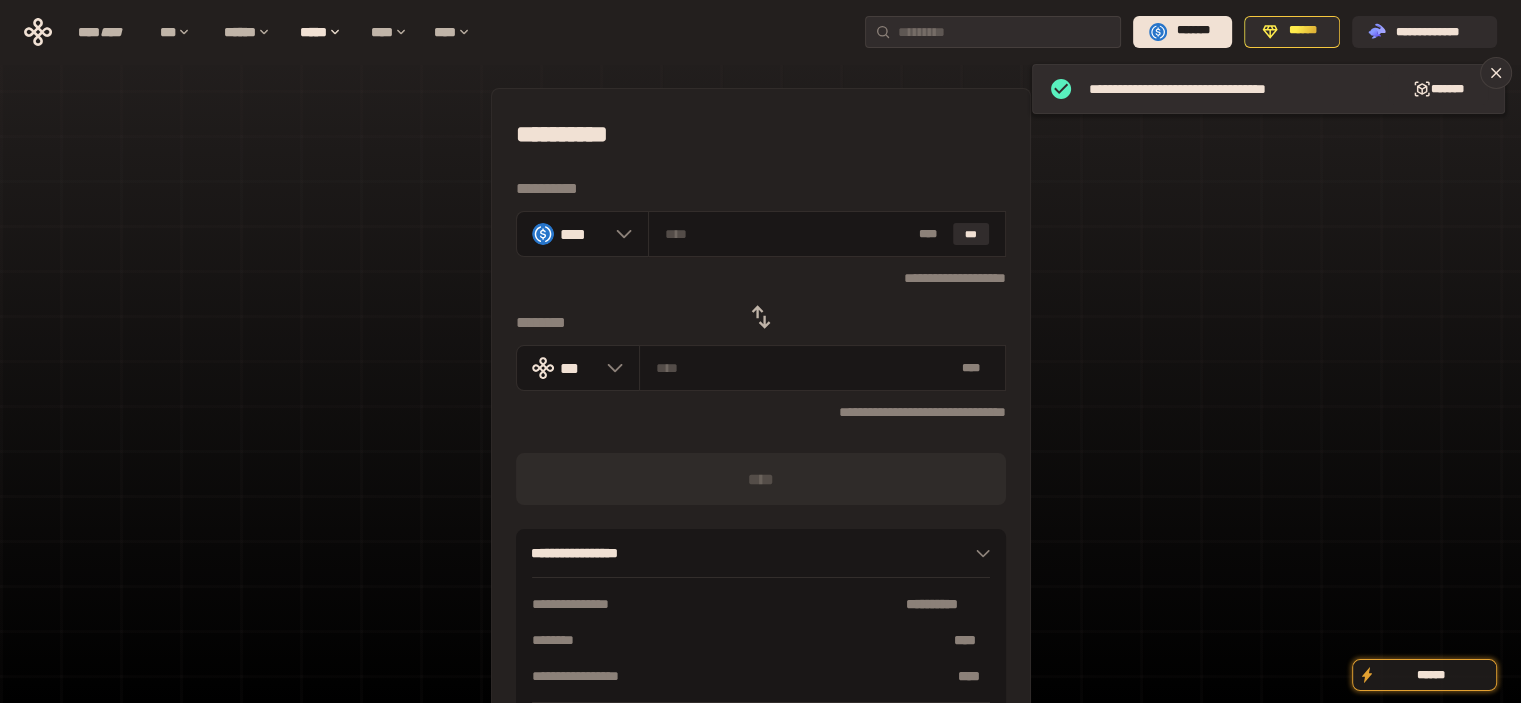 click on "**********" at bounding box center [761, 434] 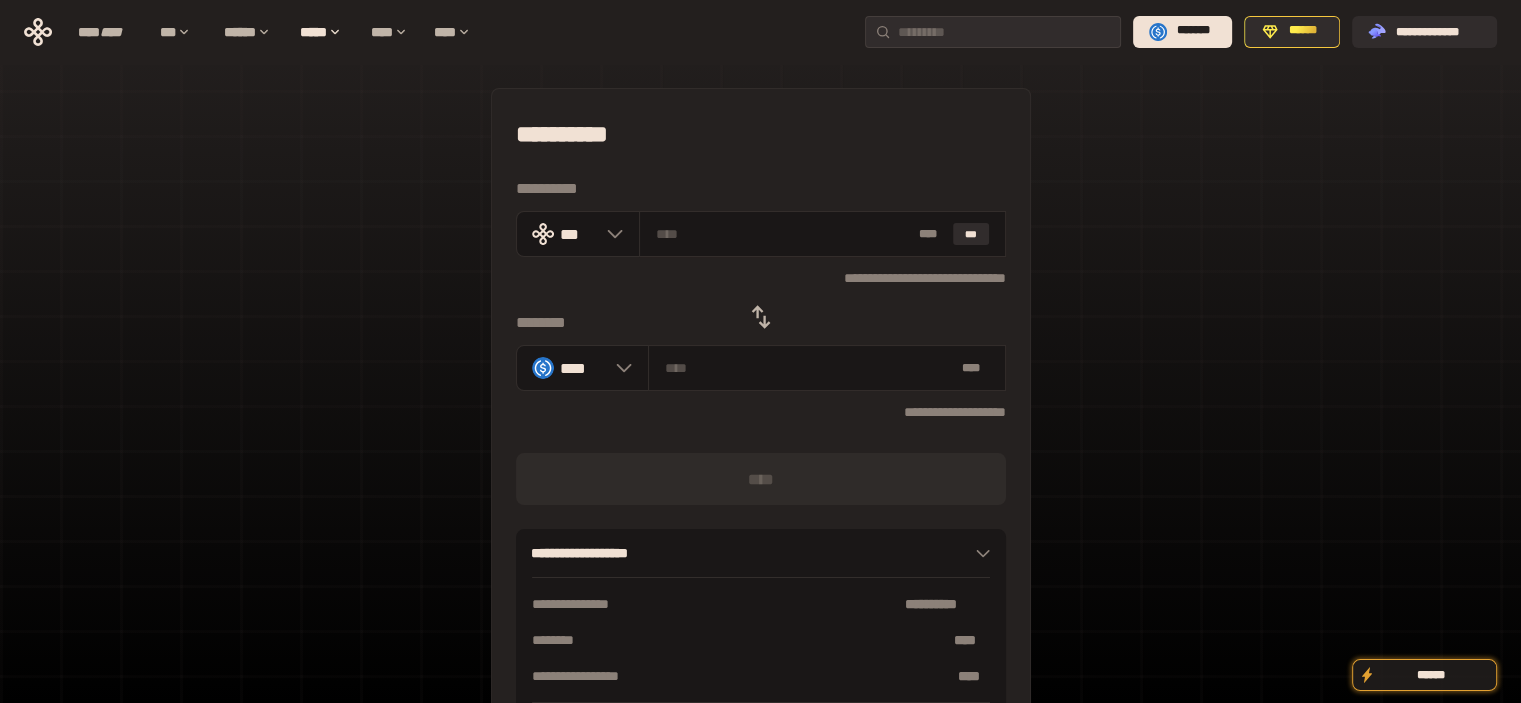 click on "**********" at bounding box center (761, 434) 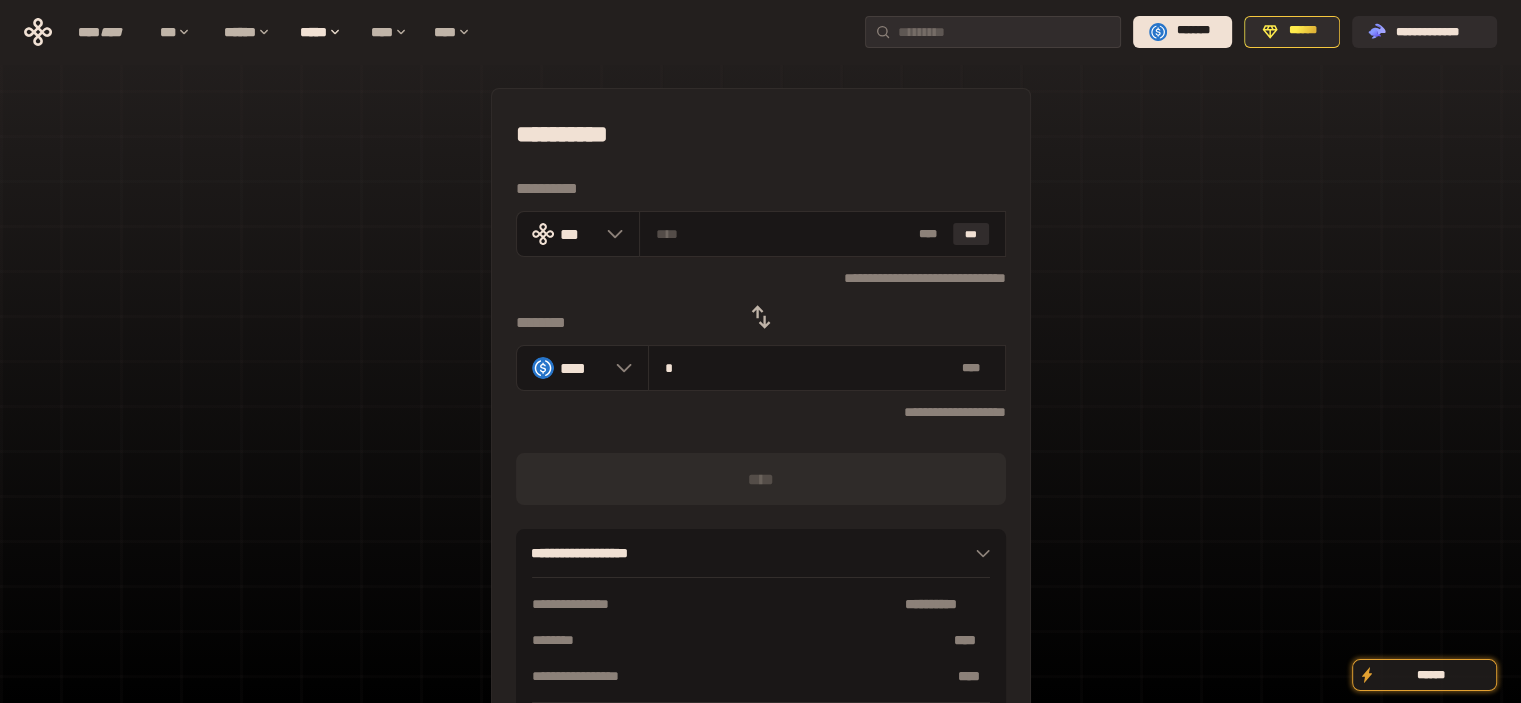 type on "**********" 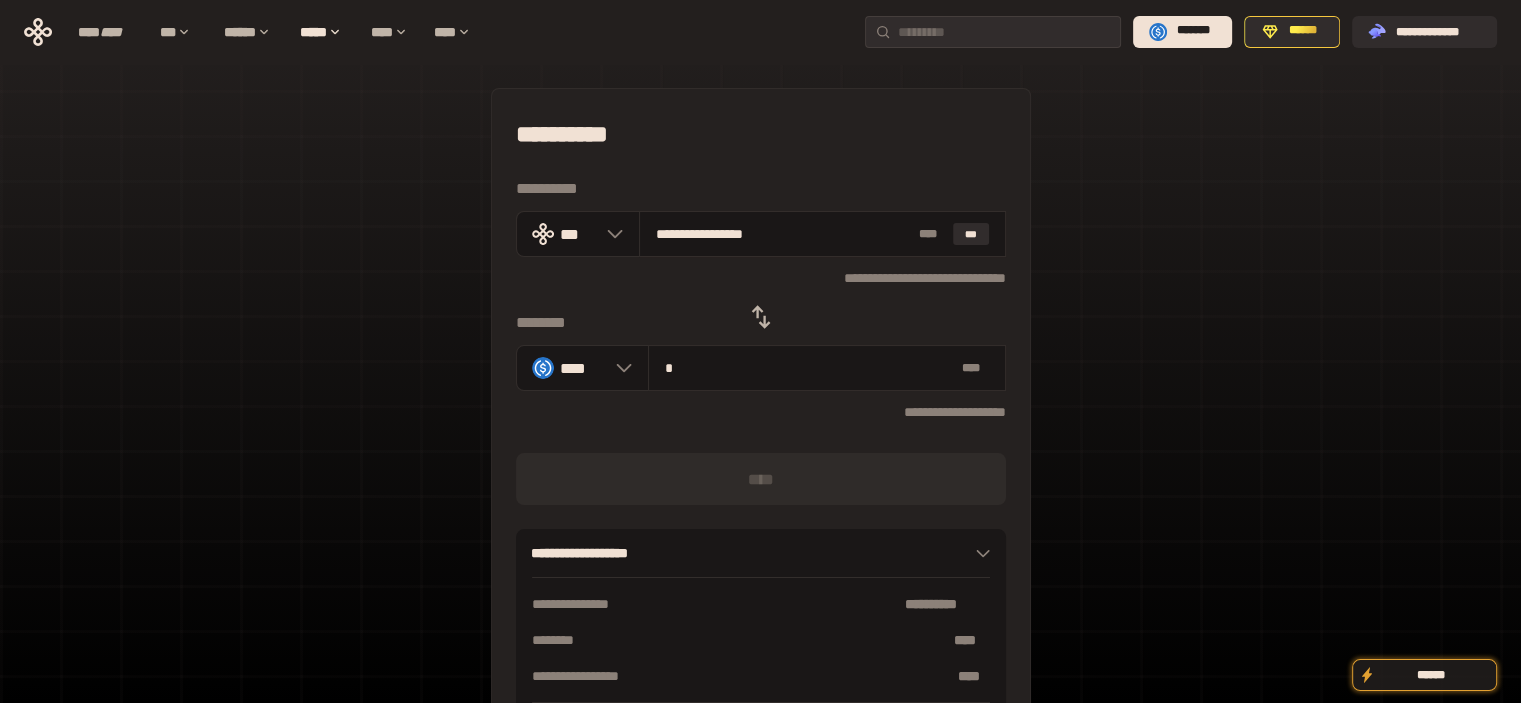 type on "**" 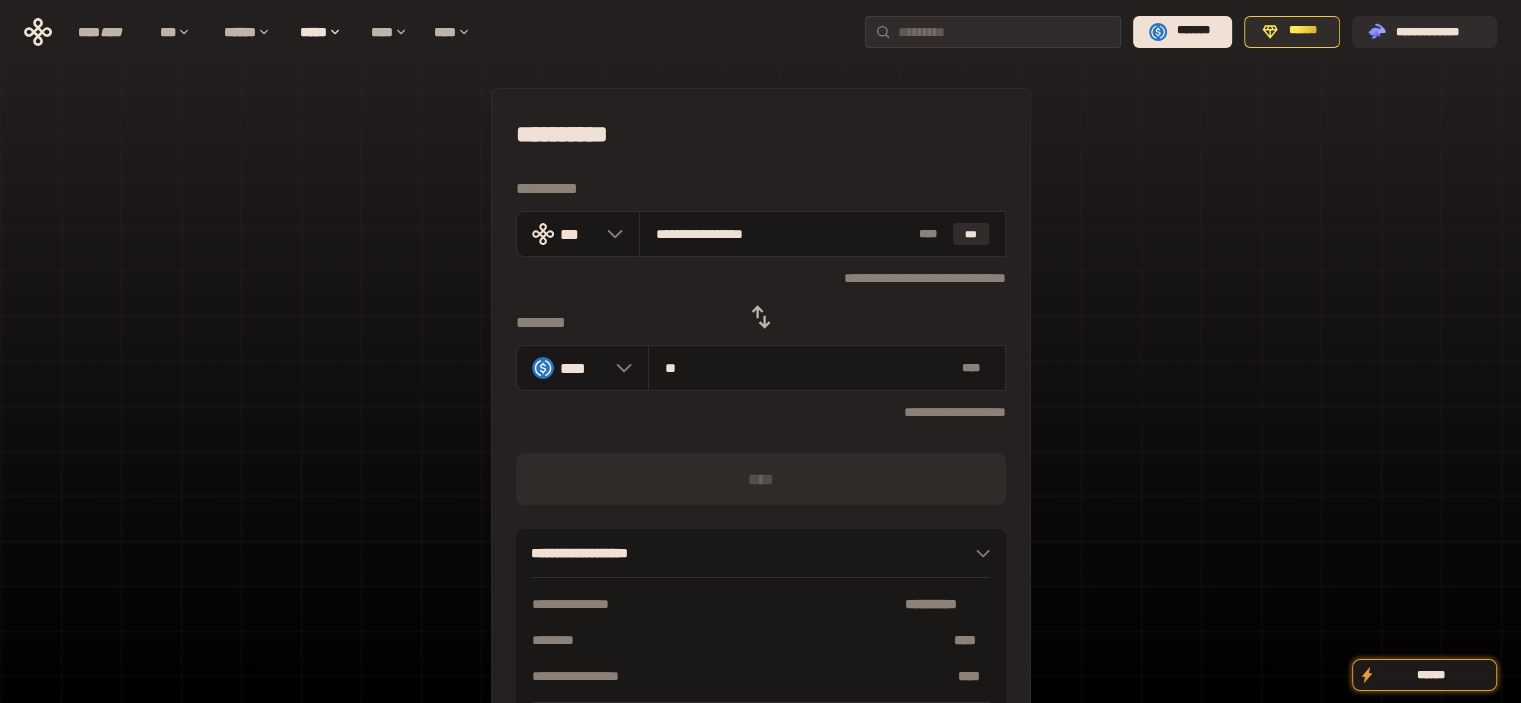 type on "**********" 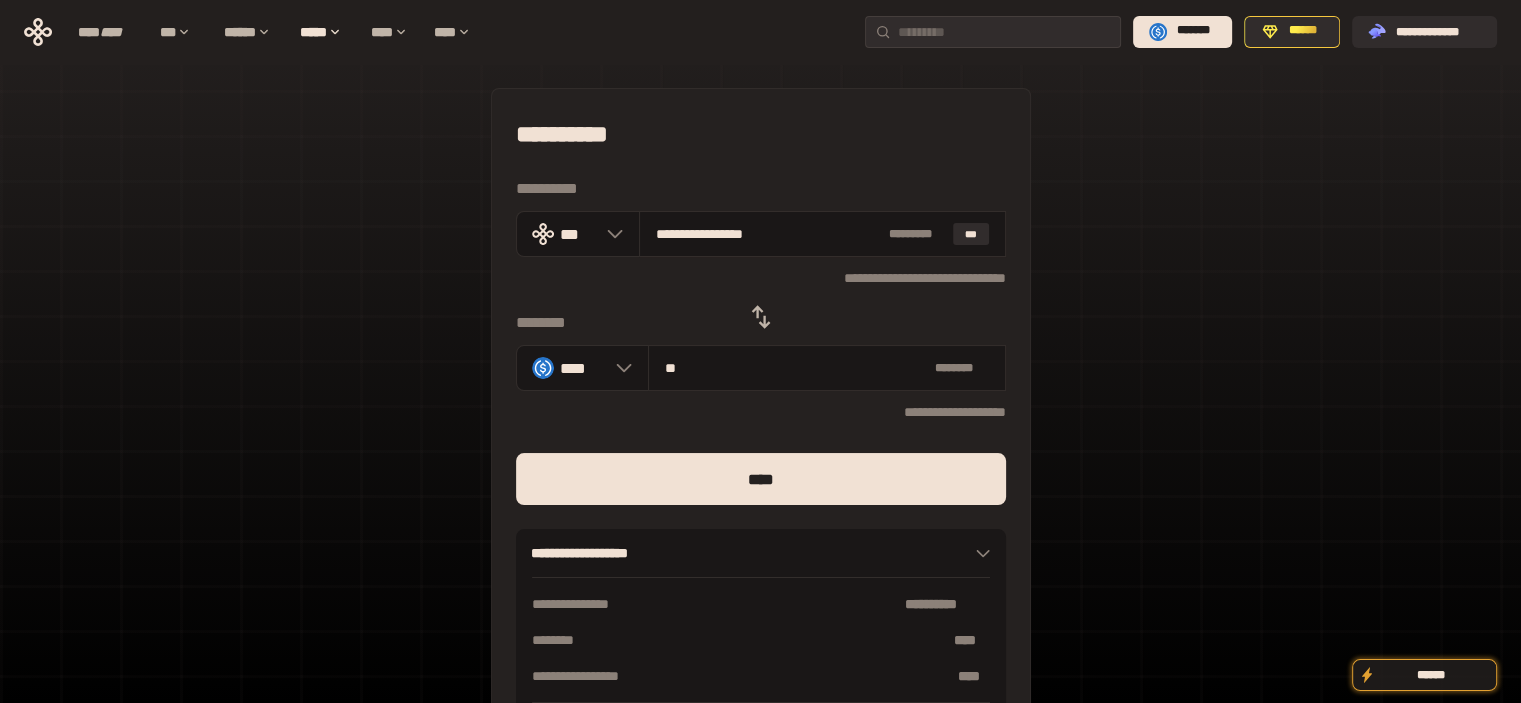 type on "**" 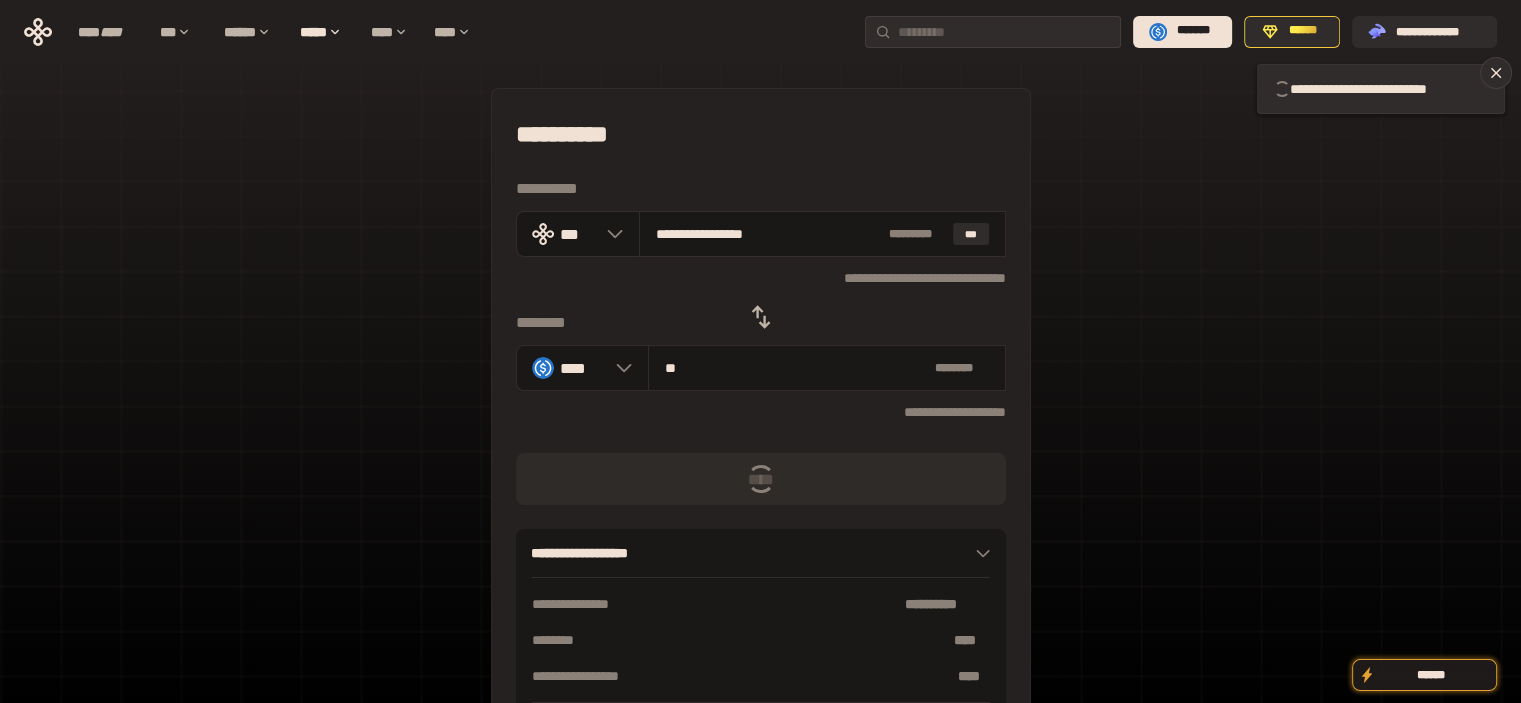 type 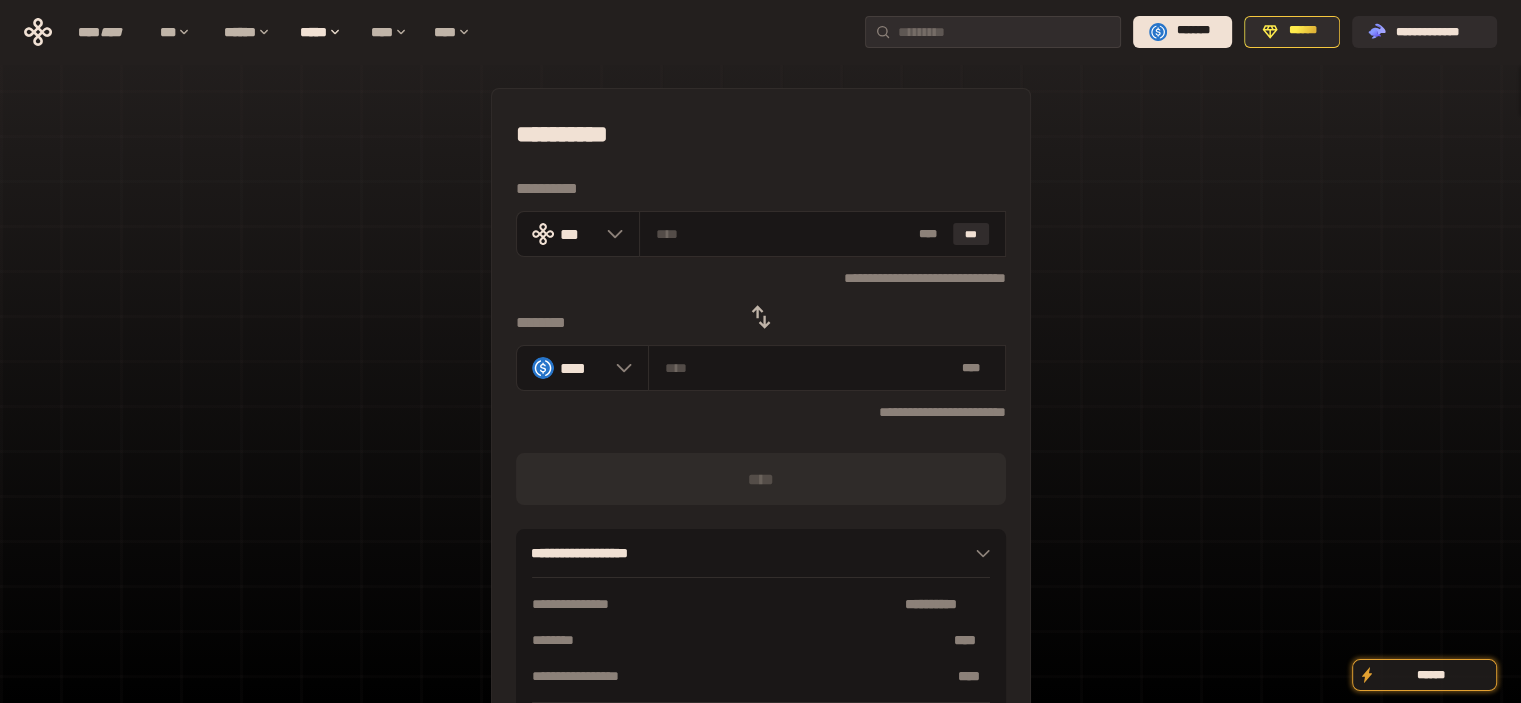 click on "**********" at bounding box center (761, 434) 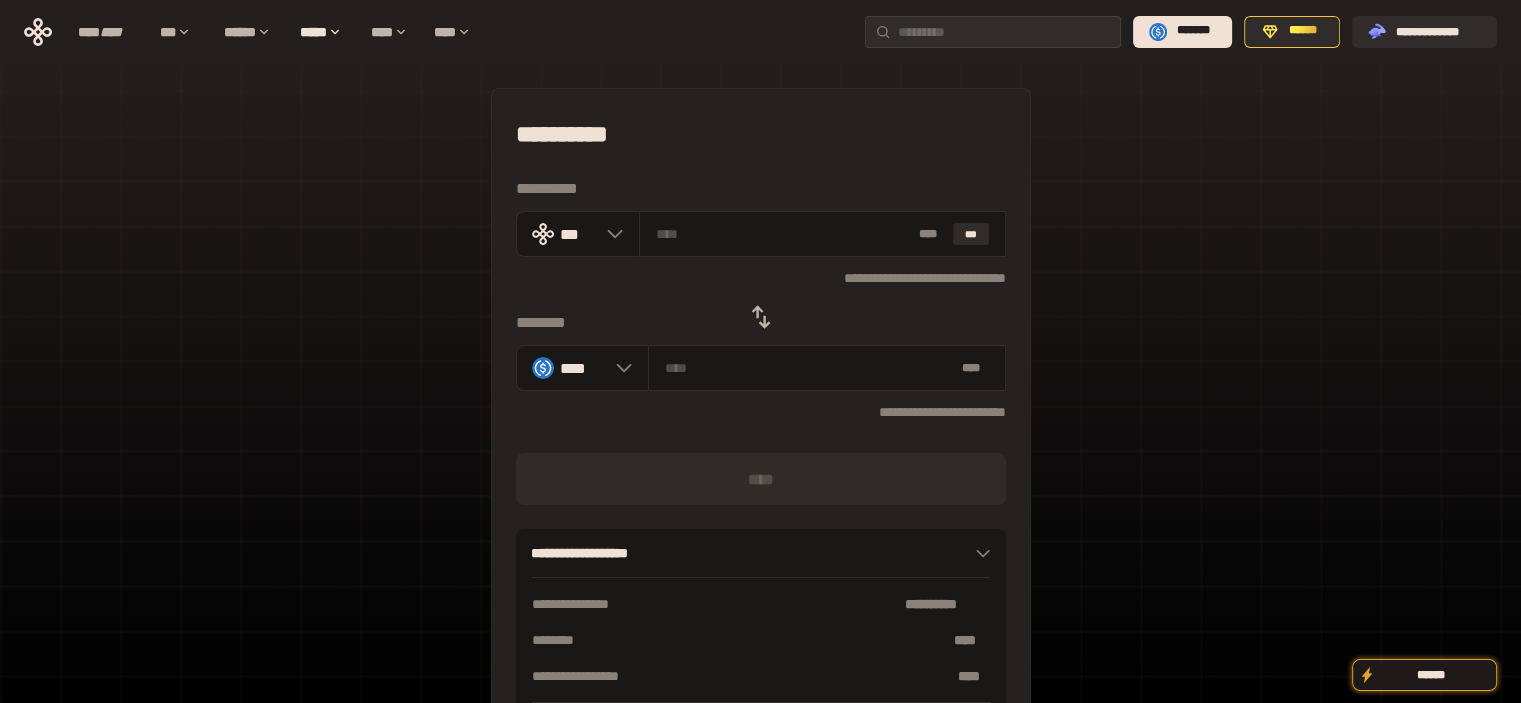 click at bounding box center [761, 317] 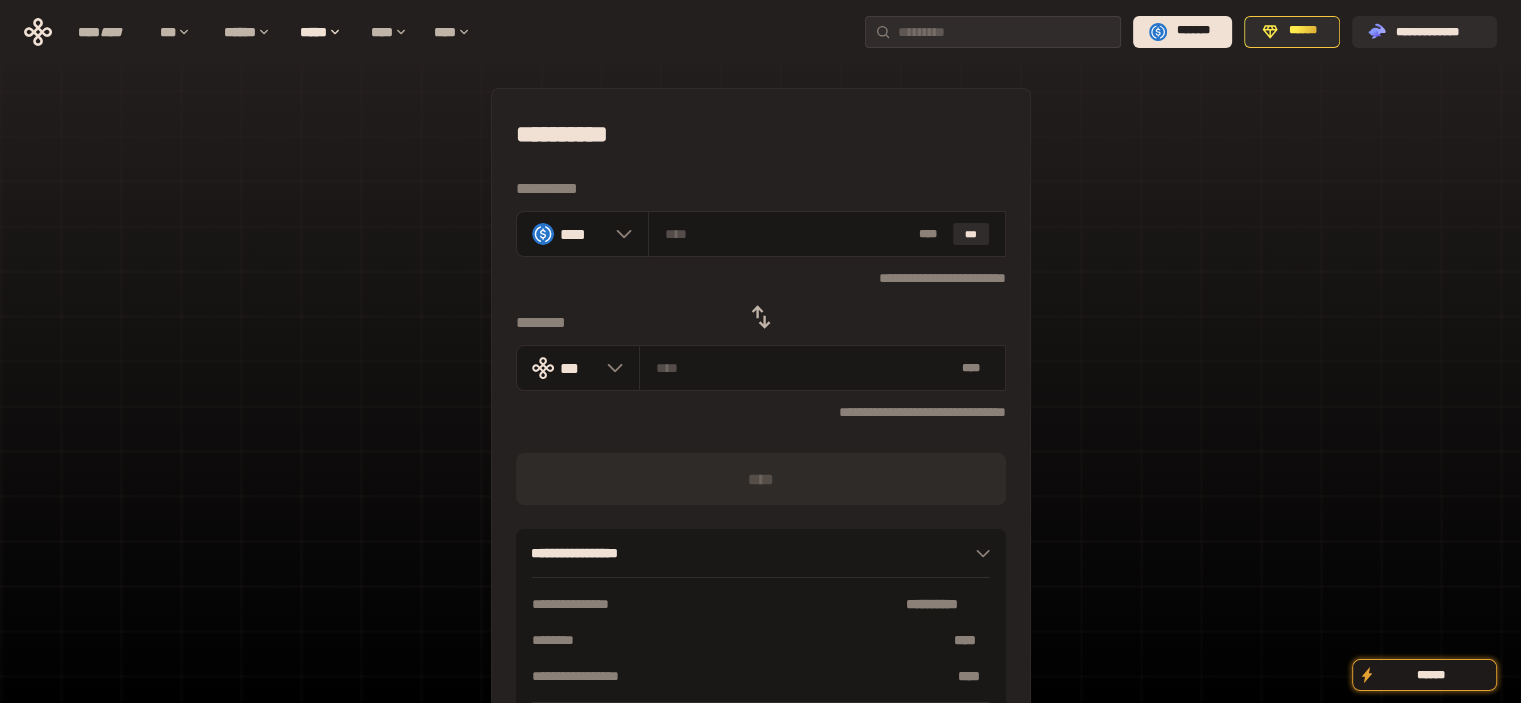 click on "**********" at bounding box center (761, 434) 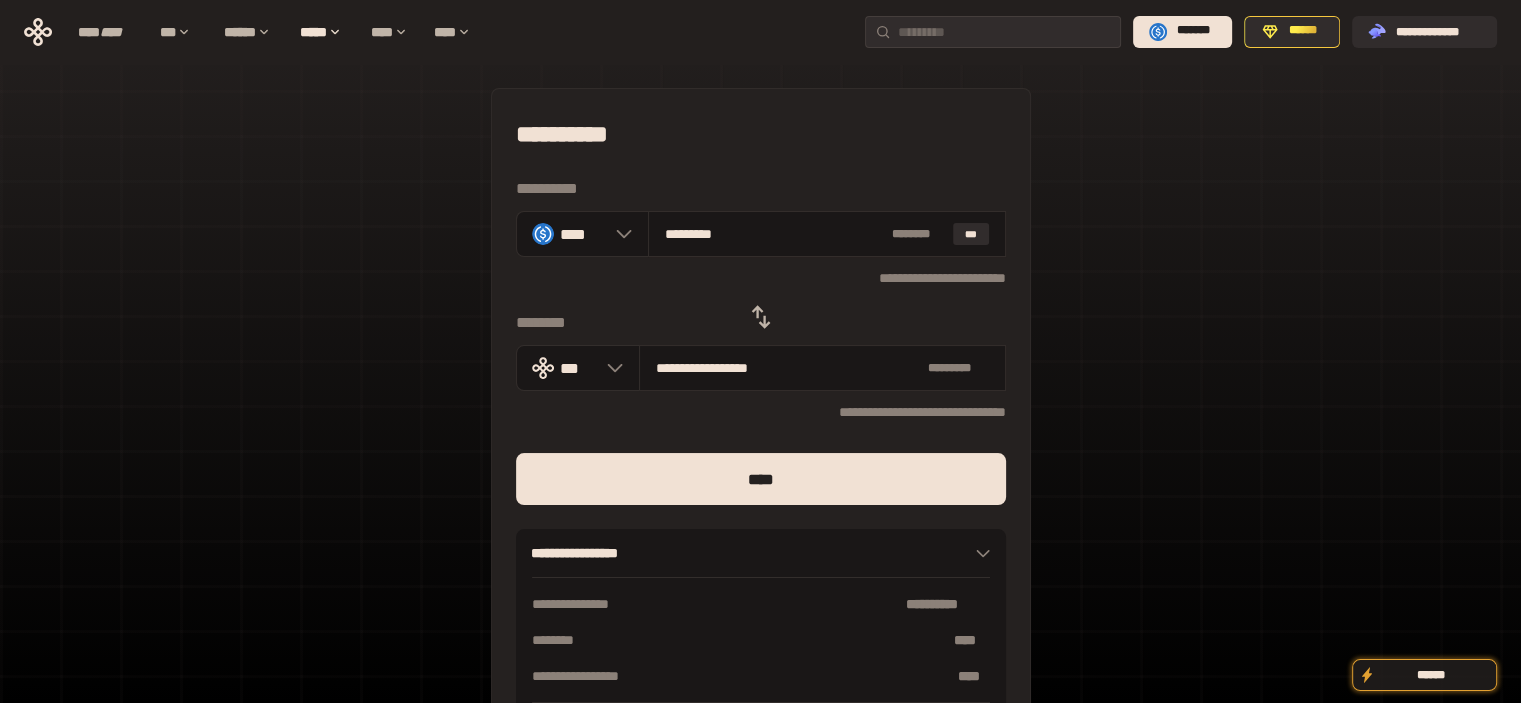 click on "****" at bounding box center [761, 479] 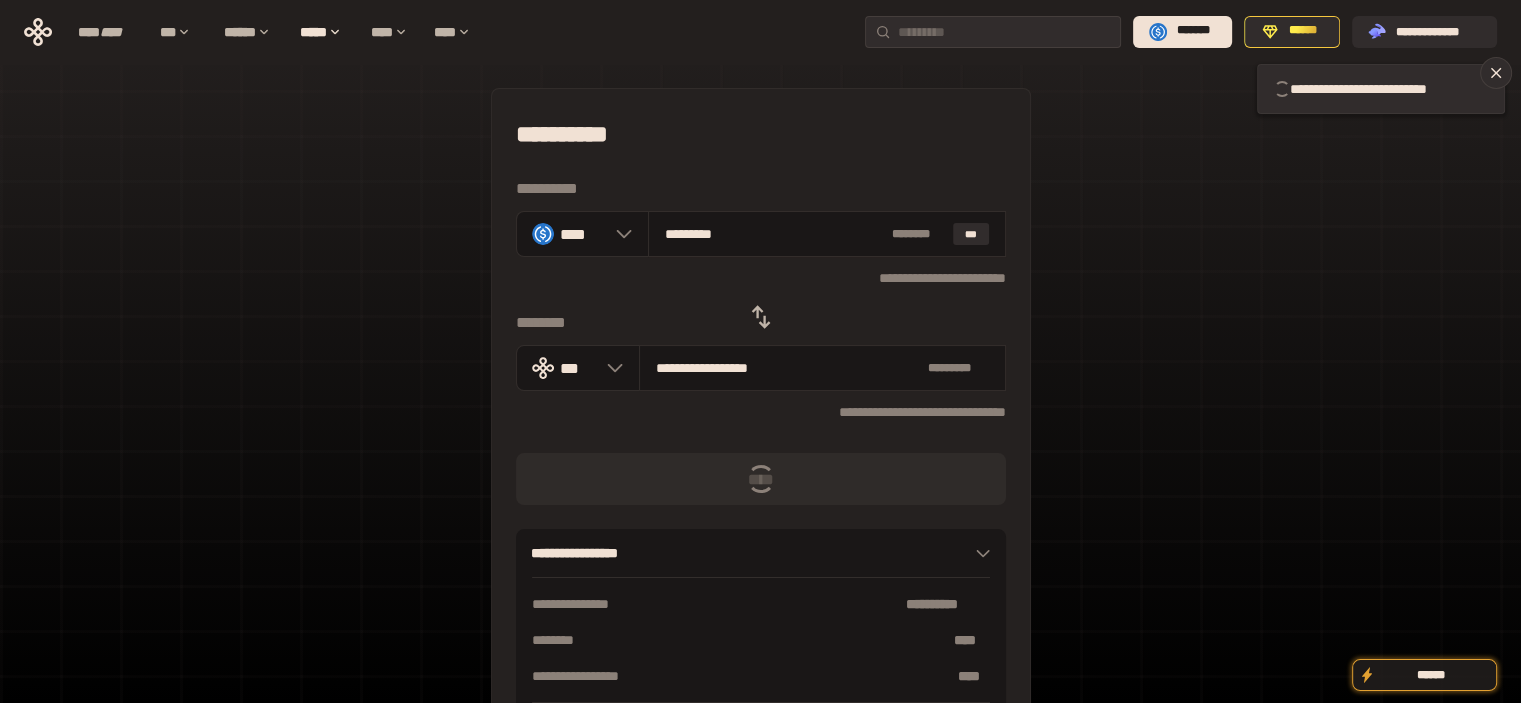type 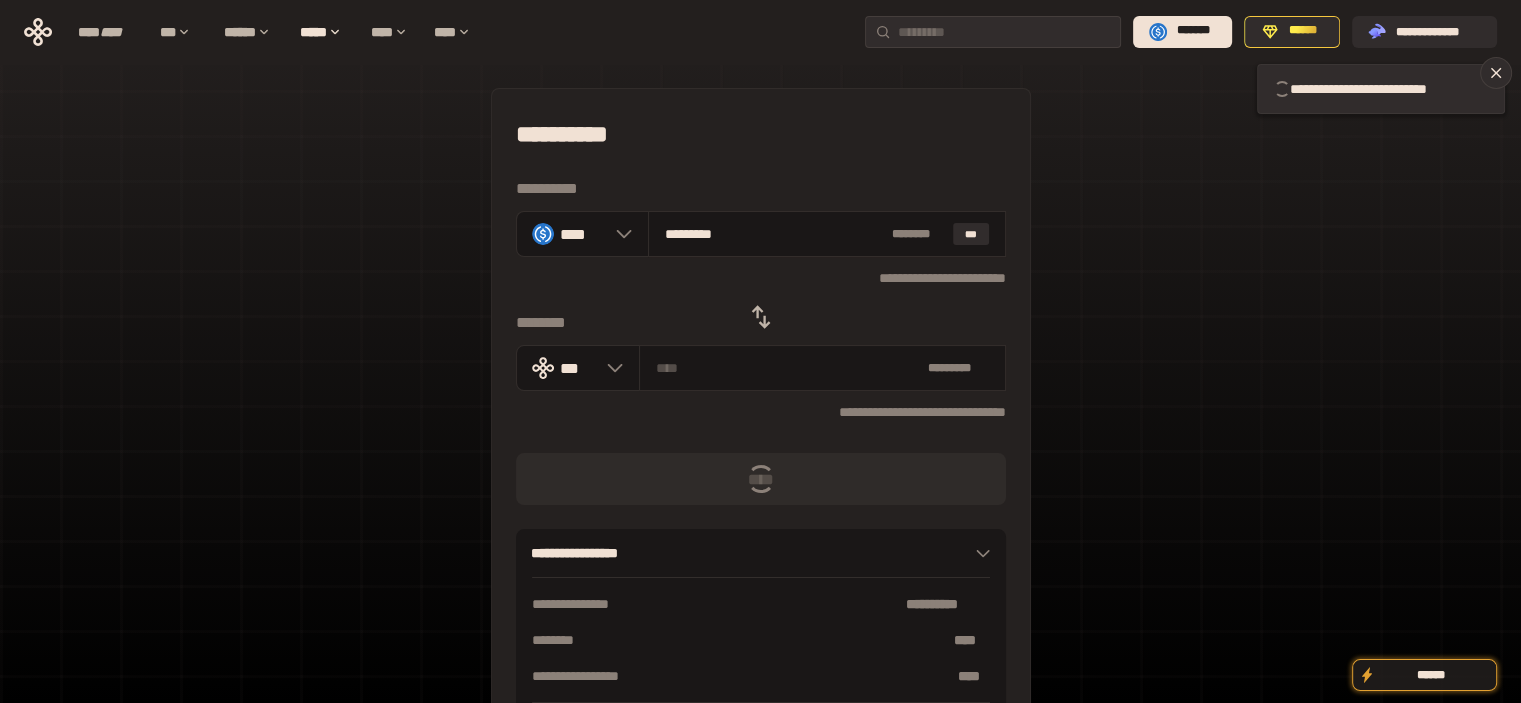 type 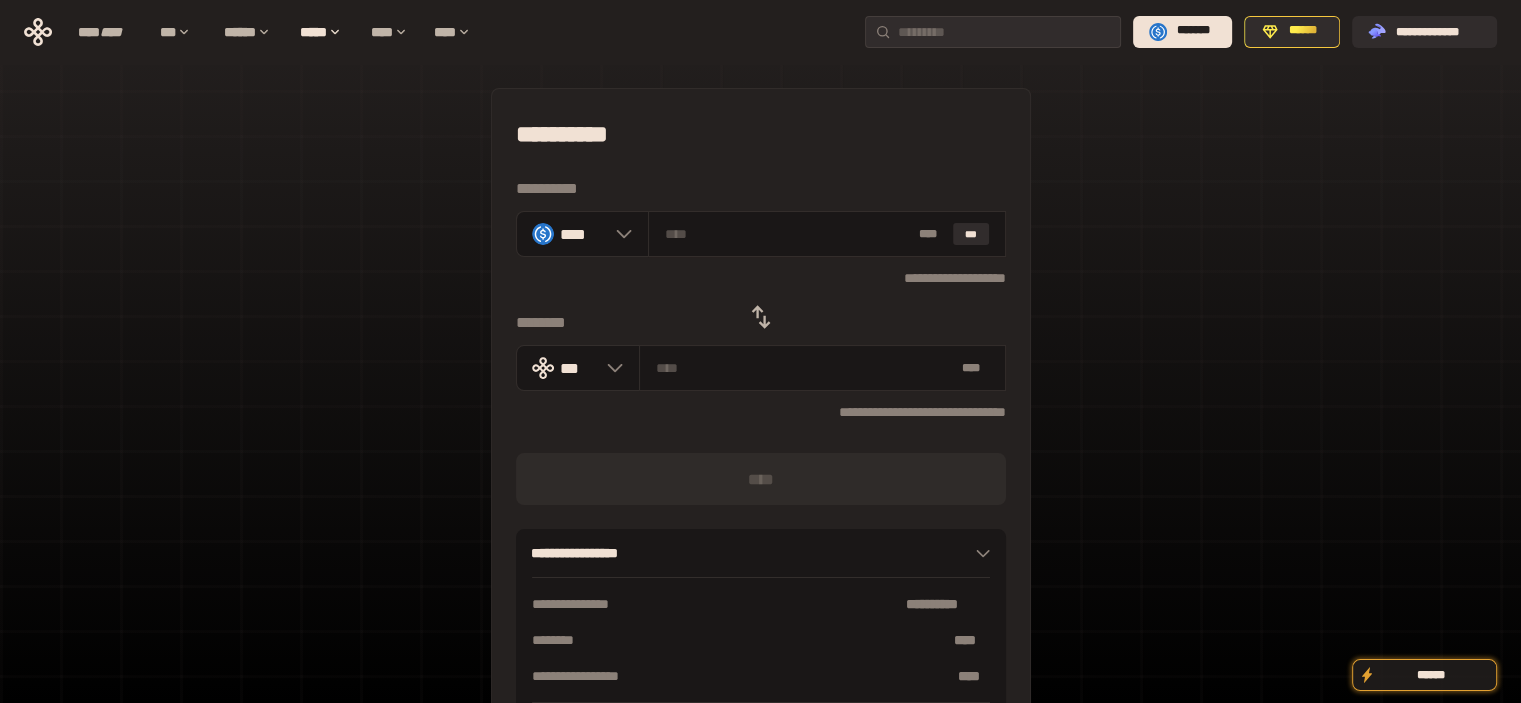 click on "**********" at bounding box center [761, 434] 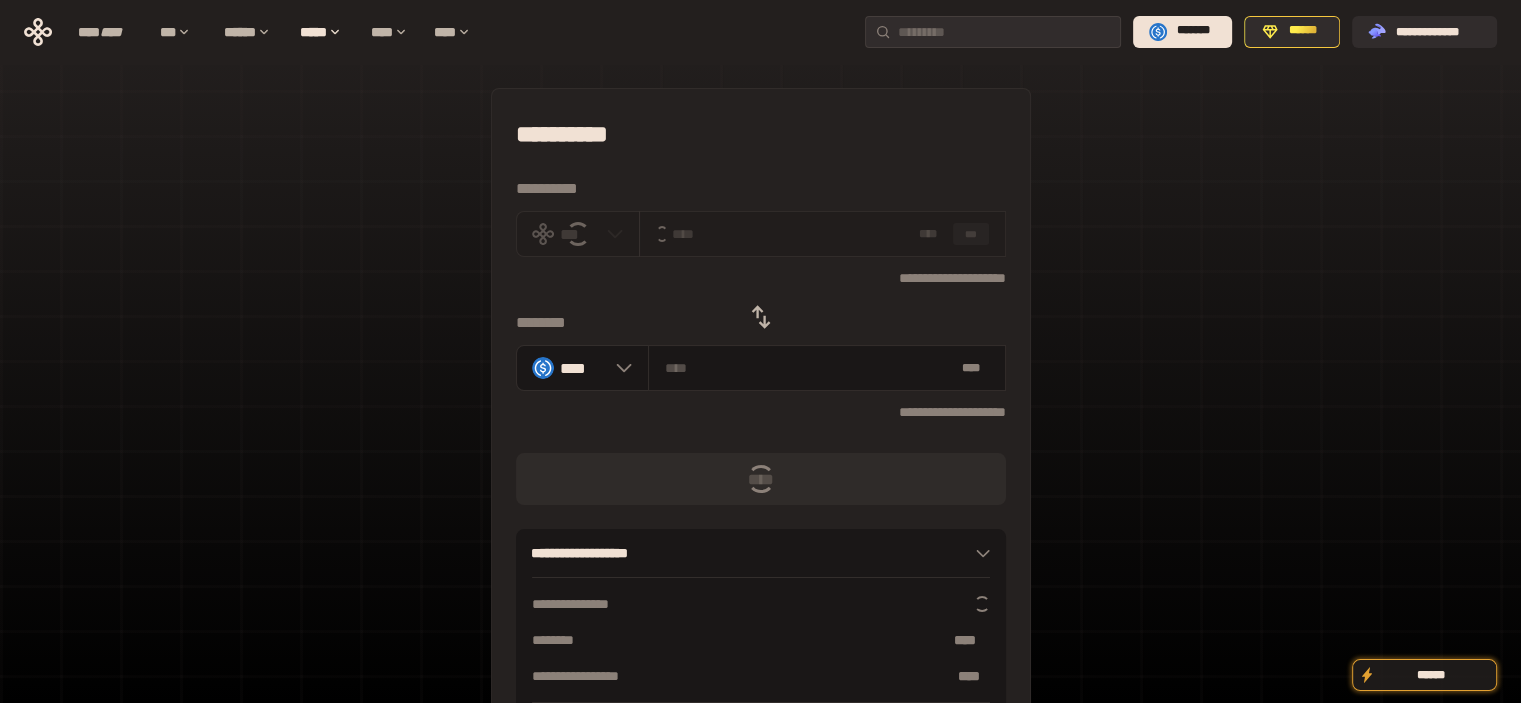 click on "**********" at bounding box center [761, 434] 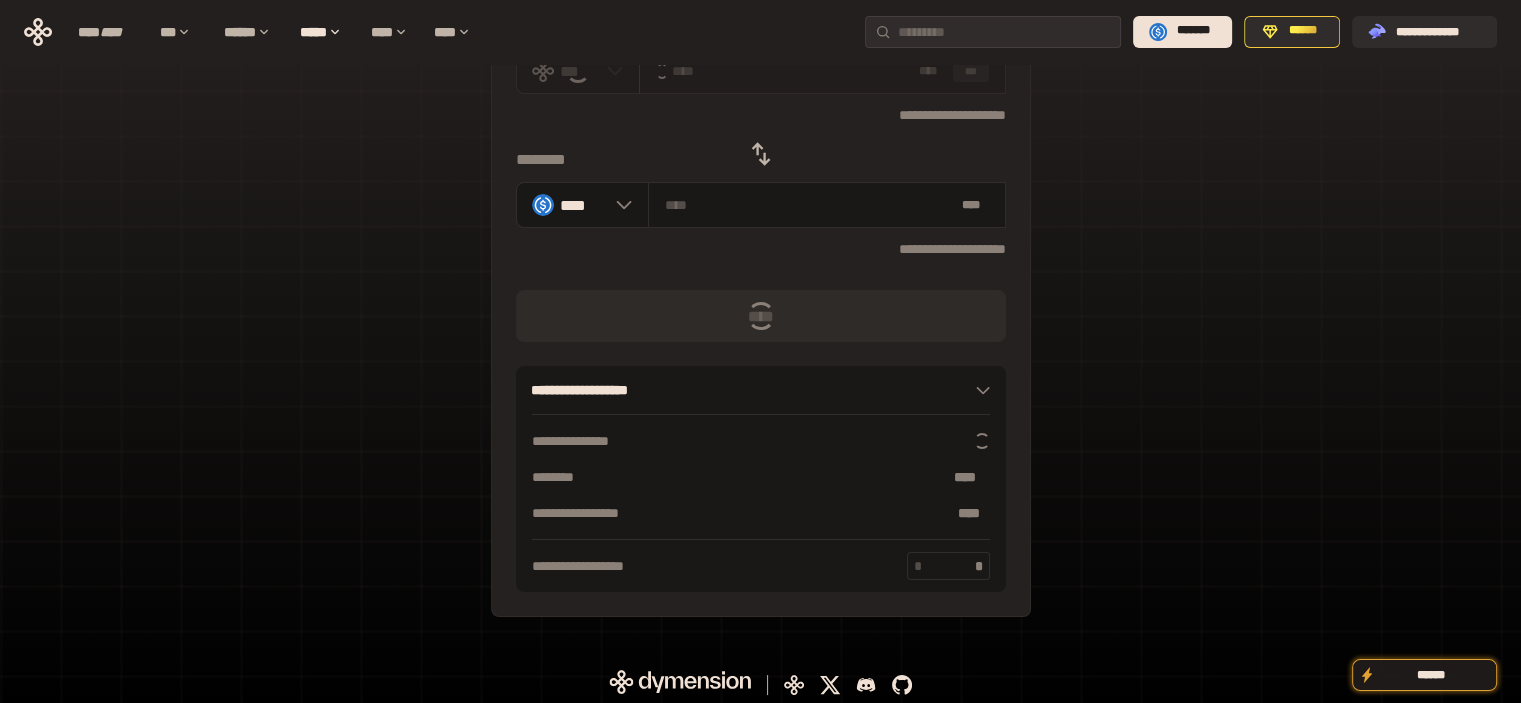 scroll, scrollTop: 168, scrollLeft: 0, axis: vertical 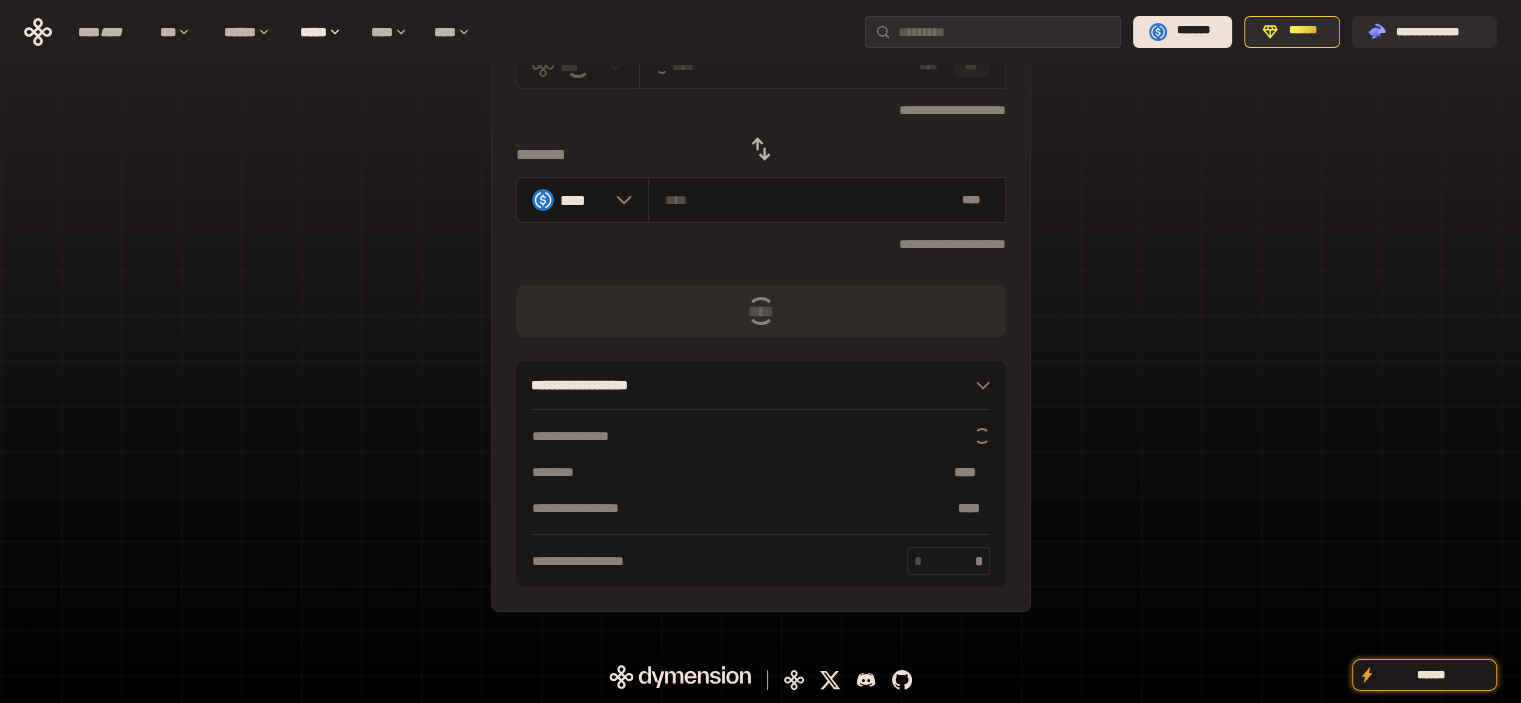 click at bounding box center (794, 680) 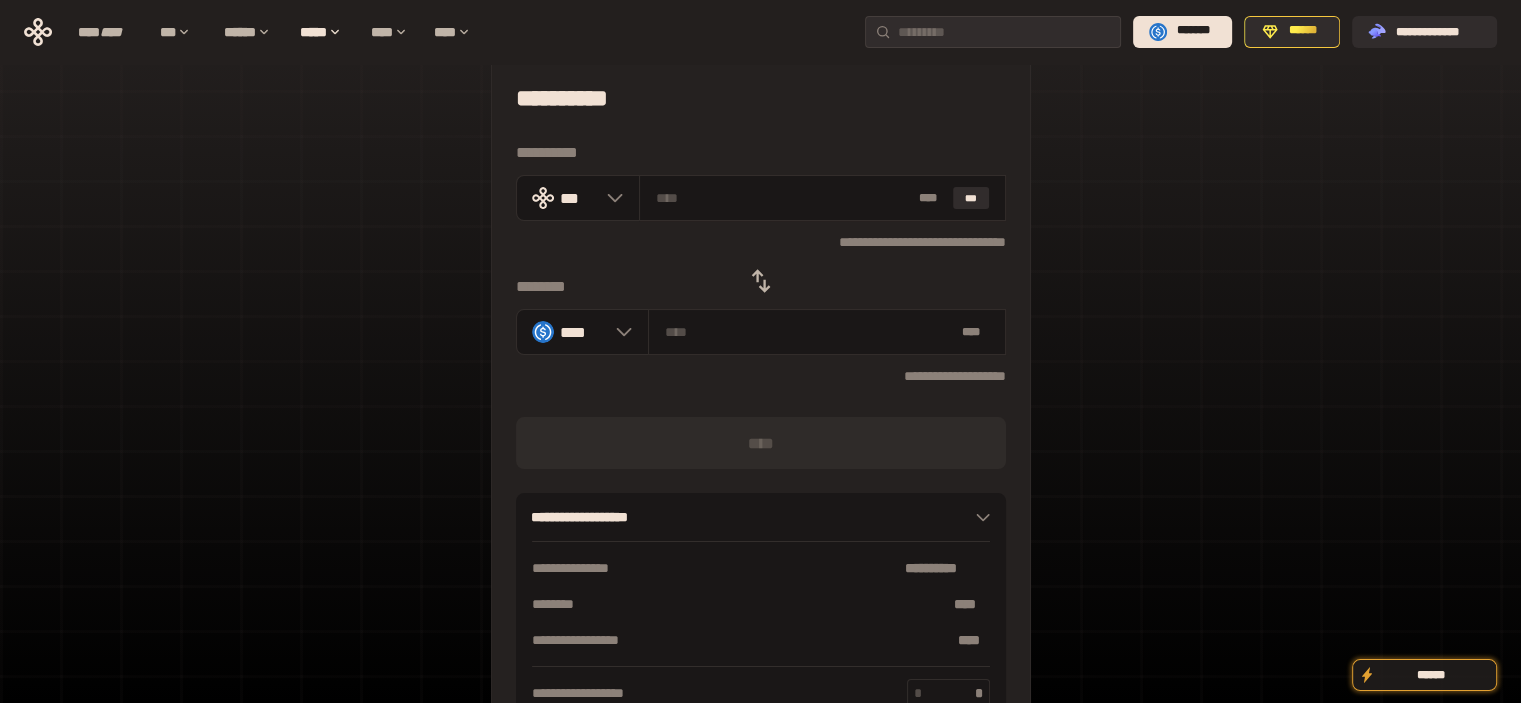 scroll, scrollTop: 1, scrollLeft: 0, axis: vertical 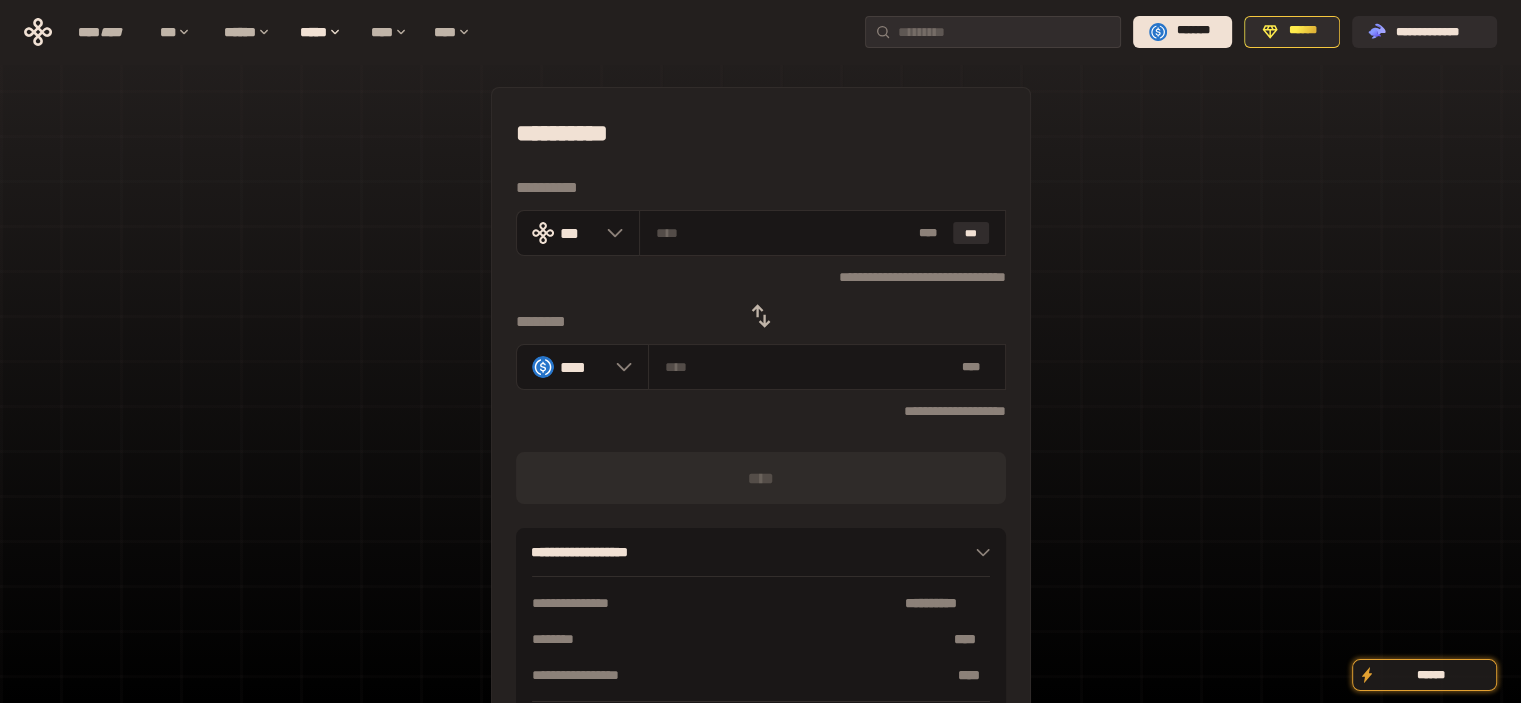 click on "**********" at bounding box center [761, 433] 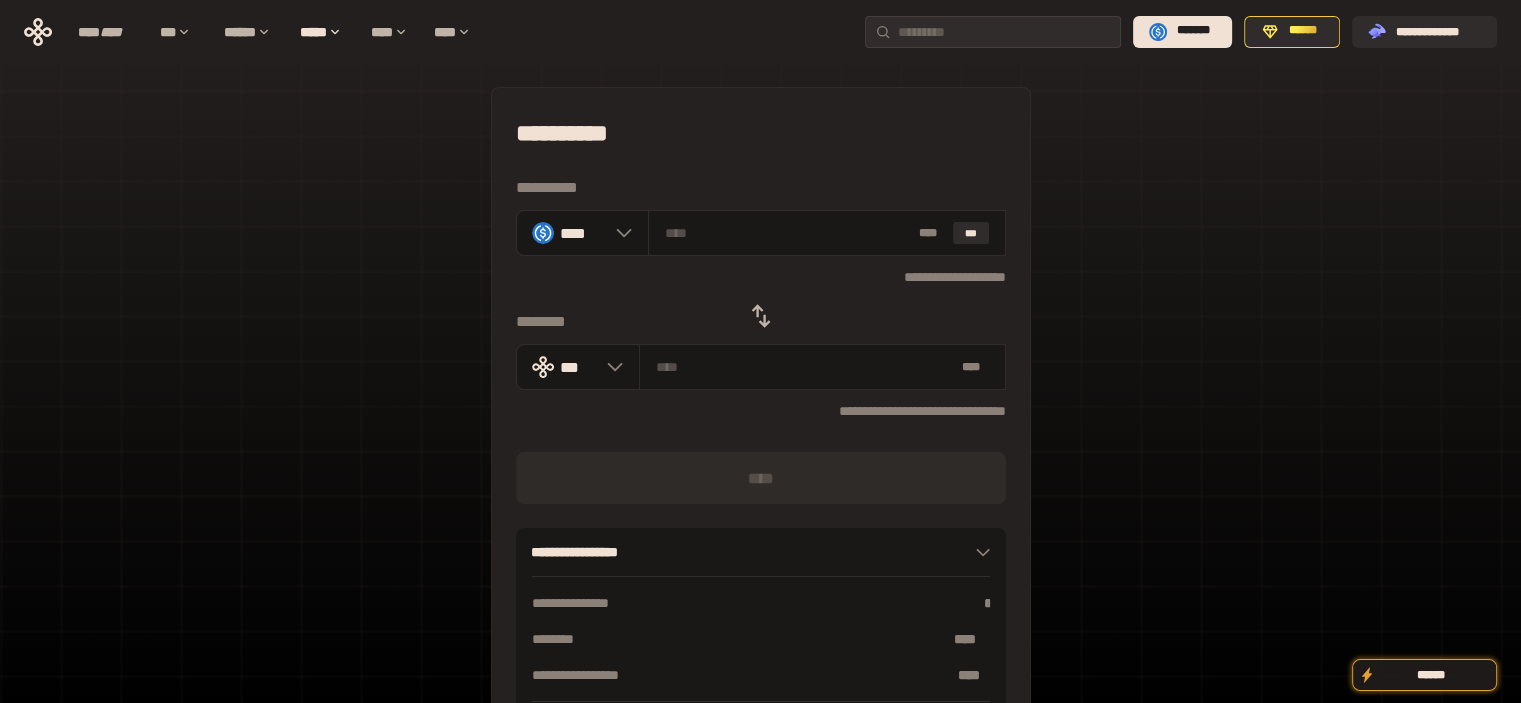 click at bounding box center (761, 316) 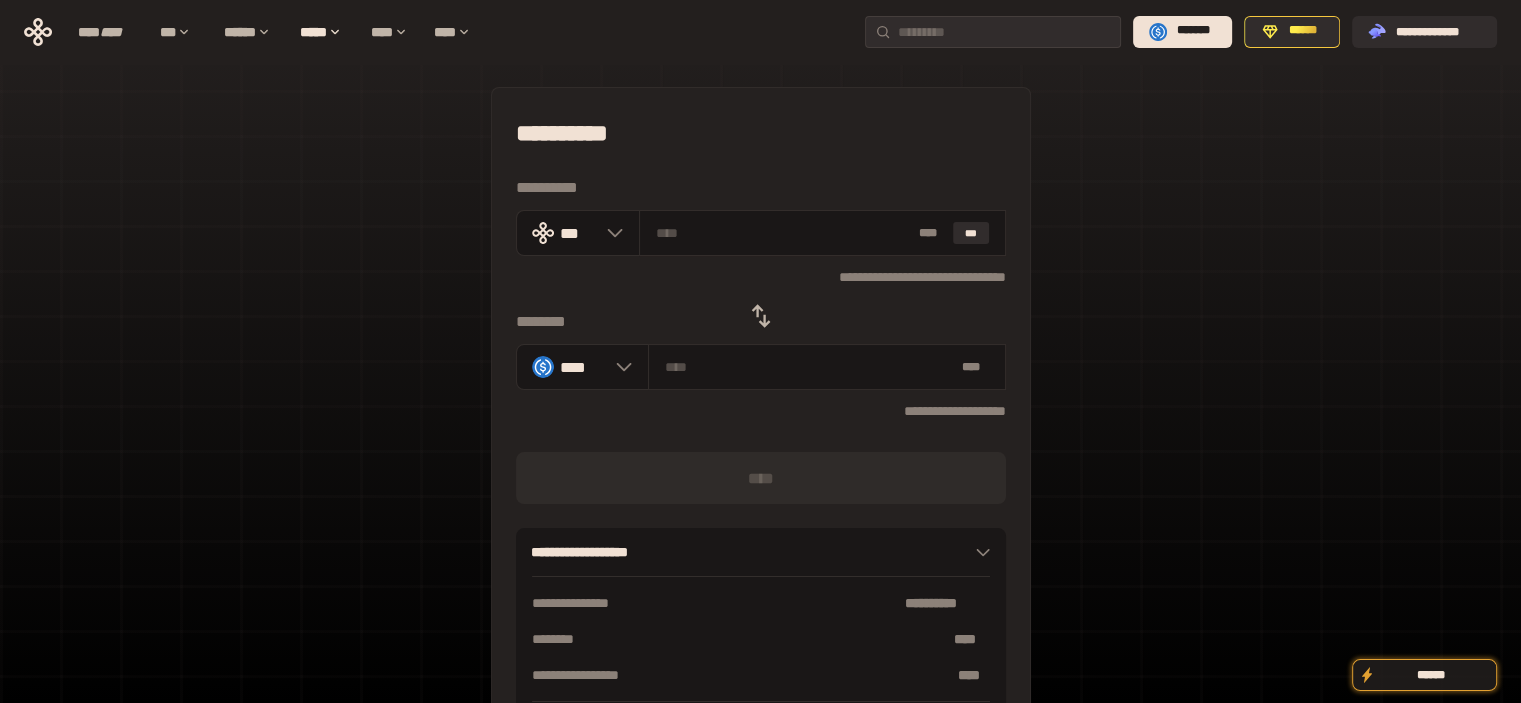 click on "**********" at bounding box center (761, 433) 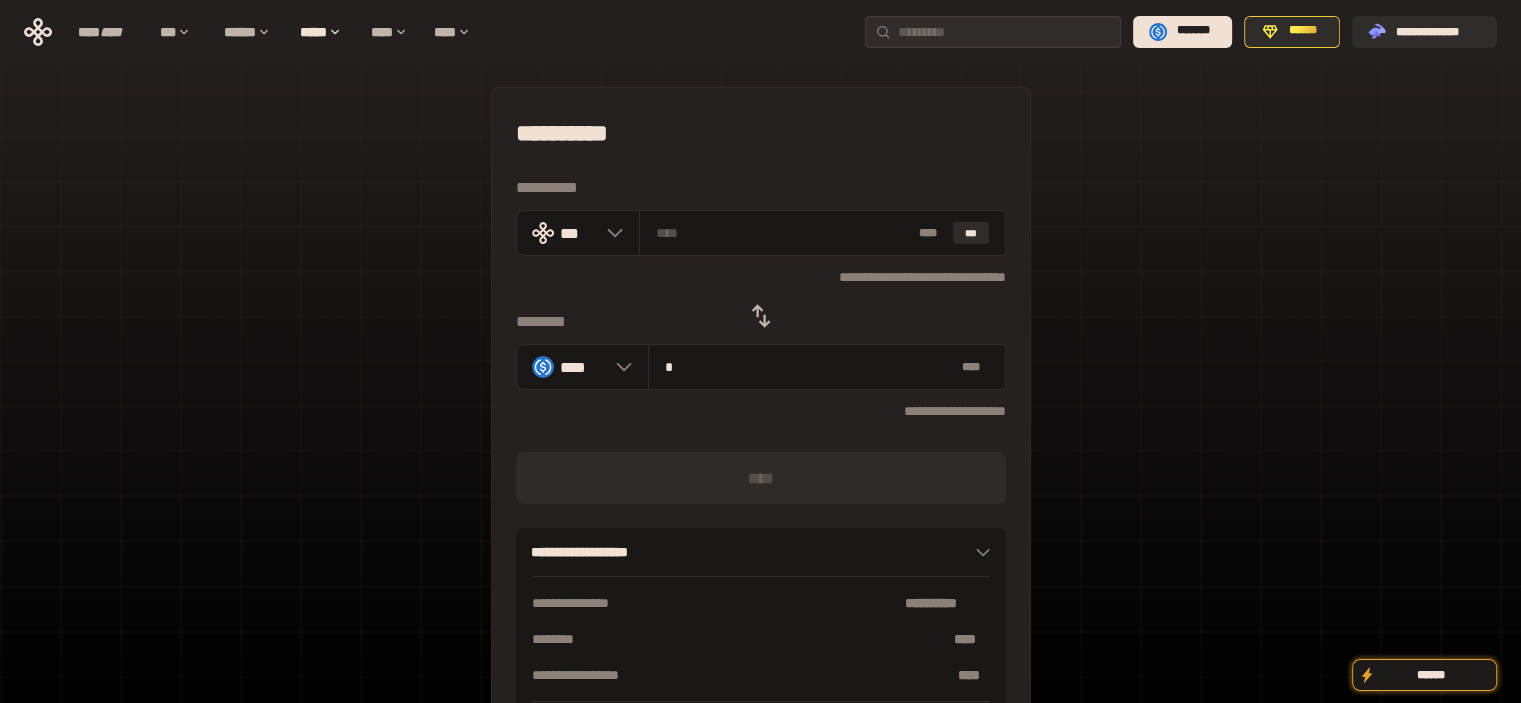 type on "**********" 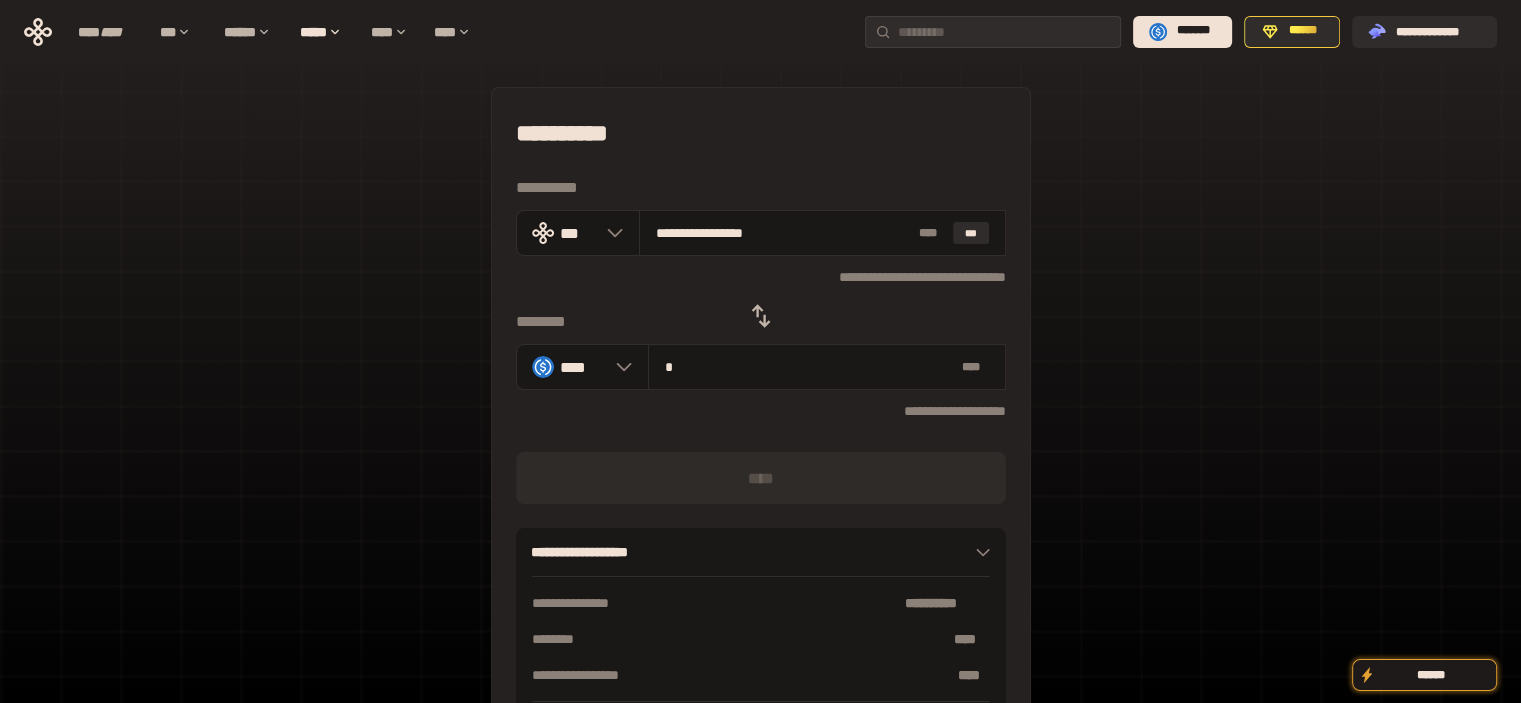type on "**" 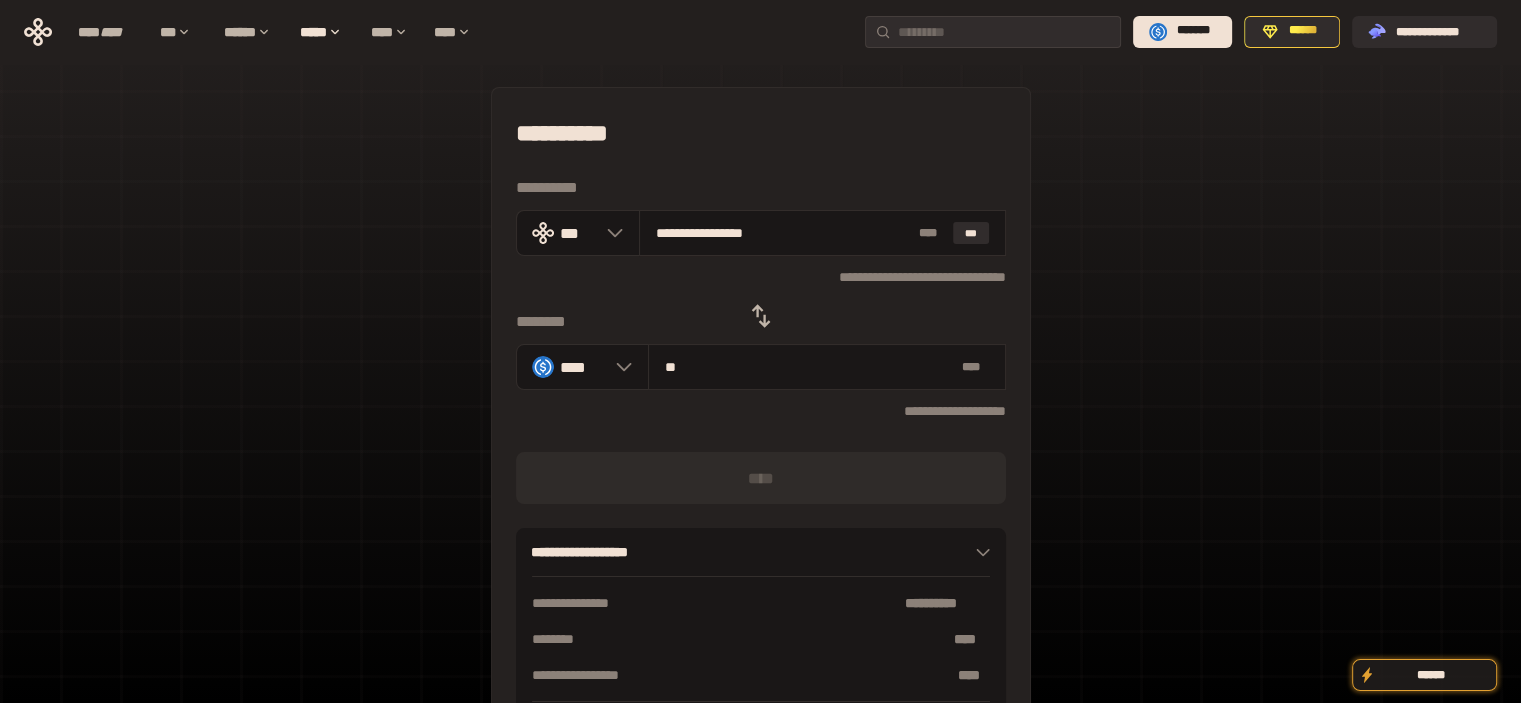 type on "**********" 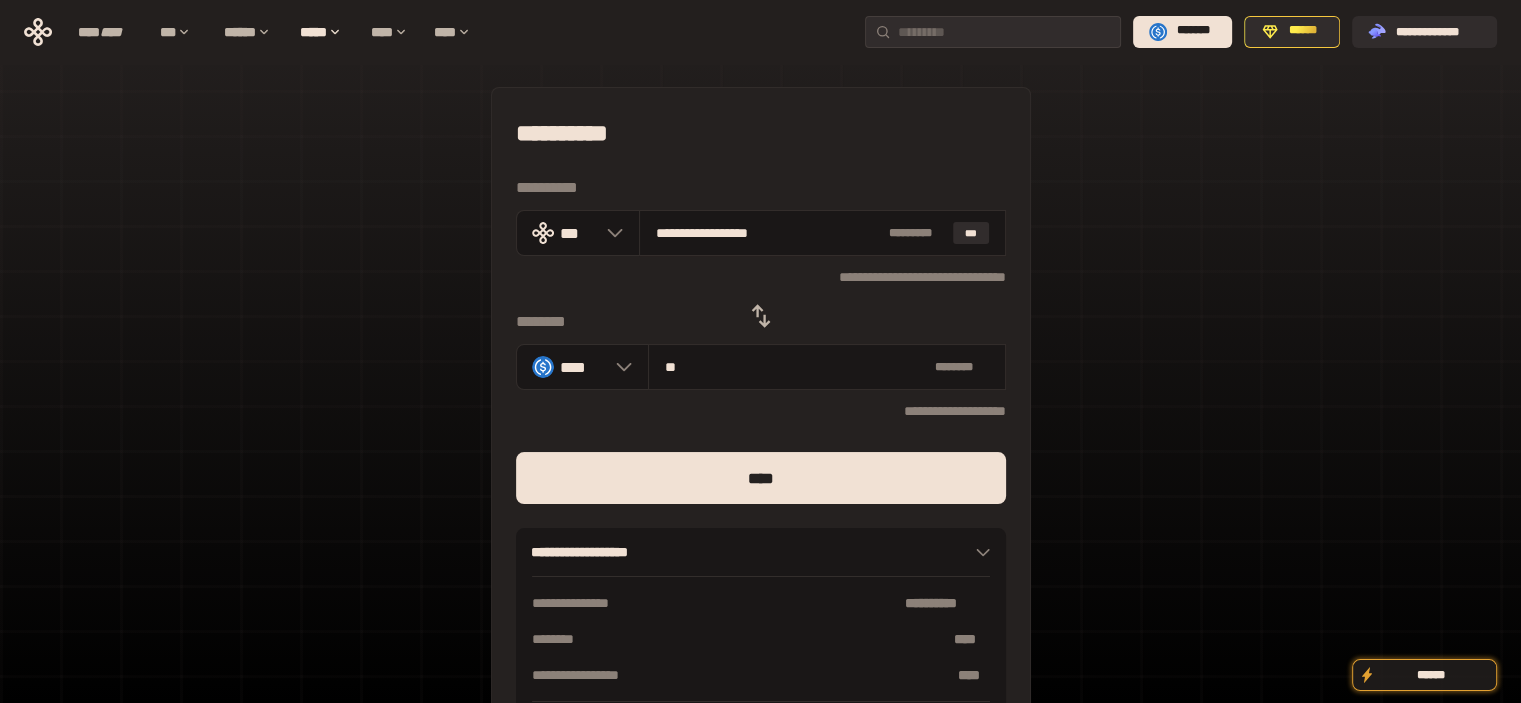 type on "**" 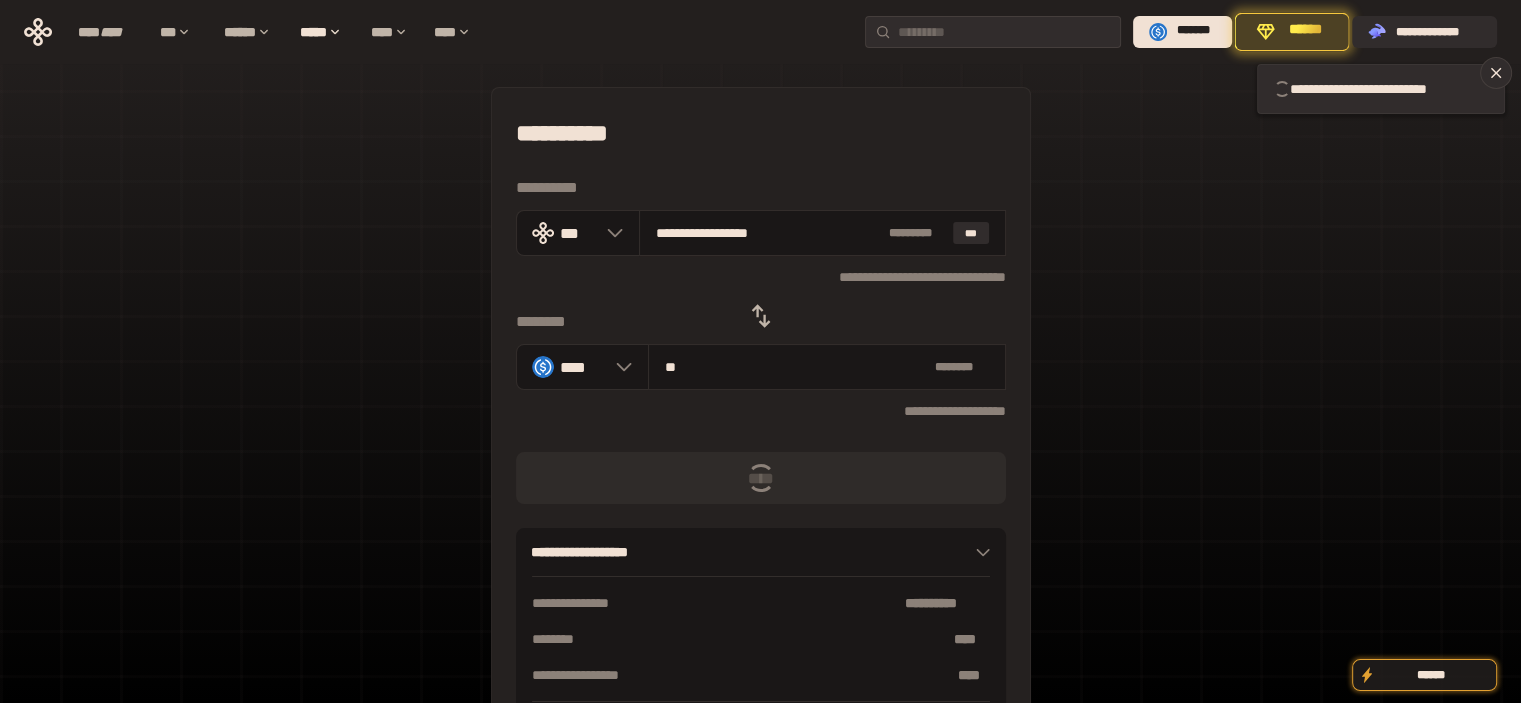 click on "**********" at bounding box center [761, 133] 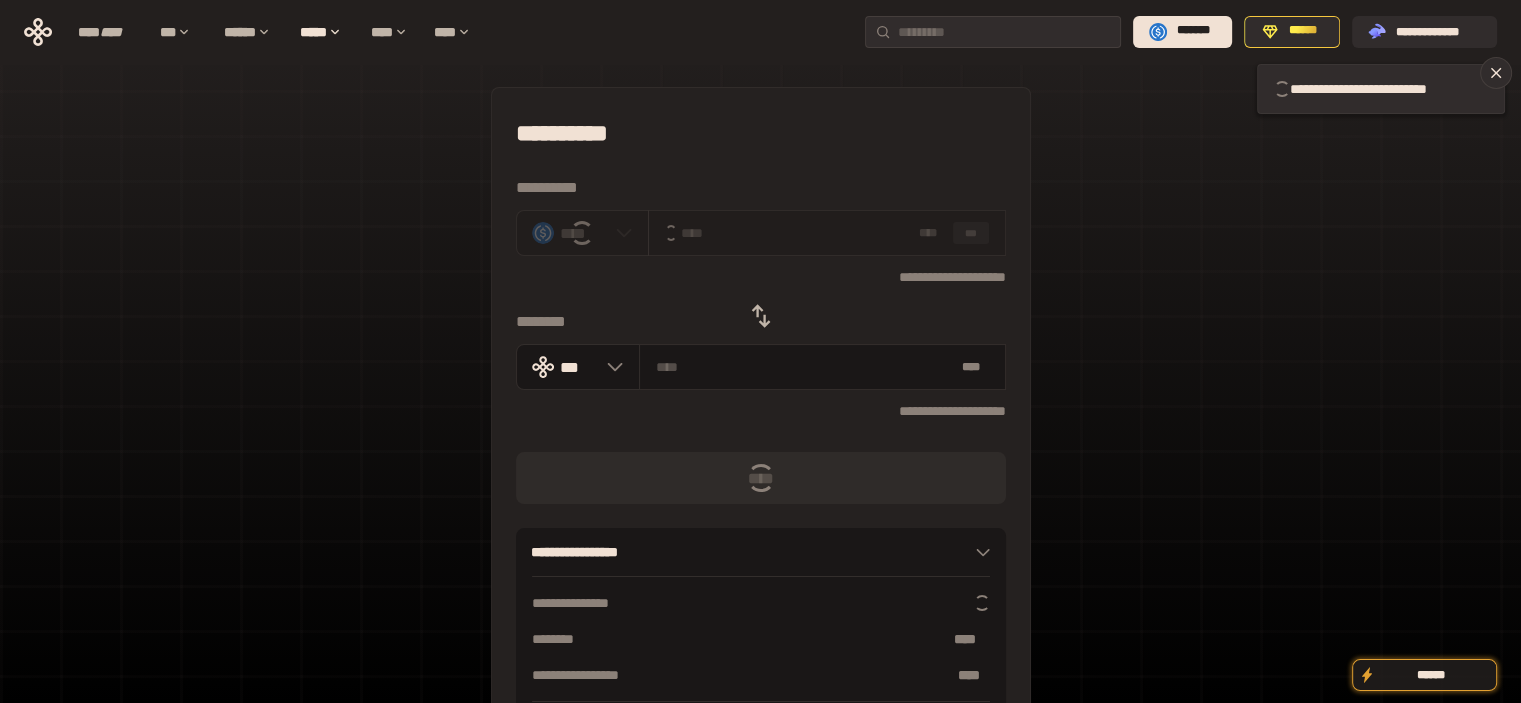 click on "**********" at bounding box center [761, 133] 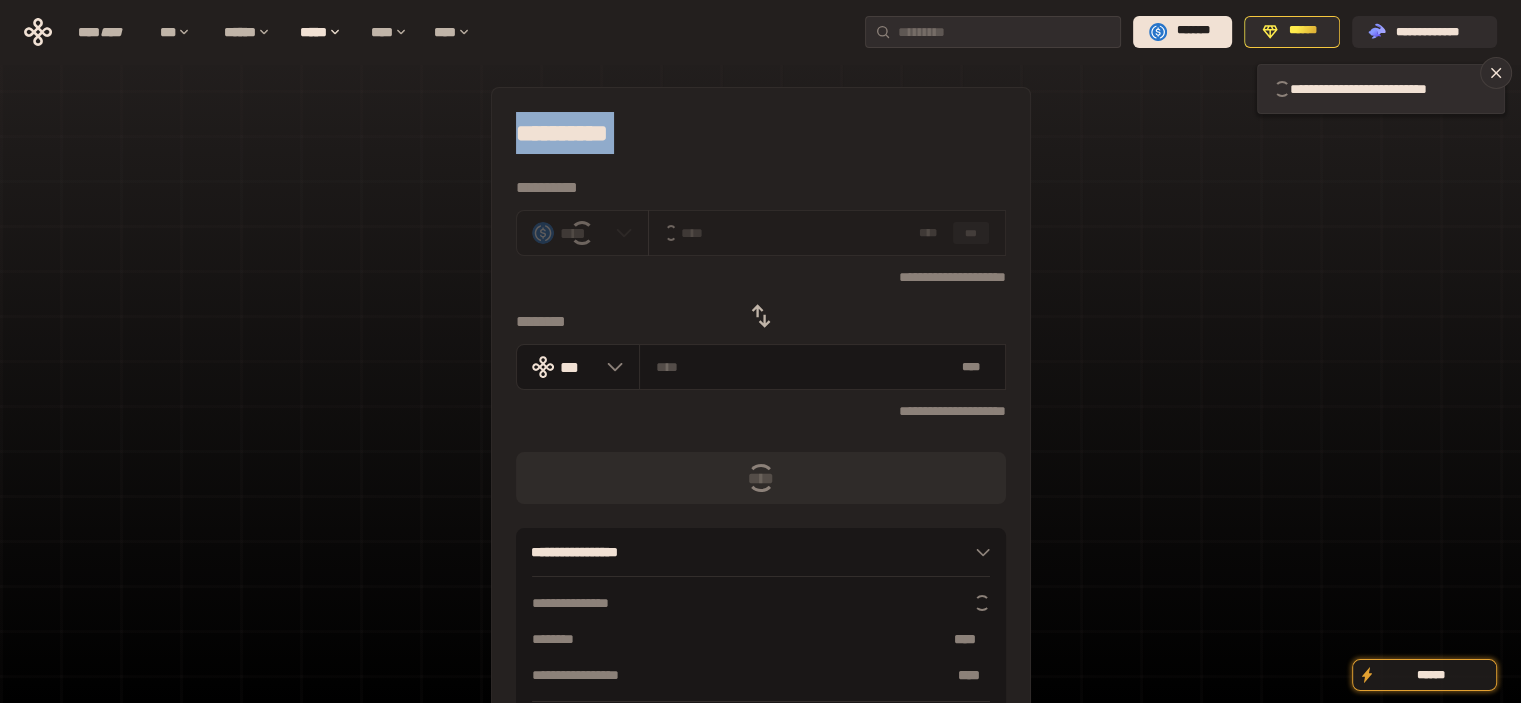 click on "**********" at bounding box center (761, 133) 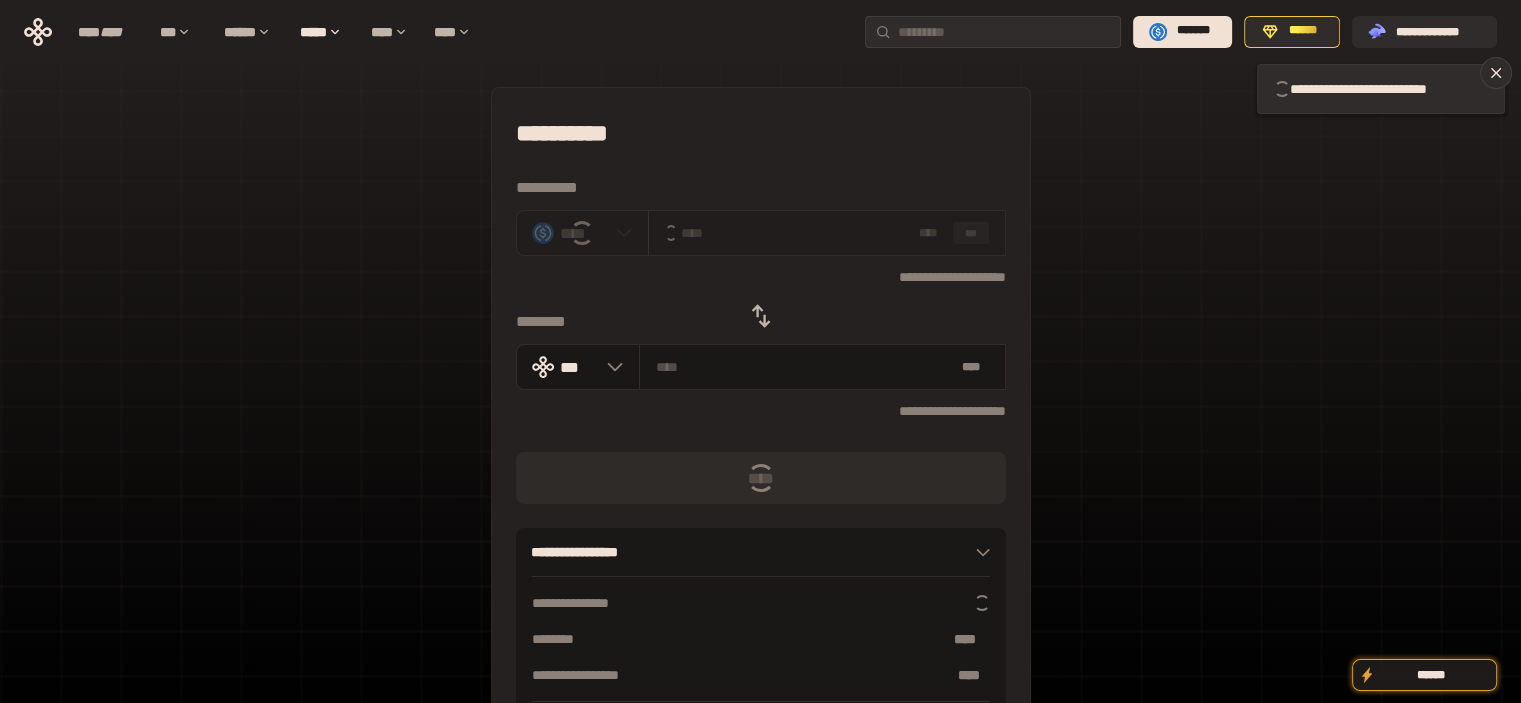 click on "**********" at bounding box center [761, 133] 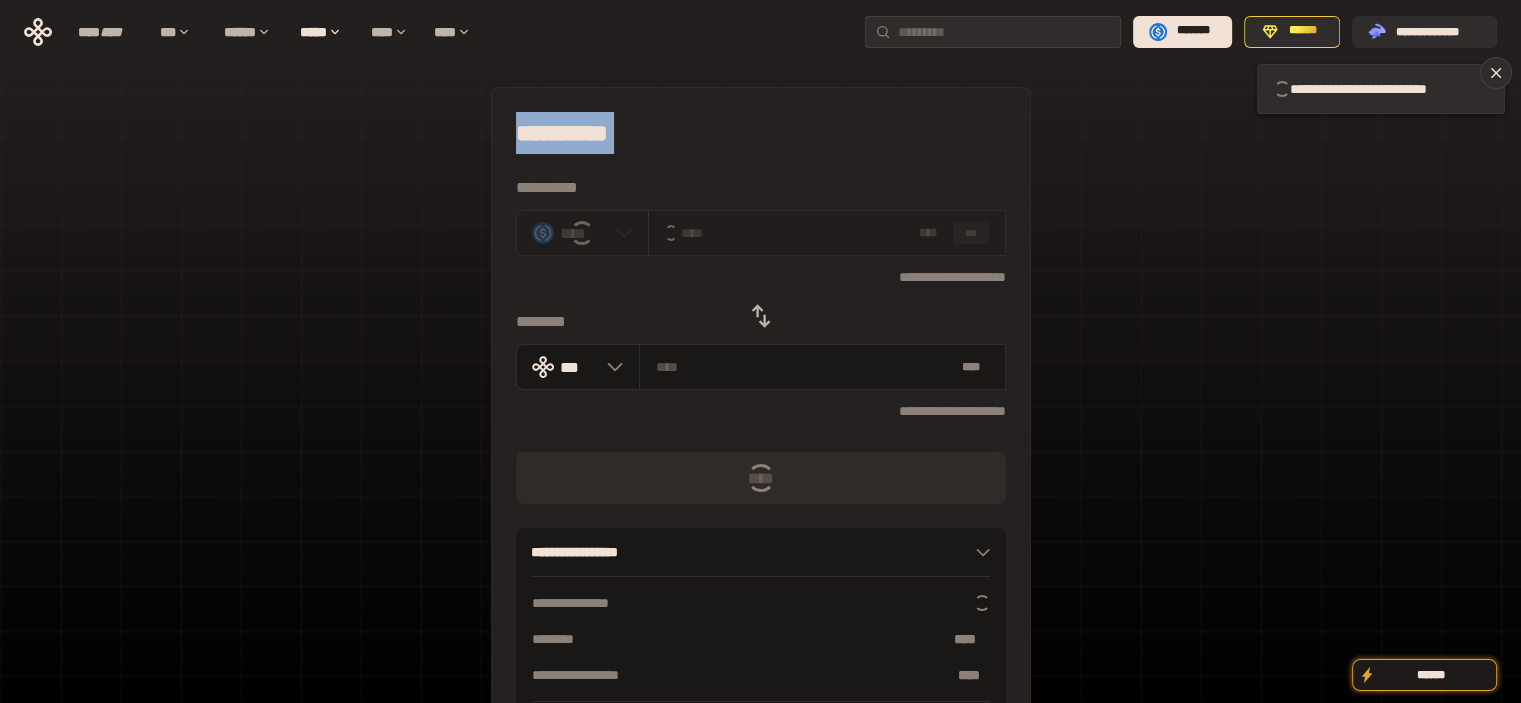 click on "**********" at bounding box center [761, 133] 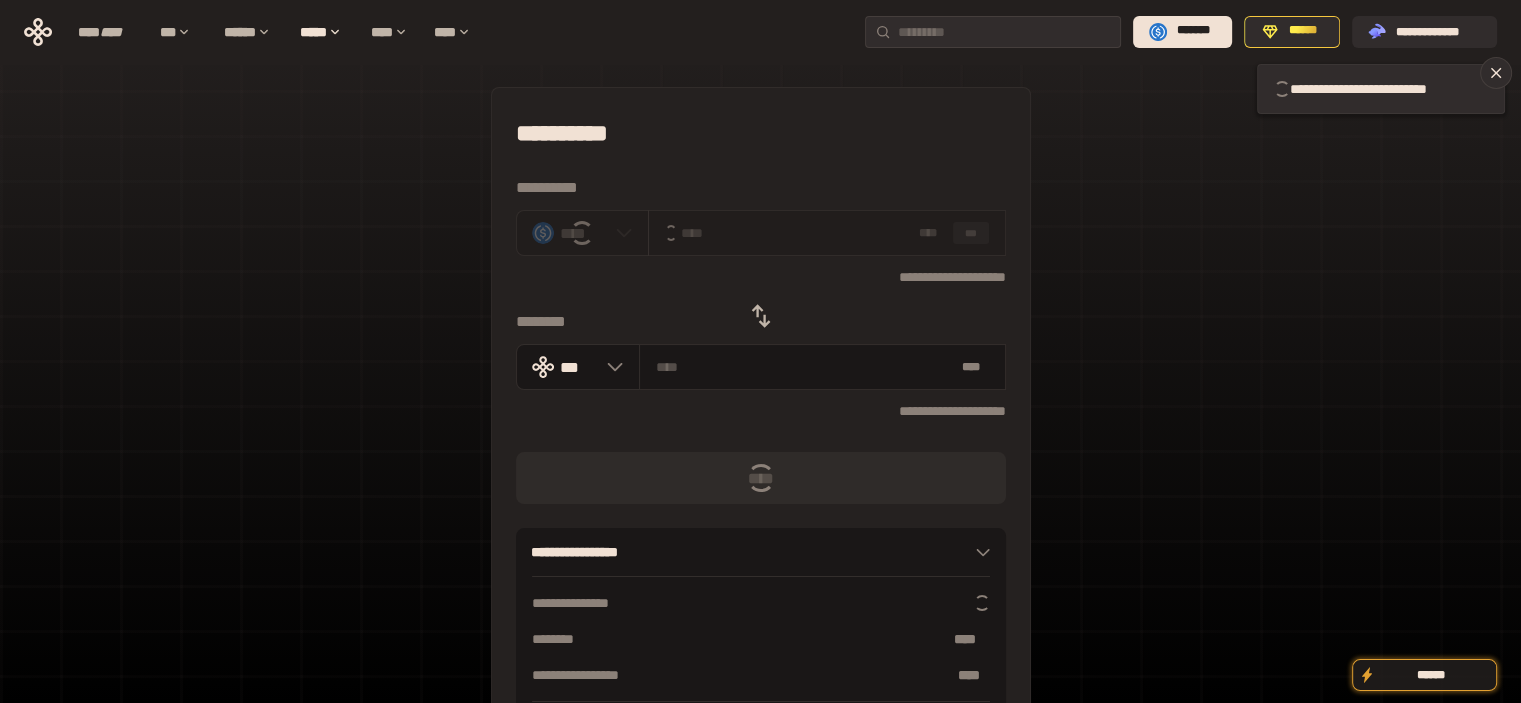 click on "**********" at bounding box center (761, 133) 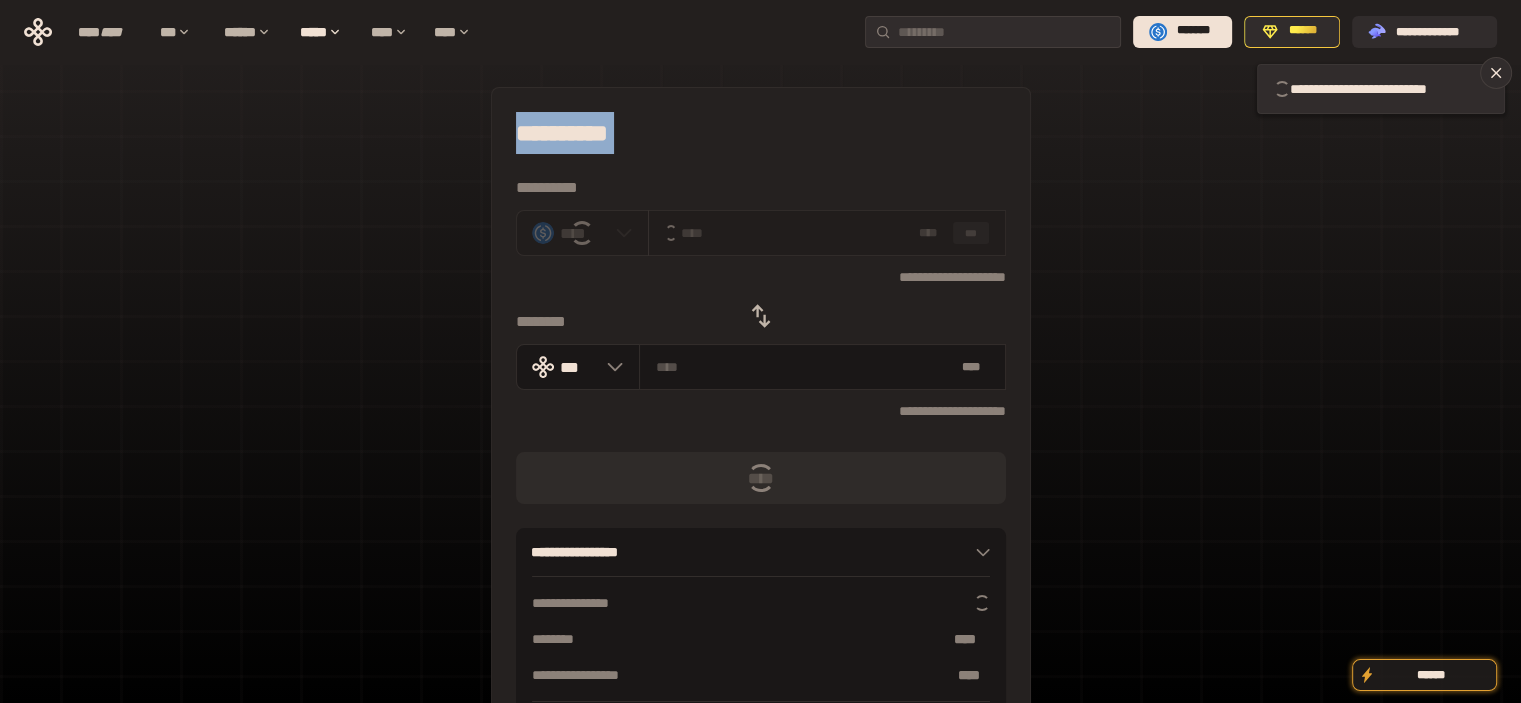 click on "**********" at bounding box center [761, 133] 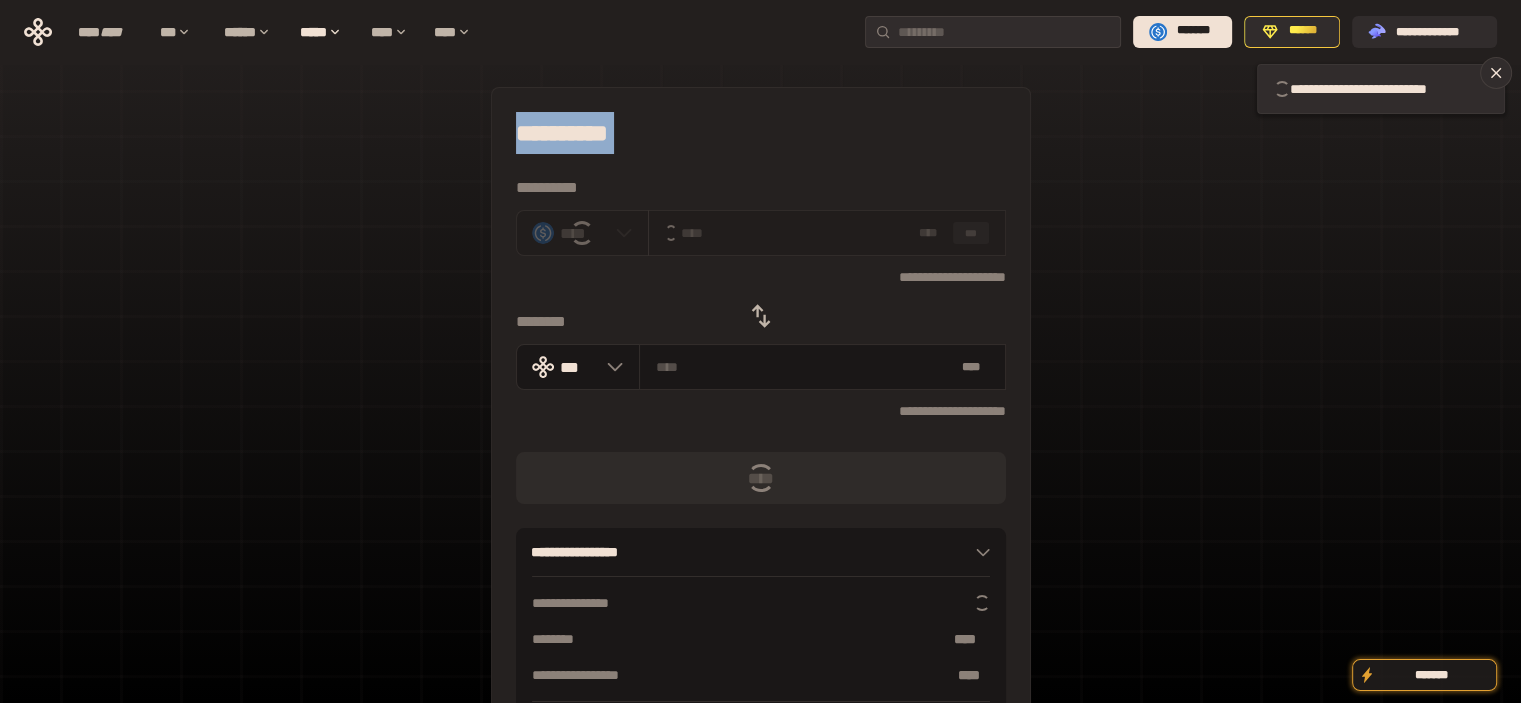 click on "**********" at bounding box center (761, 133) 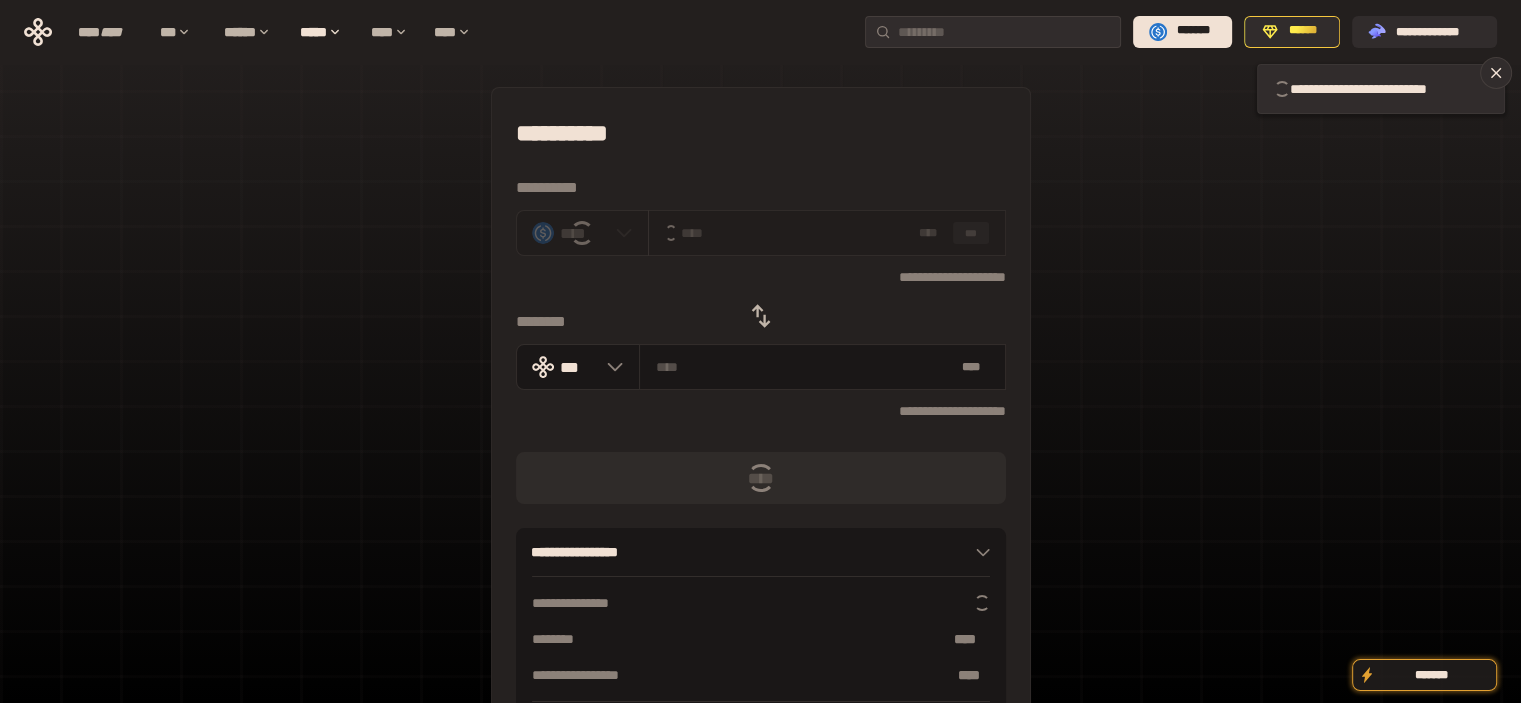 click on "**********" at bounding box center [761, 133] 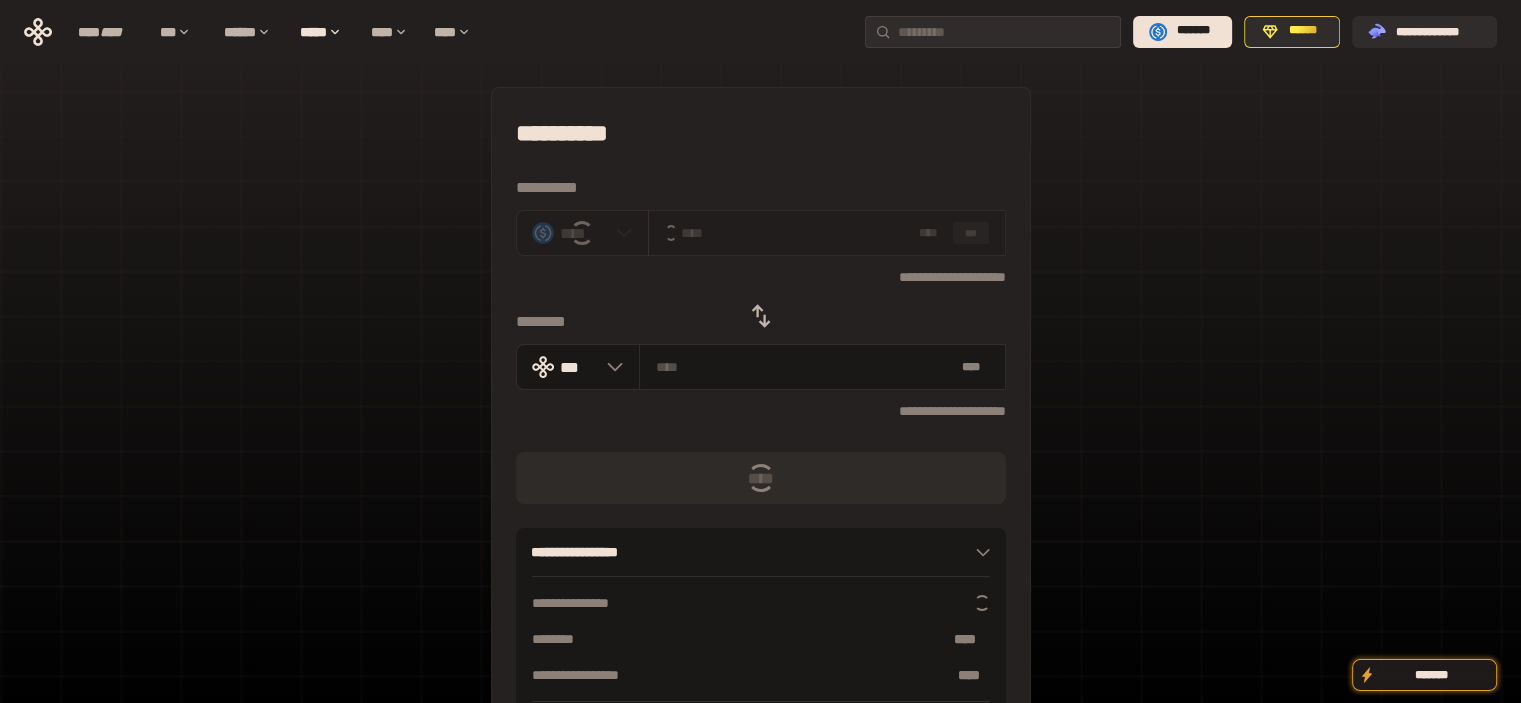 scroll, scrollTop: 0, scrollLeft: 0, axis: both 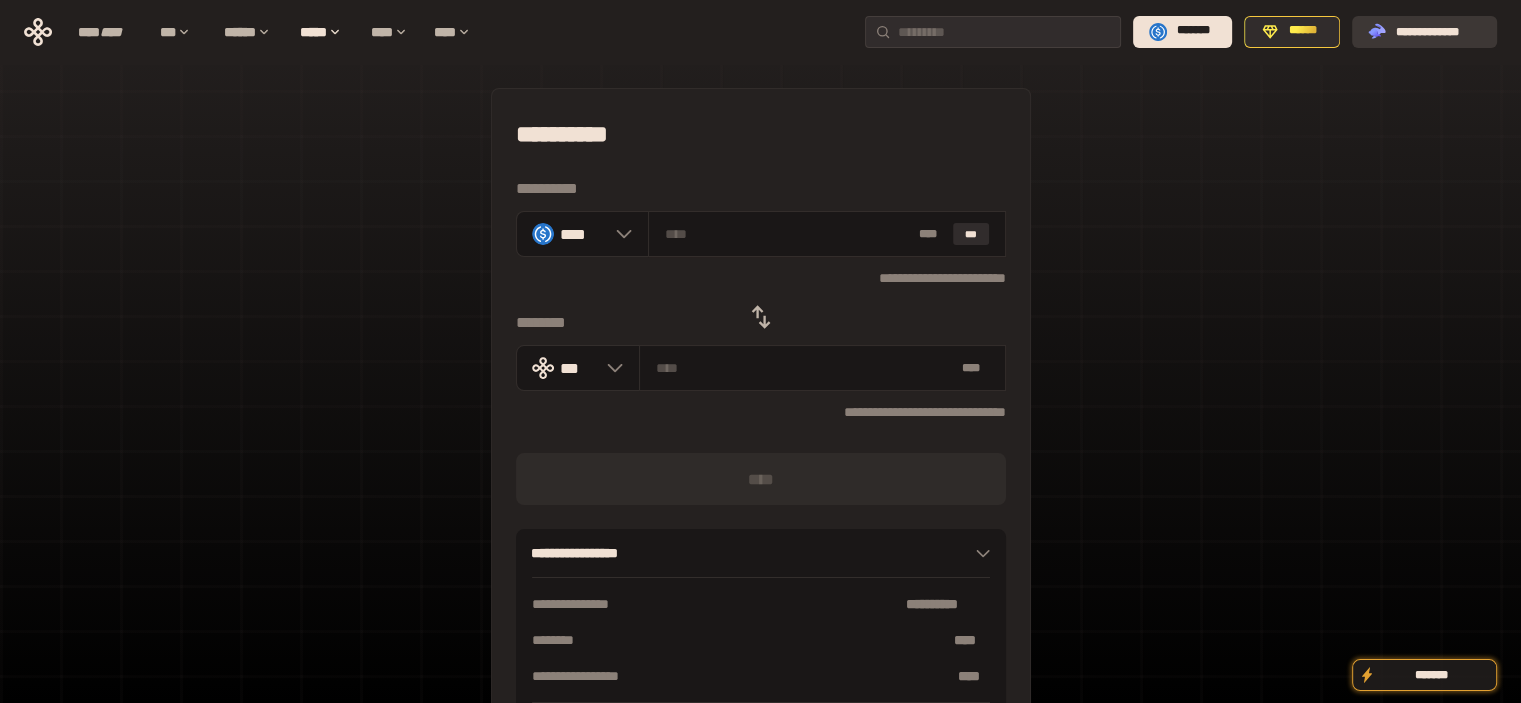 click on "**********" at bounding box center (1438, 31) 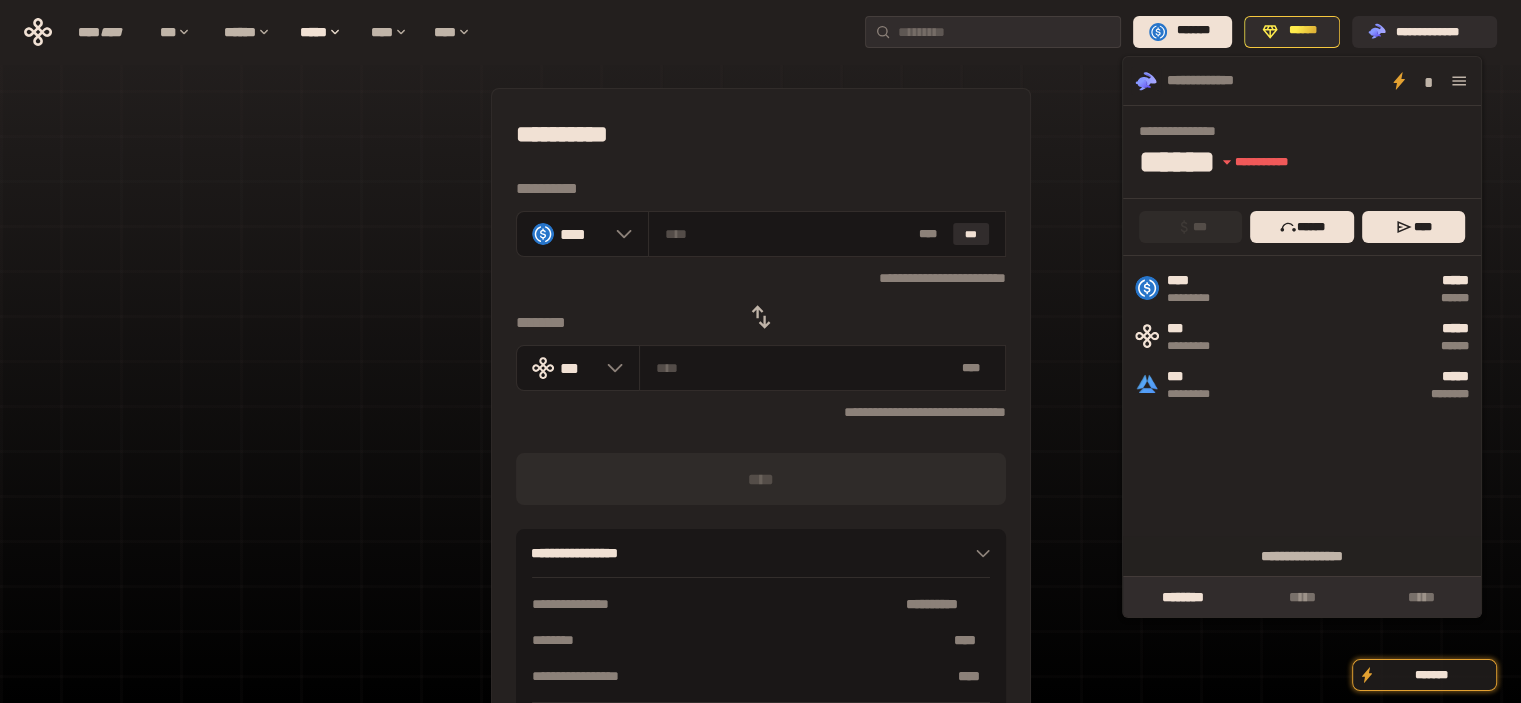 click on "**********" at bounding box center (761, 434) 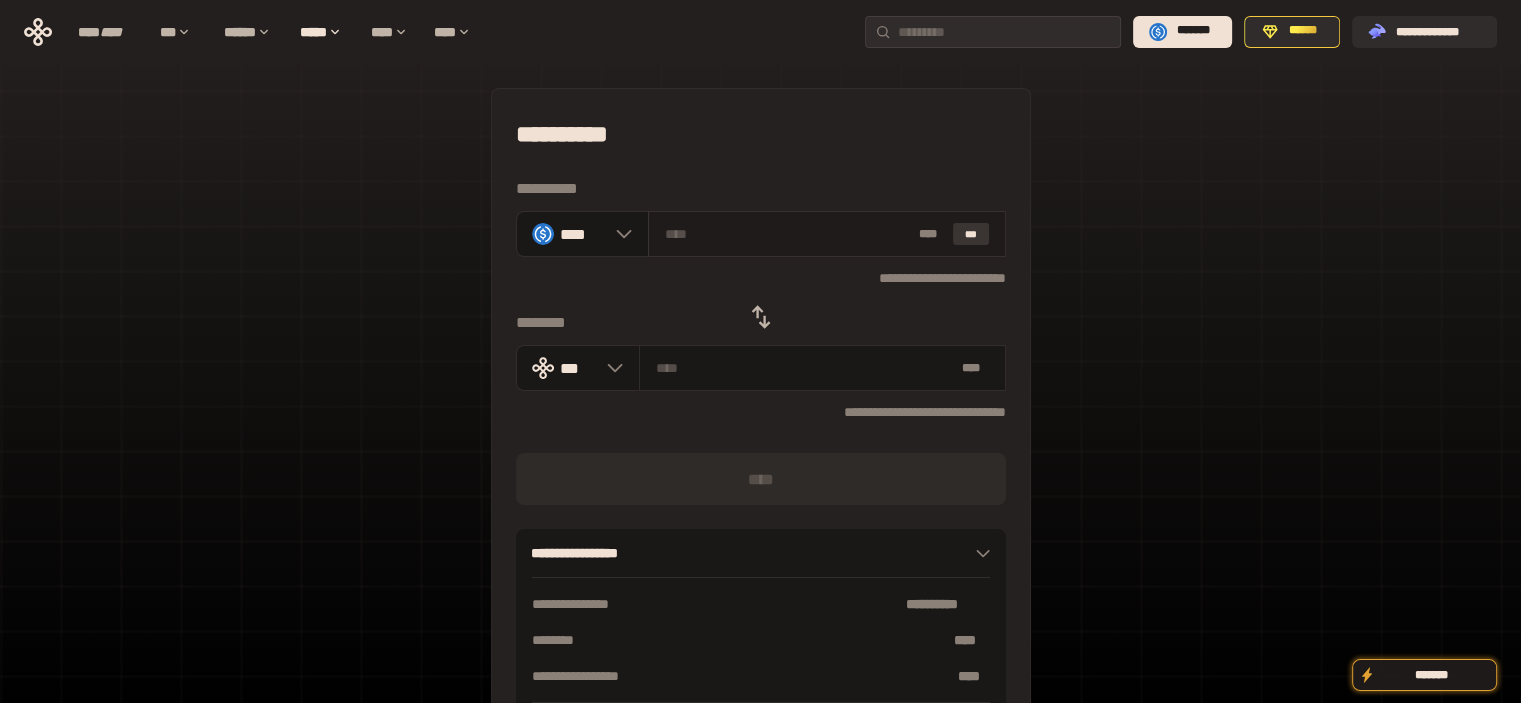 click on "***" at bounding box center [971, 234] 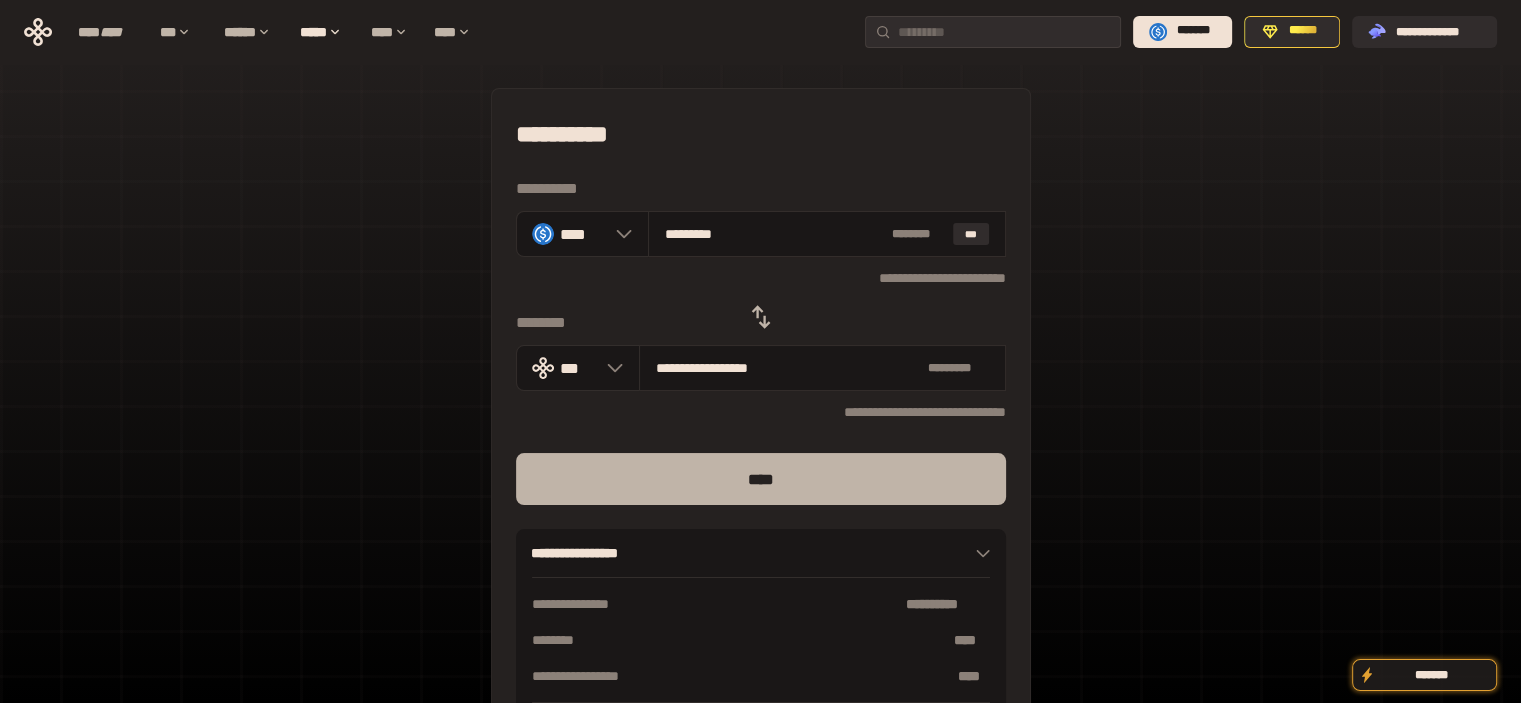 click on "****" at bounding box center [761, 479] 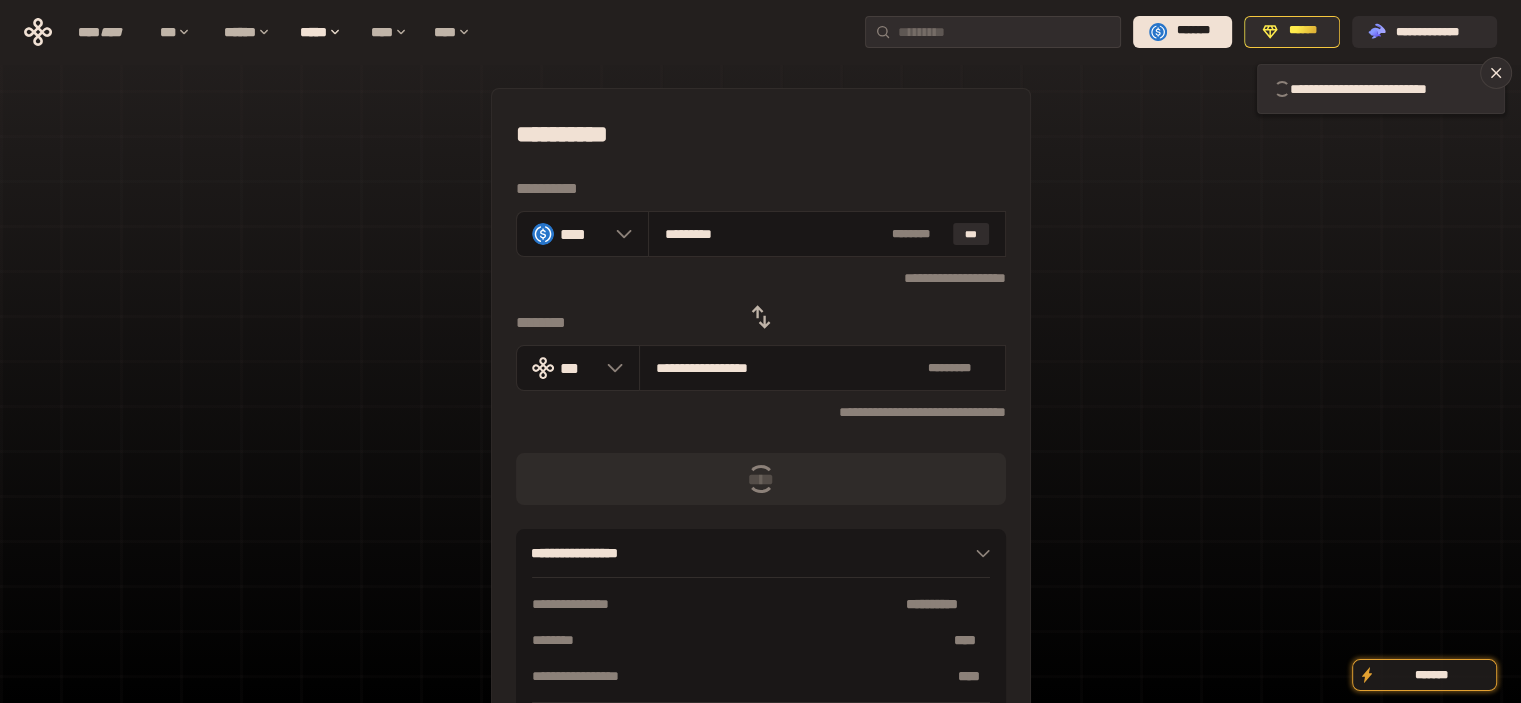 type 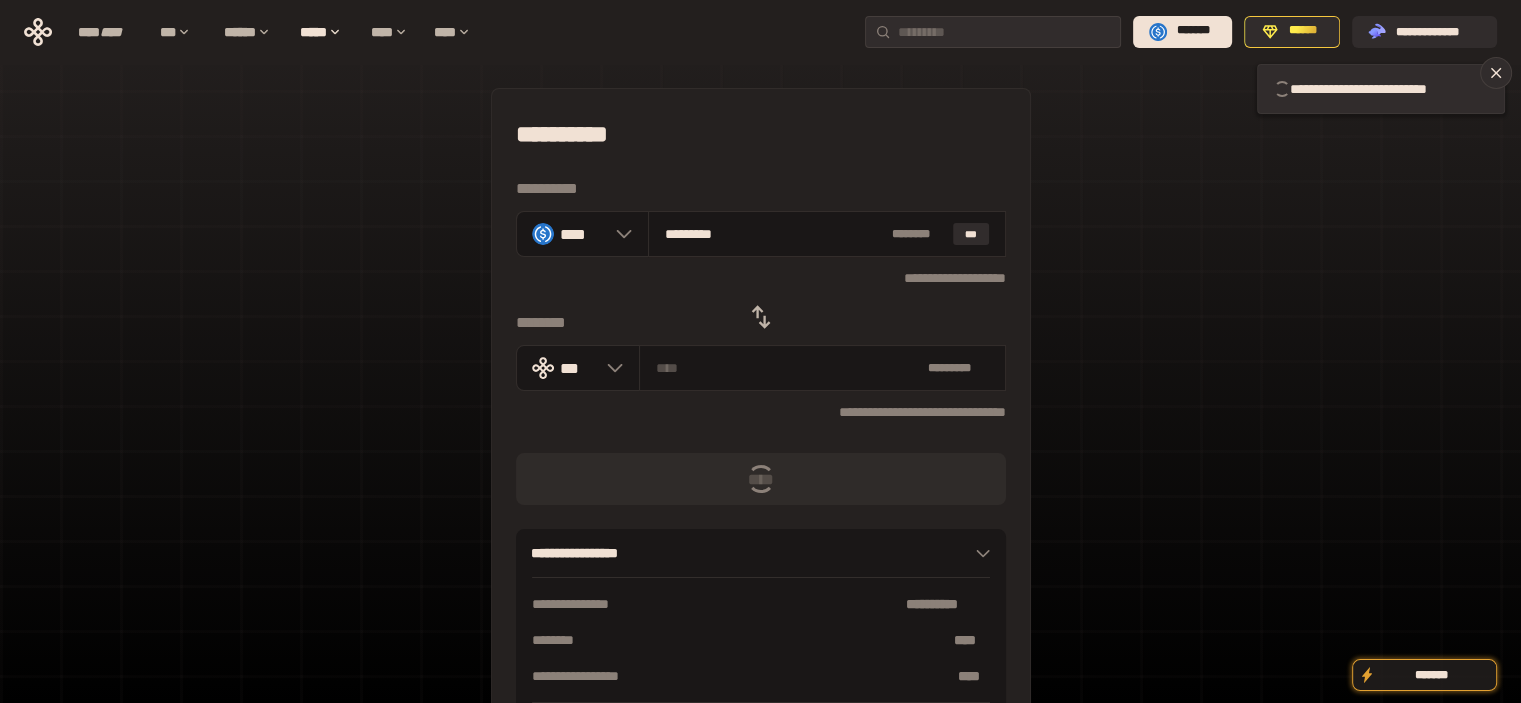 type 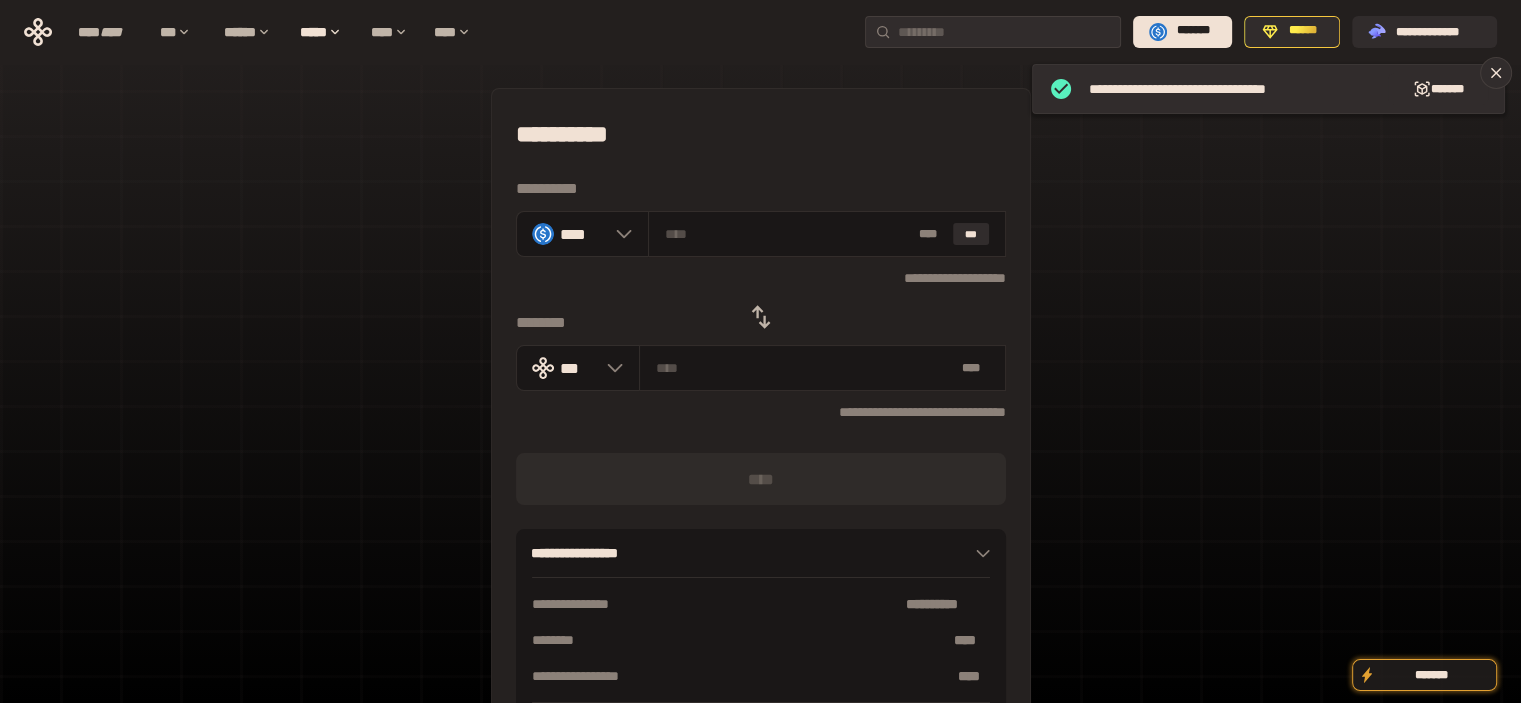 click 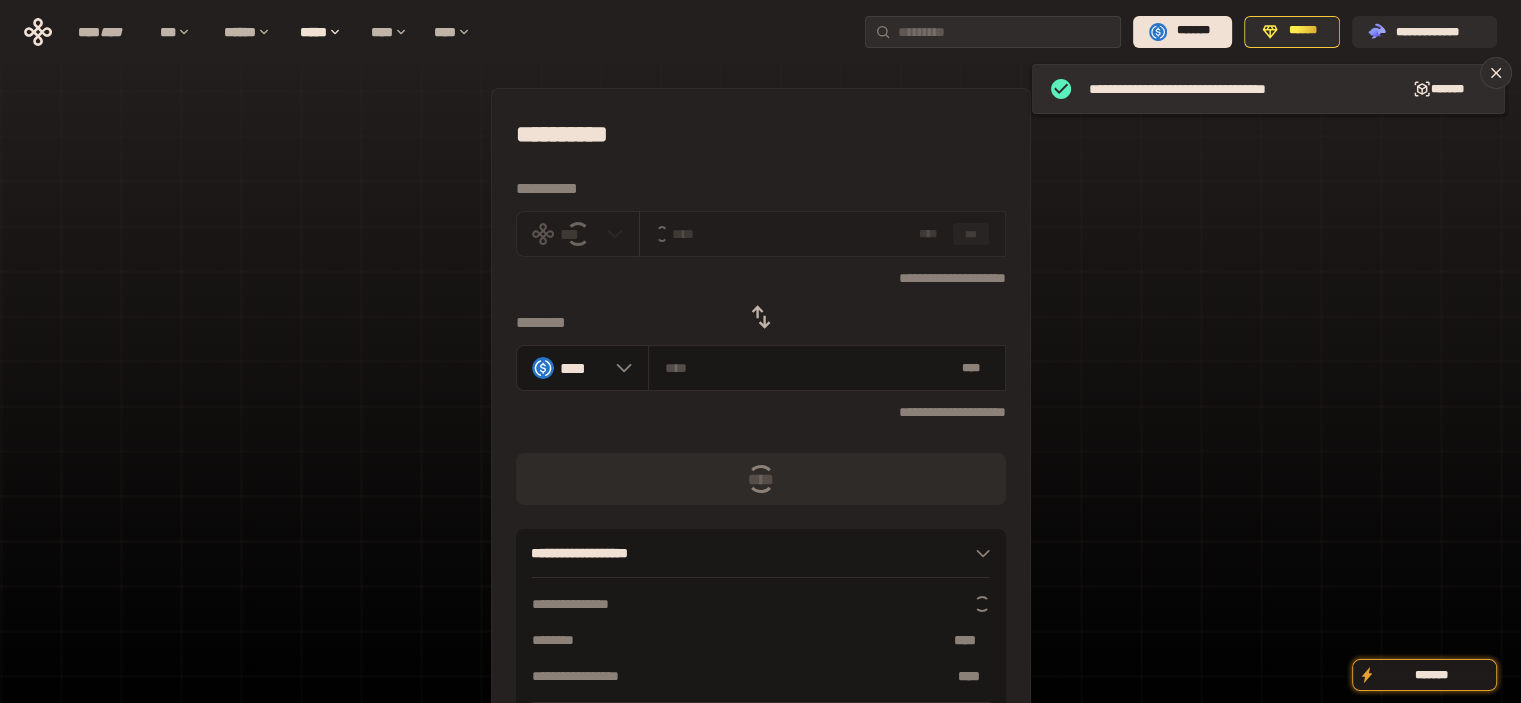 click on "**********" at bounding box center [761, 134] 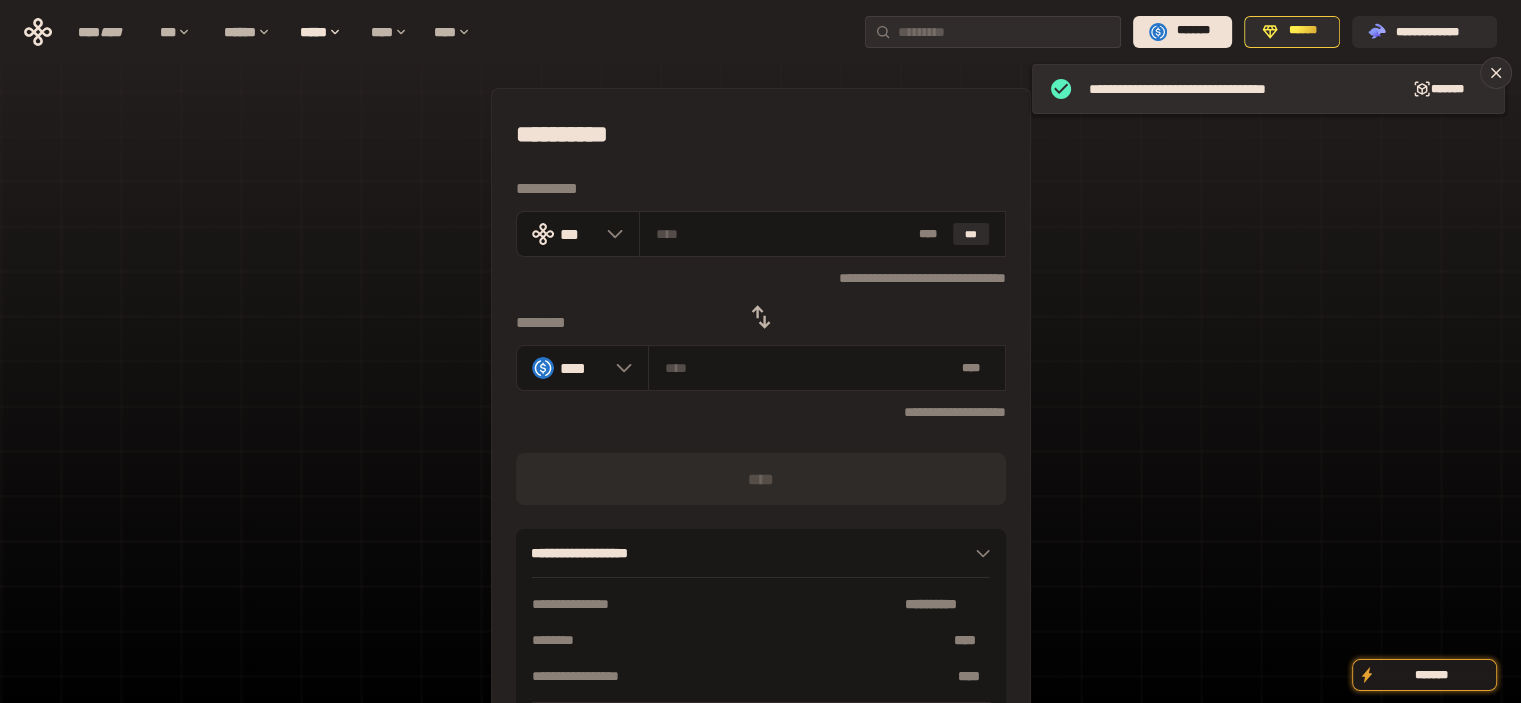 click on "**********" at bounding box center [761, 134] 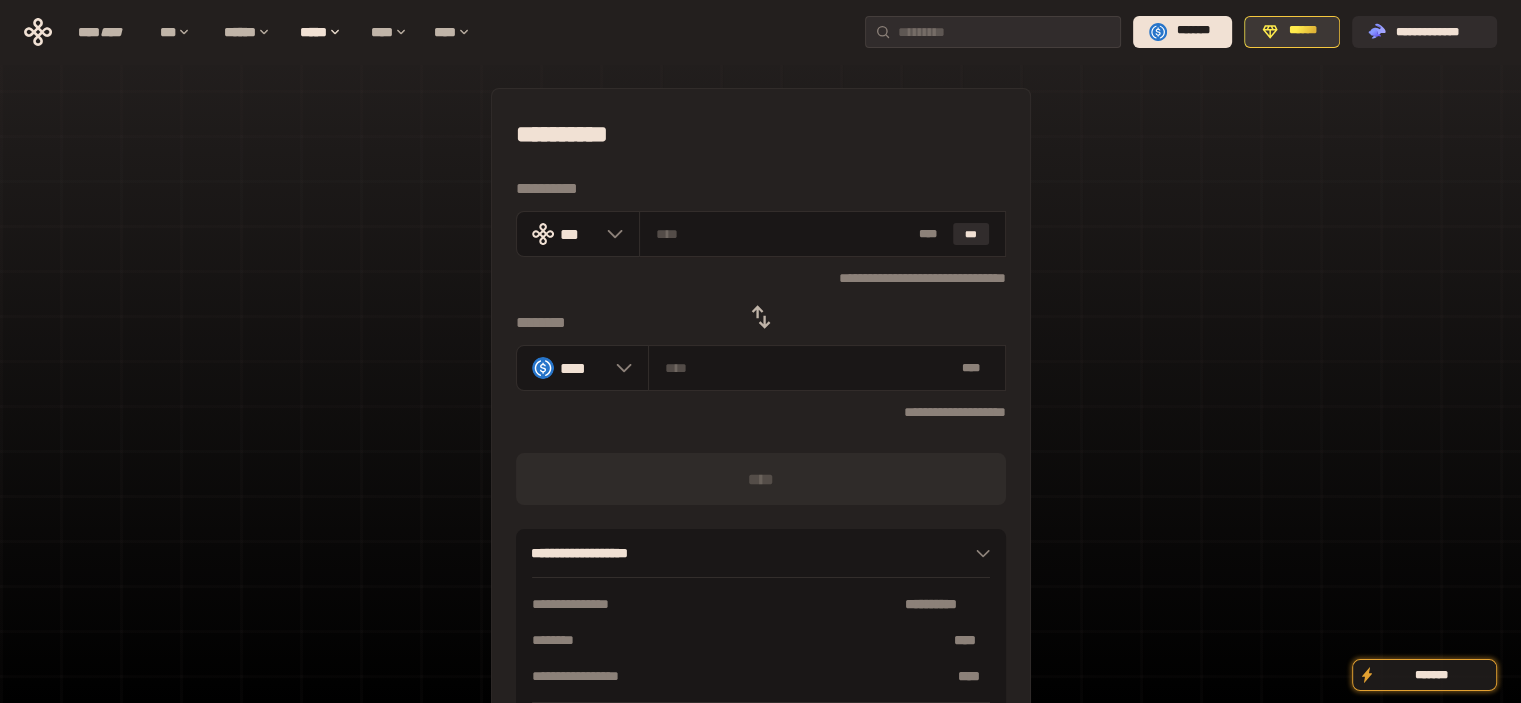 click on "******" at bounding box center (1292, 32) 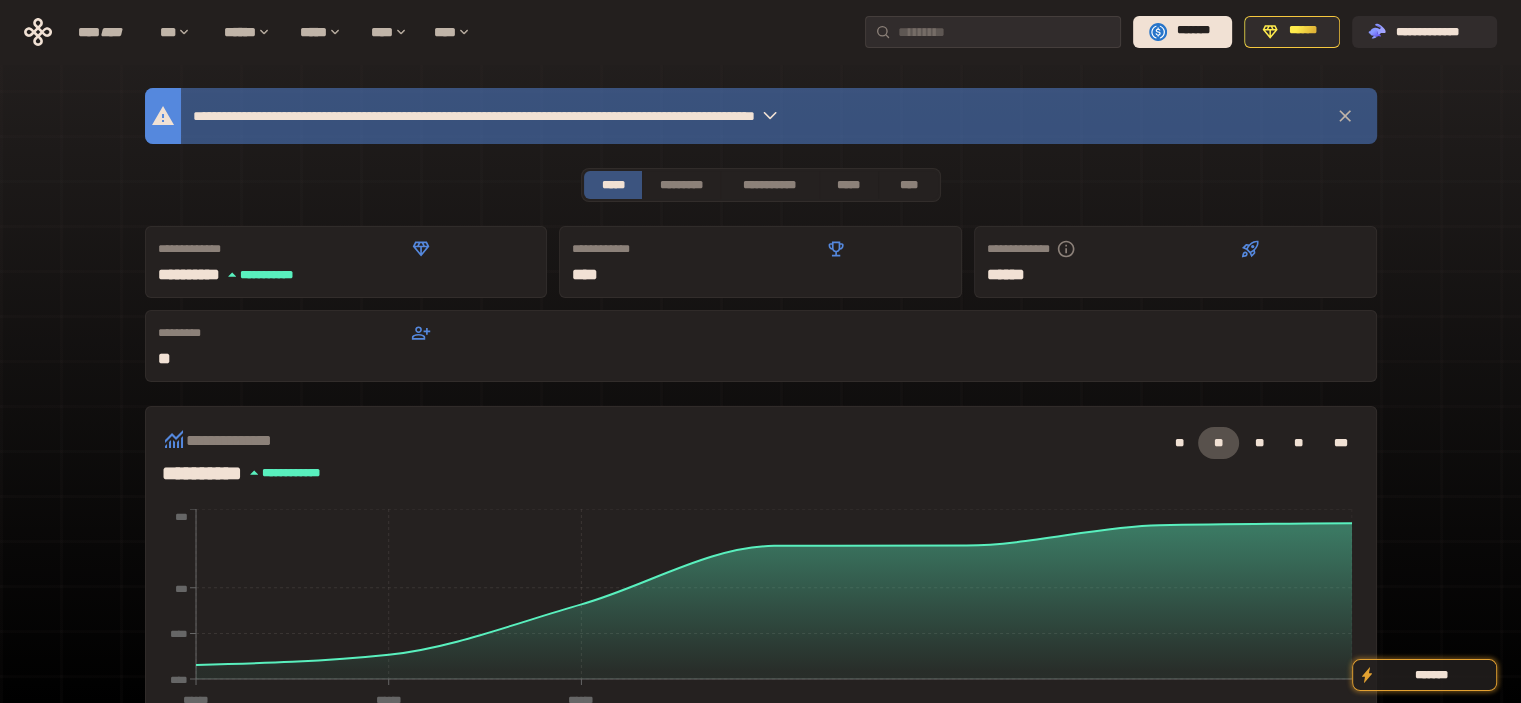 click on "****" at bounding box center (708, 275) 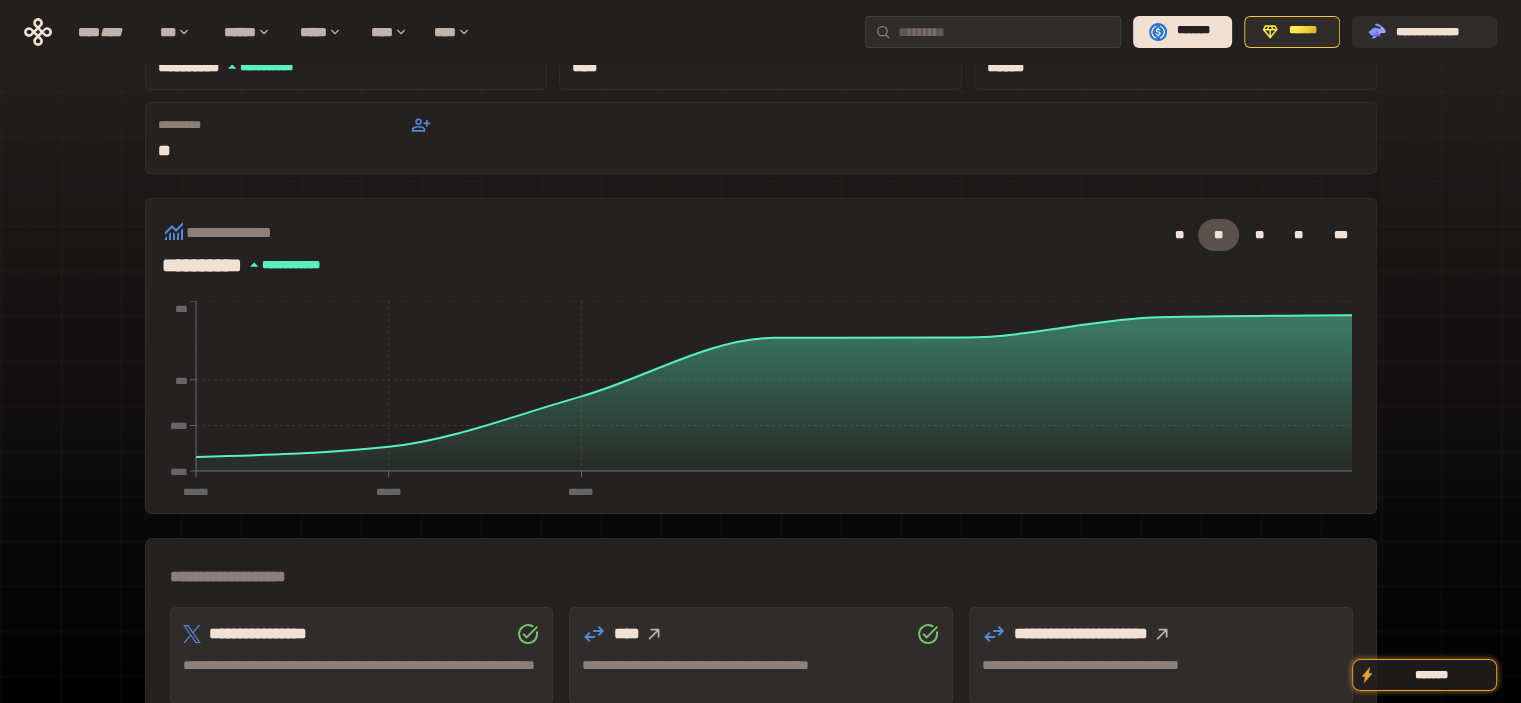 scroll, scrollTop: 0, scrollLeft: 0, axis: both 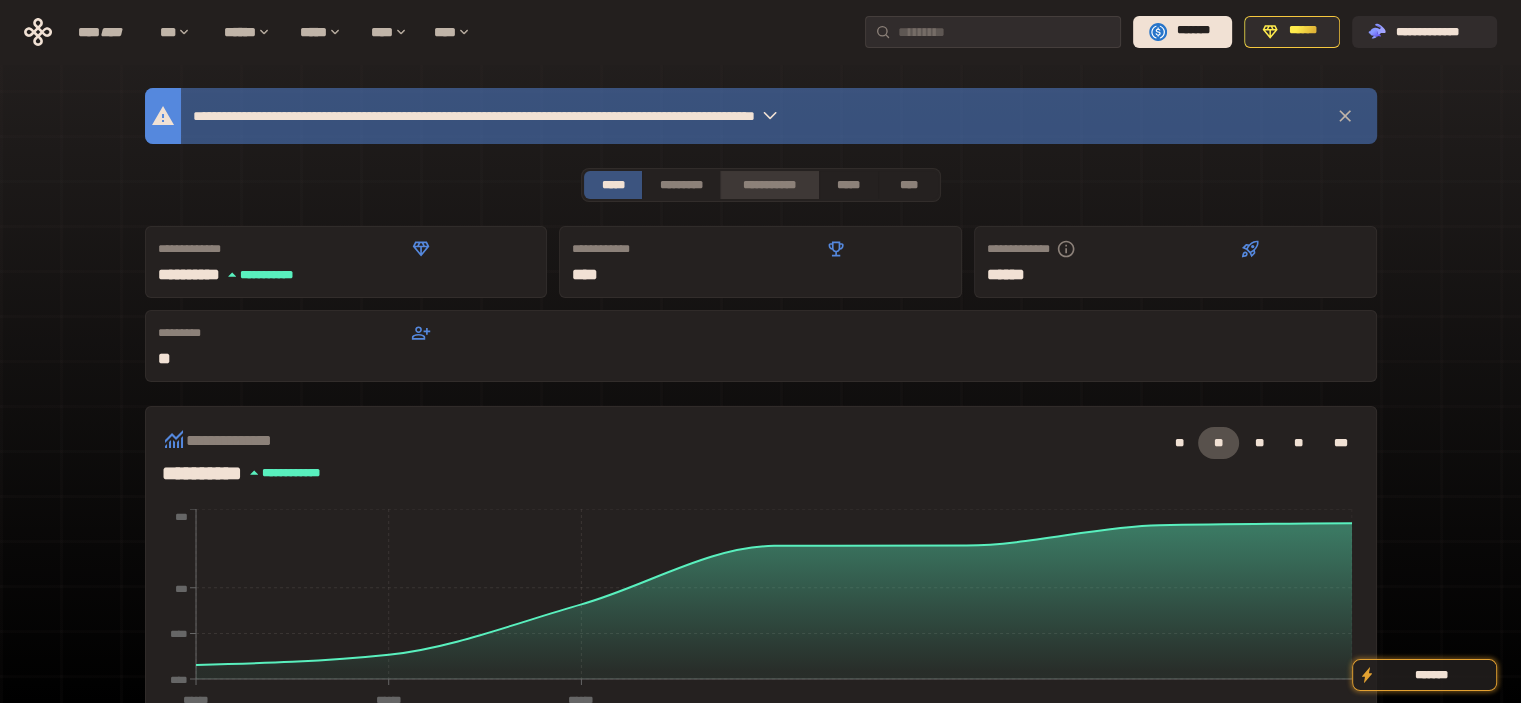 click on "**********" at bounding box center (769, 185) 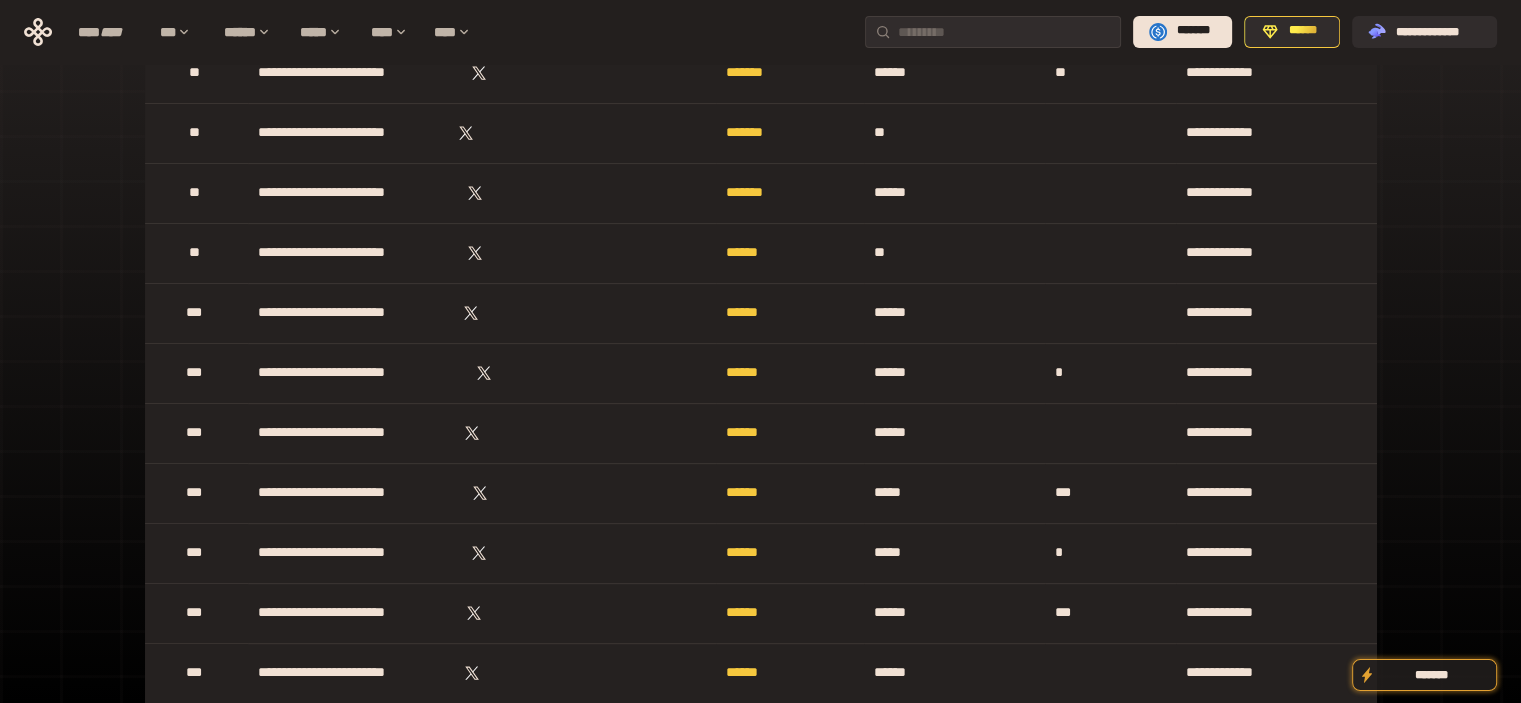 scroll, scrollTop: 5793, scrollLeft: 0, axis: vertical 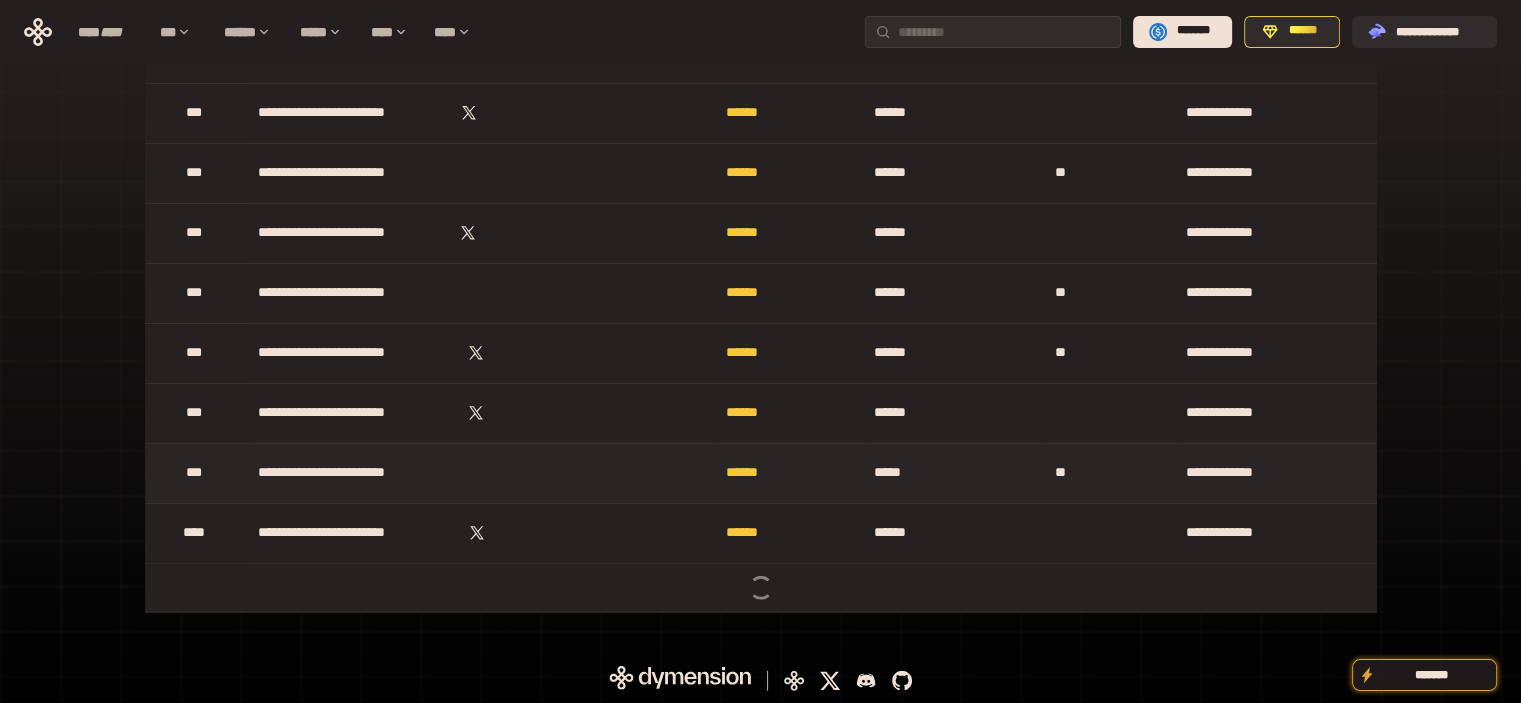 drag, startPoint x: 1420, startPoint y: 220, endPoint x: 1314, endPoint y: 495, distance: 294.7219 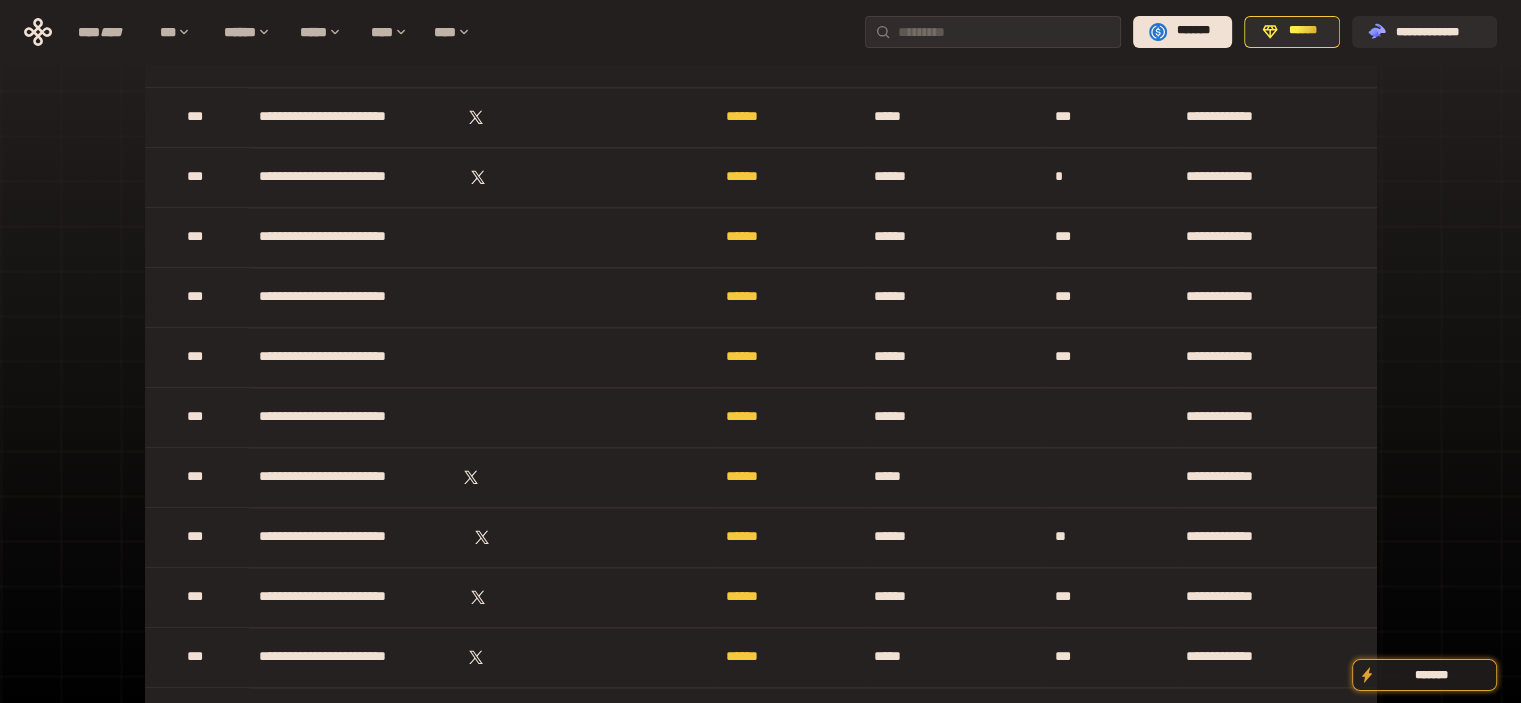 scroll, scrollTop: 0, scrollLeft: 0, axis: both 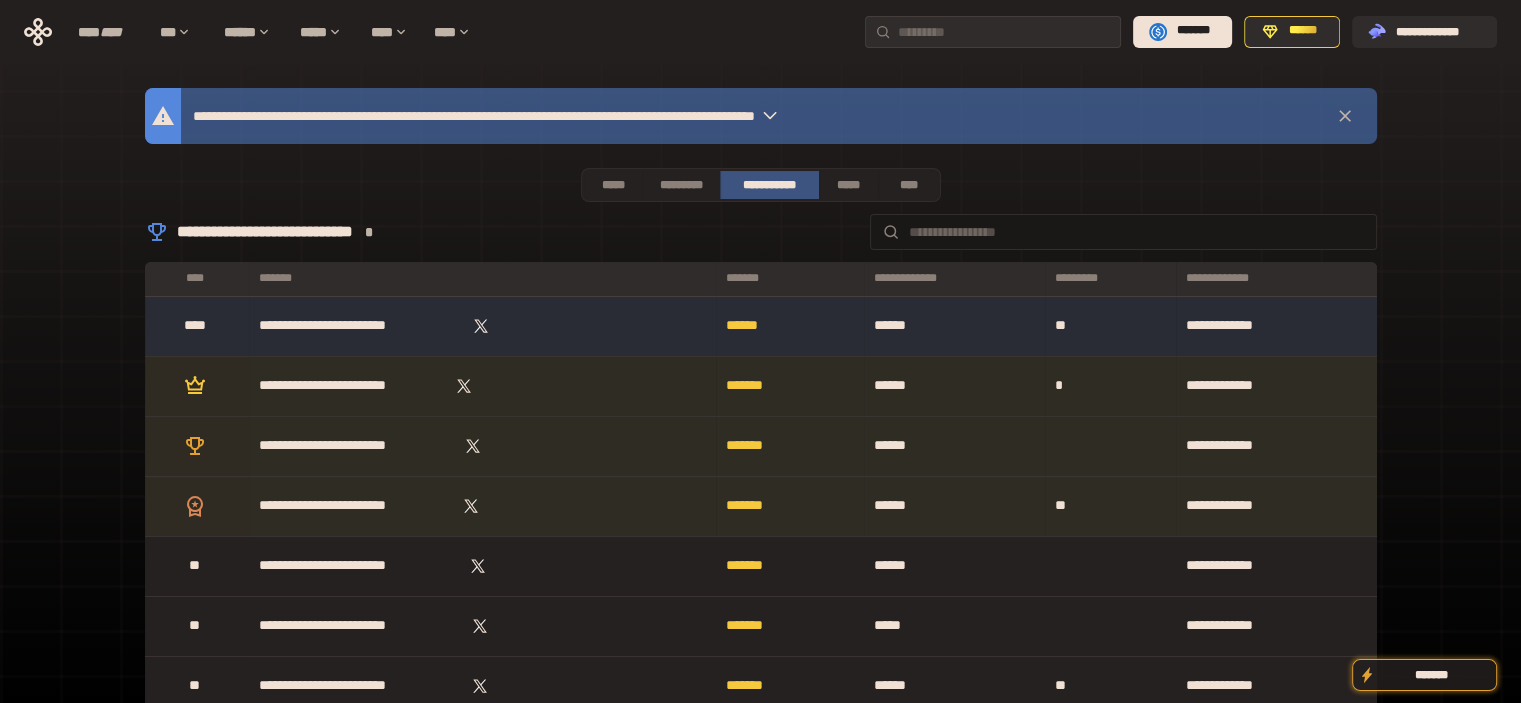 drag, startPoint x: 1472, startPoint y: 579, endPoint x: 1431, endPoint y: 253, distance: 328.5681 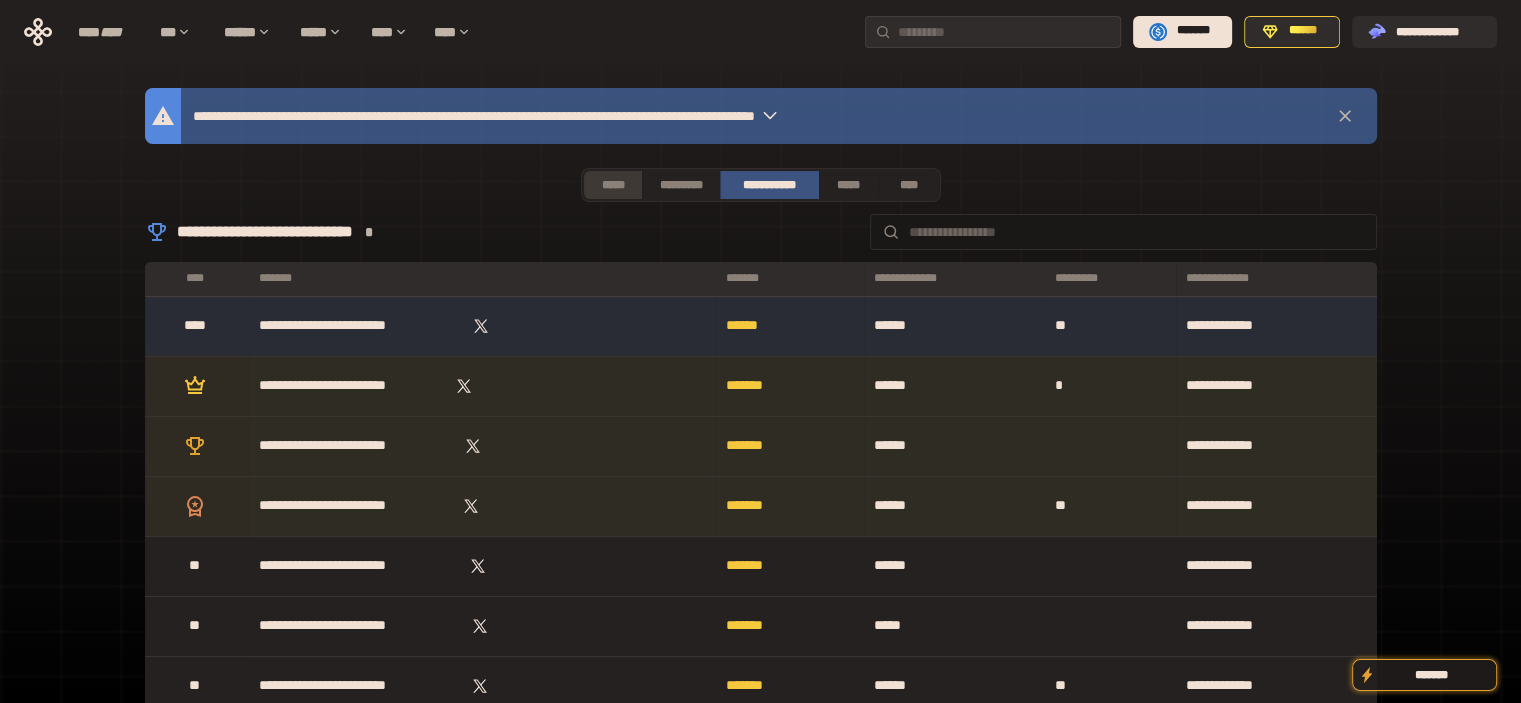 click on "*****" at bounding box center (613, 185) 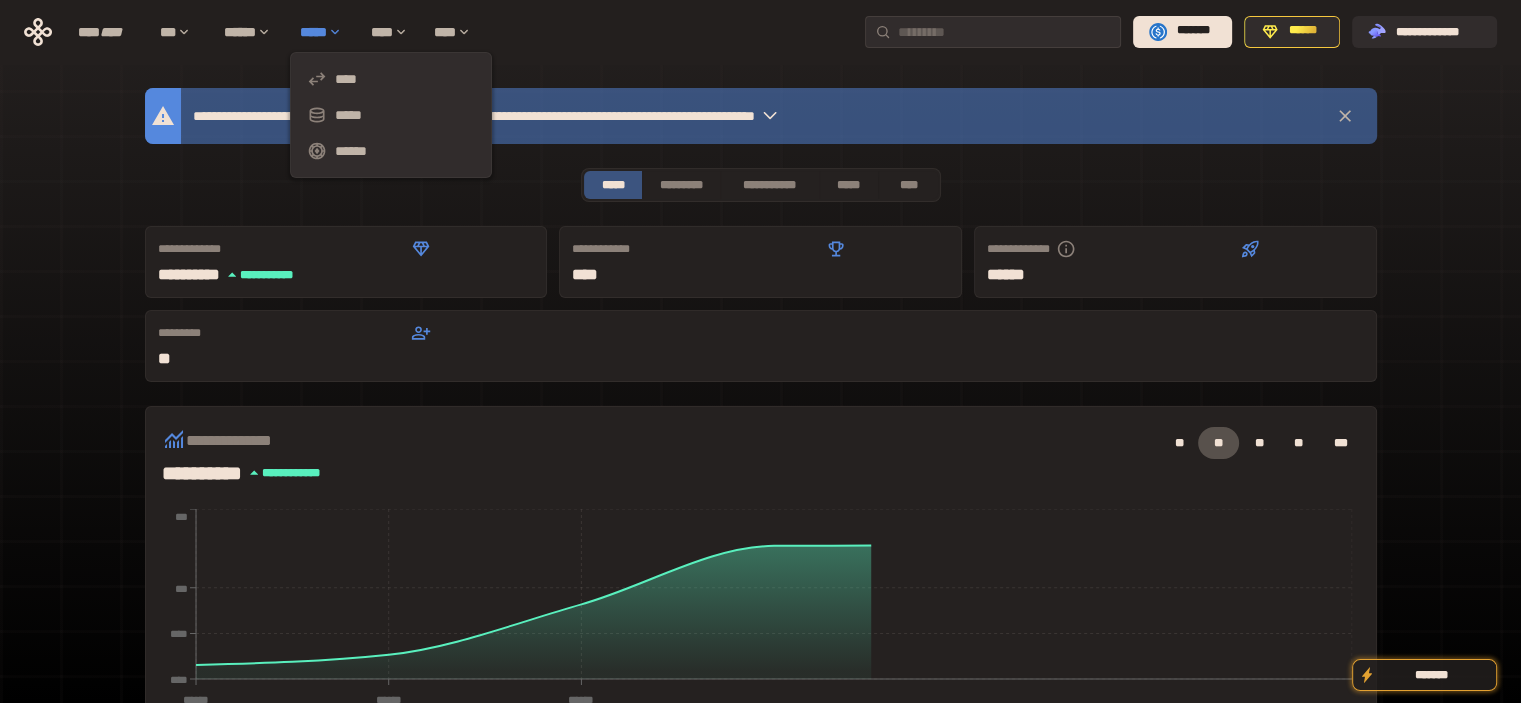 click on "*****" at bounding box center (325, 32) 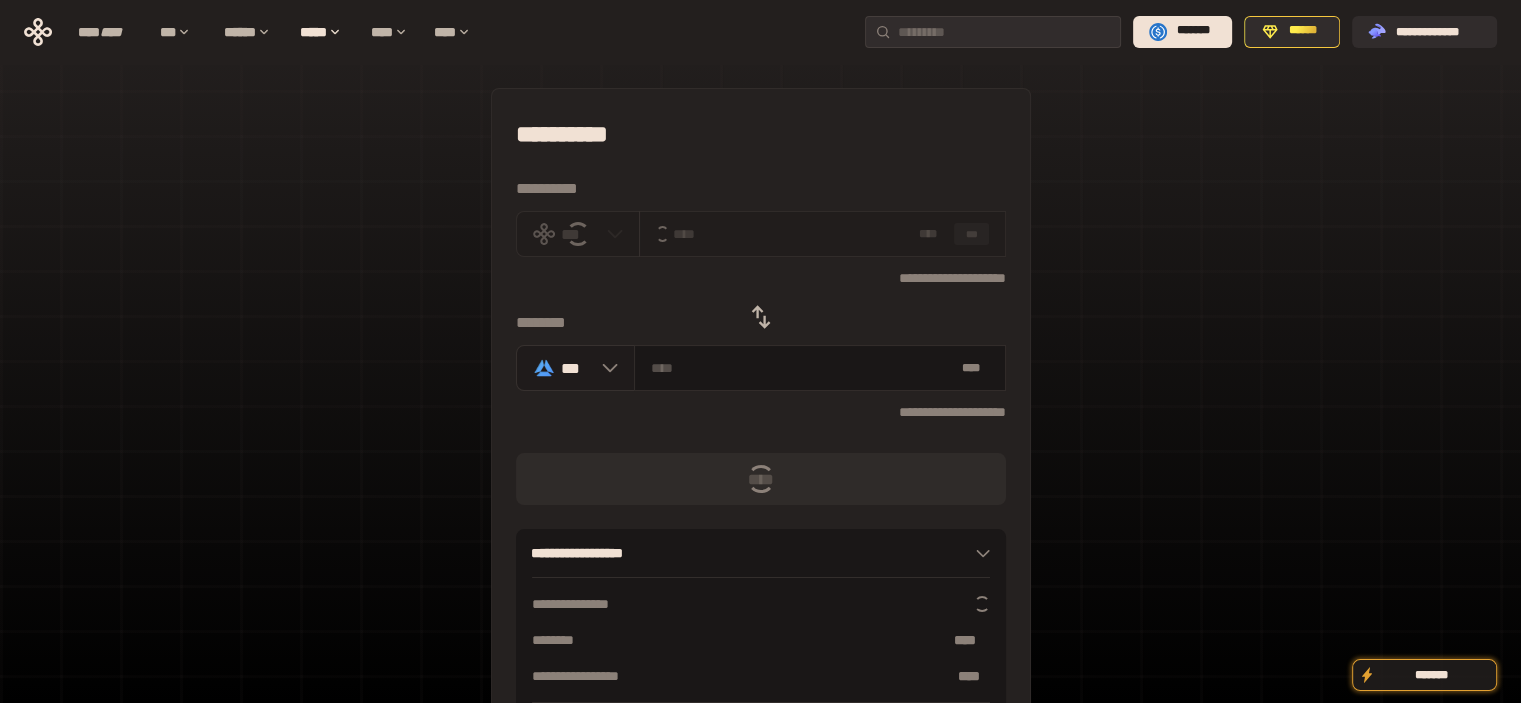 click 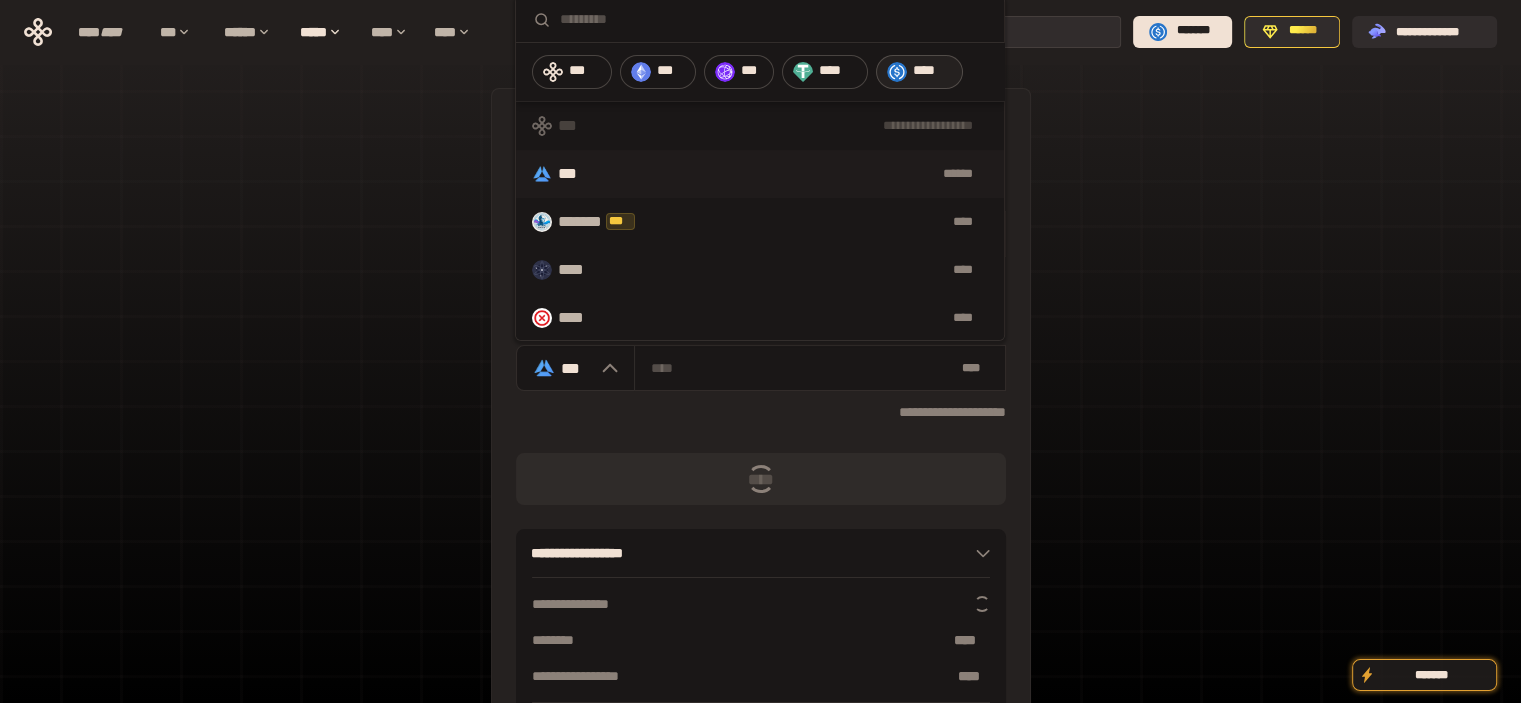click on "****" at bounding box center (919, 72) 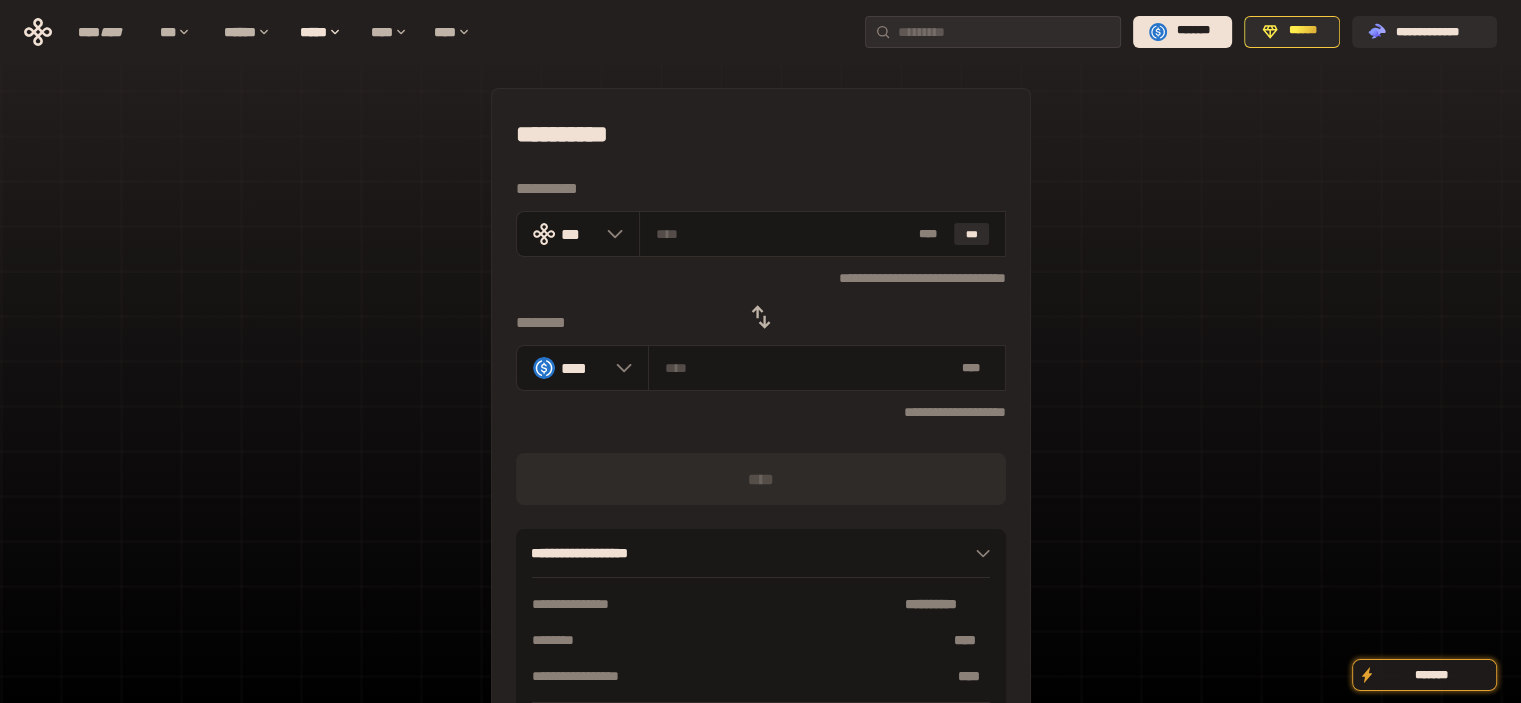 click on "**********" at bounding box center (761, 134) 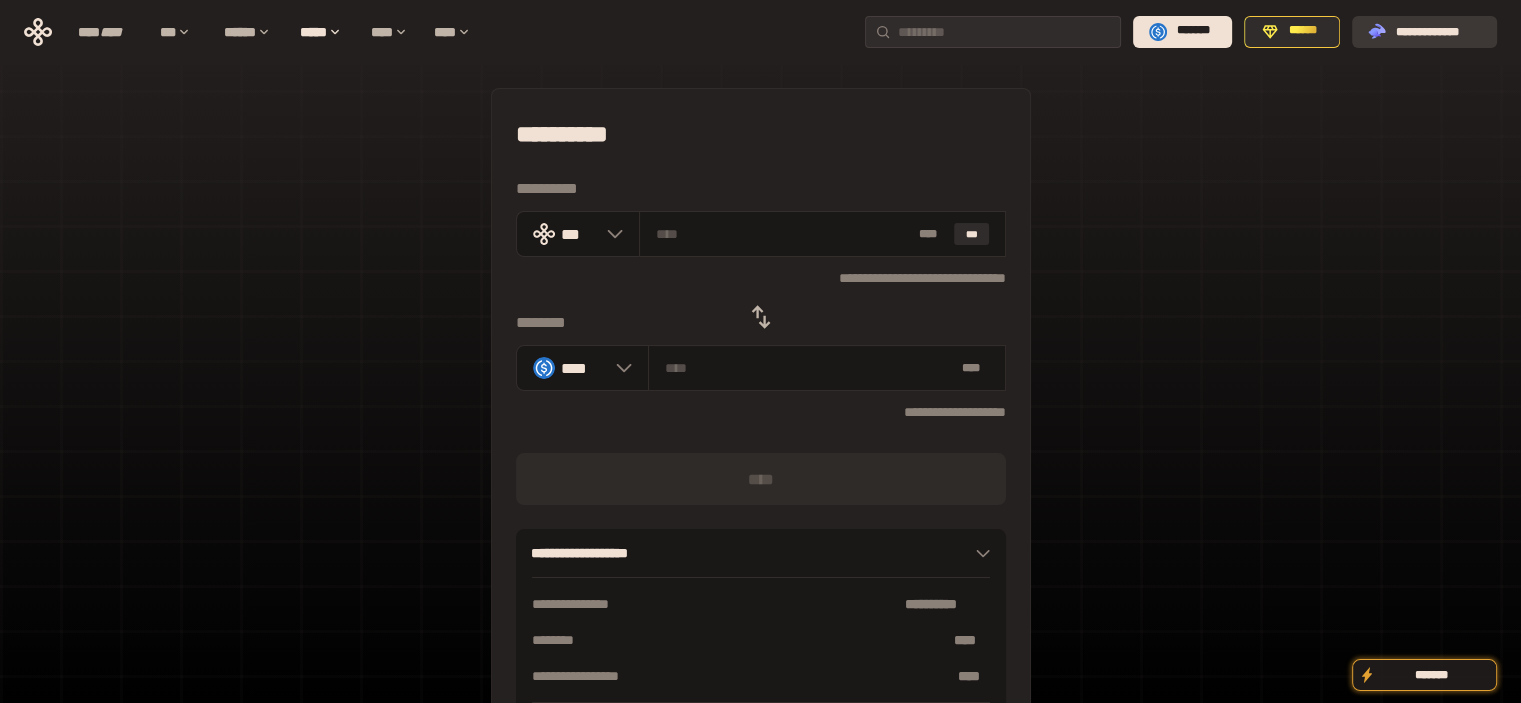 click on "**********" at bounding box center (1438, 31) 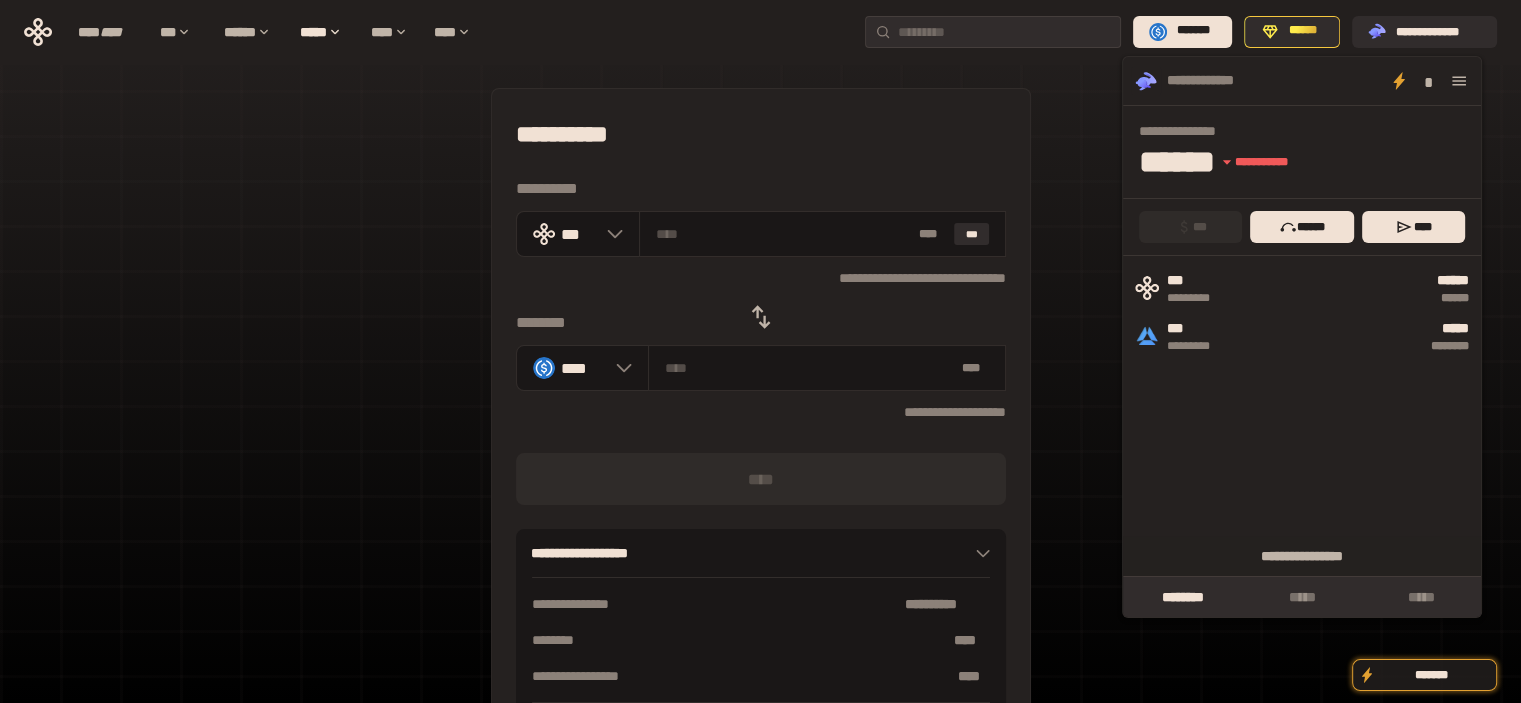 click 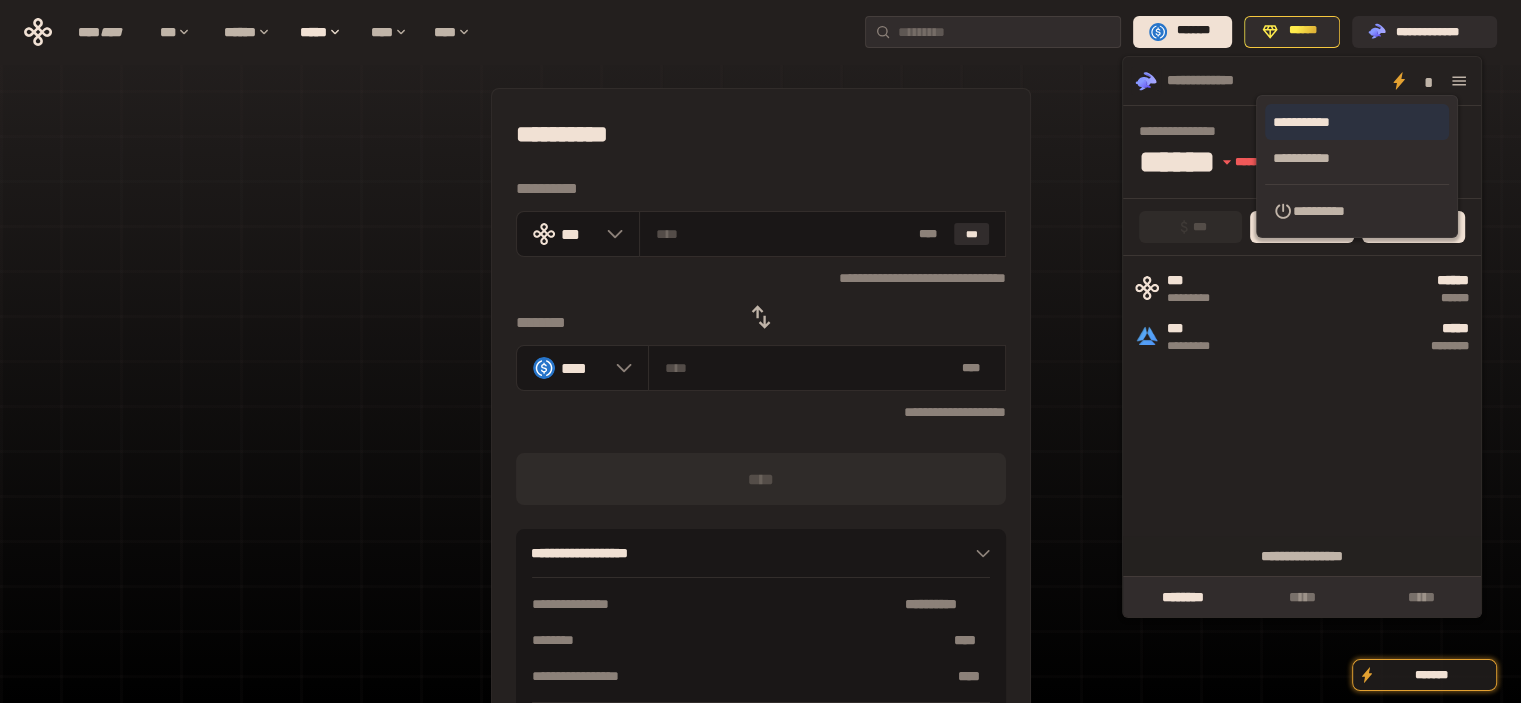 click on "**********" at bounding box center [1357, 122] 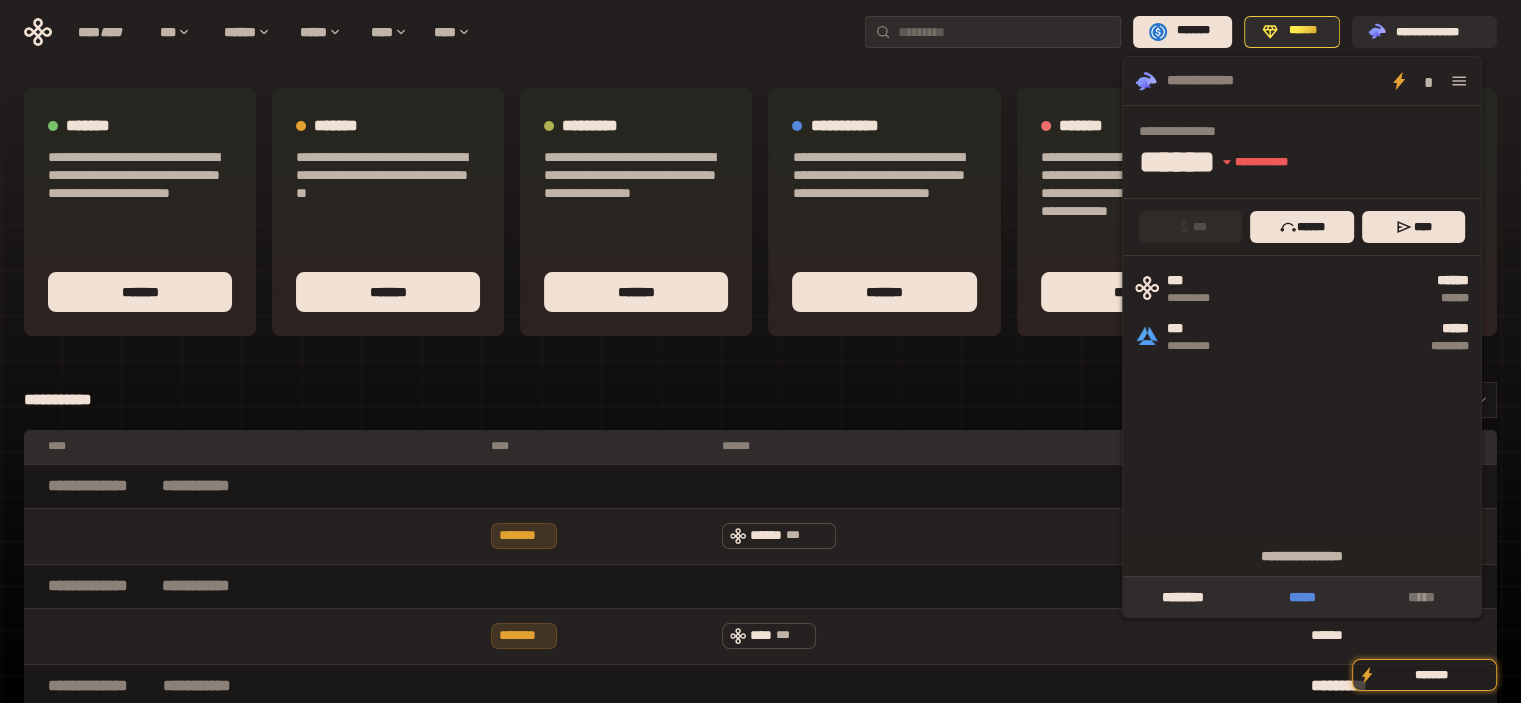 click on "*****" at bounding box center (1301, 597) 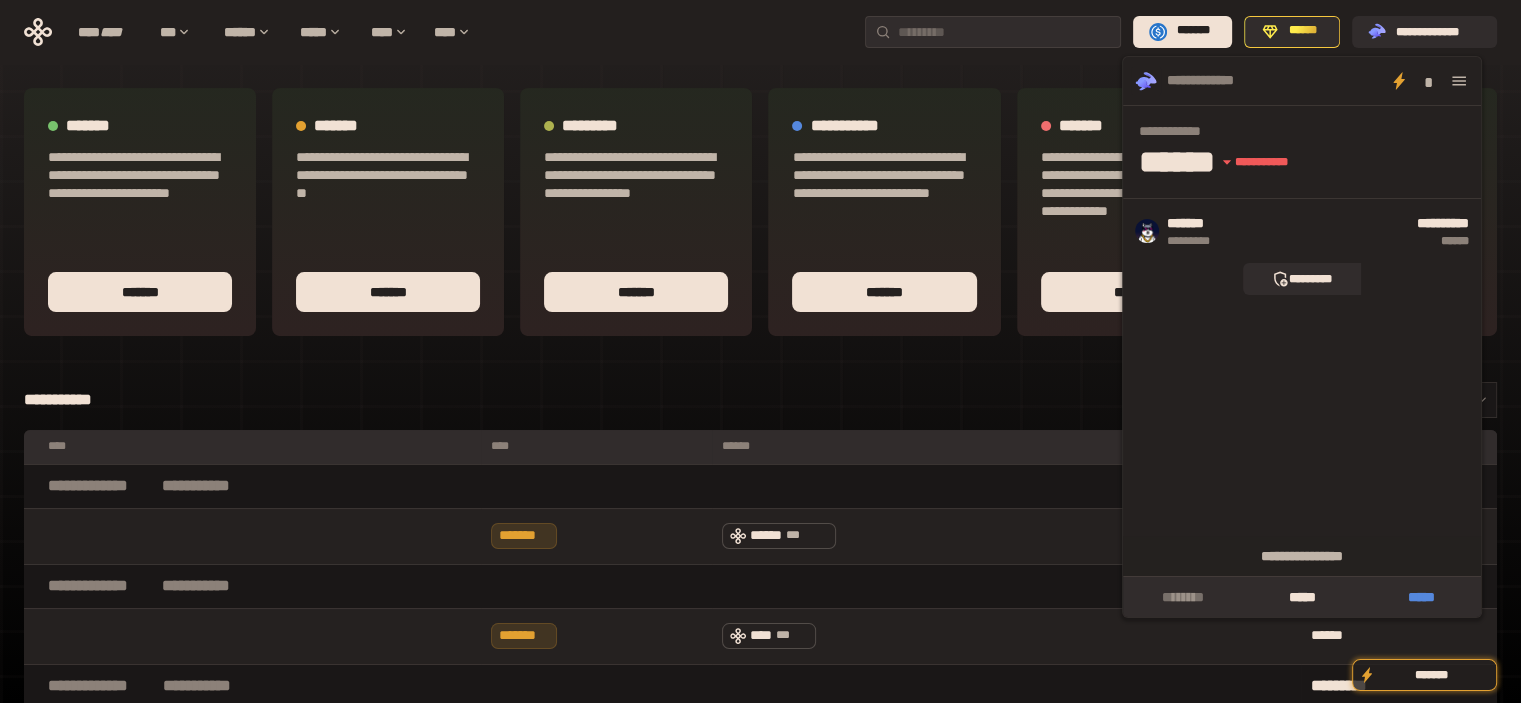 click on "*****" at bounding box center (1421, 597) 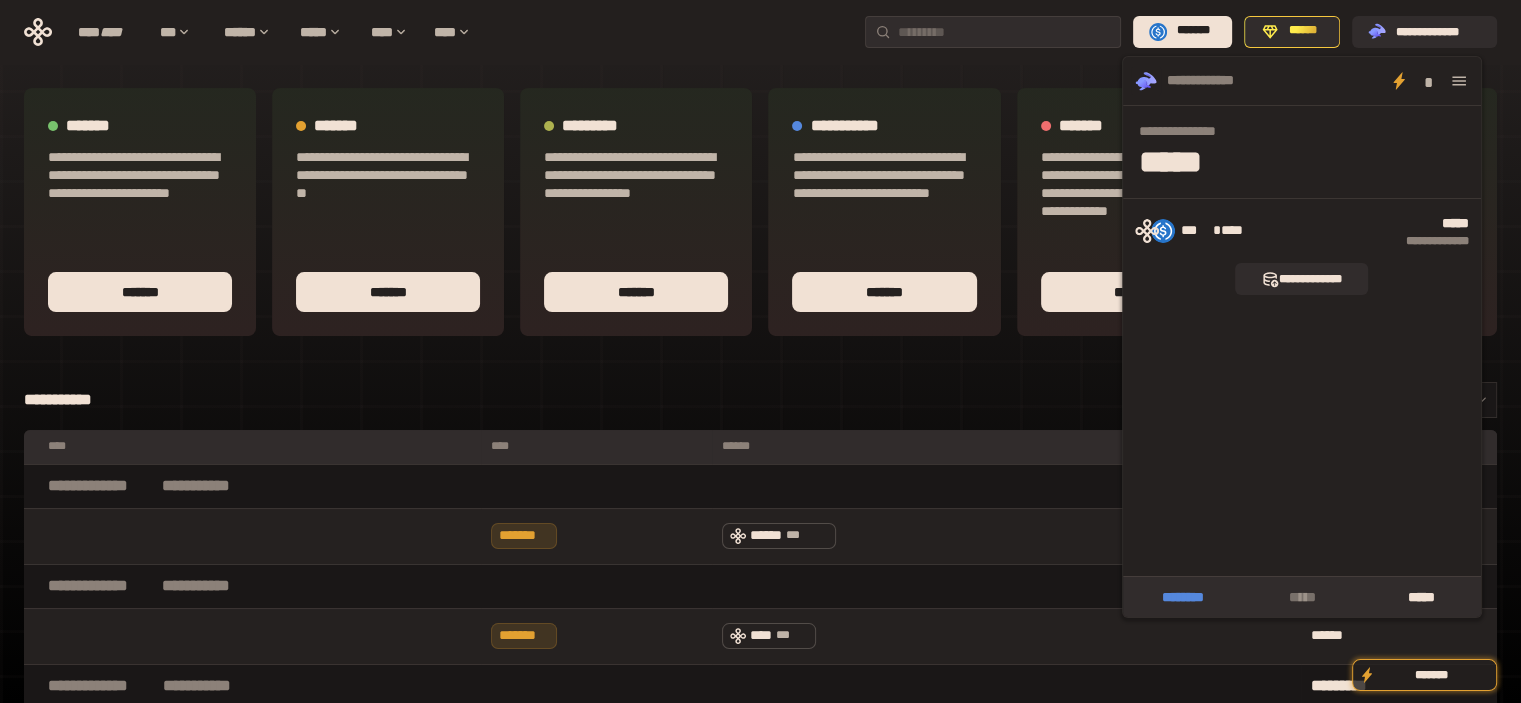 click on "********" at bounding box center [1182, 597] 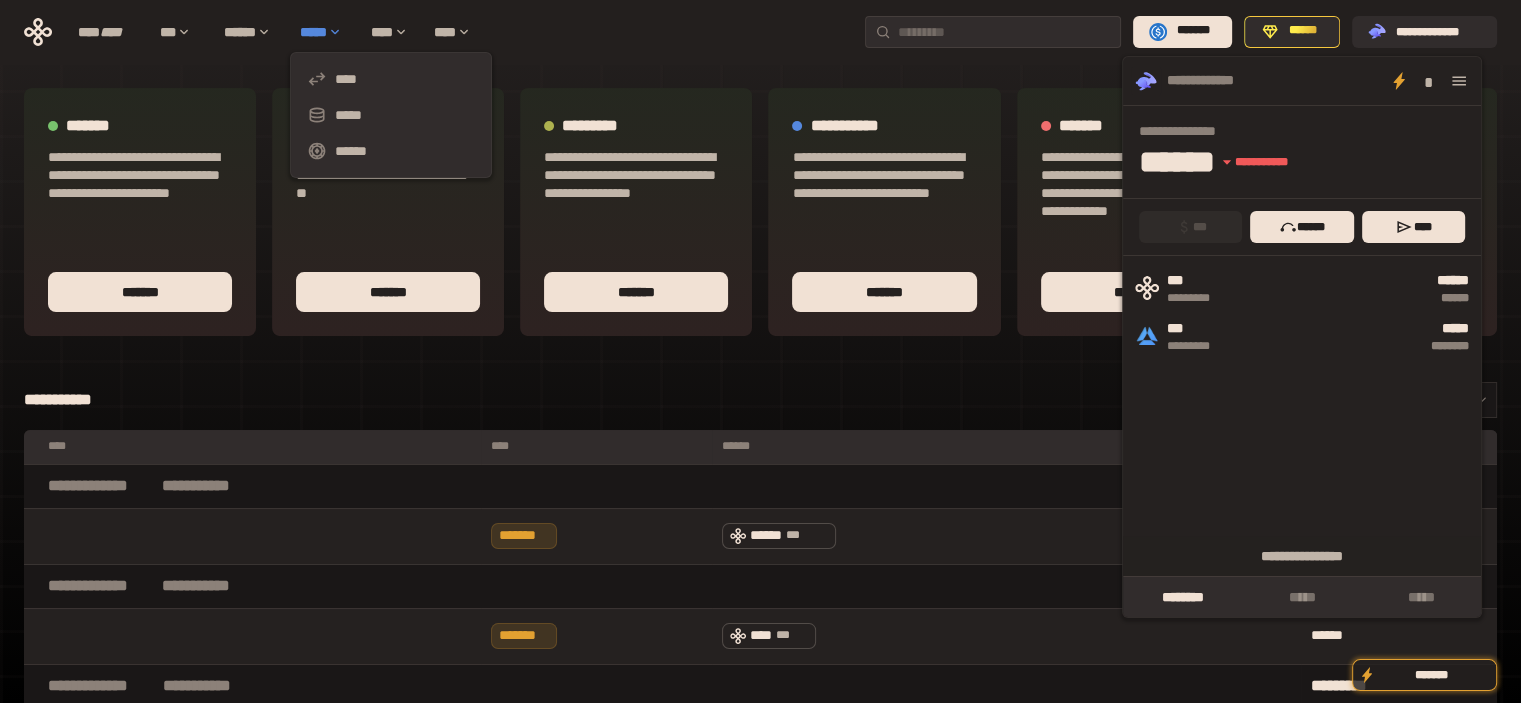 click on "*****" at bounding box center [325, 32] 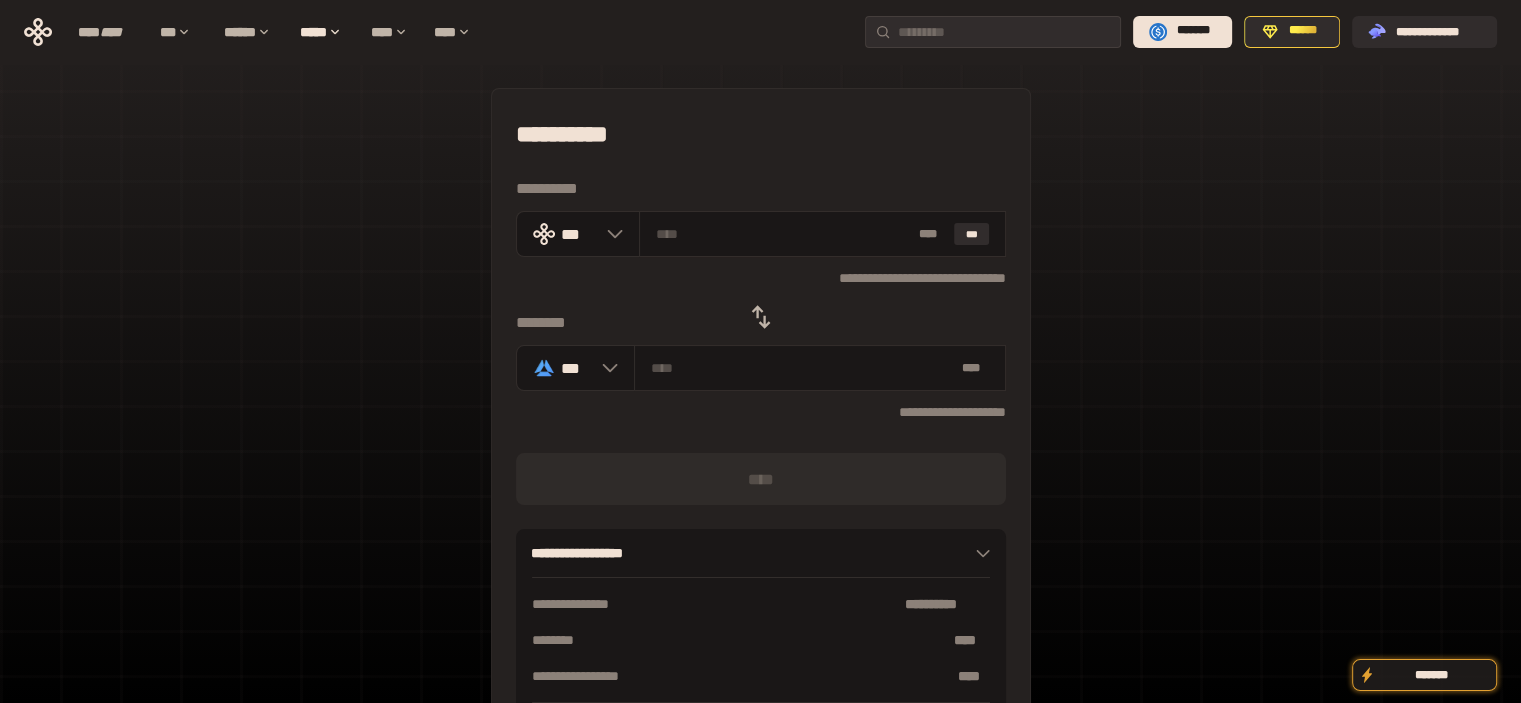 click on "**********" at bounding box center (761, 134) 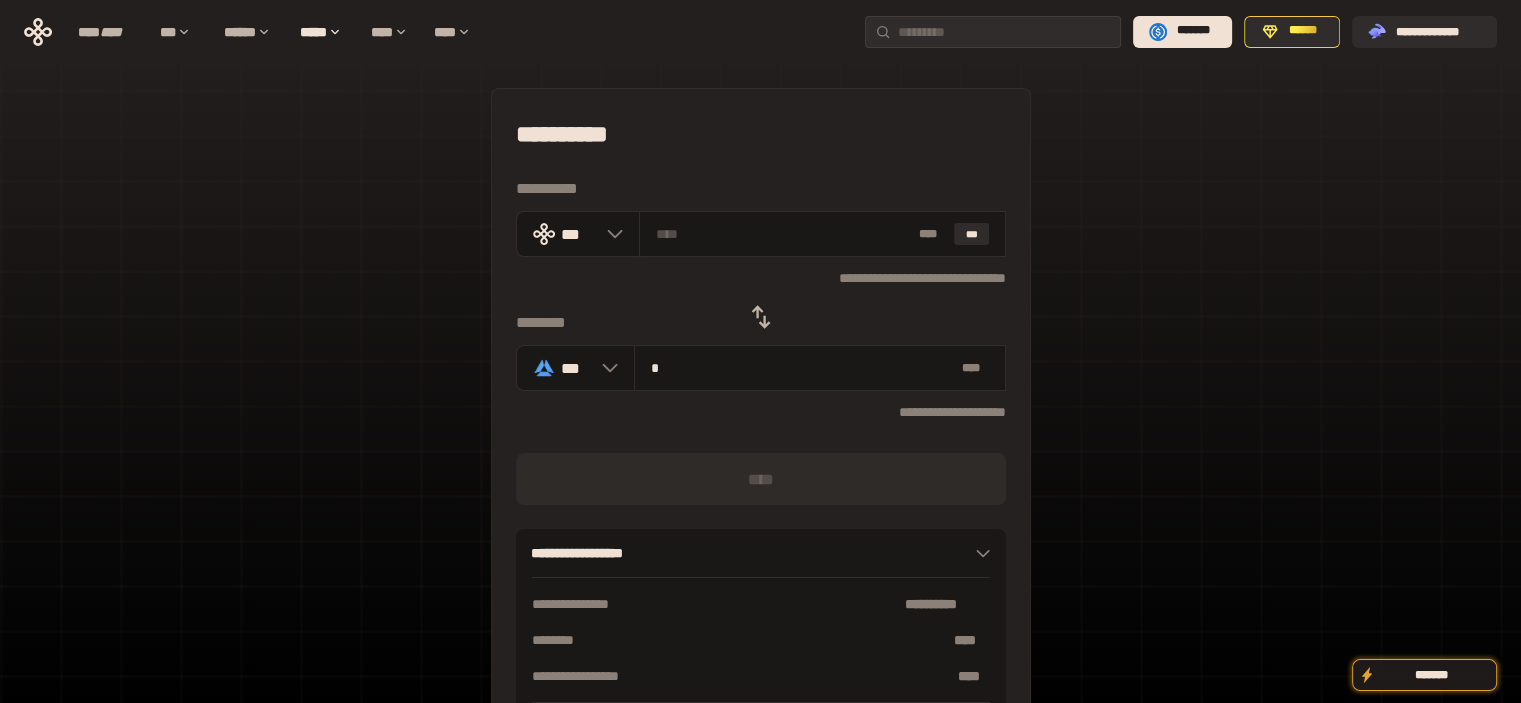 type on "**********" 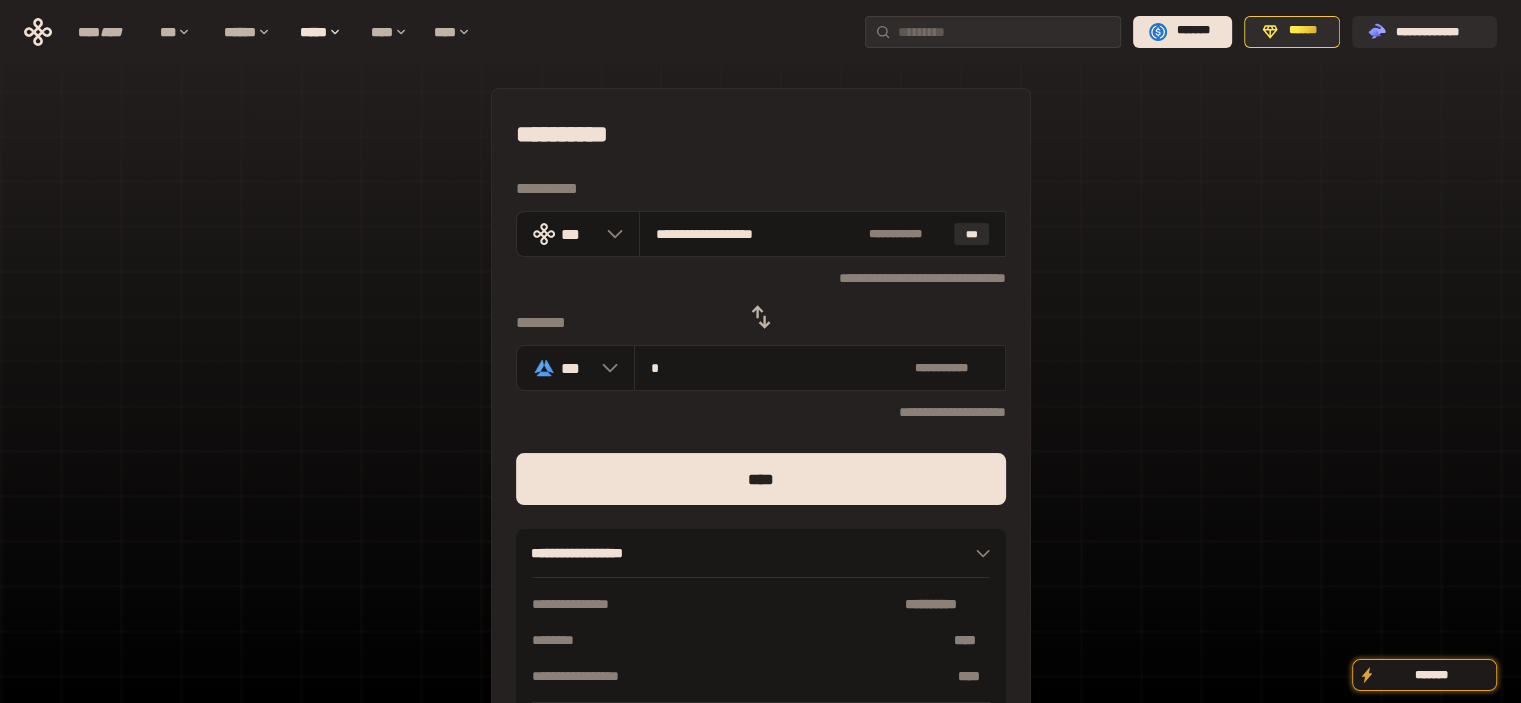 type on "**" 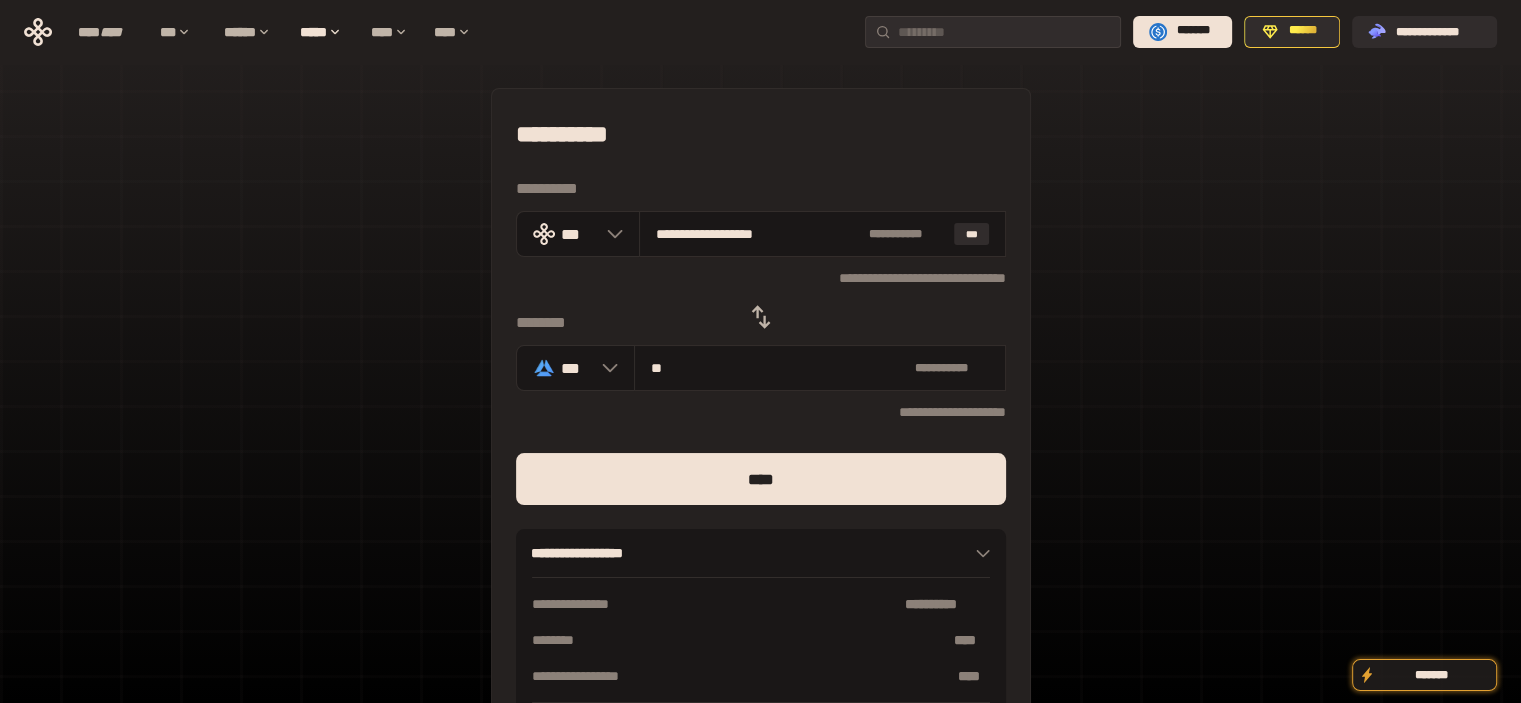 type on "**********" 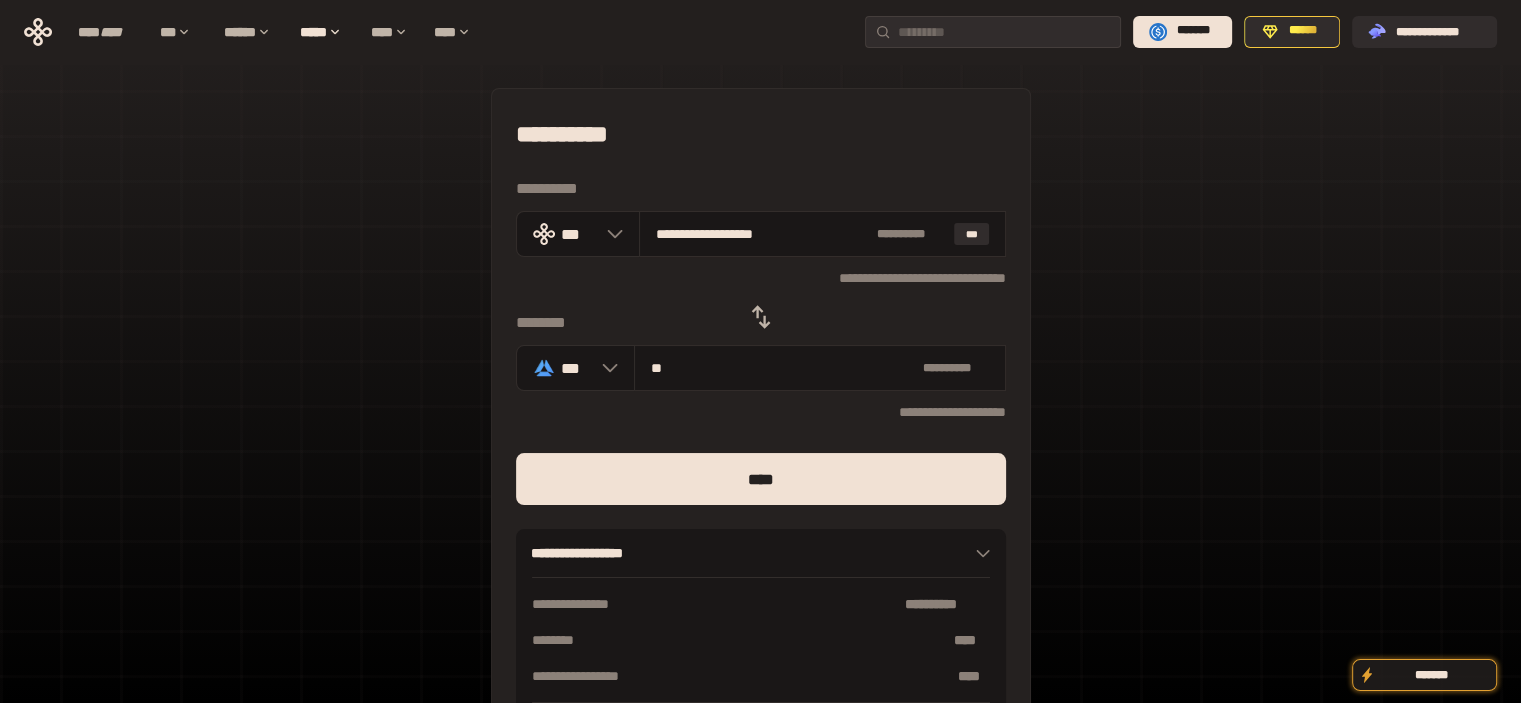 type 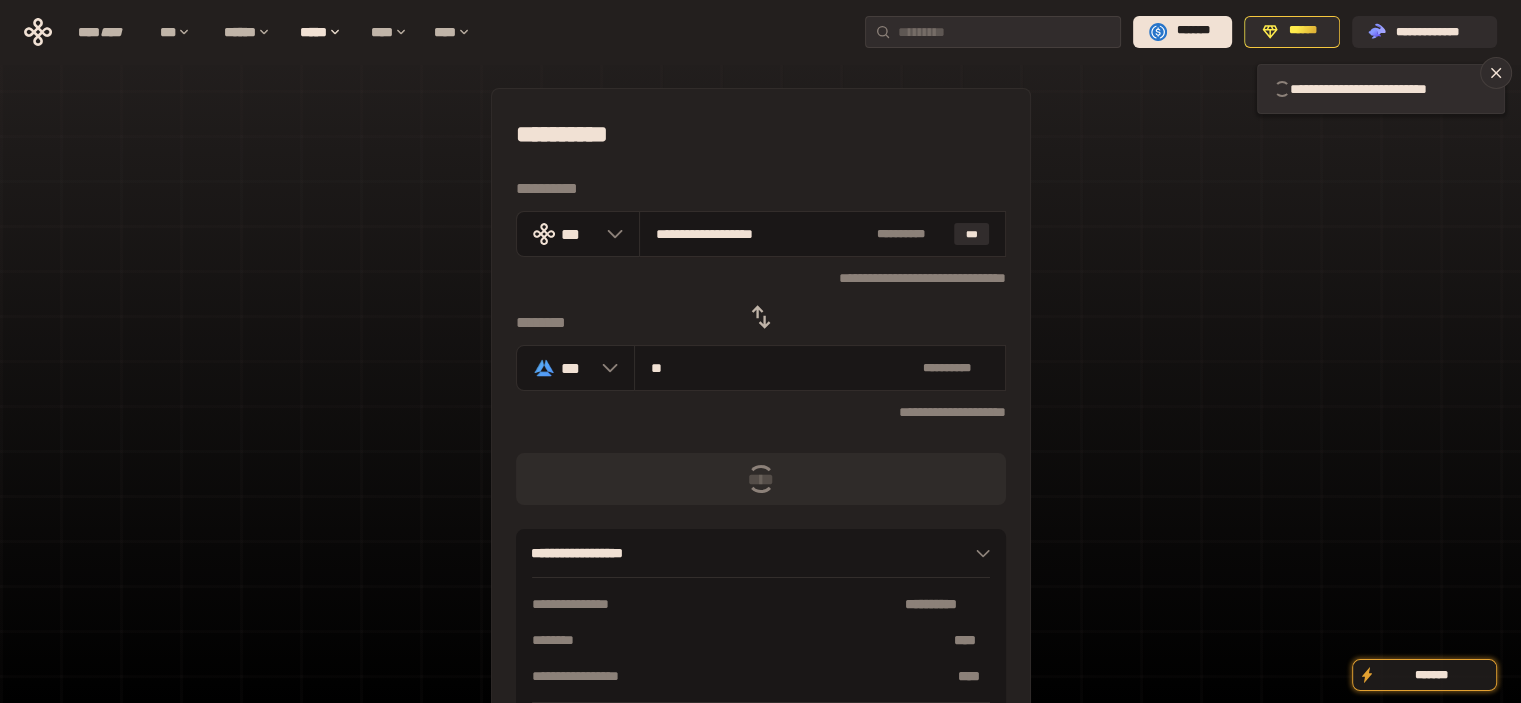 click on "**********" at bounding box center [761, 134] 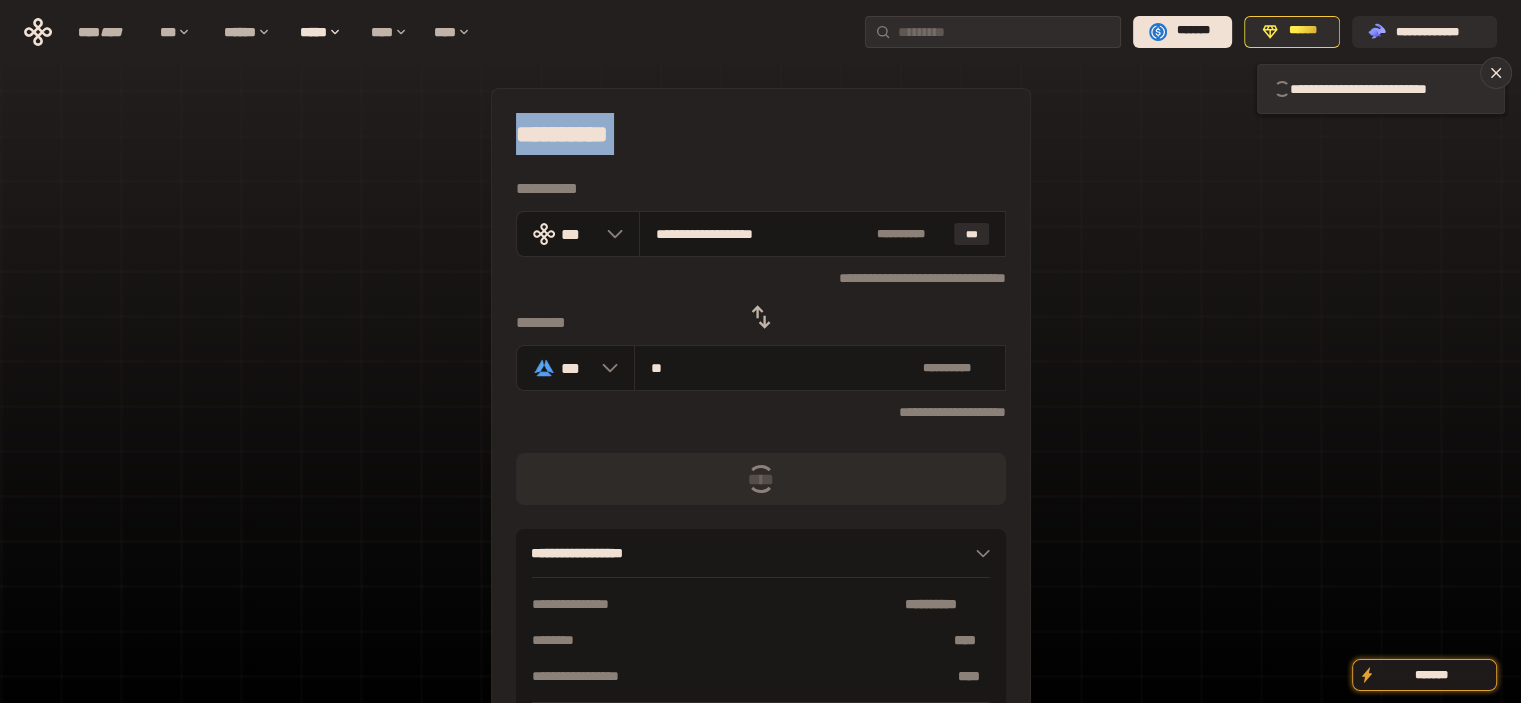 click on "**********" at bounding box center (761, 134) 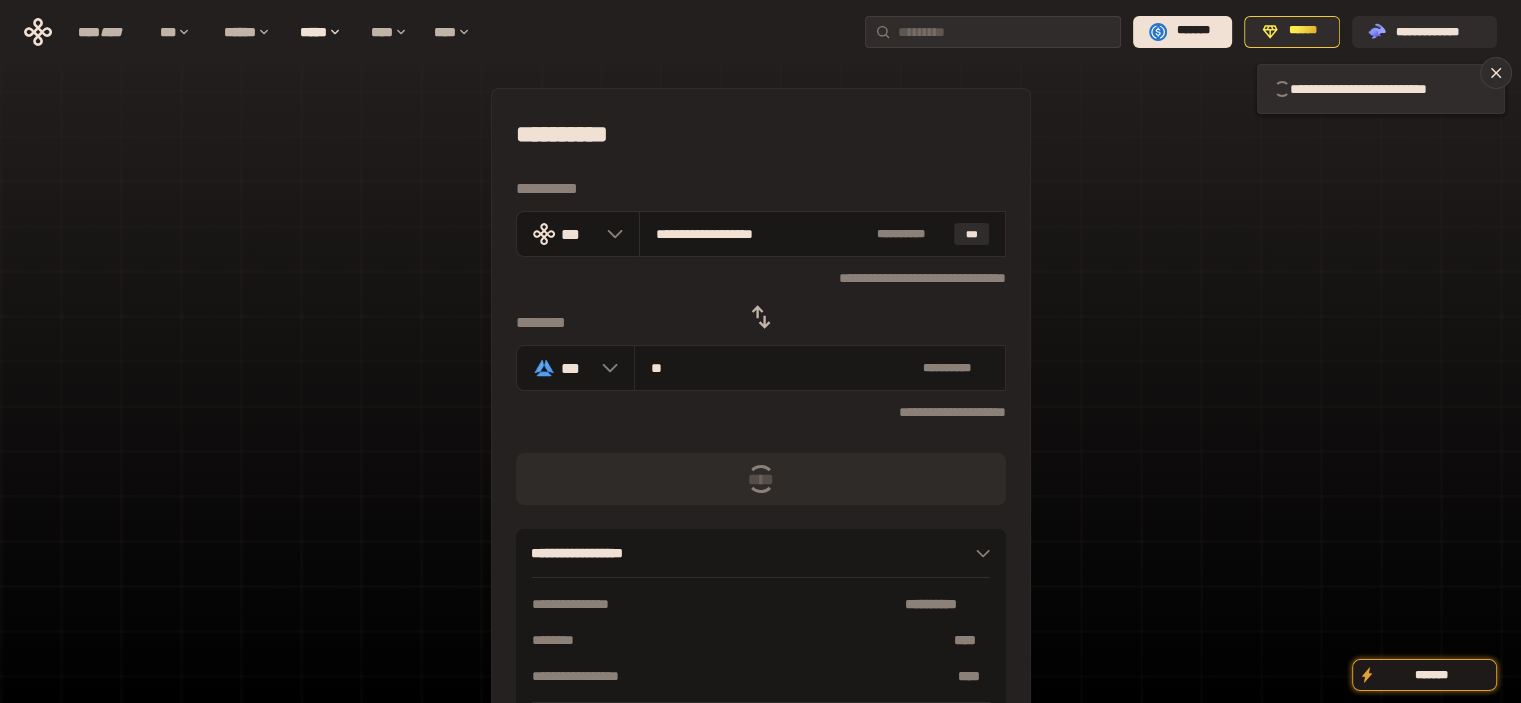click on "**********" at bounding box center (761, 434) 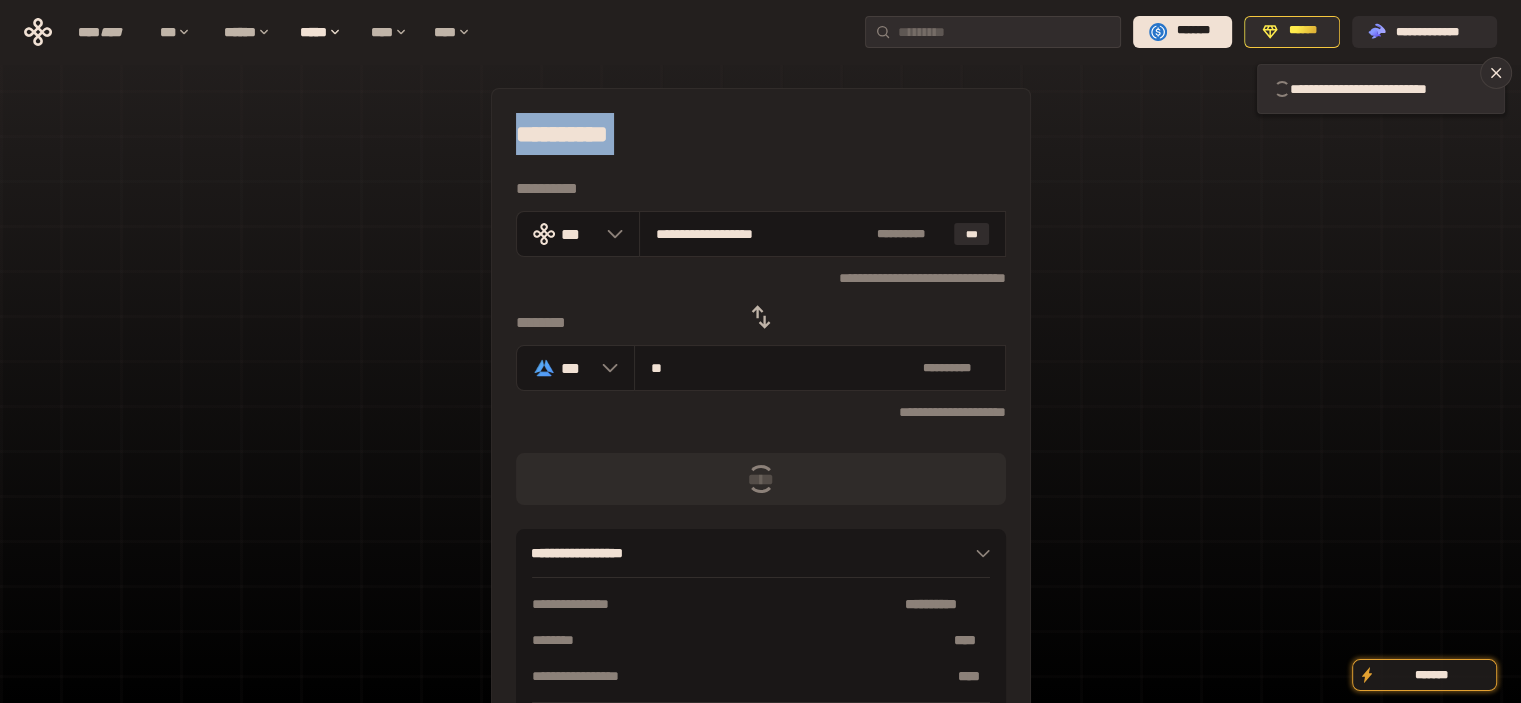 click on "**********" at bounding box center (761, 434) 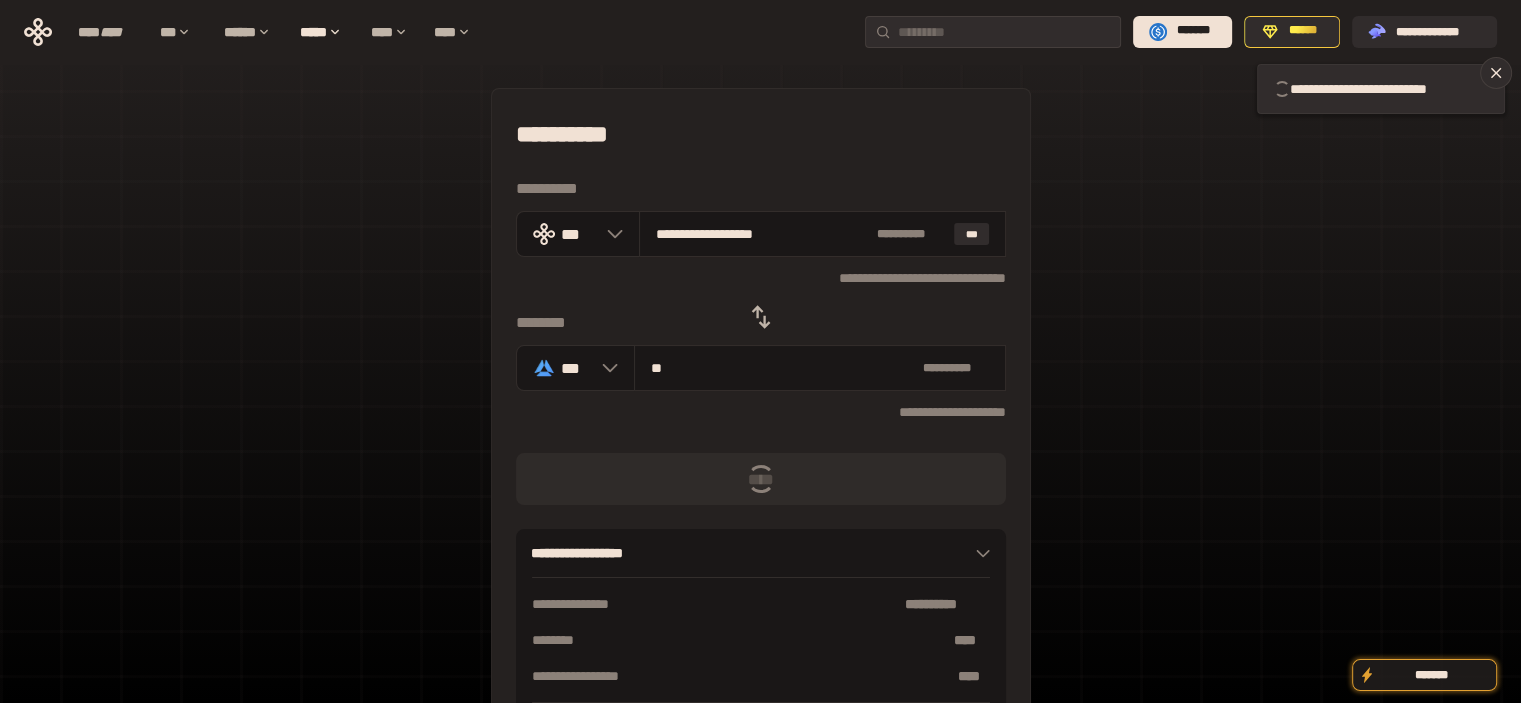 click on "**********" at bounding box center (761, 134) 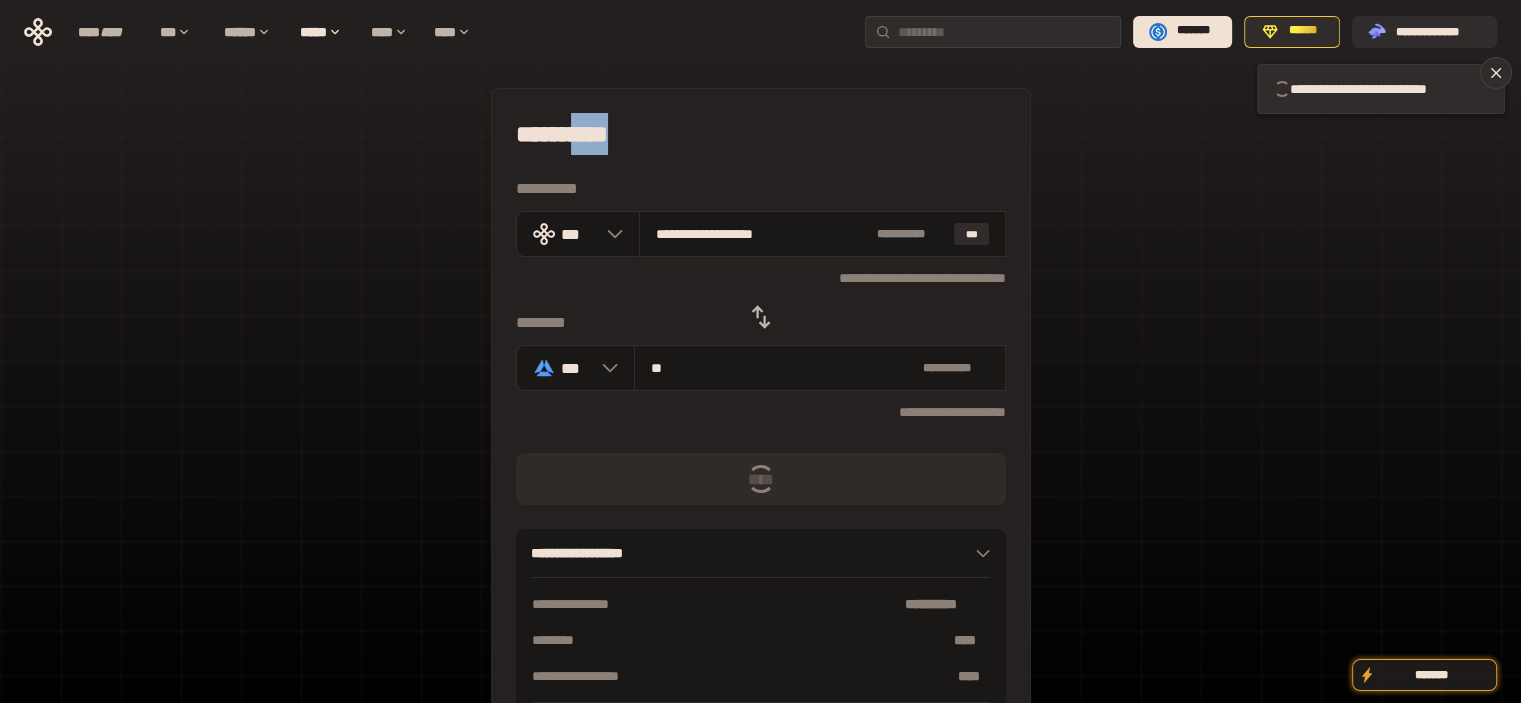 click on "**********" at bounding box center [761, 134] 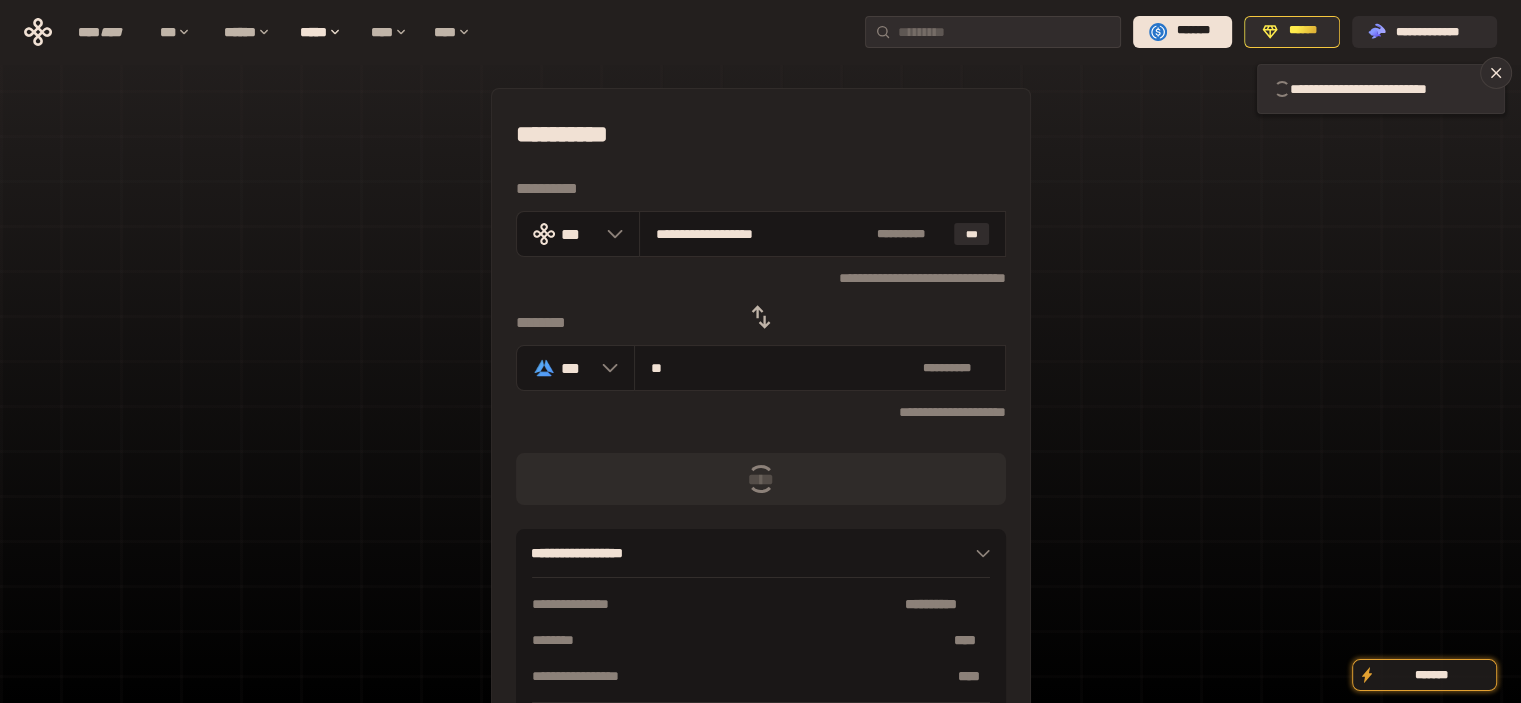 click on "**********" at bounding box center (761, 134) 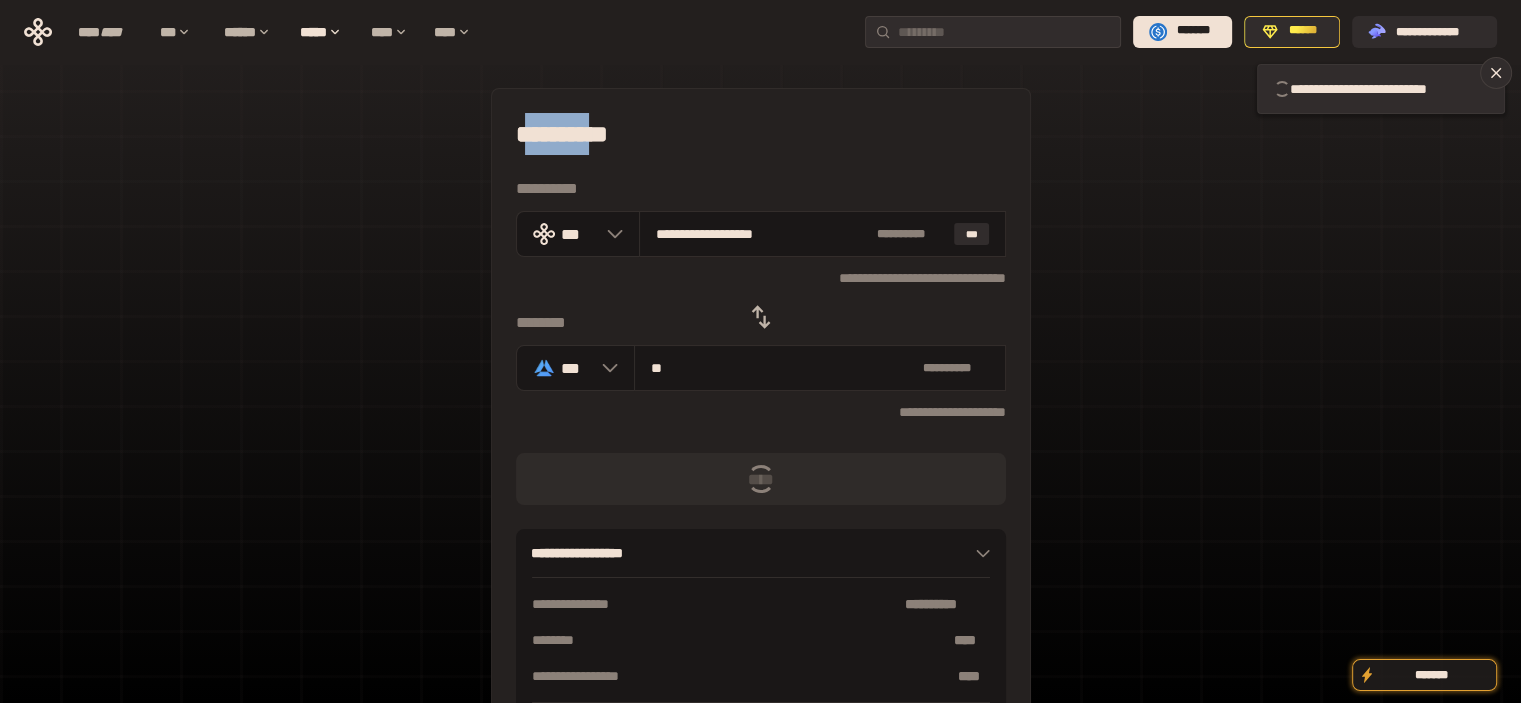 drag, startPoint x: 522, startPoint y: 141, endPoint x: 631, endPoint y: 143, distance: 109.01835 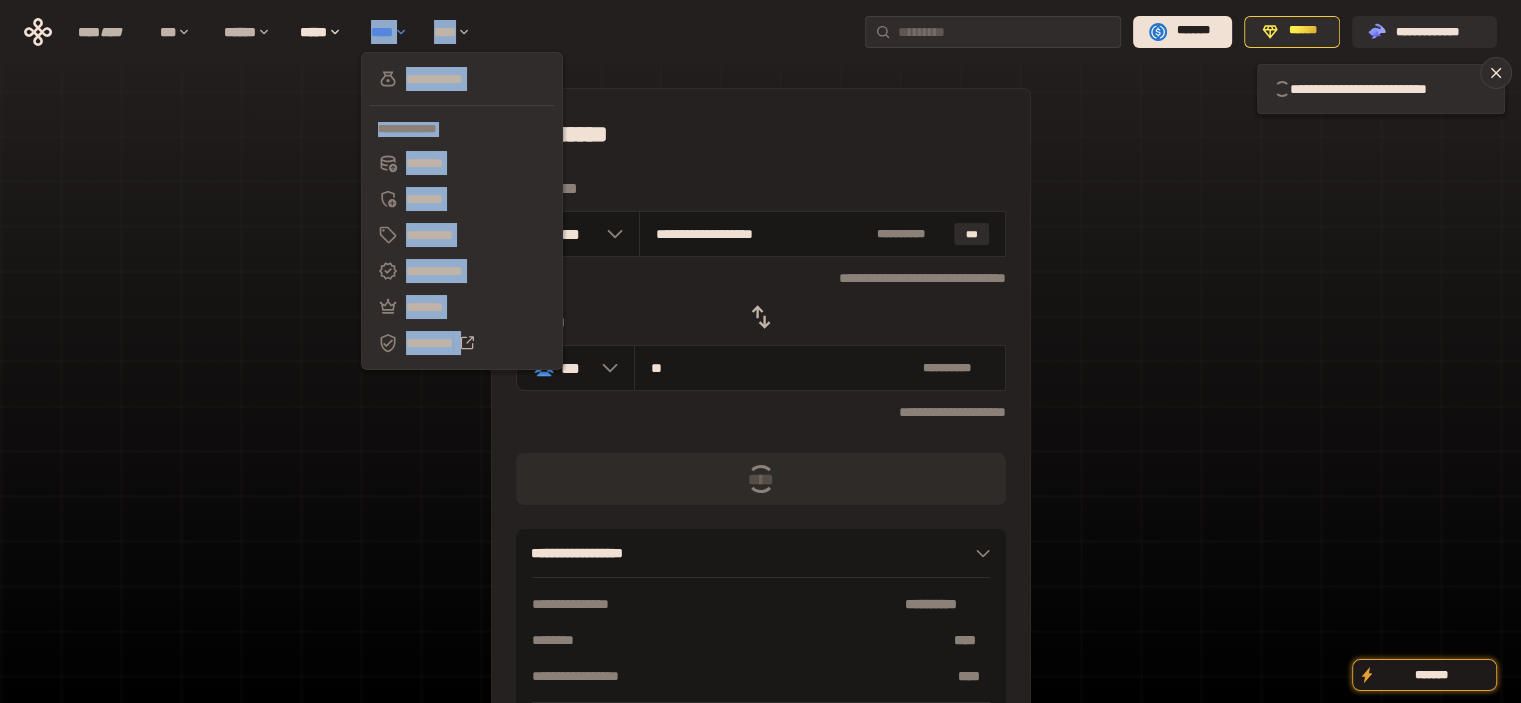 drag, startPoint x: 515, startPoint y: 23, endPoint x: 368, endPoint y: 26, distance: 147.03061 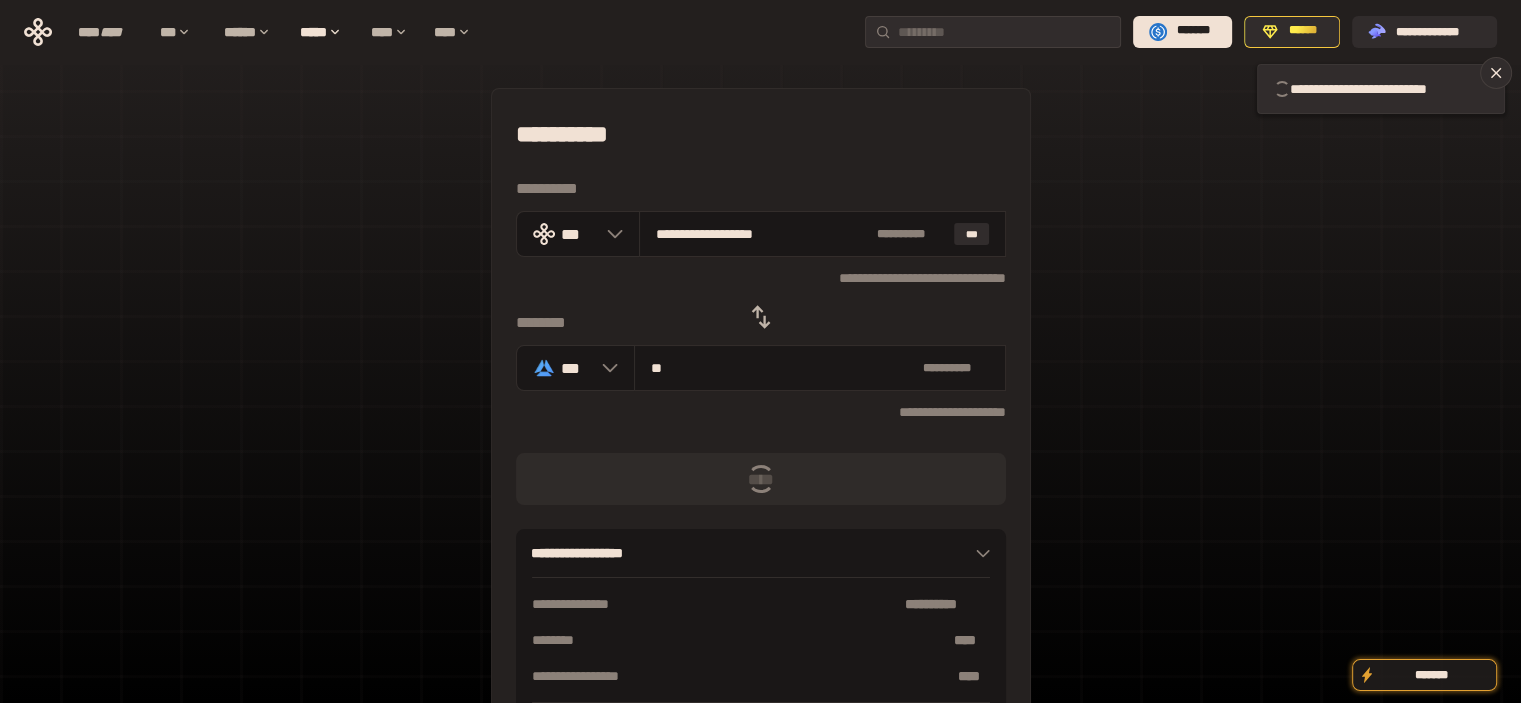click on "**********" at bounding box center [761, 434] 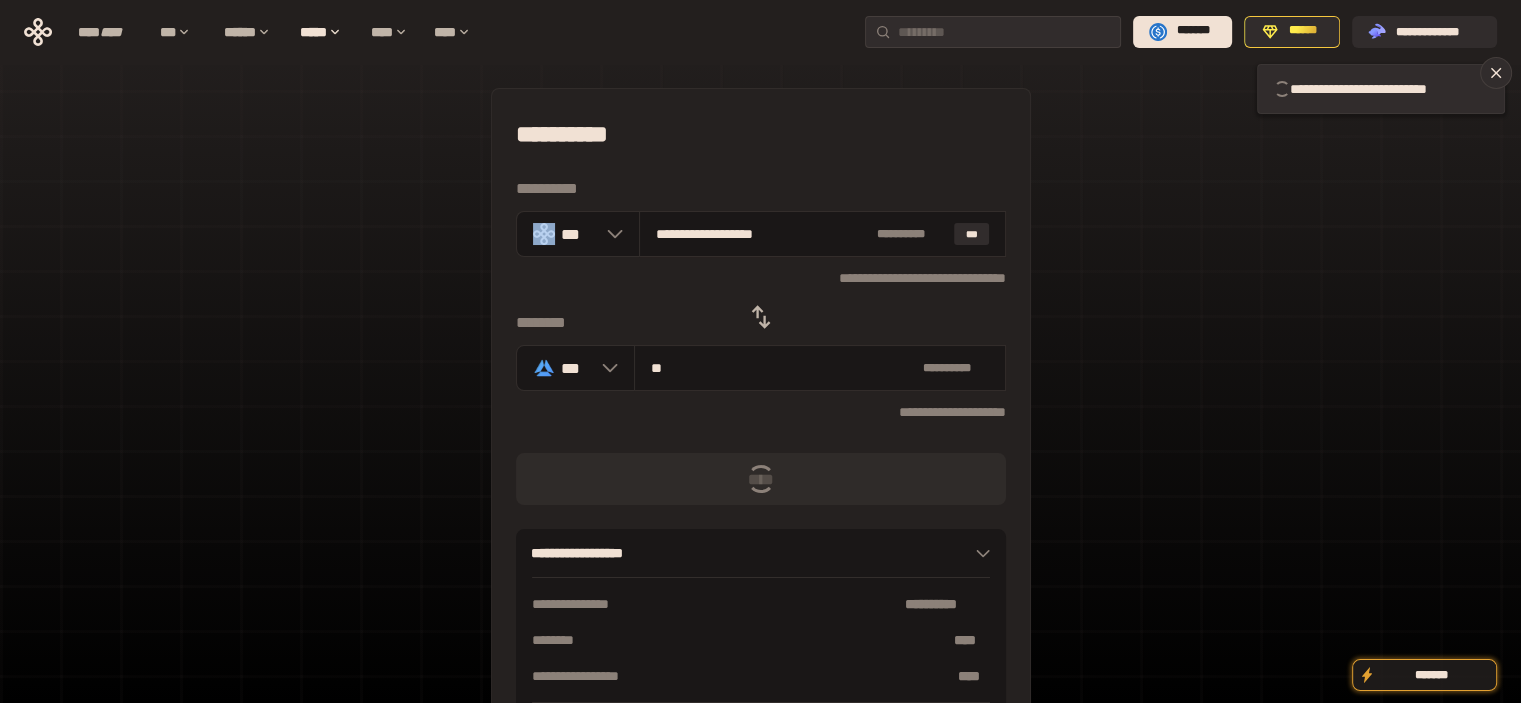 drag, startPoint x: 765, startPoint y: 171, endPoint x: 764, endPoint y: 126, distance: 45.01111 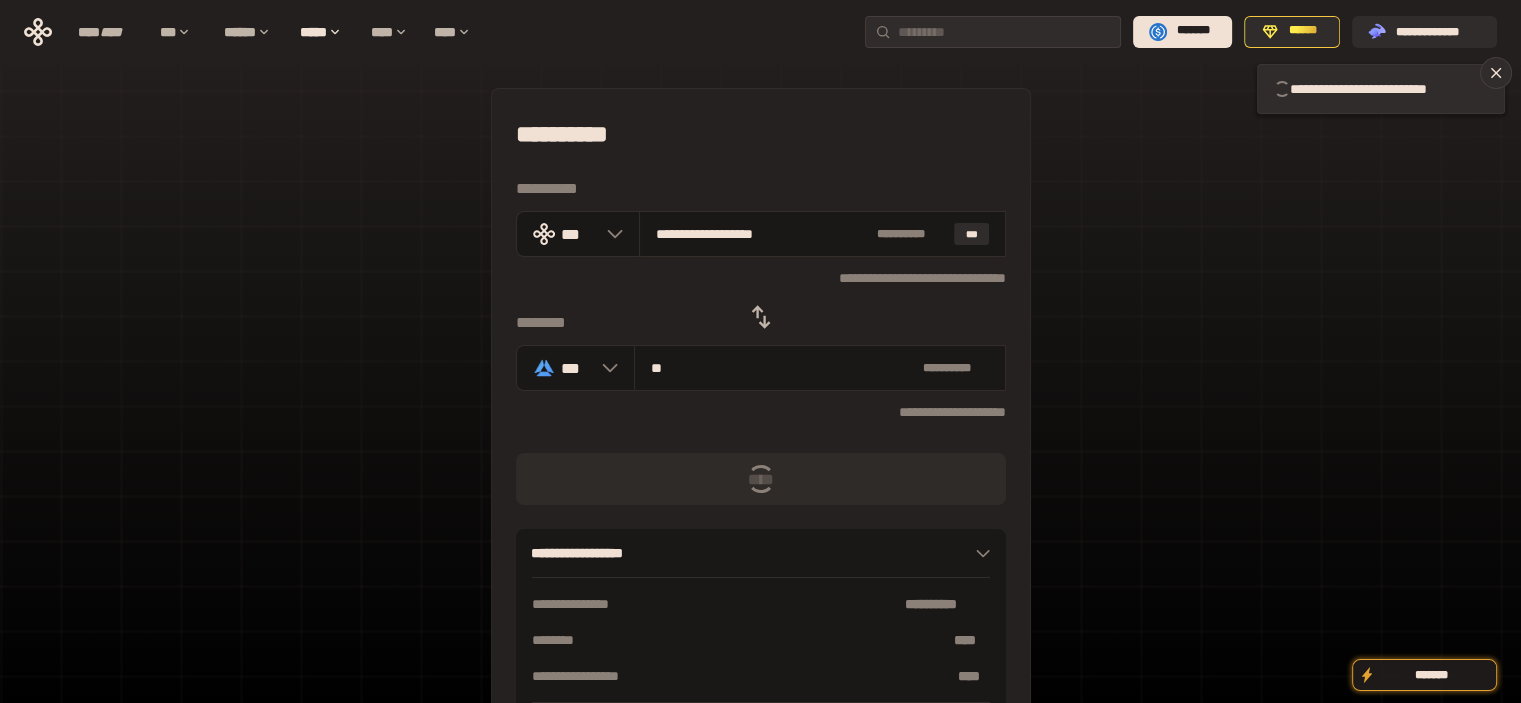 click at bounding box center (761, 317) 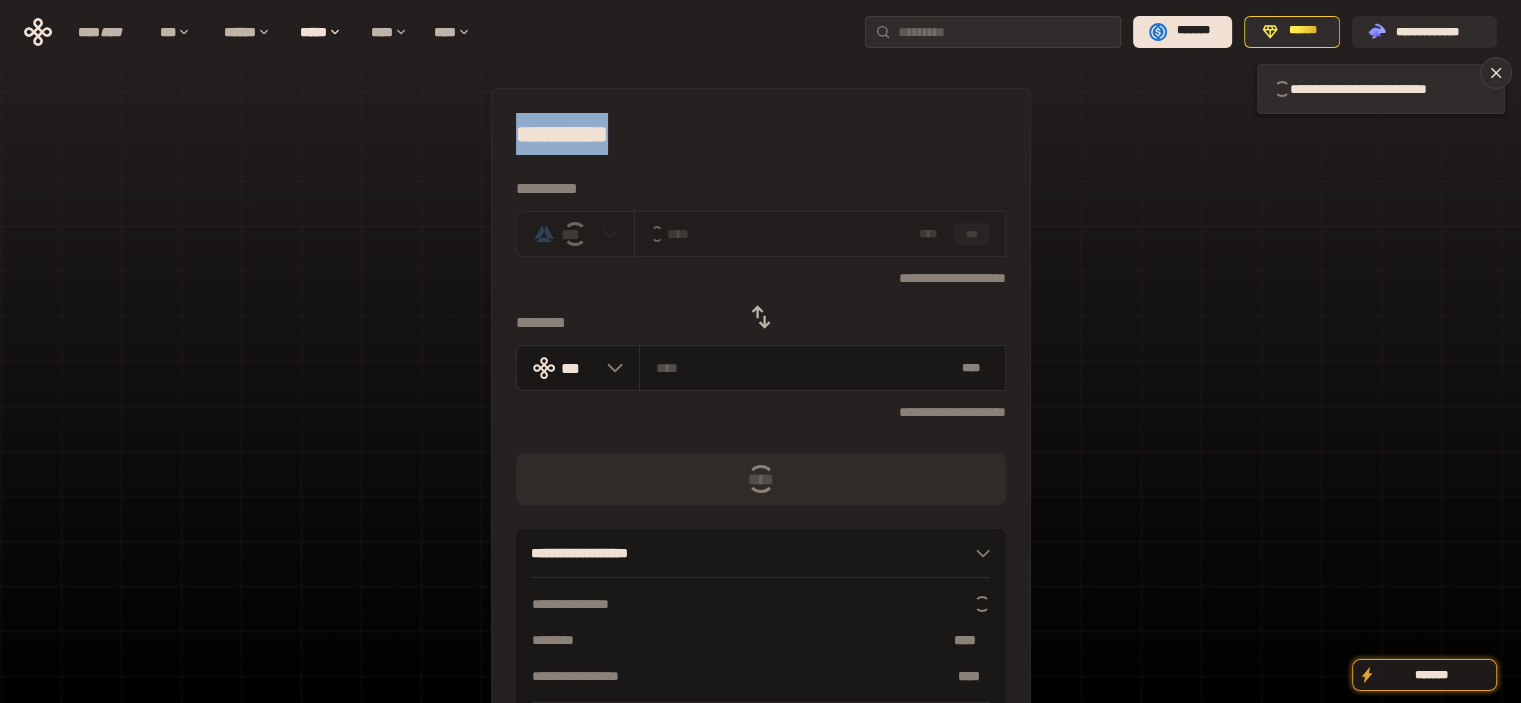 drag, startPoint x: 716, startPoint y: 135, endPoint x: 438, endPoint y: 139, distance: 278.02878 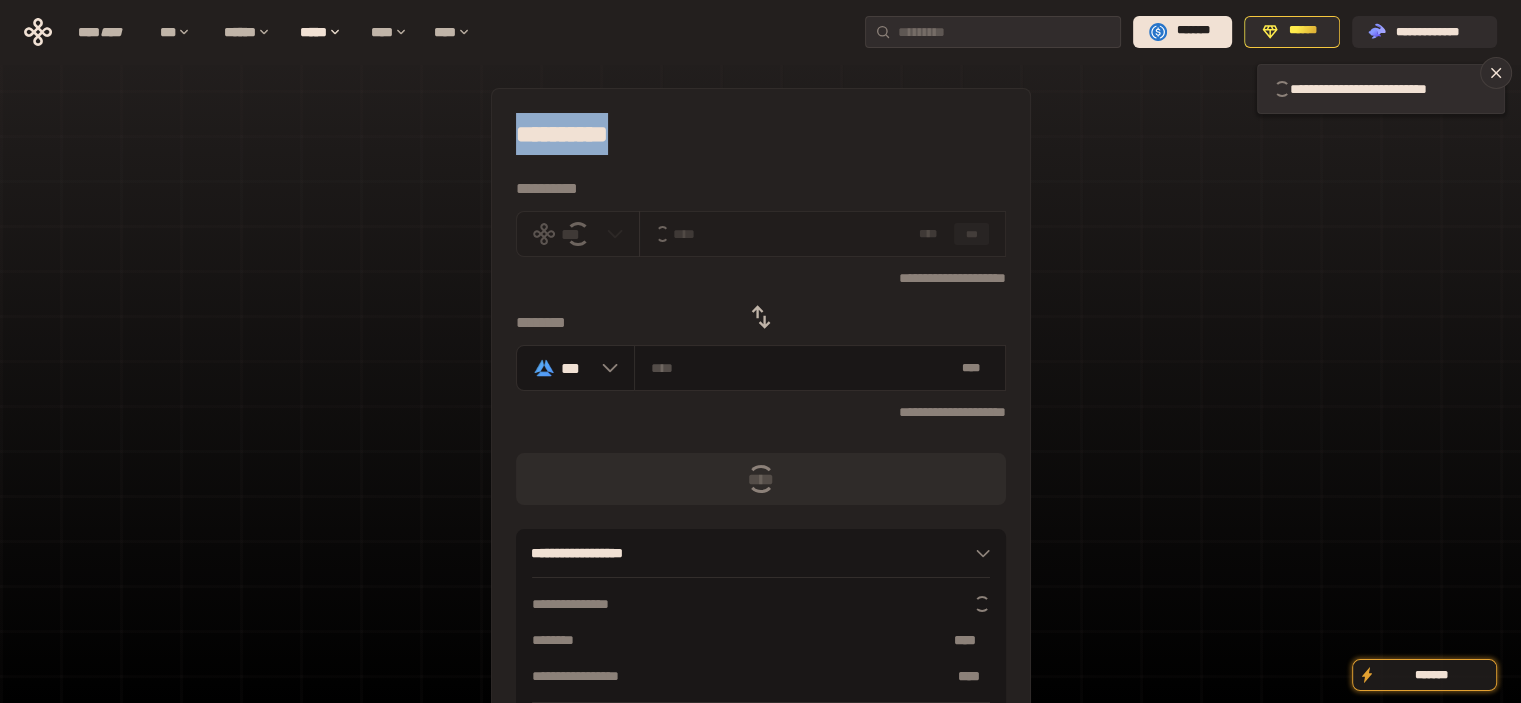 click 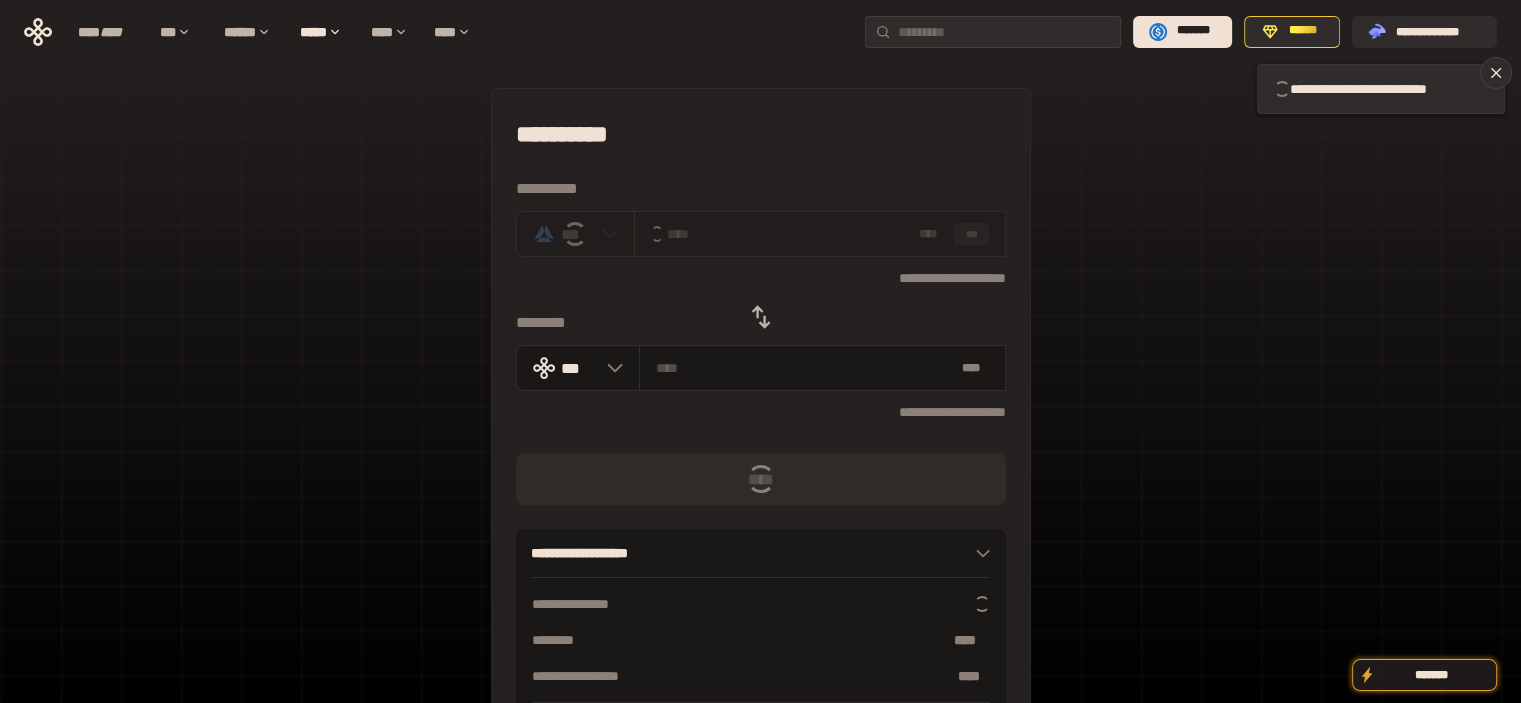 type 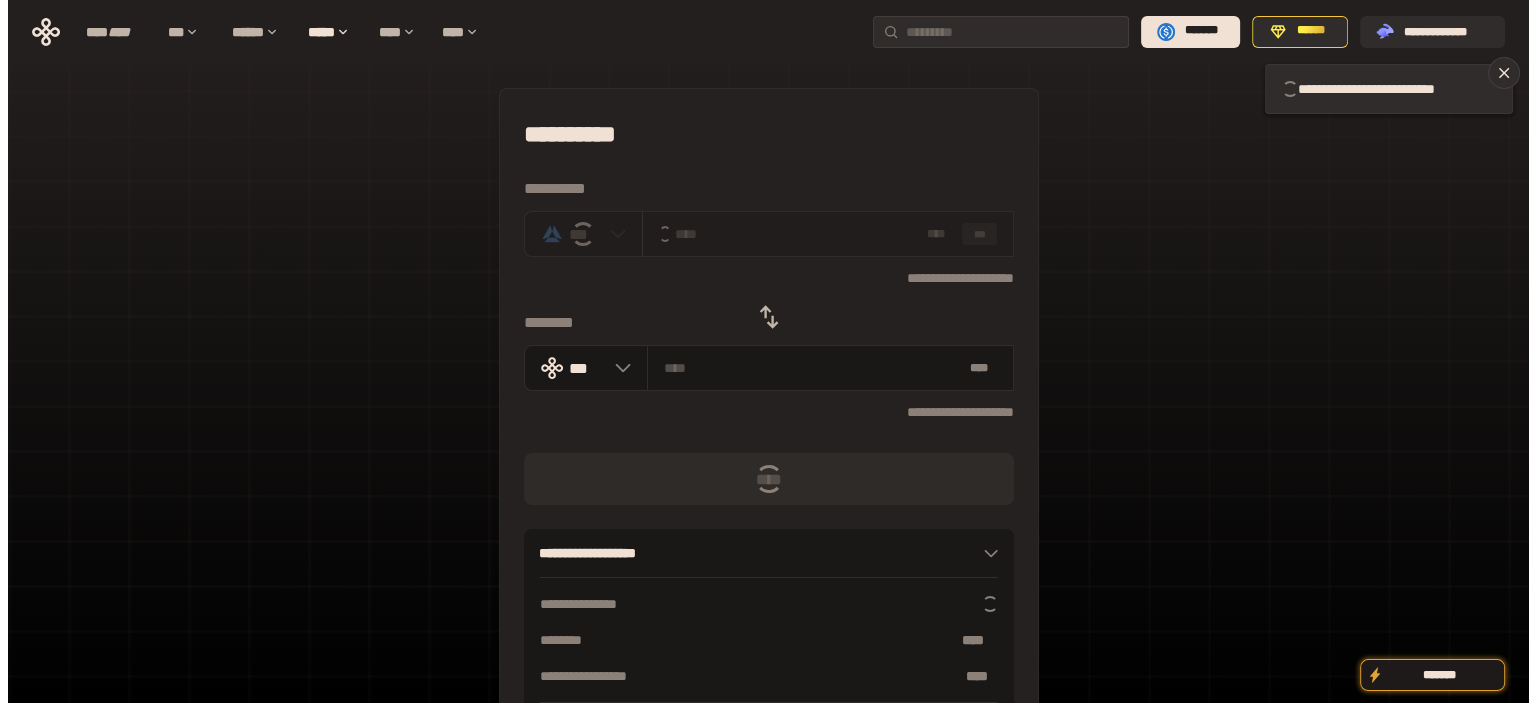 scroll, scrollTop: 144, scrollLeft: 0, axis: vertical 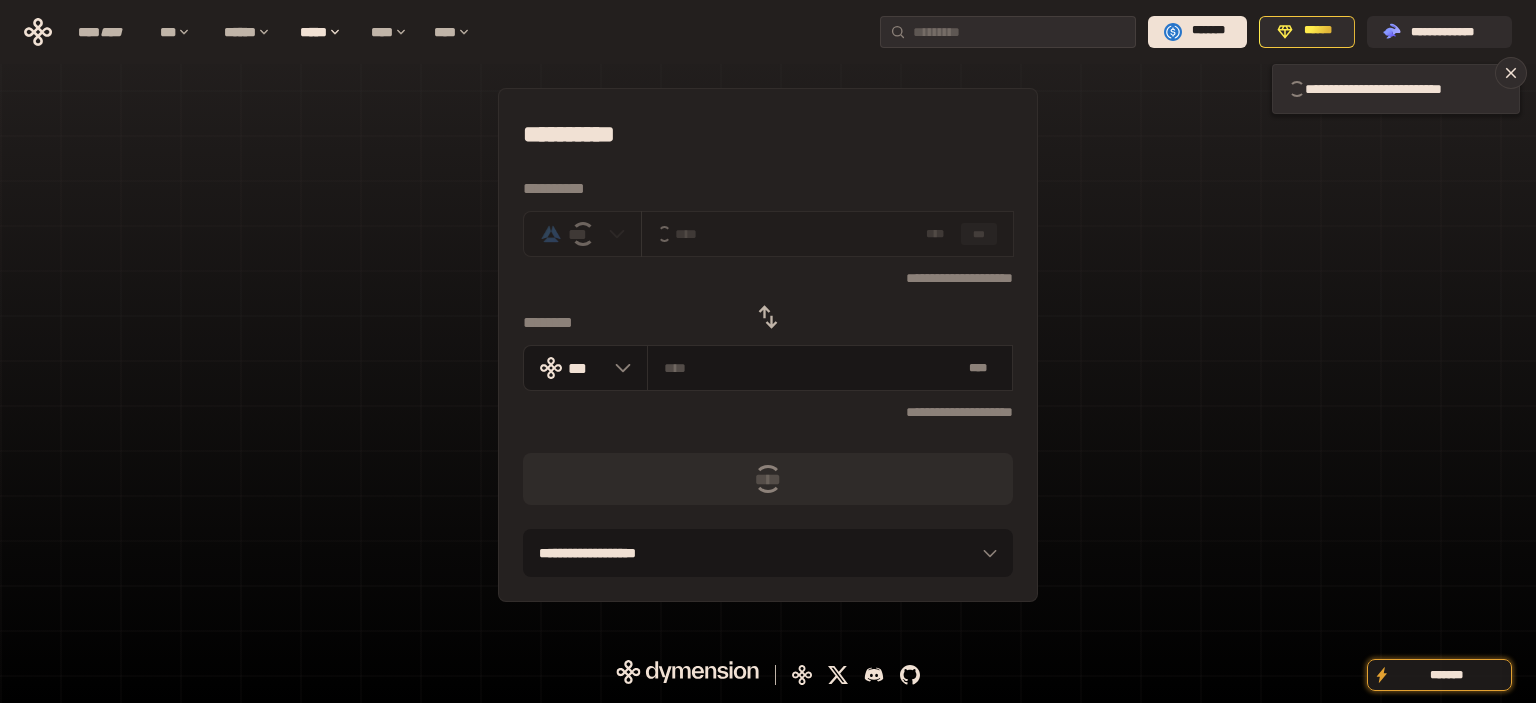 click on "**********" at bounding box center [768, 134] 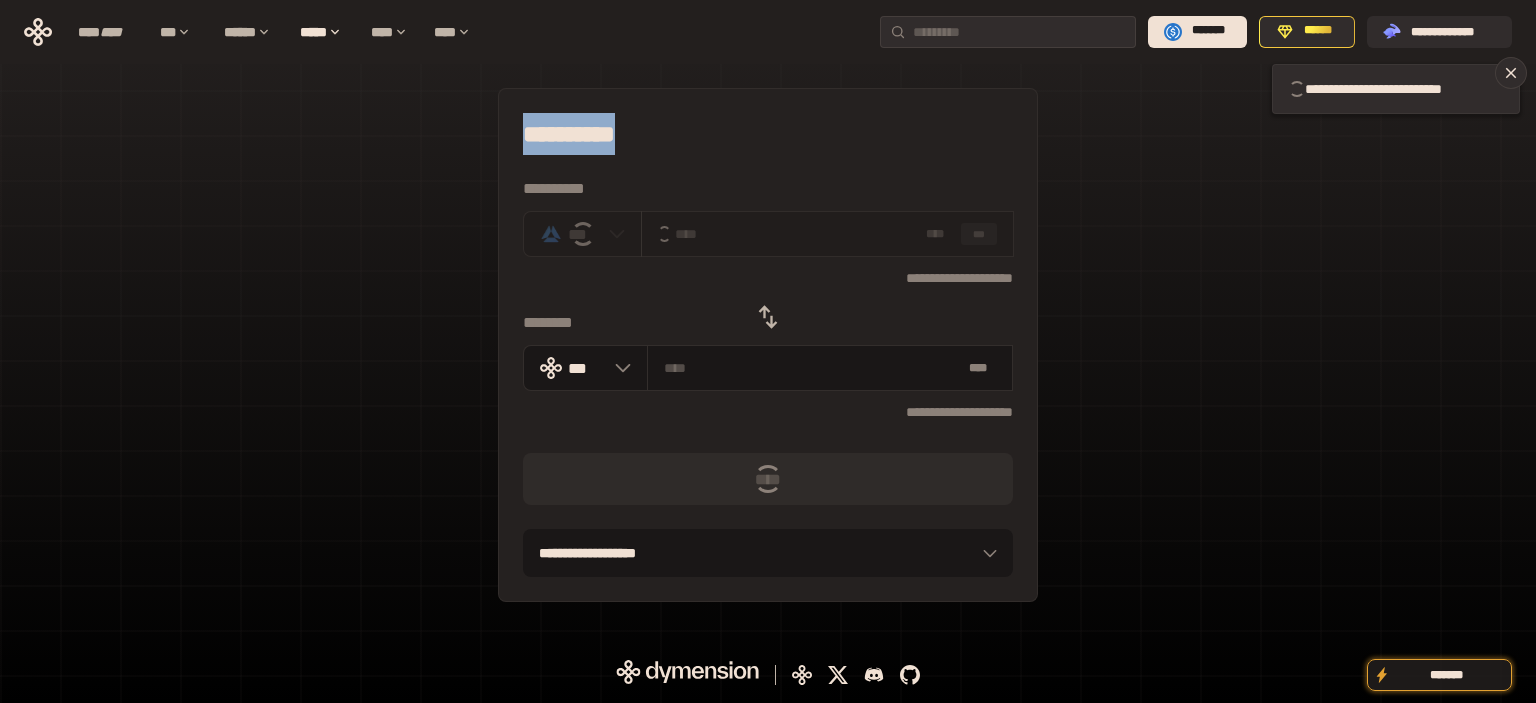 drag, startPoint x: 656, startPoint y: 135, endPoint x: 488, endPoint y: 129, distance: 168.1071 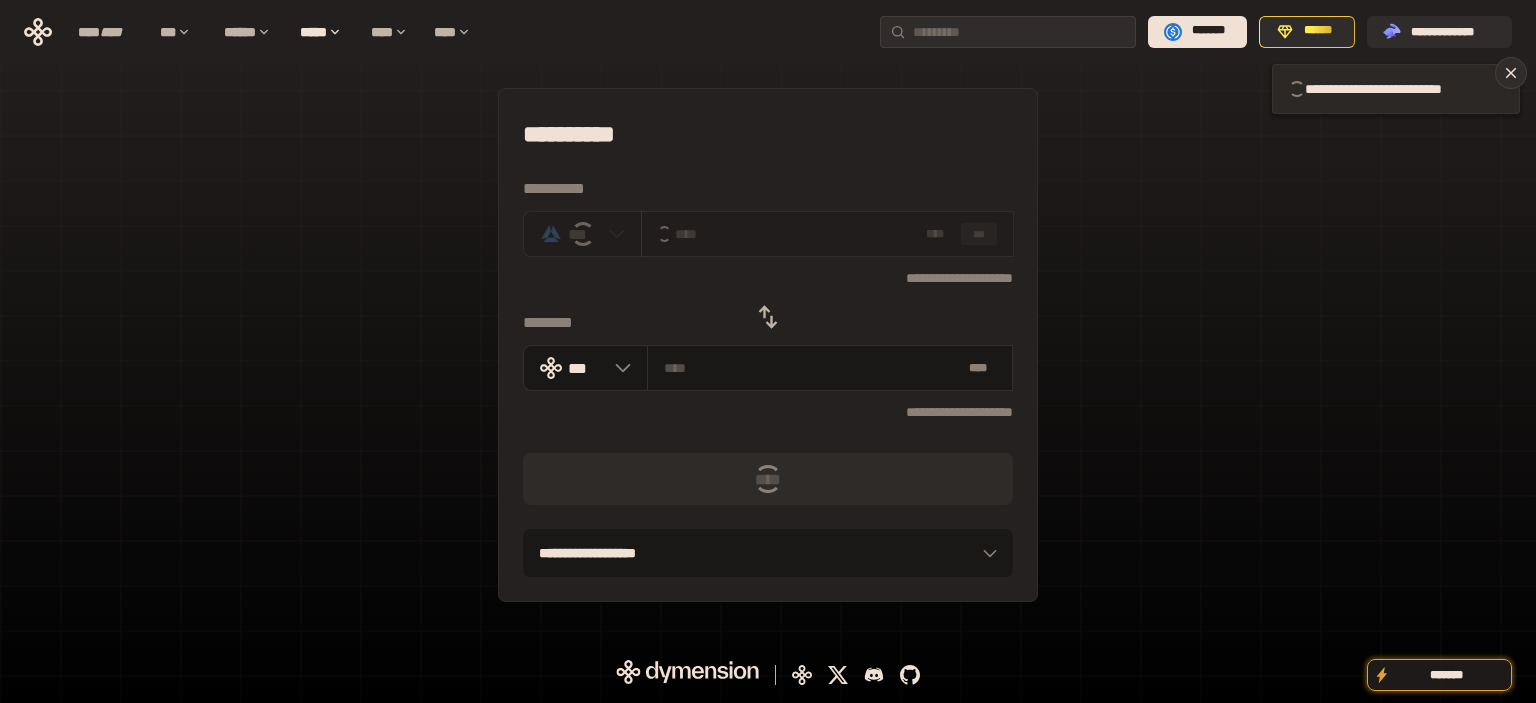 click on "**********" at bounding box center [1388, 89] 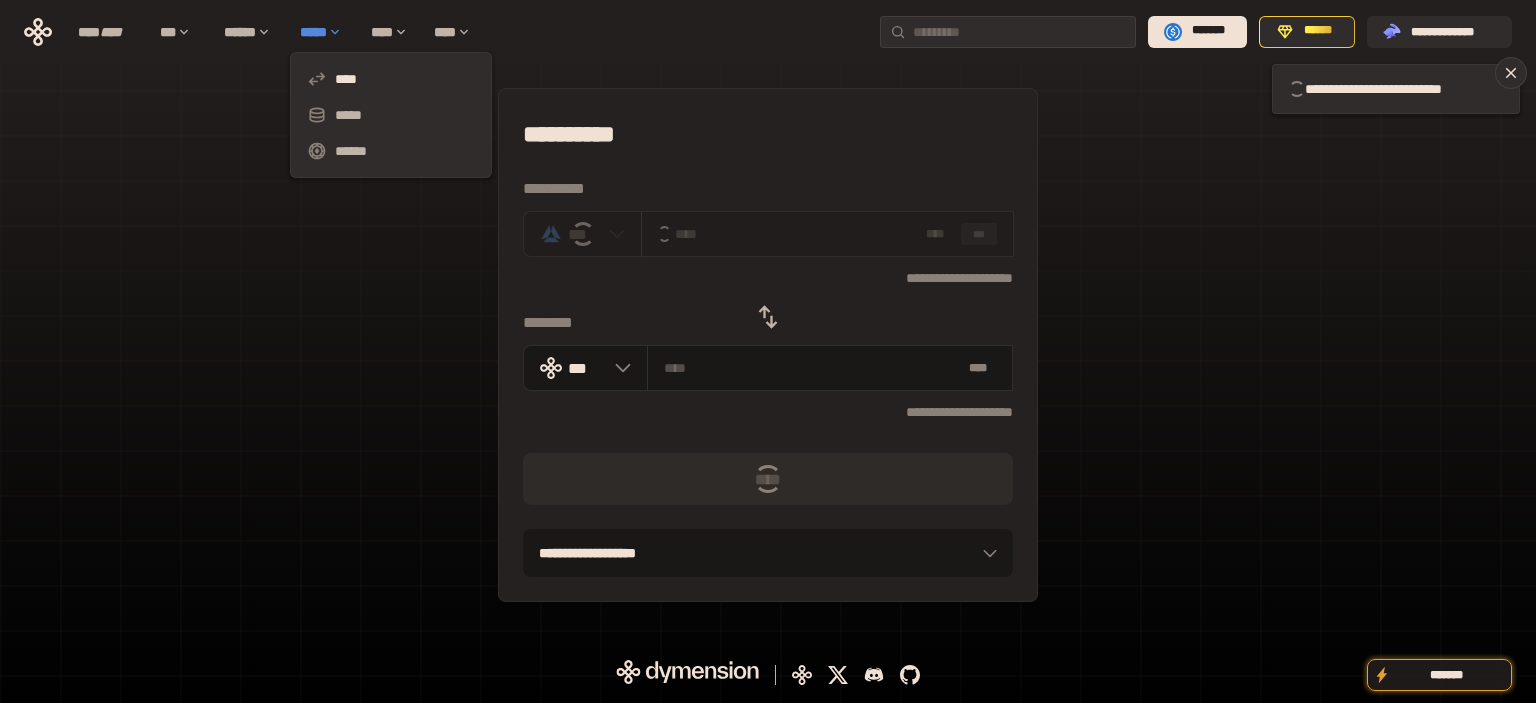 click on "*****" at bounding box center [325, 32] 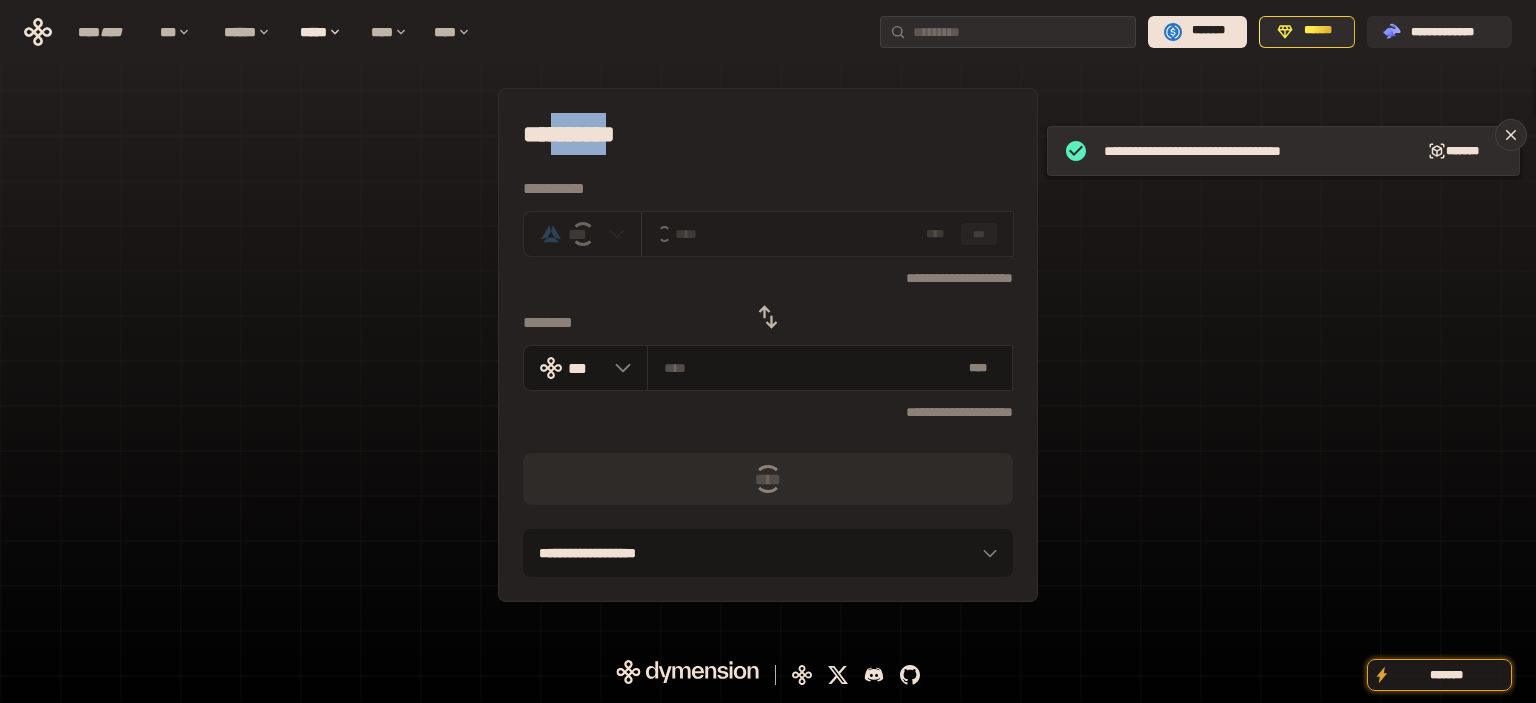 click on "**********" at bounding box center (768, 134) 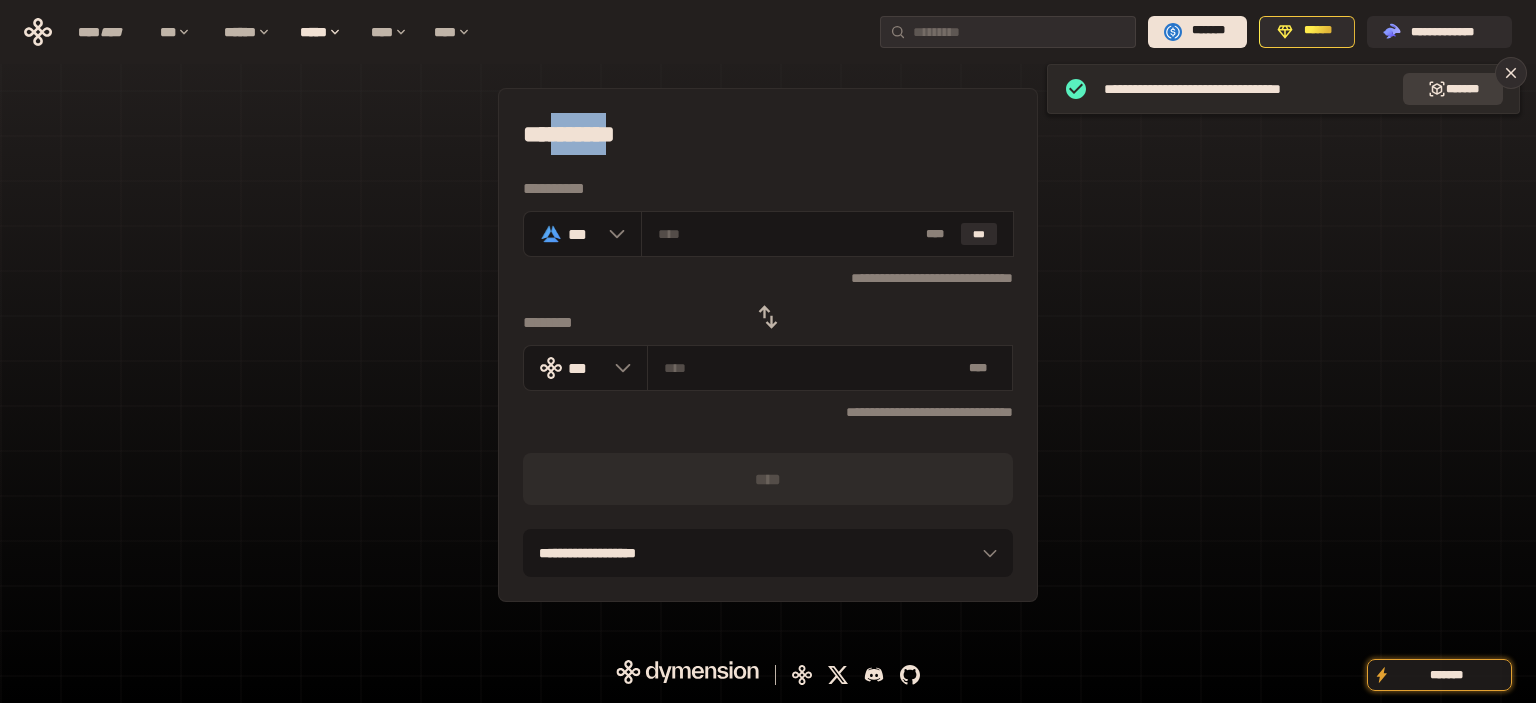 click on "*******" at bounding box center (1453, 89) 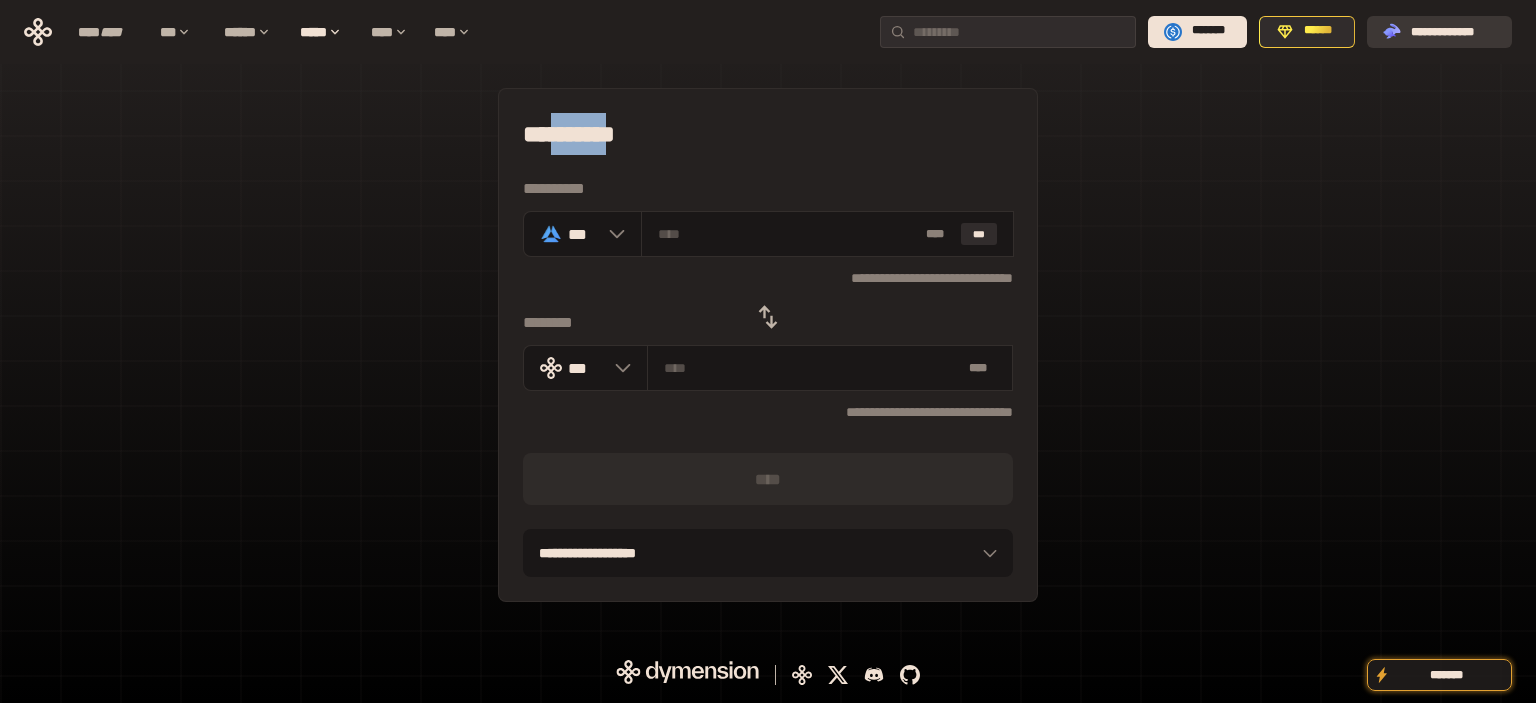 click on "**********" at bounding box center (1453, 31) 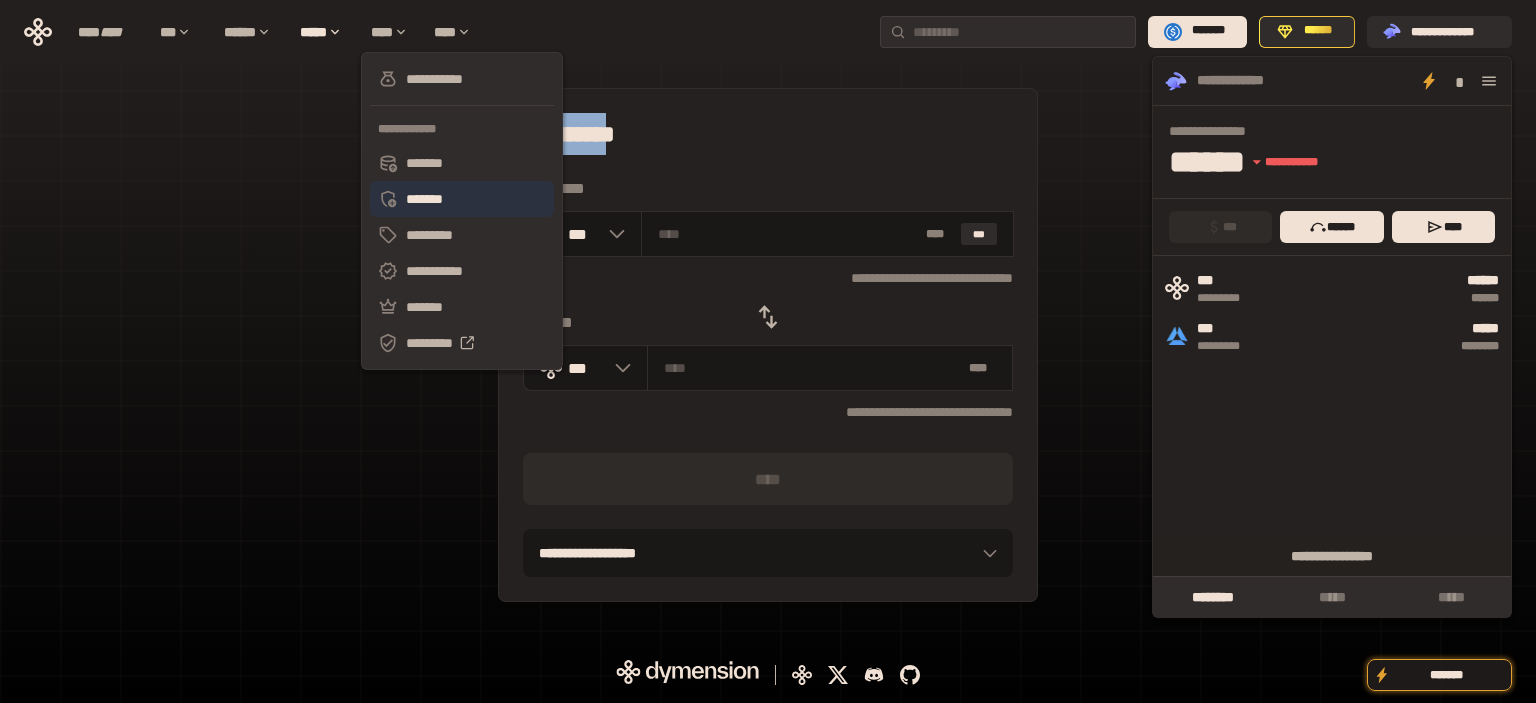 click on "*******" at bounding box center (462, 199) 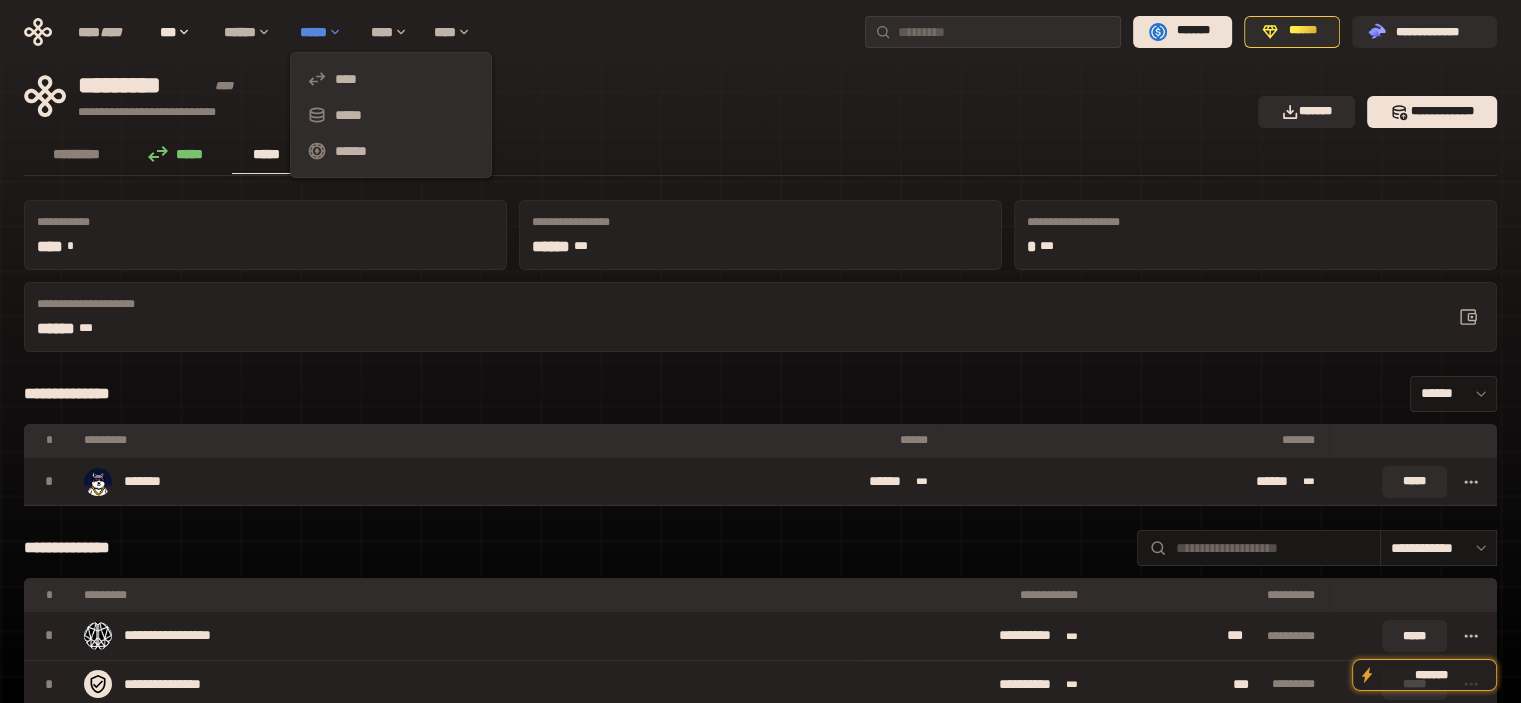 click on "*****" at bounding box center (325, 32) 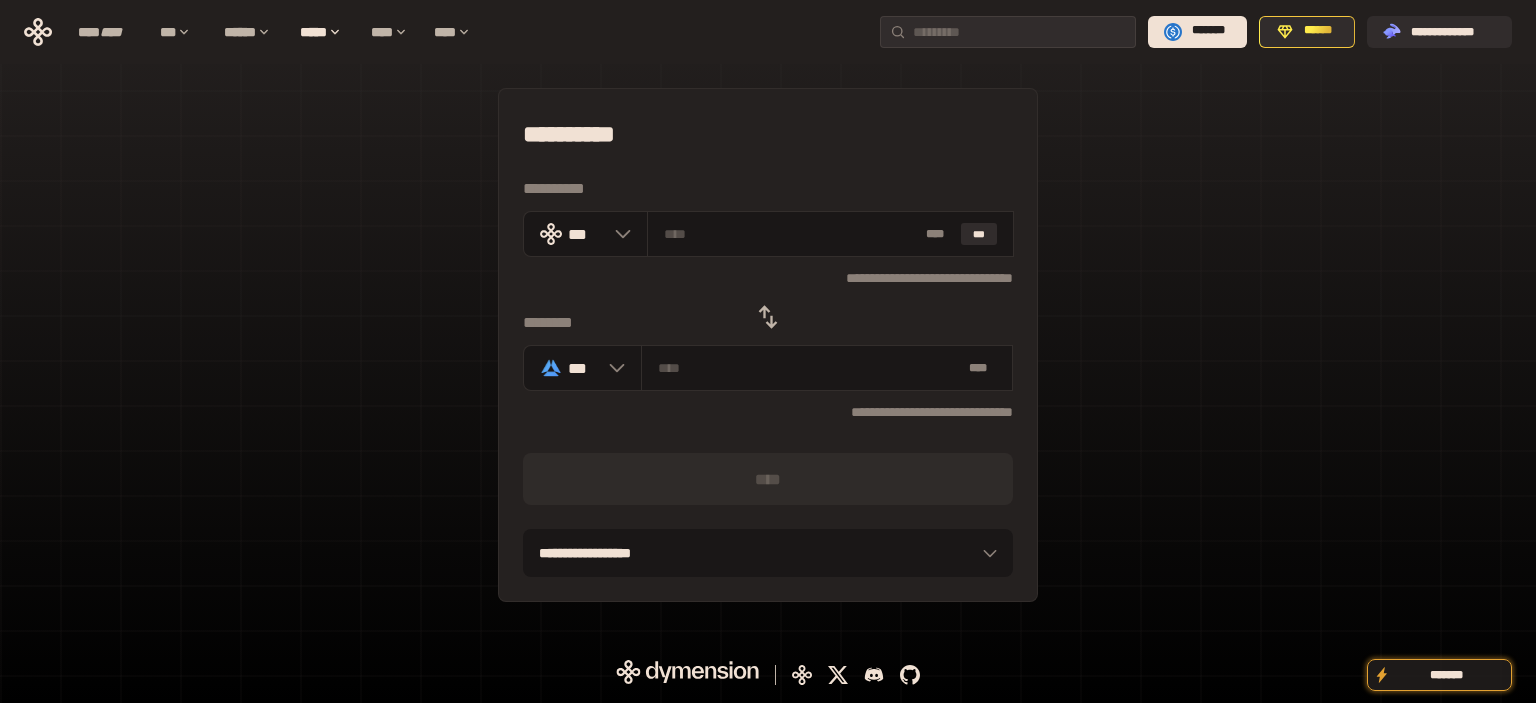 click on "**********" at bounding box center (768, 189) 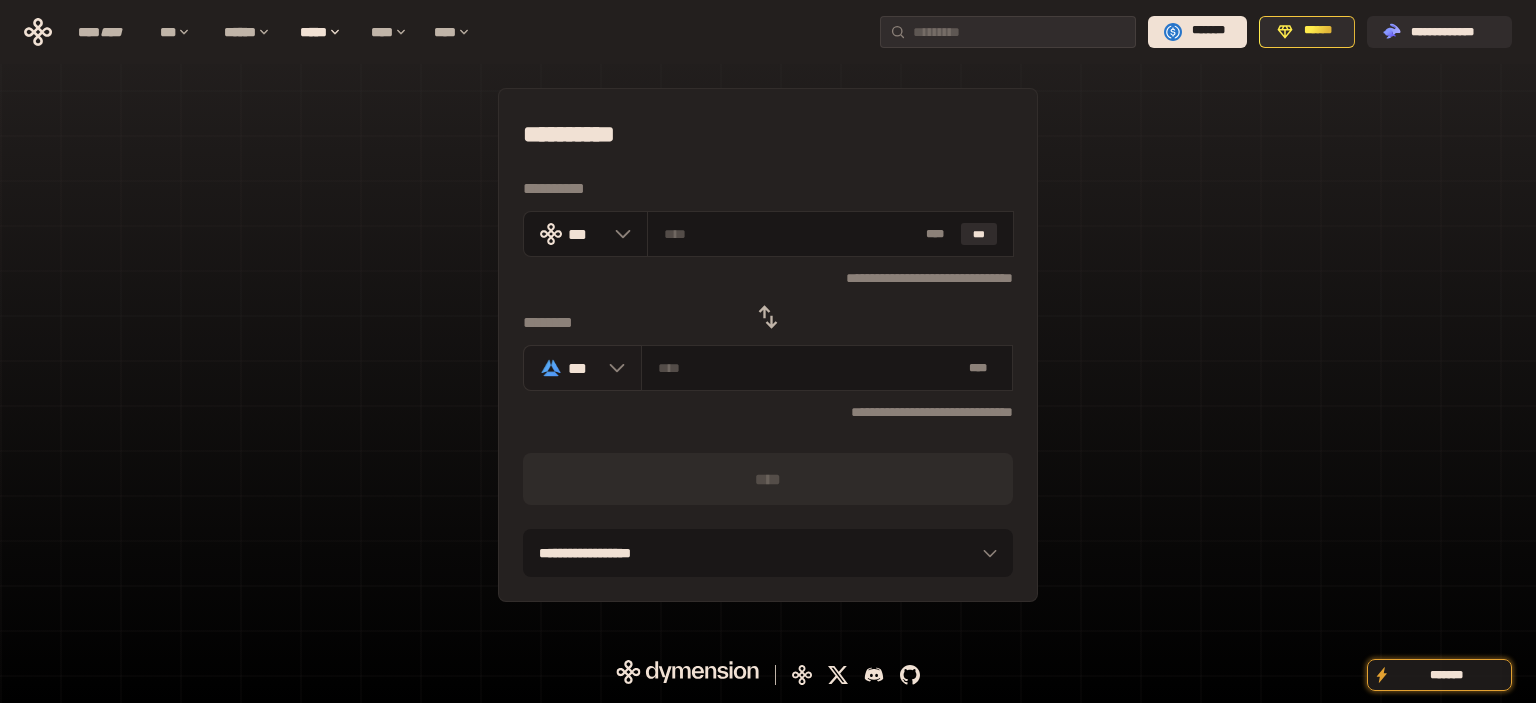 click on "***" at bounding box center [582, 368] 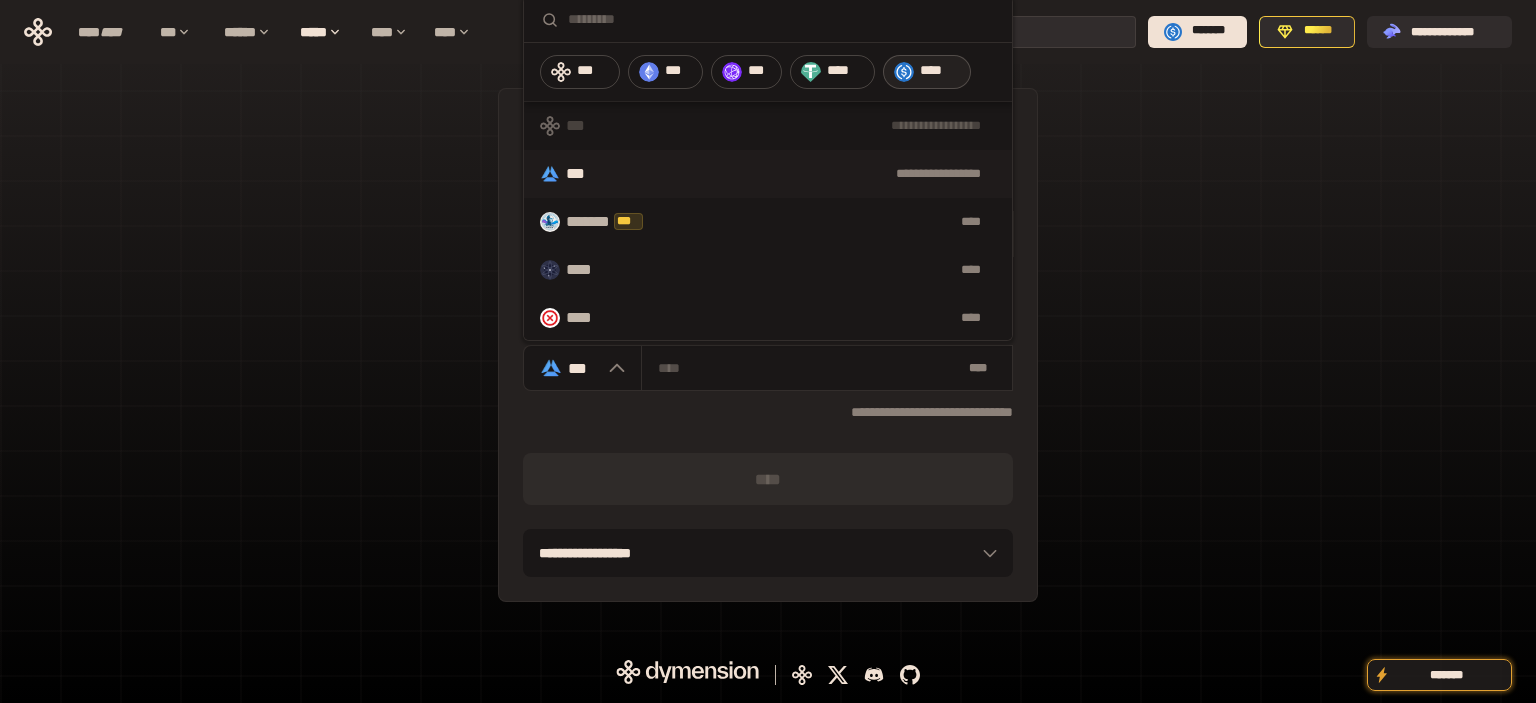 click on "****" at bounding box center (940, 71) 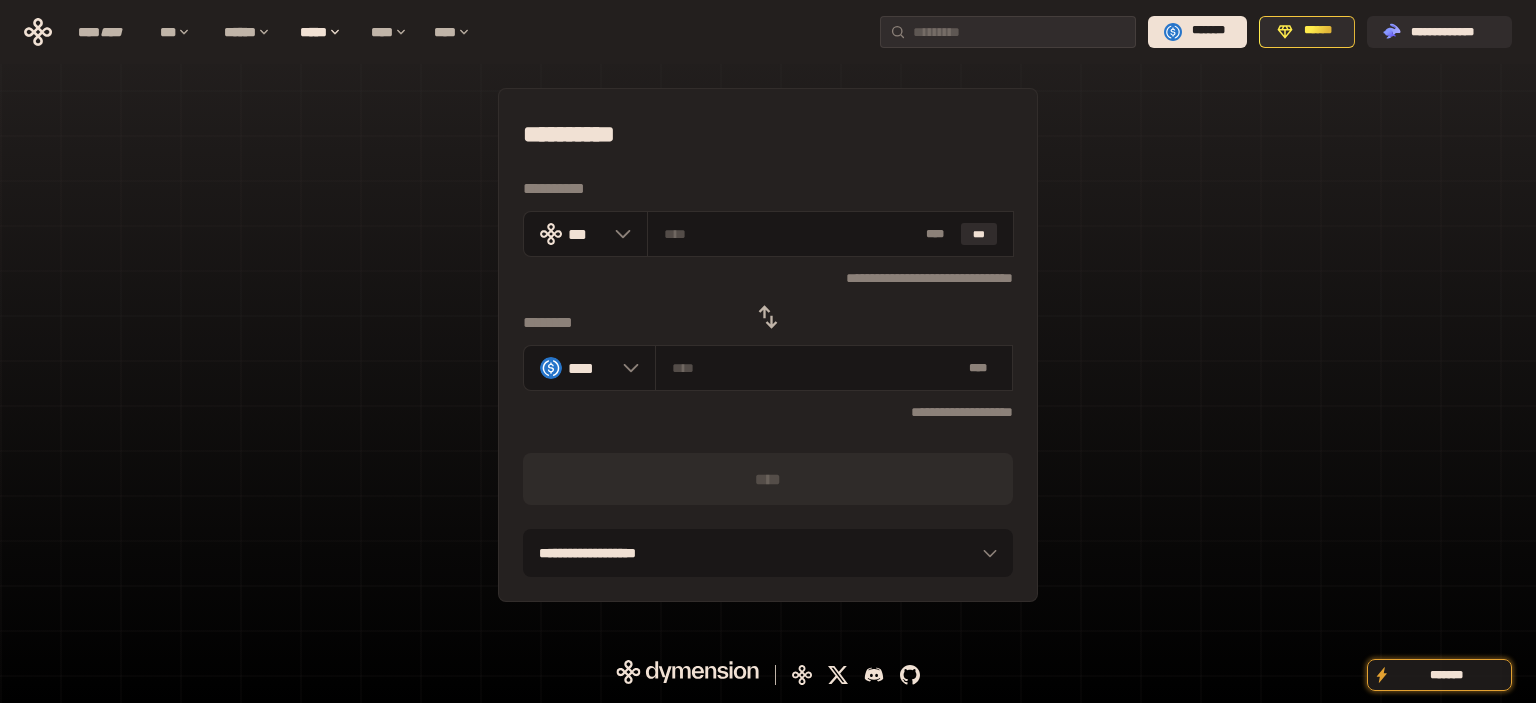 click on "**********" at bounding box center [768, 345] 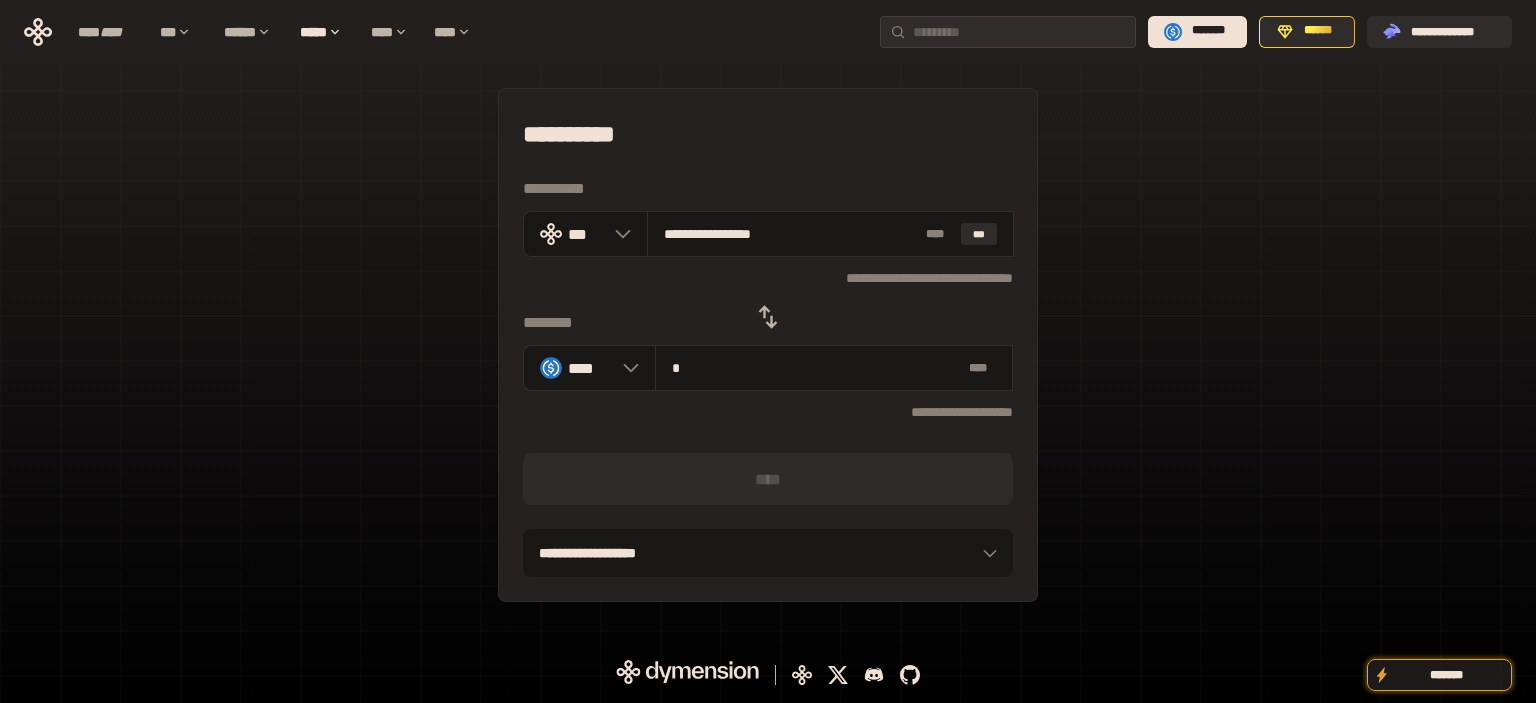 type on "**" 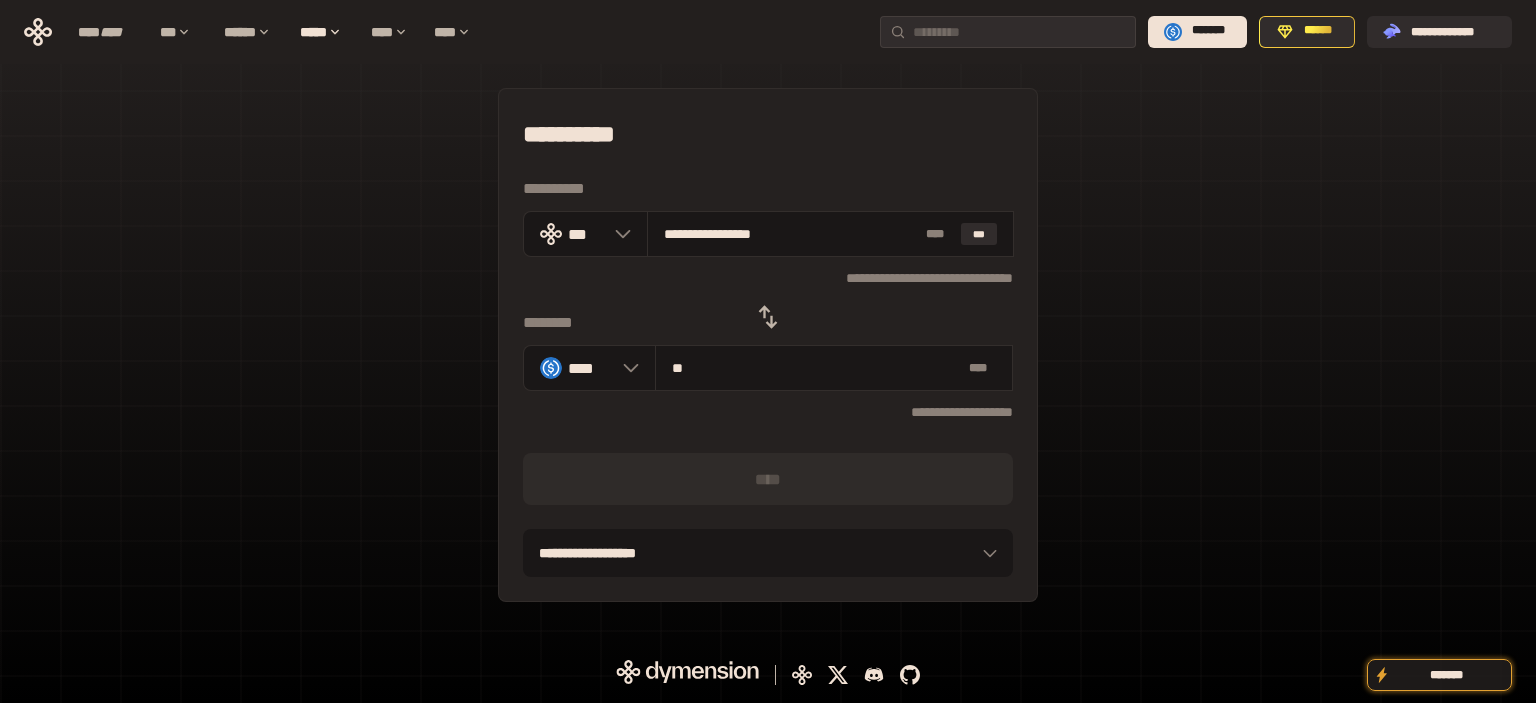 type on "**********" 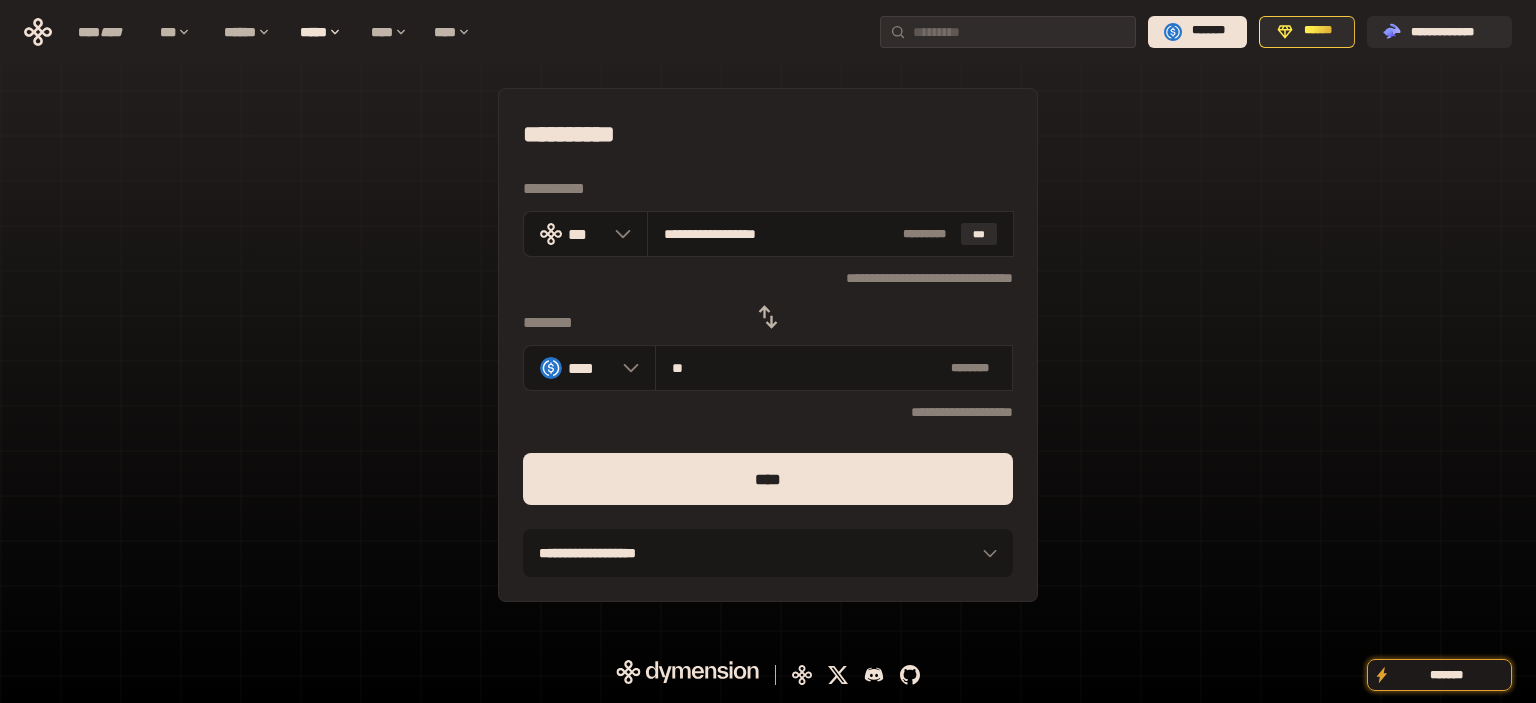 type on "**" 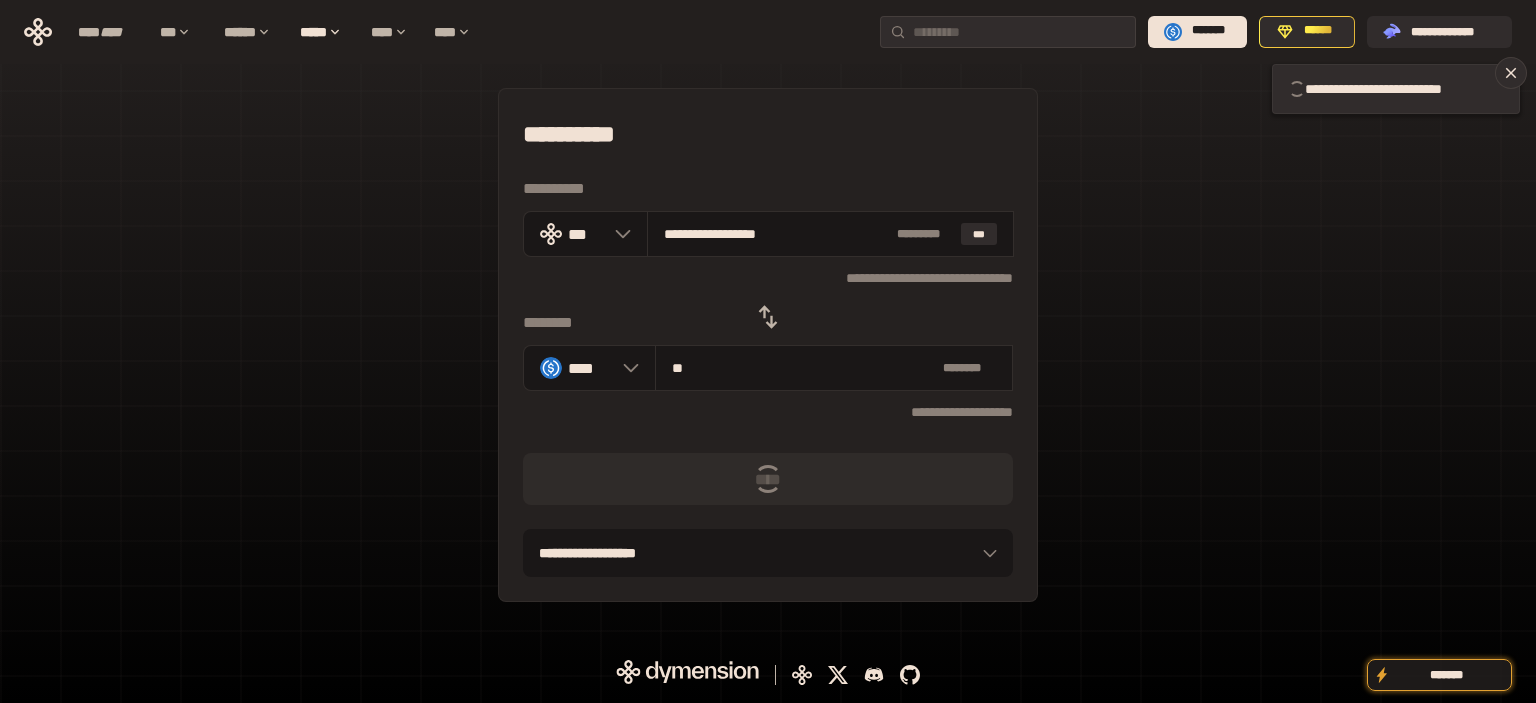 type 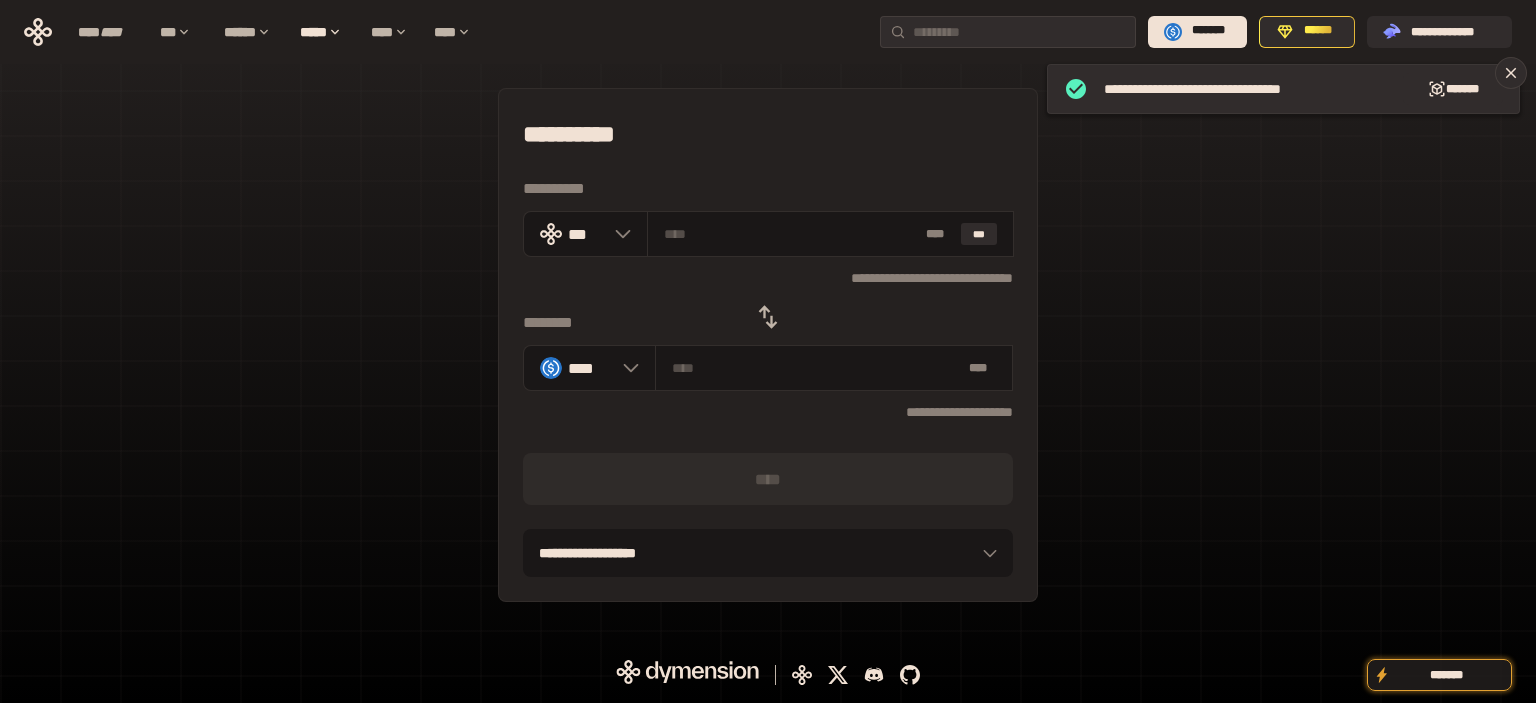 click on "**********" at bounding box center (768, 345) 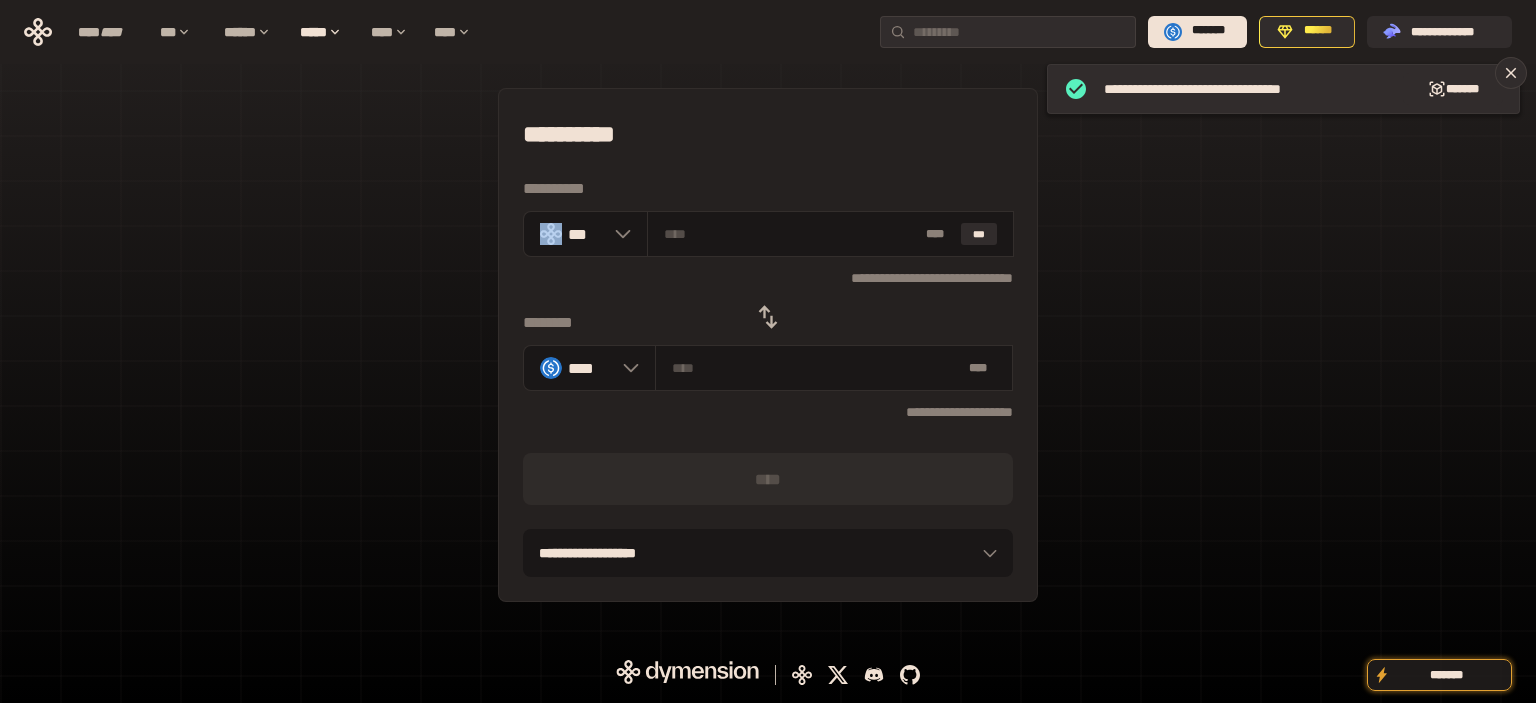 click on "**********" at bounding box center [768, 345] 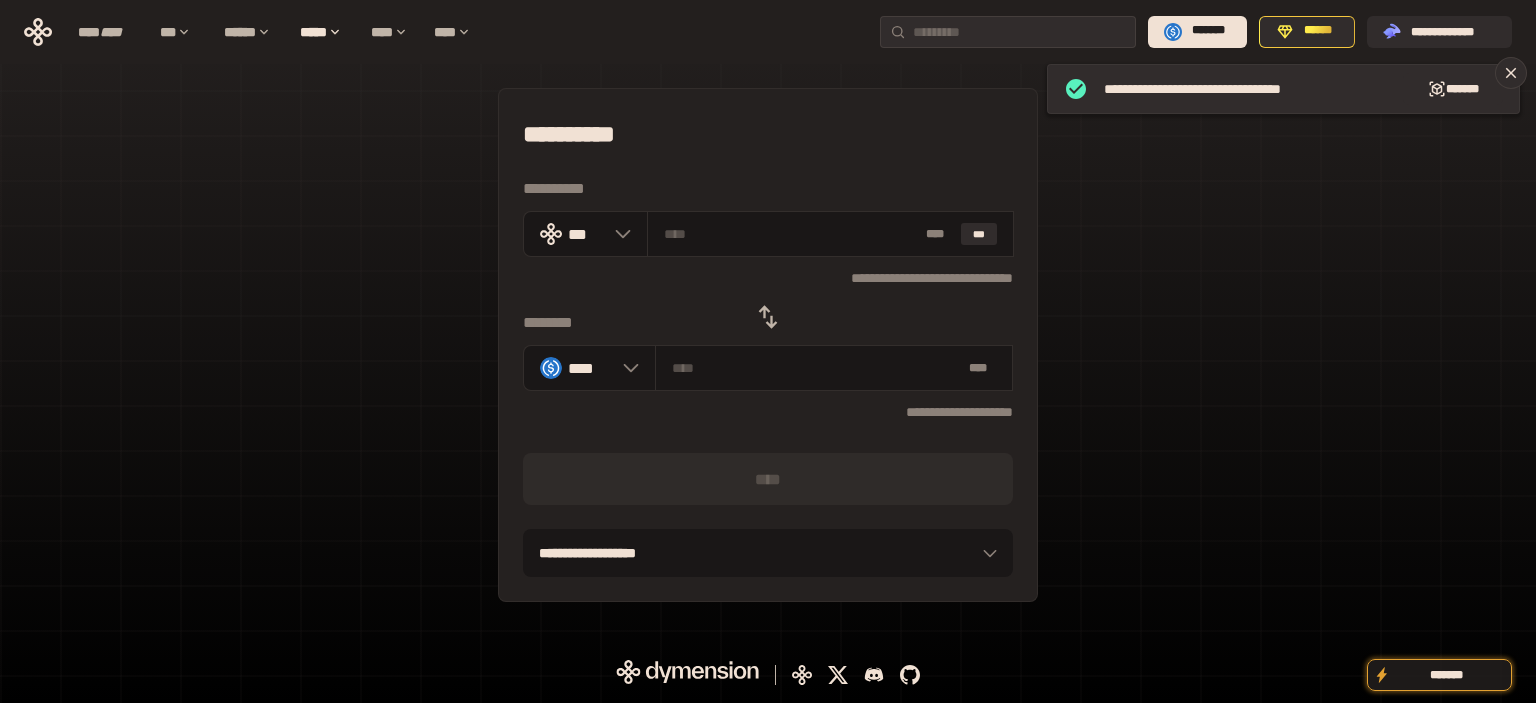 click at bounding box center [768, 317] 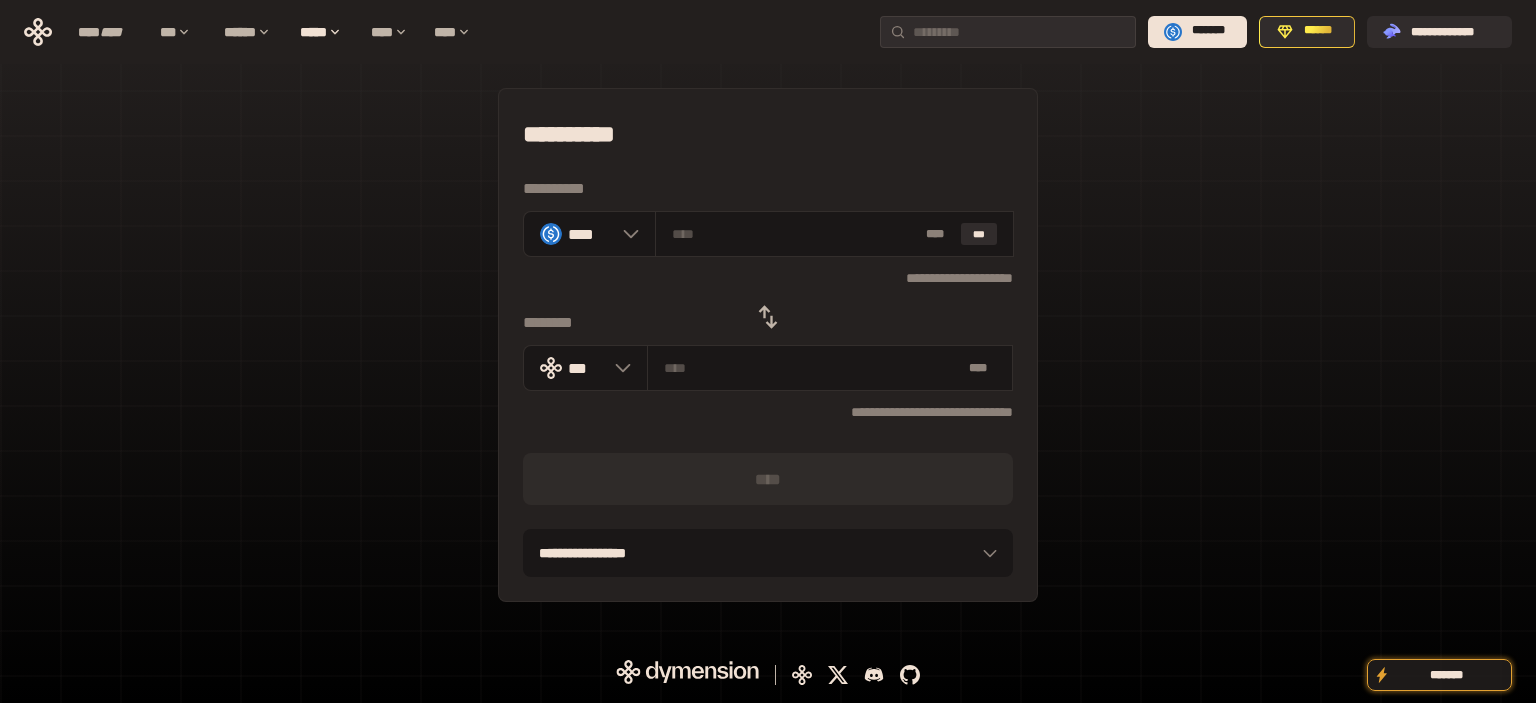 click on "**********" at bounding box center [768, 345] 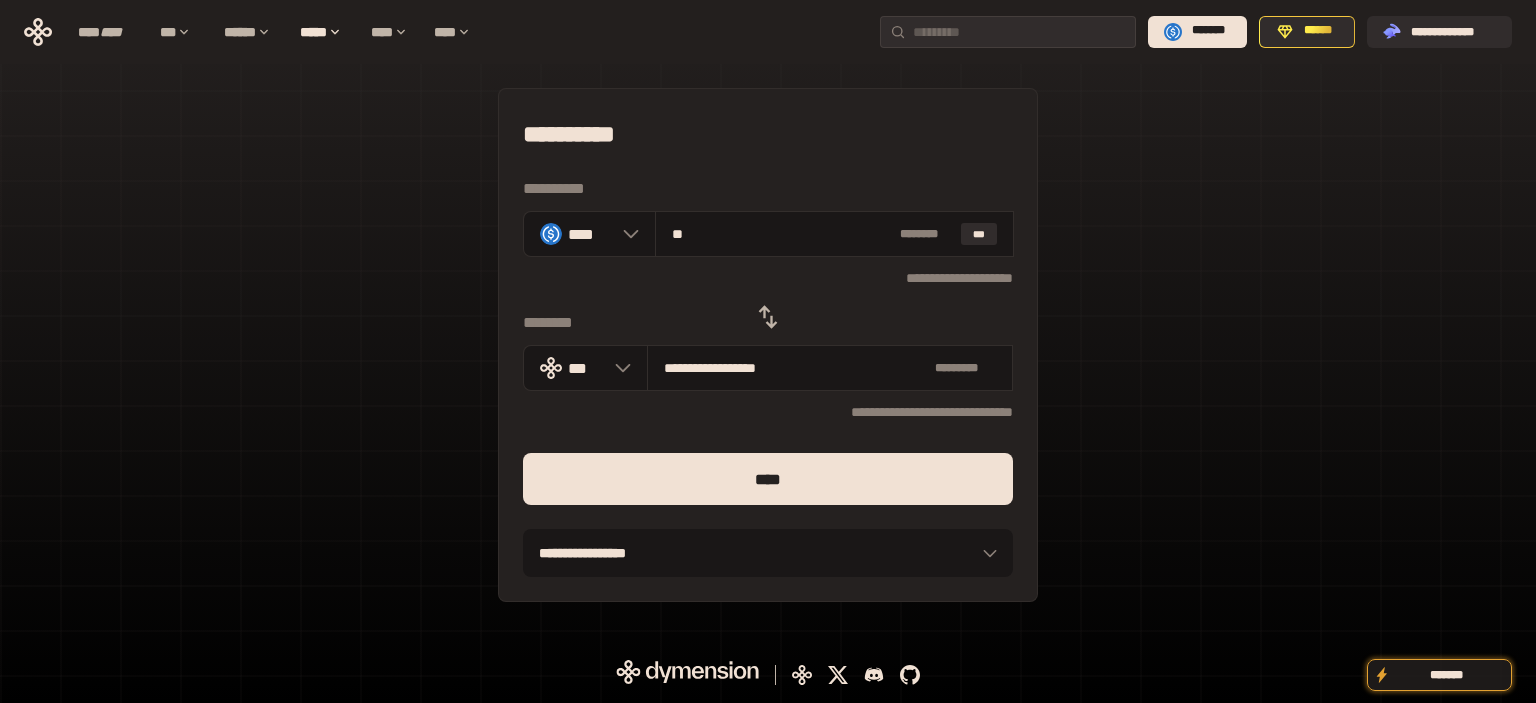 click on "****" at bounding box center [768, 479] 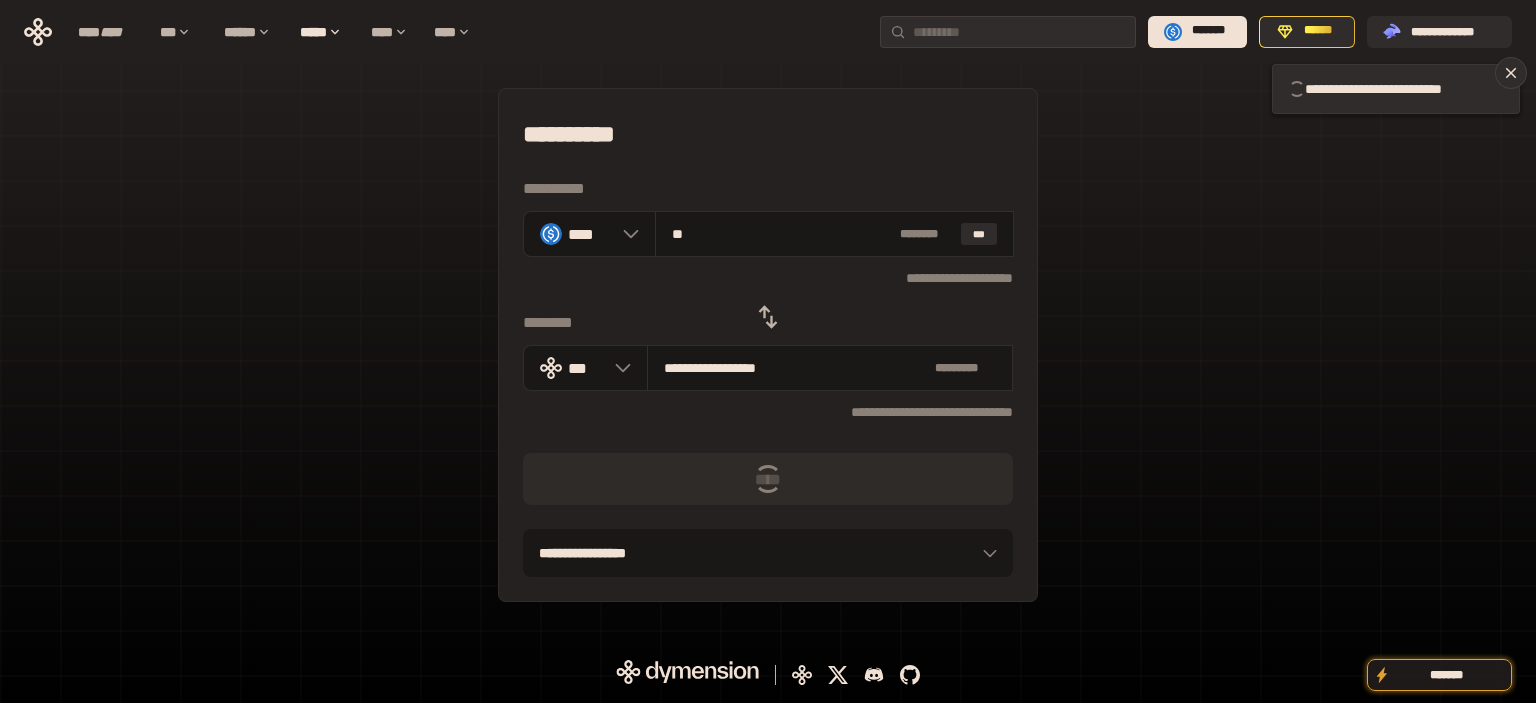 type 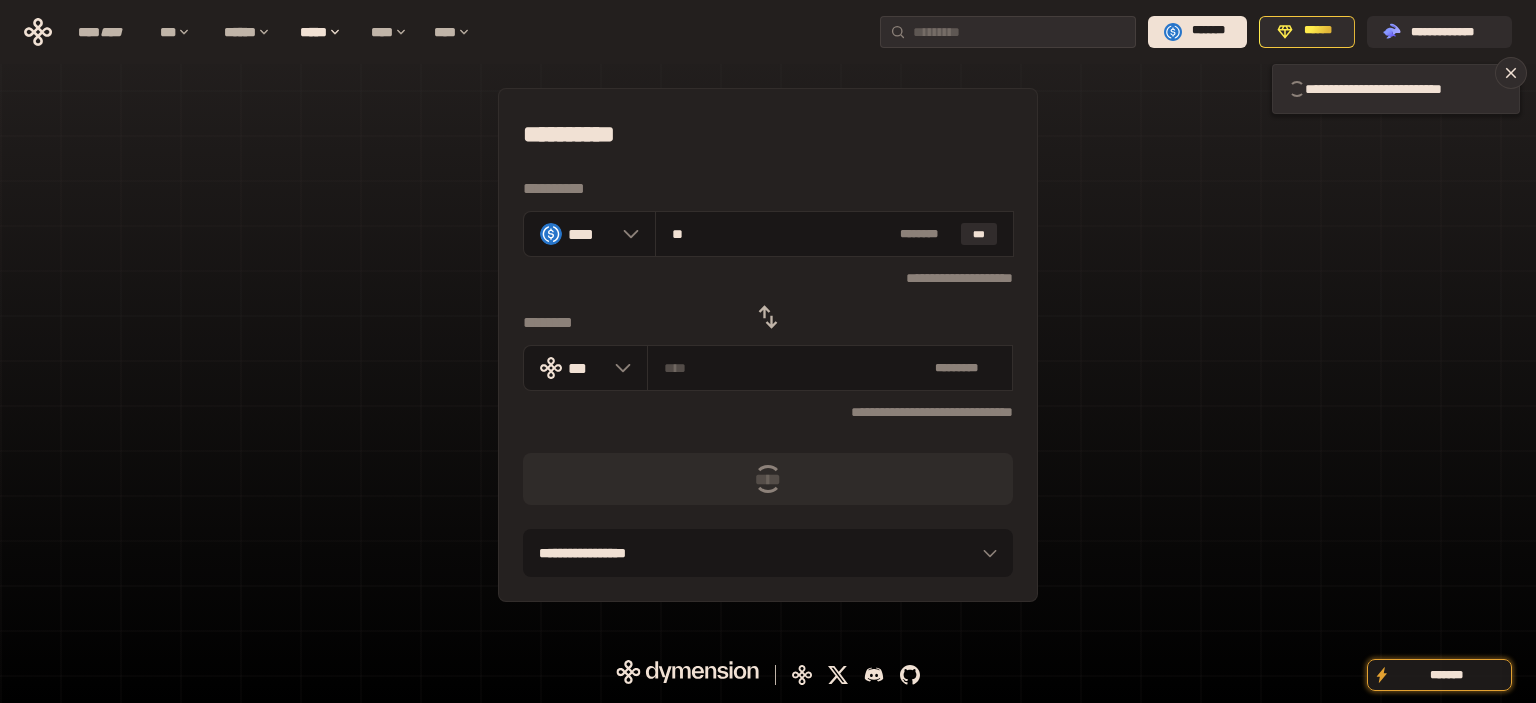 type 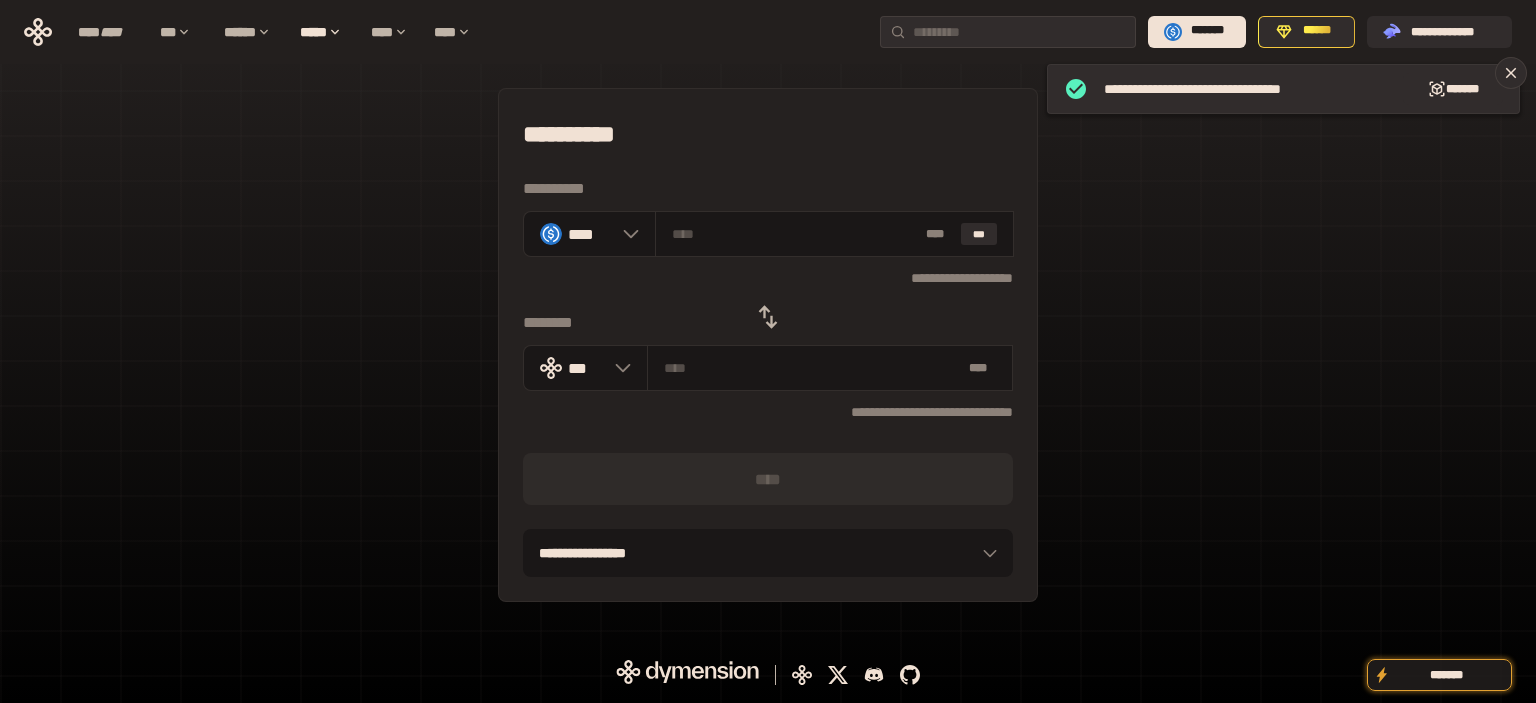 click on "**********" at bounding box center (768, 345) 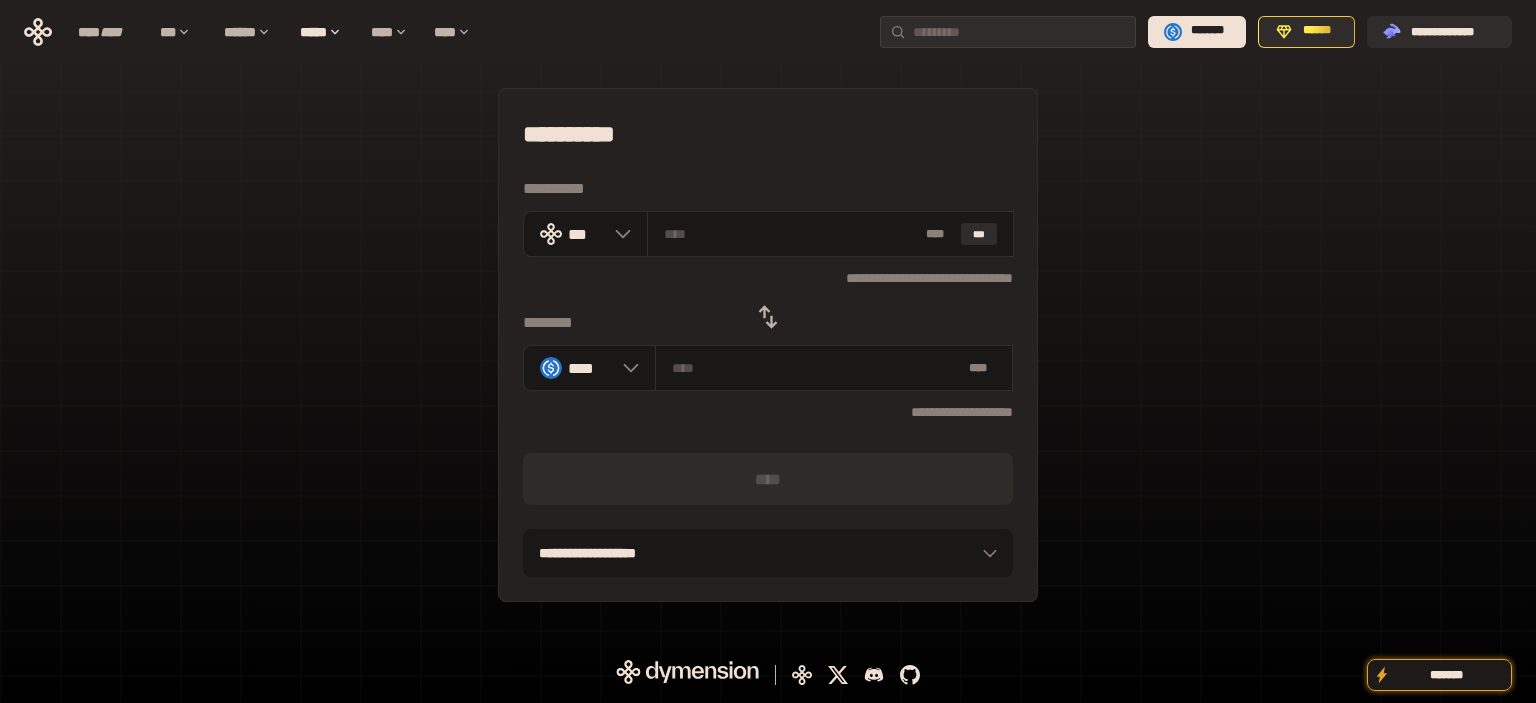 click on "**********" at bounding box center (768, 345) 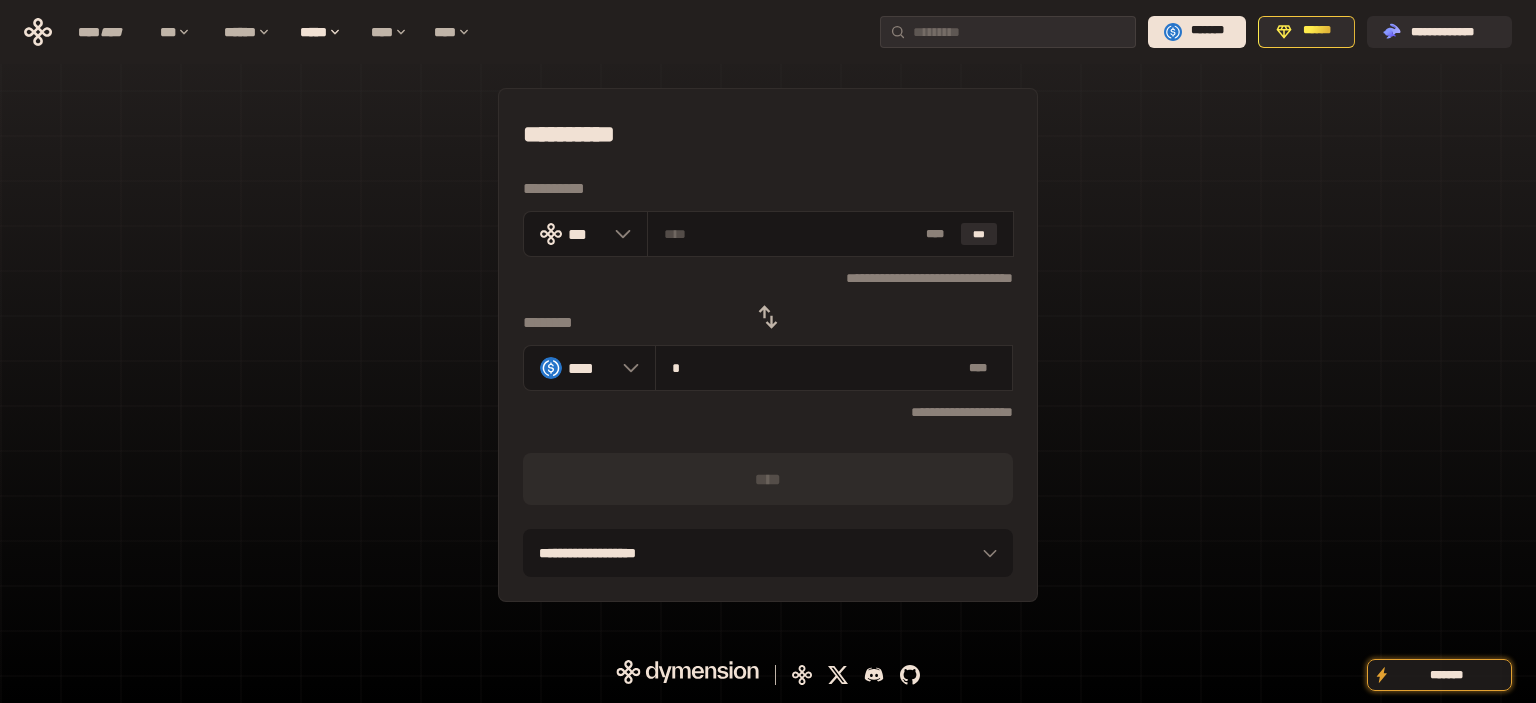 type on "**********" 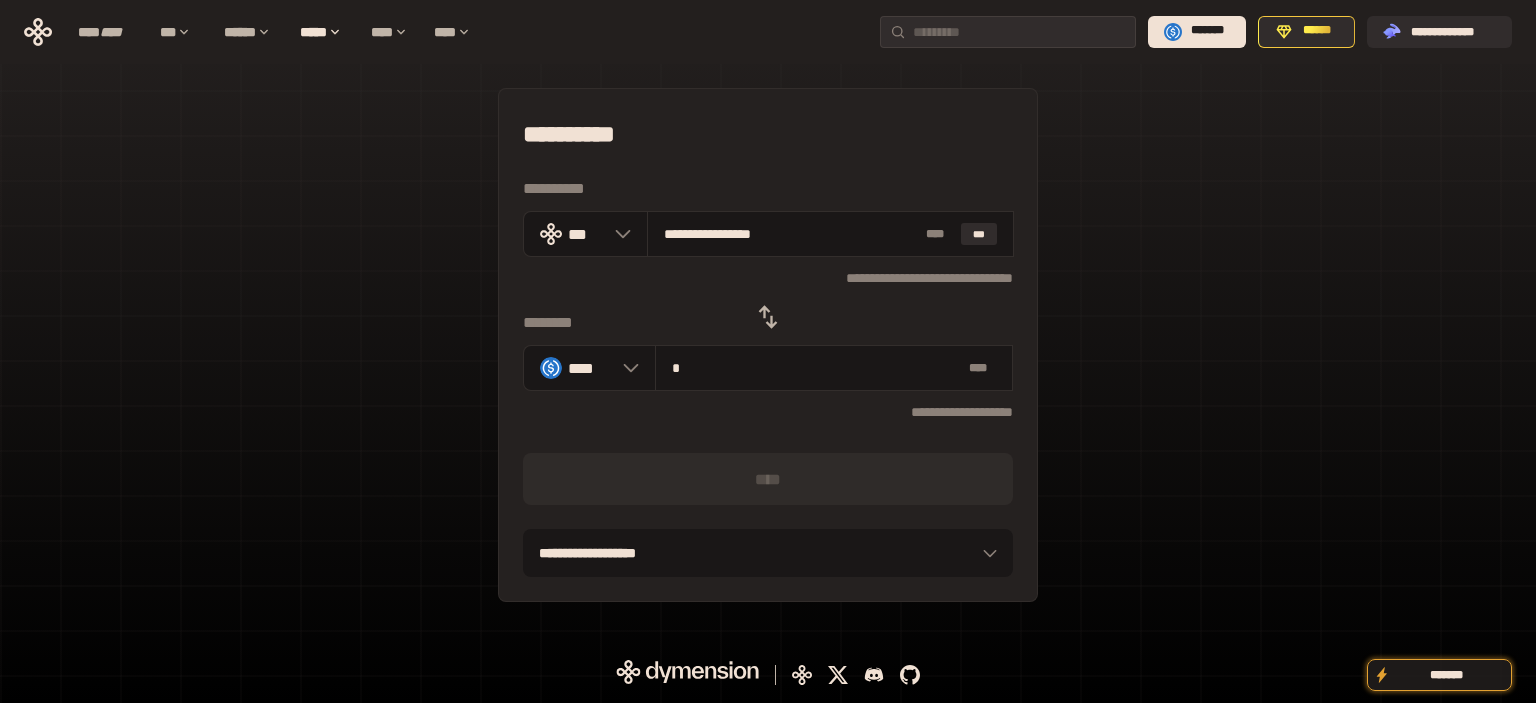 type on "**" 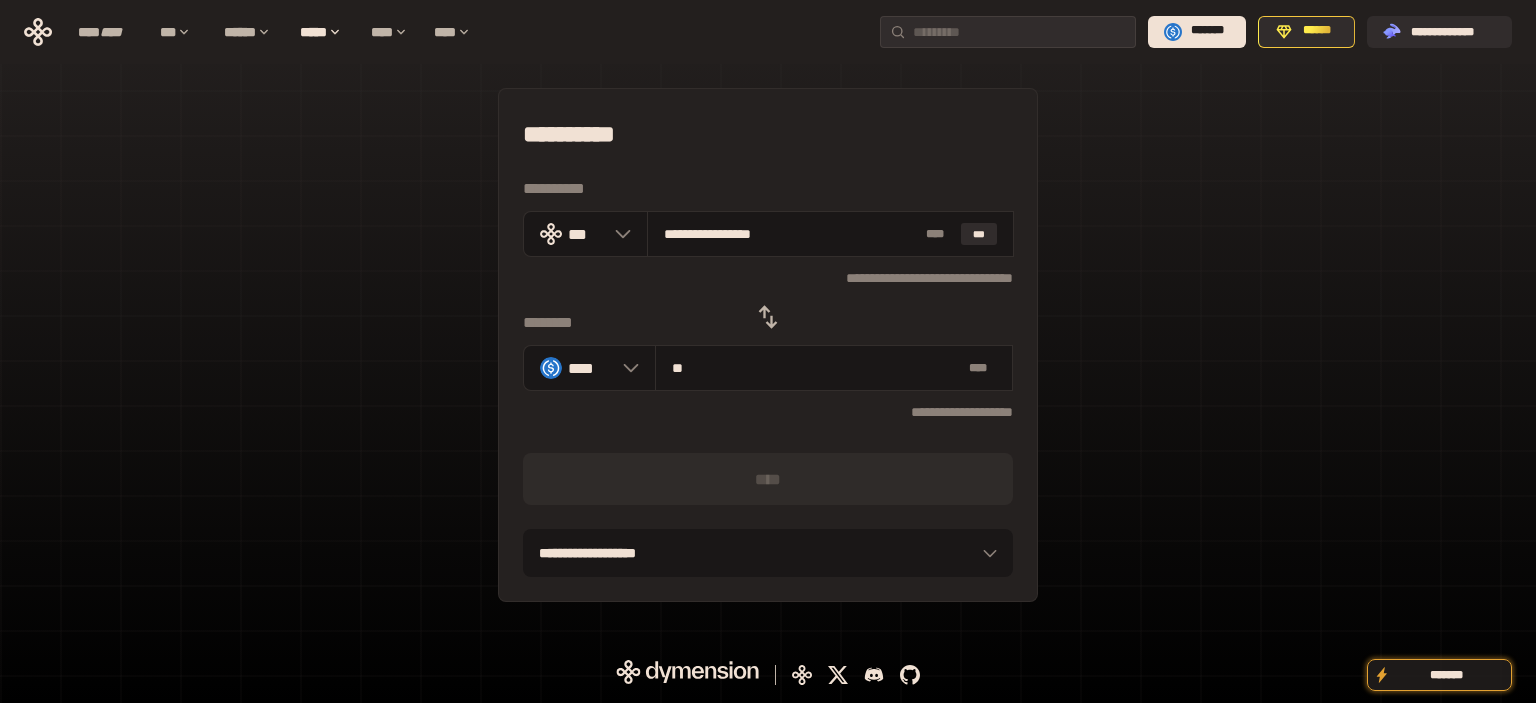 type on "**********" 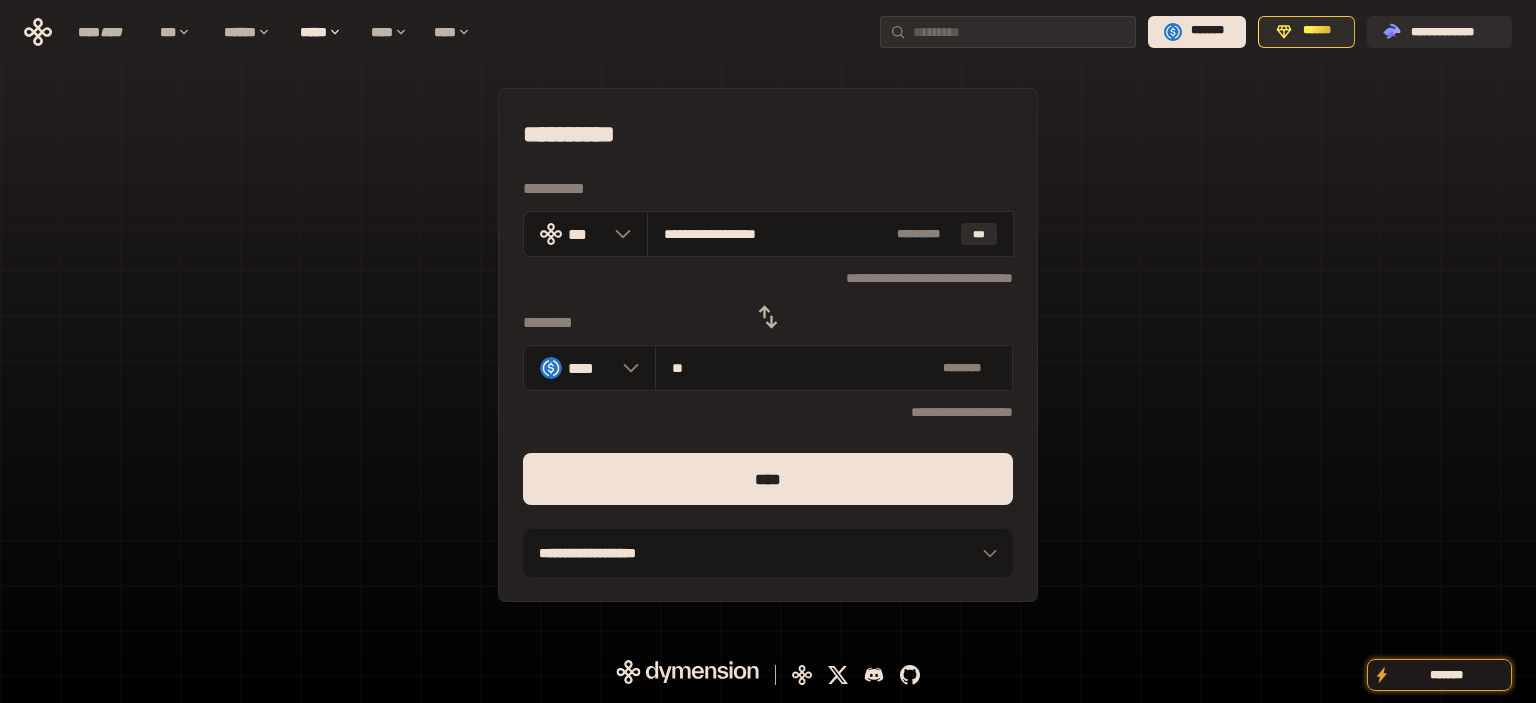 type on "**" 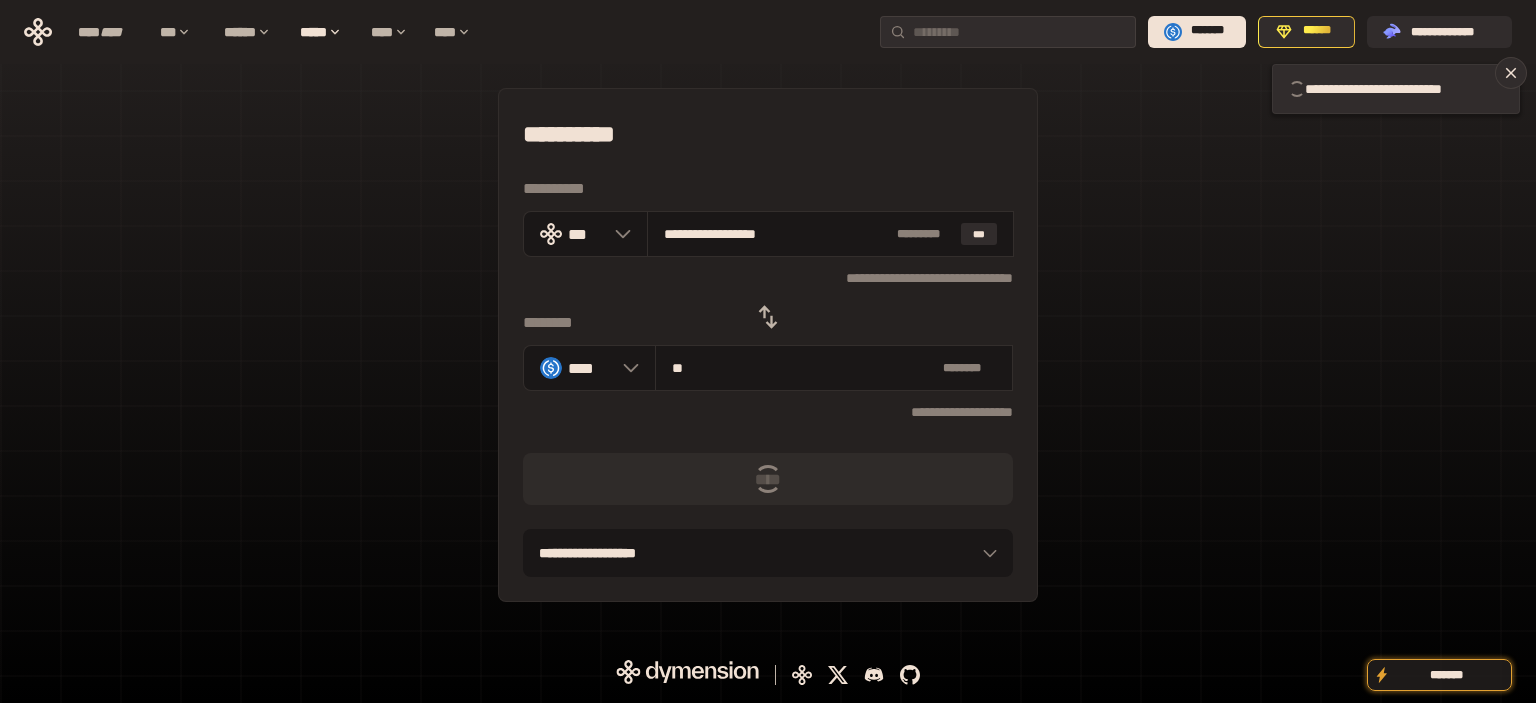 type 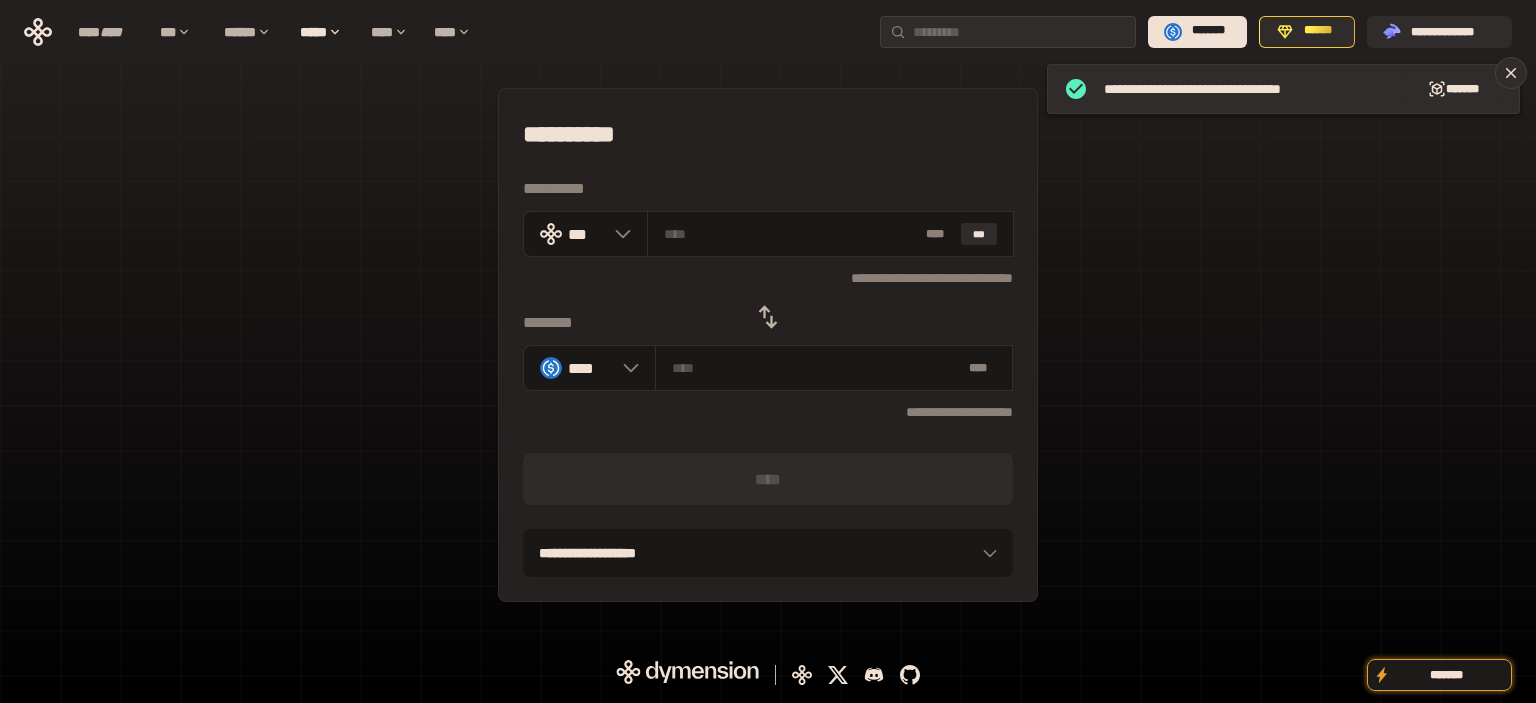 click on "**********" at bounding box center (768, 345) 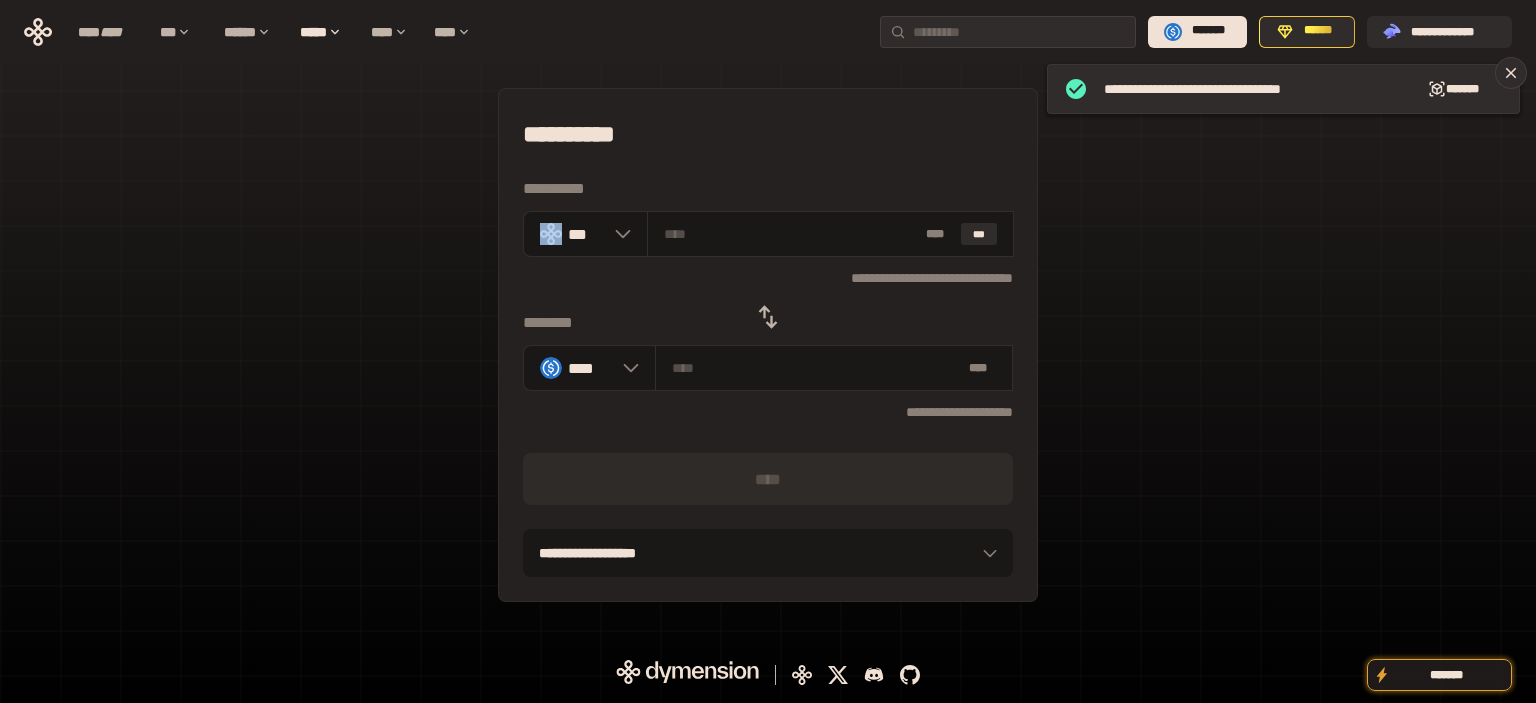 click on "**********" at bounding box center [768, 345] 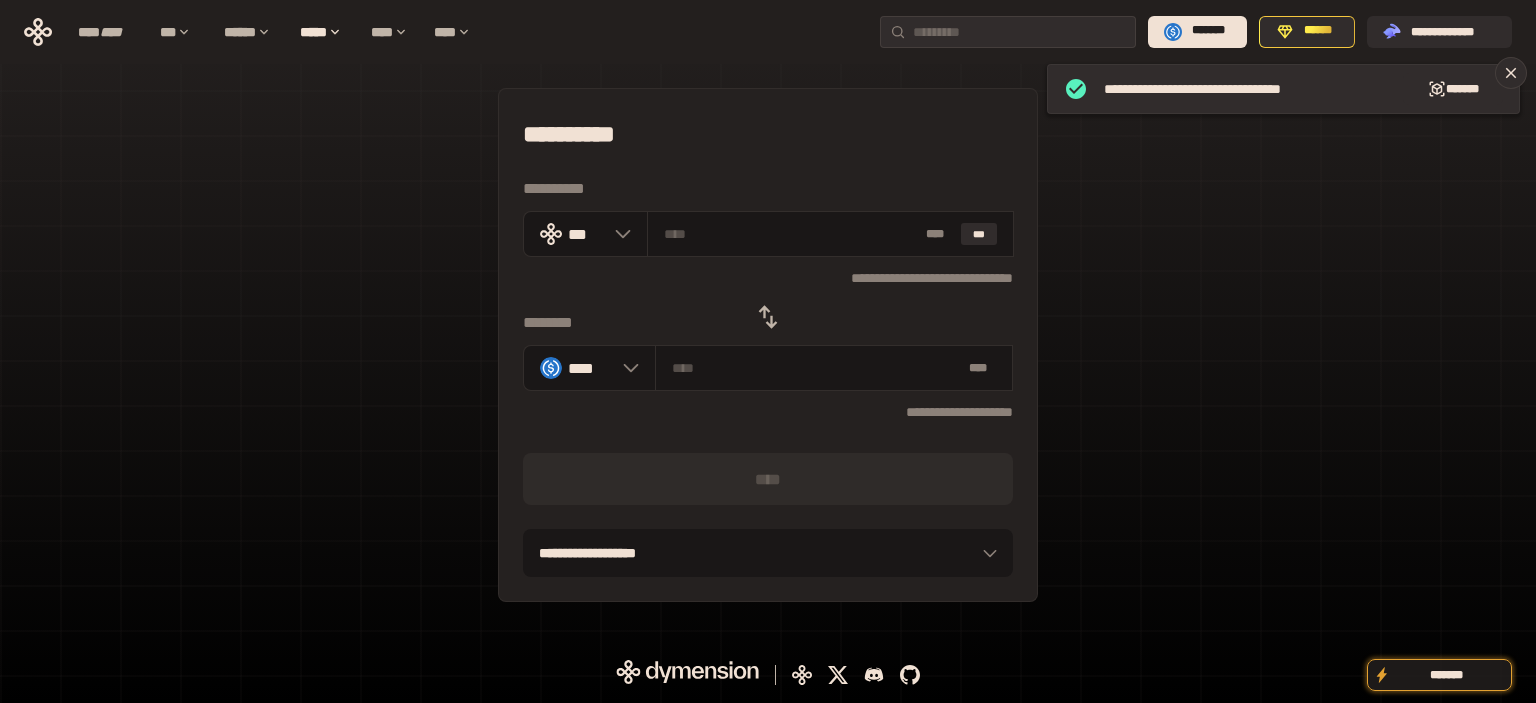 click at bounding box center [768, 317] 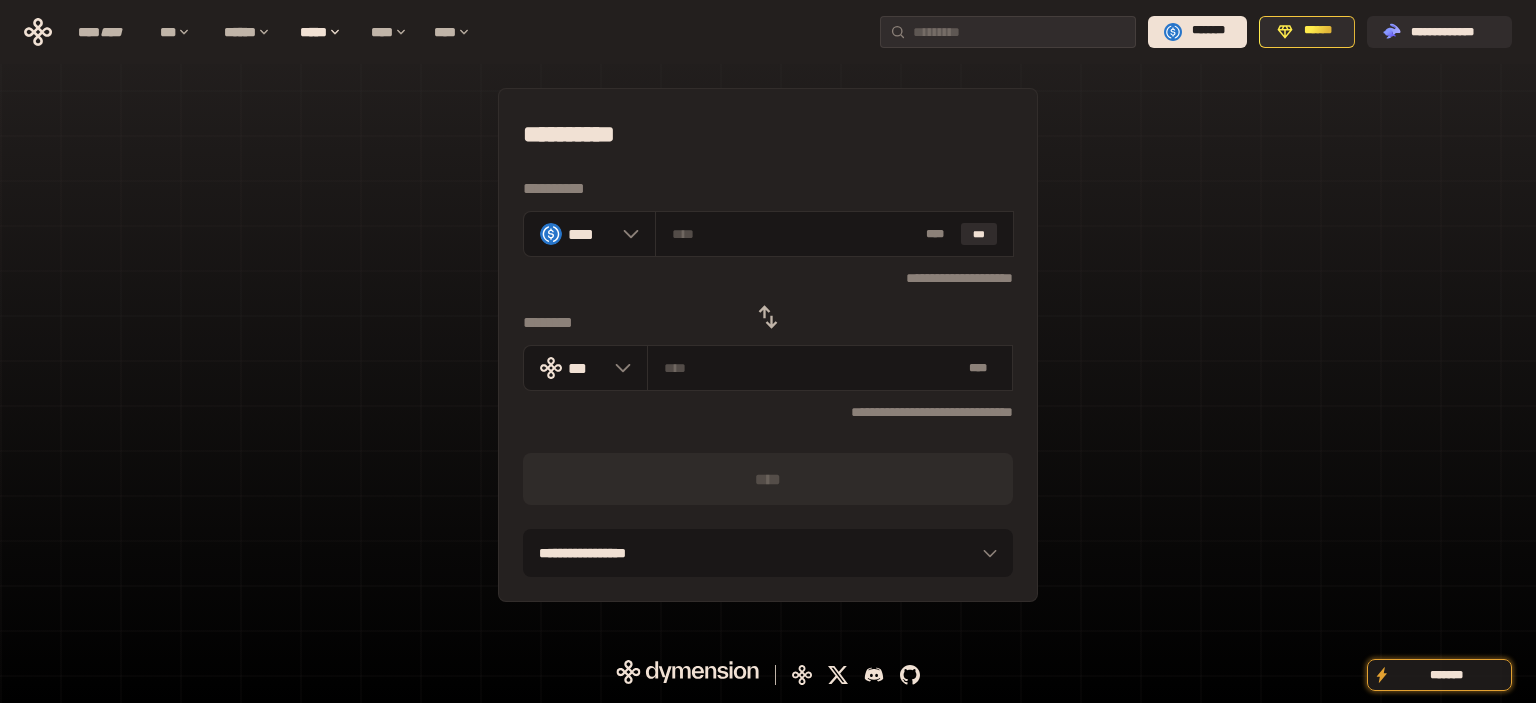click on "**********" at bounding box center (768, 345) 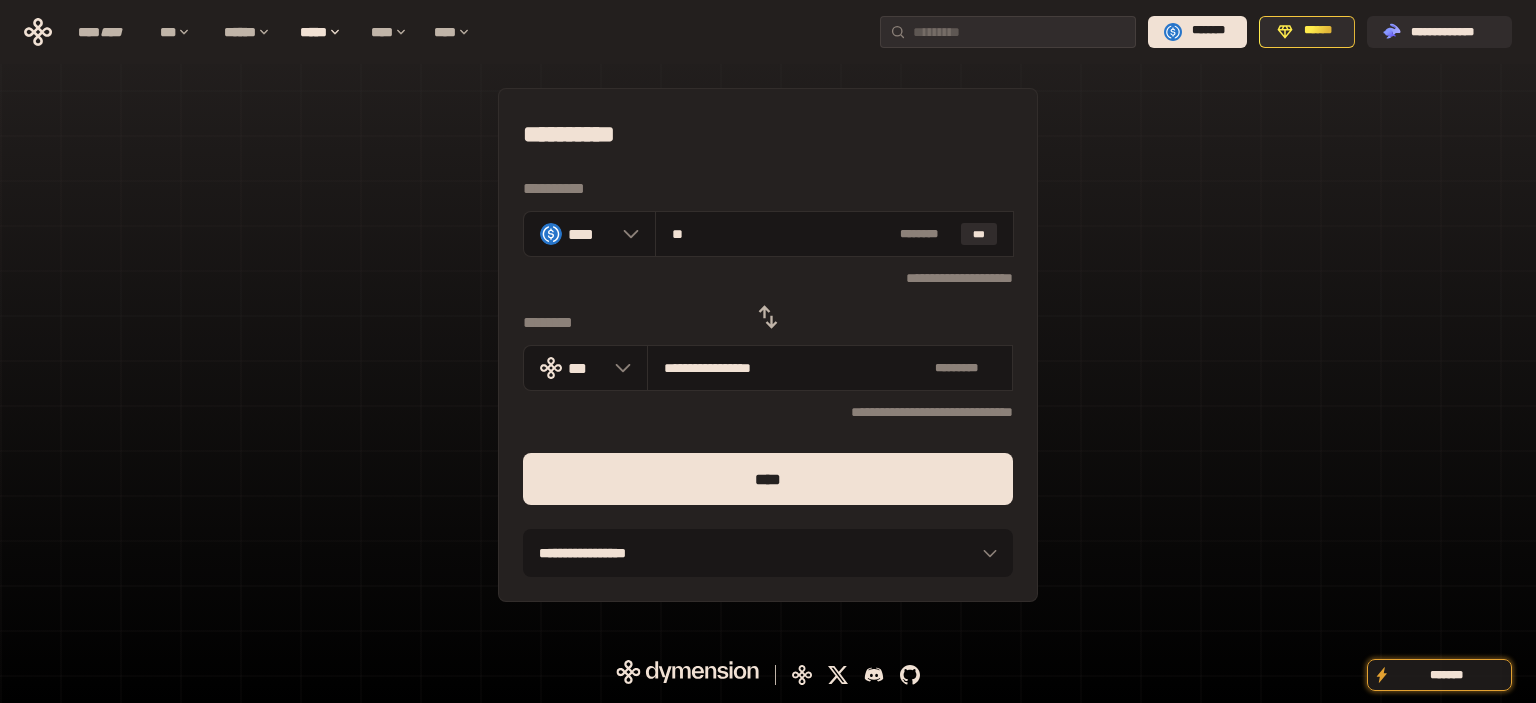 click on "****" at bounding box center [768, 479] 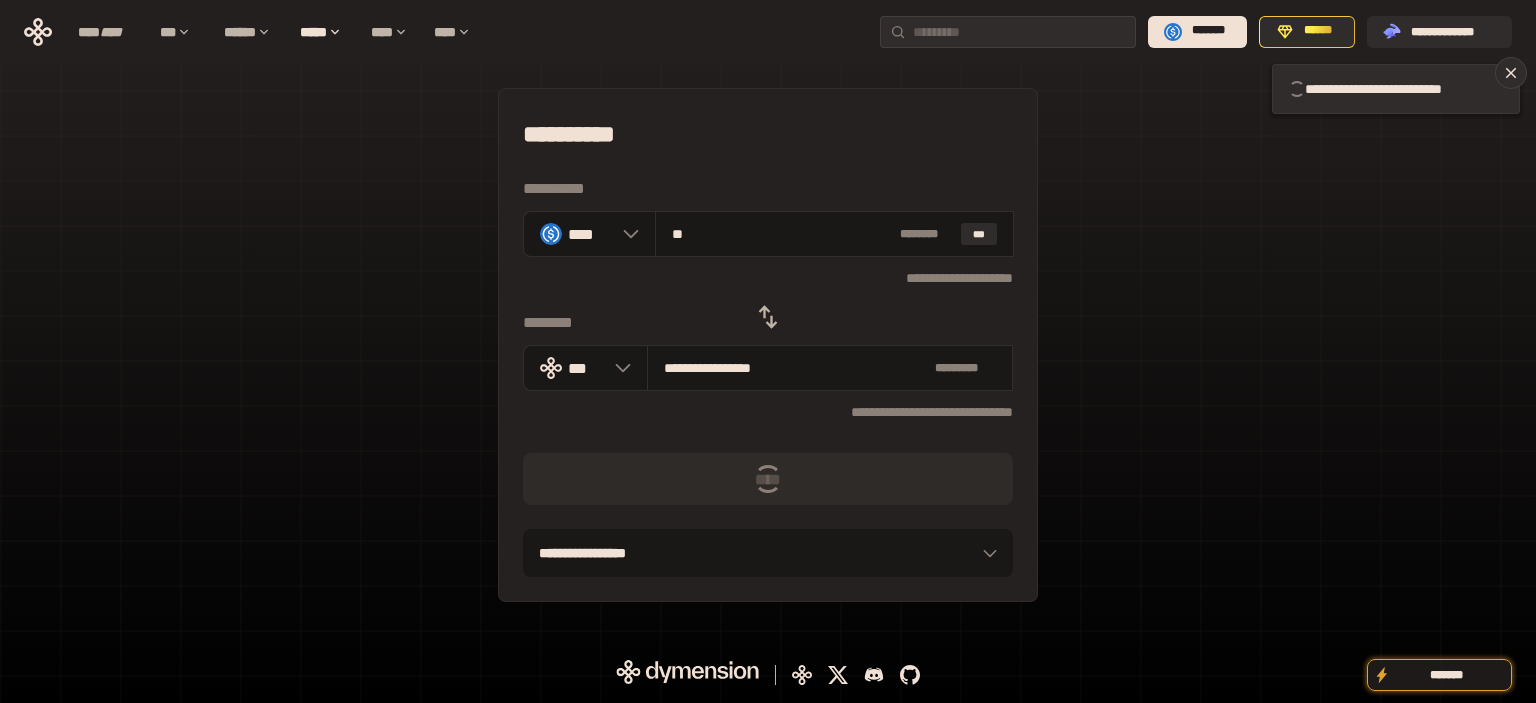 type 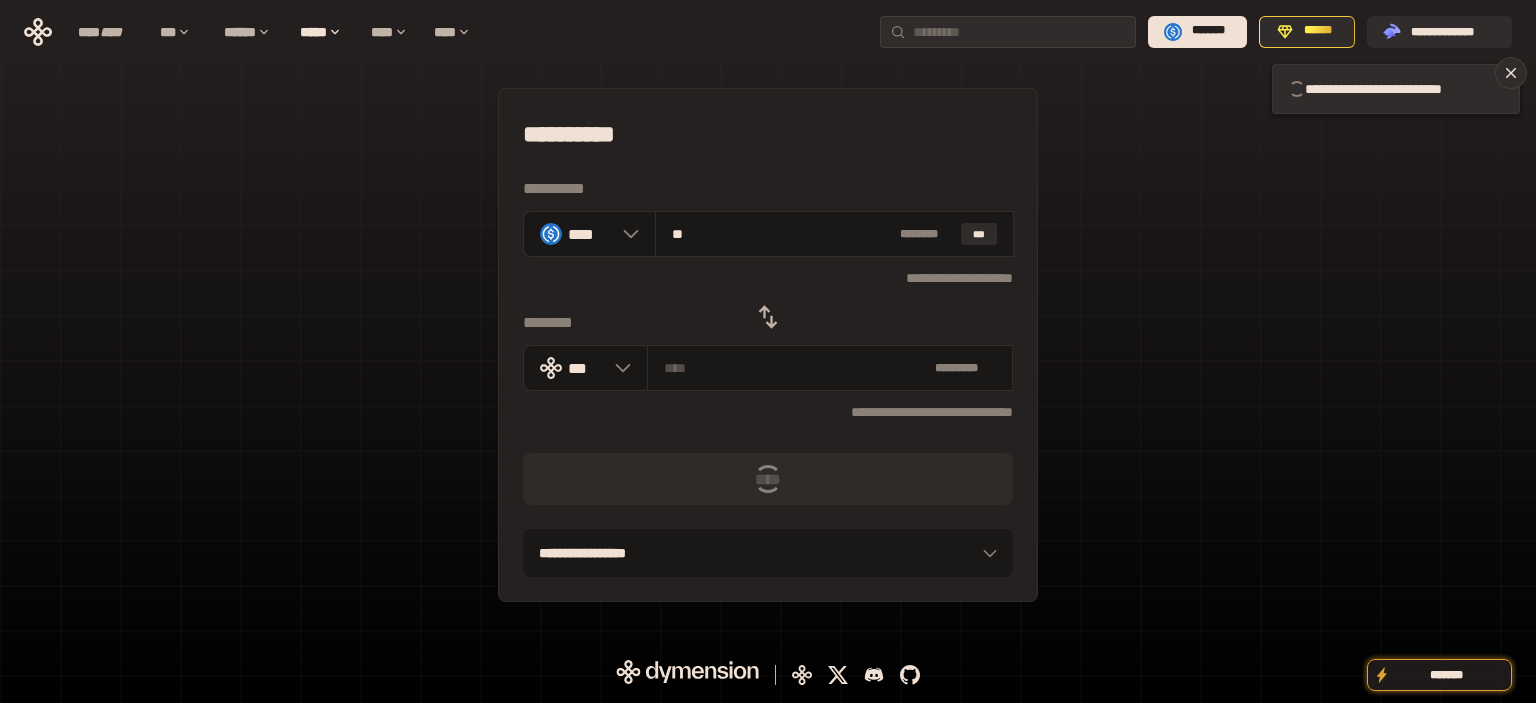 type 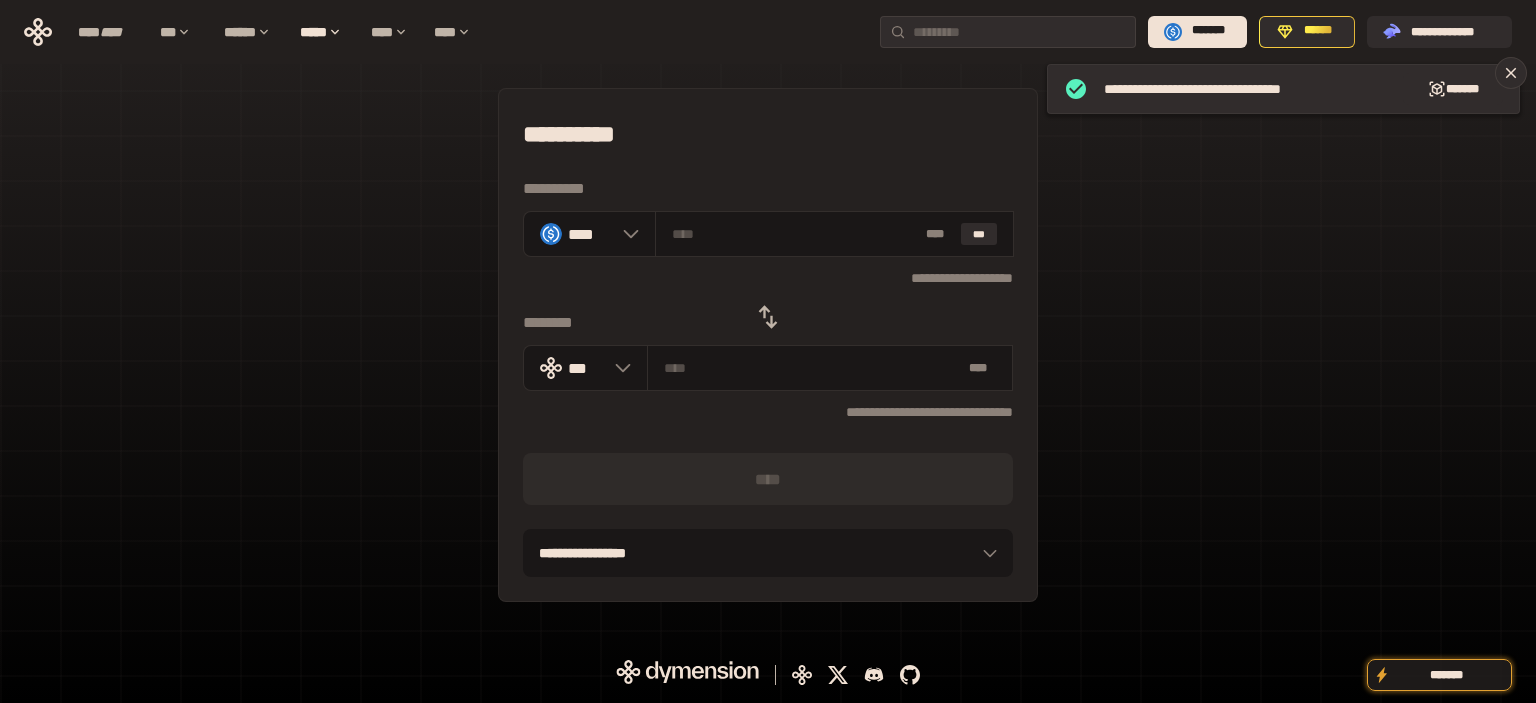 click on "**********" at bounding box center [768, 345] 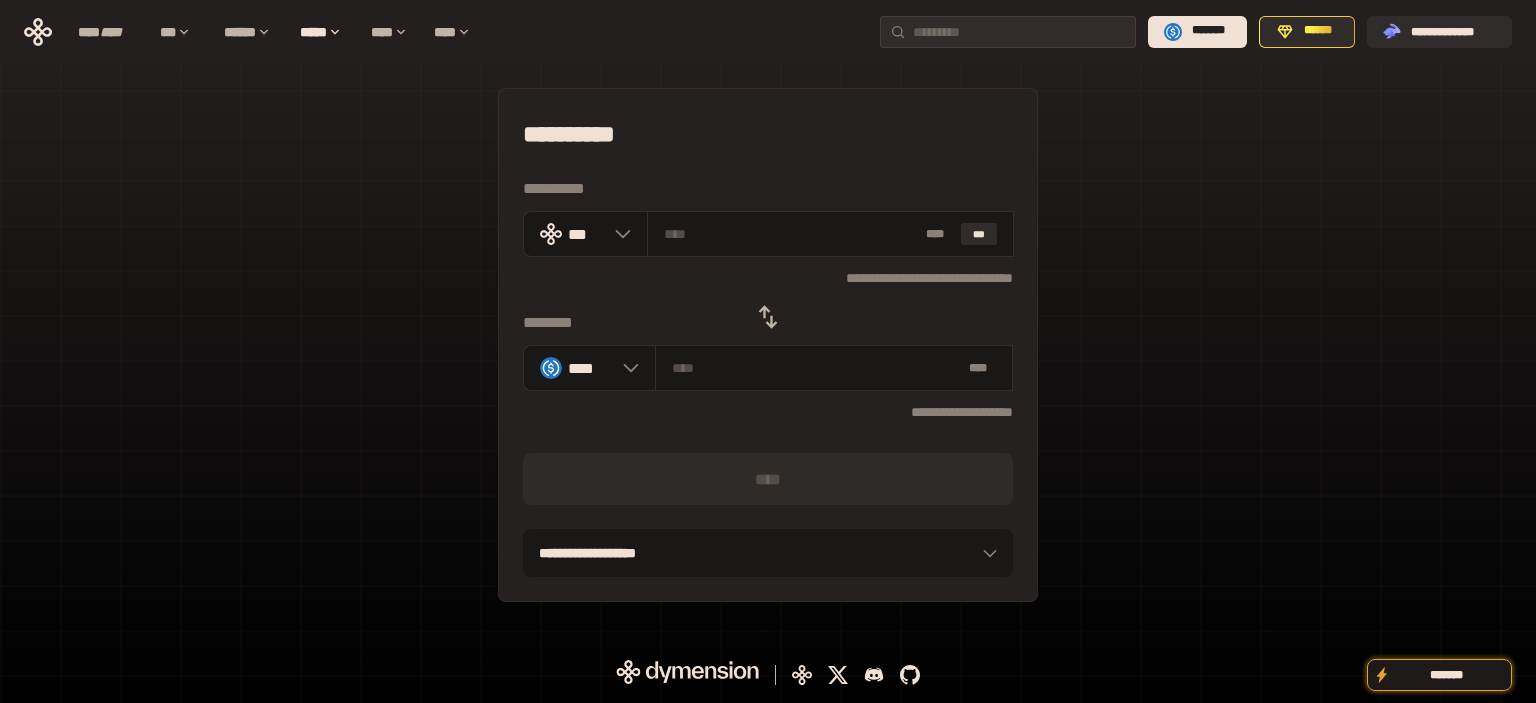 click on "**********" at bounding box center [768, 345] 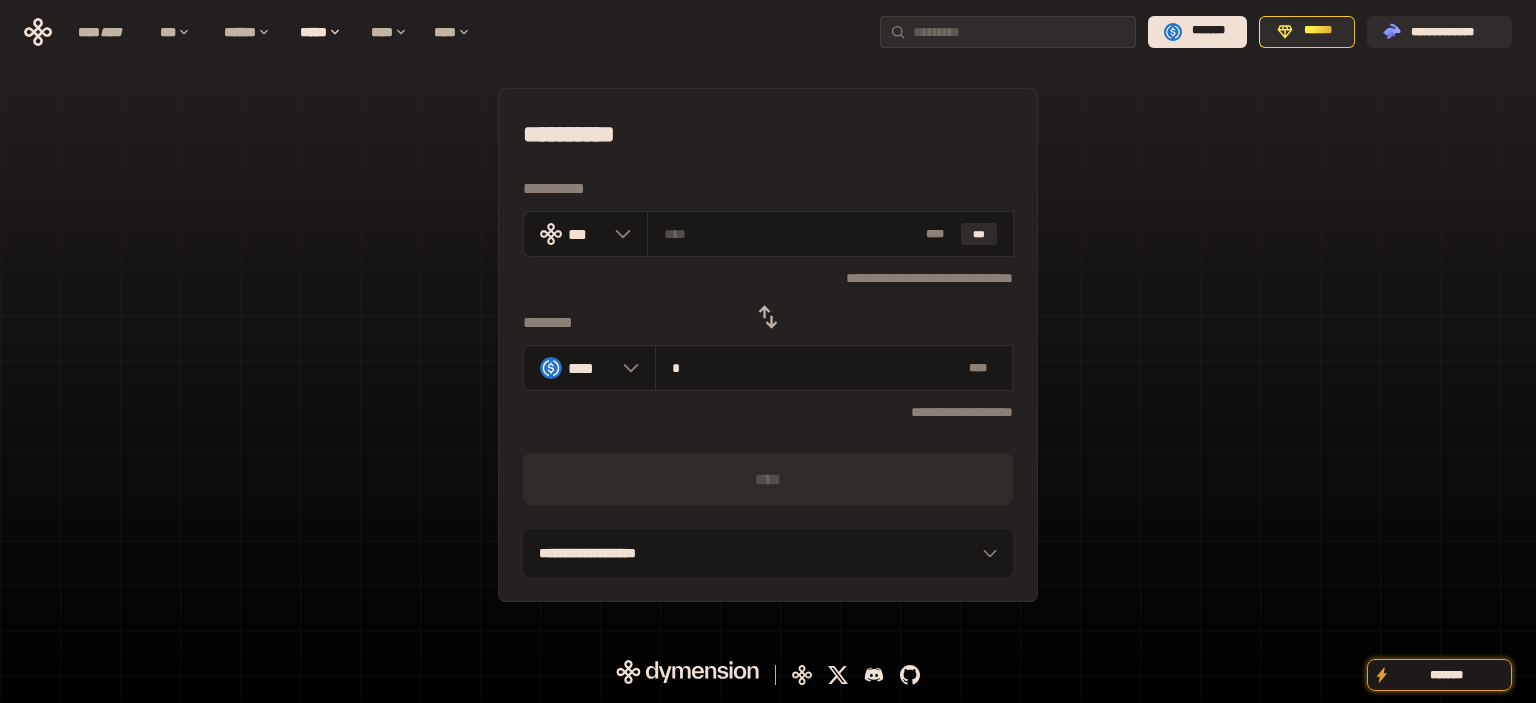 type on "**********" 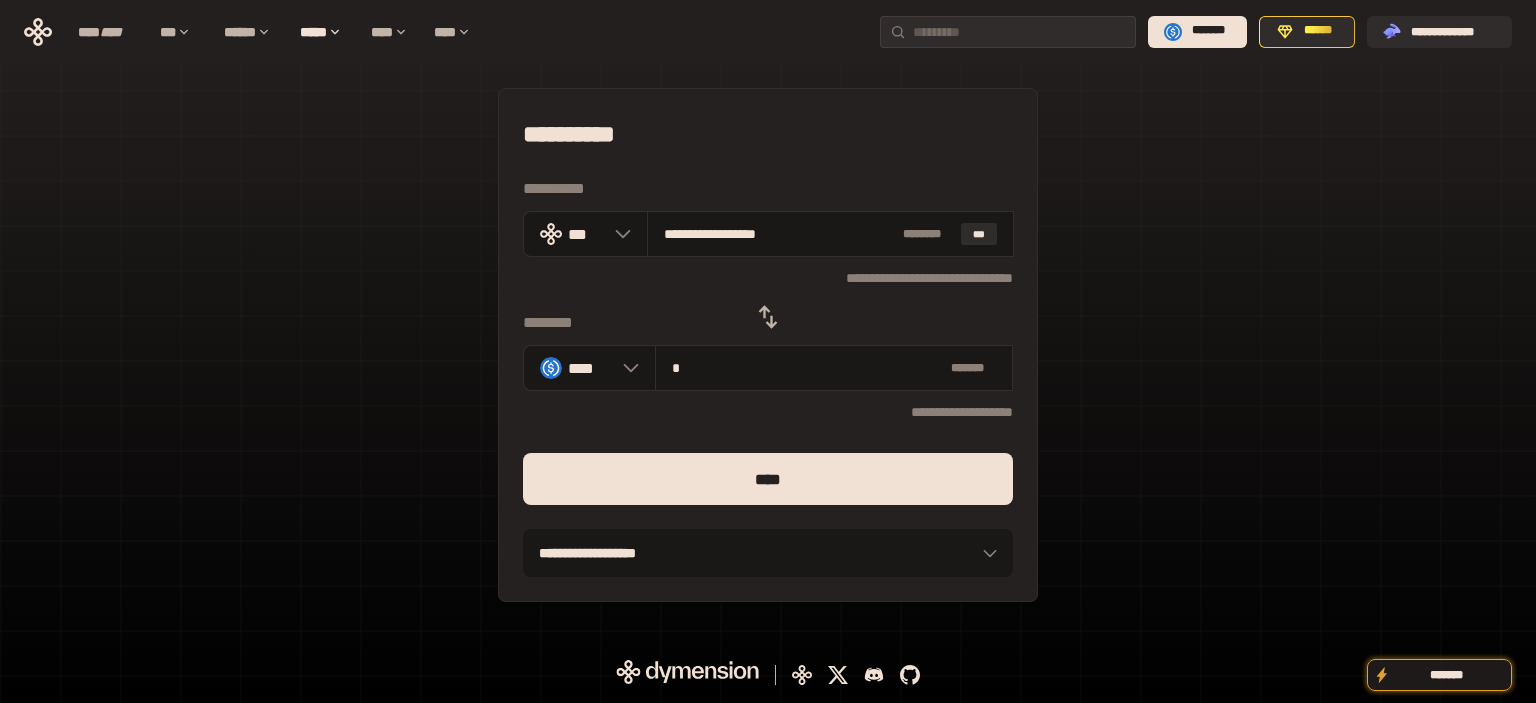 type on "**" 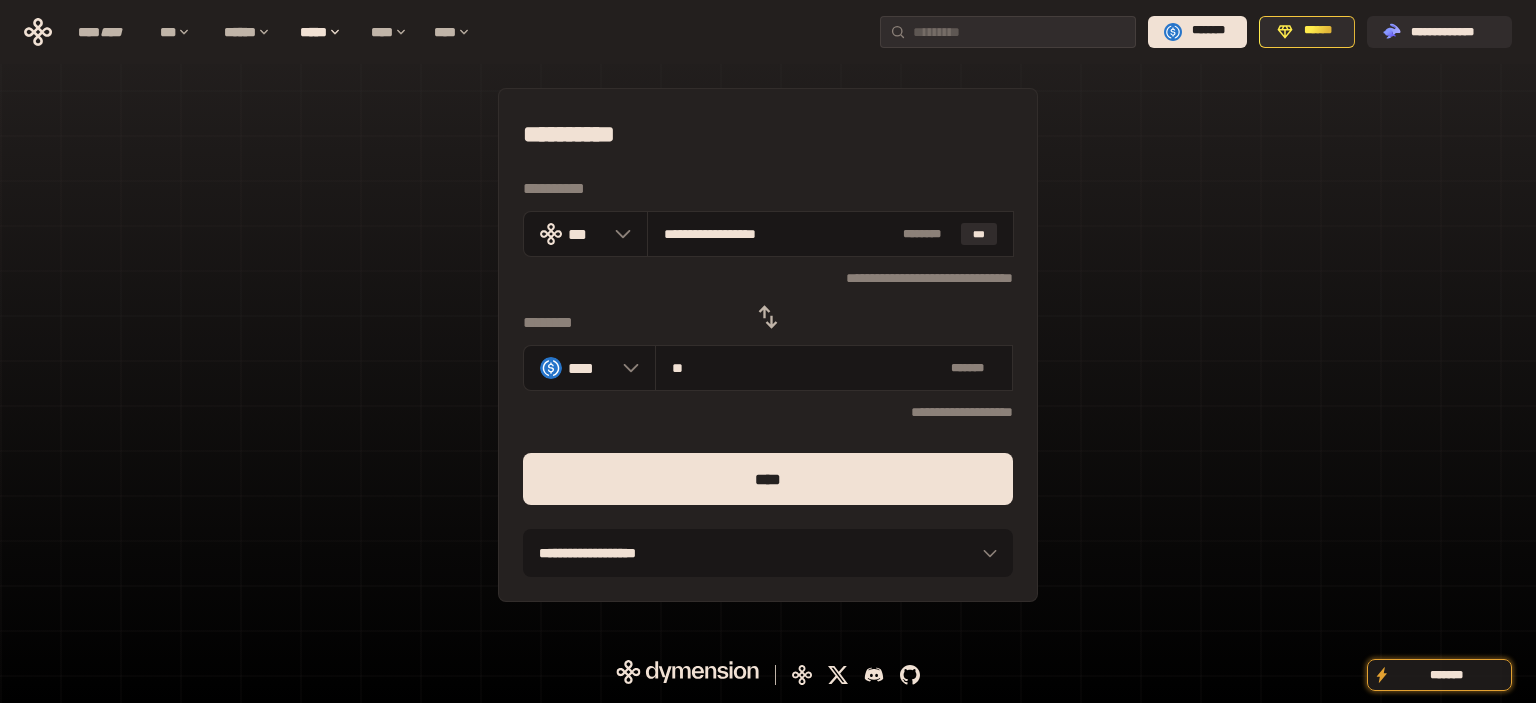 type on "**********" 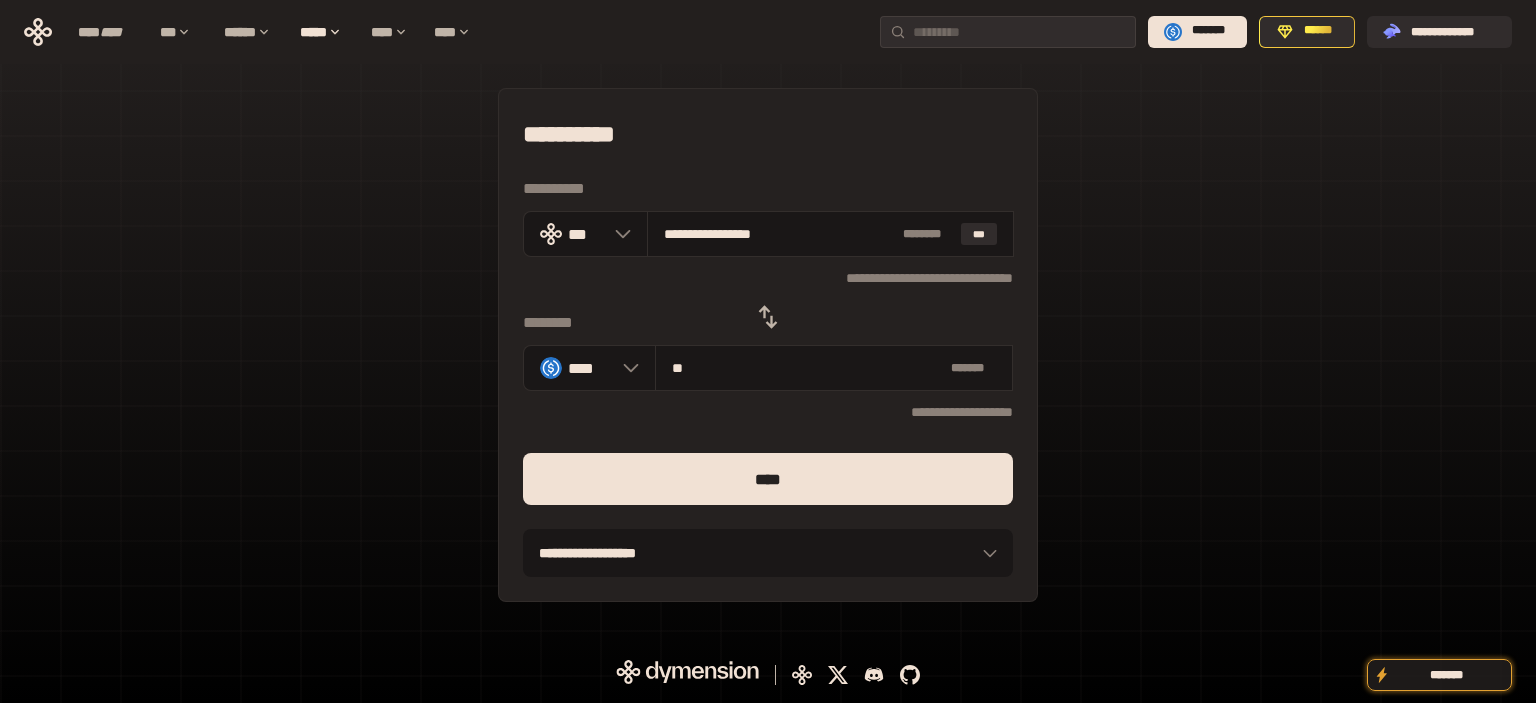 type on "**" 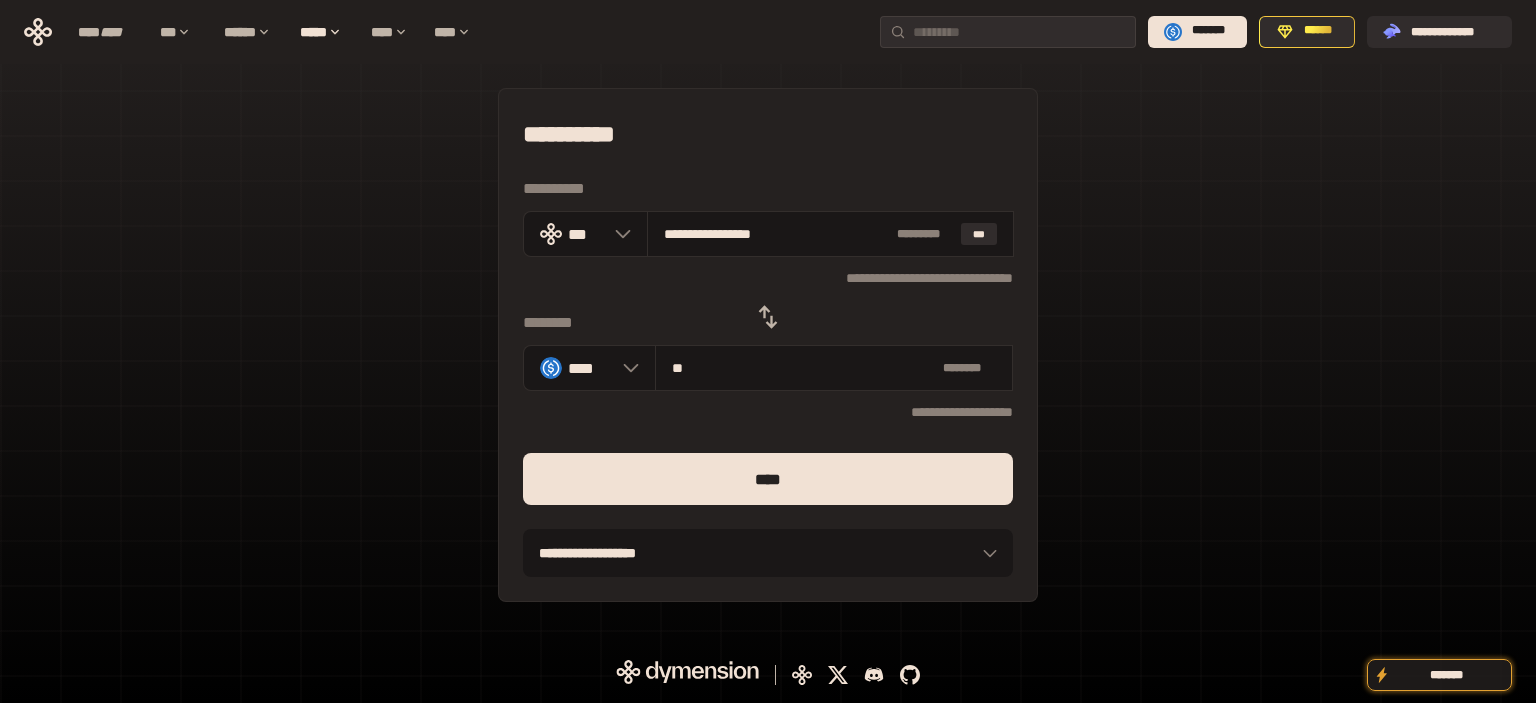 click on "****" at bounding box center [768, 479] 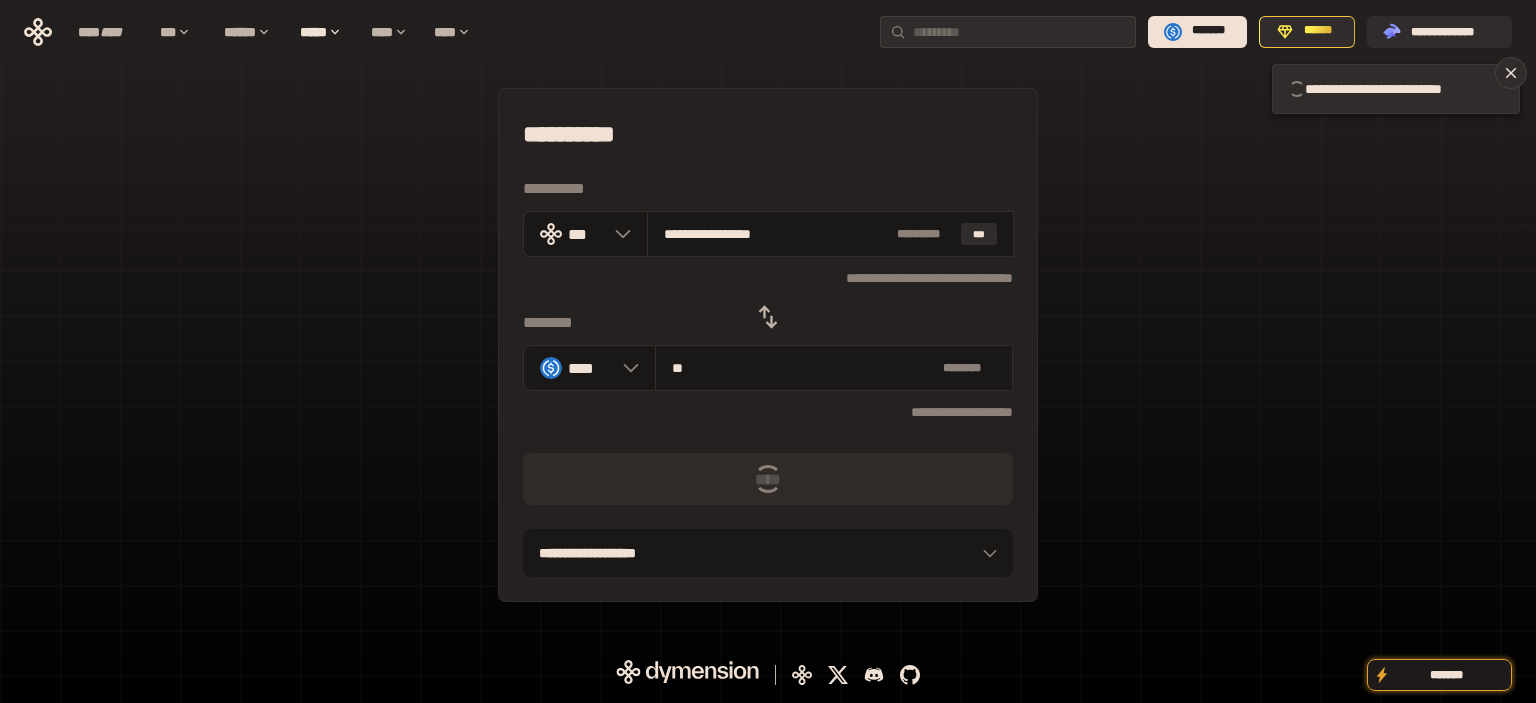 type 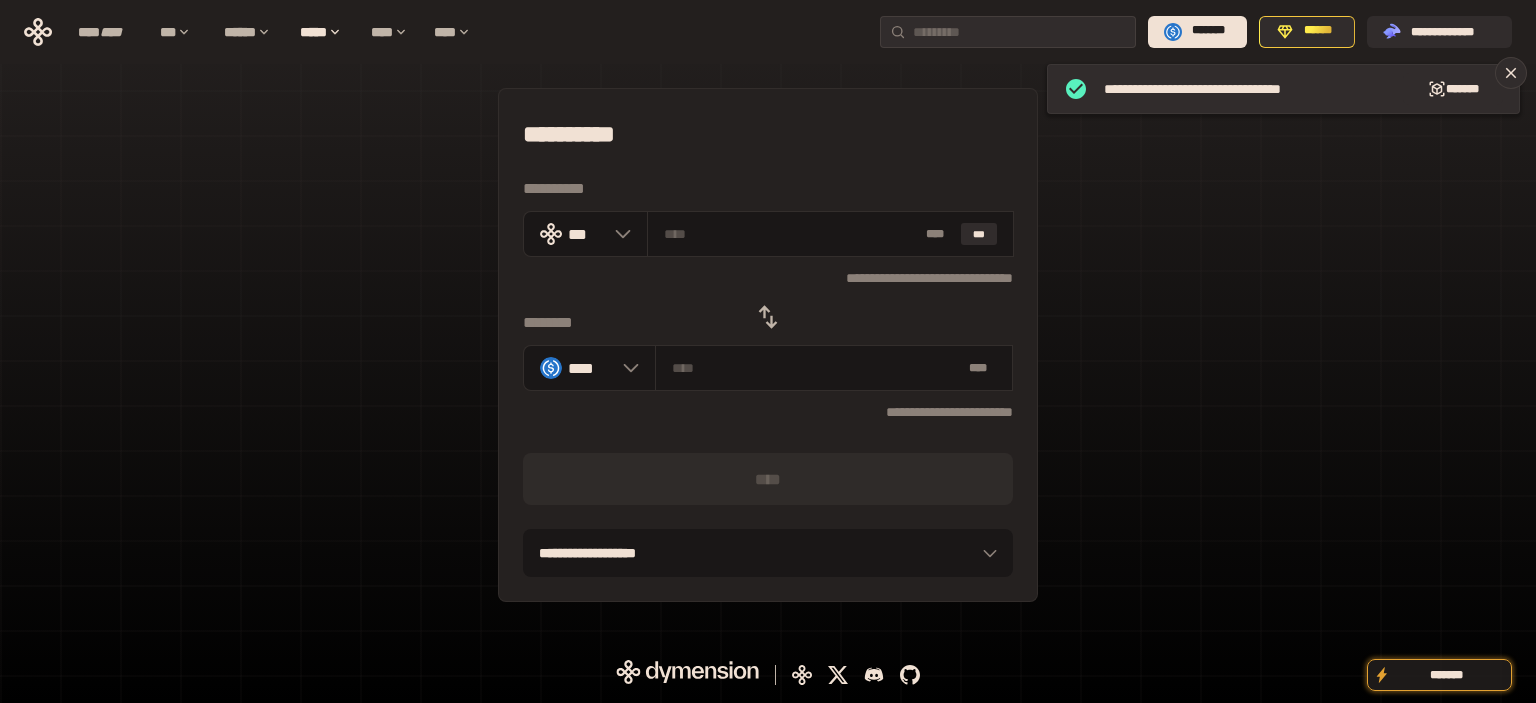 click on "**********" at bounding box center (768, 345) 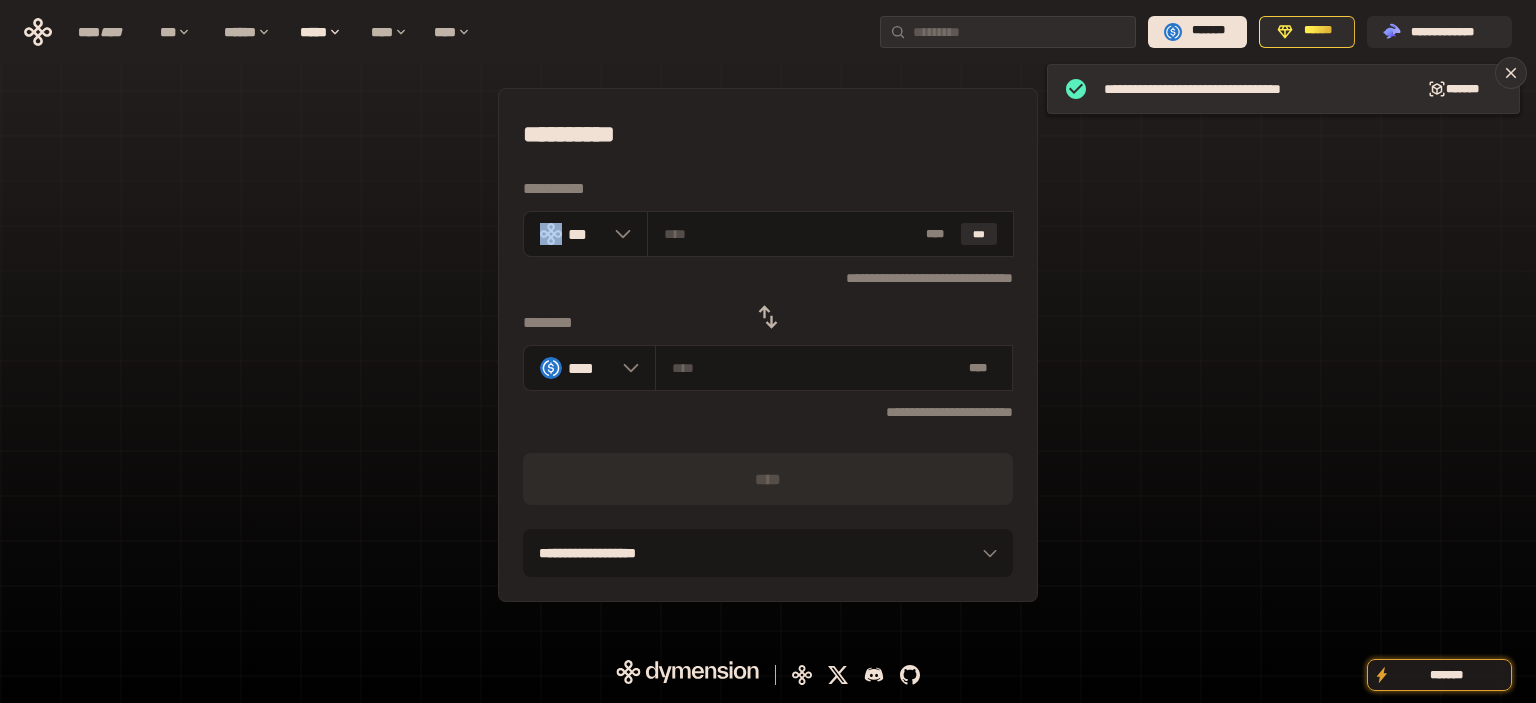 click on "**********" at bounding box center (768, 345) 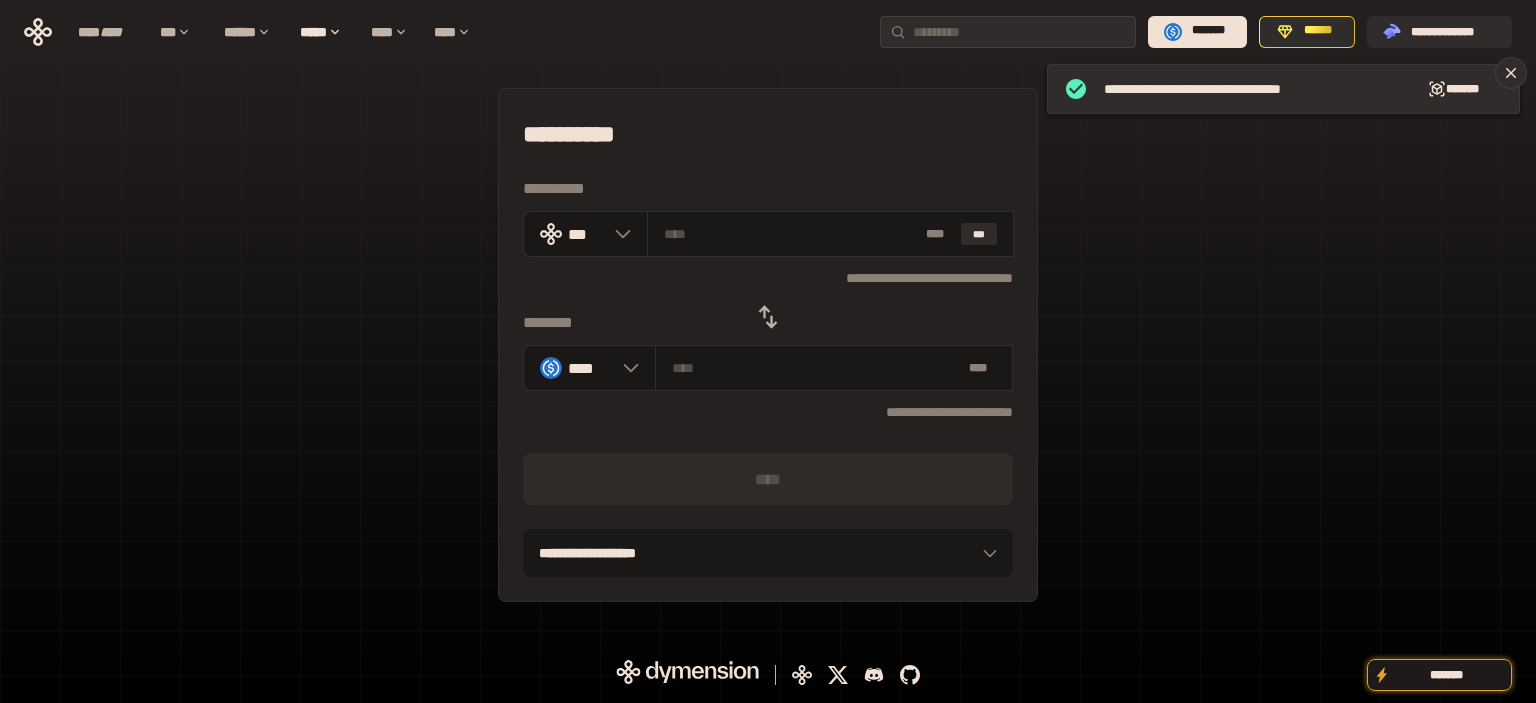 click at bounding box center (768, 317) 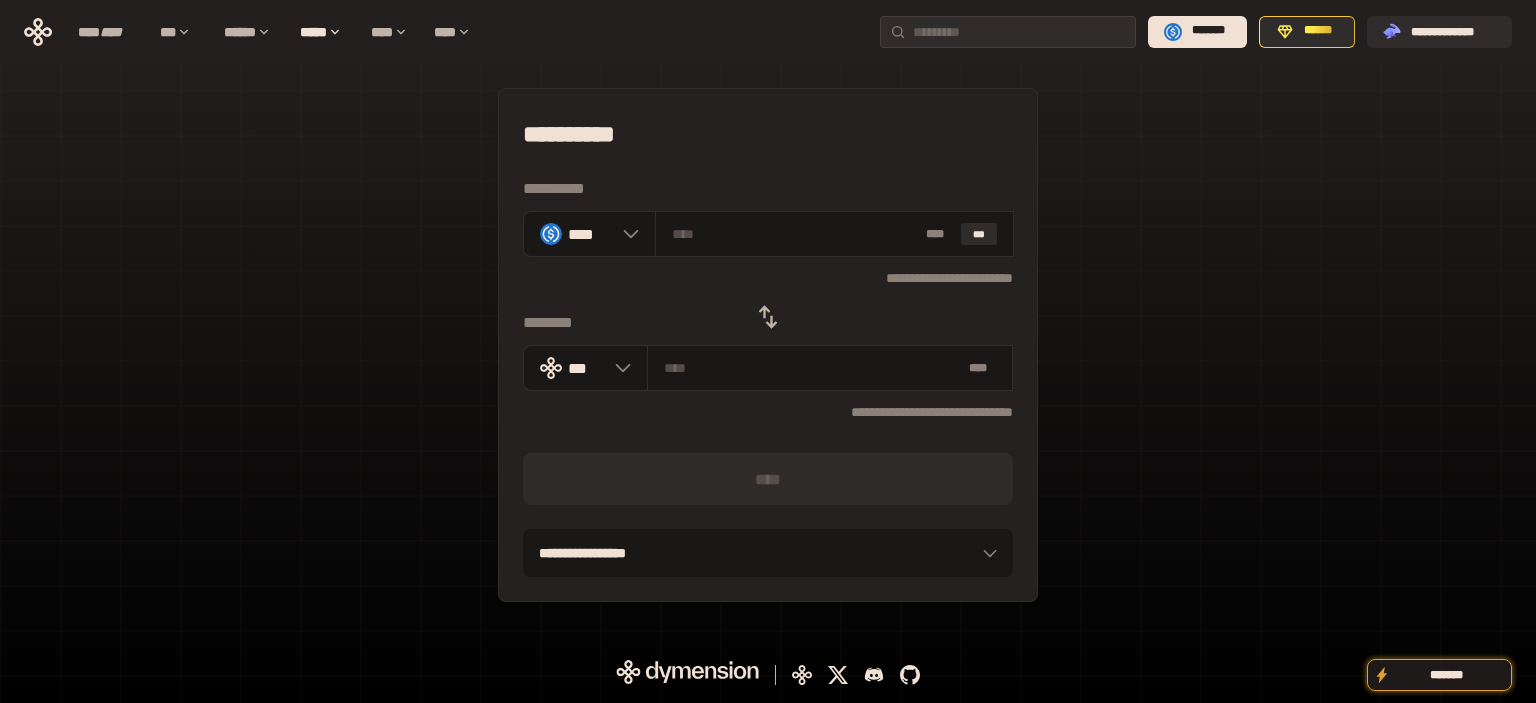 click on "**********" at bounding box center (768, 345) 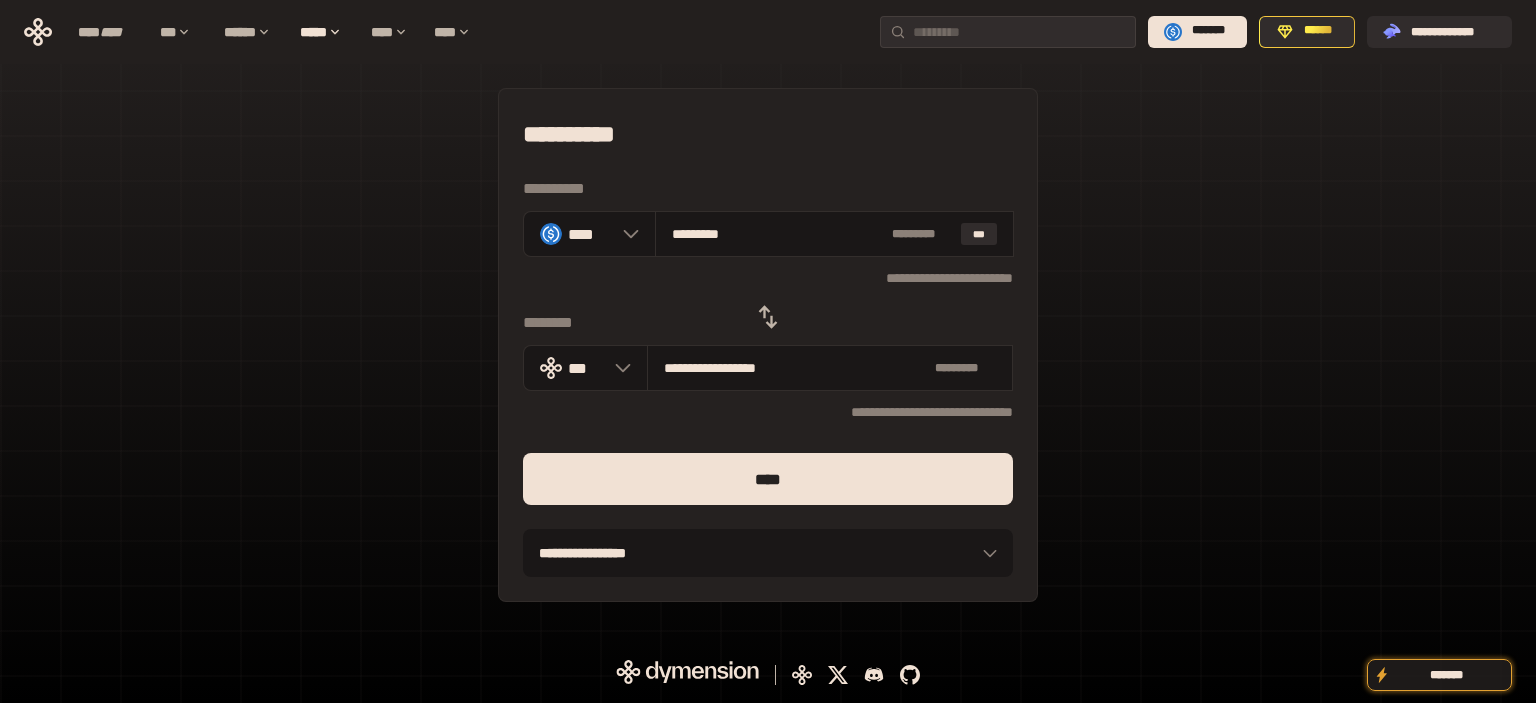 click on "****" at bounding box center (768, 479) 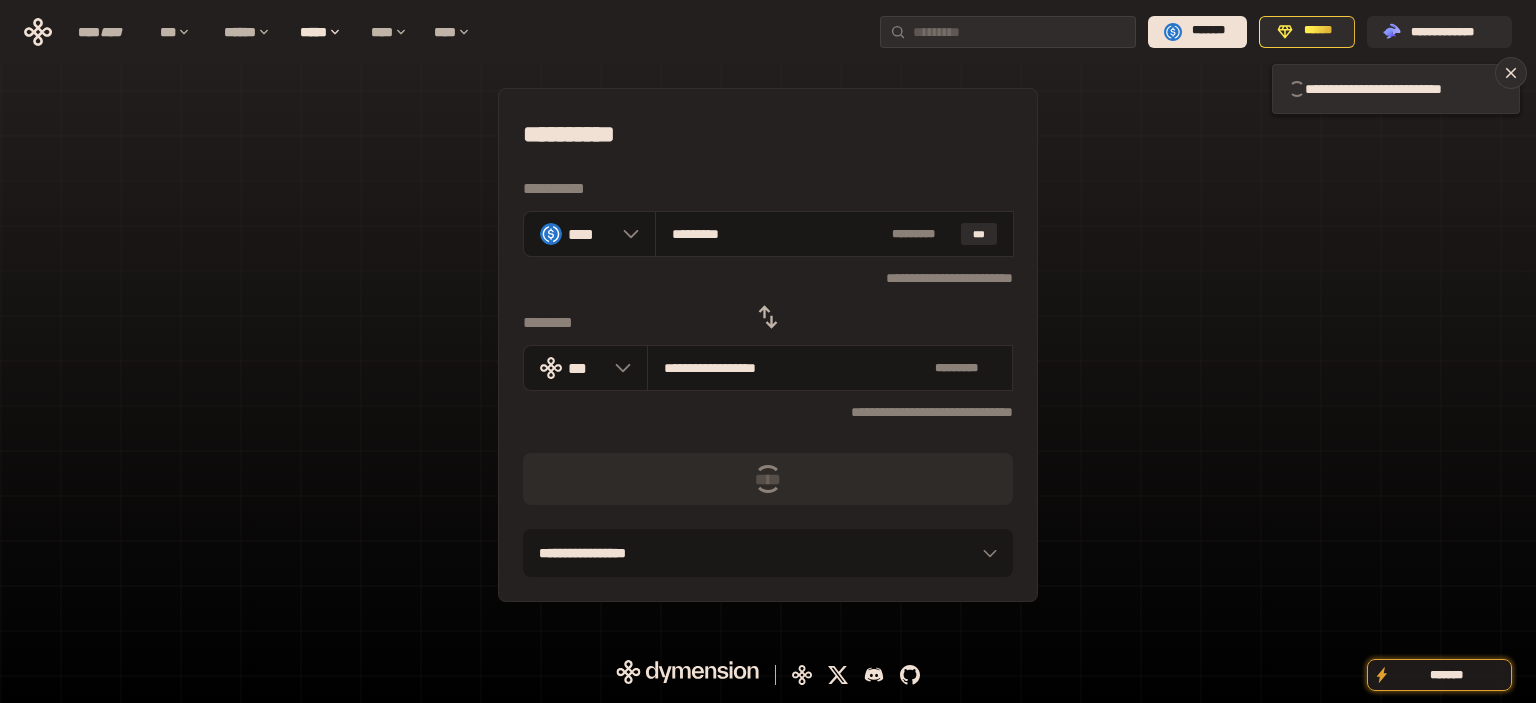 click on "**********" at bounding box center (768, 345) 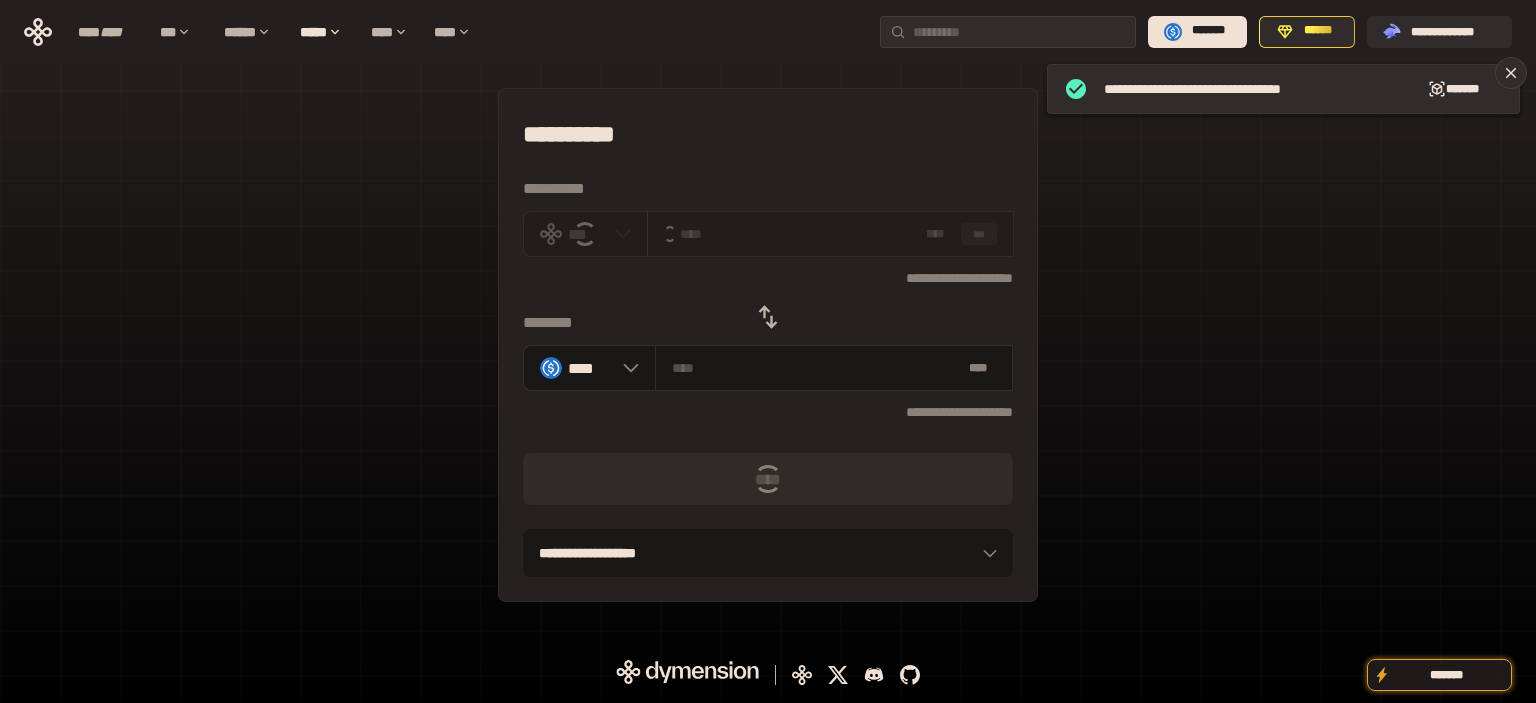 click on "**********" at bounding box center [768, 345] 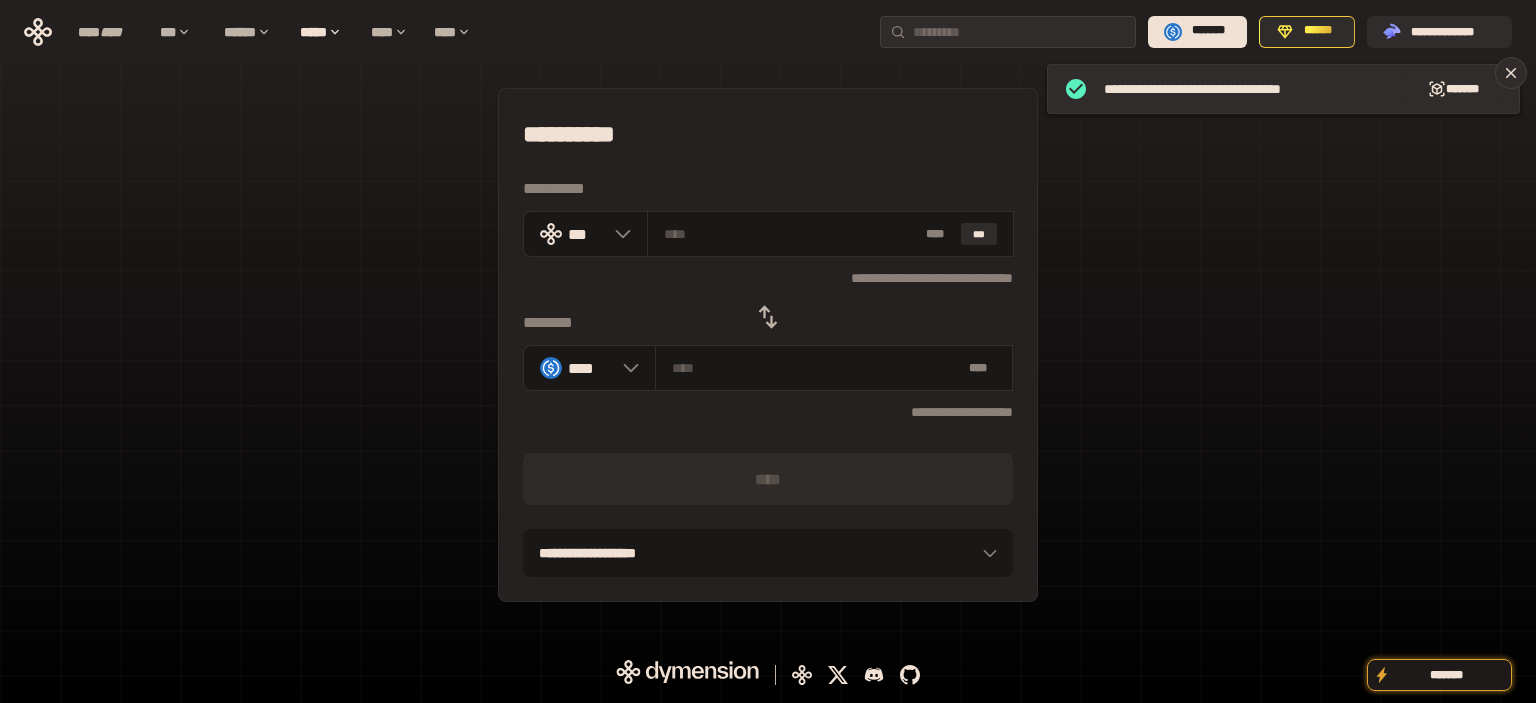 click on "**********" at bounding box center [768, 134] 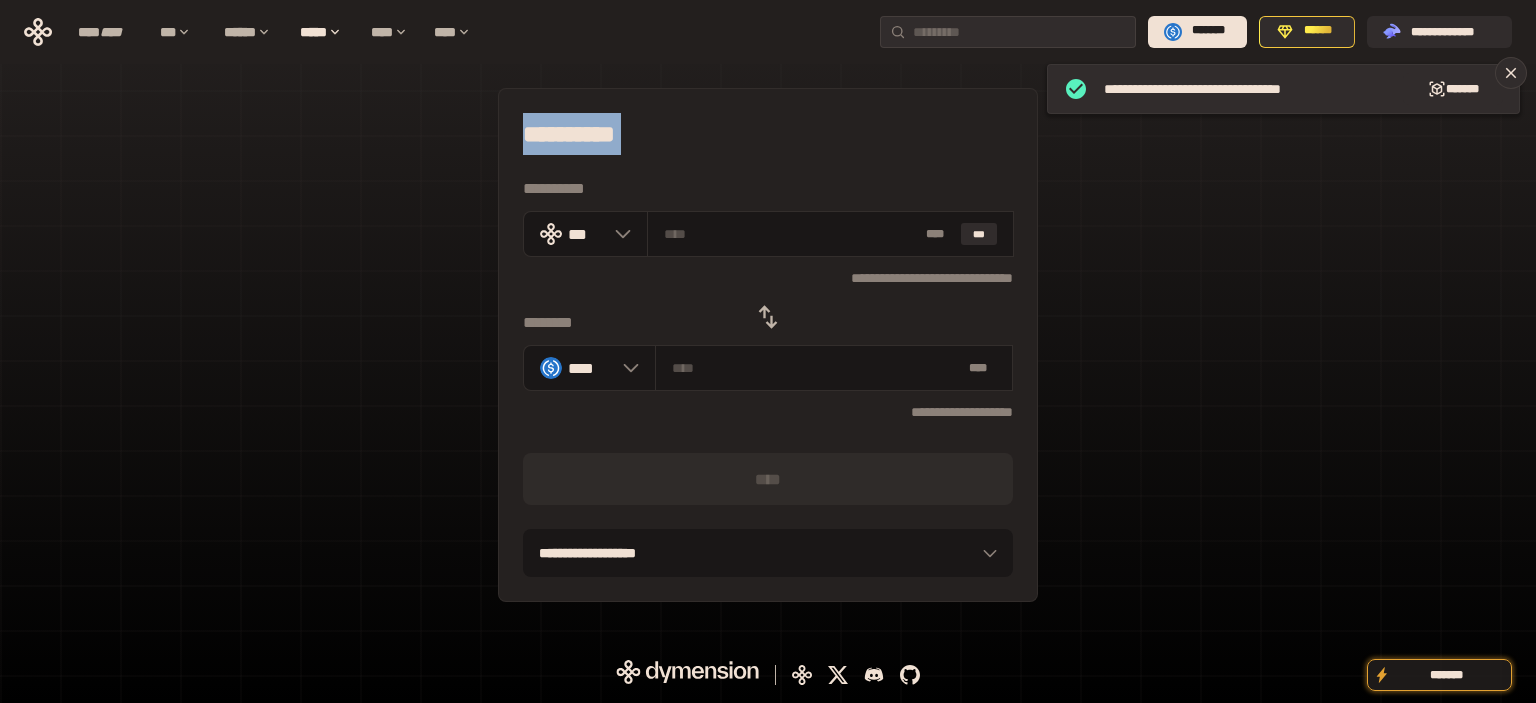 click on "**********" at bounding box center [768, 134] 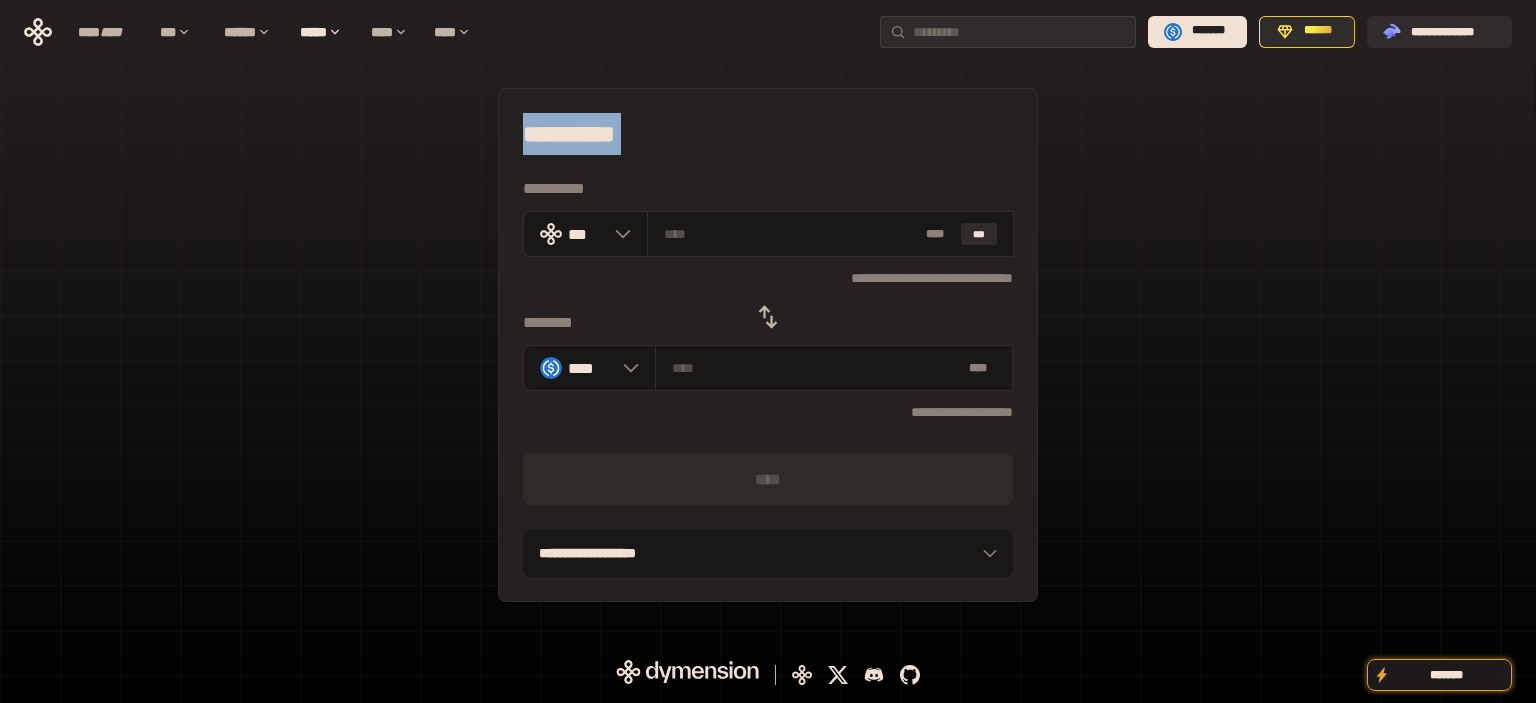 click on "**********" at bounding box center (768, 134) 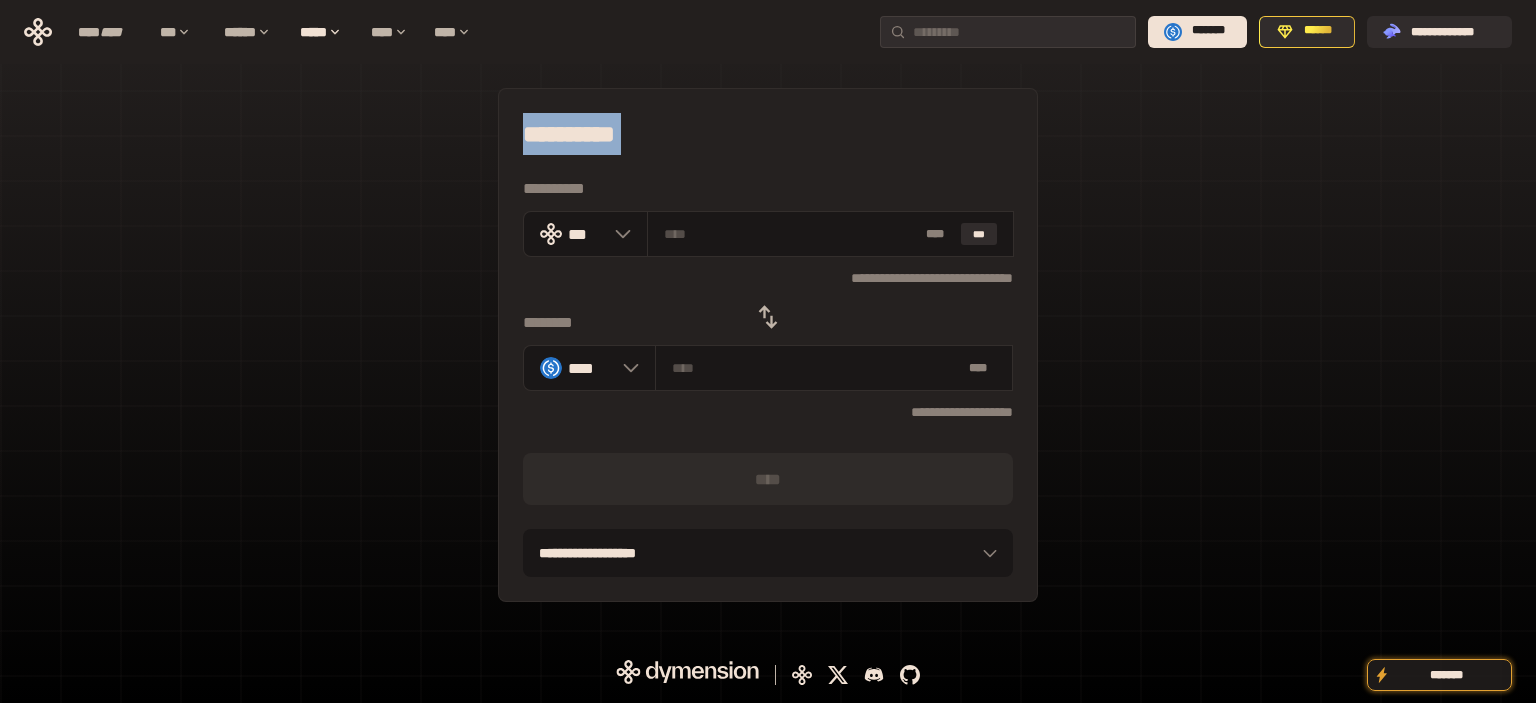 click on "**********" at bounding box center [768, 134] 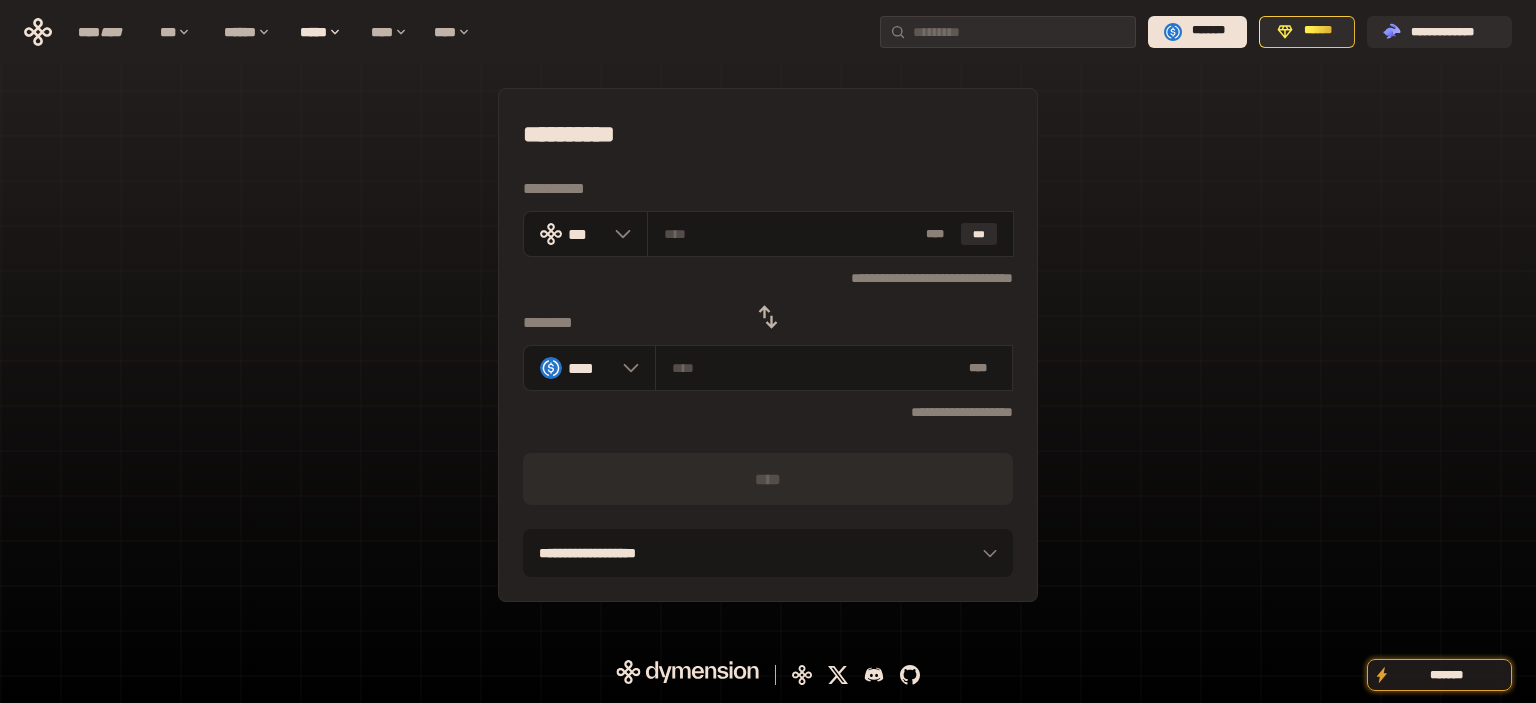 click on "**********" at bounding box center [768, 134] 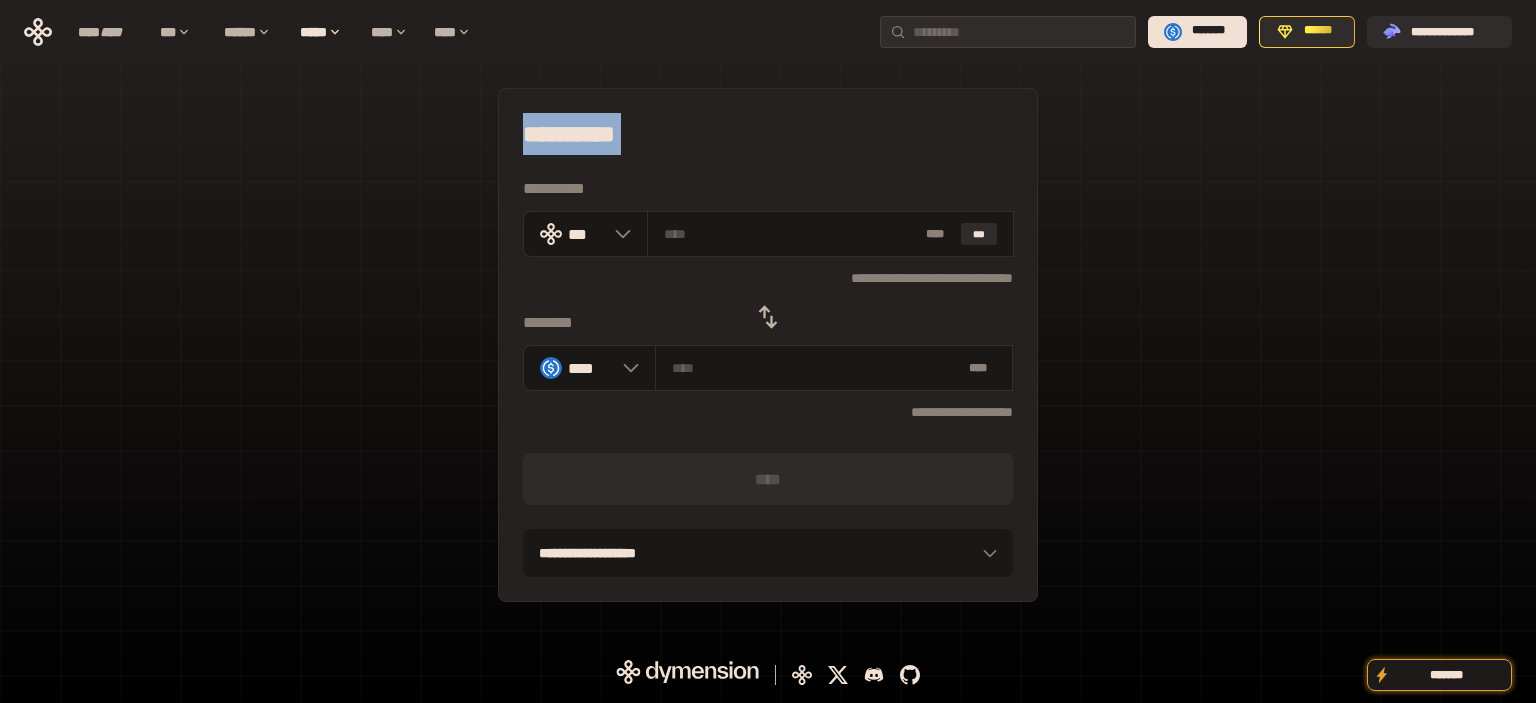click on "**********" at bounding box center [768, 134] 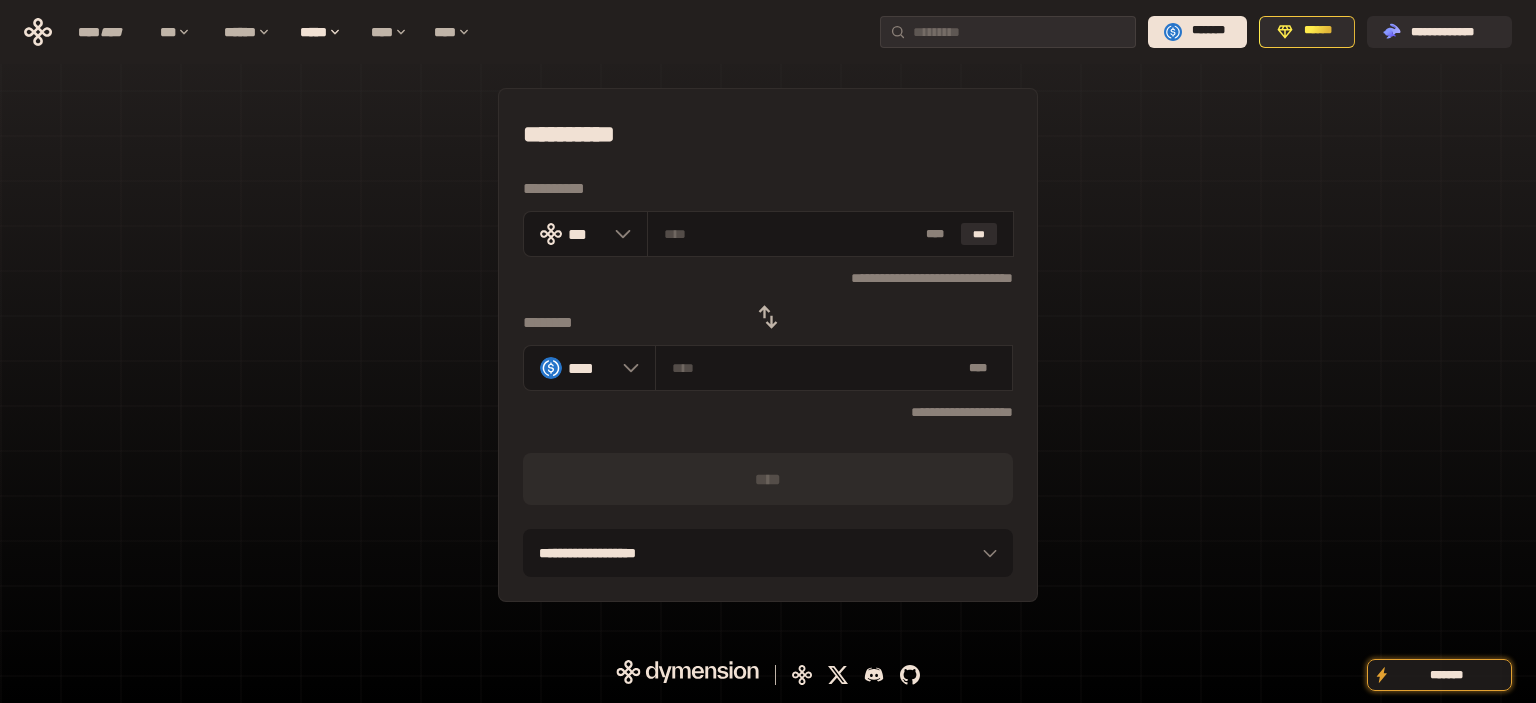 click on "**********" at bounding box center [768, 32] 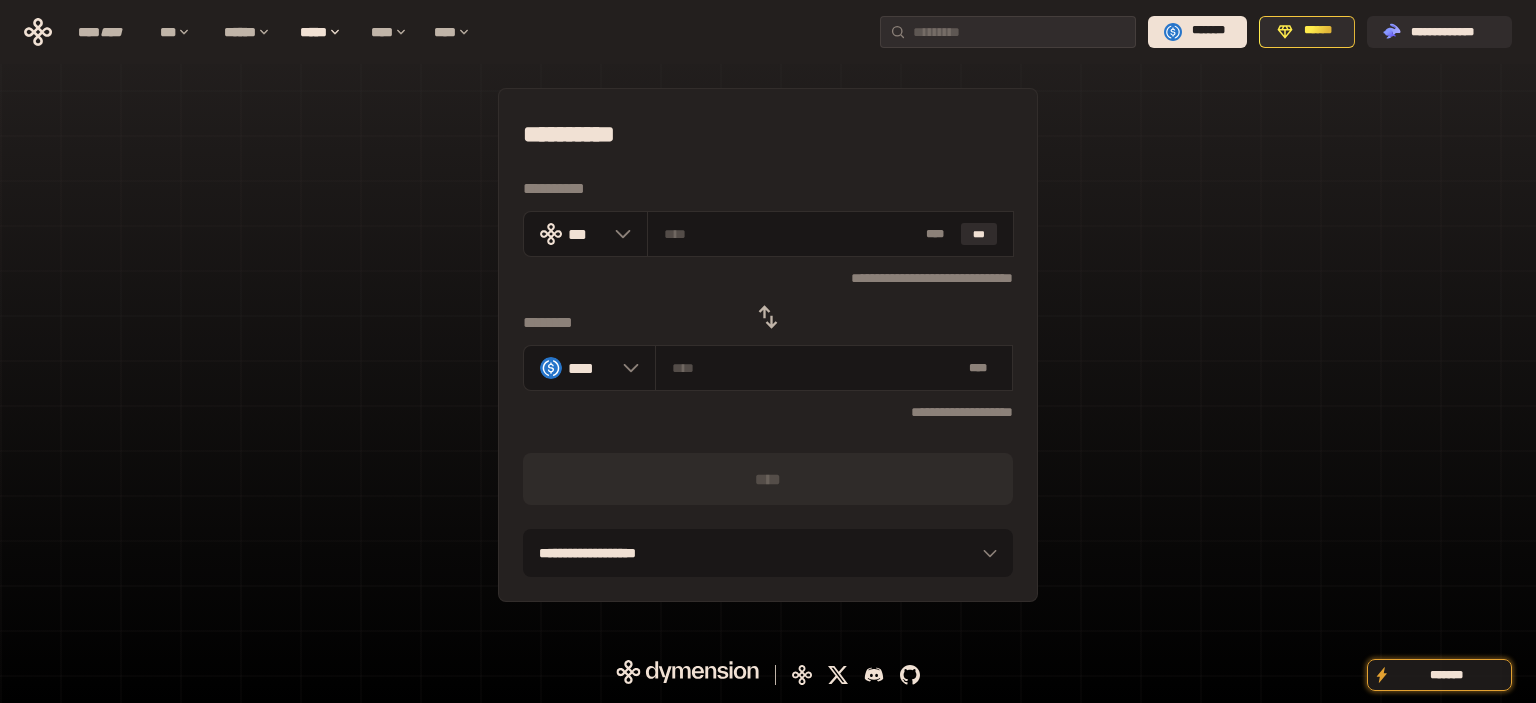 click on "**********" at bounding box center [768, 345] 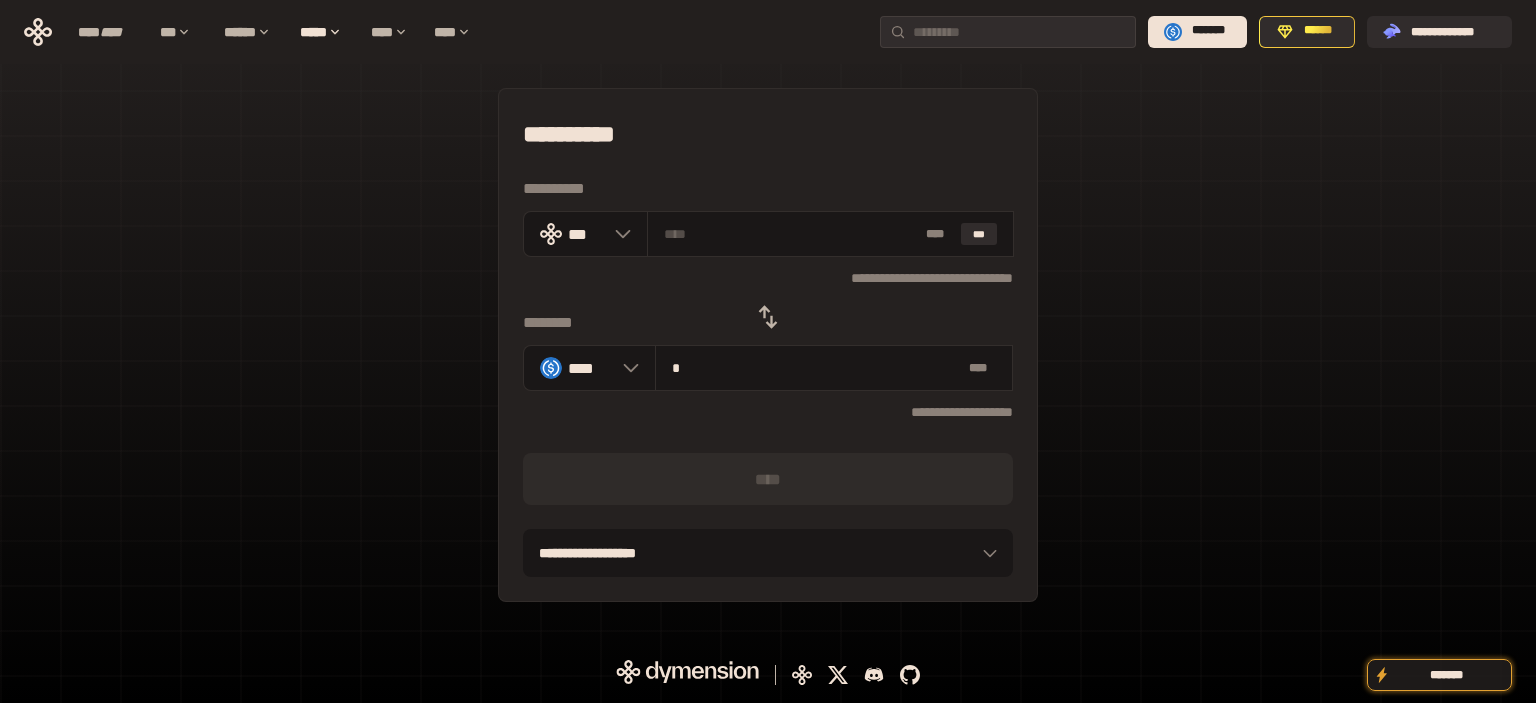 type on "**********" 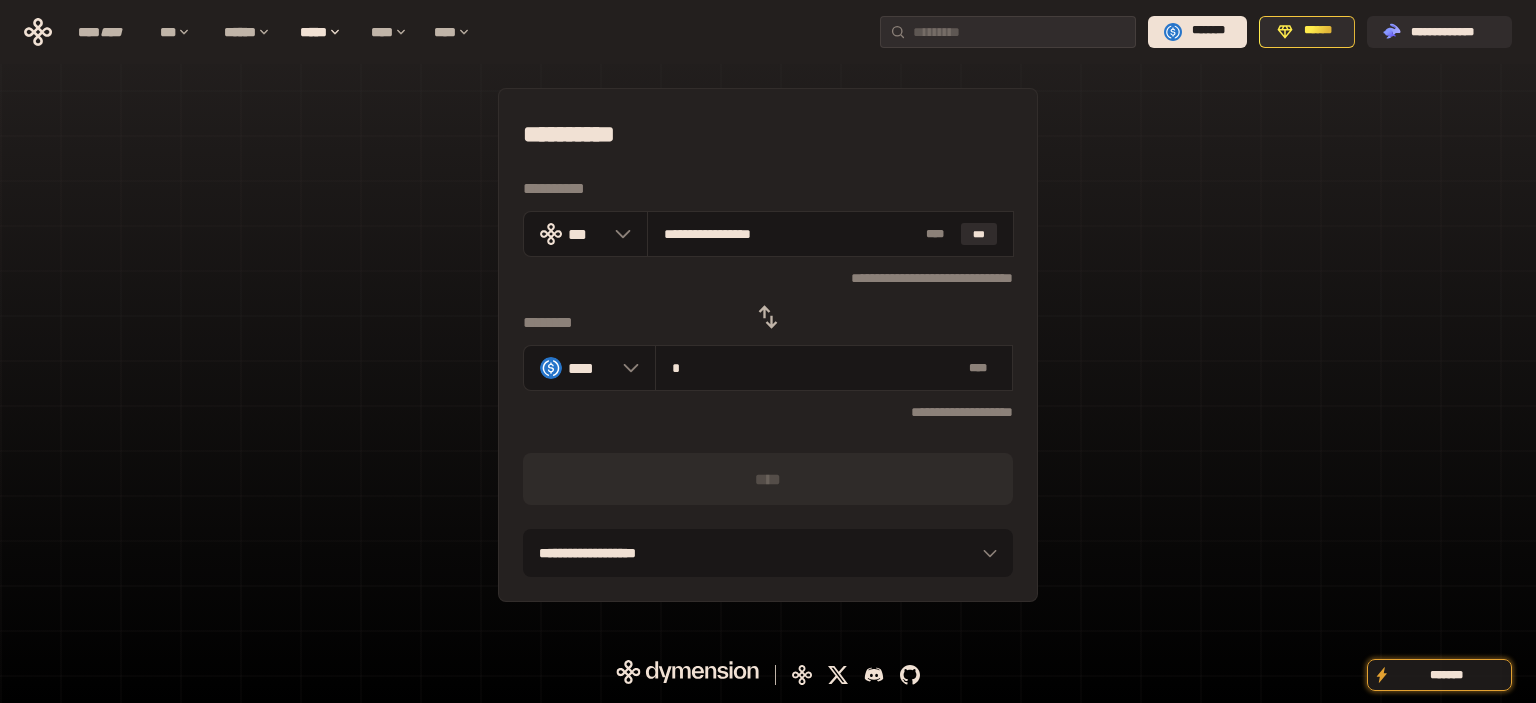 type on "**" 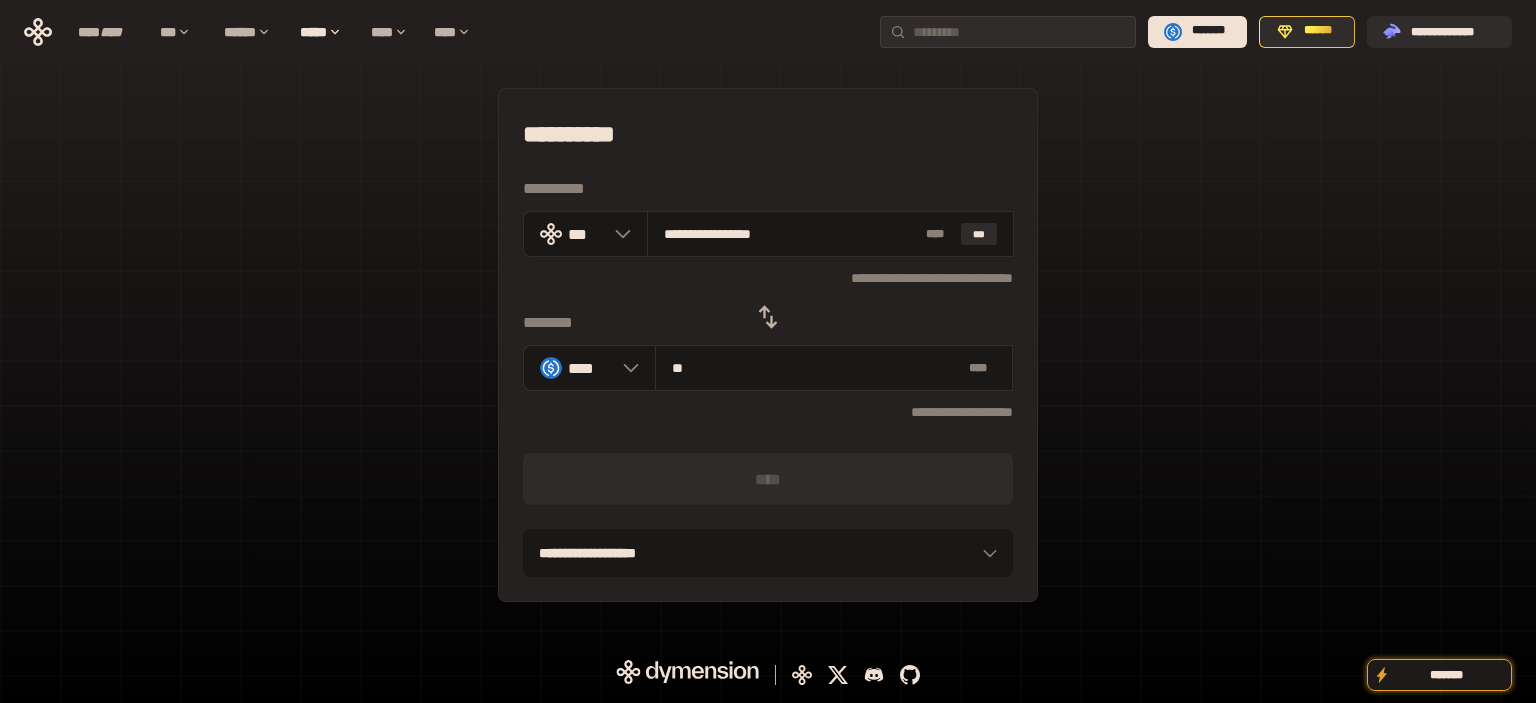 type on "**********" 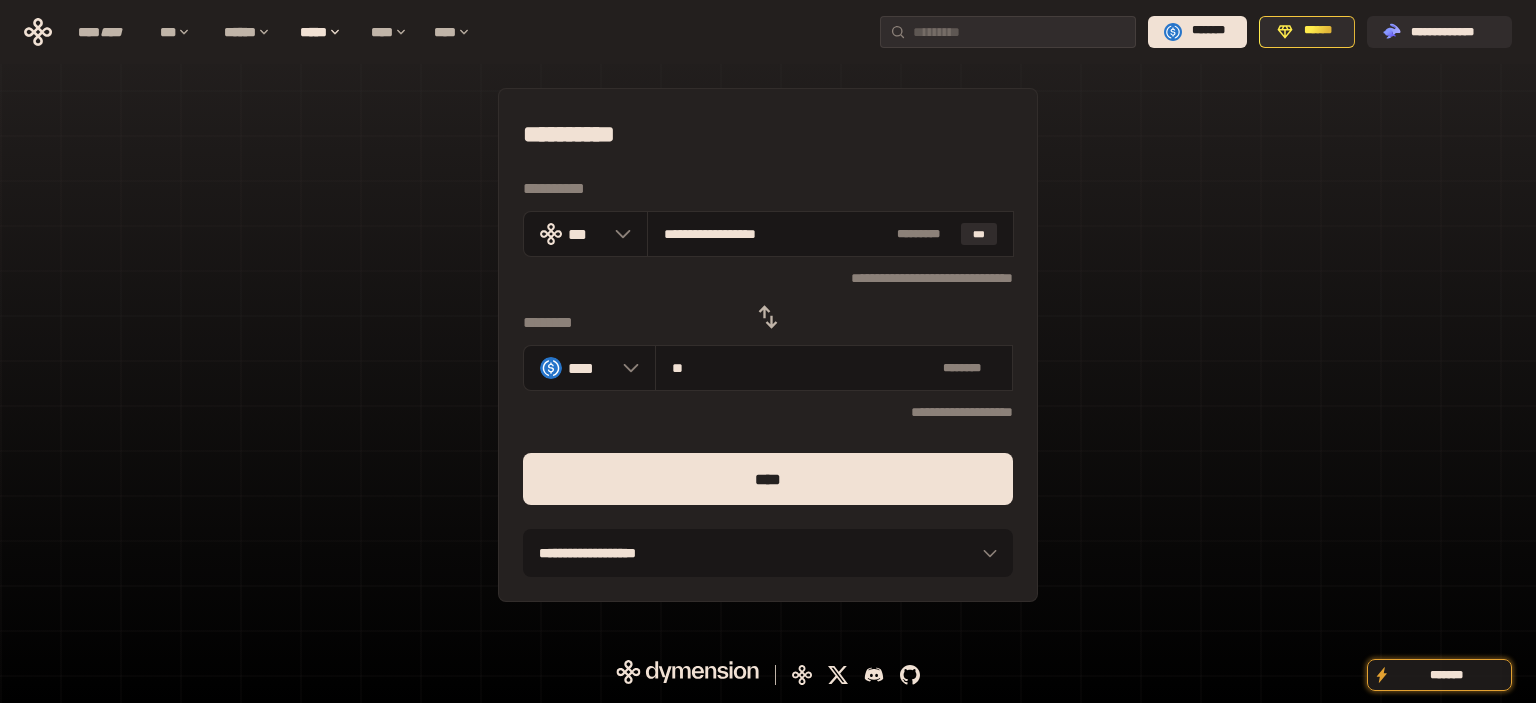 type on "**" 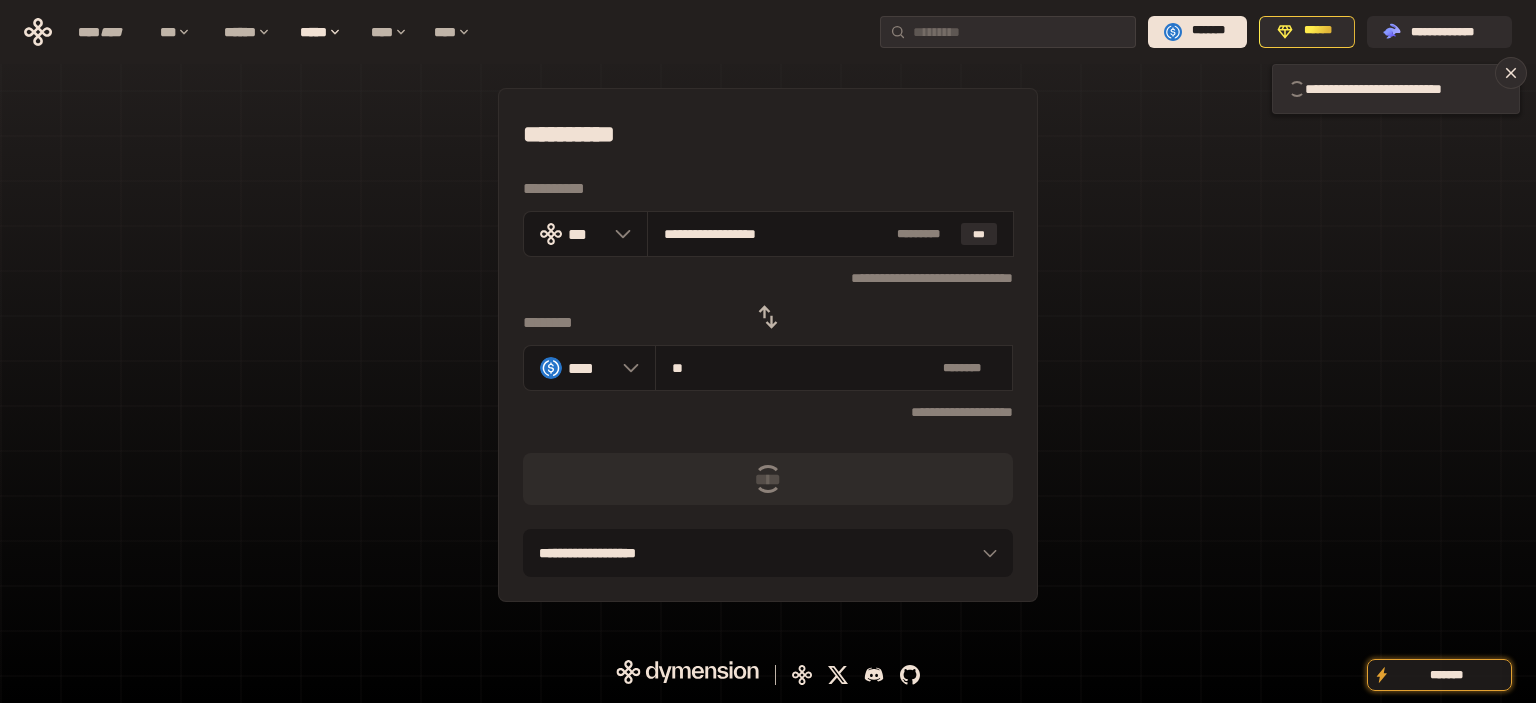type 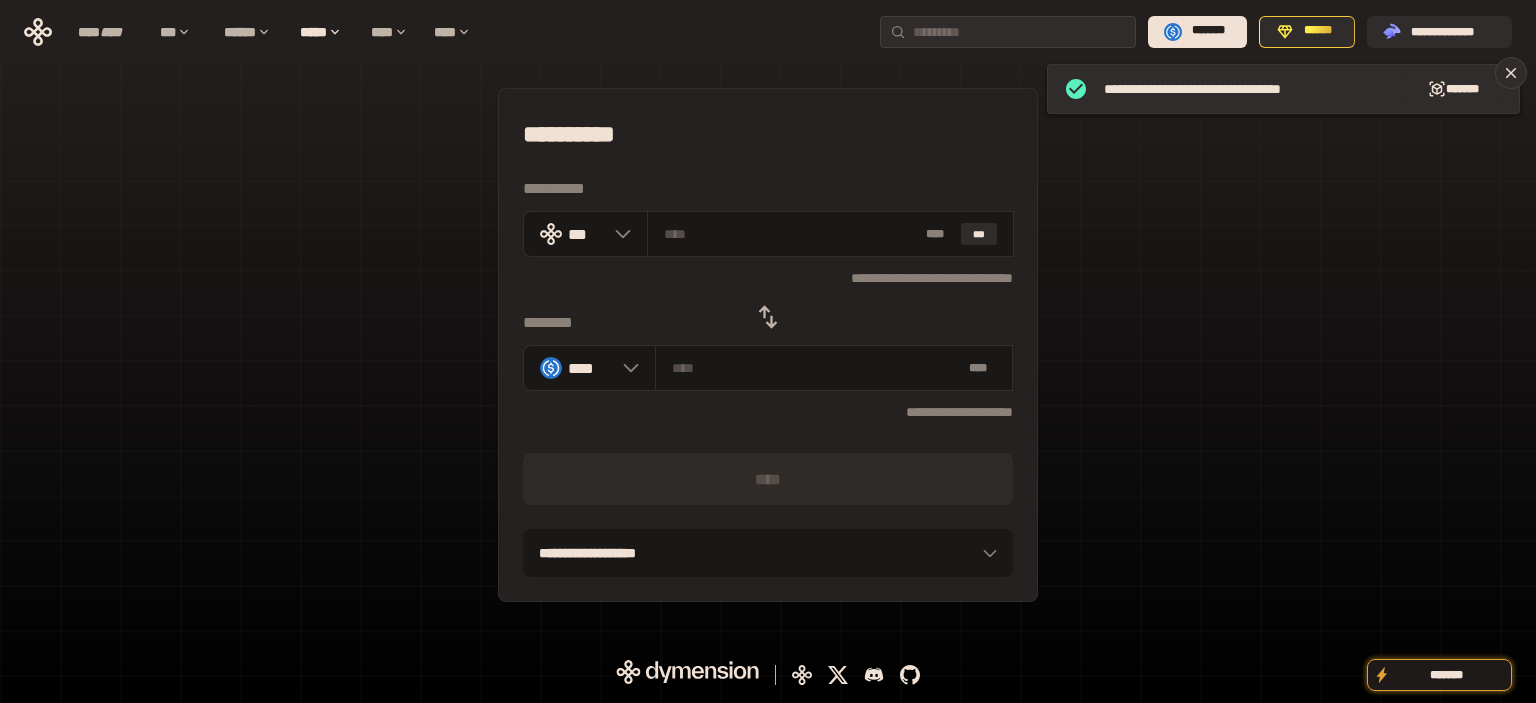click on "**********" at bounding box center (768, 134) 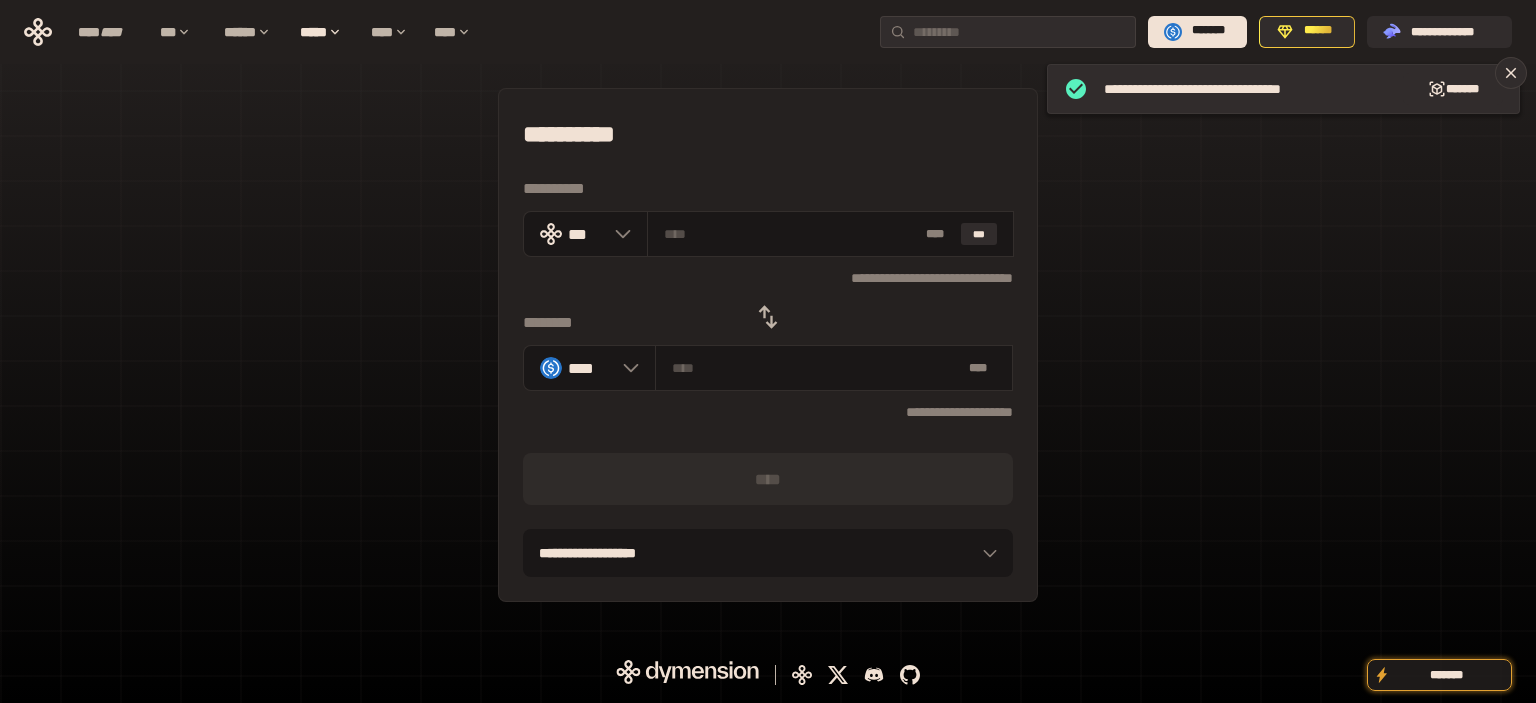 click at bounding box center [768, 317] 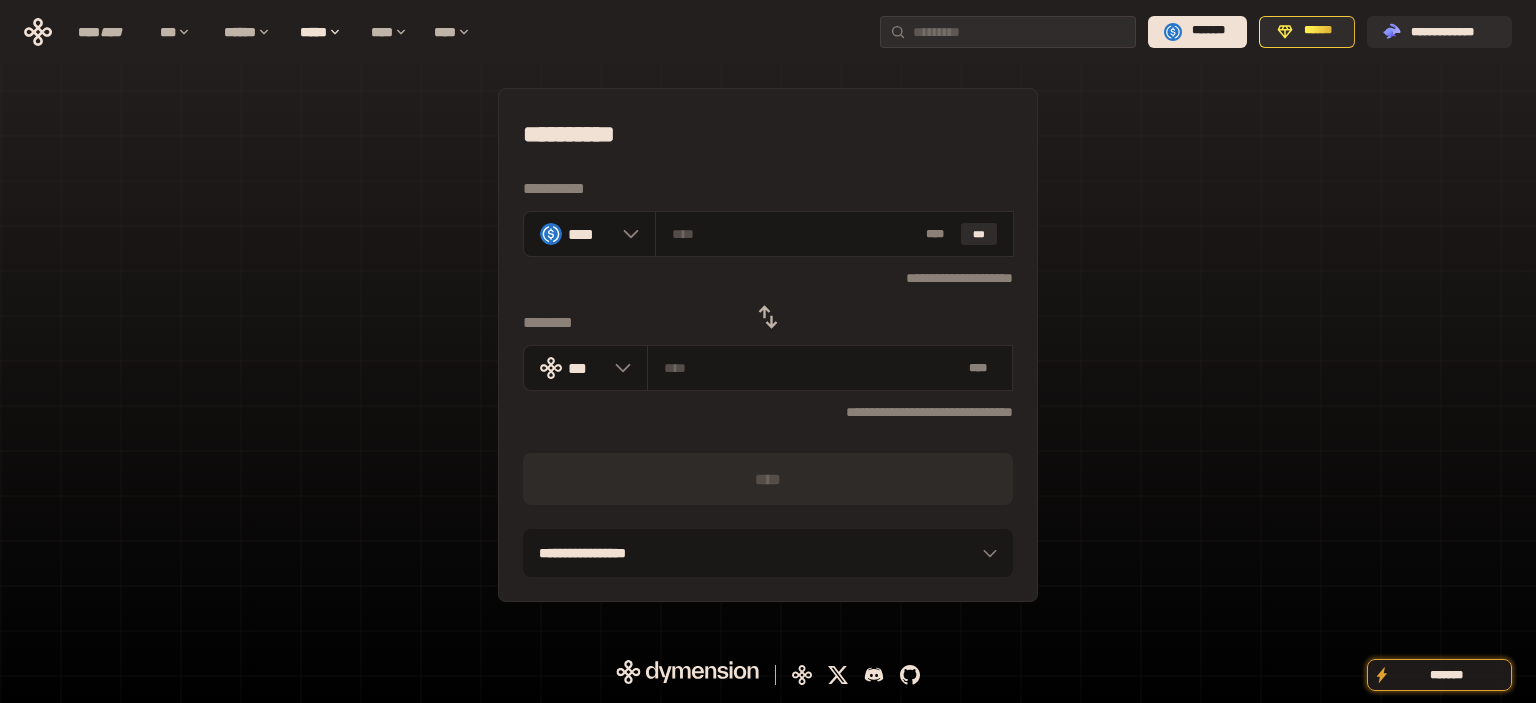 click on "**********" at bounding box center (768, 134) 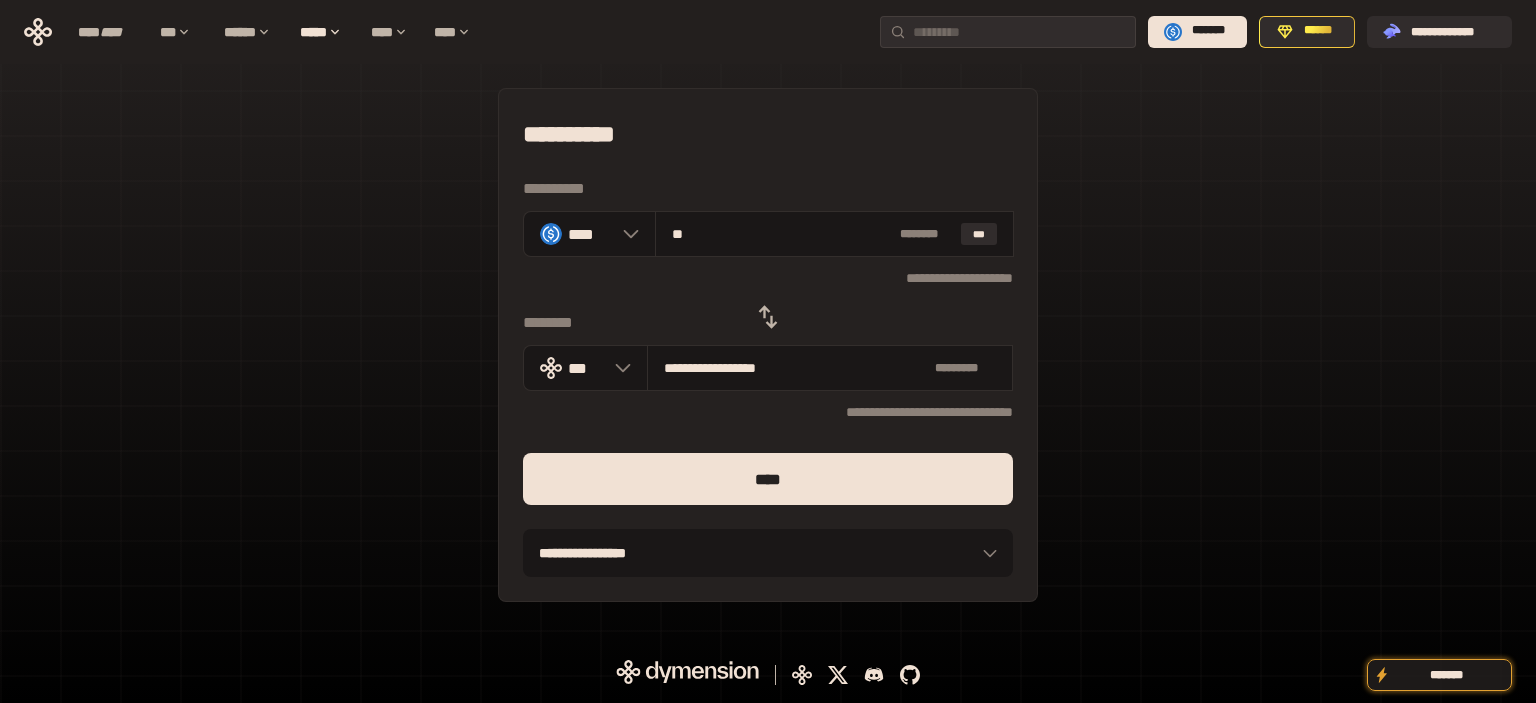 click on "****" at bounding box center (768, 479) 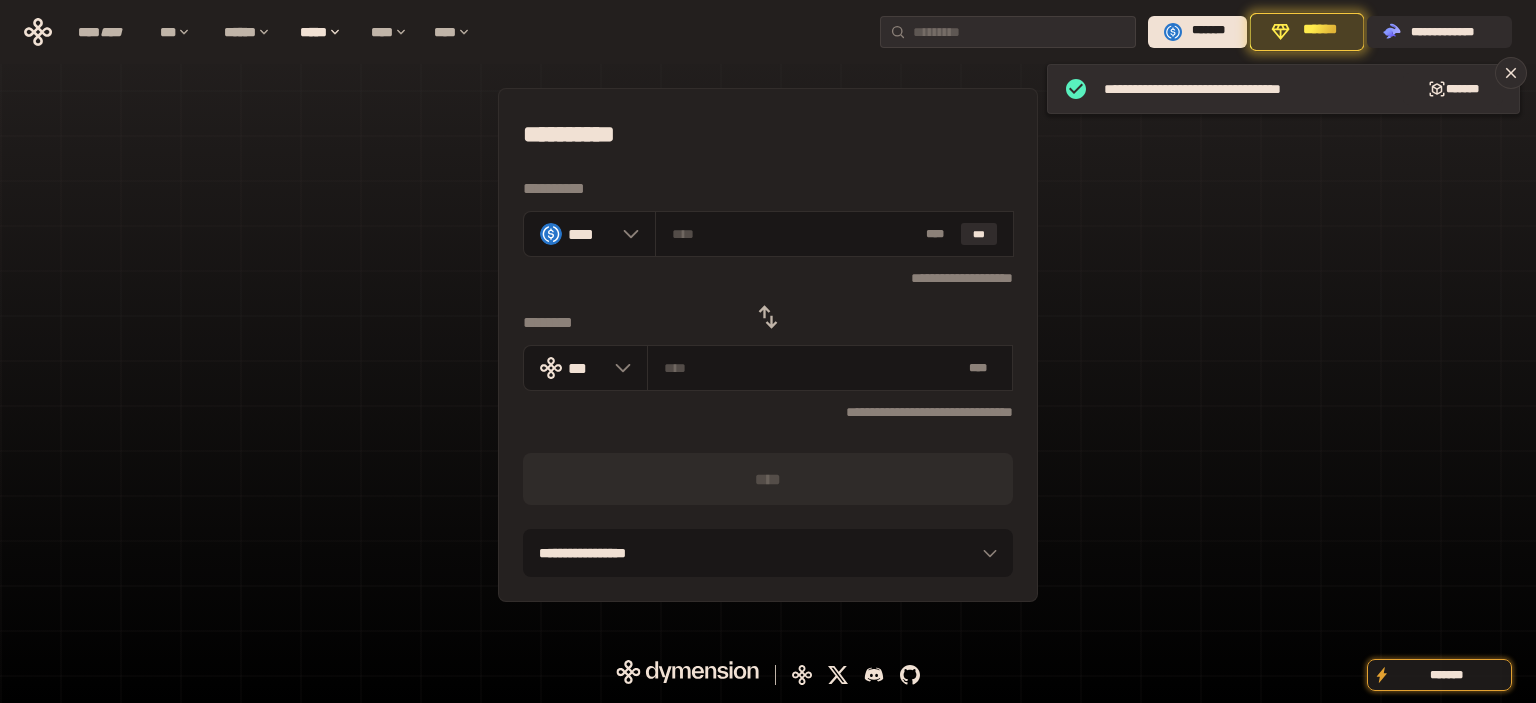 click on "**********" at bounding box center (768, 134) 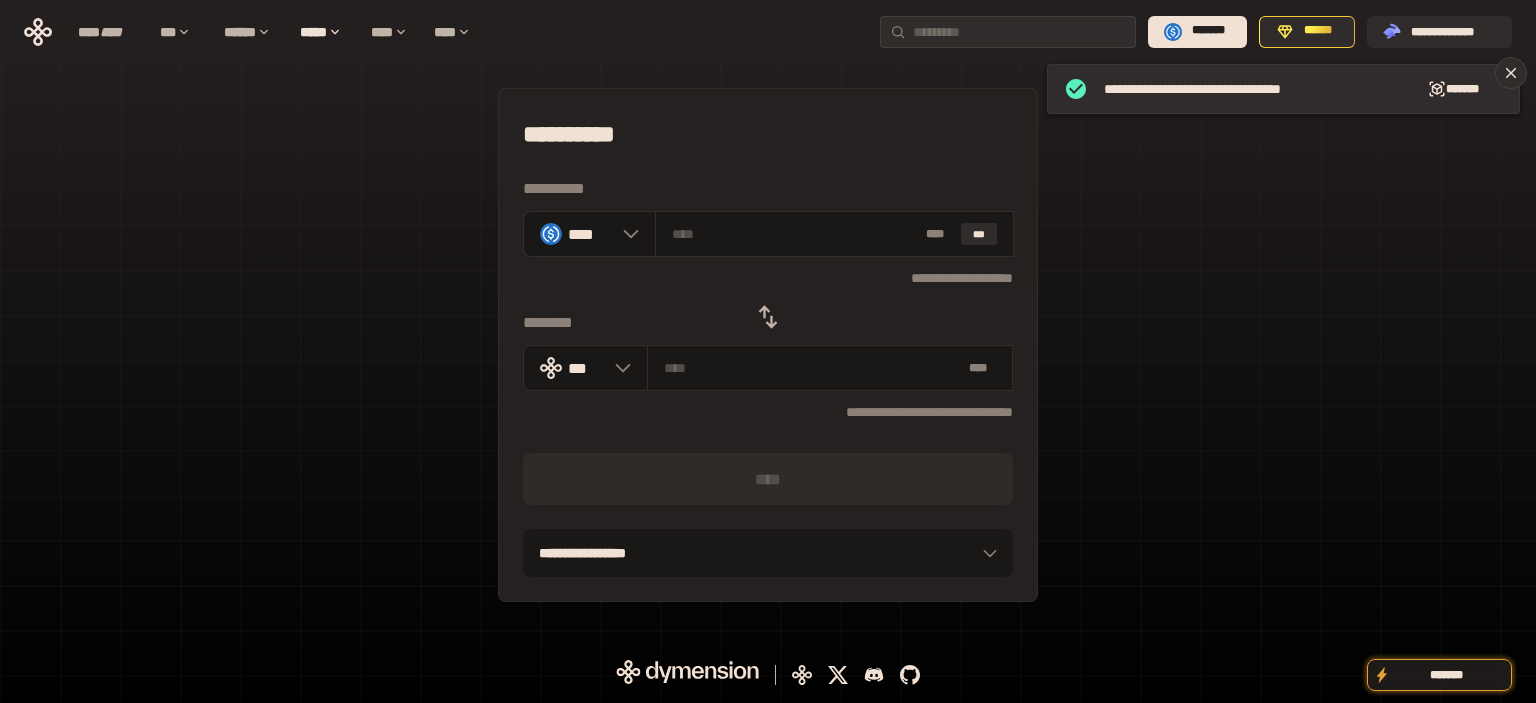 click at bounding box center (768, 317) 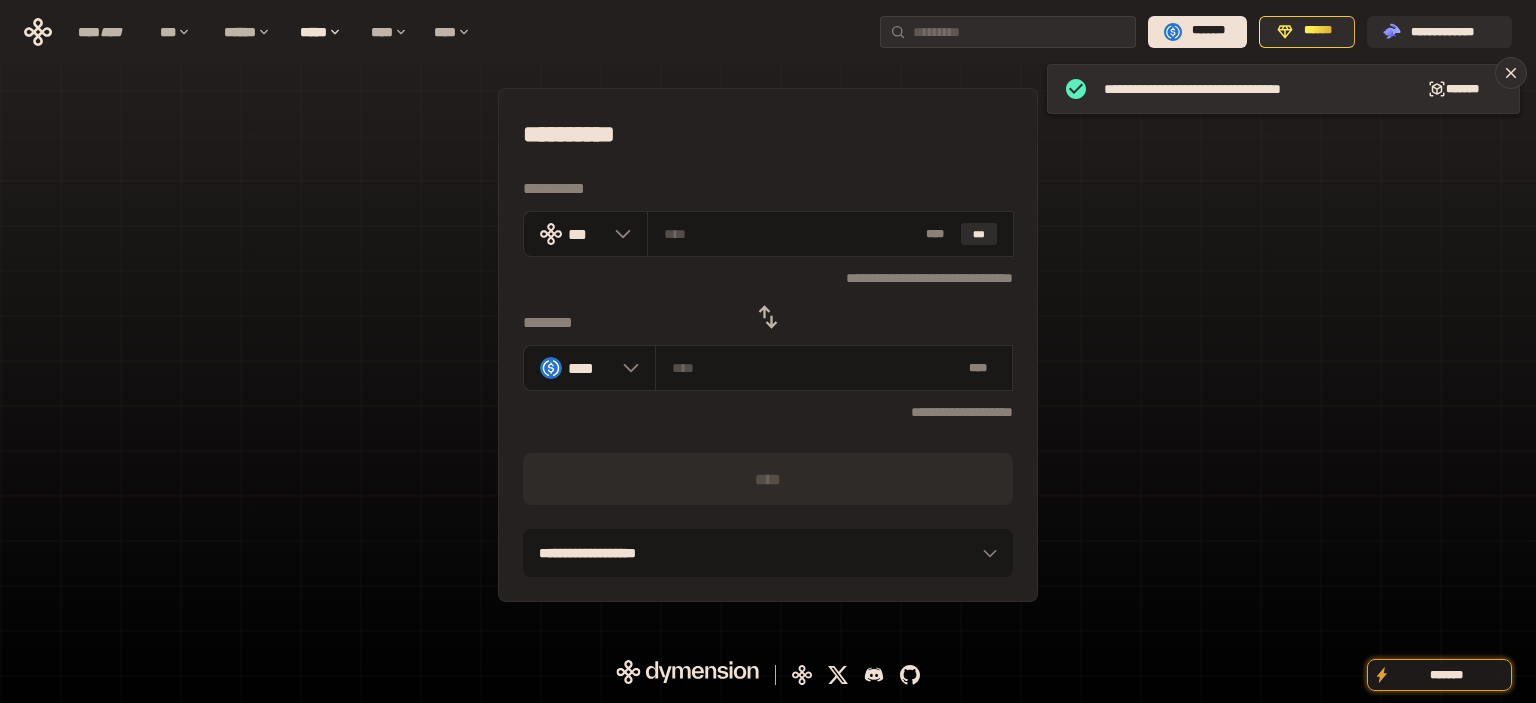click on "**********" at bounding box center [768, 134] 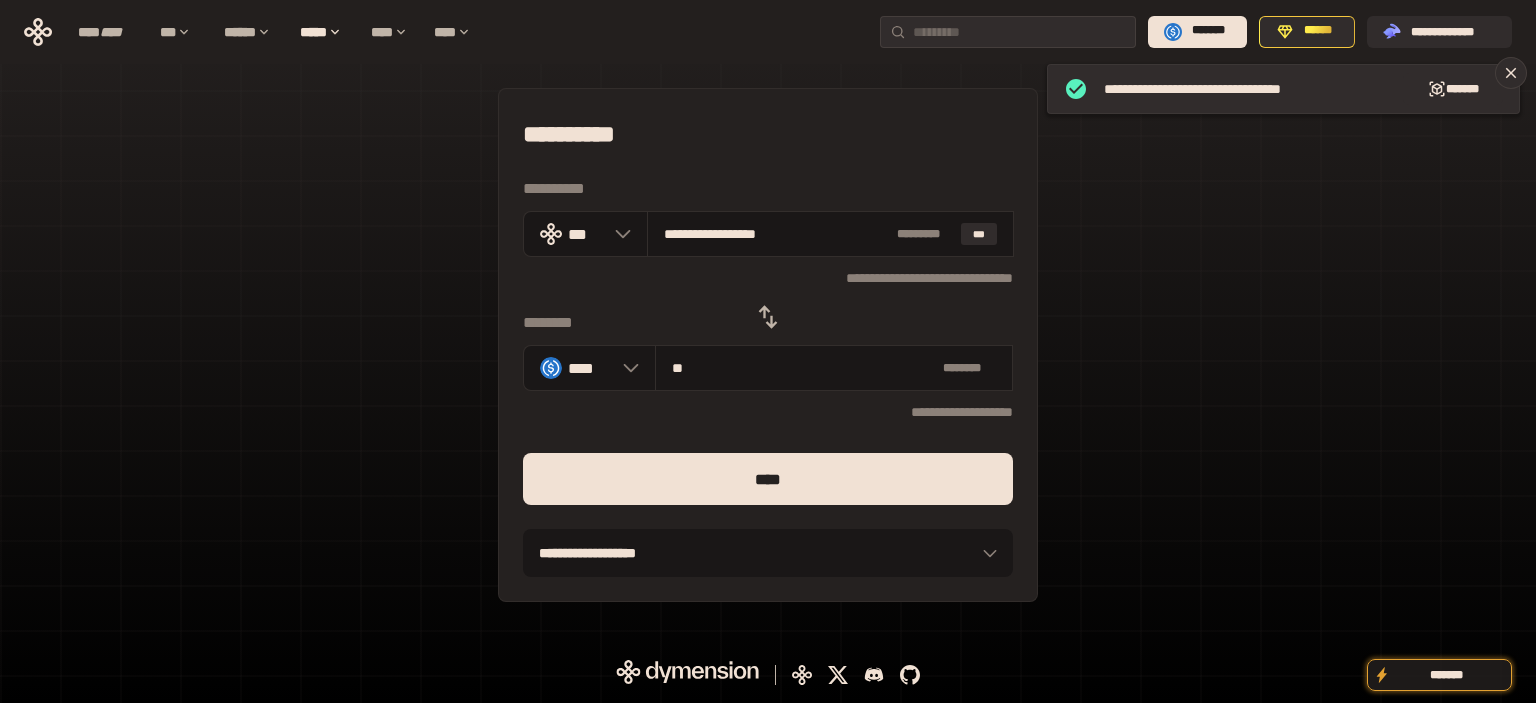 click on "****" at bounding box center (768, 479) 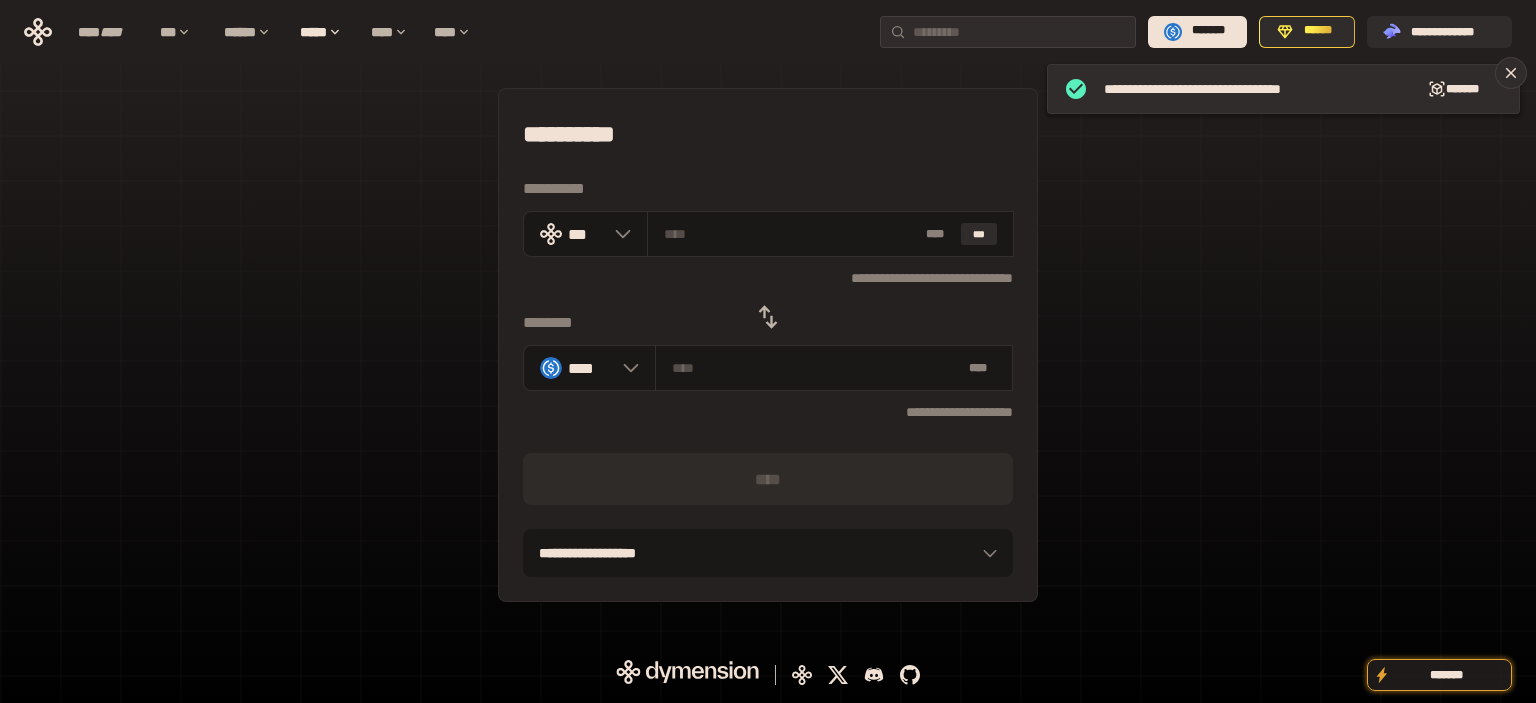click on "**********" at bounding box center [768, 134] 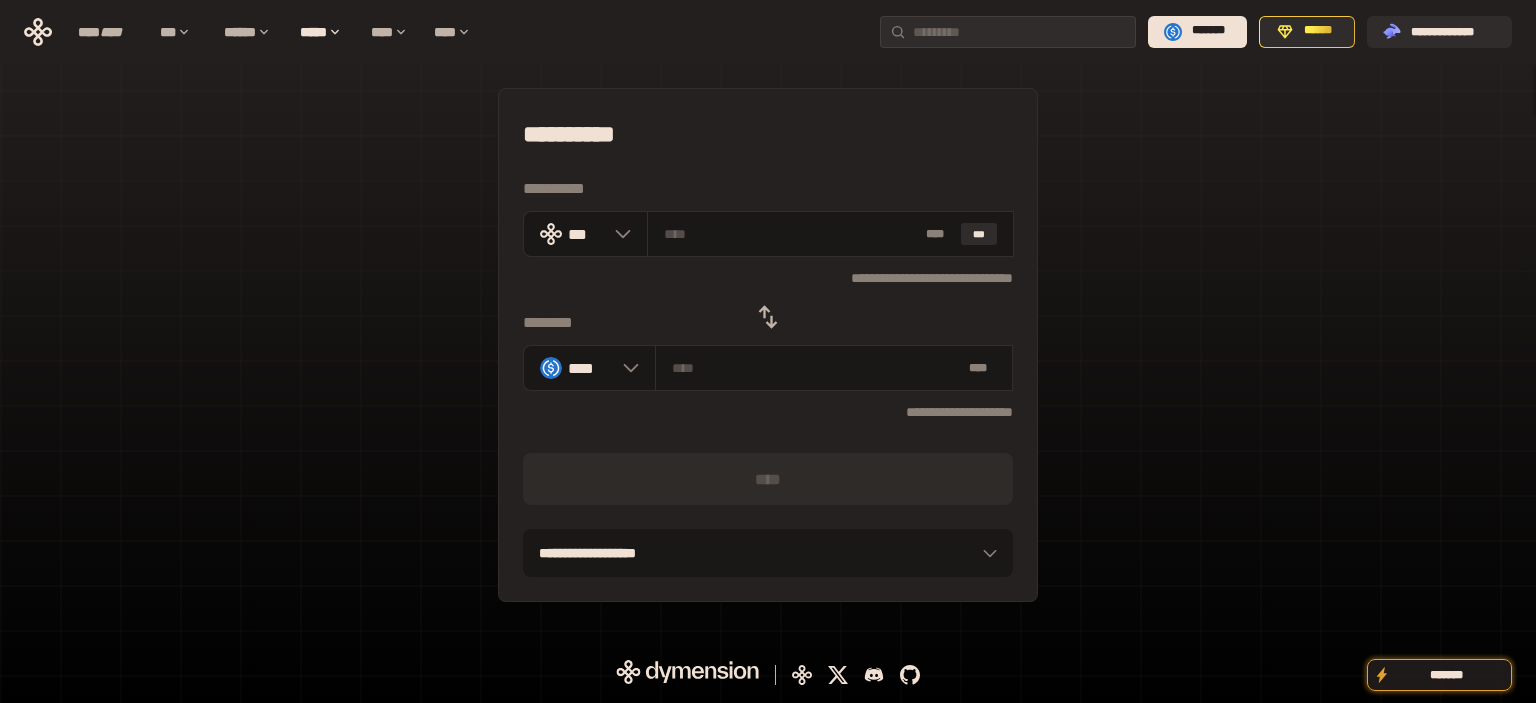 click on "**********" at bounding box center (768, 134) 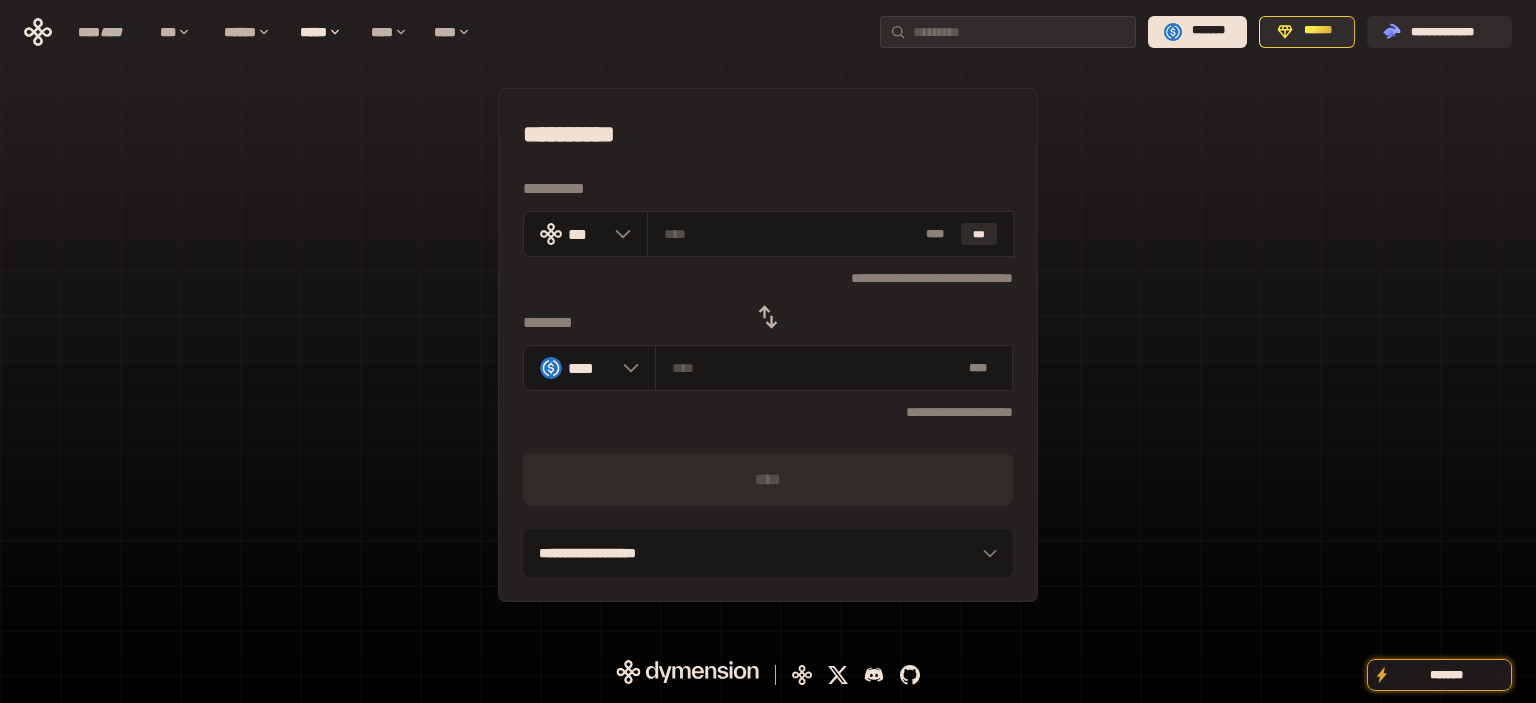 click at bounding box center (768, 317) 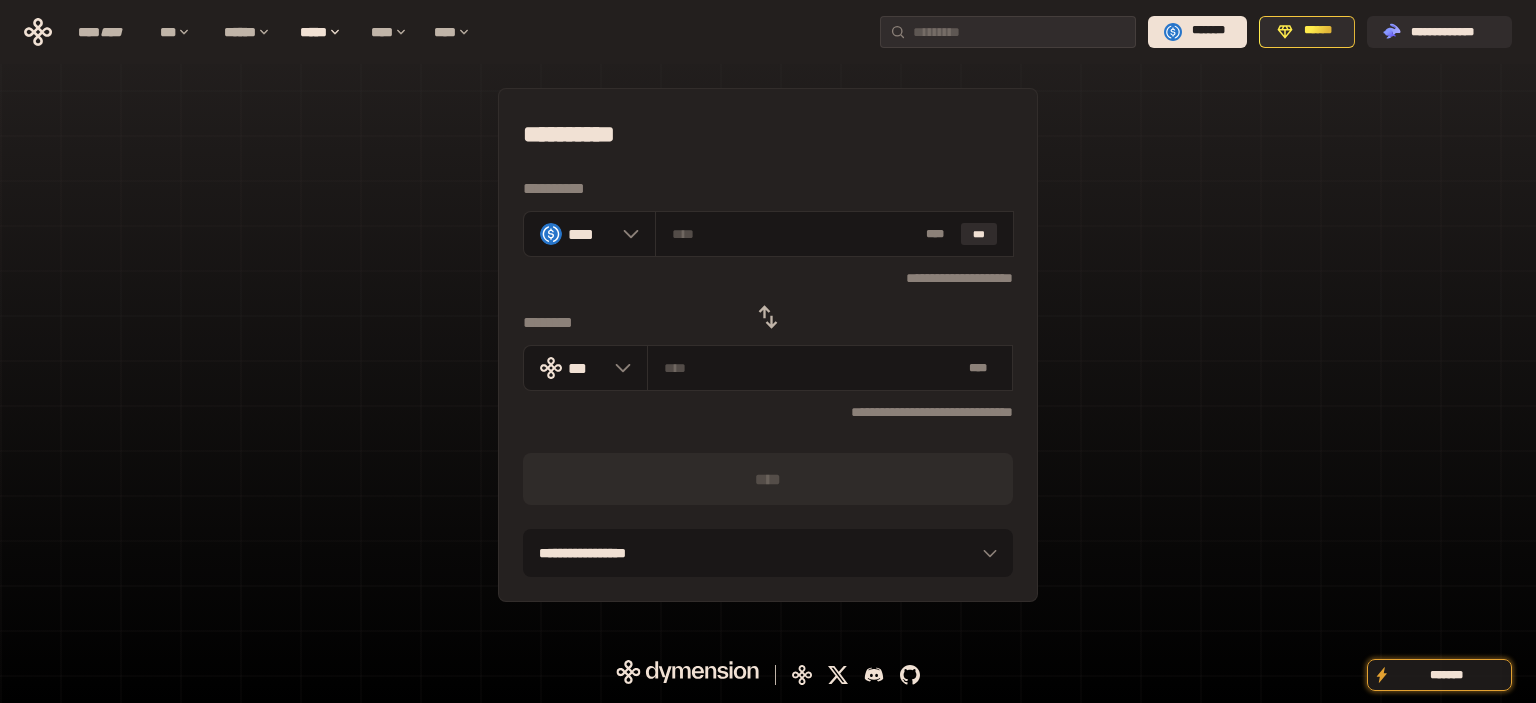 click on "**********" at bounding box center [768, 134] 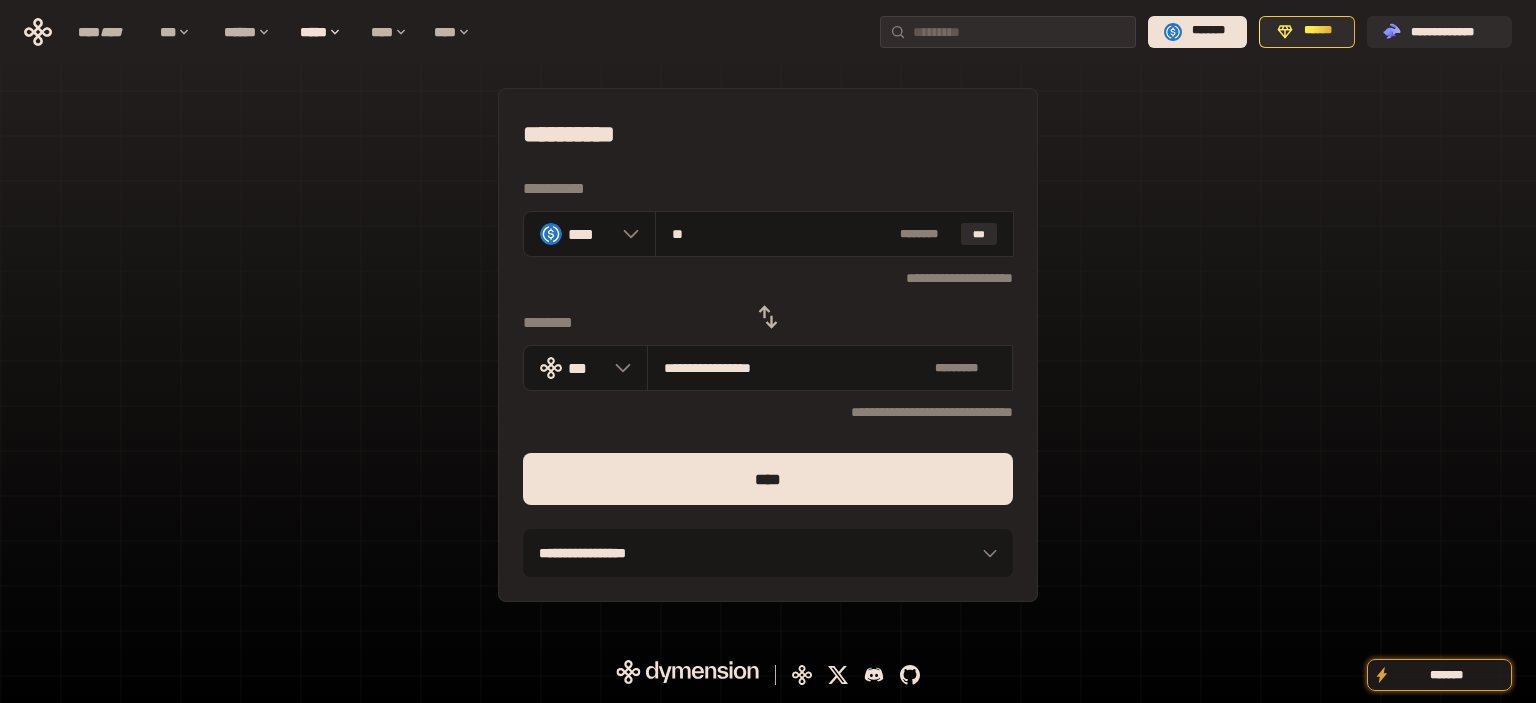 click on "****" at bounding box center (768, 479) 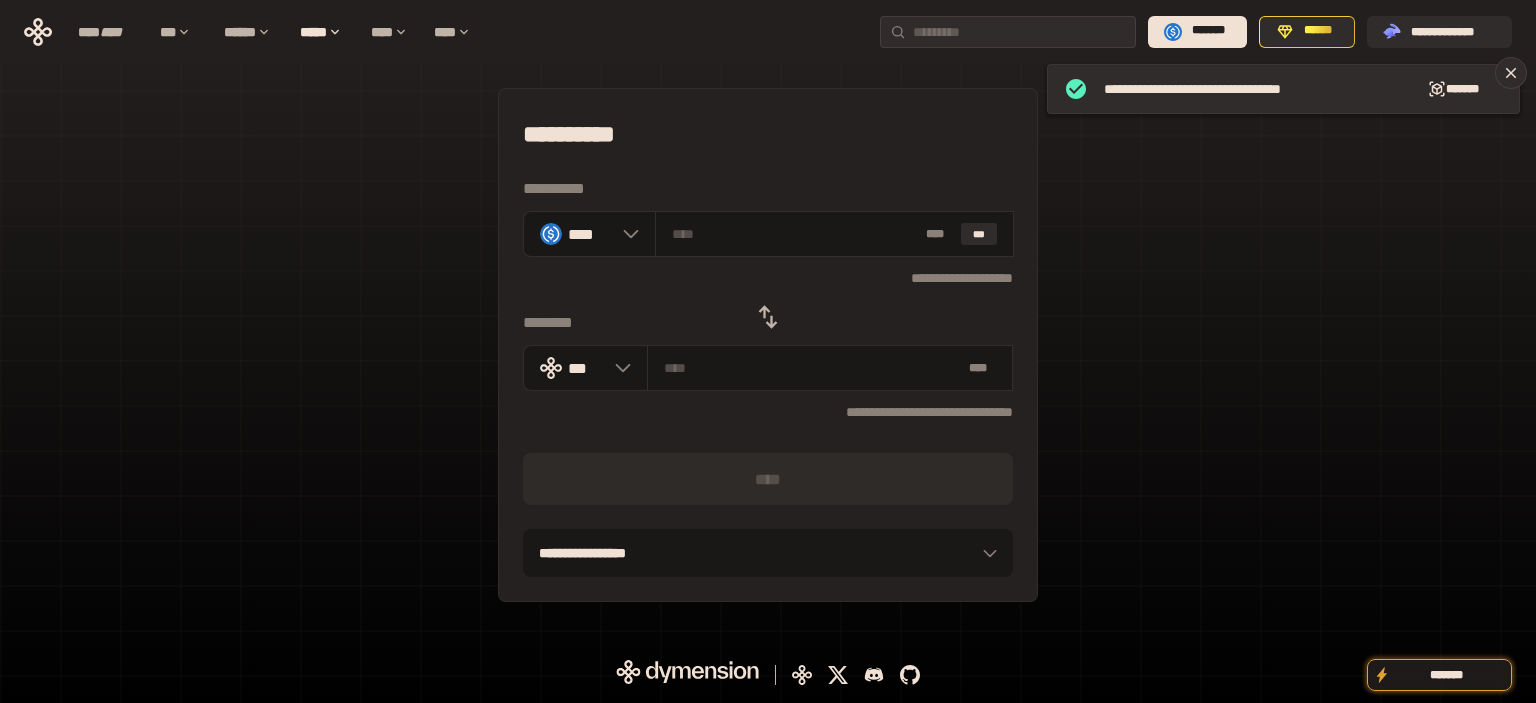 click on "**********" at bounding box center (768, 134) 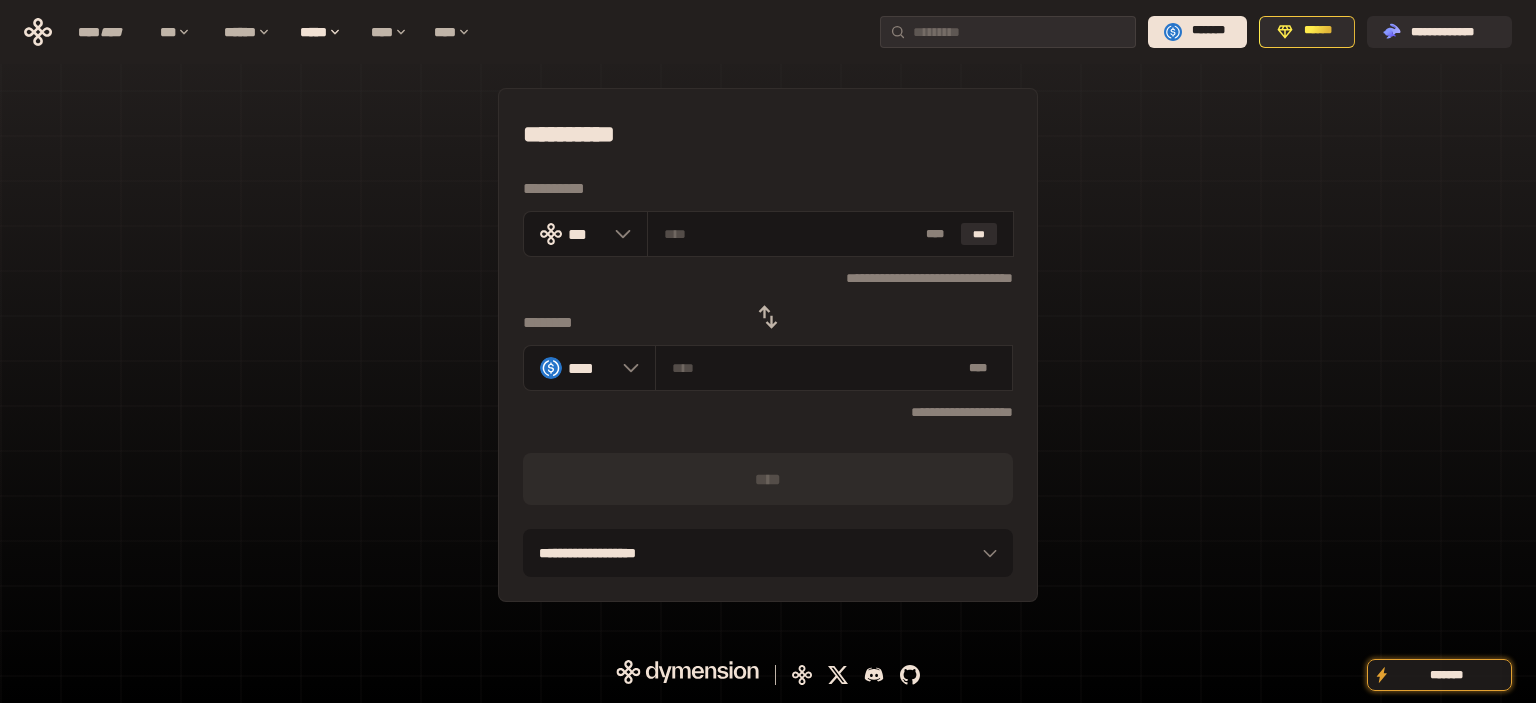 click on "**********" at bounding box center [768, 134] 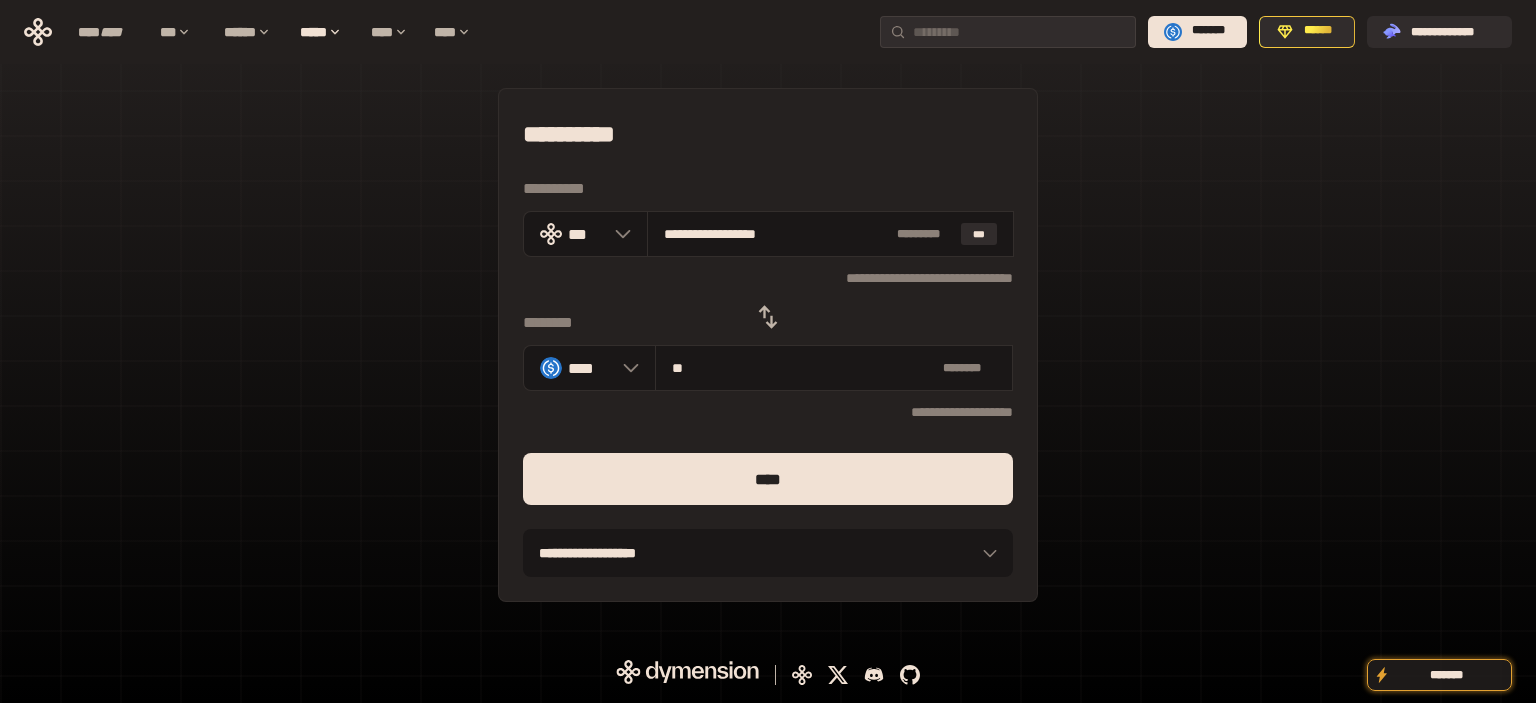 click on "****" at bounding box center (768, 479) 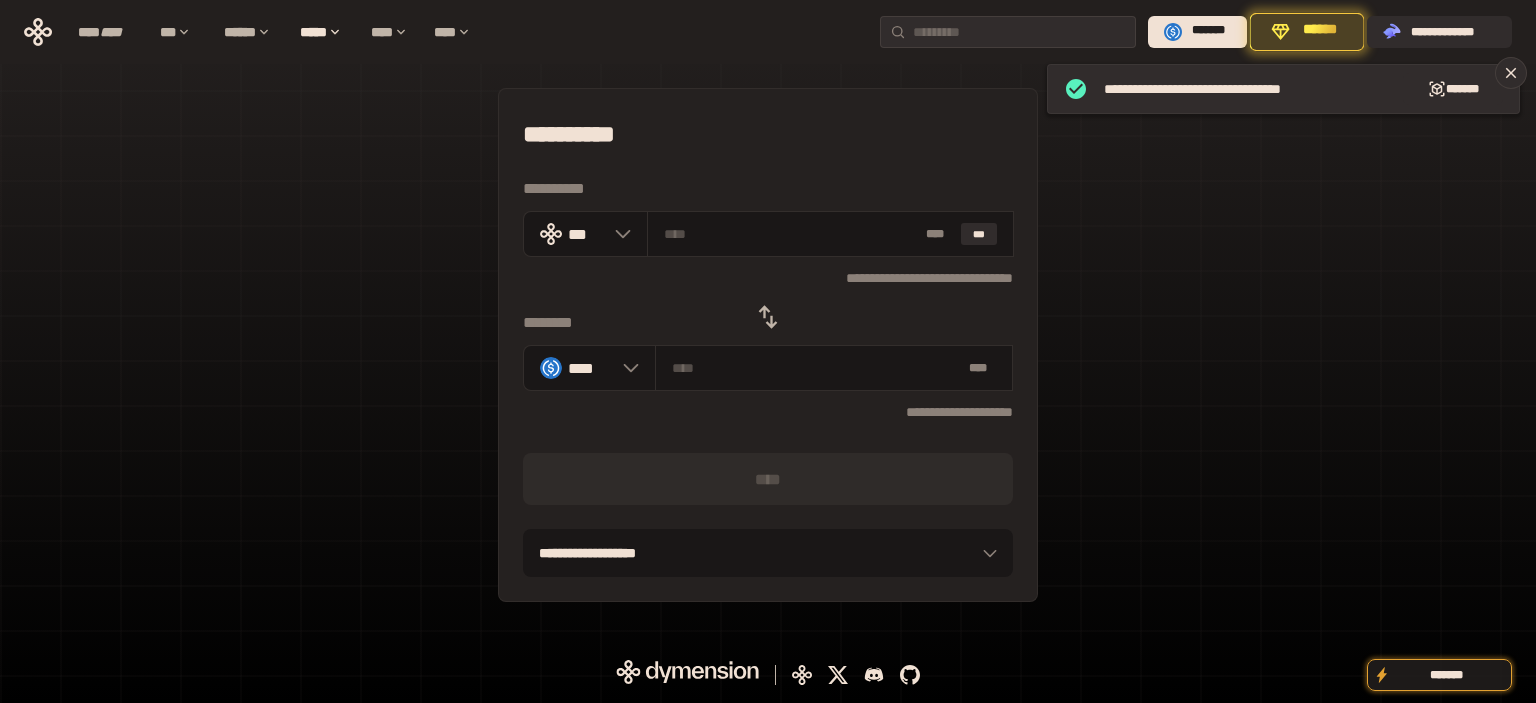 click on "**********" at bounding box center [768, 134] 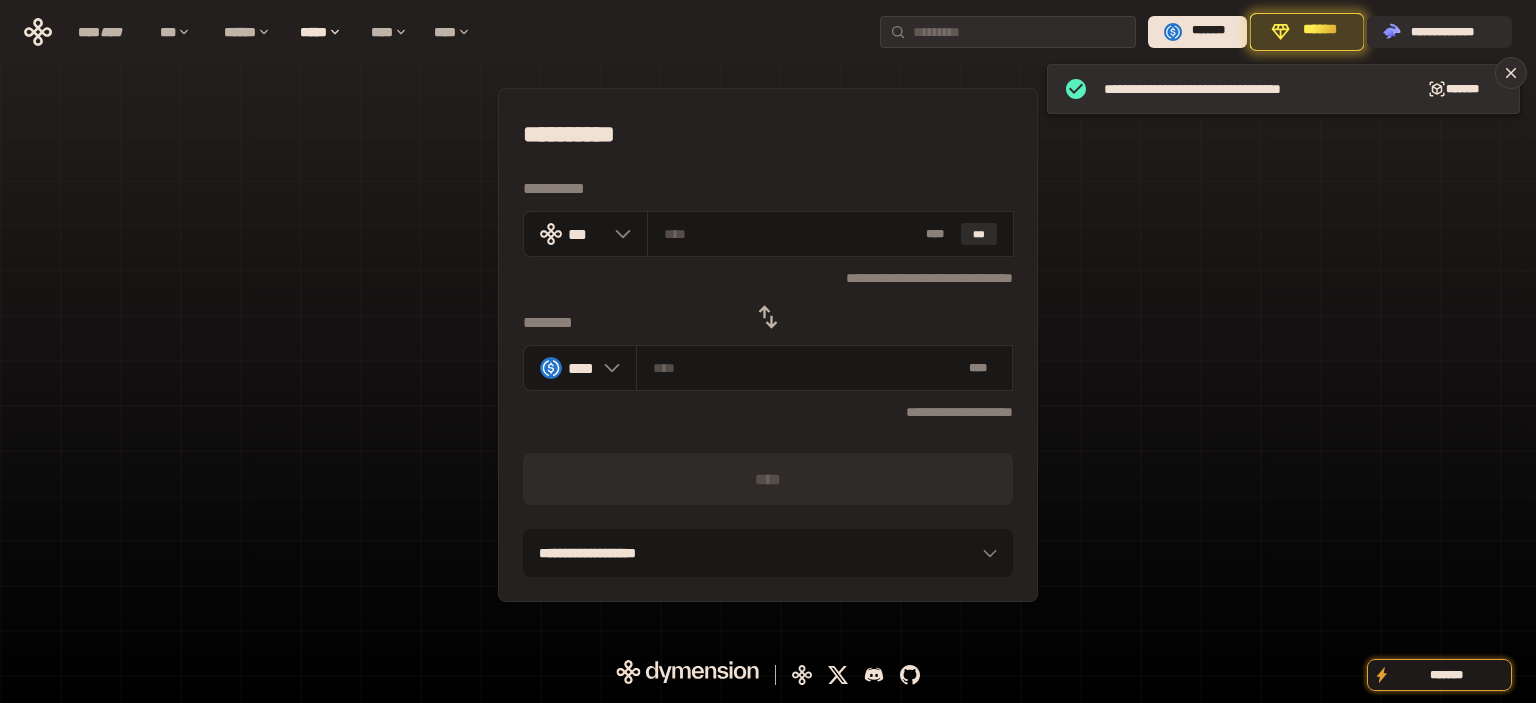 click at bounding box center (768, 317) 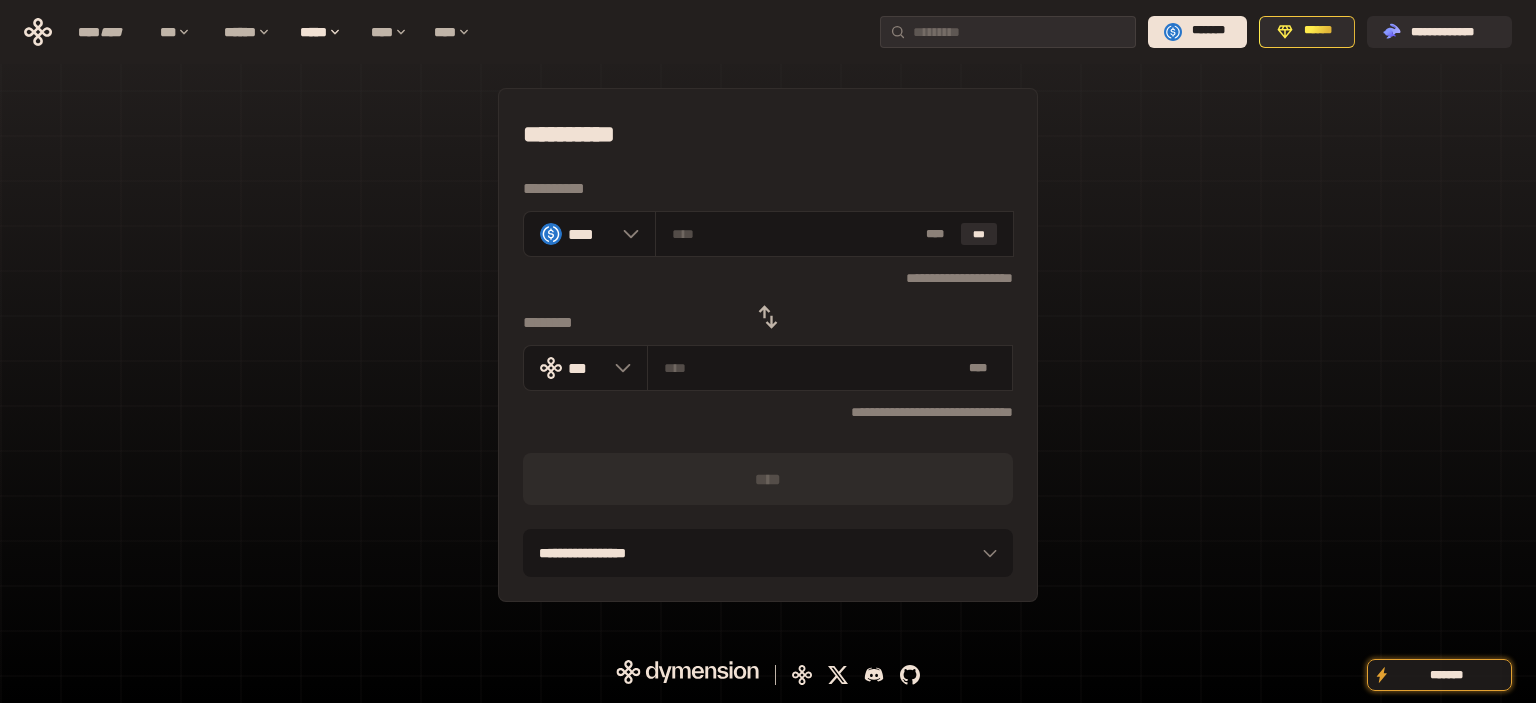 click on "**********" at bounding box center (768, 134) 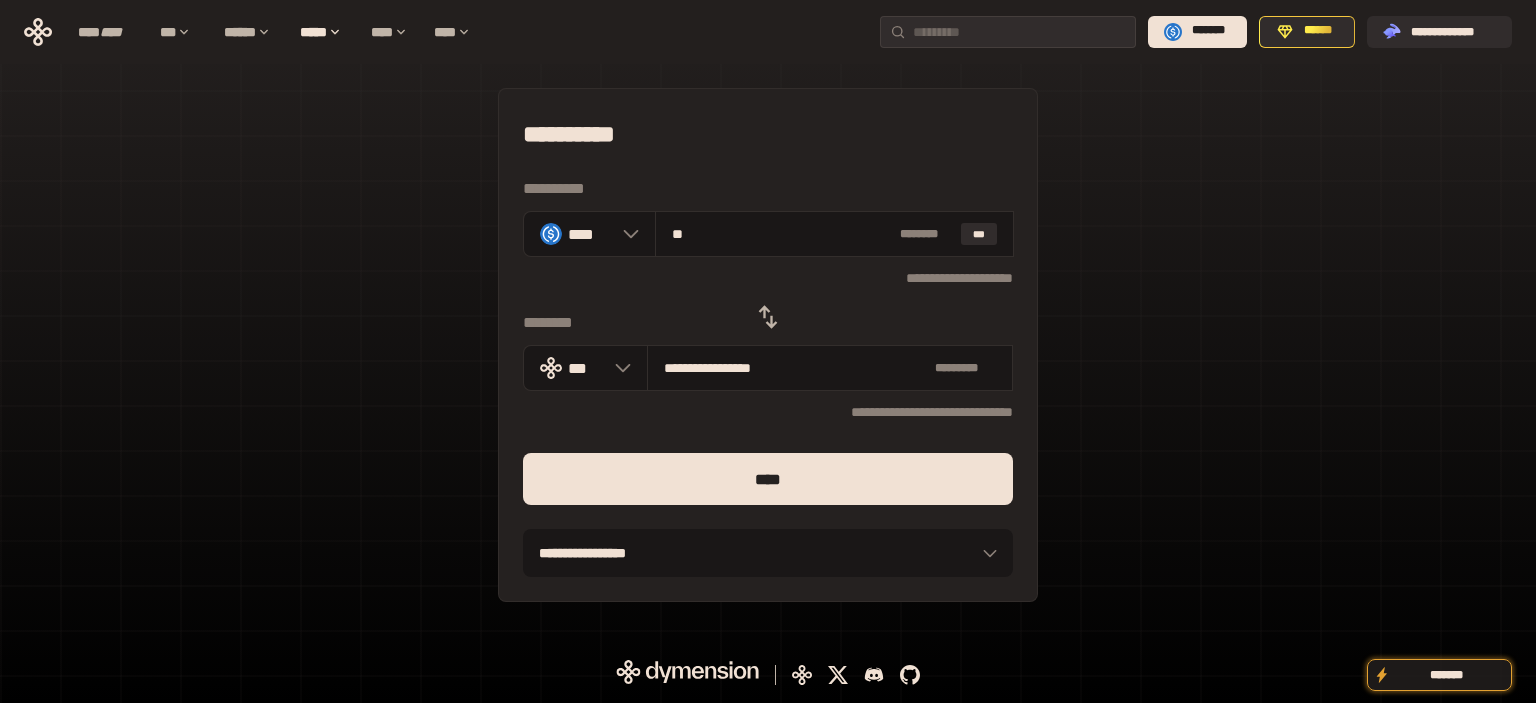 click on "****" at bounding box center [768, 479] 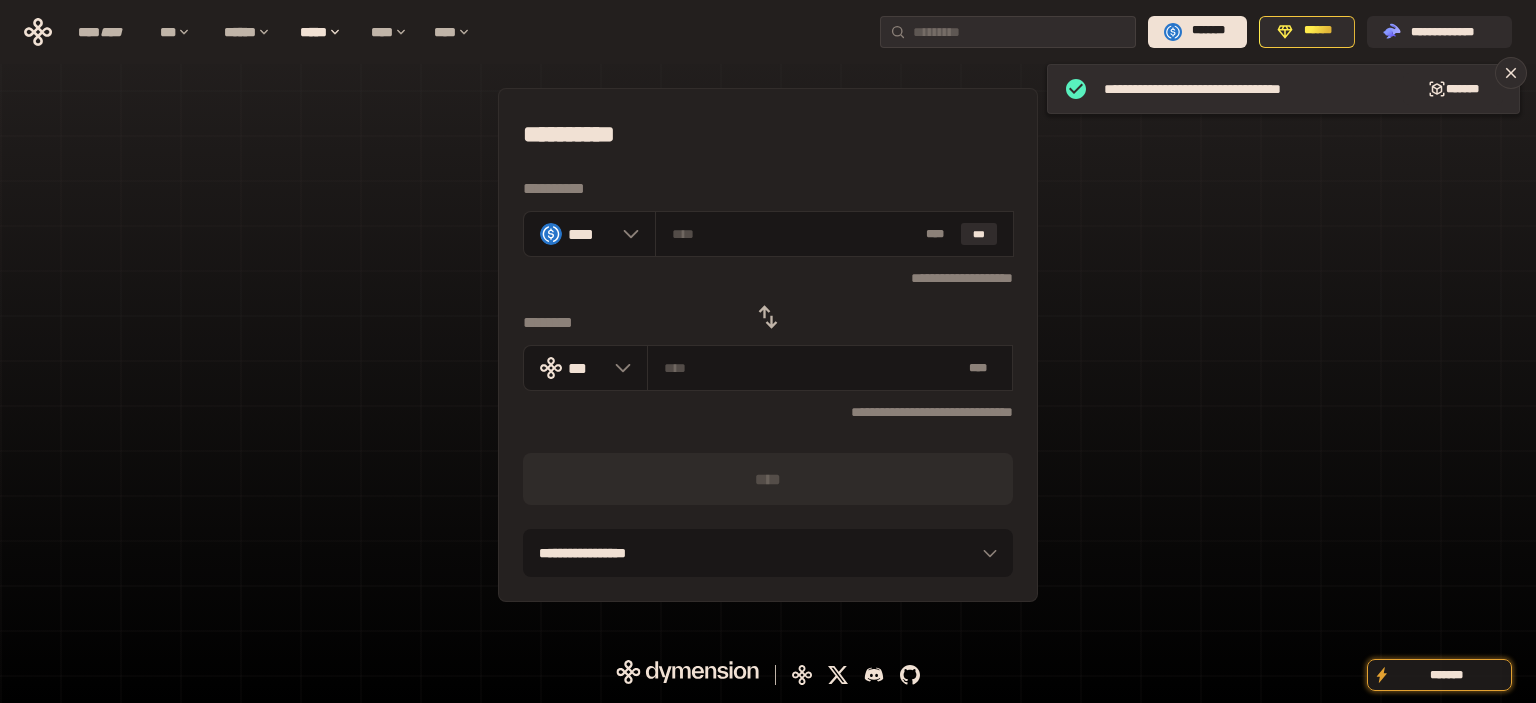 click on "**********" at bounding box center [768, 134] 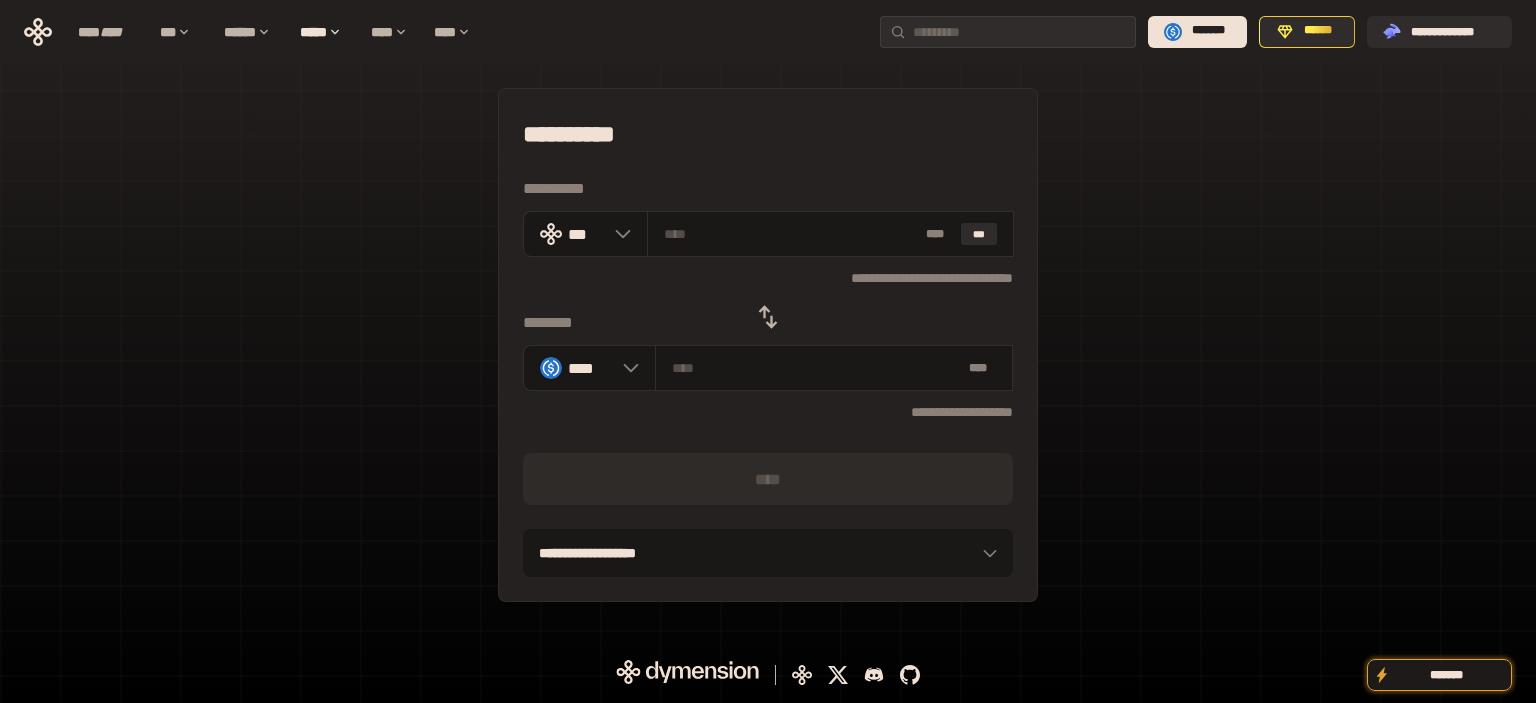click on "**********" at bounding box center [768, 134] 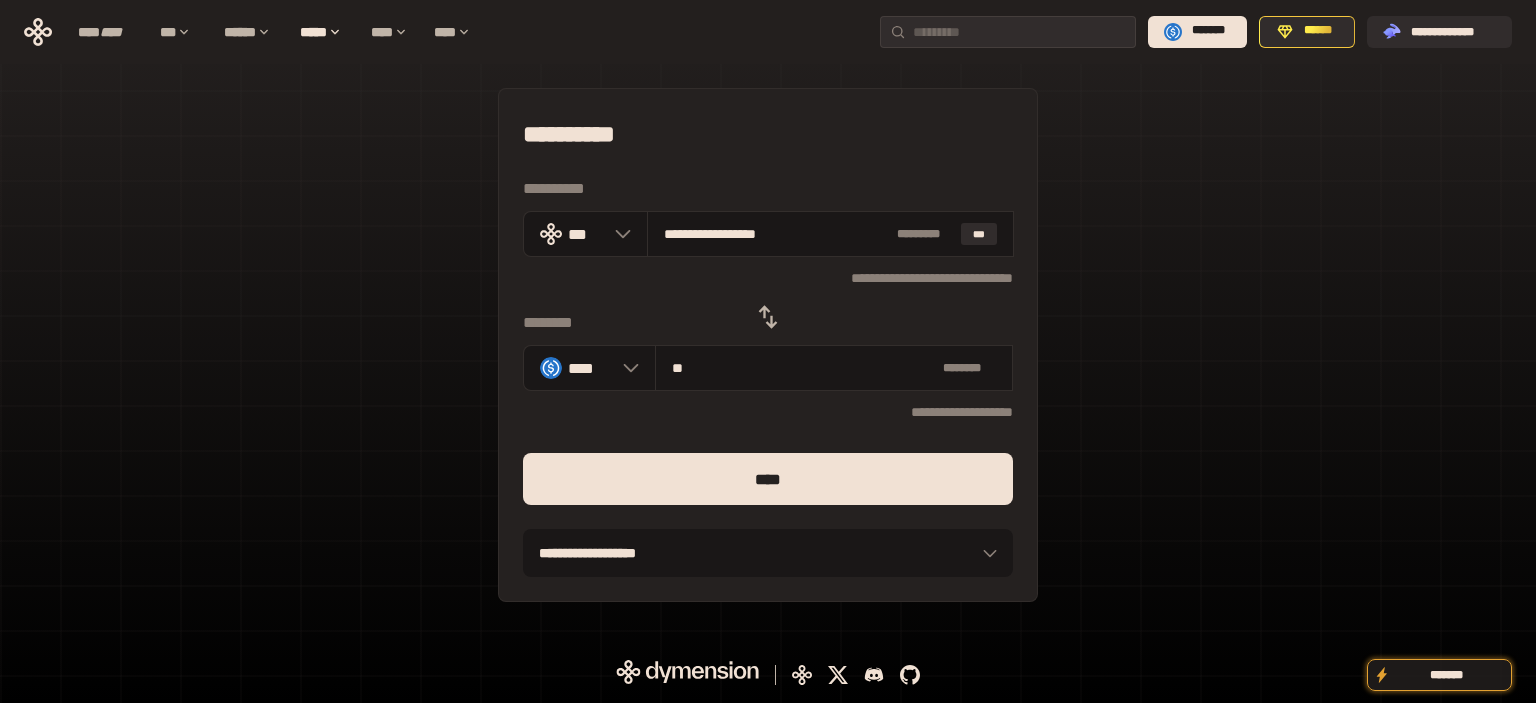 click on "****" at bounding box center (768, 479) 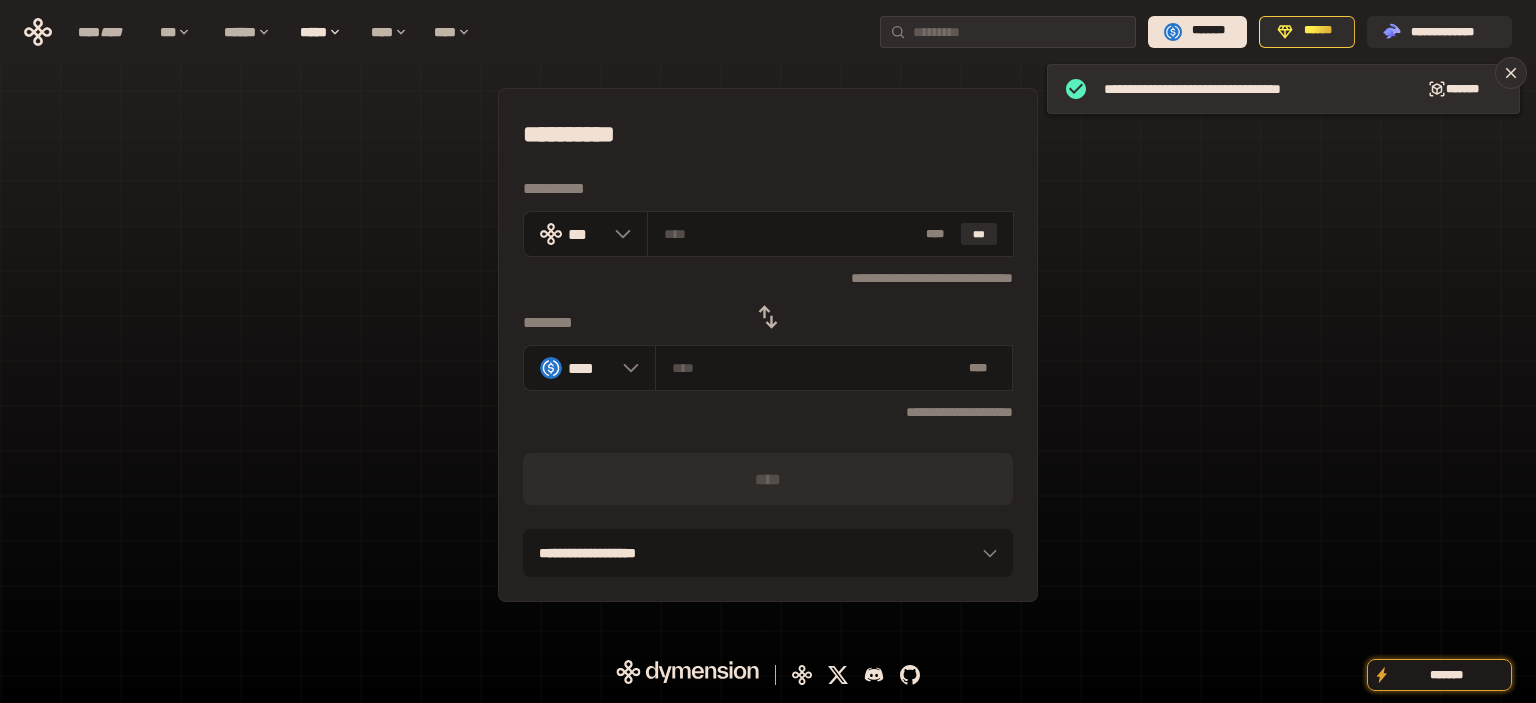 click on "**********" at bounding box center (768, 134) 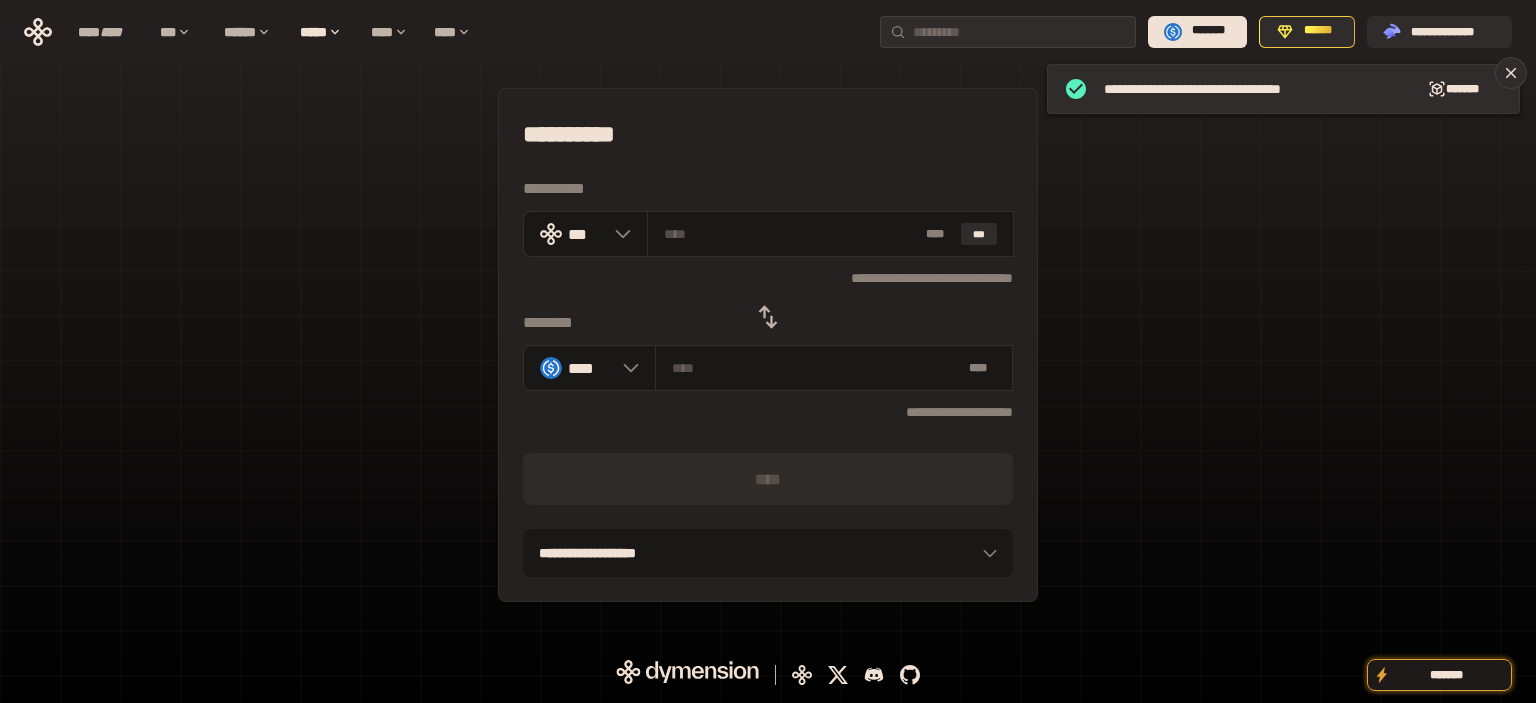 click at bounding box center [768, 317] 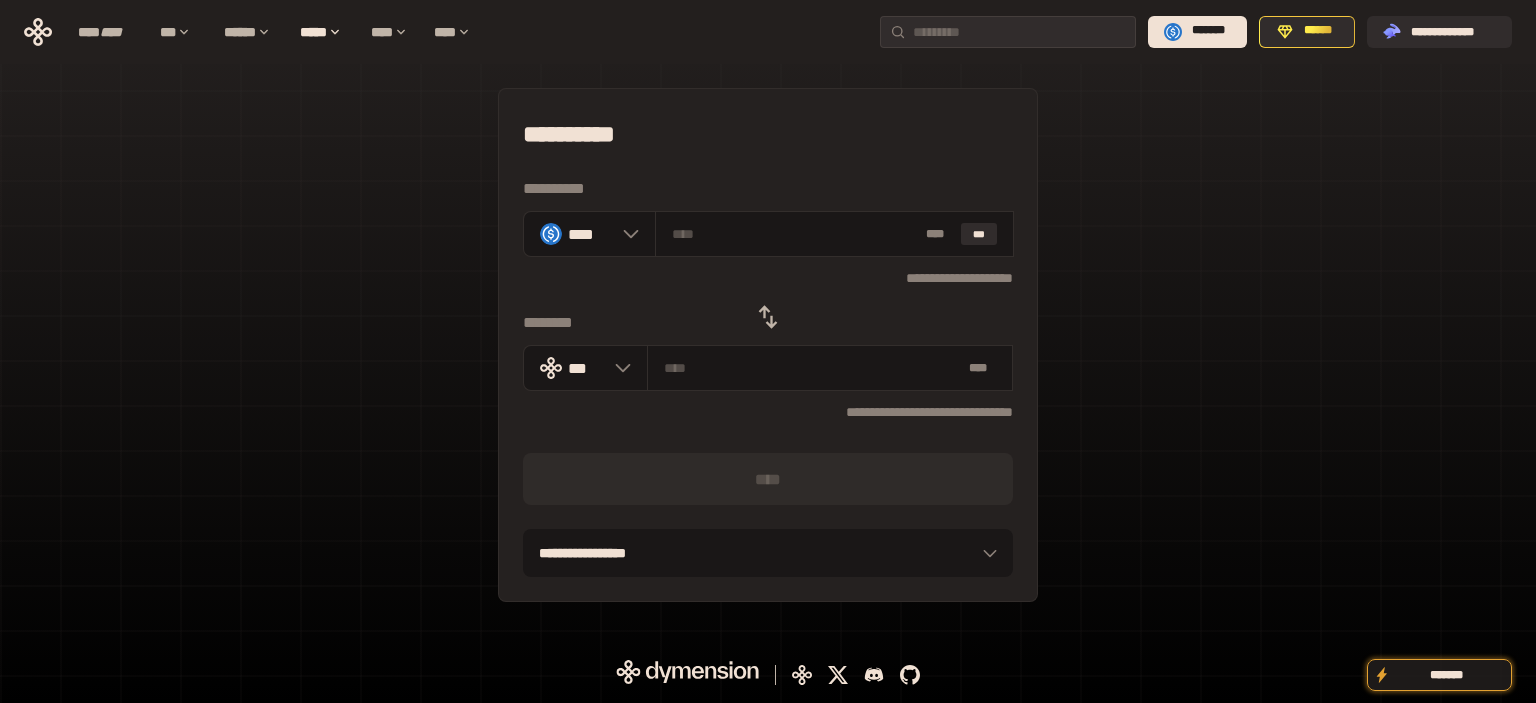 click on "**********" at bounding box center [768, 134] 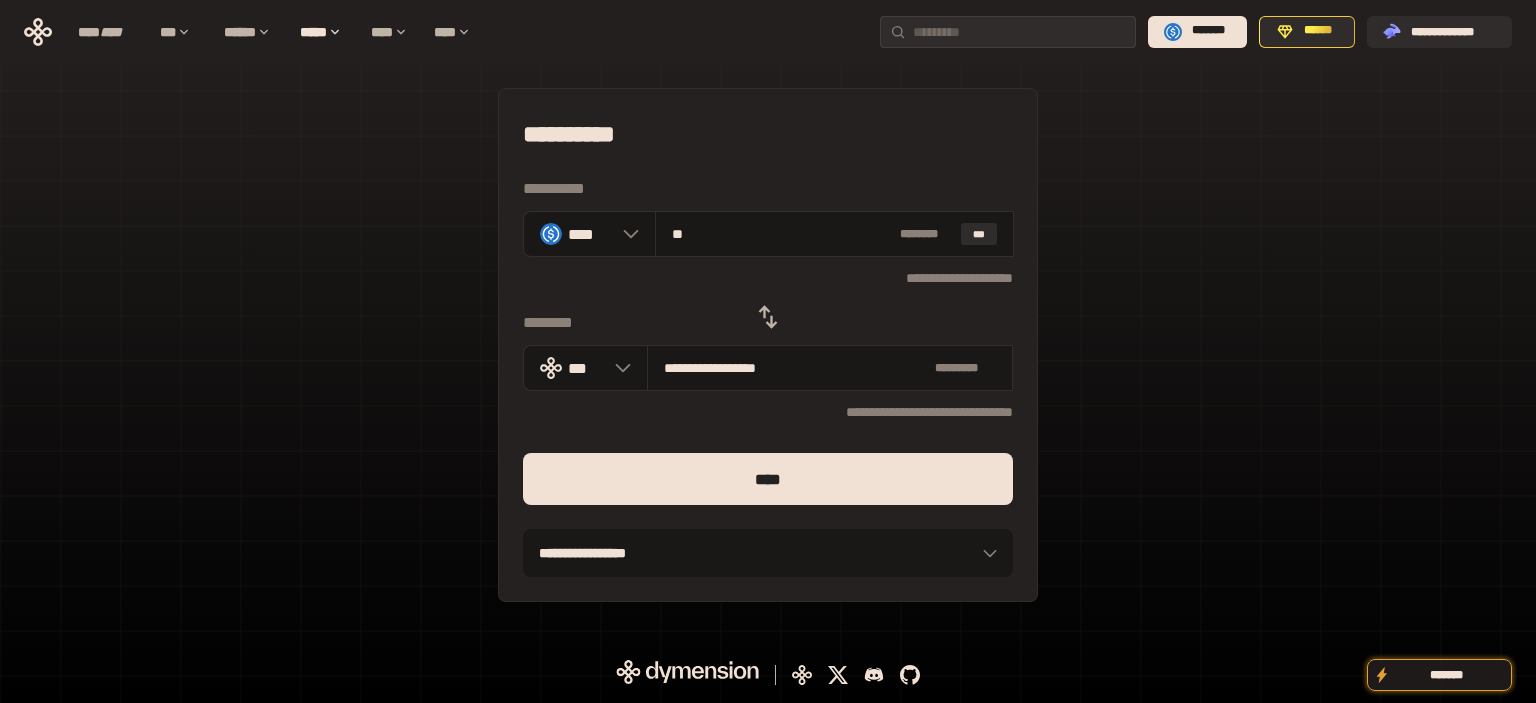 click on "****" at bounding box center (768, 479) 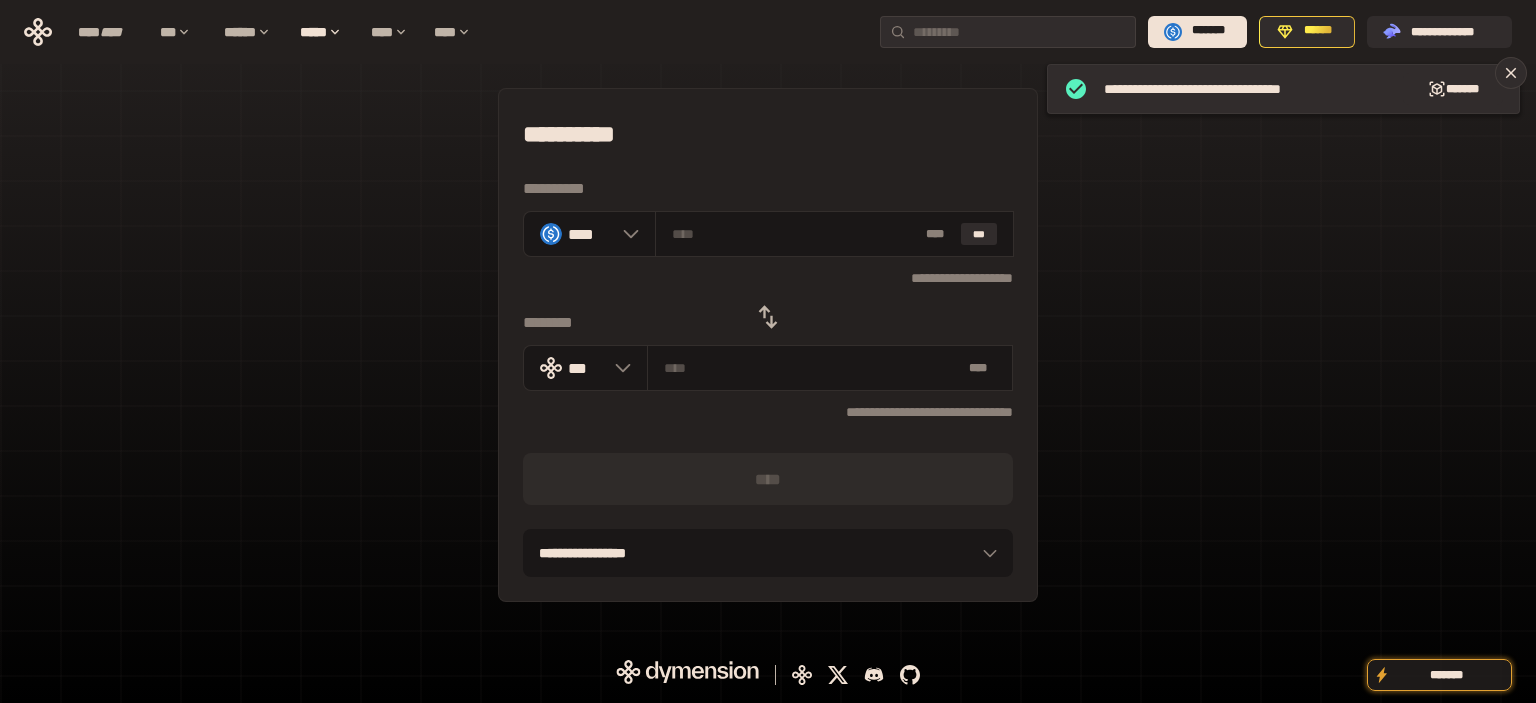 click on "**********" at bounding box center [768, 134] 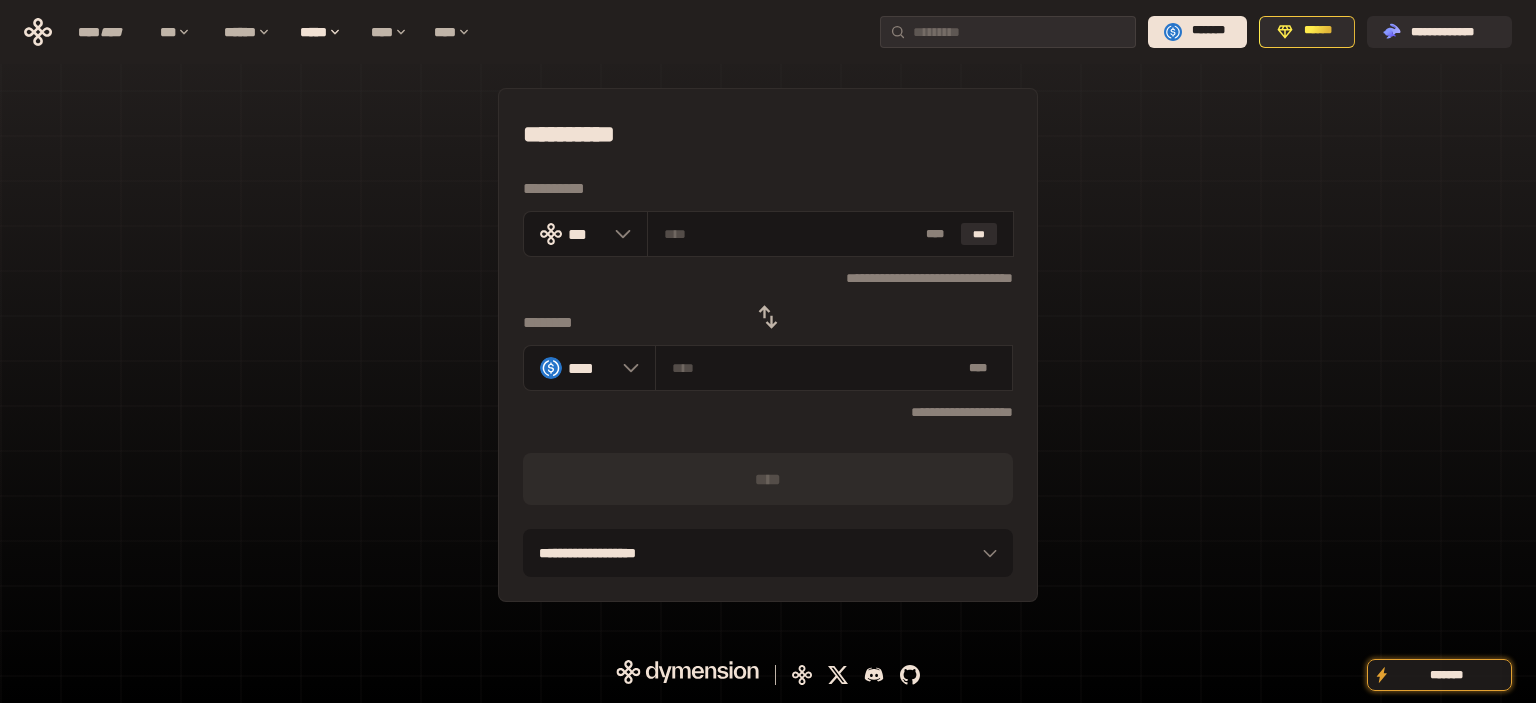 click on "**********" at bounding box center [768, 134] 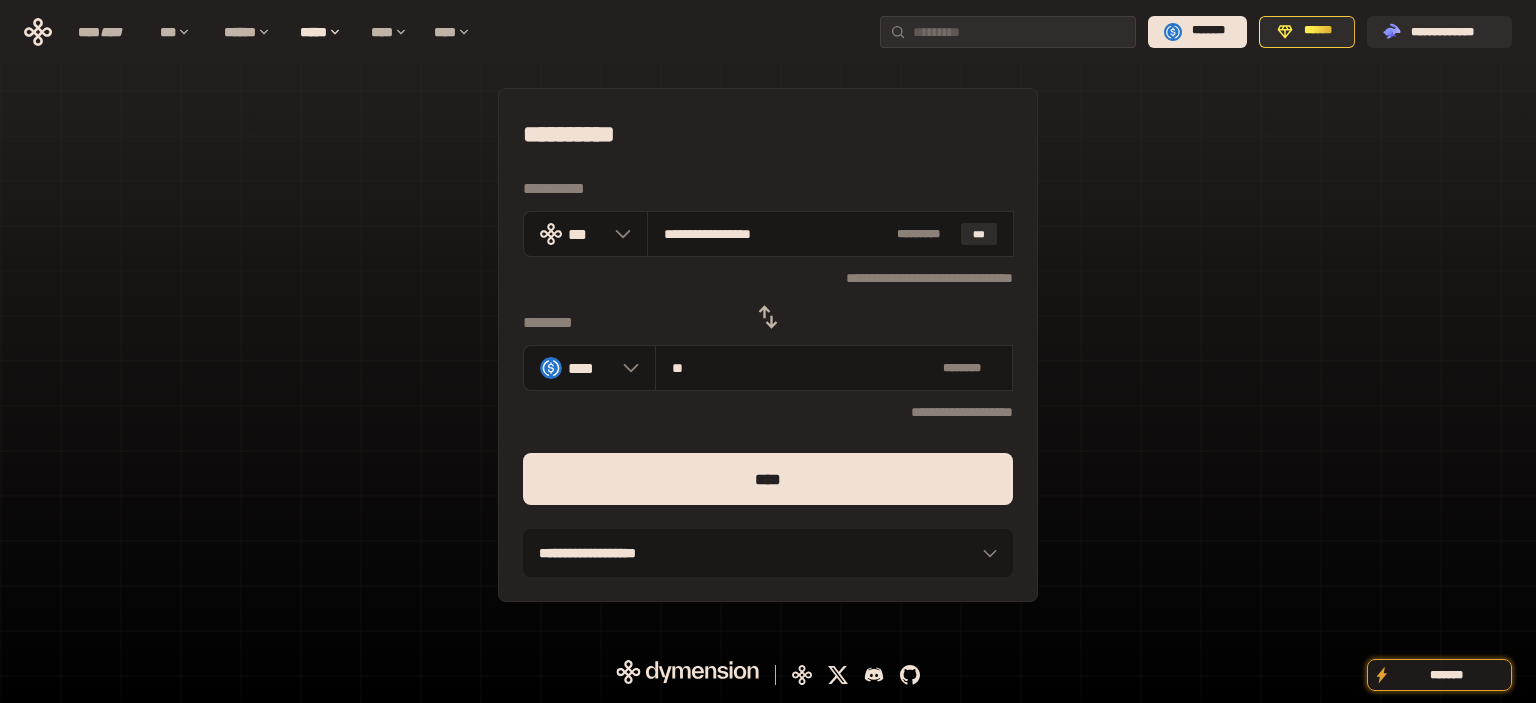 click on "****" at bounding box center [768, 479] 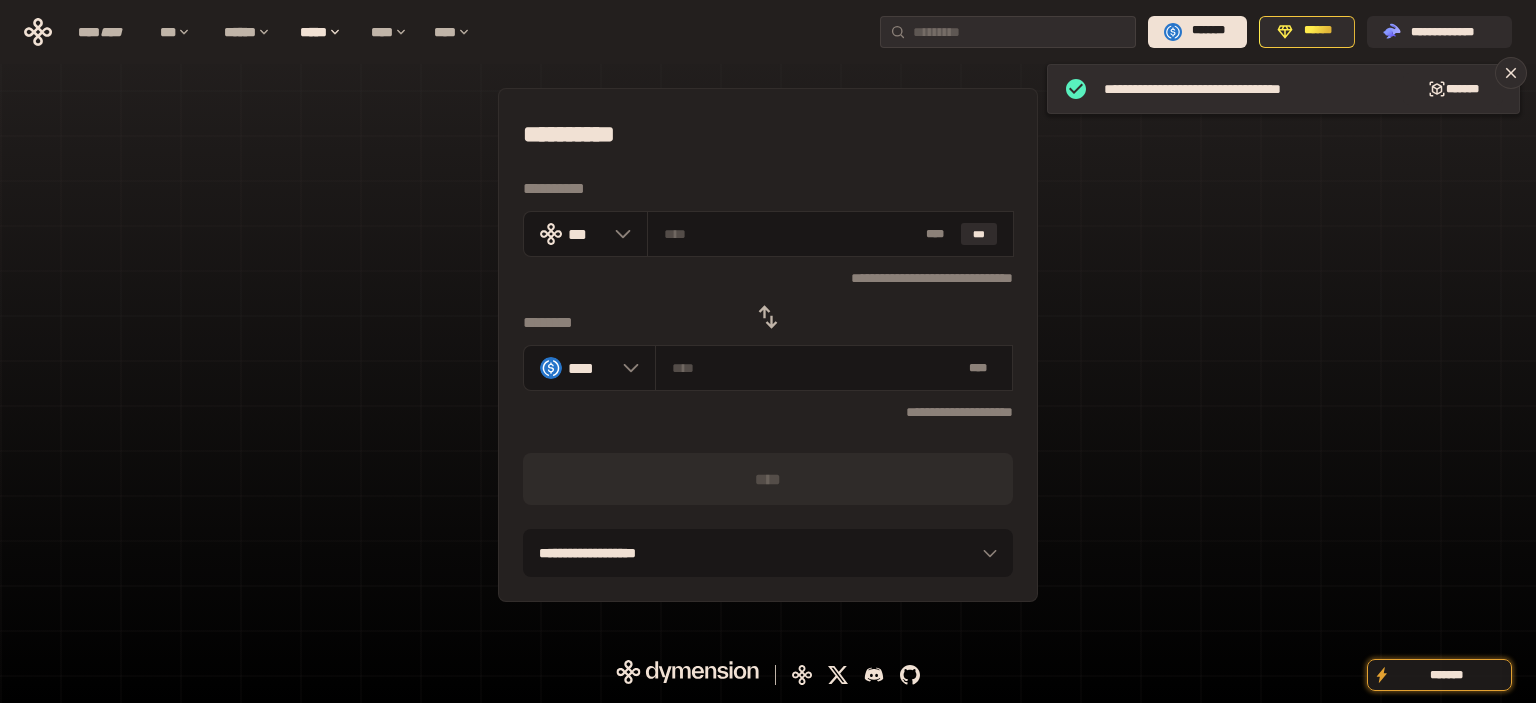 click on "**********" at bounding box center [768, 134] 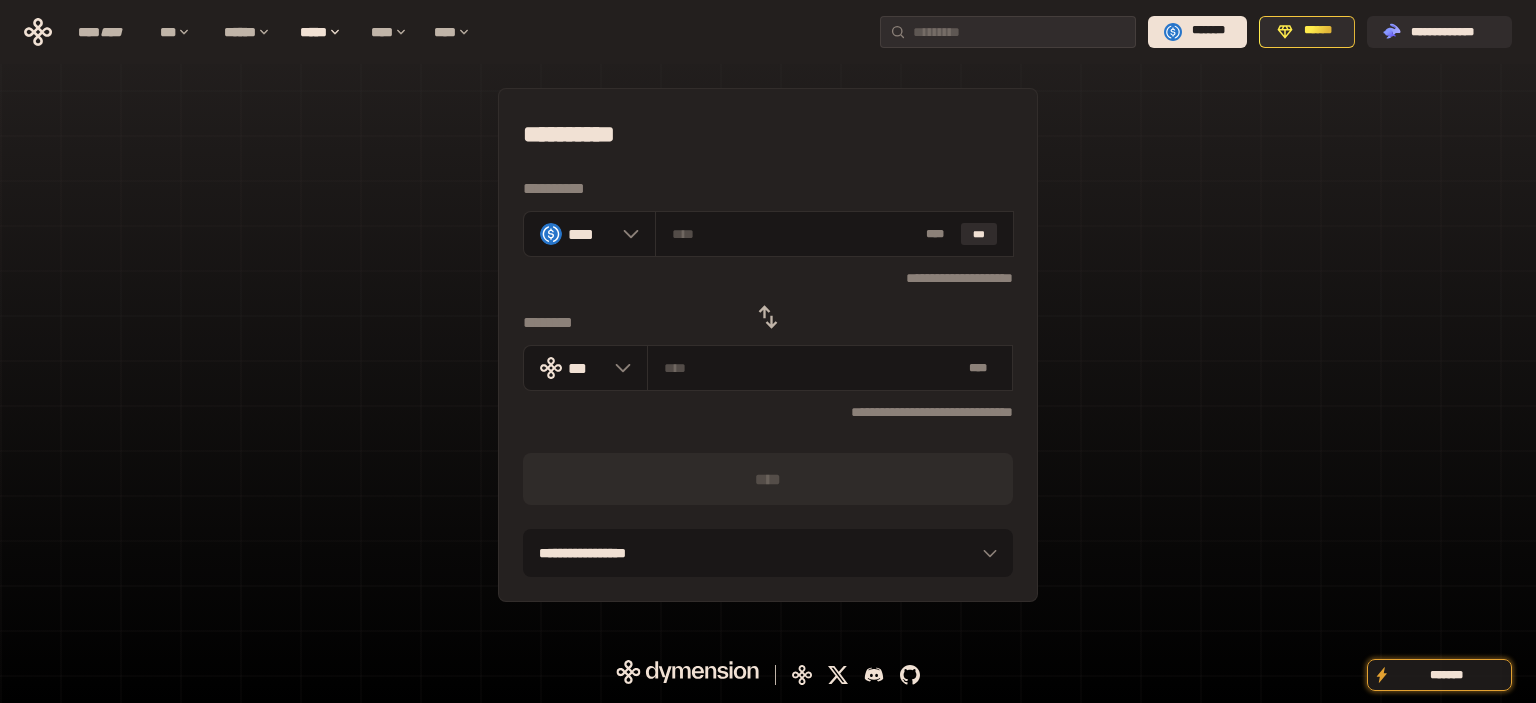 click on "**********" at bounding box center (768, 134) 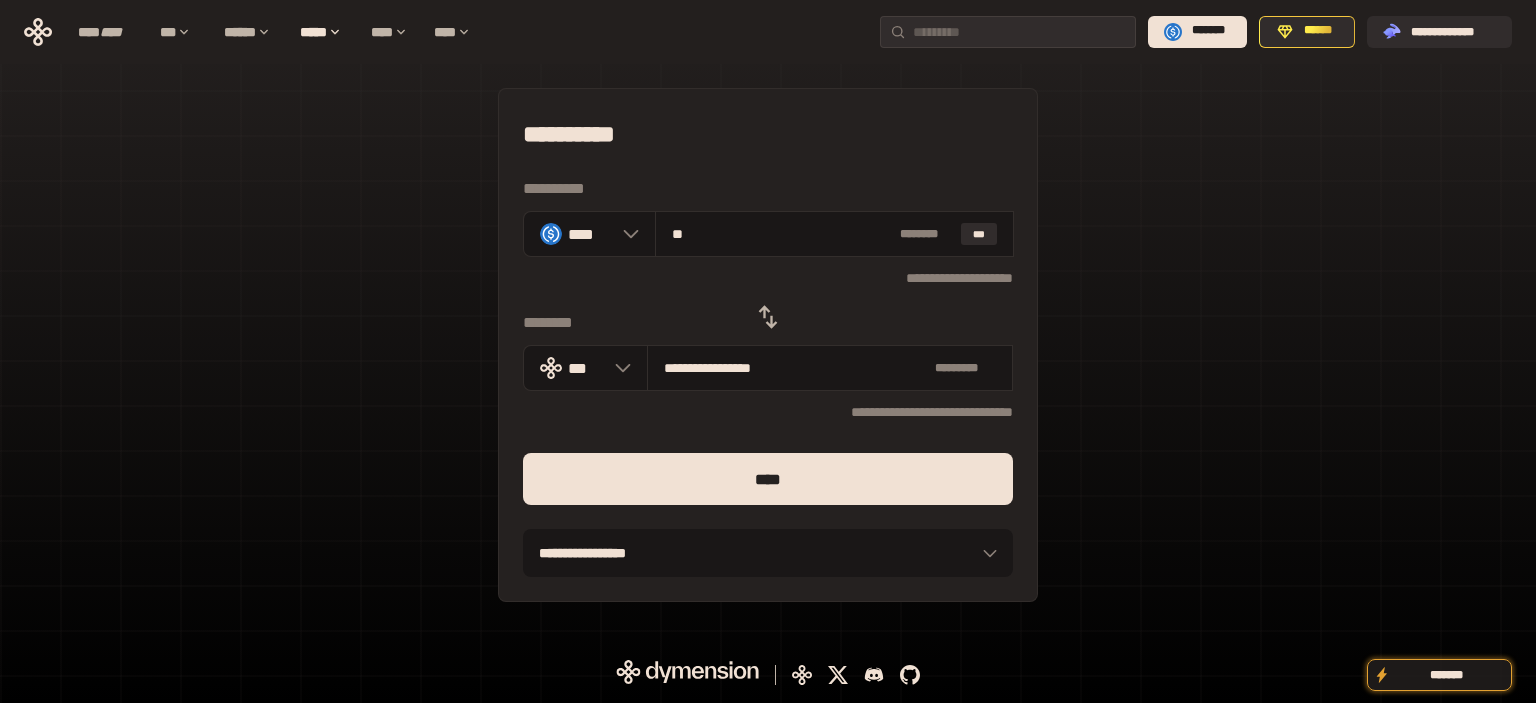 click on "****" at bounding box center [768, 479] 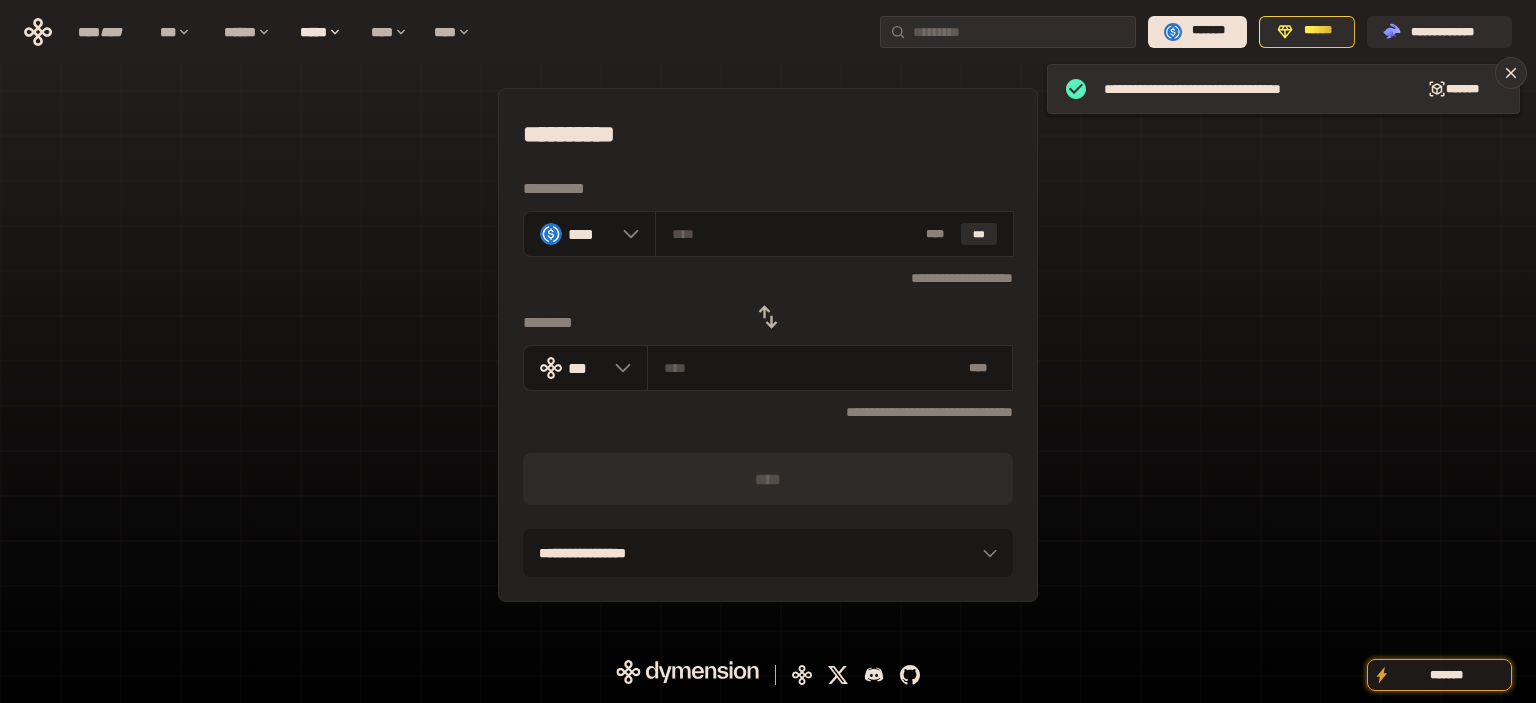 click on "**********" at bounding box center [768, 134] 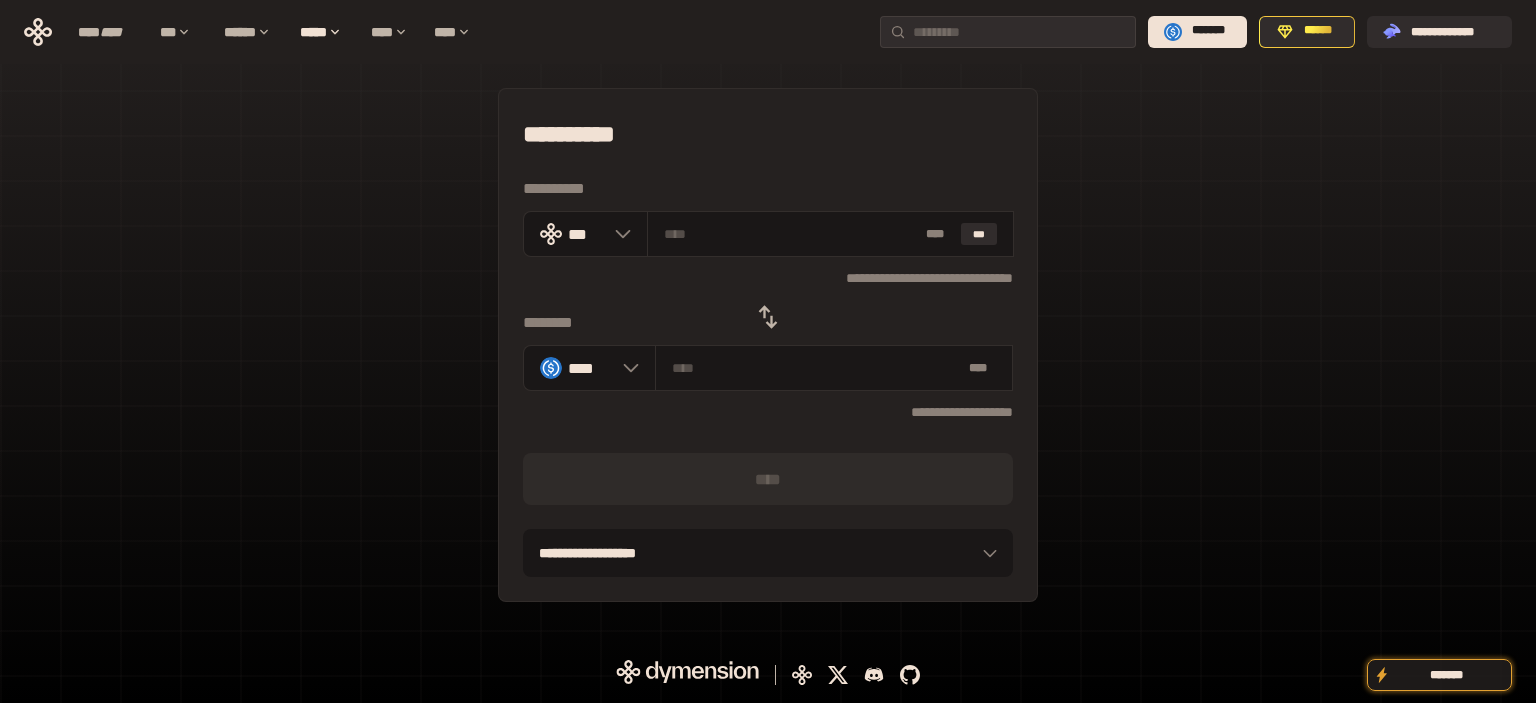click on "**********" at bounding box center (768, 134) 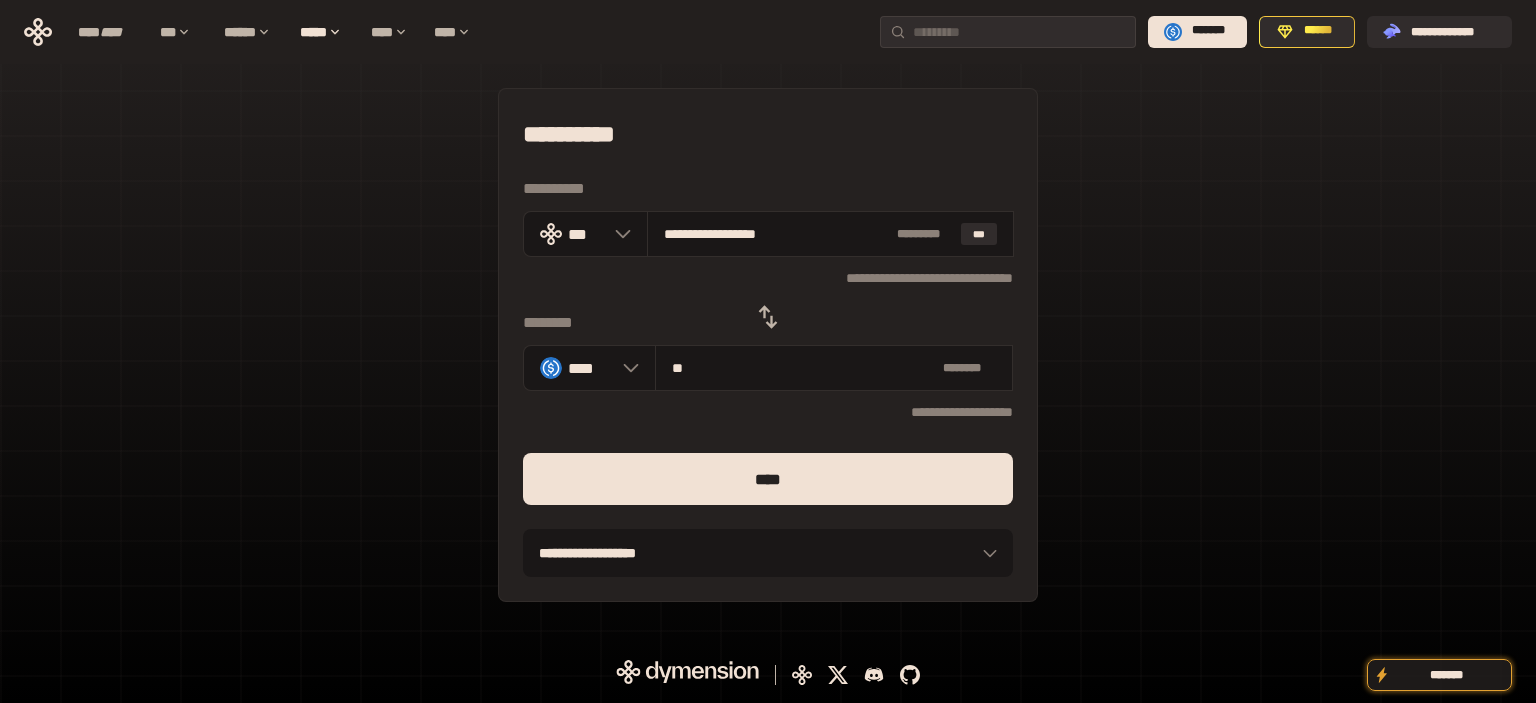 click on "****" at bounding box center (768, 479) 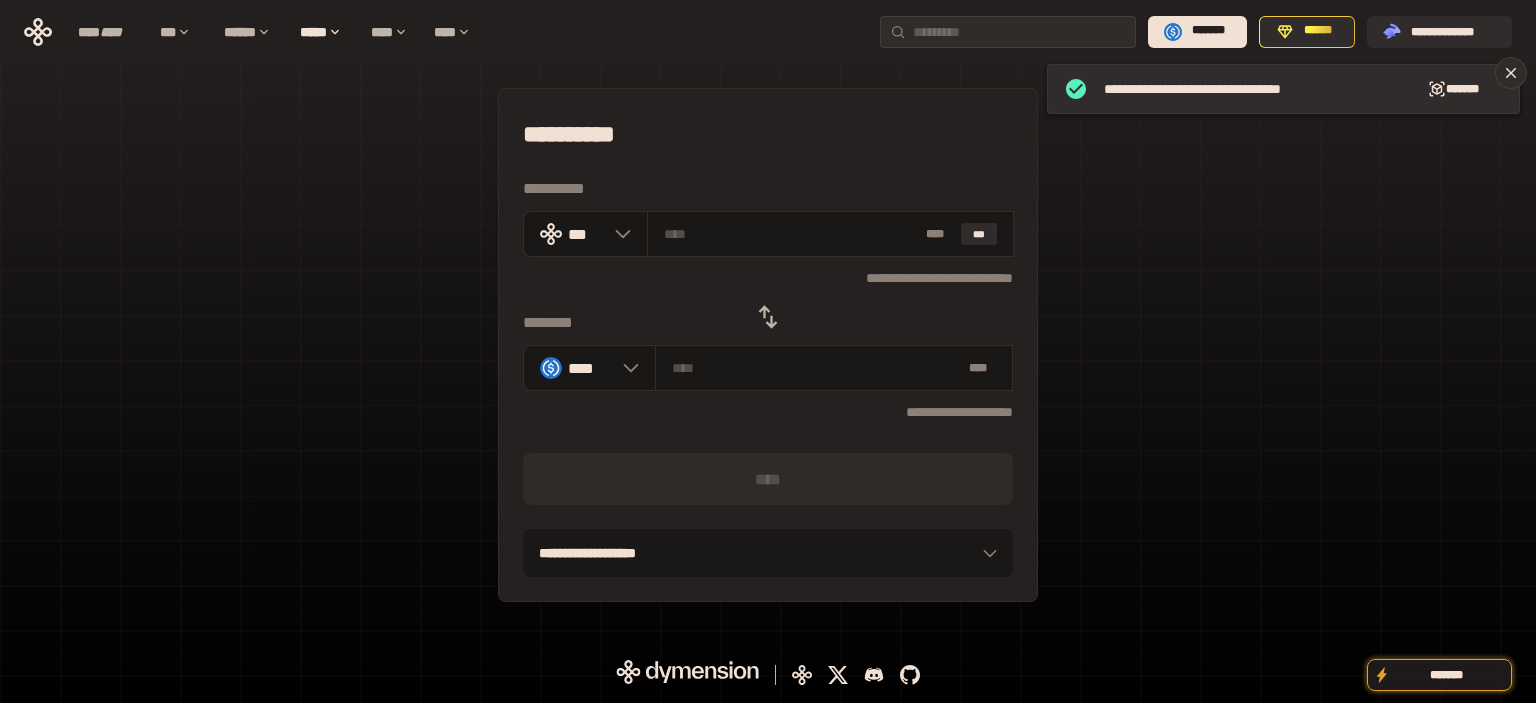 click on "**********" at bounding box center (768, 134) 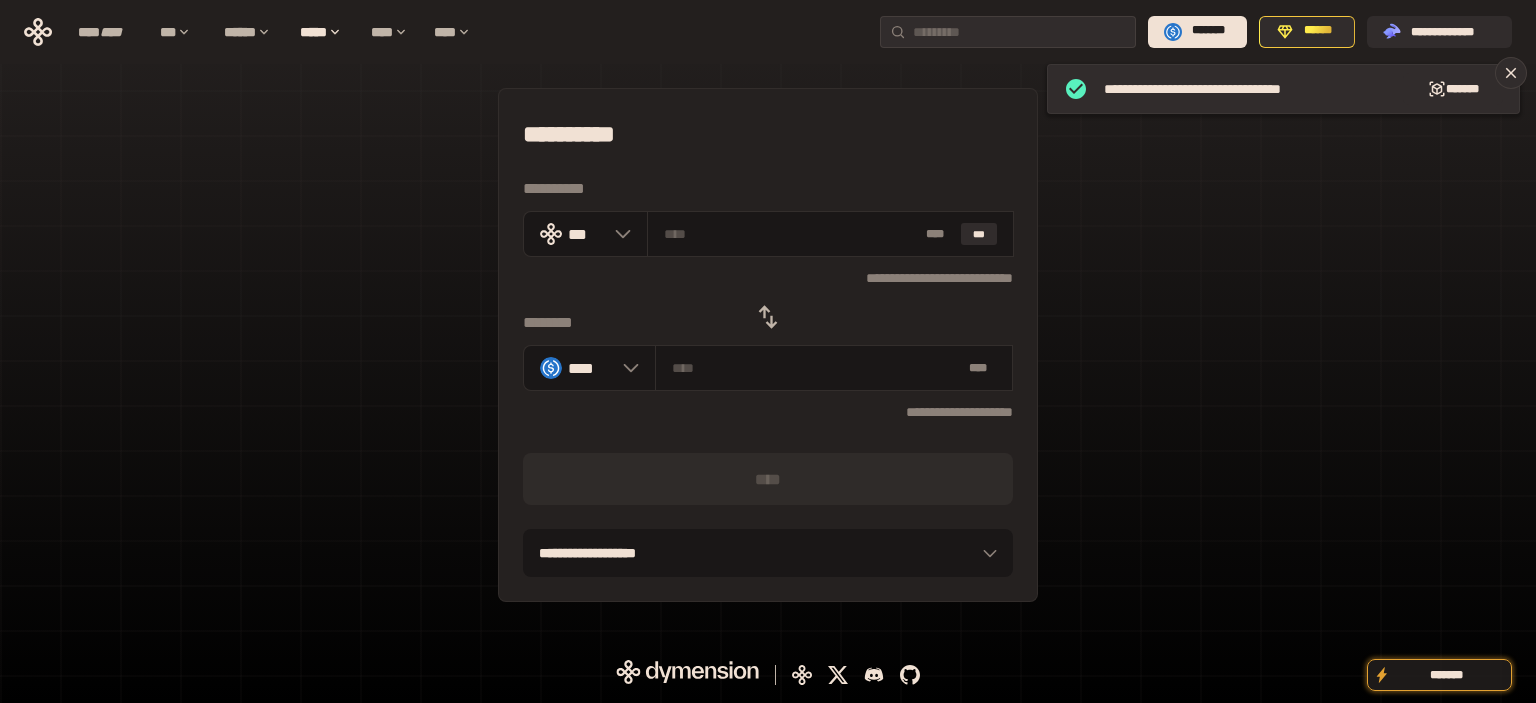 click at bounding box center (768, 317) 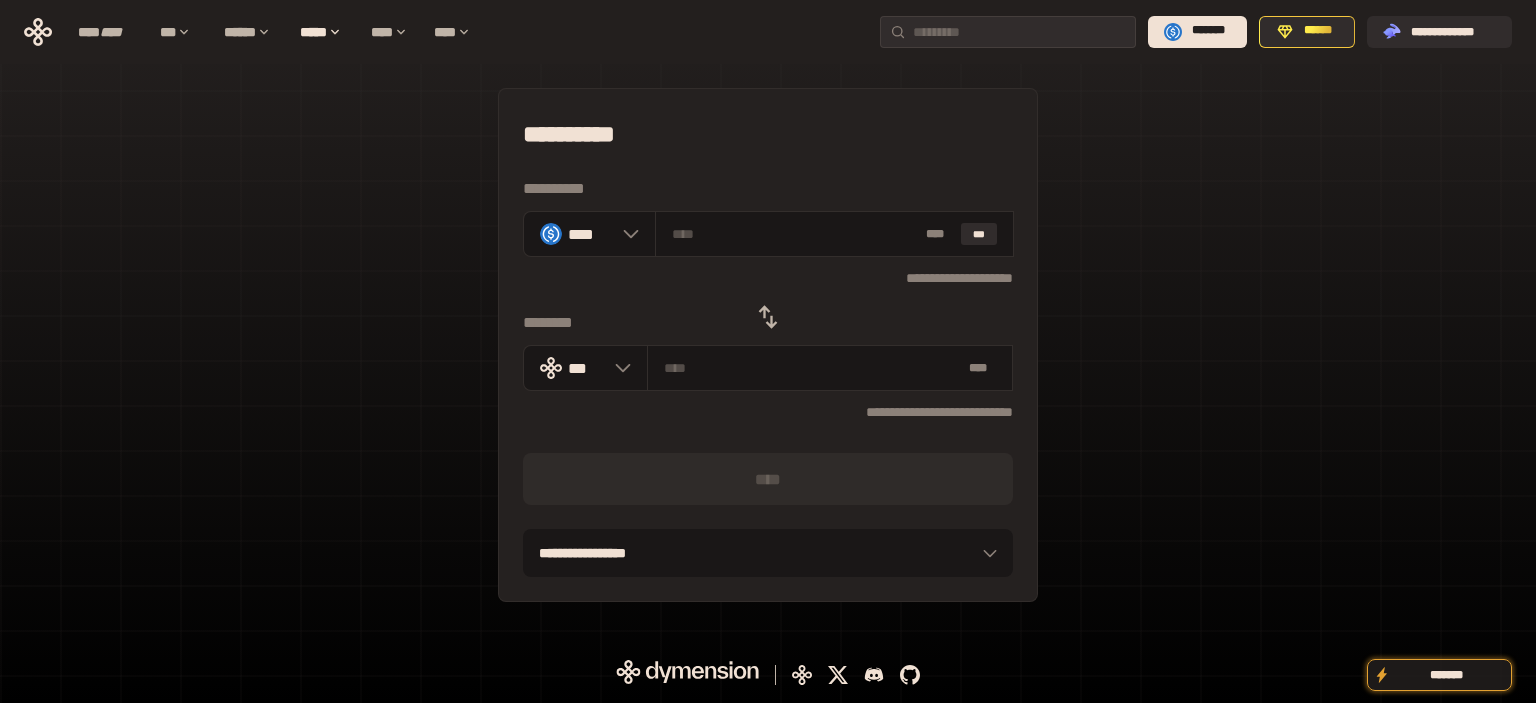 click on "**********" at bounding box center (768, 134) 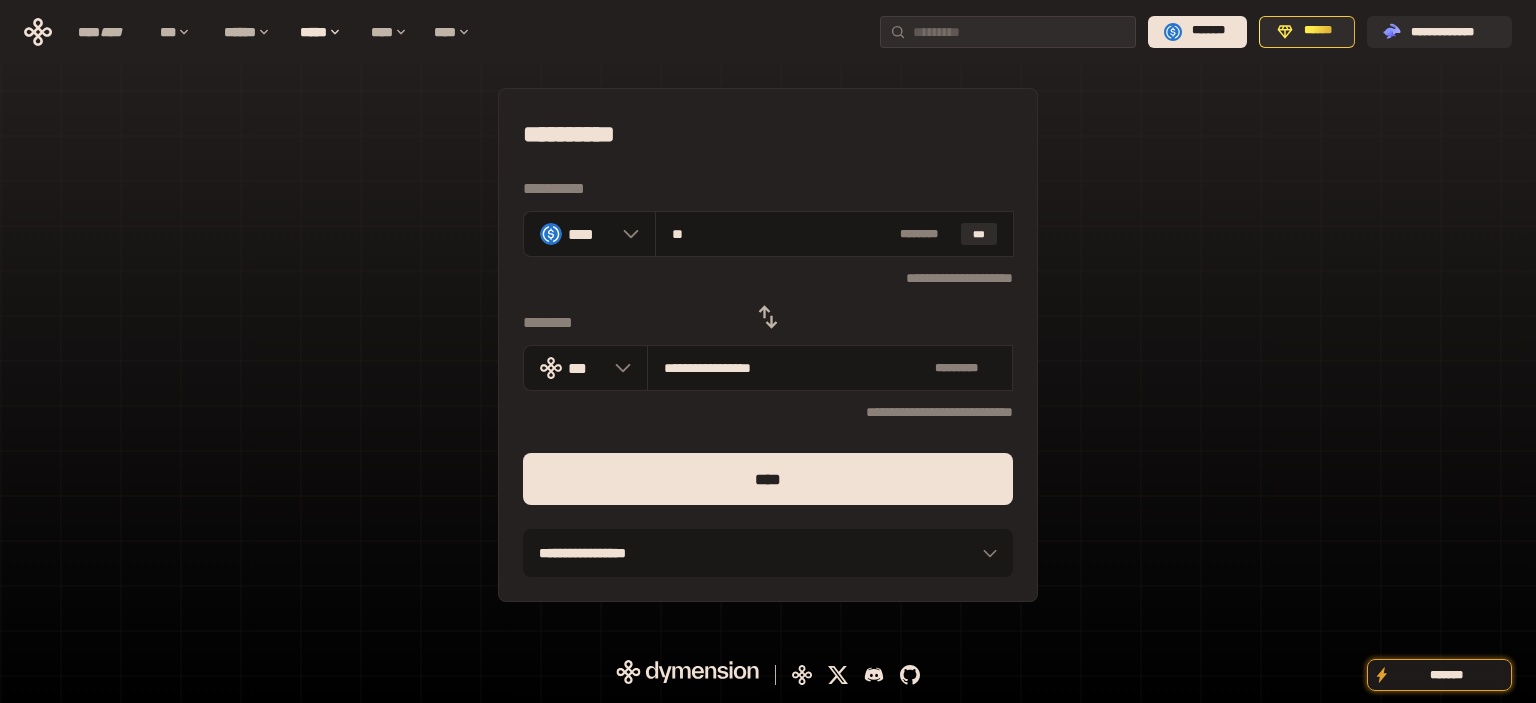 click on "****" at bounding box center (768, 479) 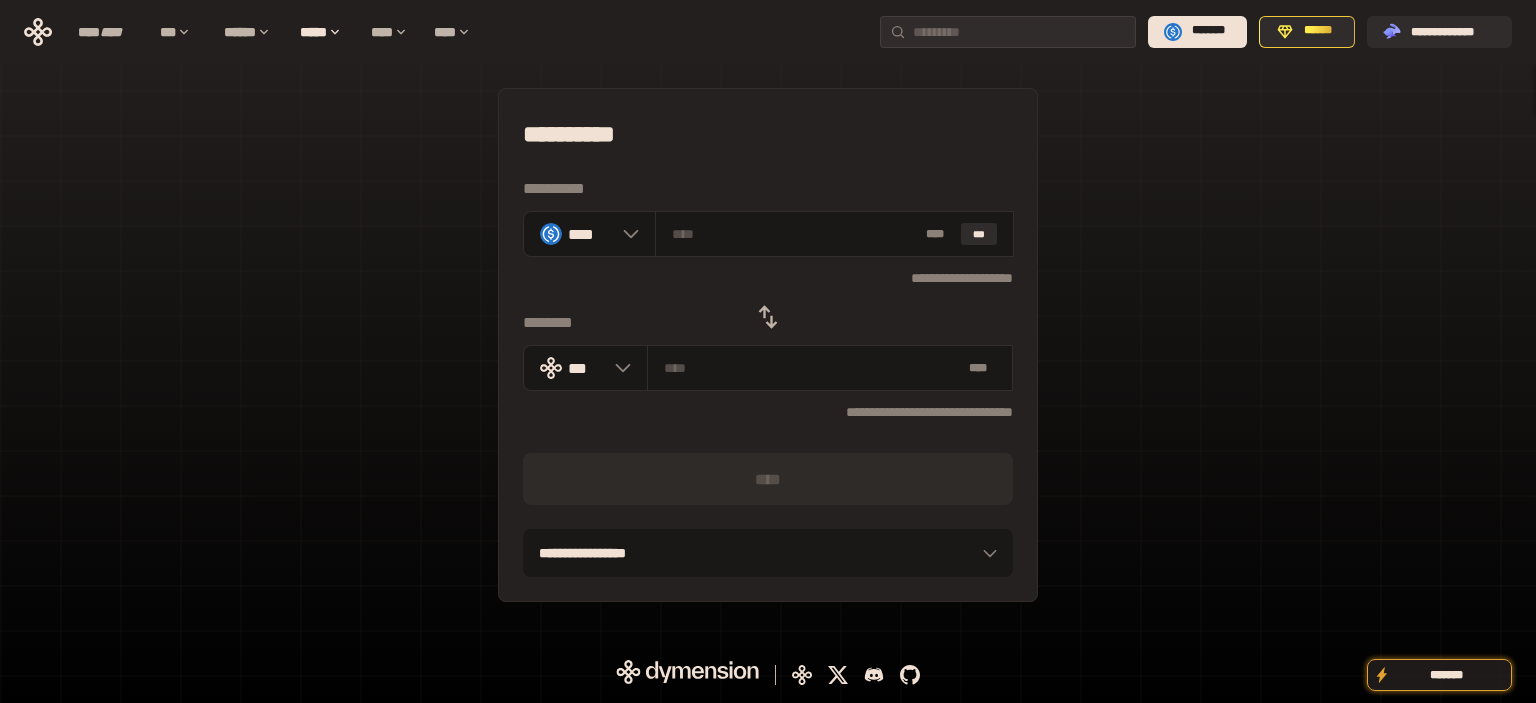 click on "**********" at bounding box center (768, 134) 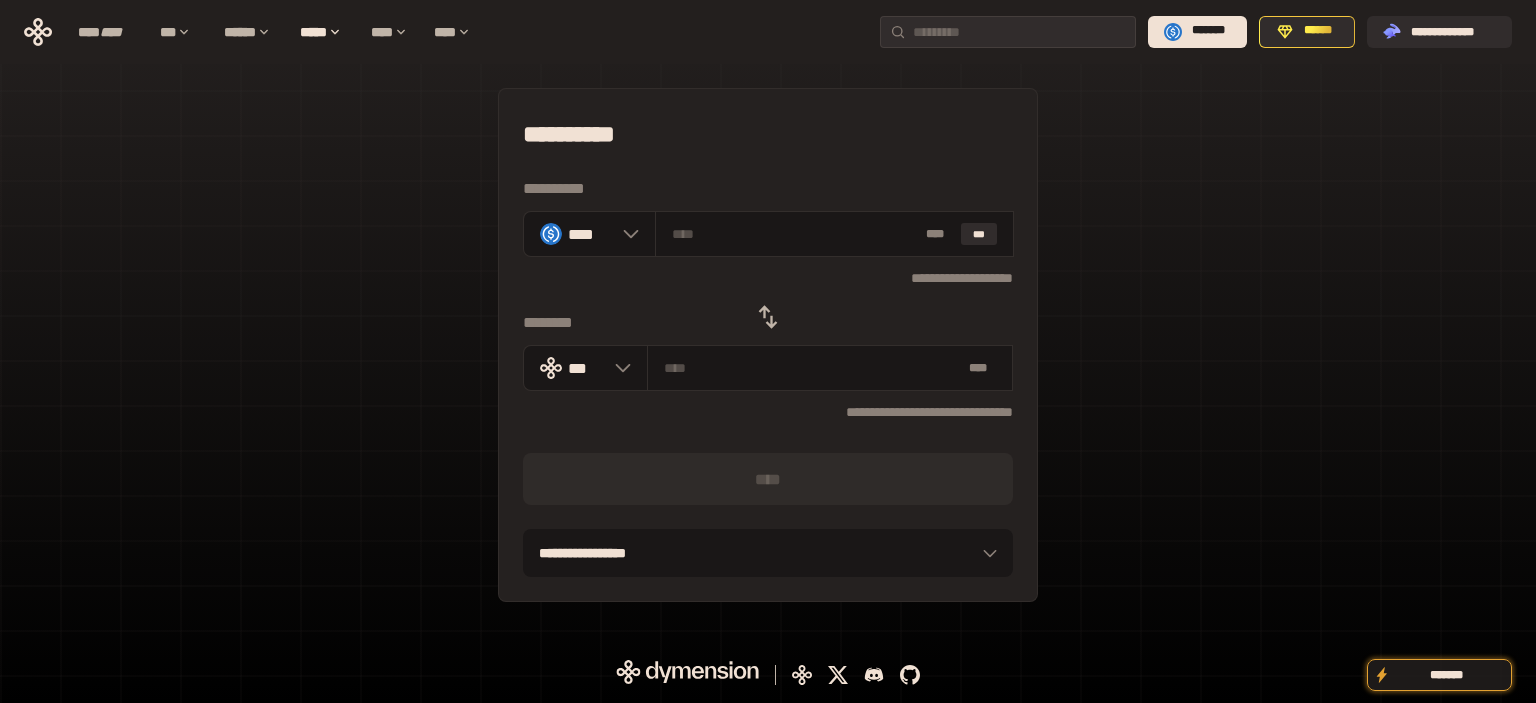 click at bounding box center (768, 317) 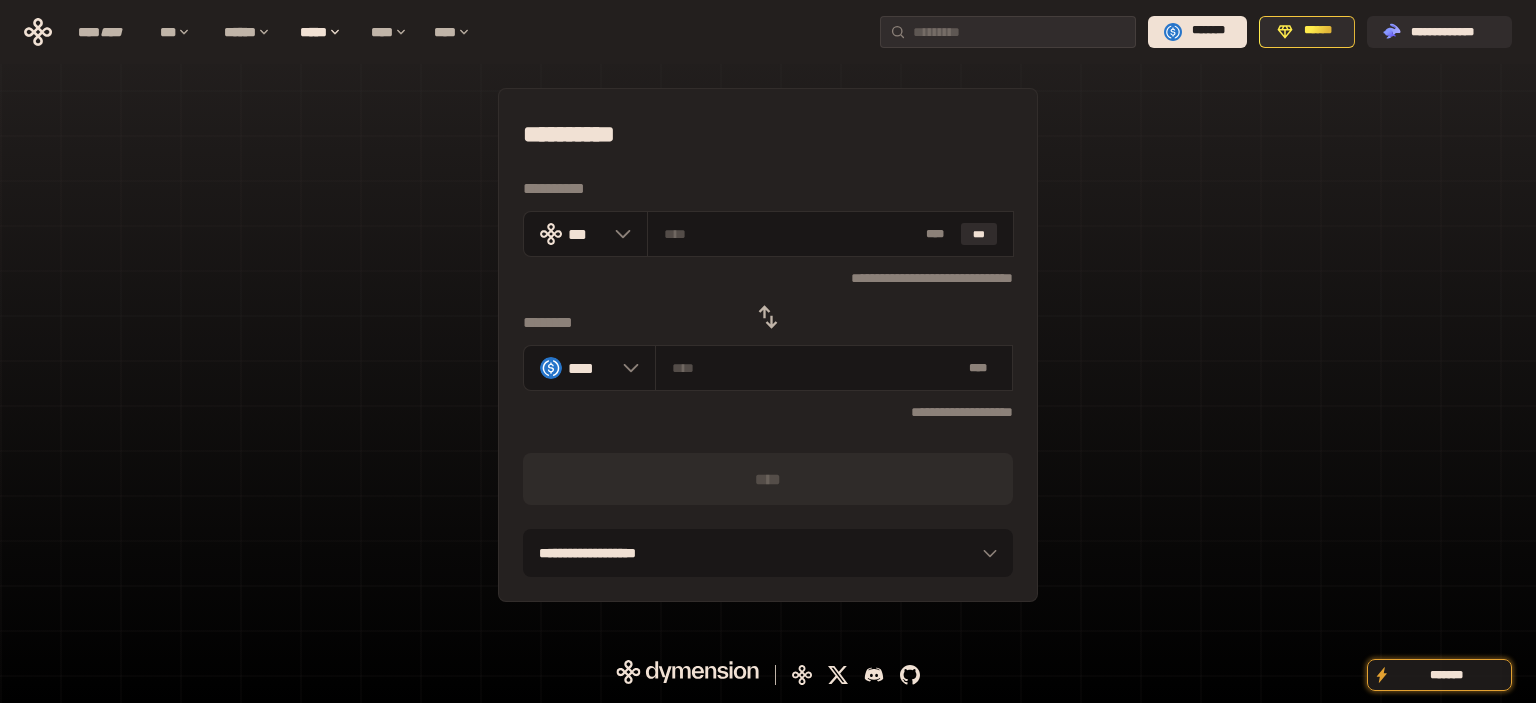 click on "**********" at bounding box center [768, 134] 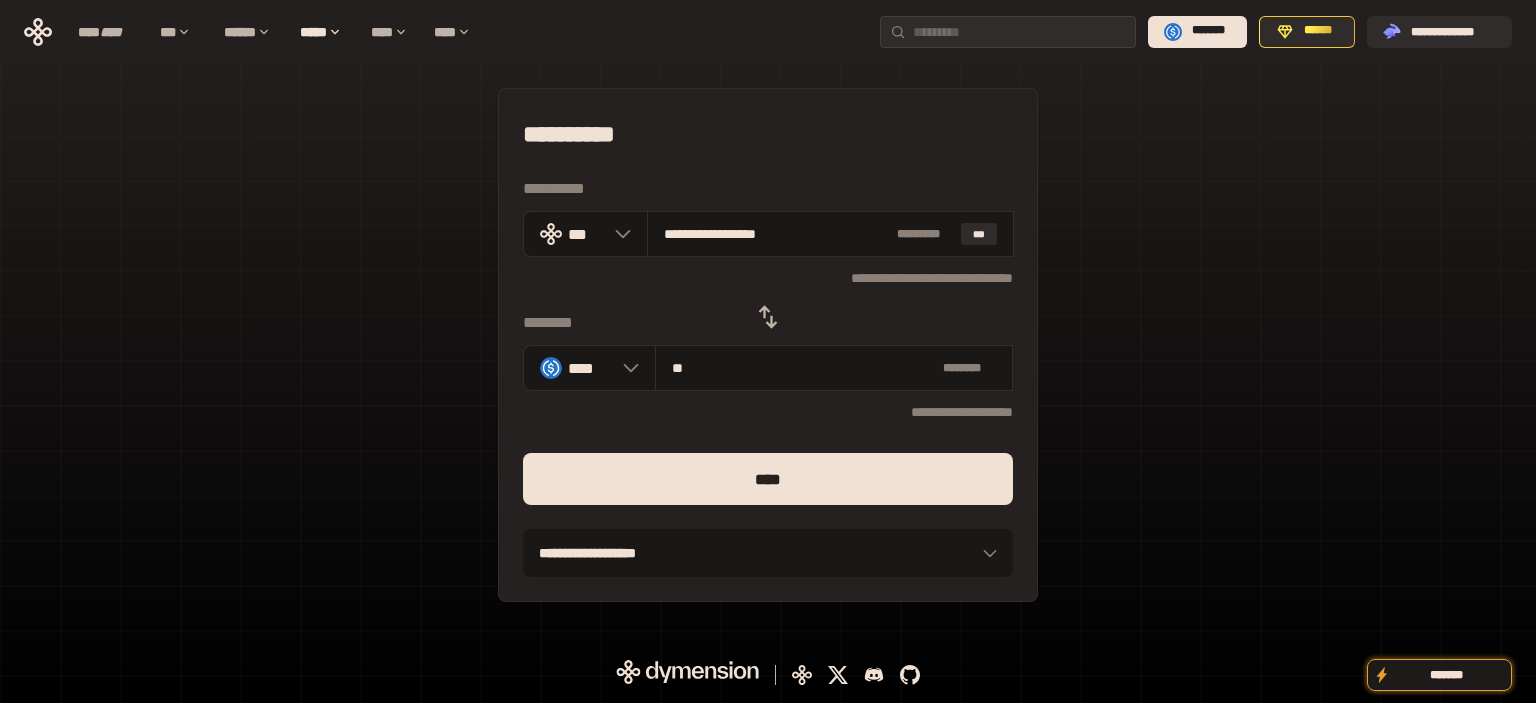 click on "****" at bounding box center [768, 479] 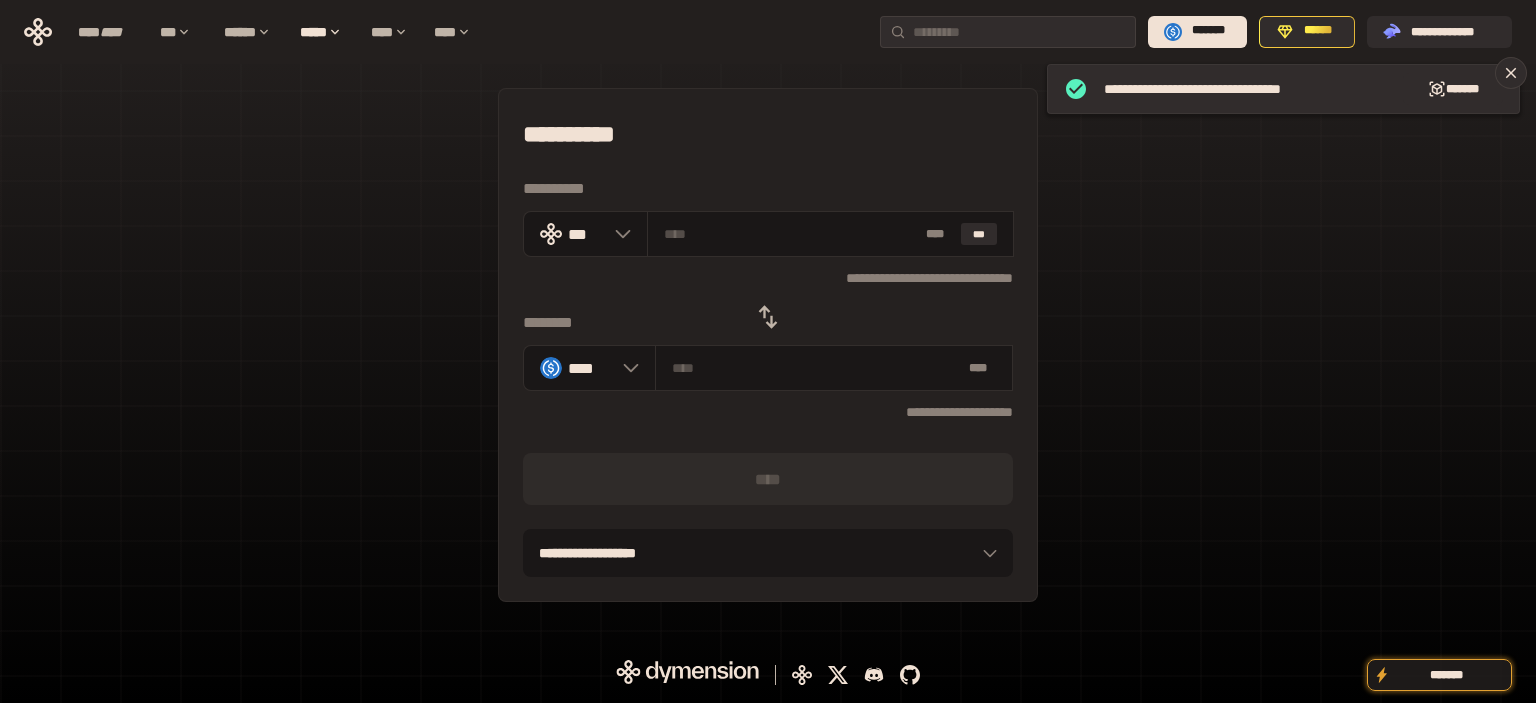 click on "**********" at bounding box center (768, 134) 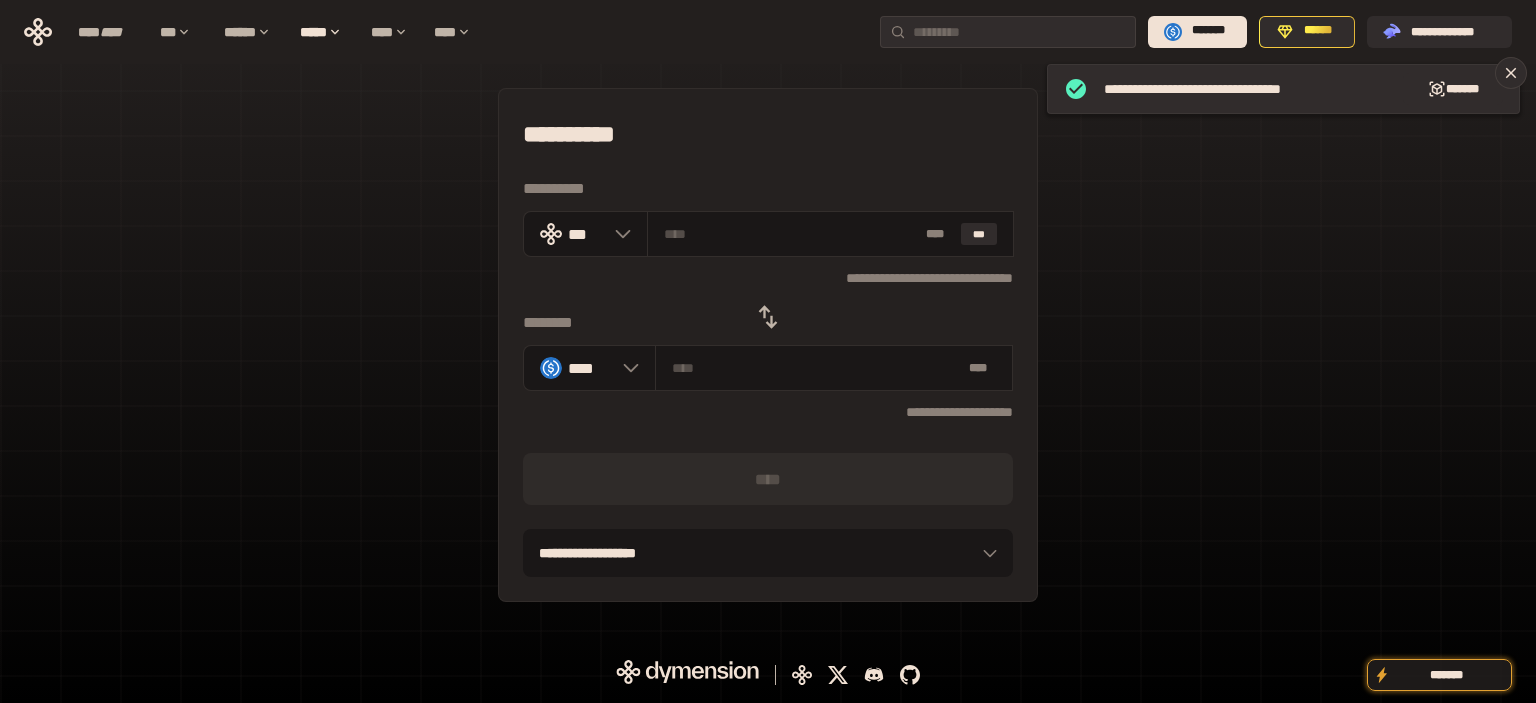 click at bounding box center (768, 317) 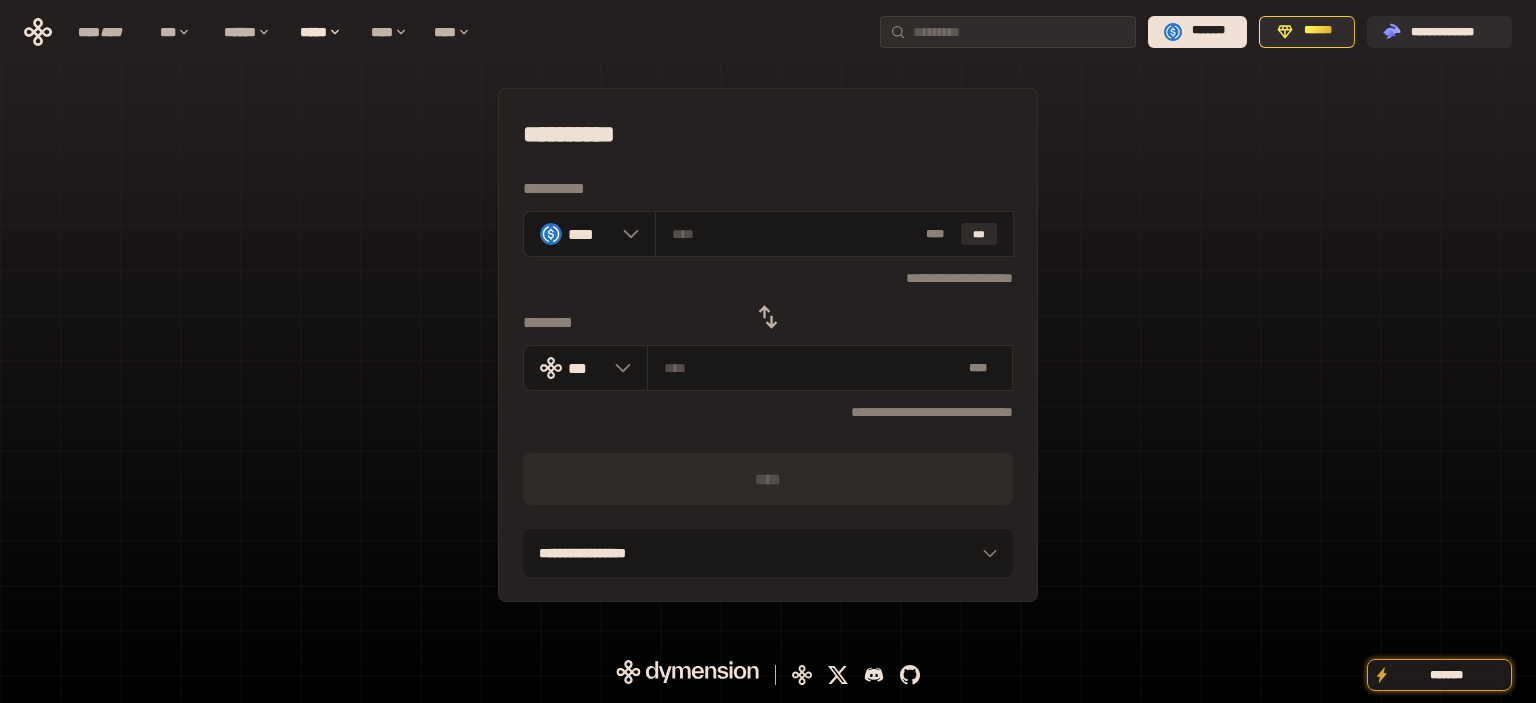 click on "**********" at bounding box center (768, 134) 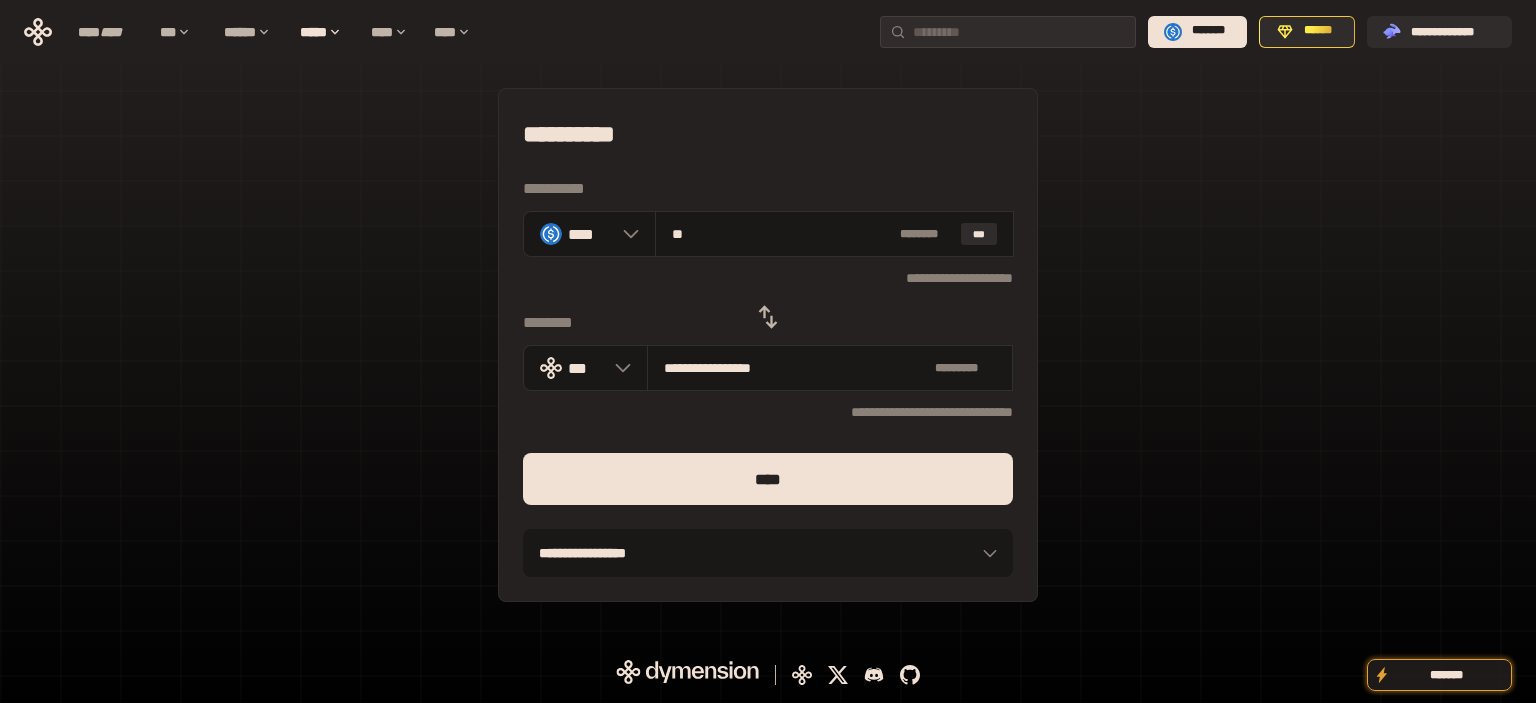 click on "****" at bounding box center [768, 479] 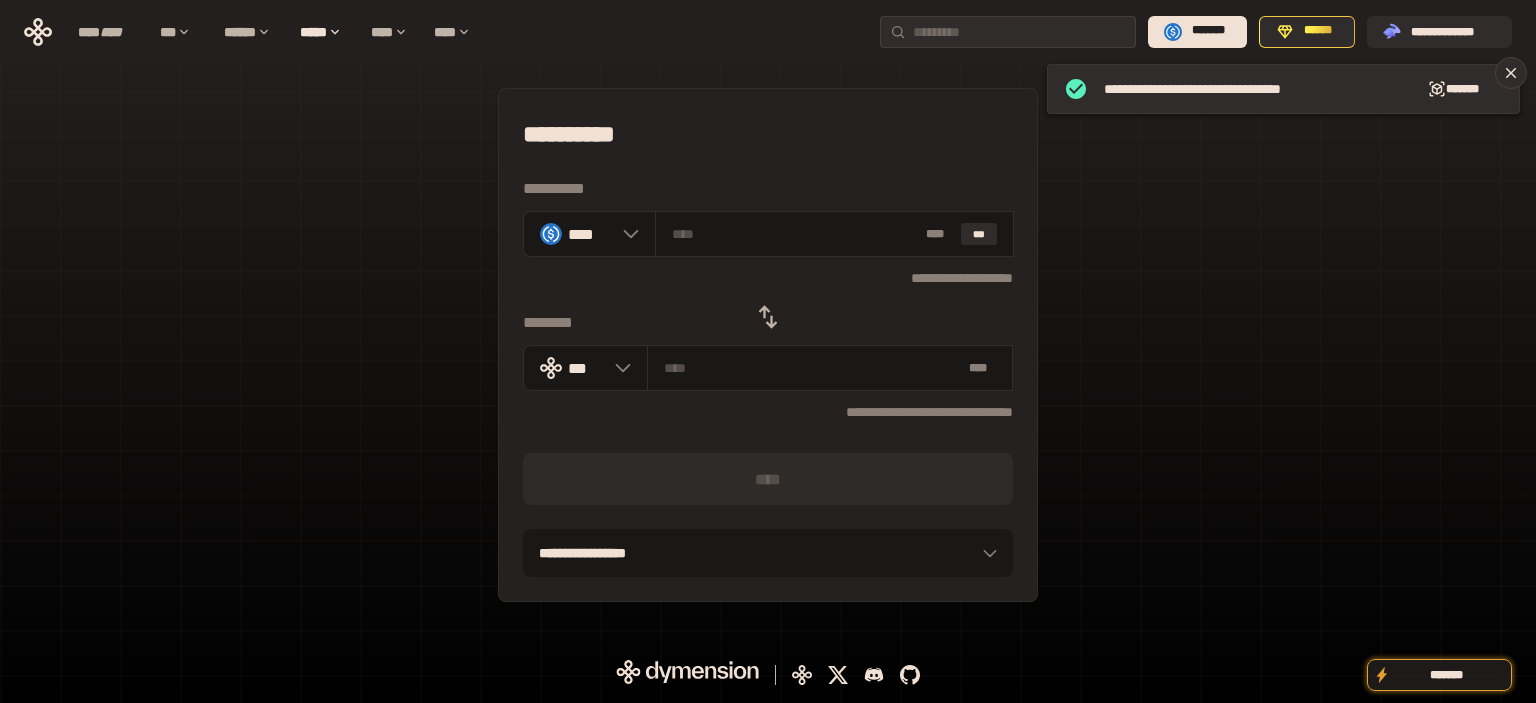 click on "**********" at bounding box center [768, 134] 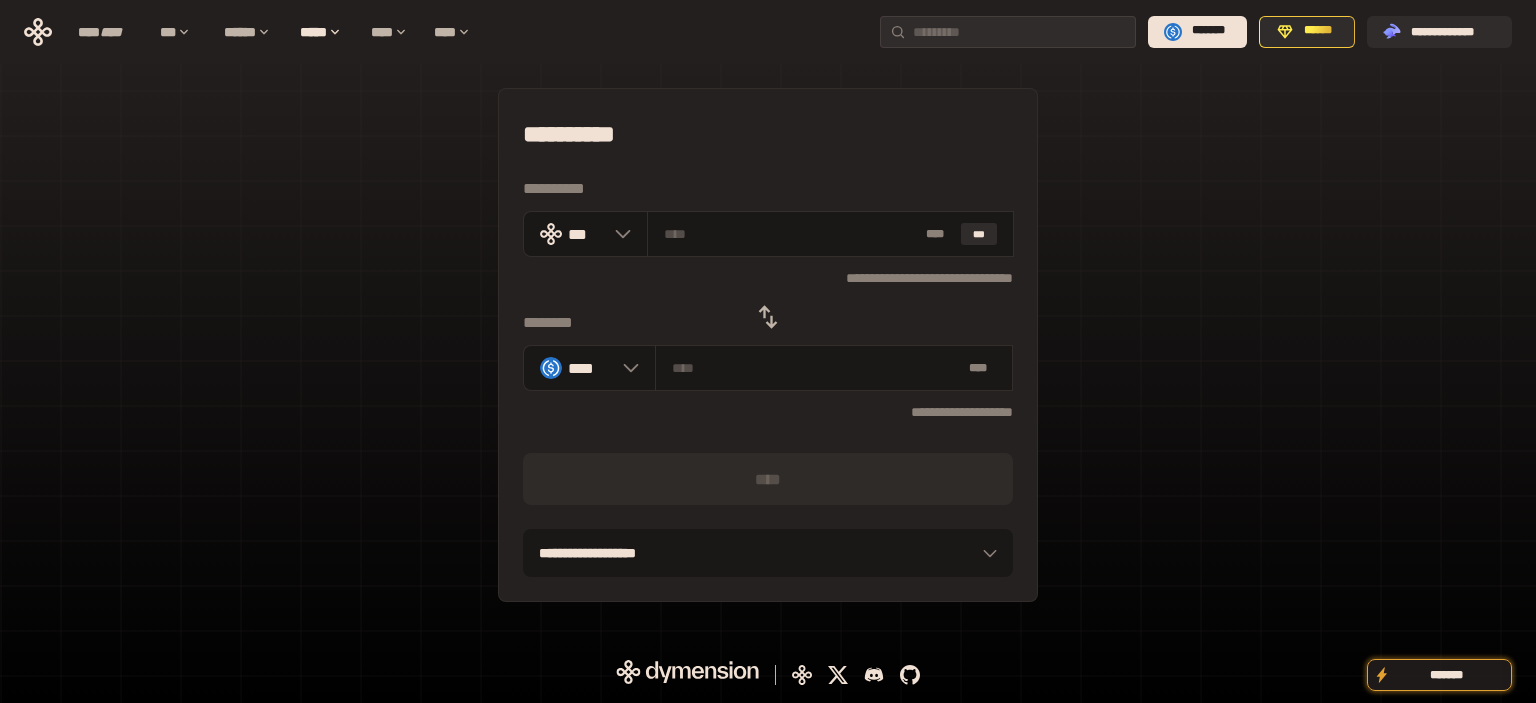 click on "**********" at bounding box center (768, 134) 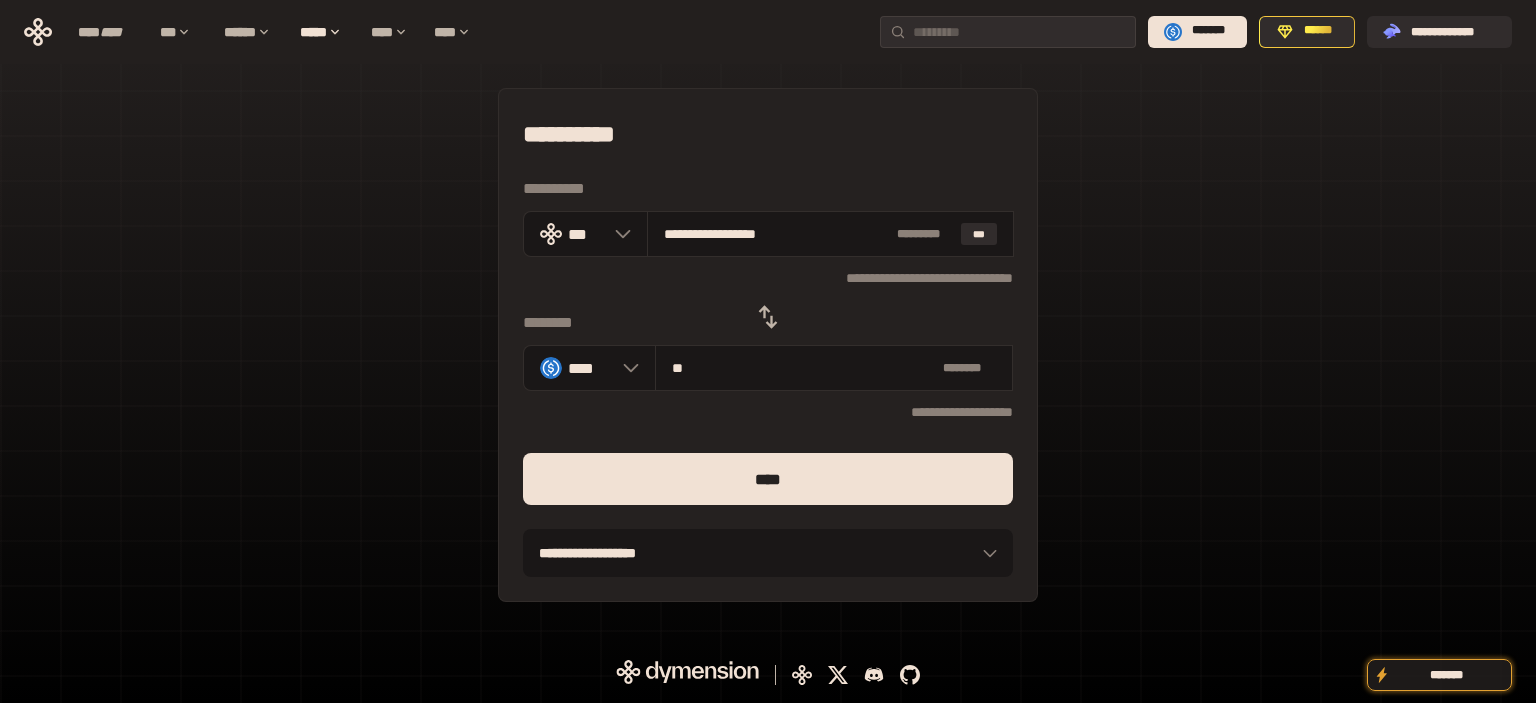 click on "****" at bounding box center (768, 479) 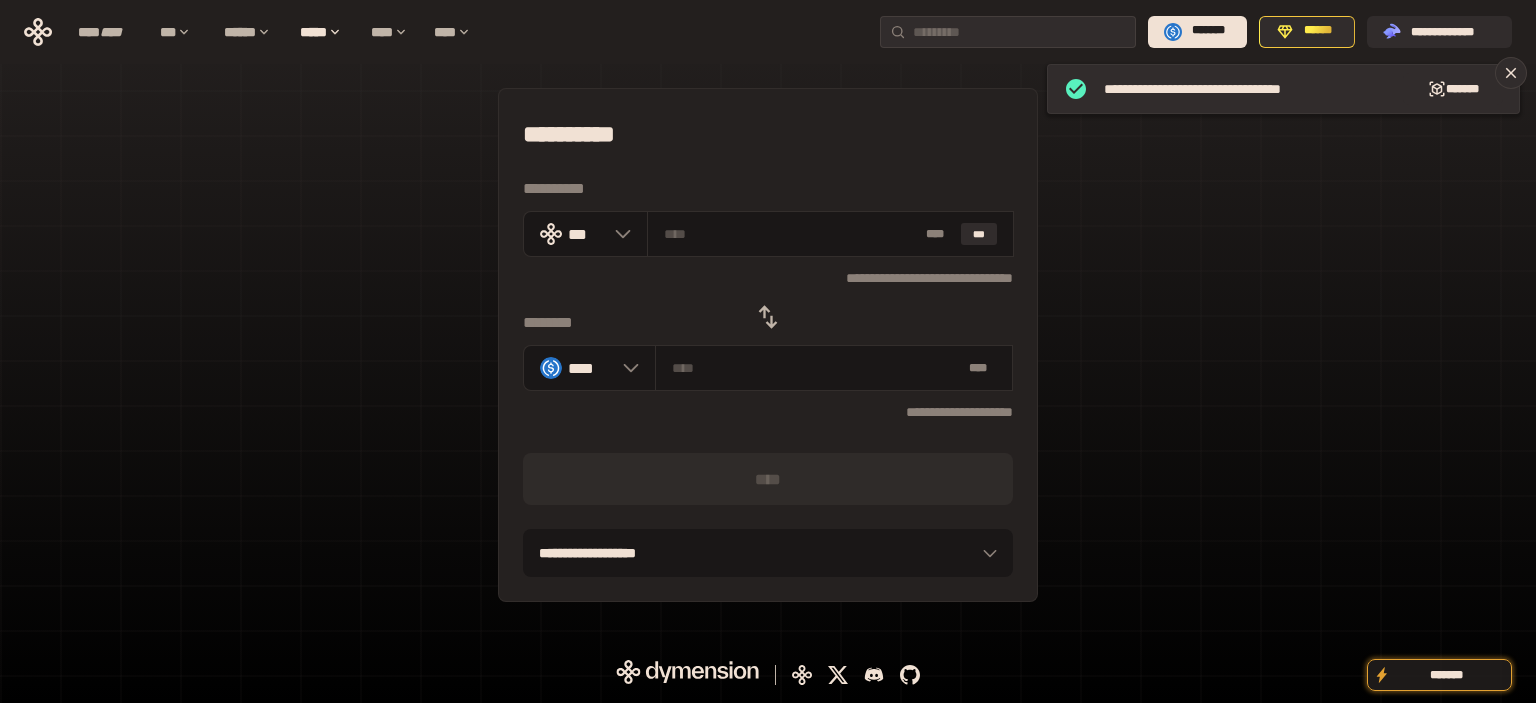 click on "**********" at bounding box center (768, 134) 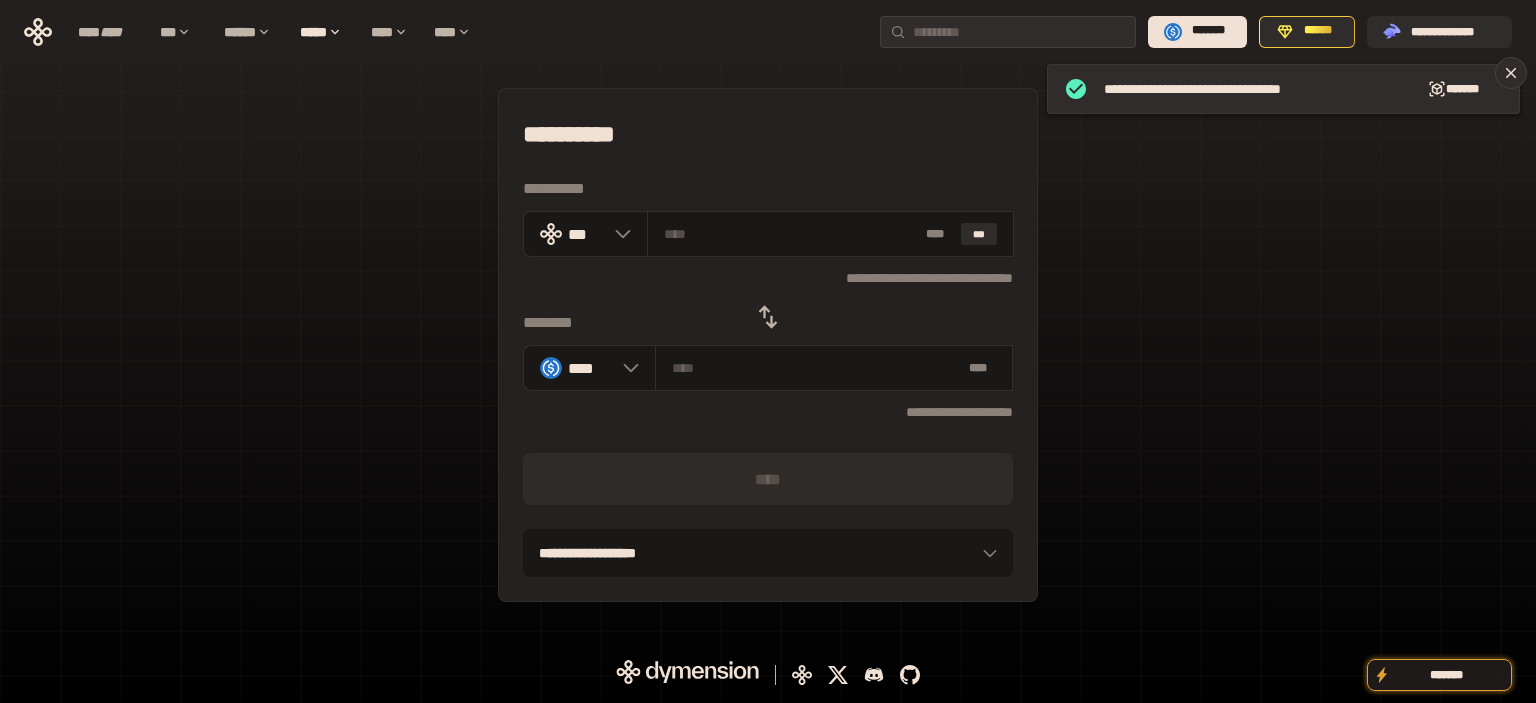 click at bounding box center [768, 317] 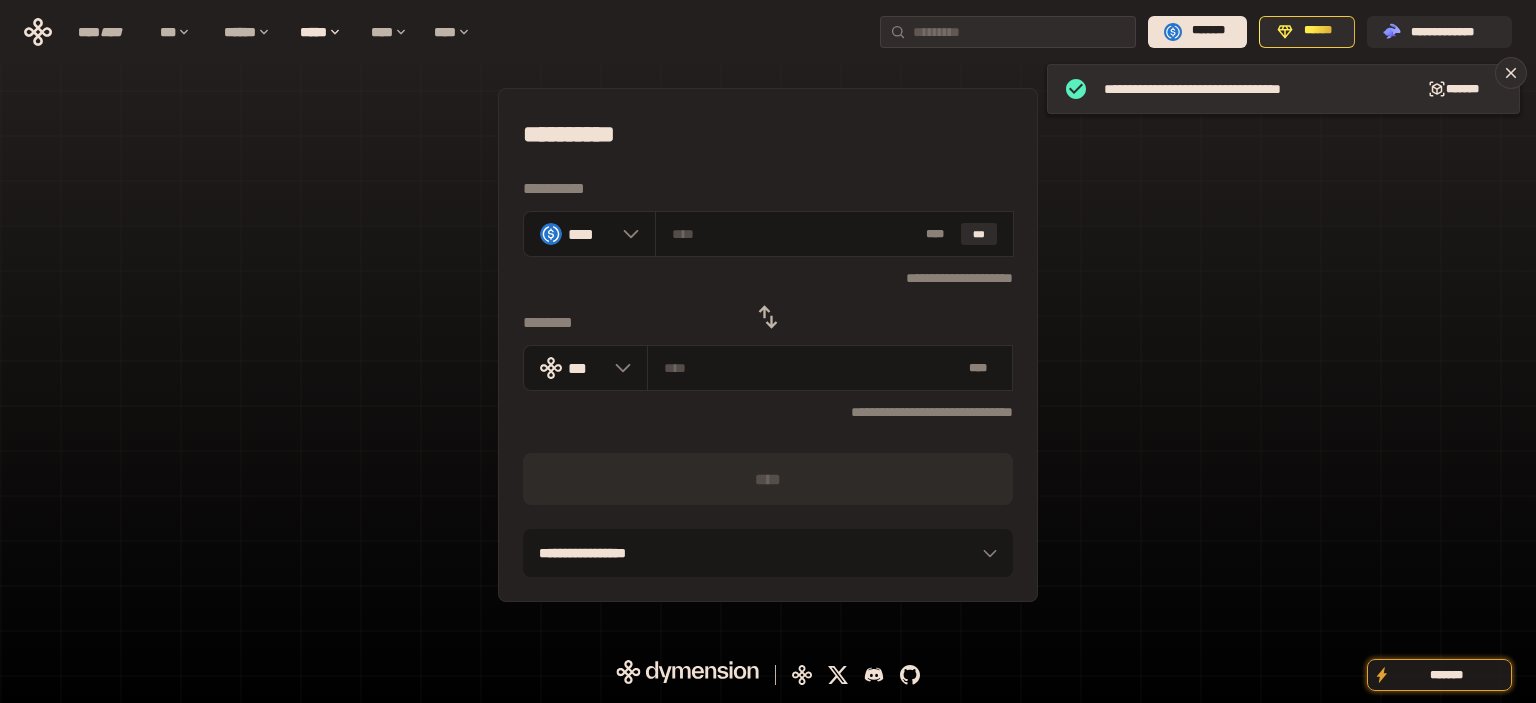 click on "**********" at bounding box center [768, 134] 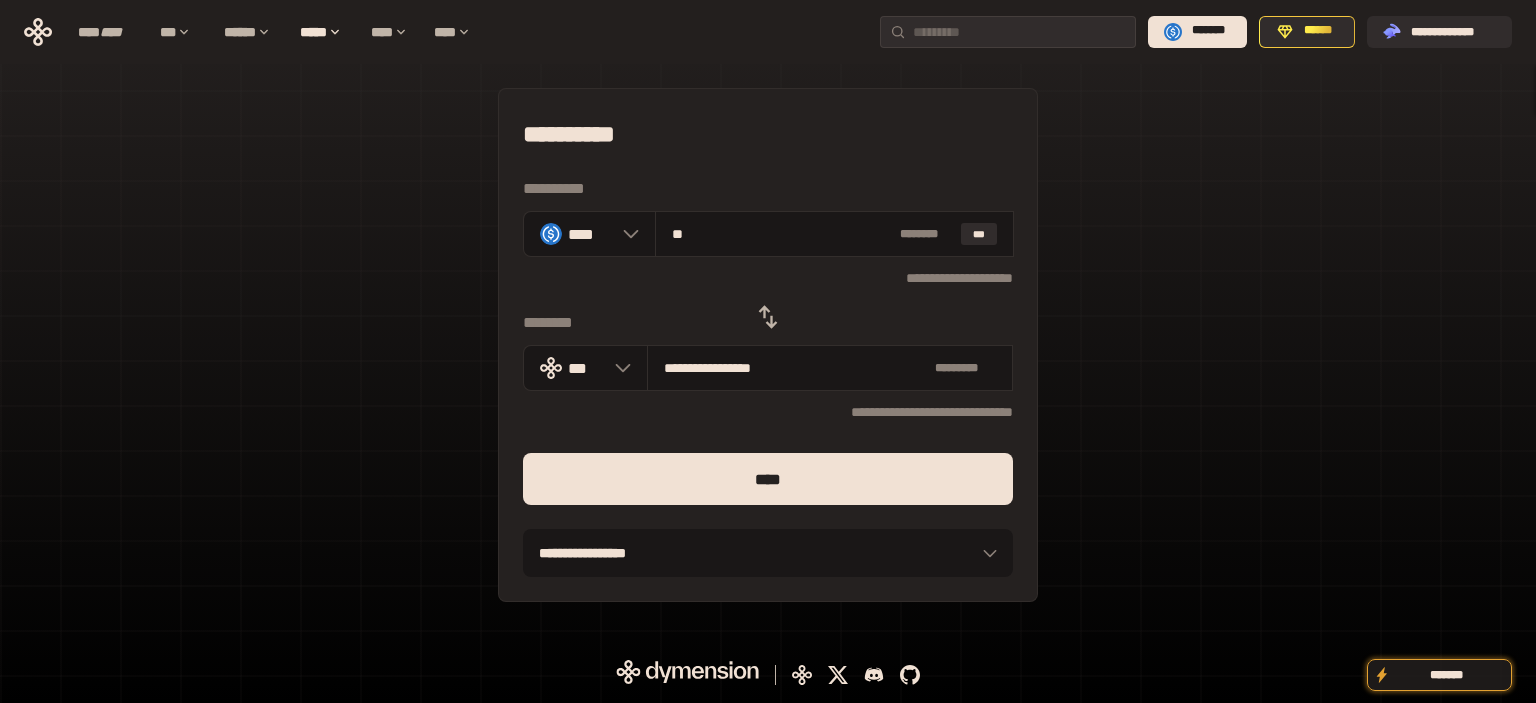 click on "****" at bounding box center [768, 479] 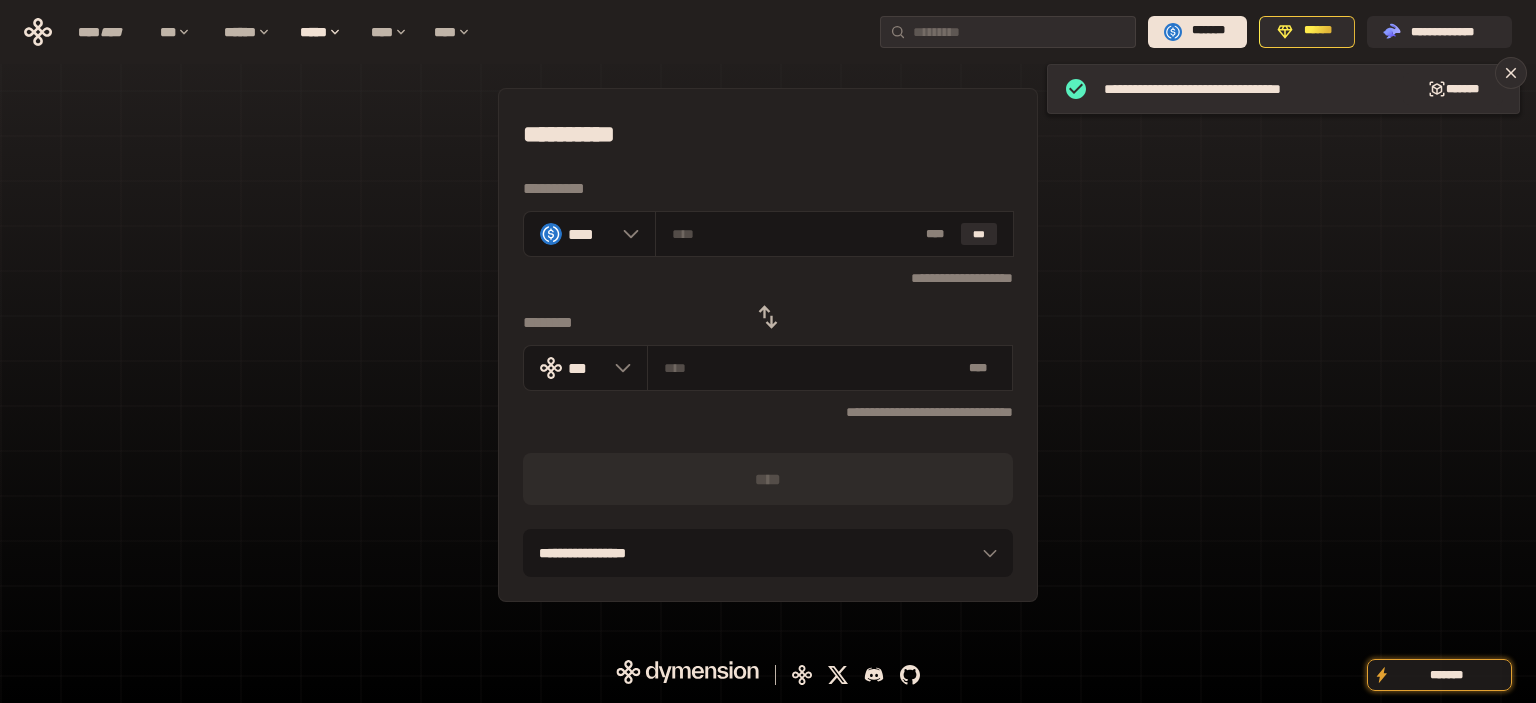 click on "**********" at bounding box center [768, 134] 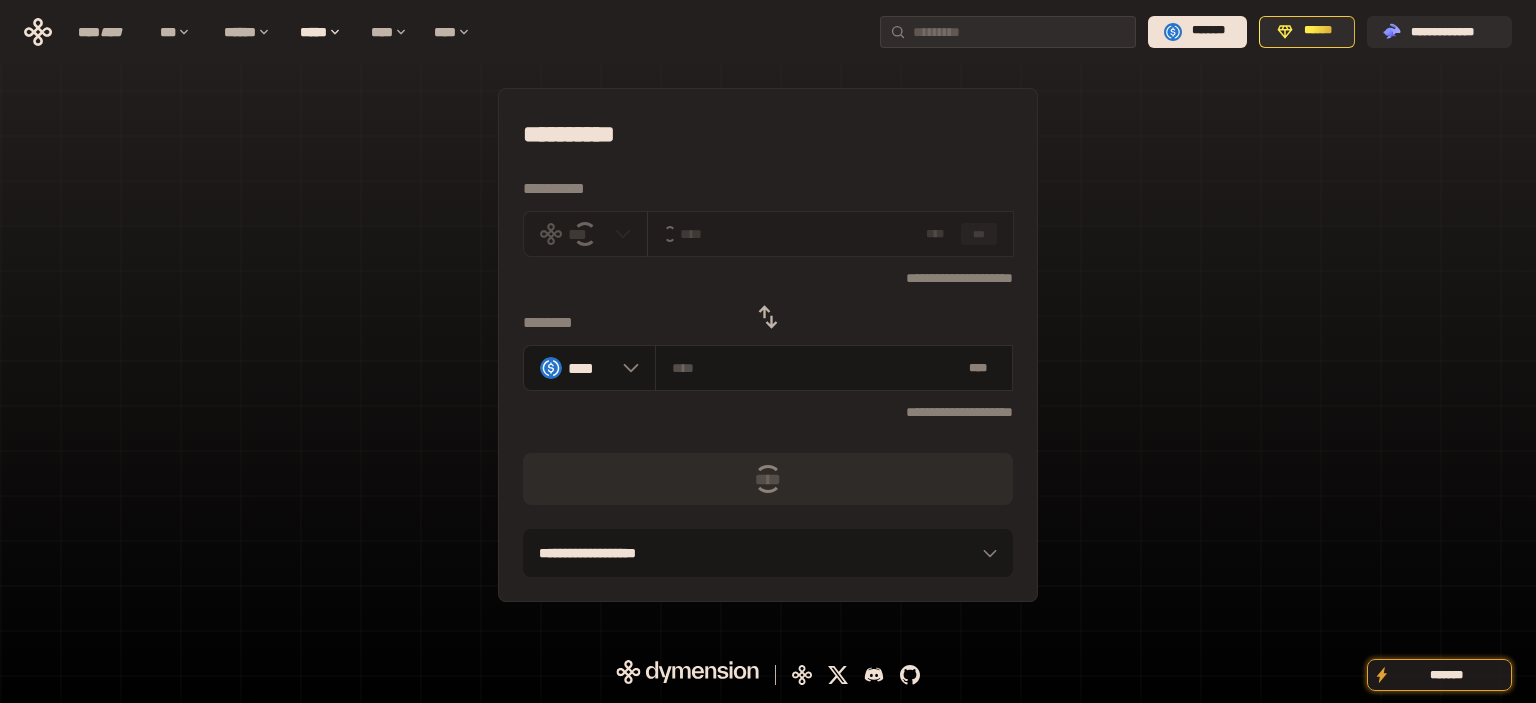 click on "**********" at bounding box center (768, 134) 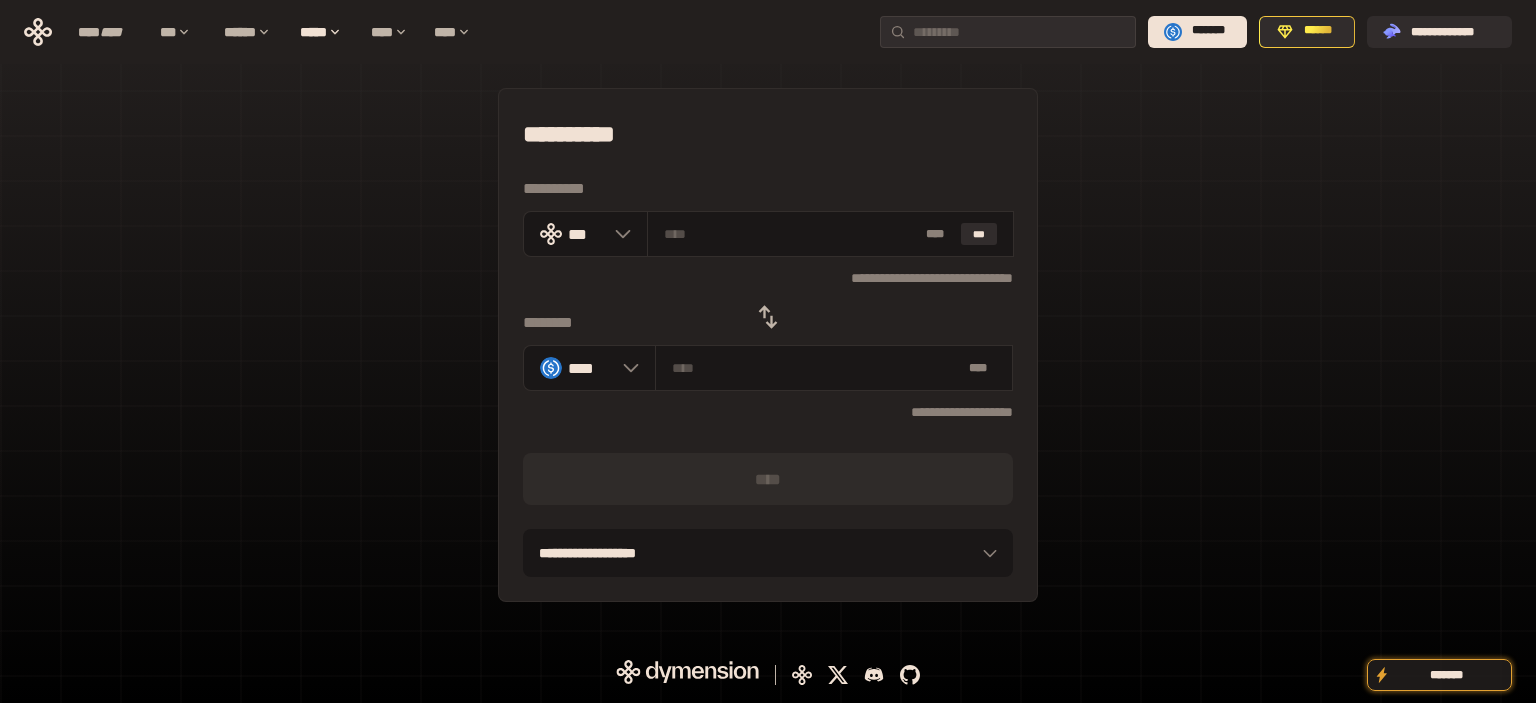click on "**********" at bounding box center (768, 134) 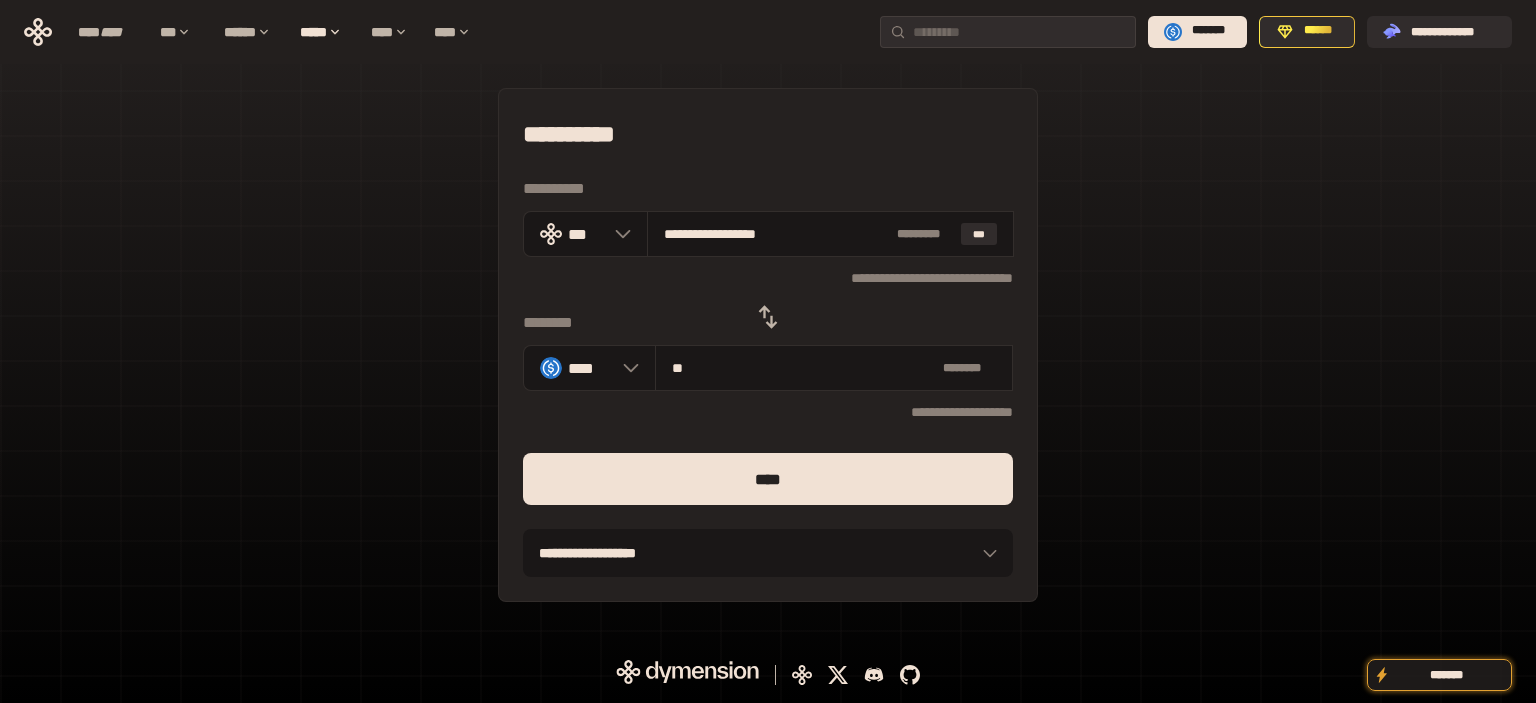 click on "****" at bounding box center [768, 479] 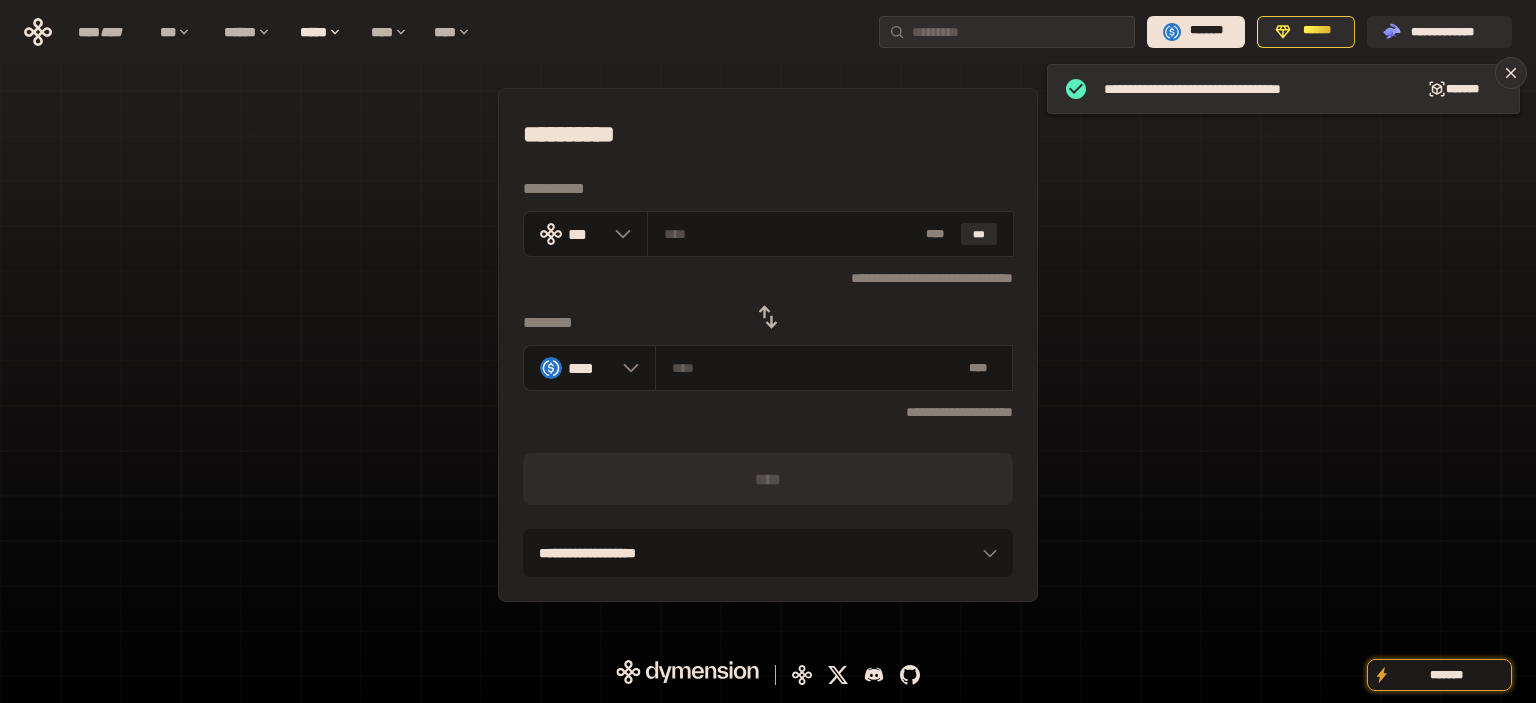 click on "**********" at bounding box center [768, 134] 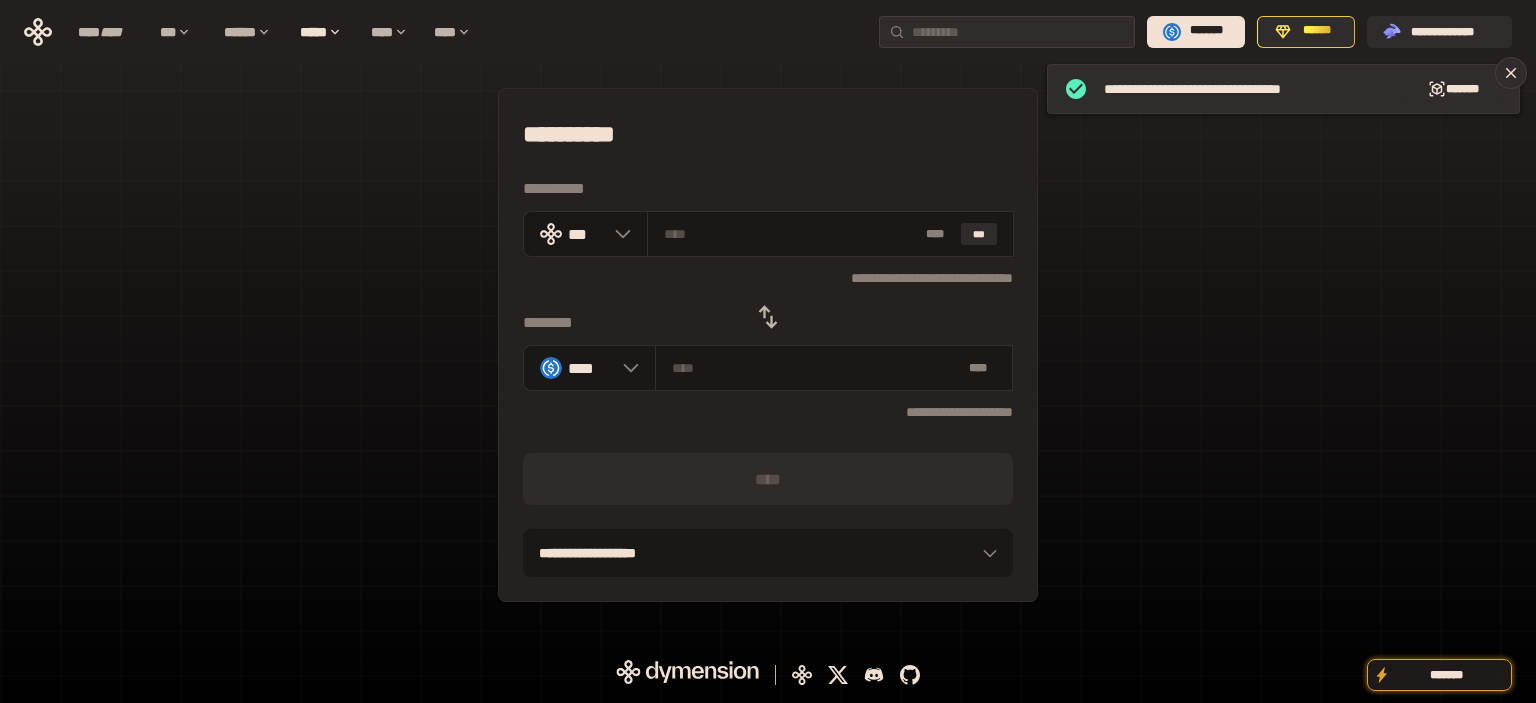 click at bounding box center [768, 317] 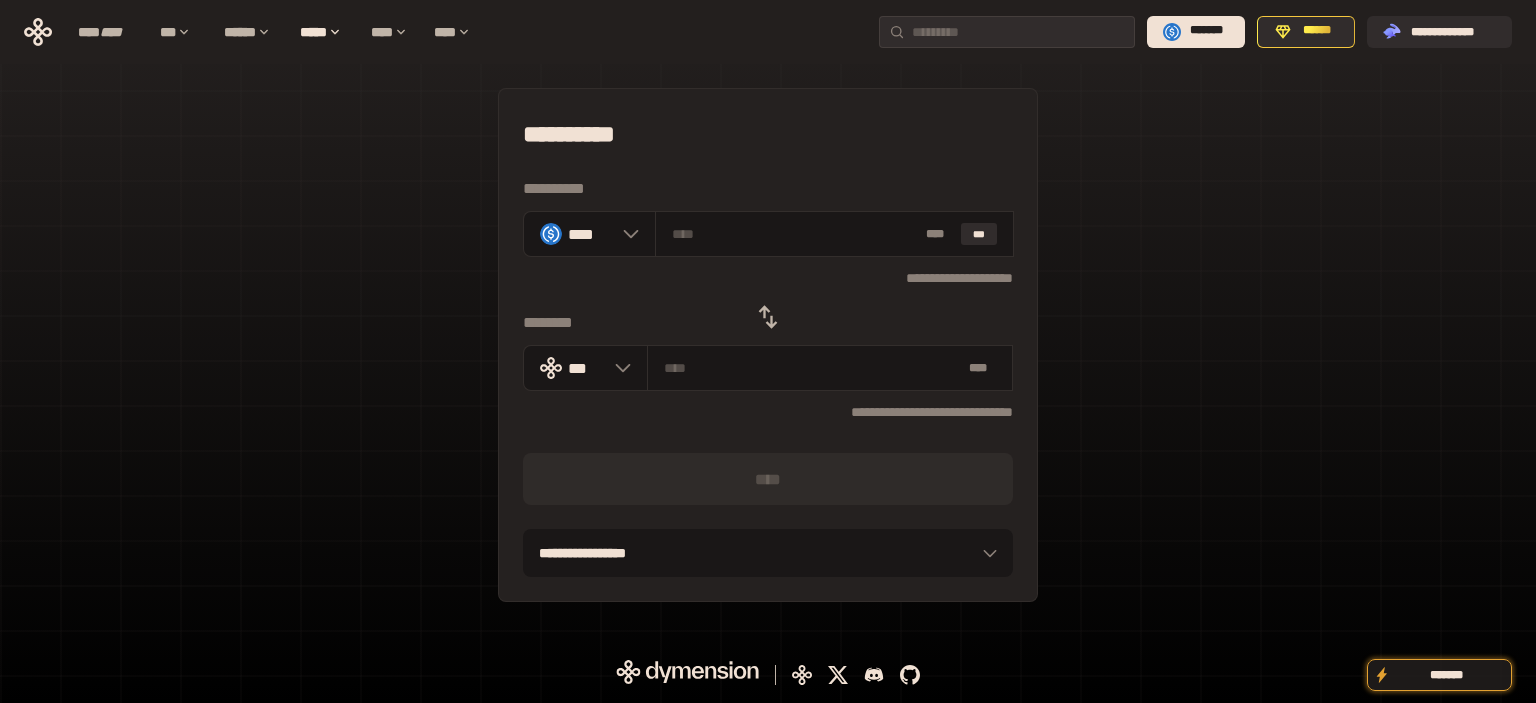 click on "**********" at bounding box center [768, 134] 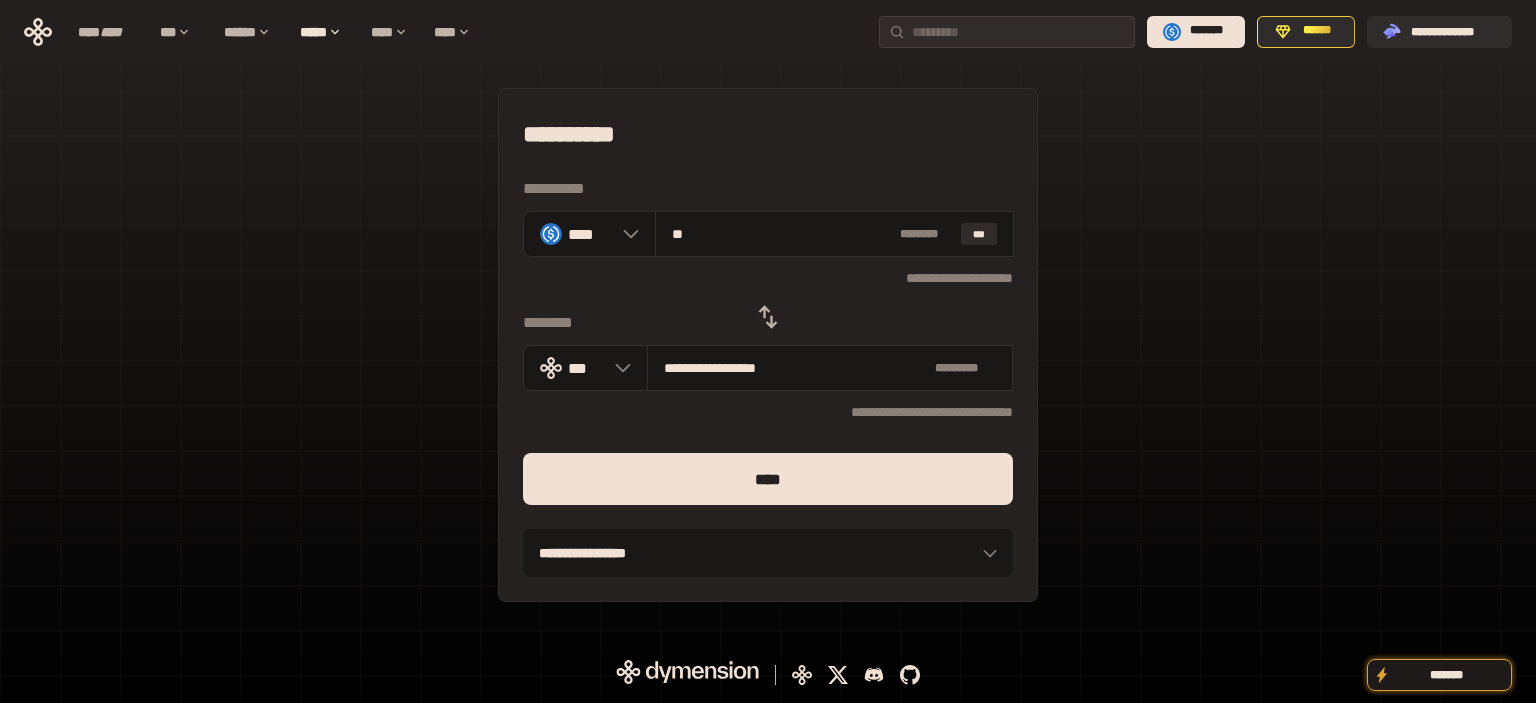 click on "****" at bounding box center [768, 479] 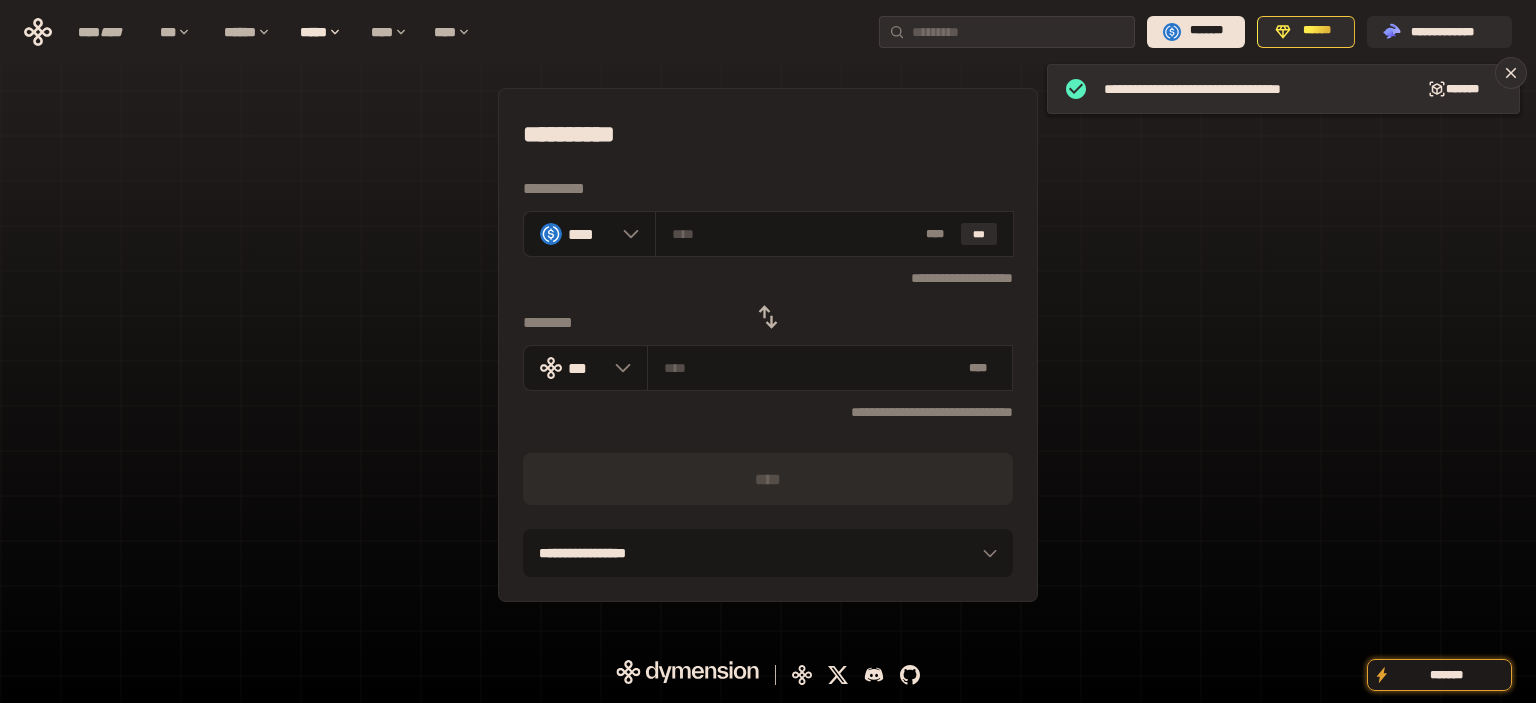 click on "**********" at bounding box center (768, 134) 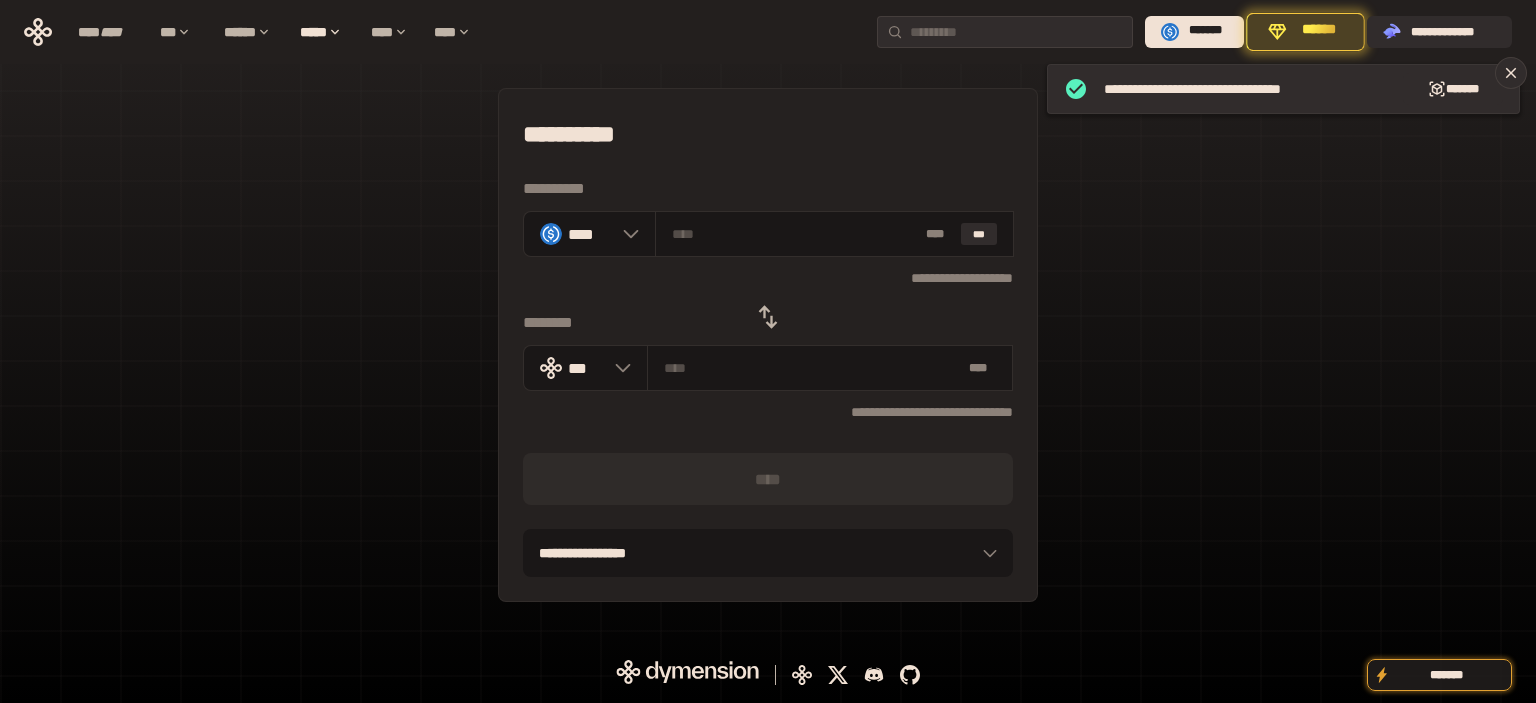 click at bounding box center (768, 317) 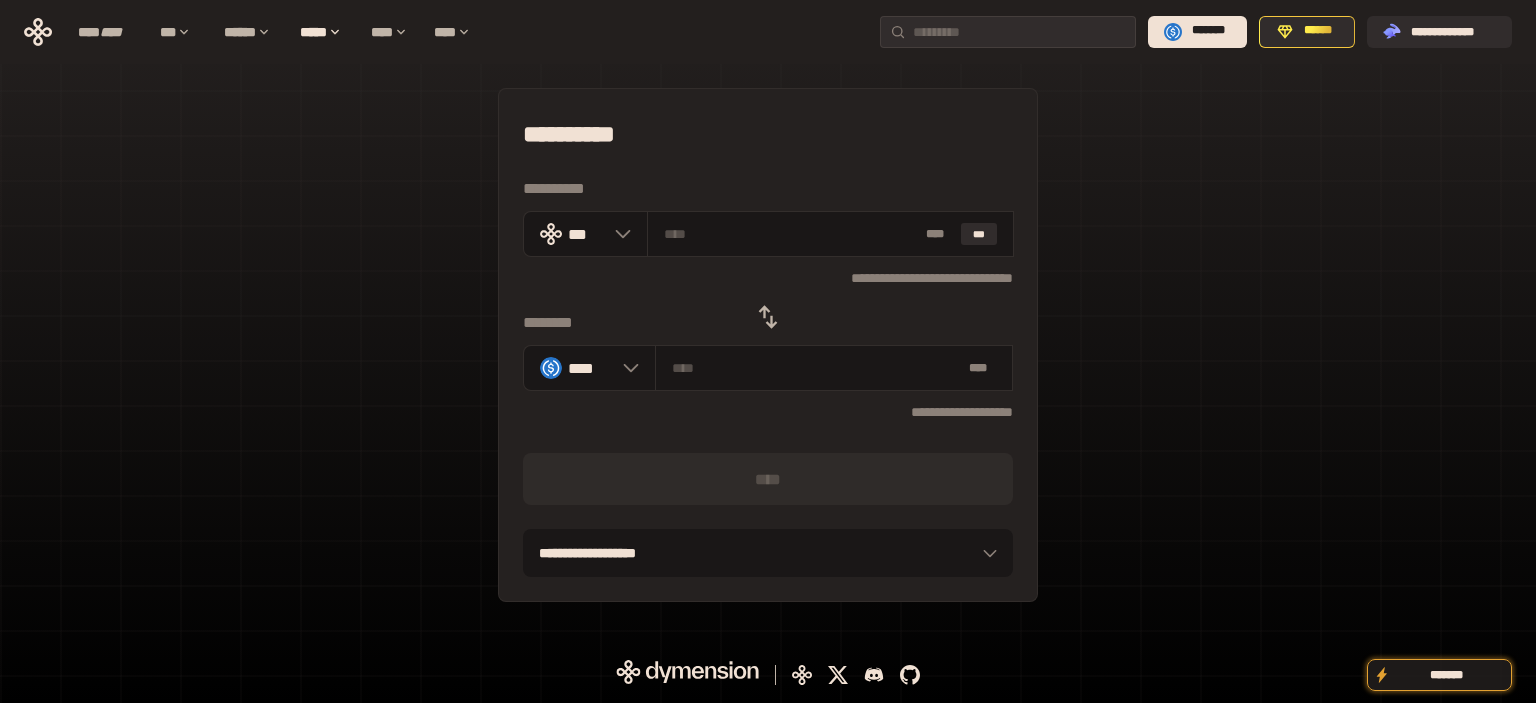 click on "**********" at bounding box center (768, 134) 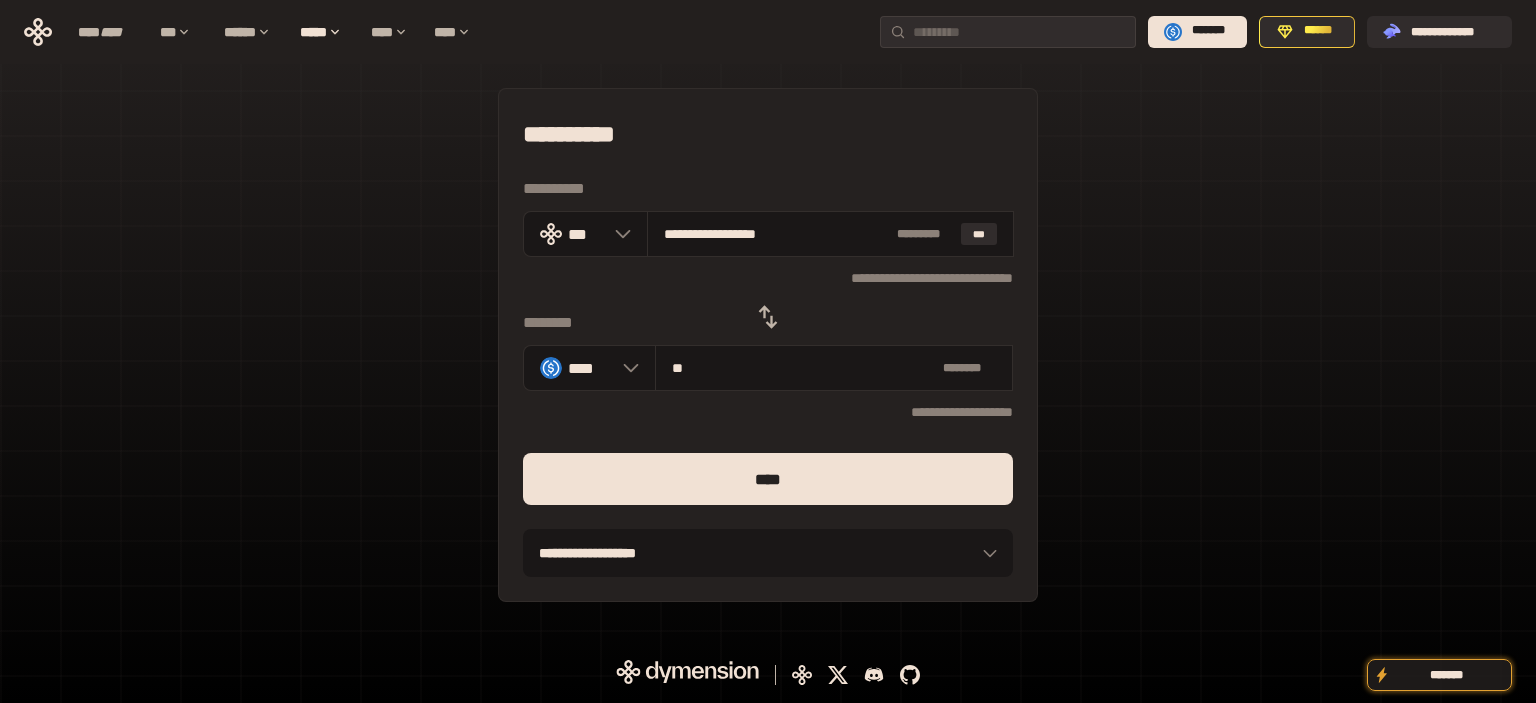 click on "****" at bounding box center [768, 479] 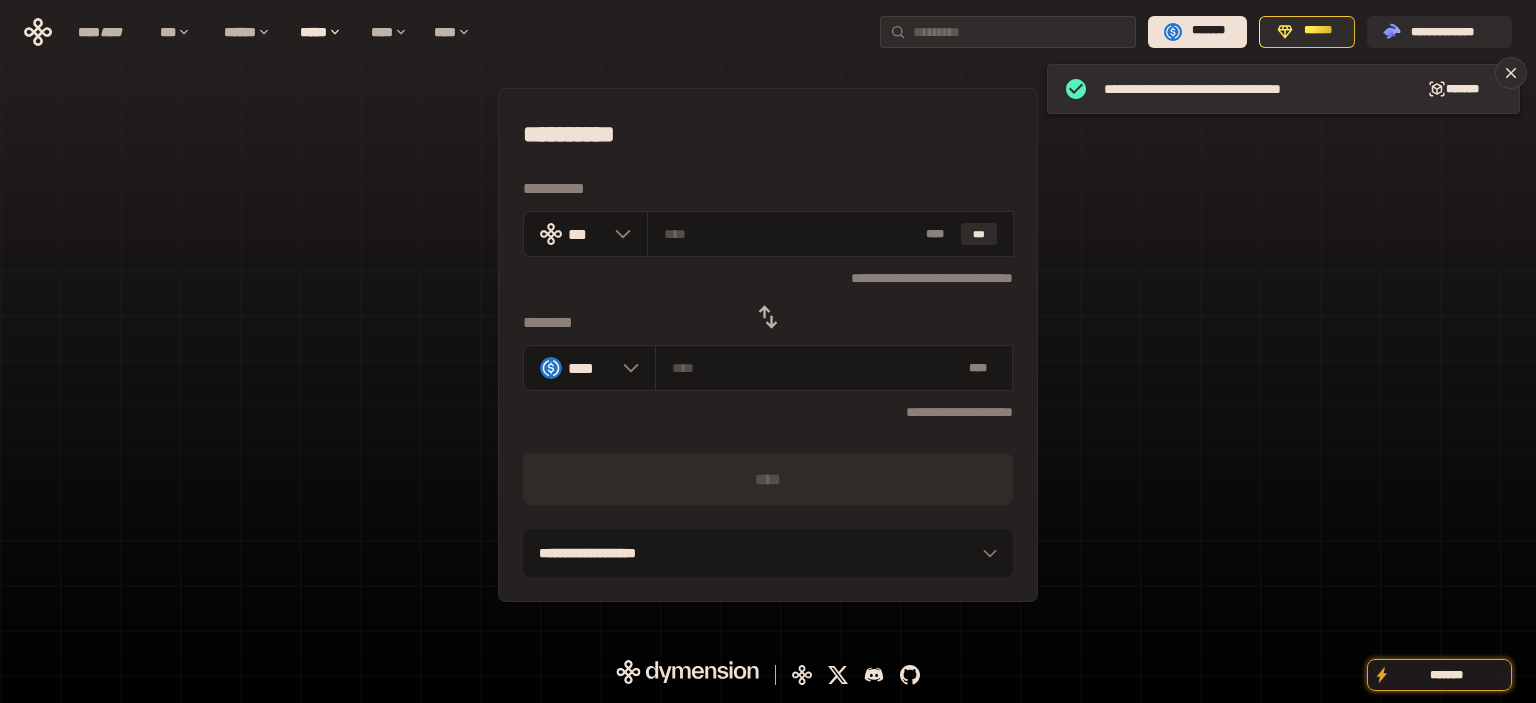 click on "**********" at bounding box center (768, 134) 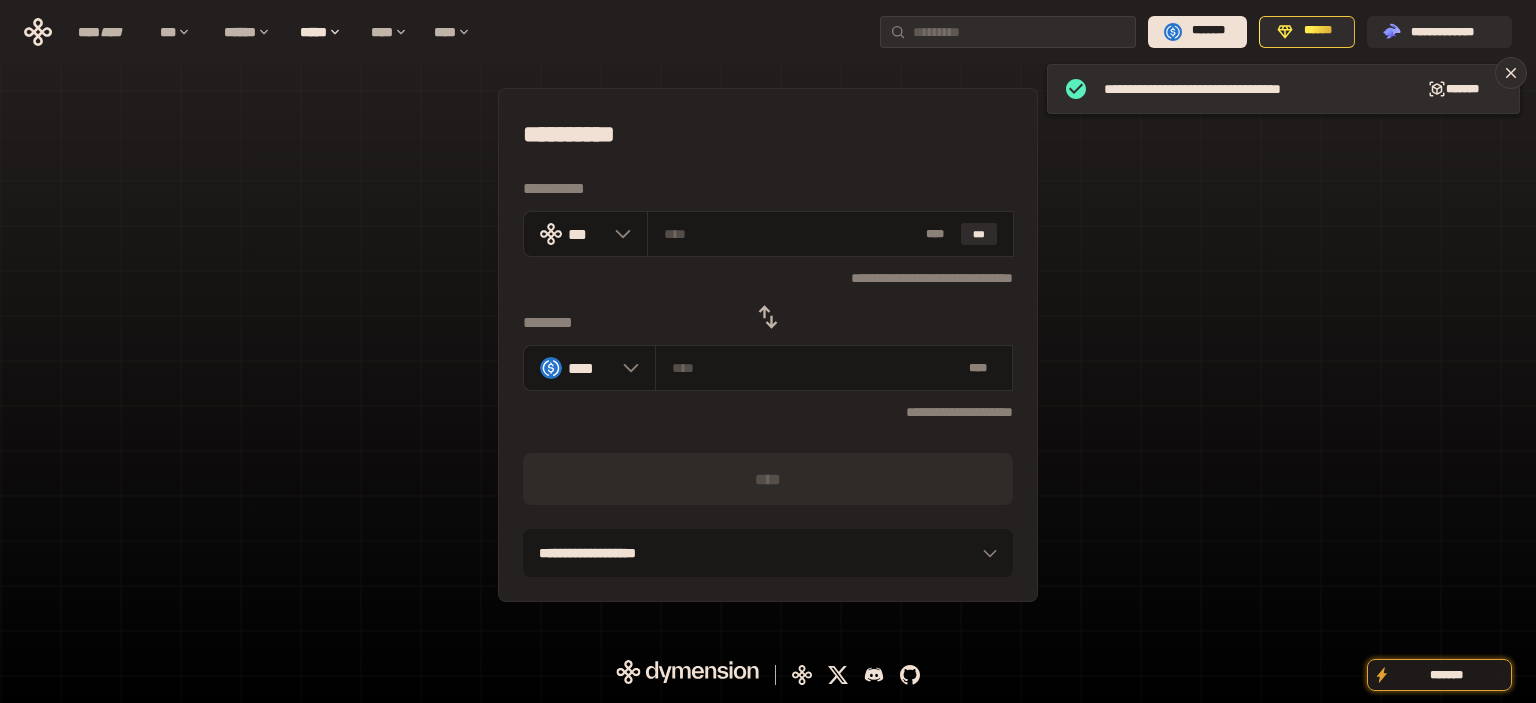 click at bounding box center (768, 317) 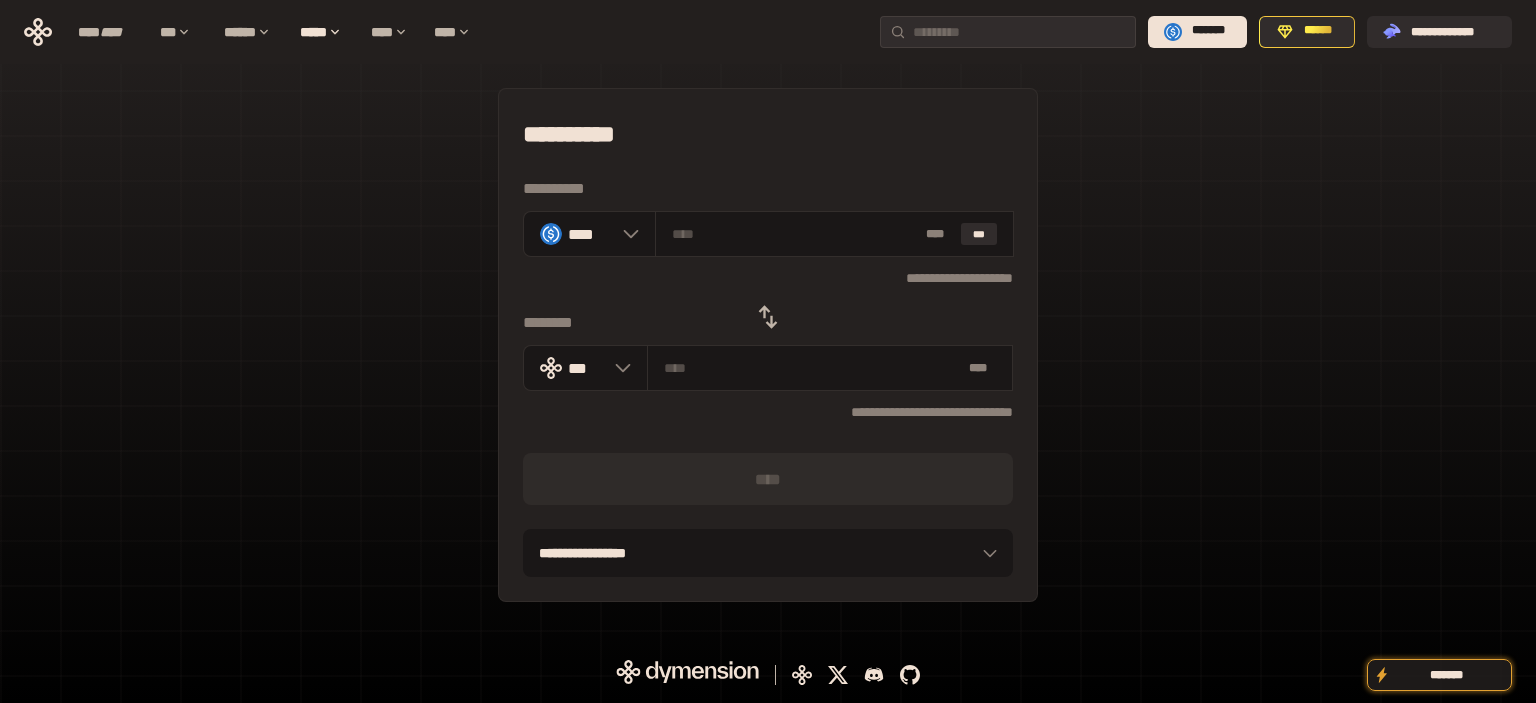 click on "**********" at bounding box center [768, 134] 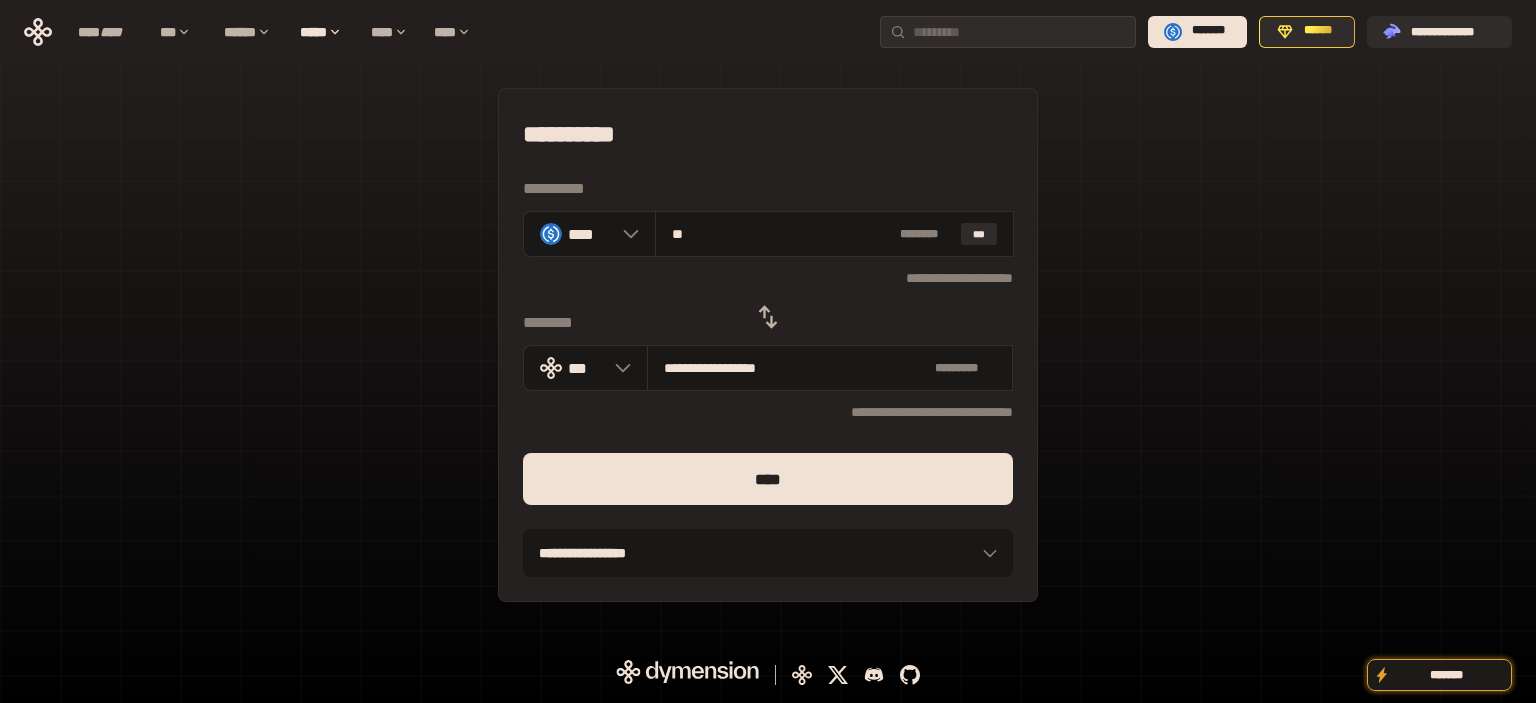 click on "****" at bounding box center (768, 479) 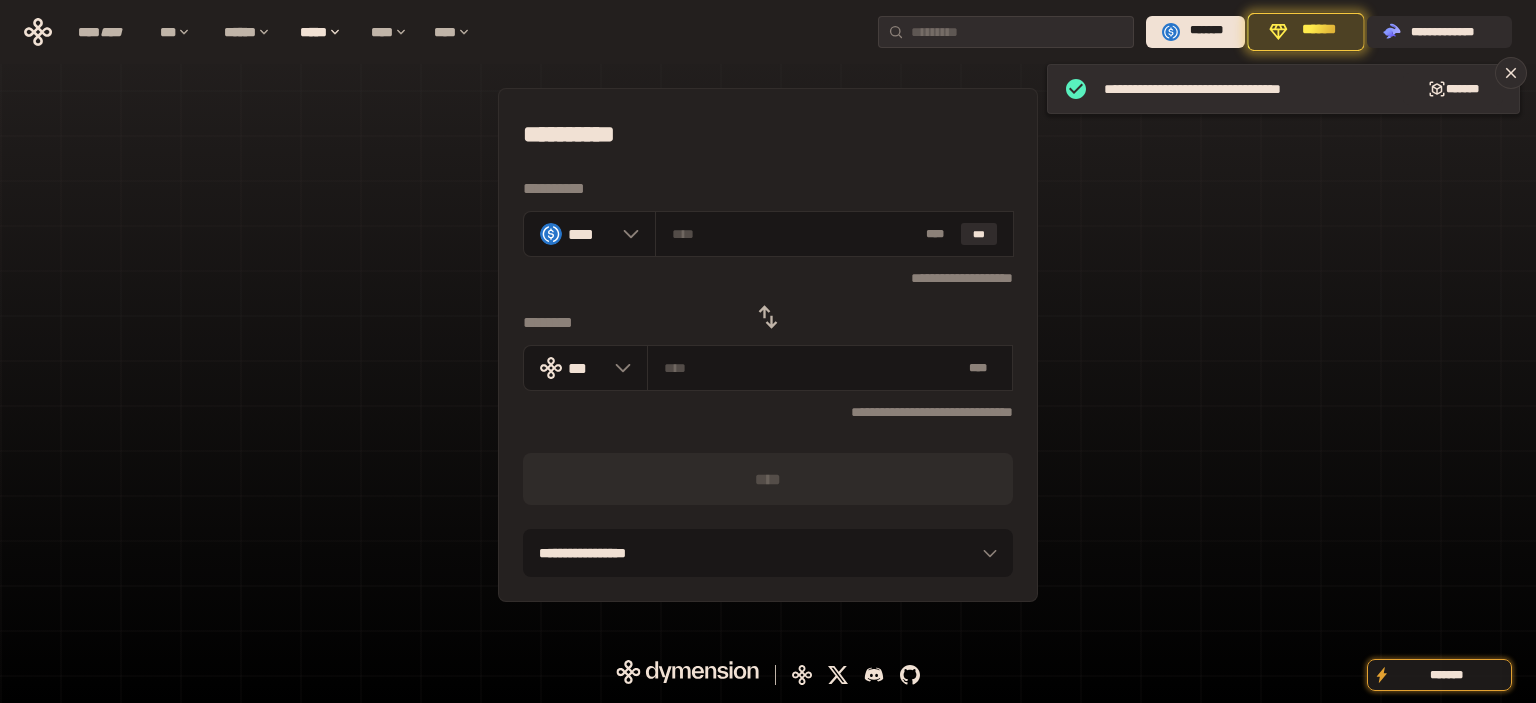 click on "**********" at bounding box center (768, 134) 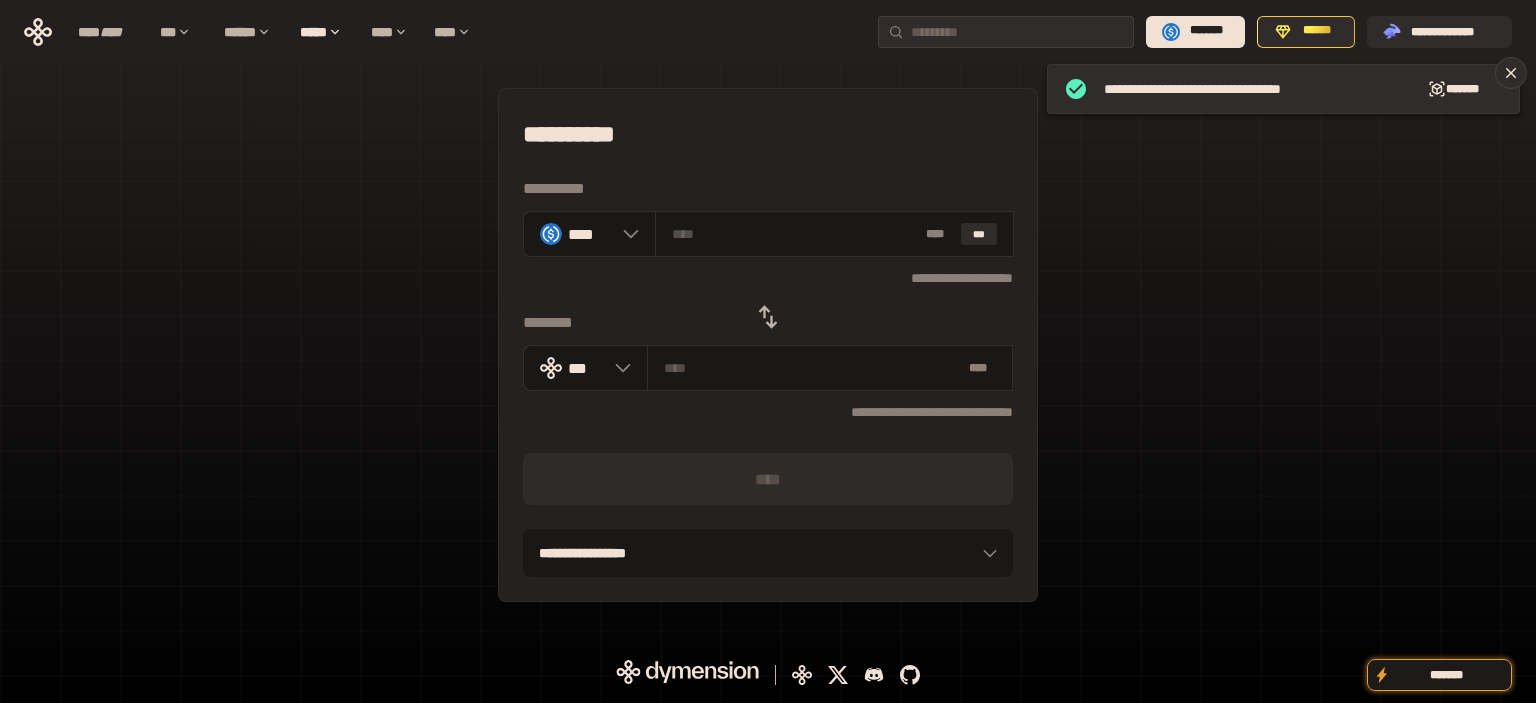 click at bounding box center [768, 317] 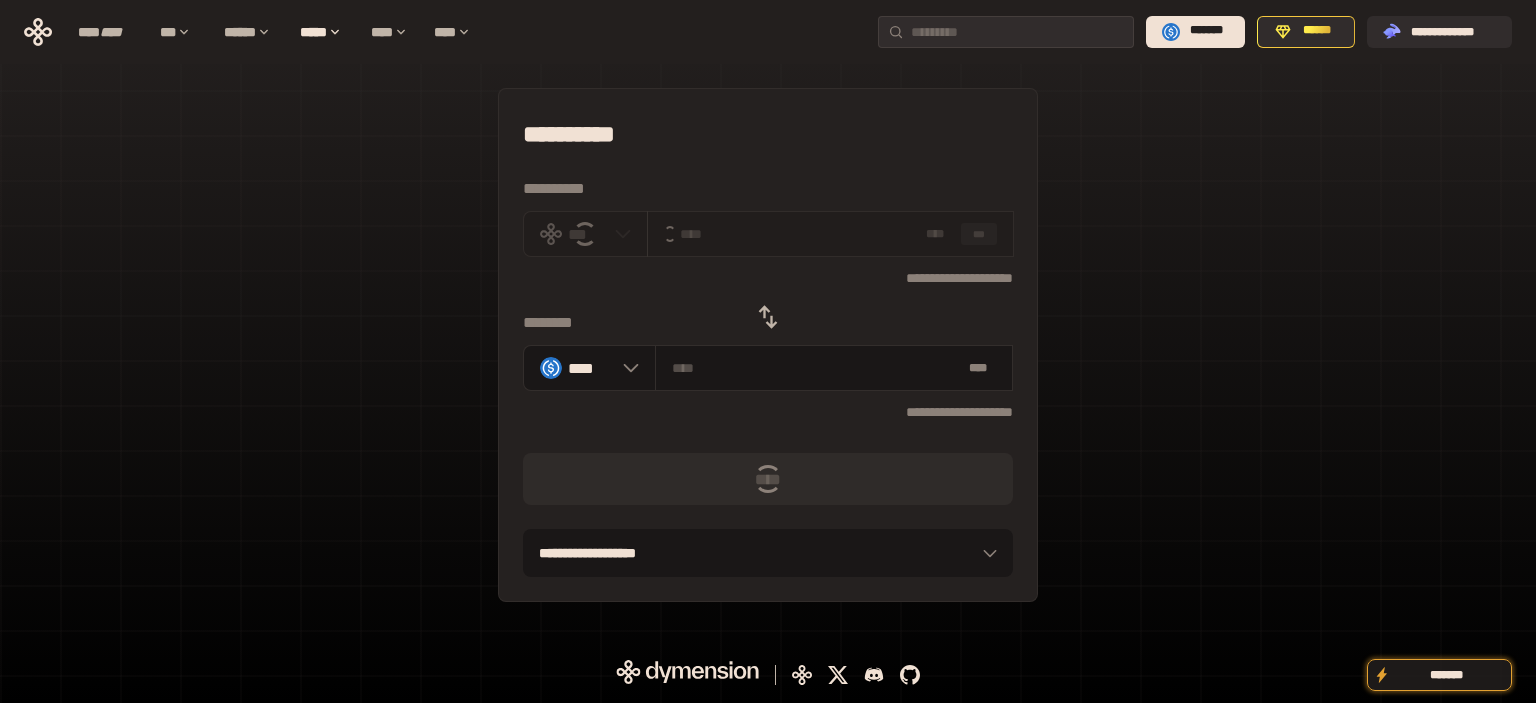 click on "**********" at bounding box center (768, 134) 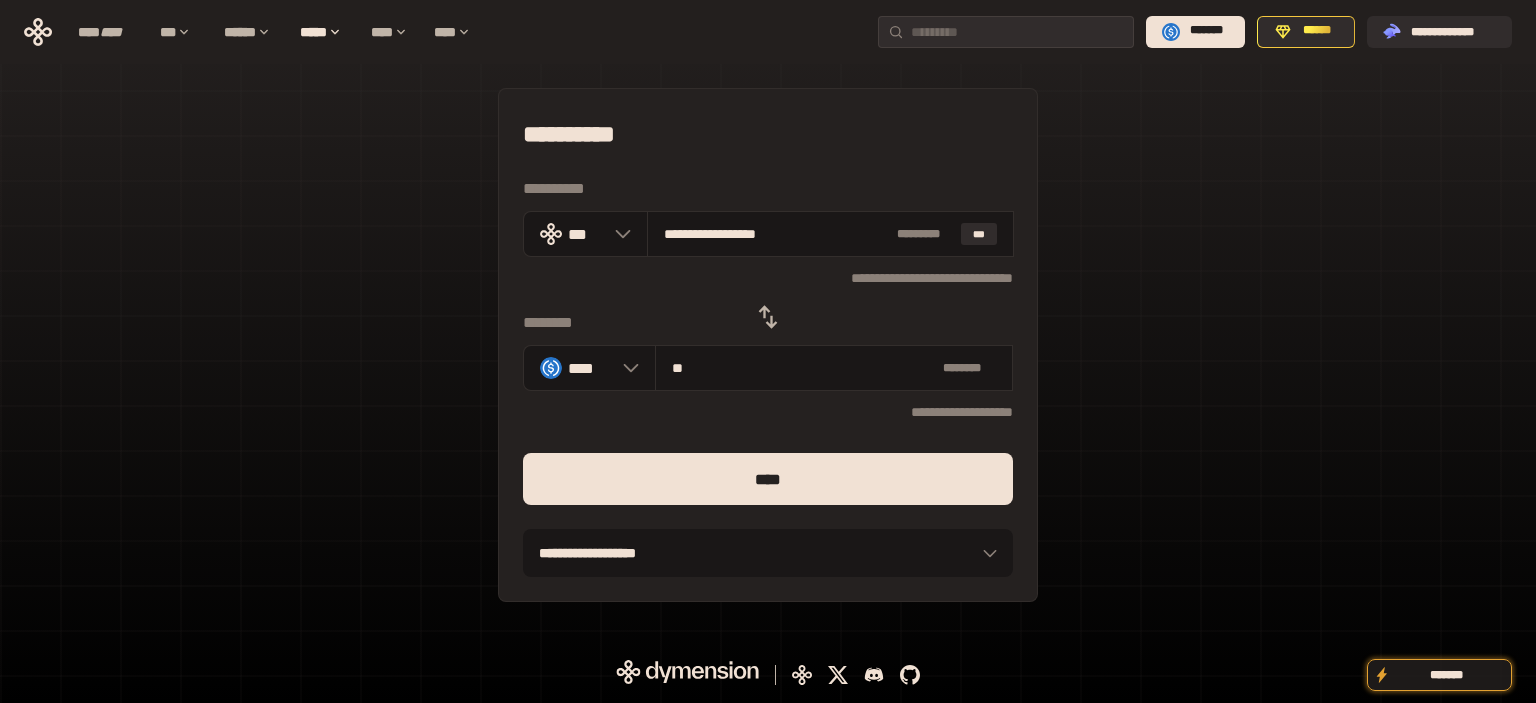 click on "****" at bounding box center (768, 479) 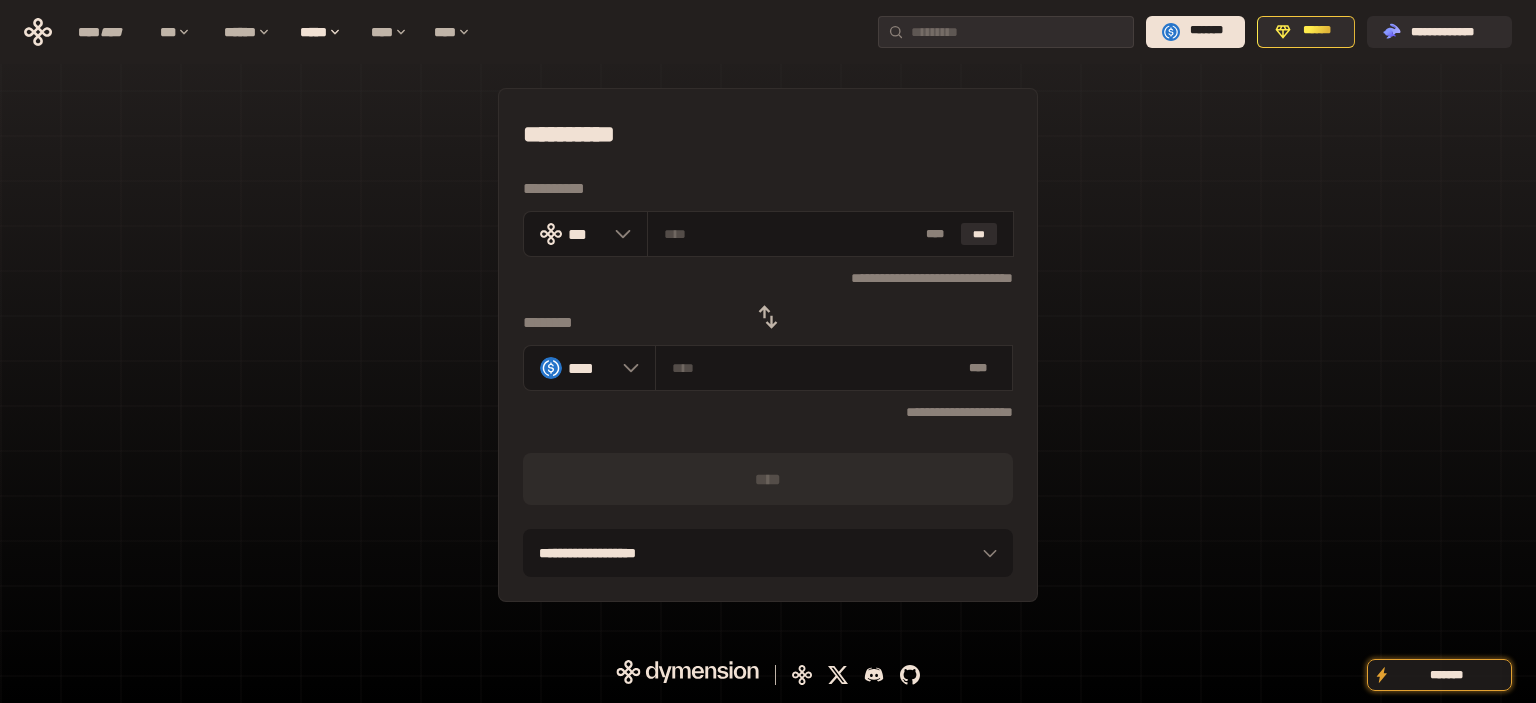 click on "**********" at bounding box center [768, 134] 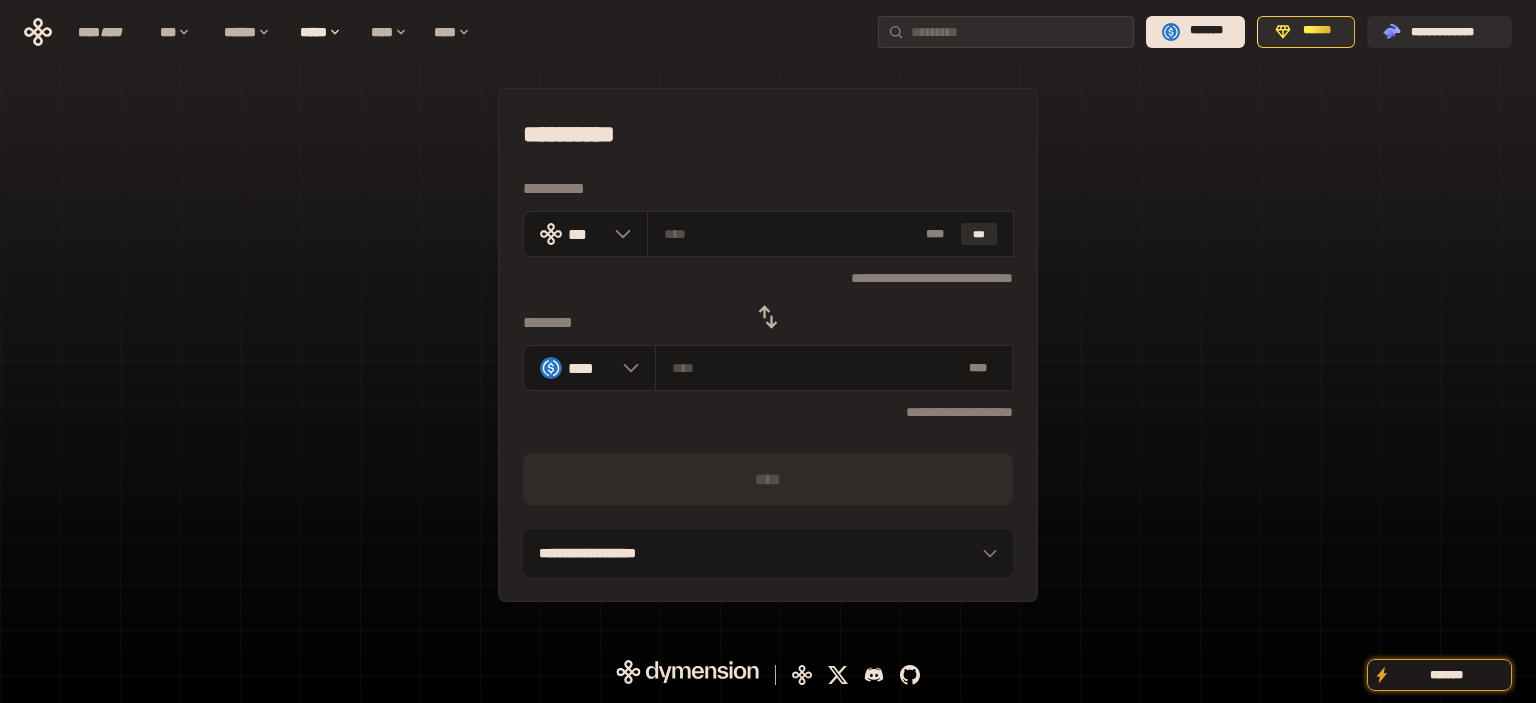 click at bounding box center (768, 317) 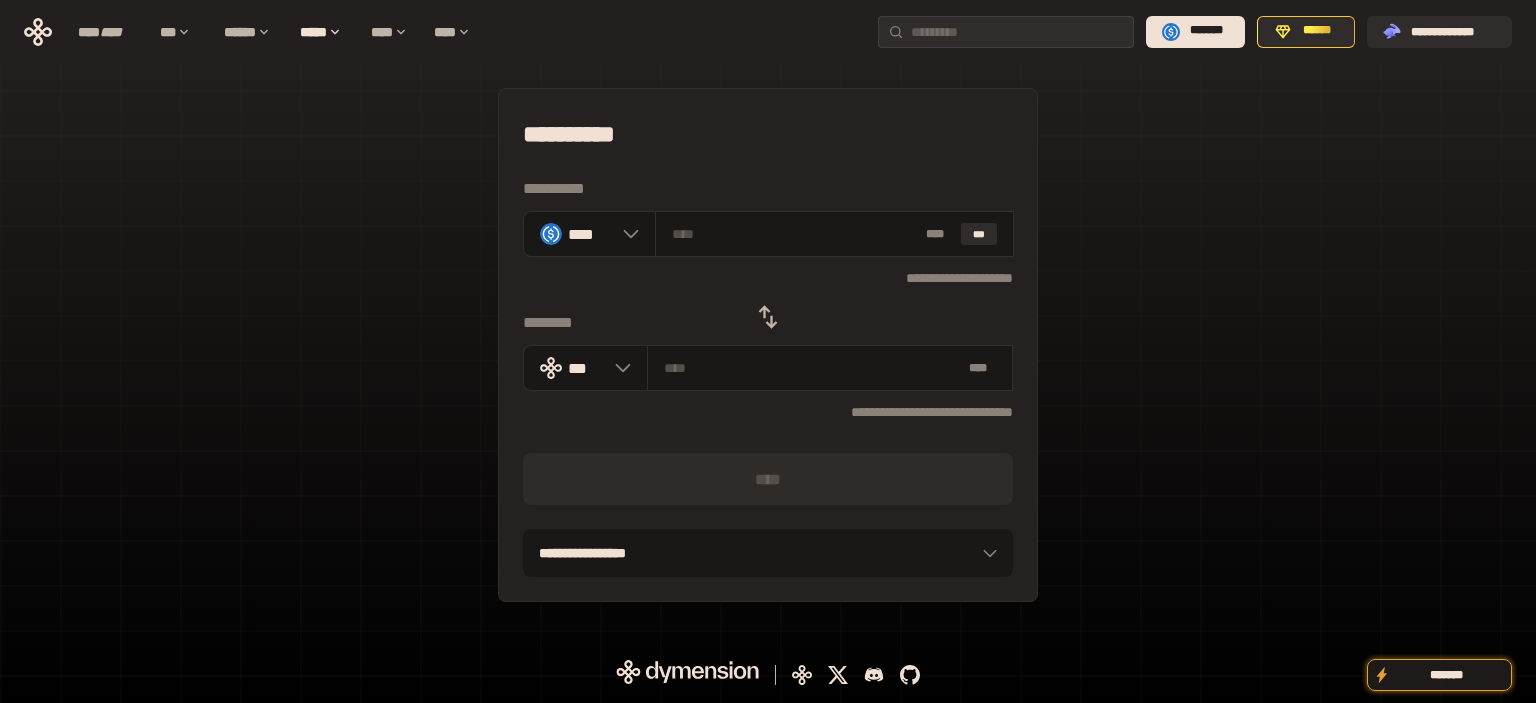 click on "**********" at bounding box center [768, 134] 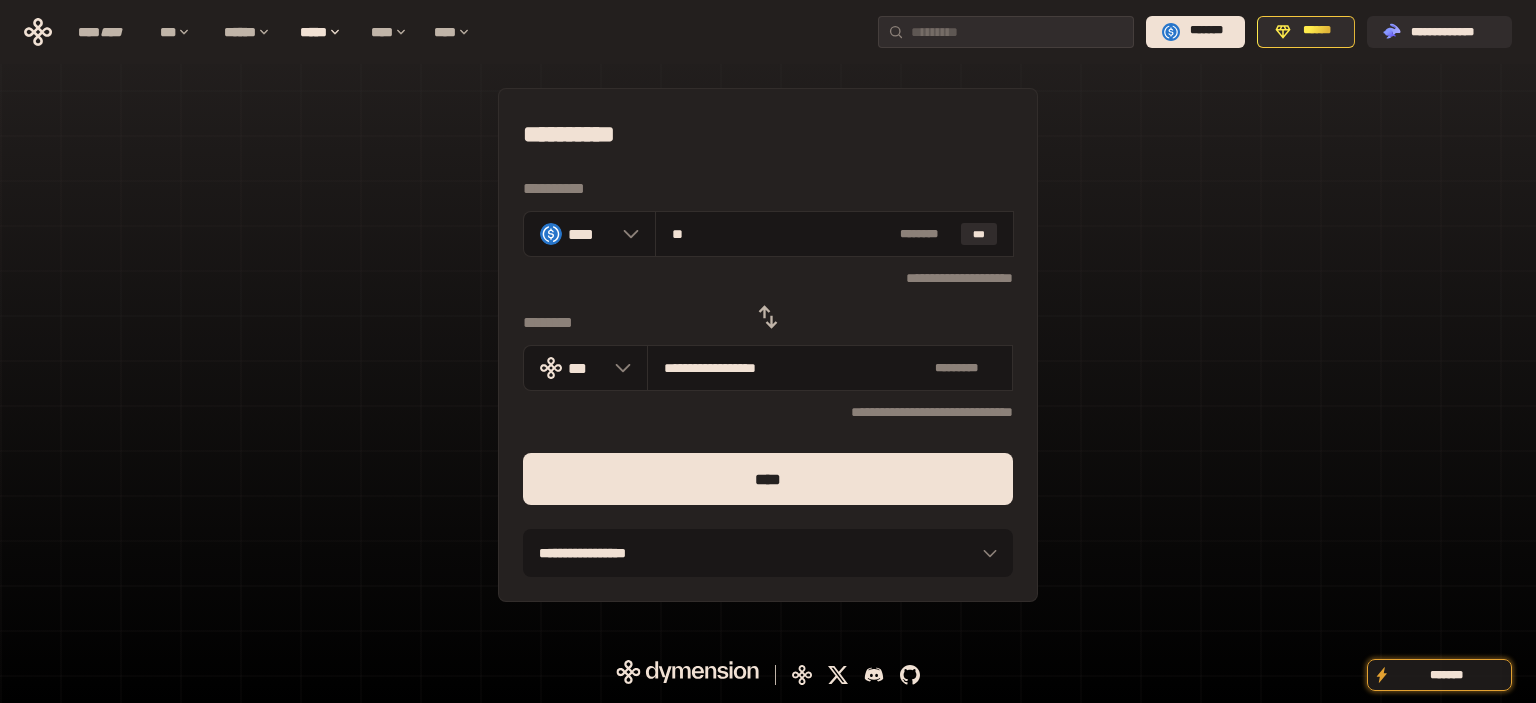 click on "****" at bounding box center [768, 479] 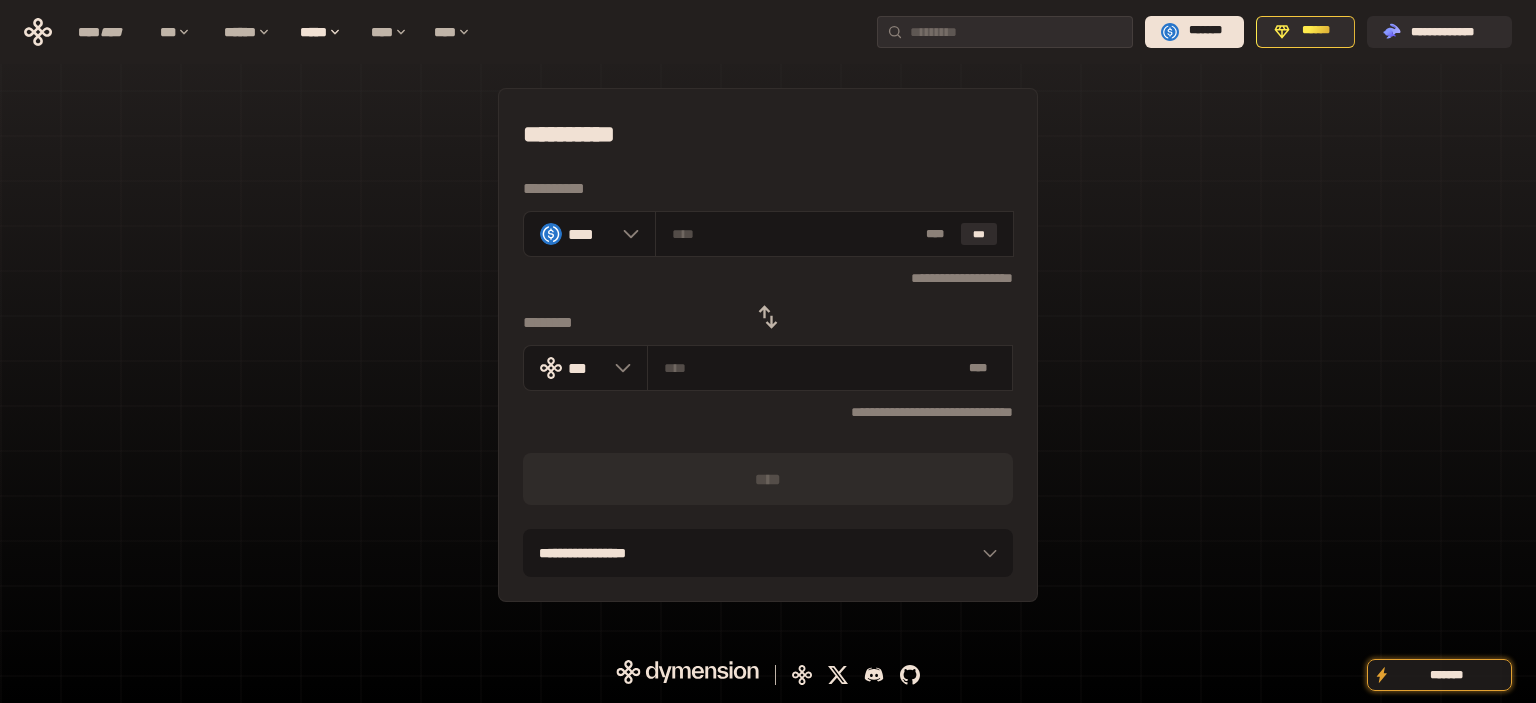 click on "**********" at bounding box center (768, 134) 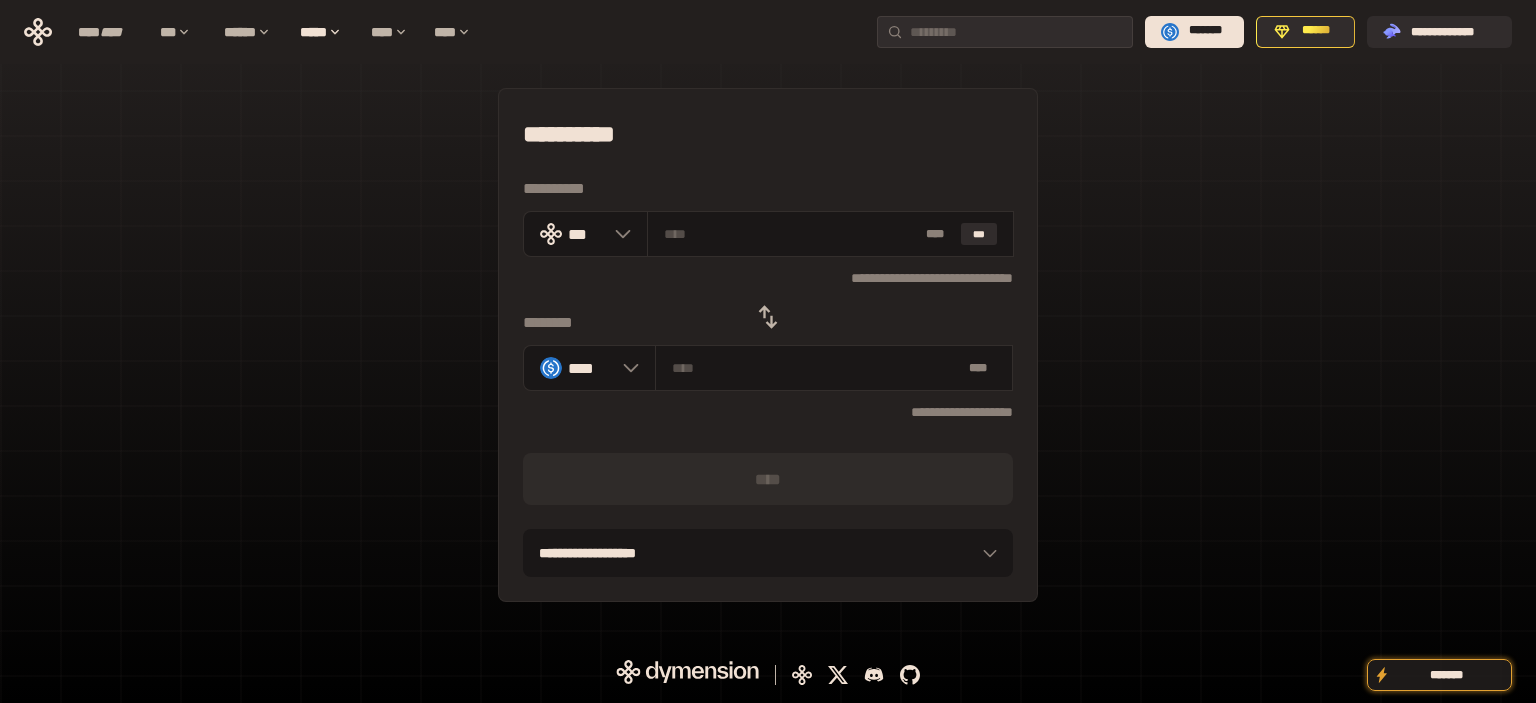 click on "**********" at bounding box center (768, 134) 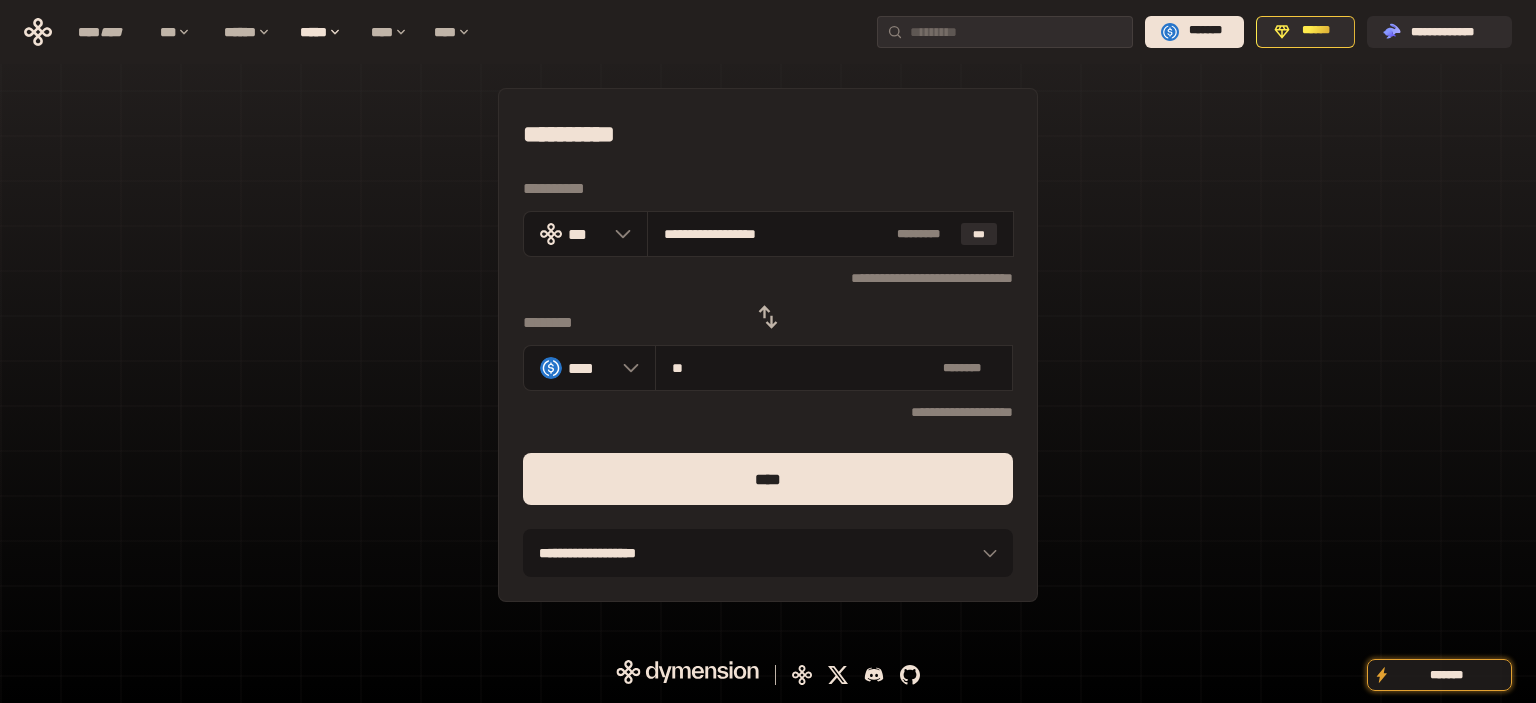 click on "****" at bounding box center [768, 479] 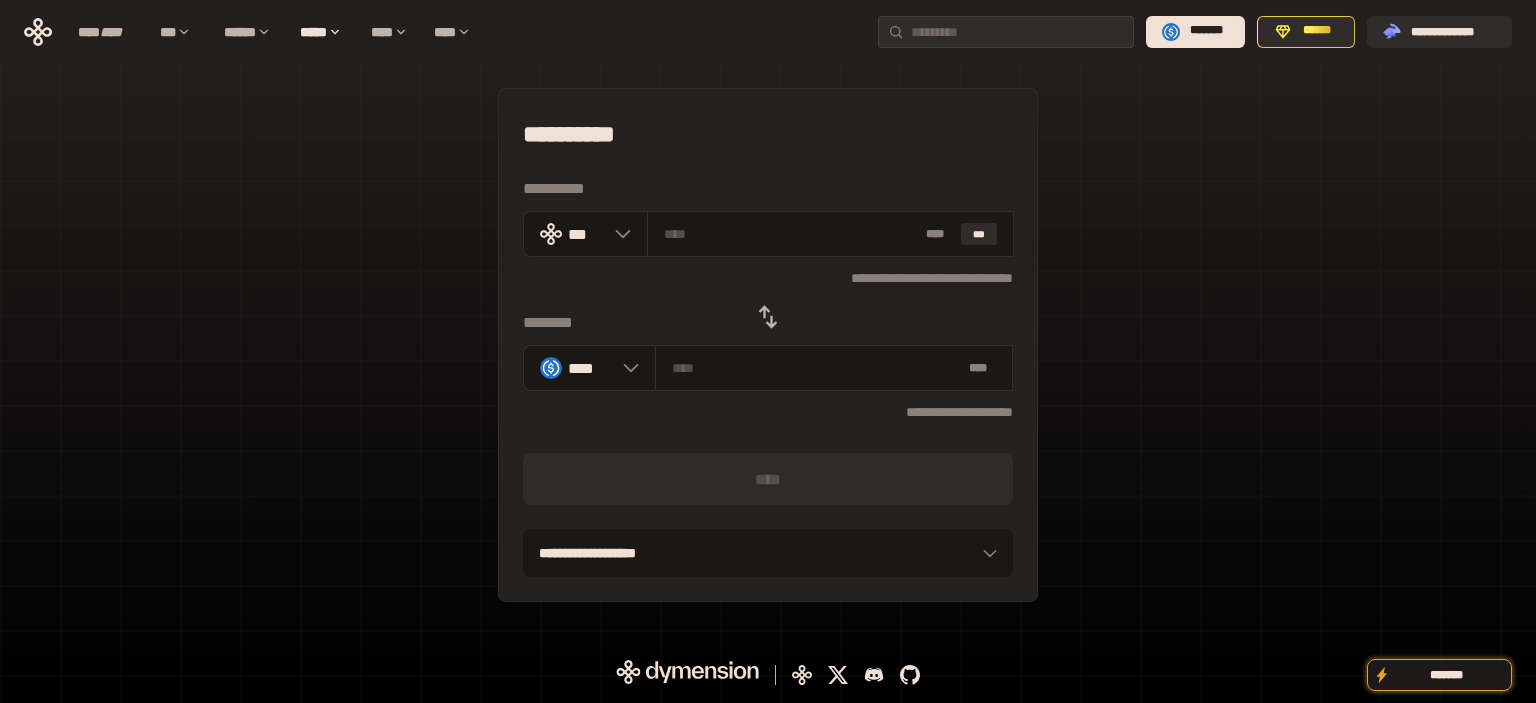click on "**********" at bounding box center (768, 134) 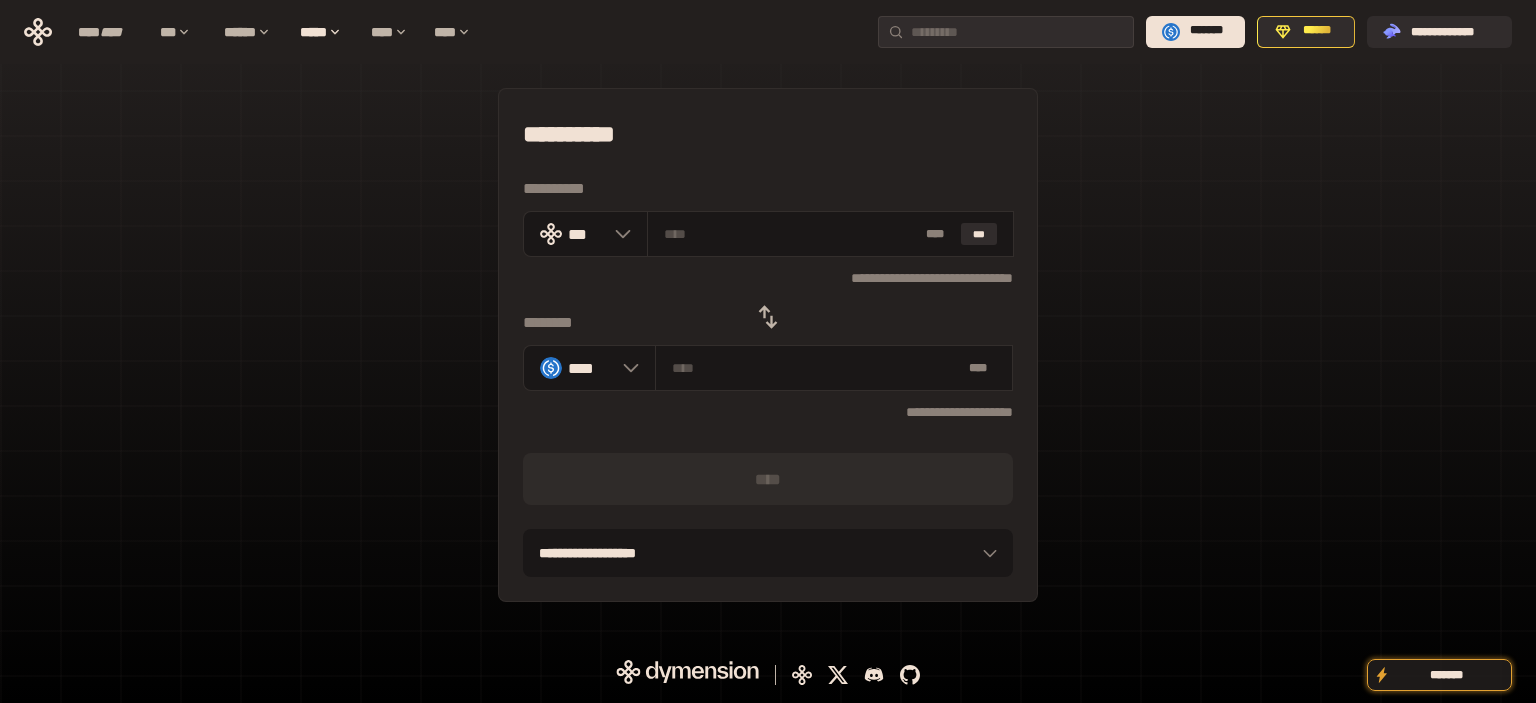 click at bounding box center [768, 317] 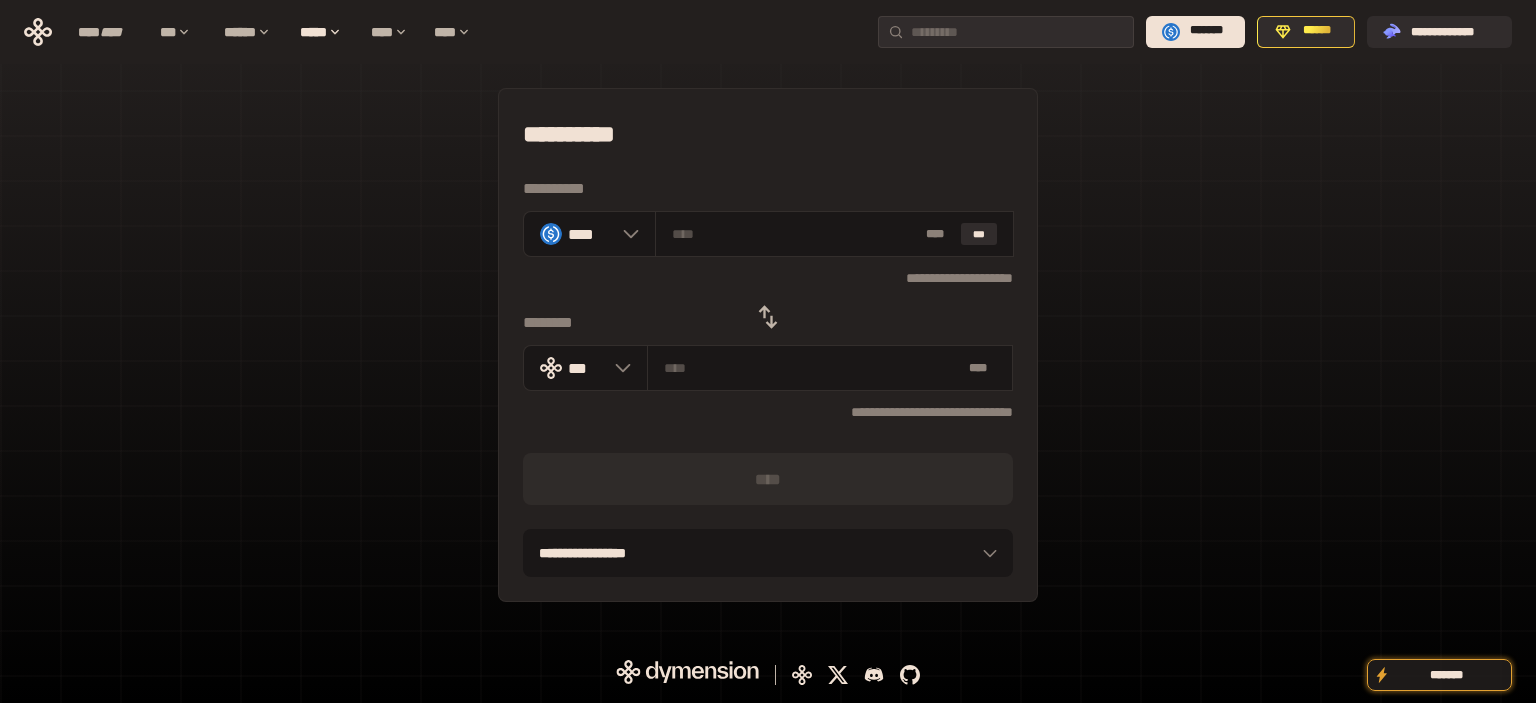 click on "**********" at bounding box center [768, 134] 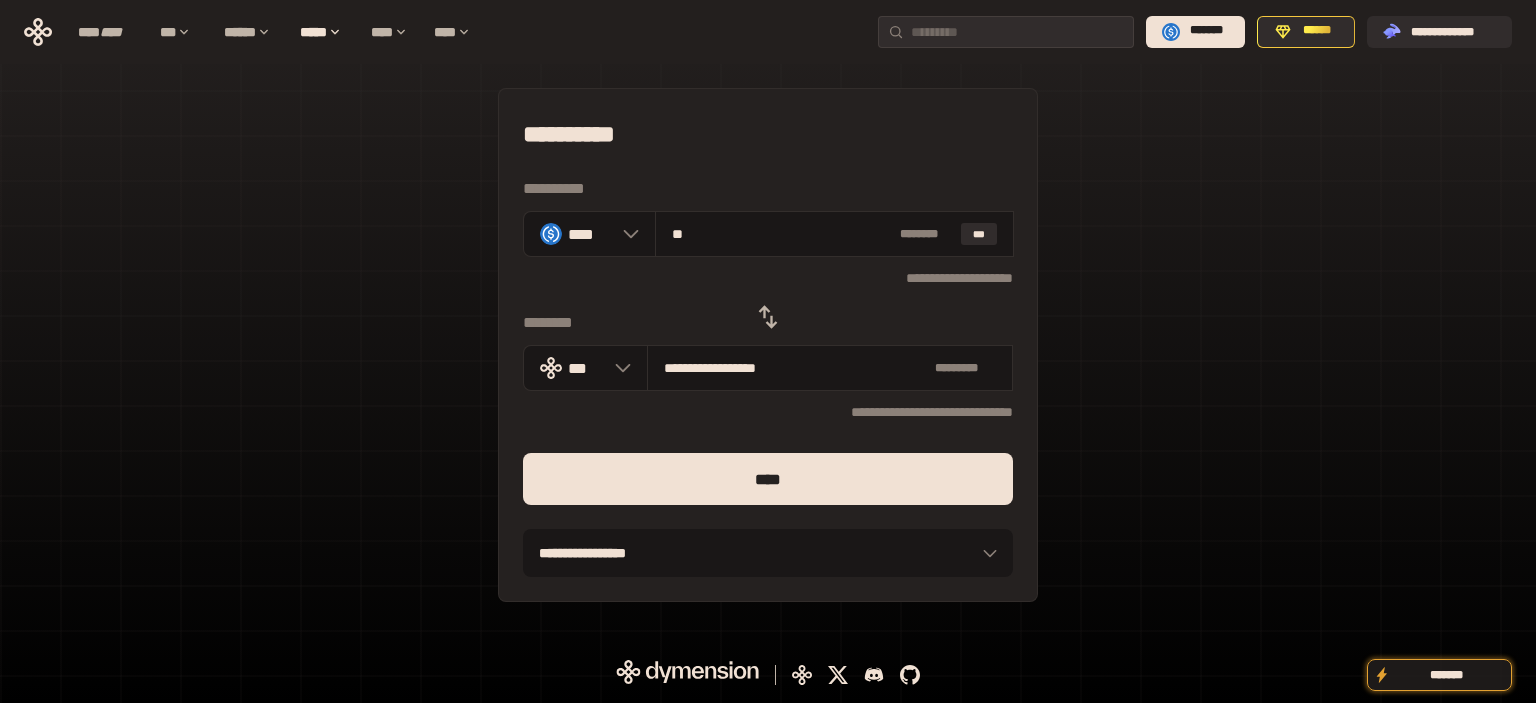 click on "****" at bounding box center [768, 479] 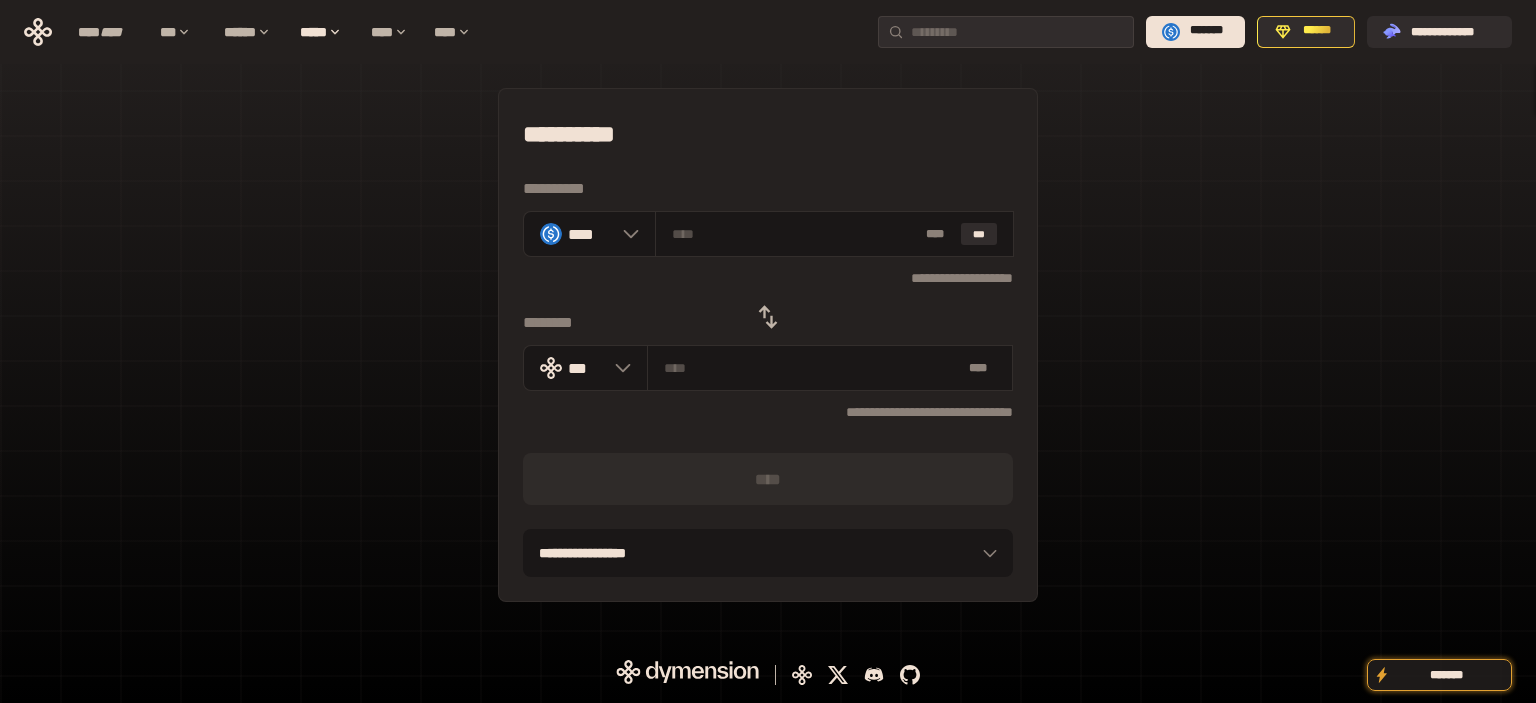 click on "**********" at bounding box center [768, 134] 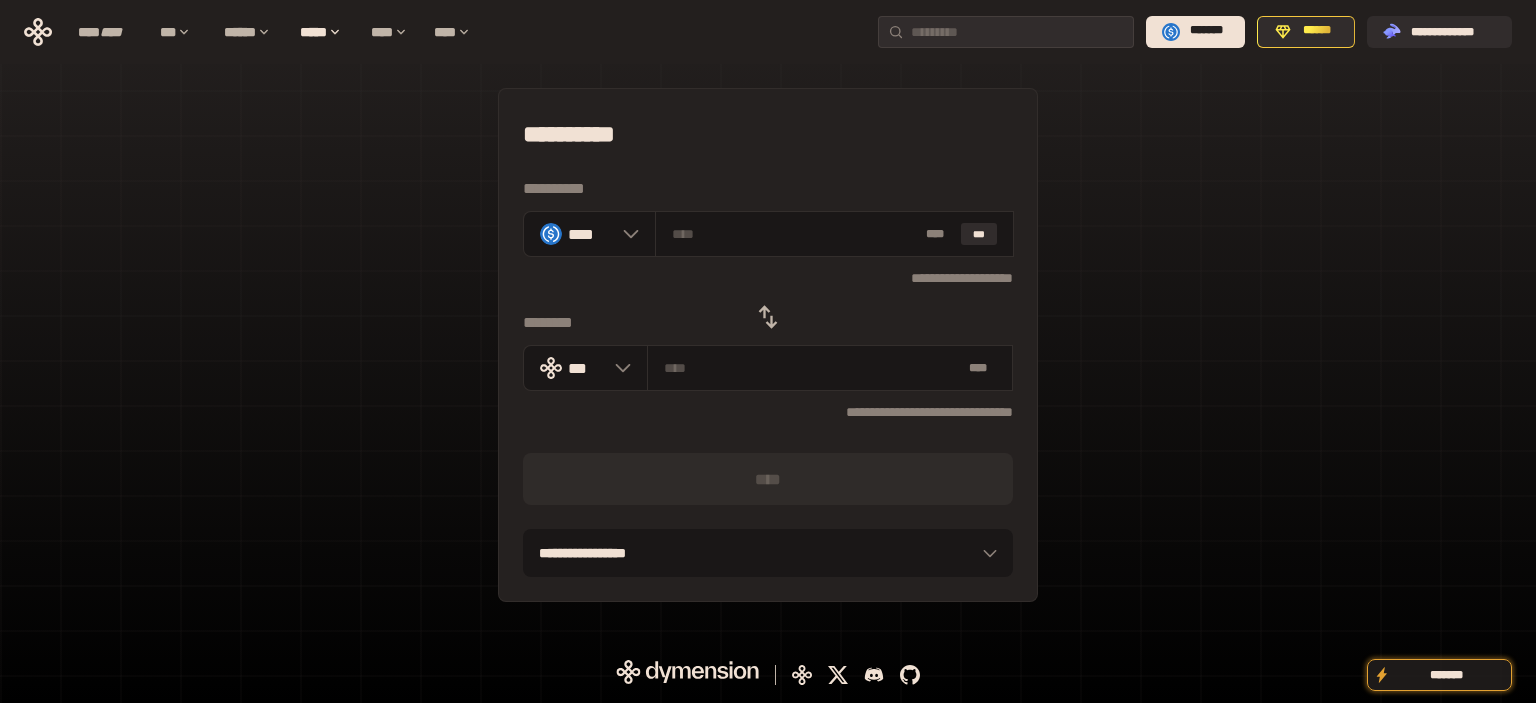 click at bounding box center (768, 317) 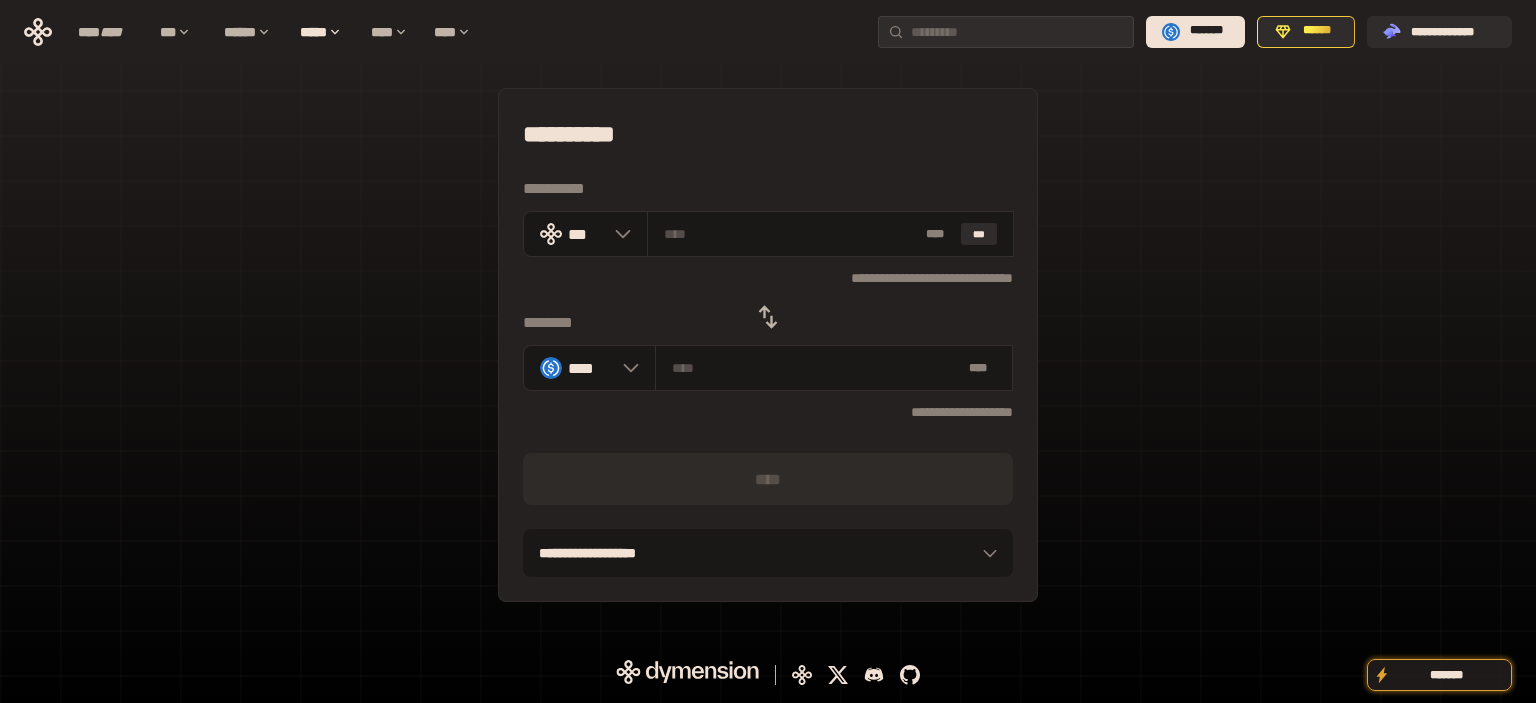 click on "**********" at bounding box center [768, 134] 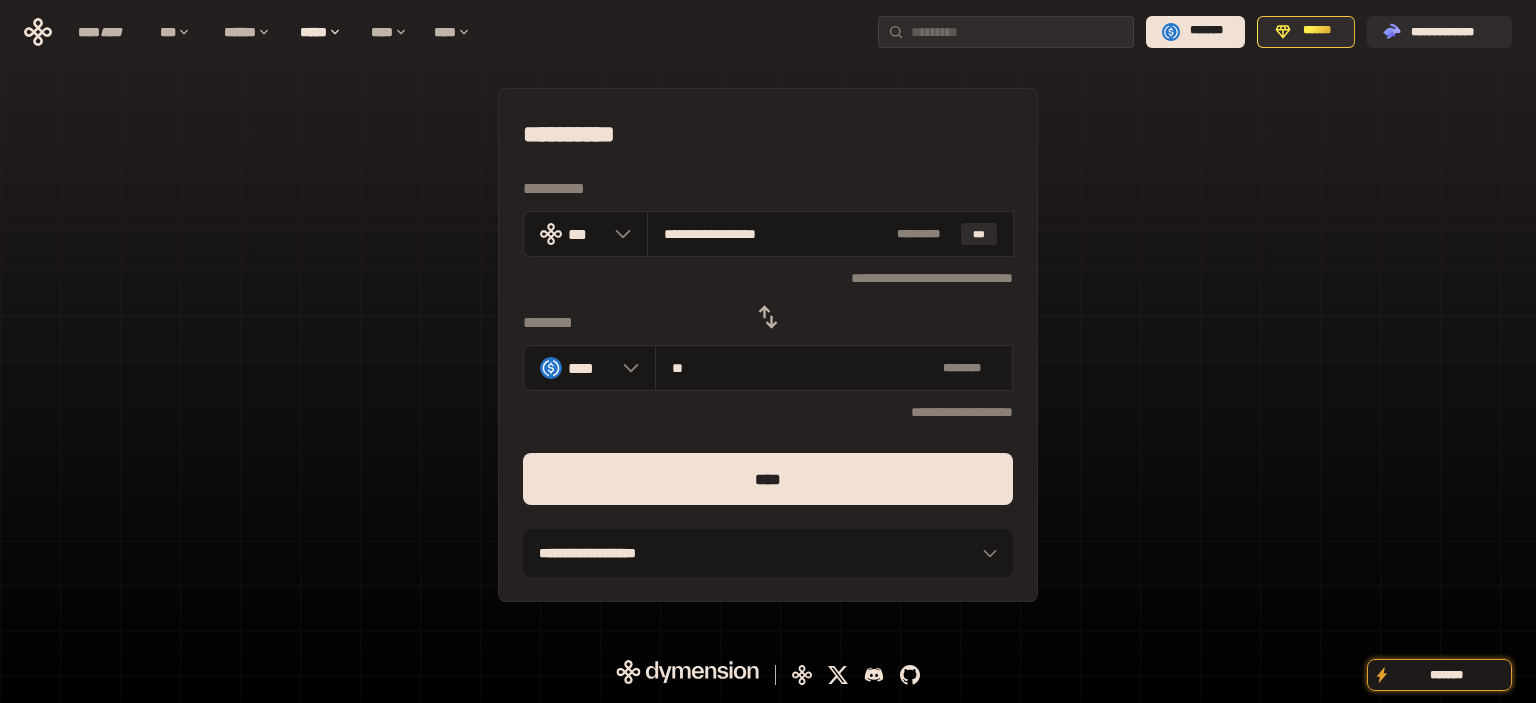 click on "****" at bounding box center (768, 479) 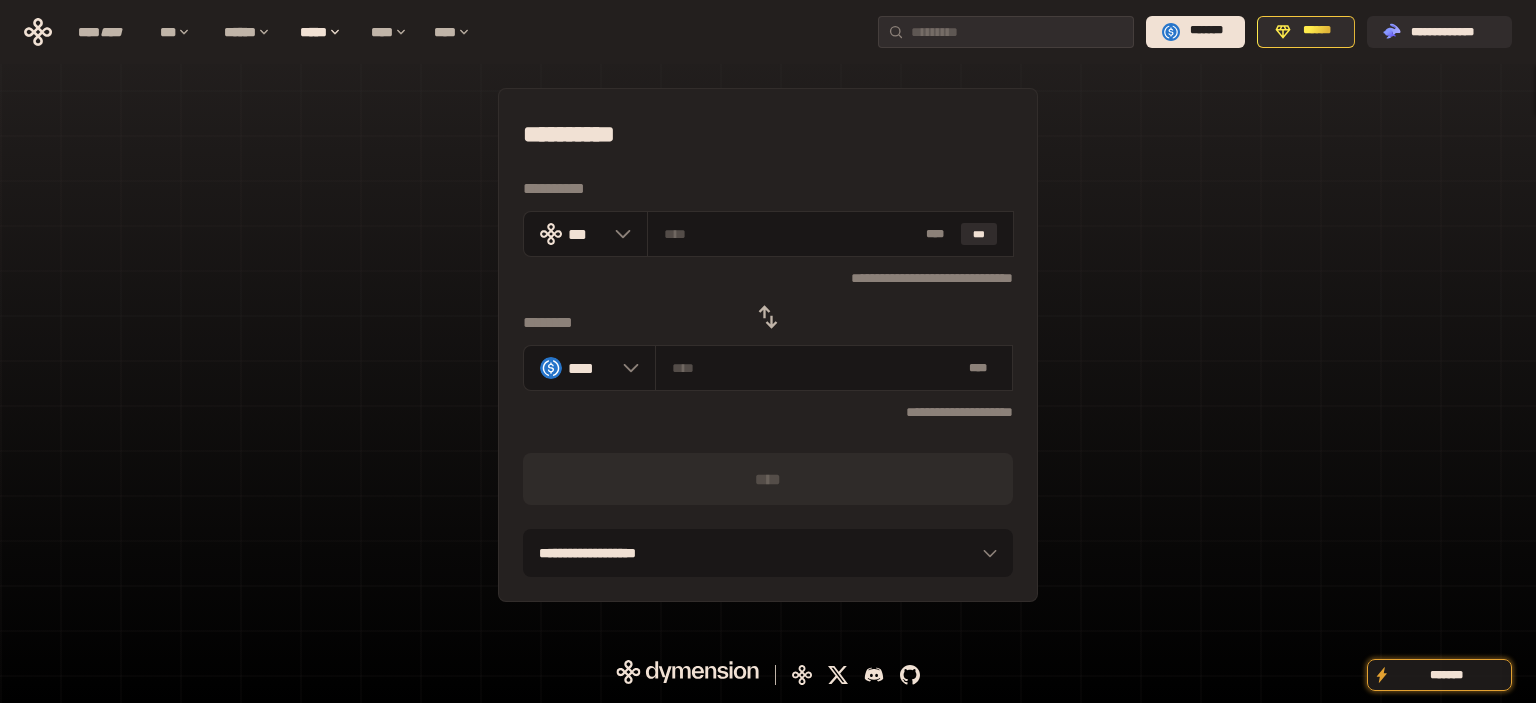 click on "**********" at bounding box center [768, 134] 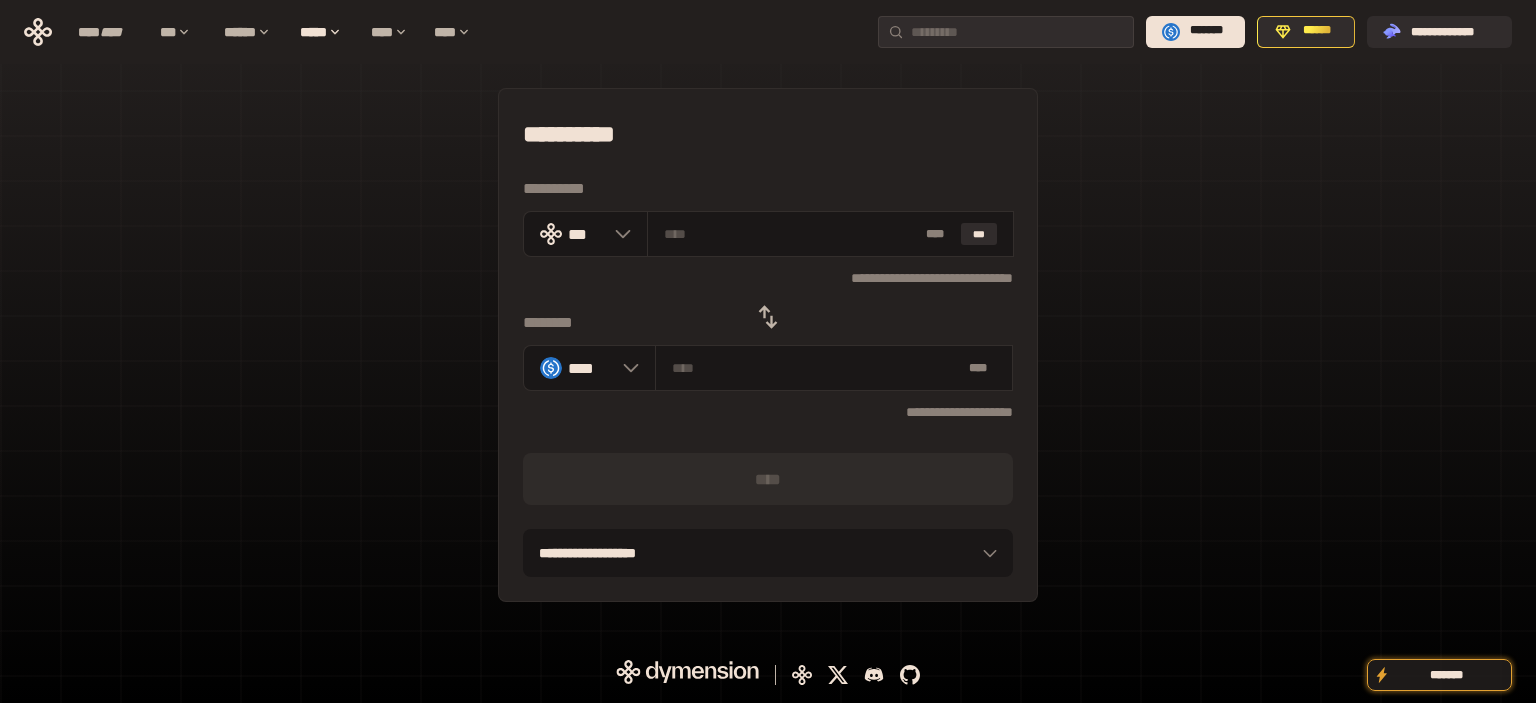 click on "**********" at bounding box center [768, 134] 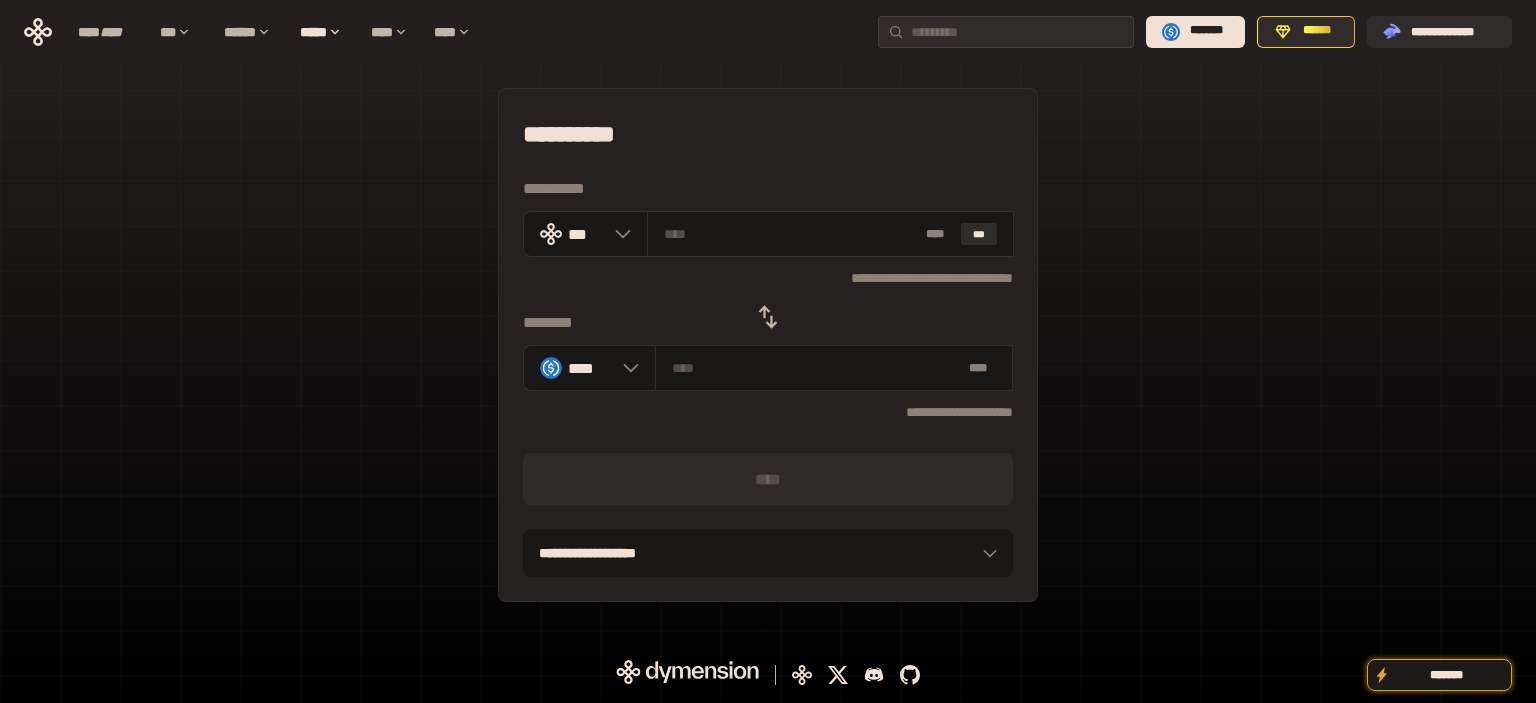 click at bounding box center (768, 317) 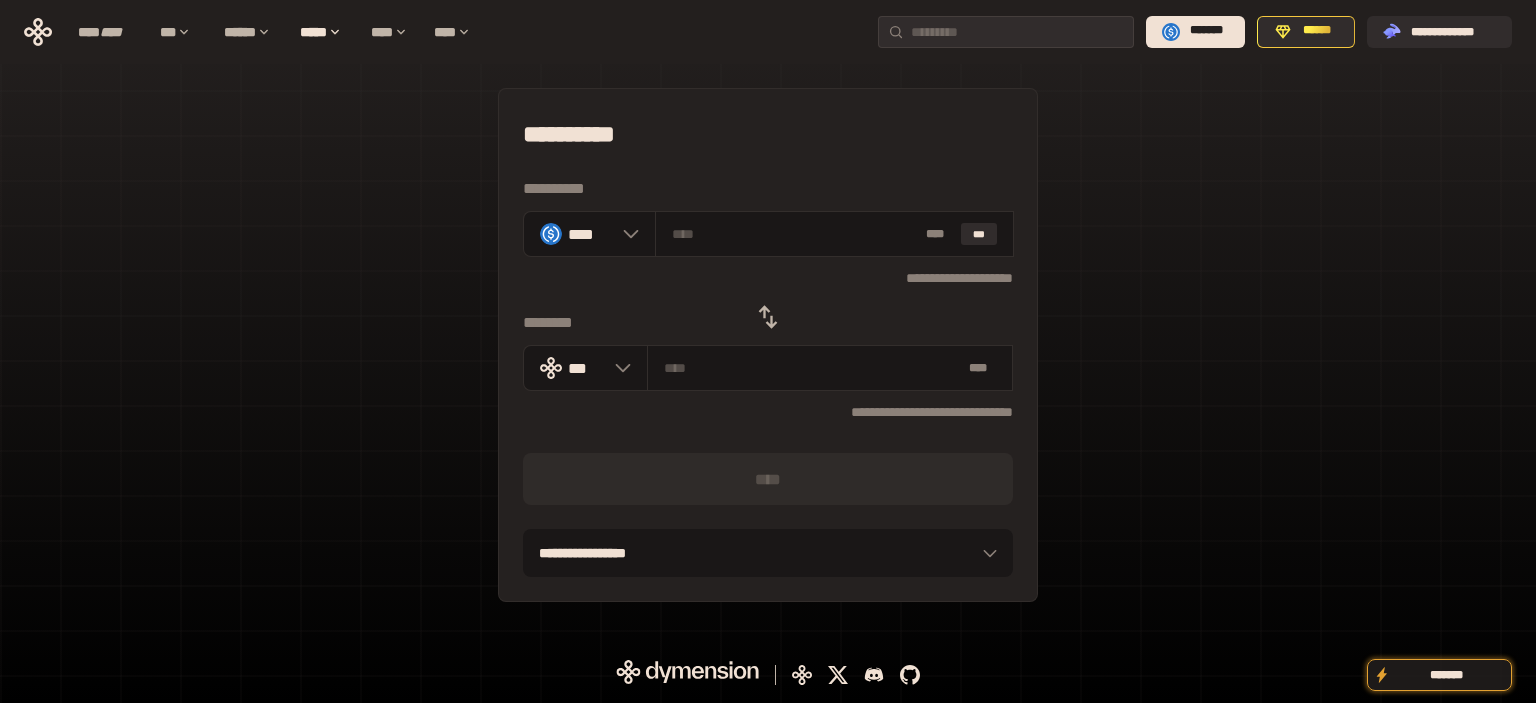 click on "**********" at bounding box center [768, 134] 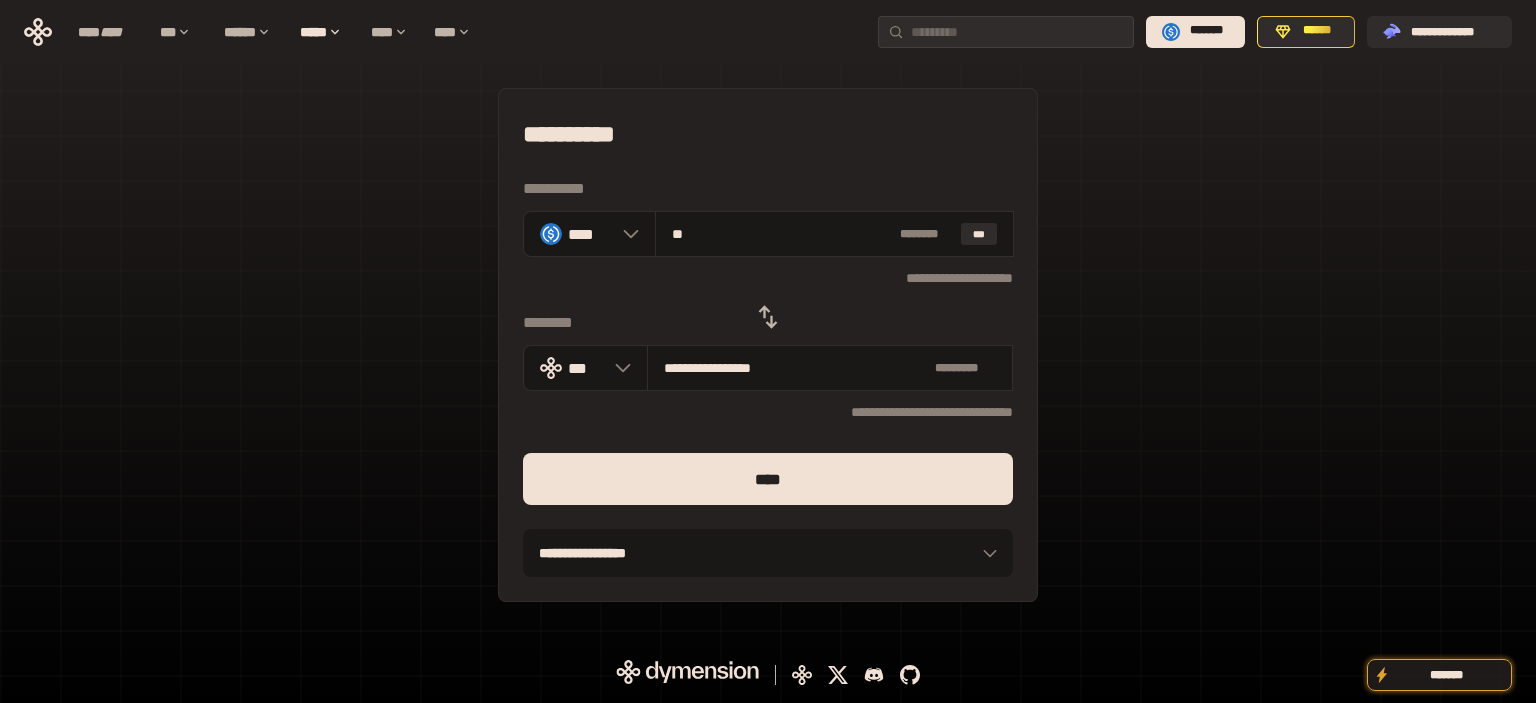 click on "****" at bounding box center [768, 479] 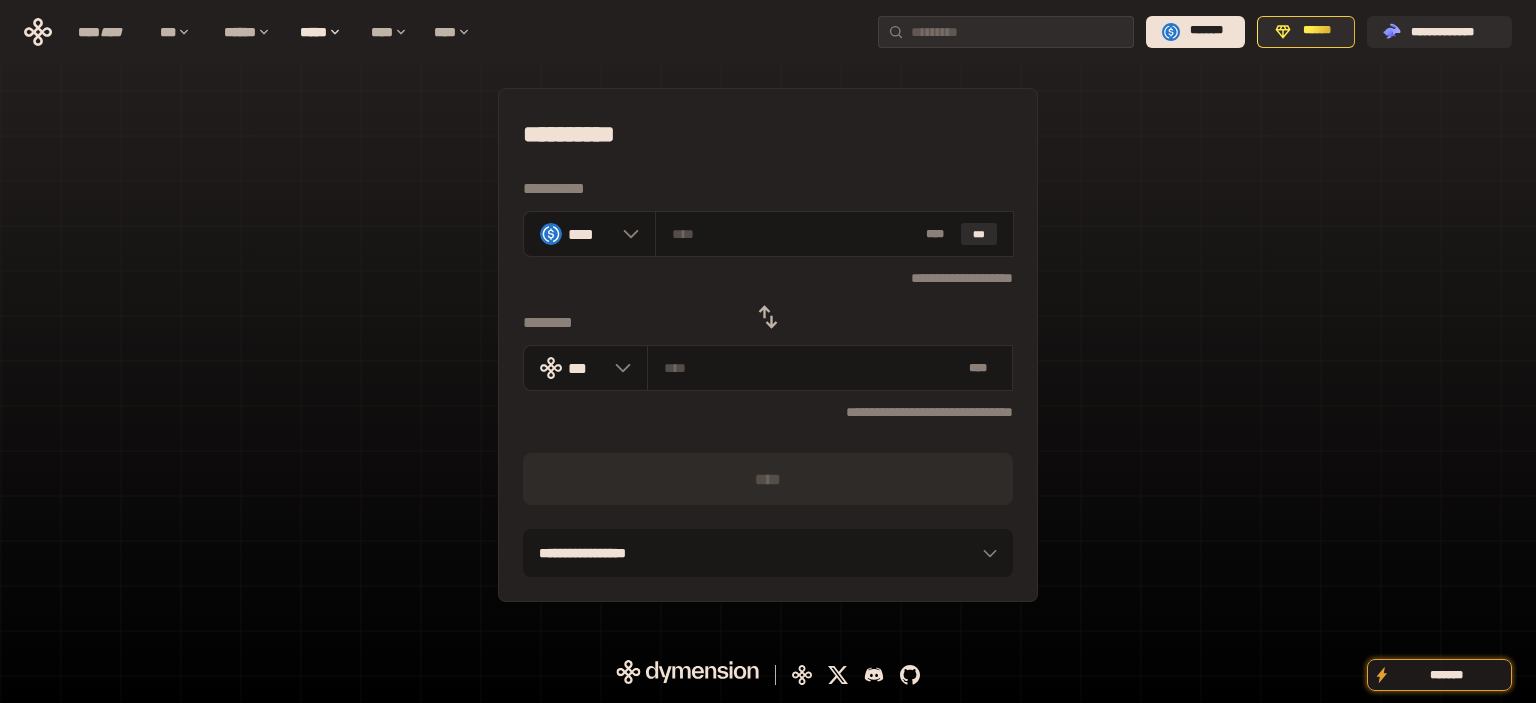 click on "**********" at bounding box center (768, 134) 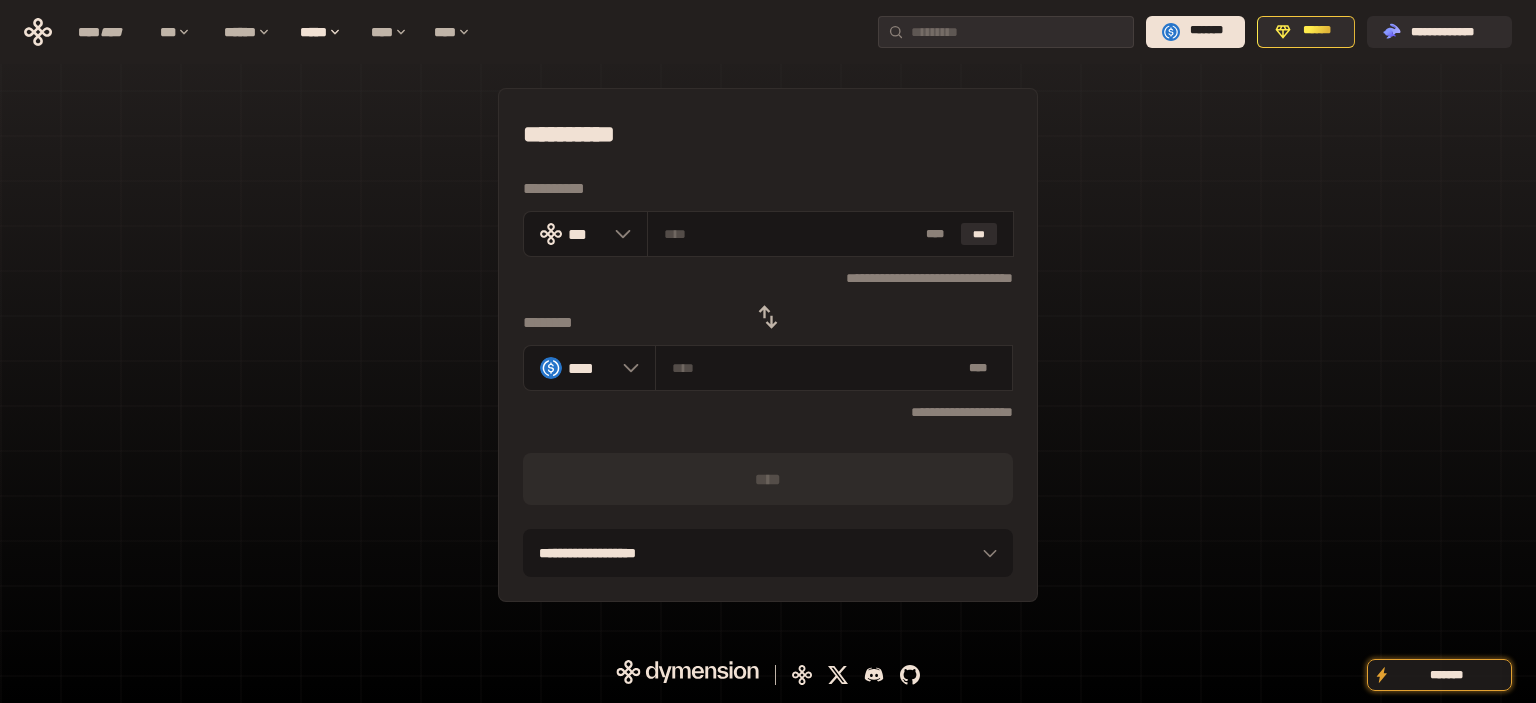 click on "**********" at bounding box center (768, 134) 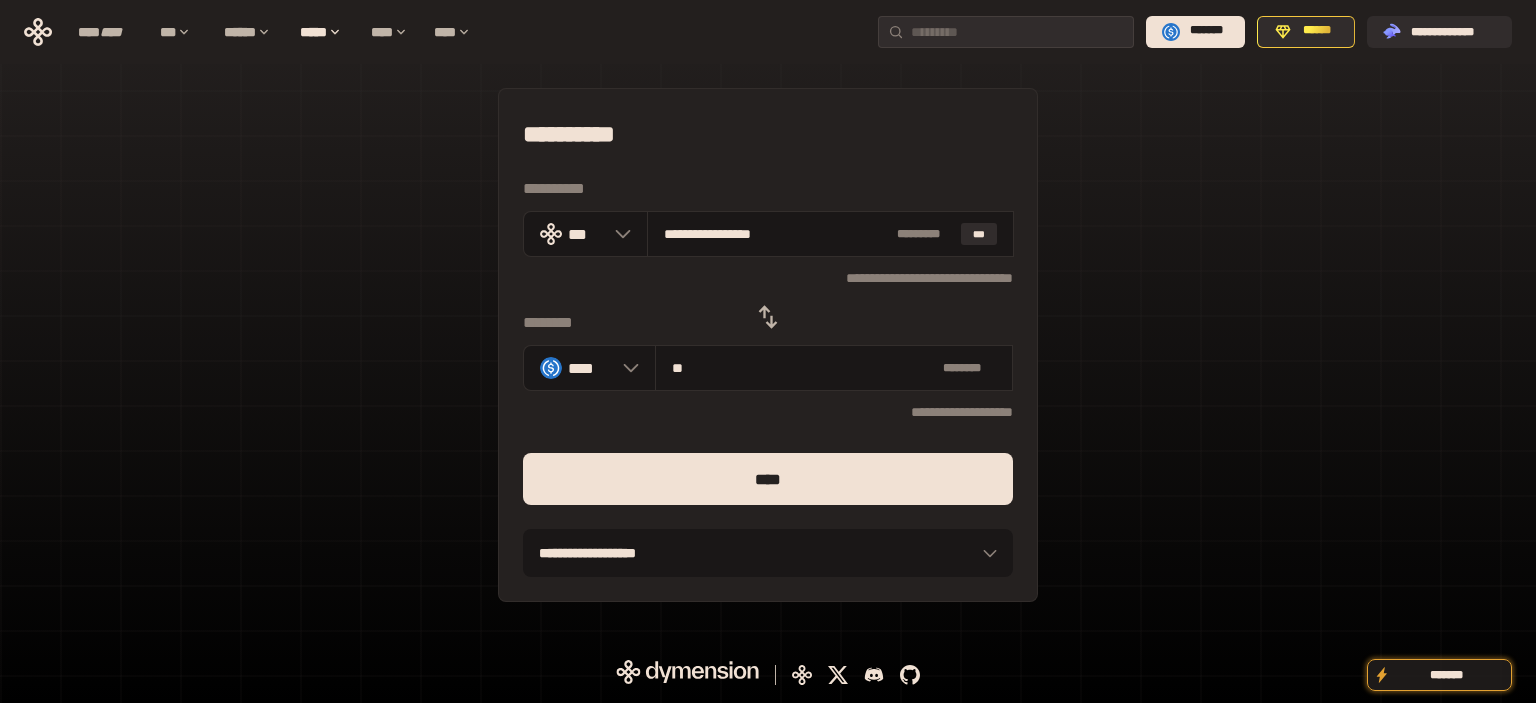 click on "****" at bounding box center (768, 479) 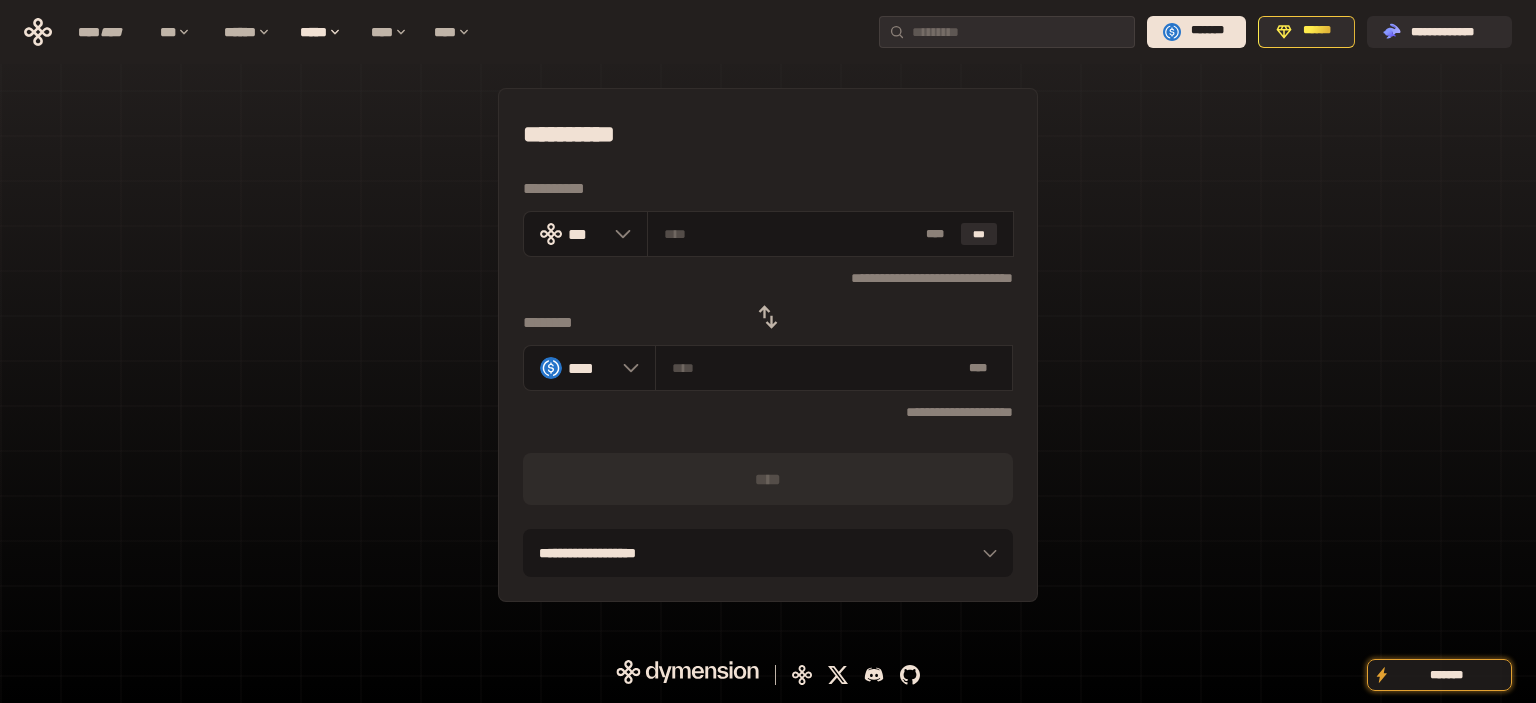 click on "**********" at bounding box center [768, 134] 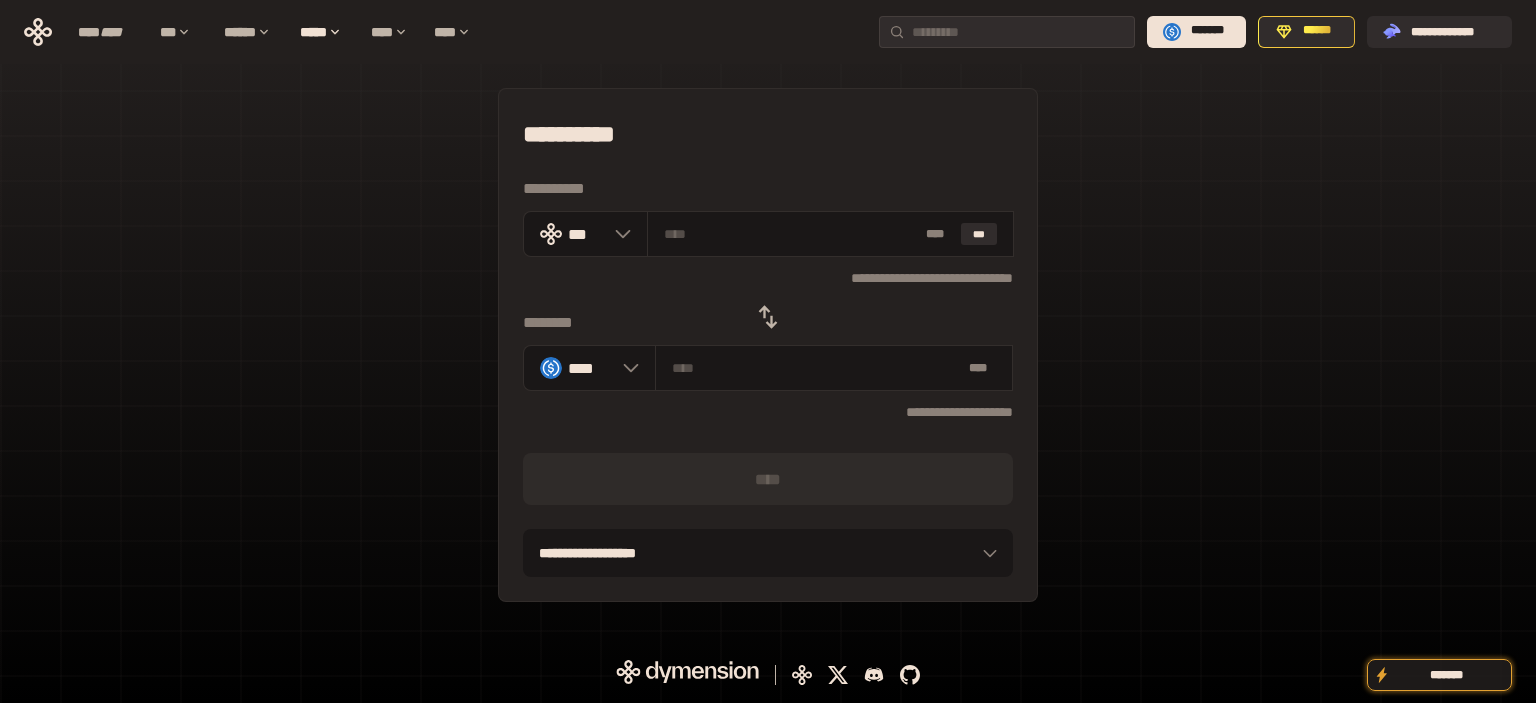 click at bounding box center [768, 317] 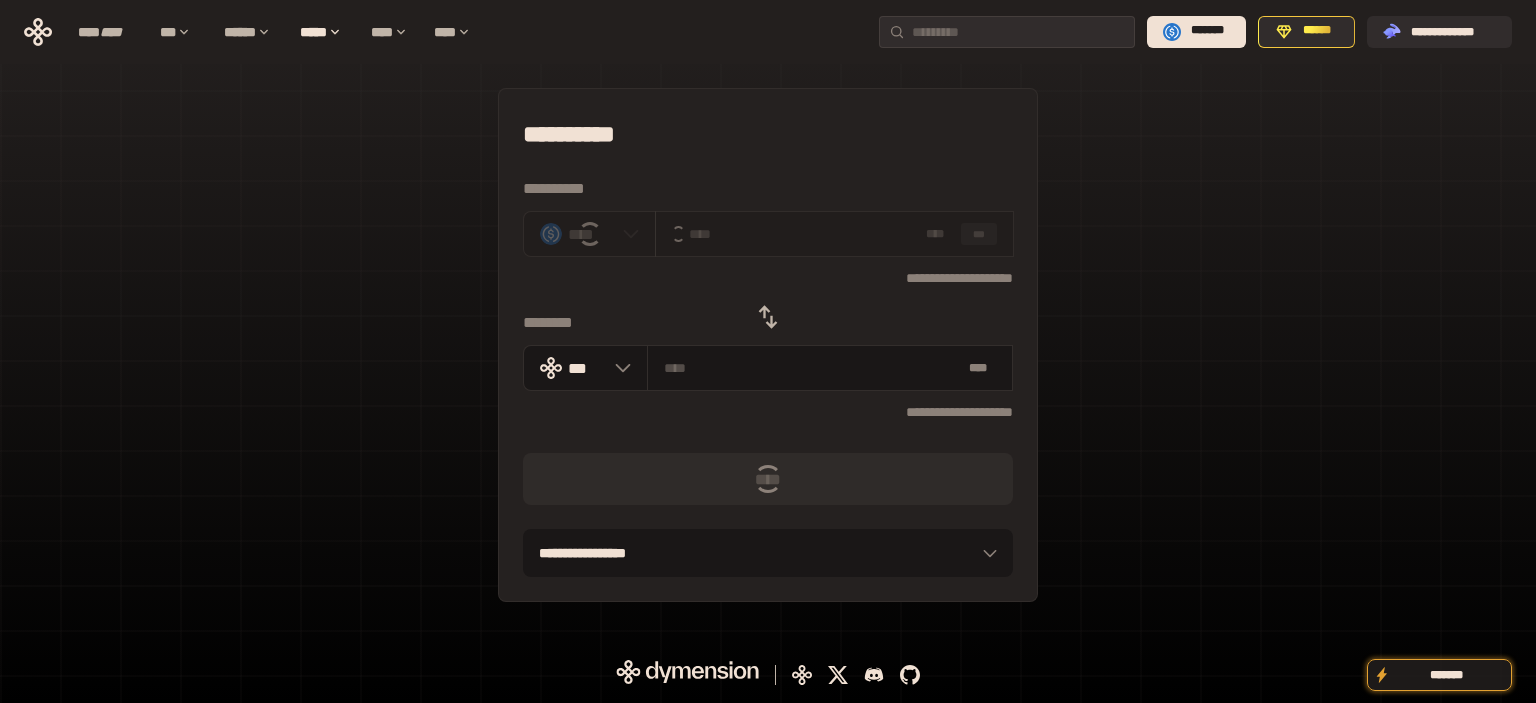 click on "**********" at bounding box center [768, 134] 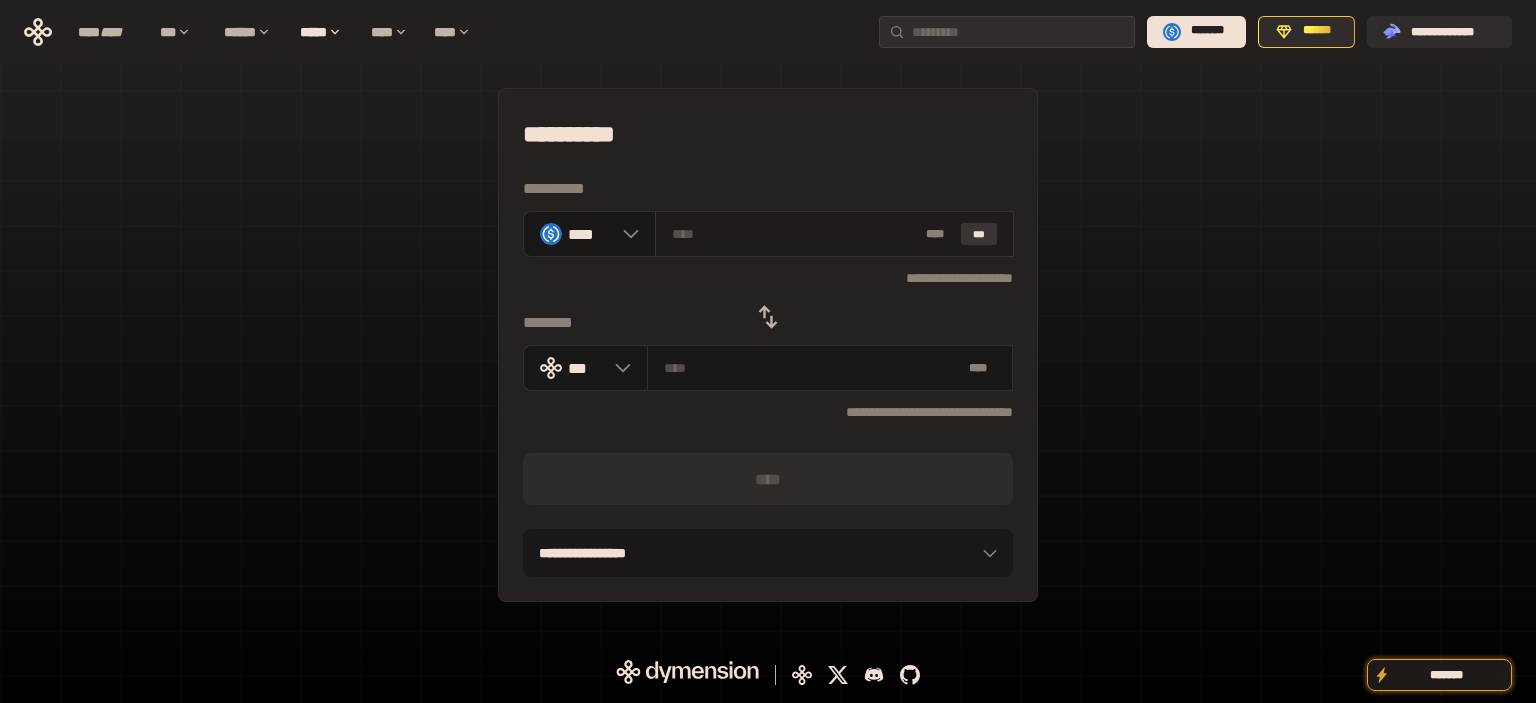 click on "***" at bounding box center [979, 234] 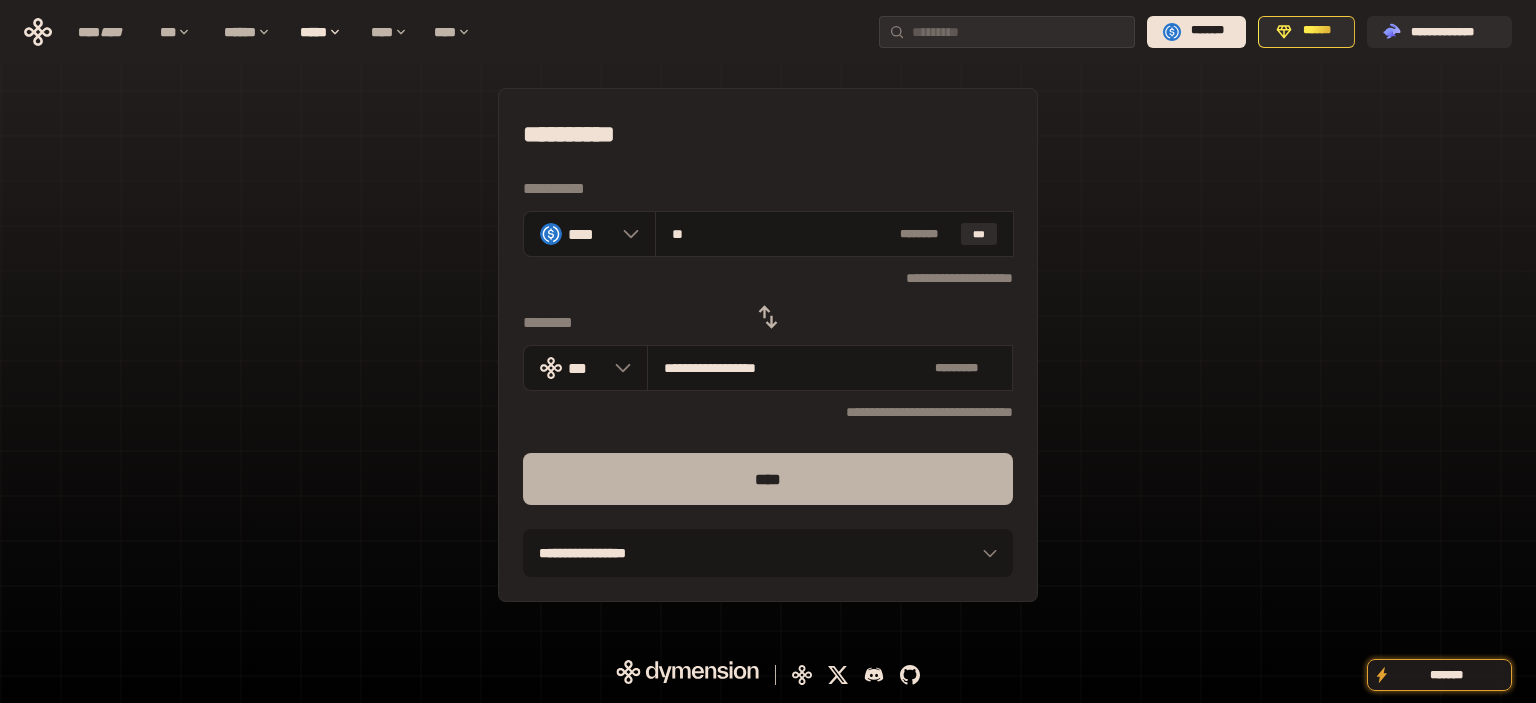 click on "****" at bounding box center (768, 479) 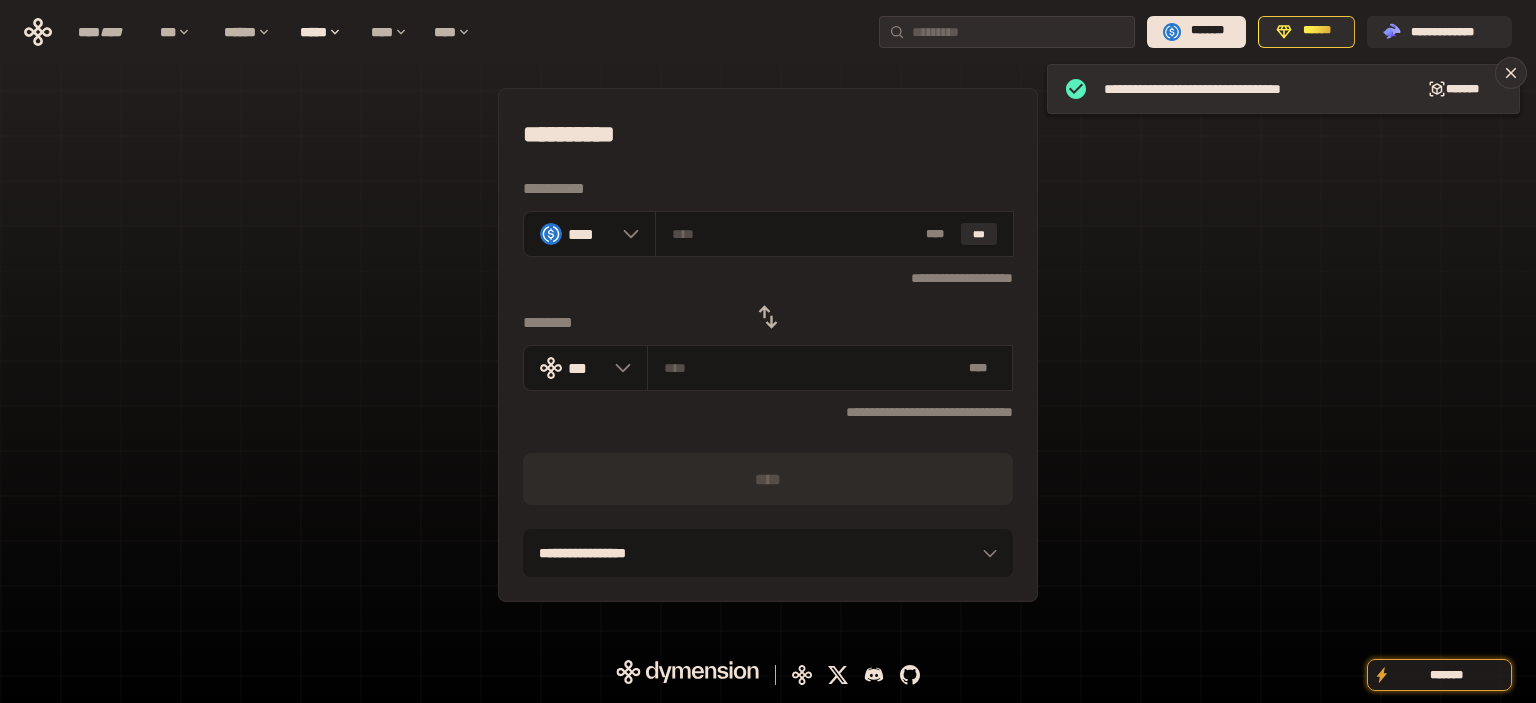 click 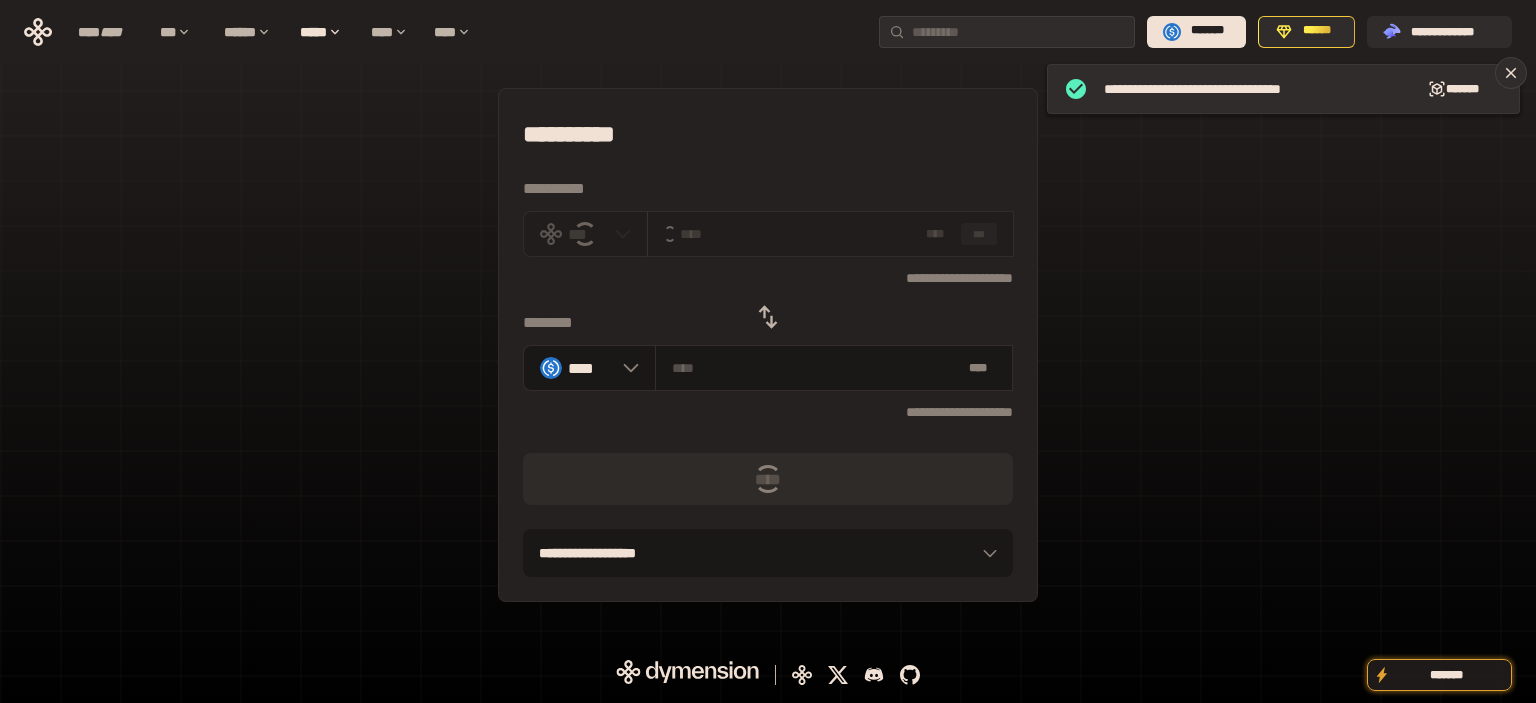click on "**********" at bounding box center (768, 345) 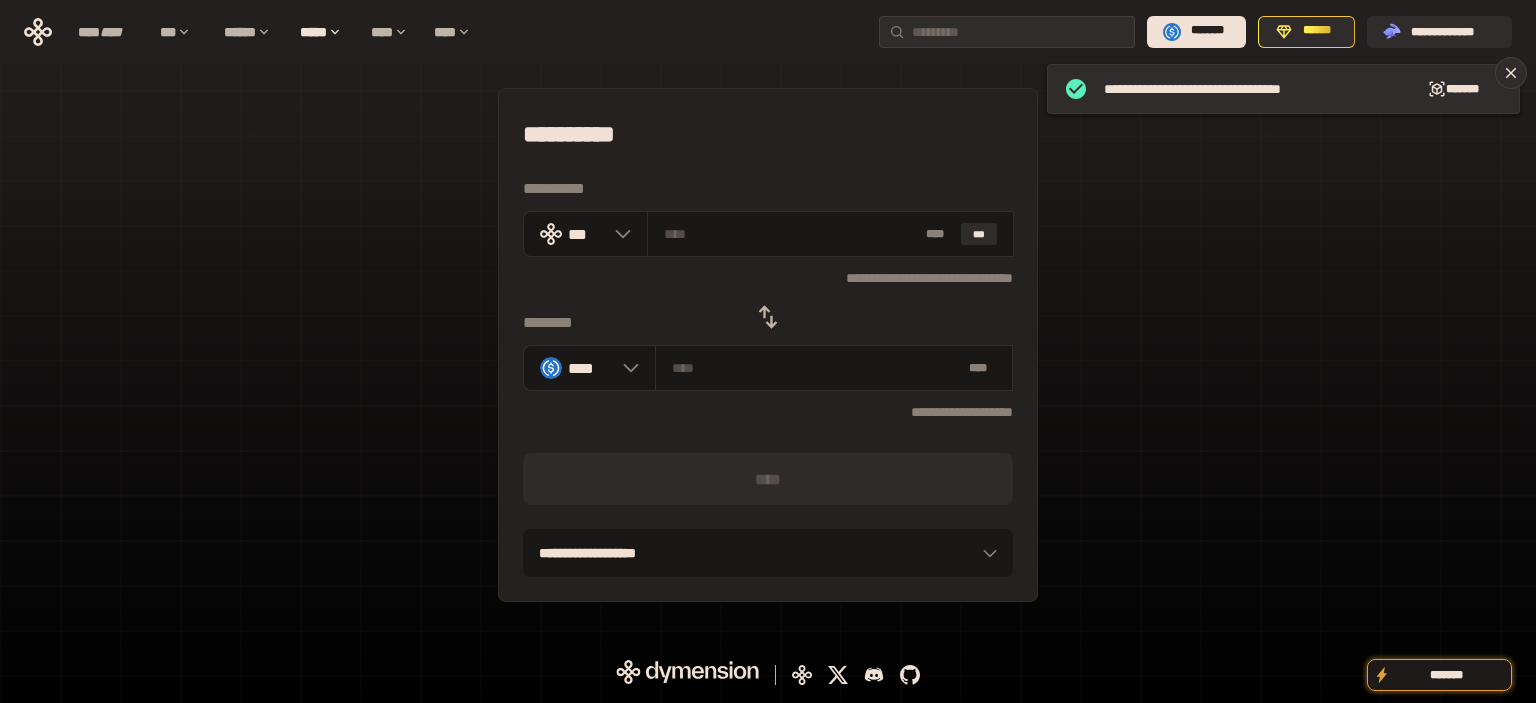 click on "**********" at bounding box center (768, 345) 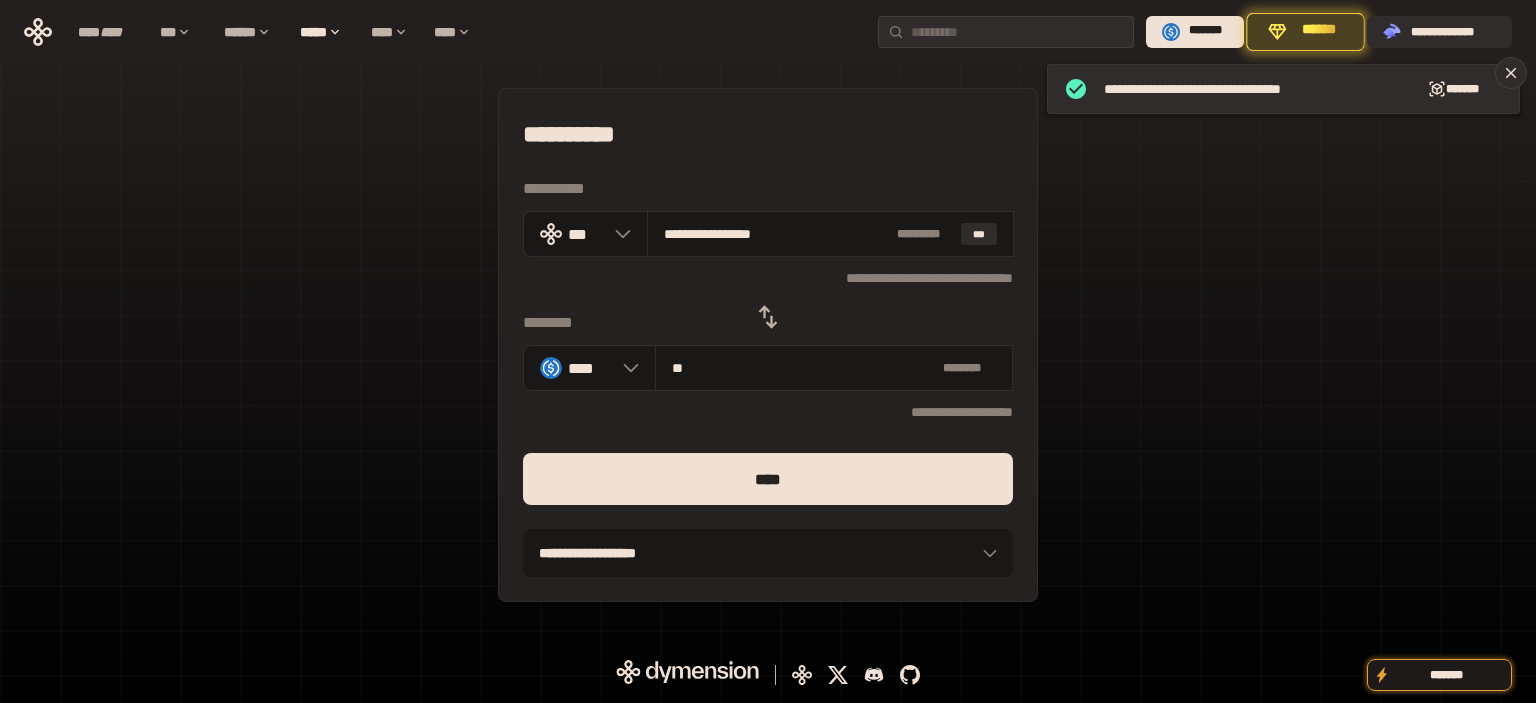 click on "****" at bounding box center [768, 479] 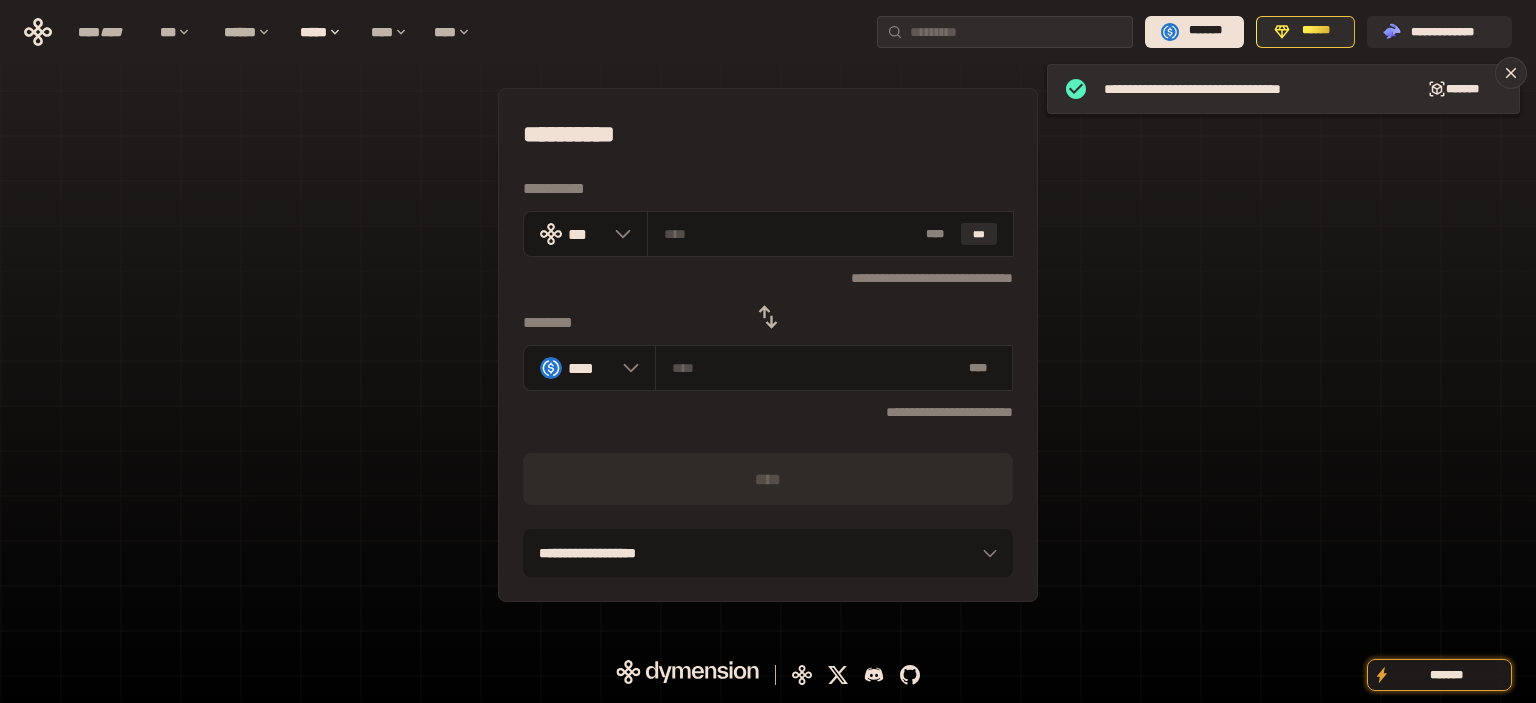 click on "**********" at bounding box center (768, 345) 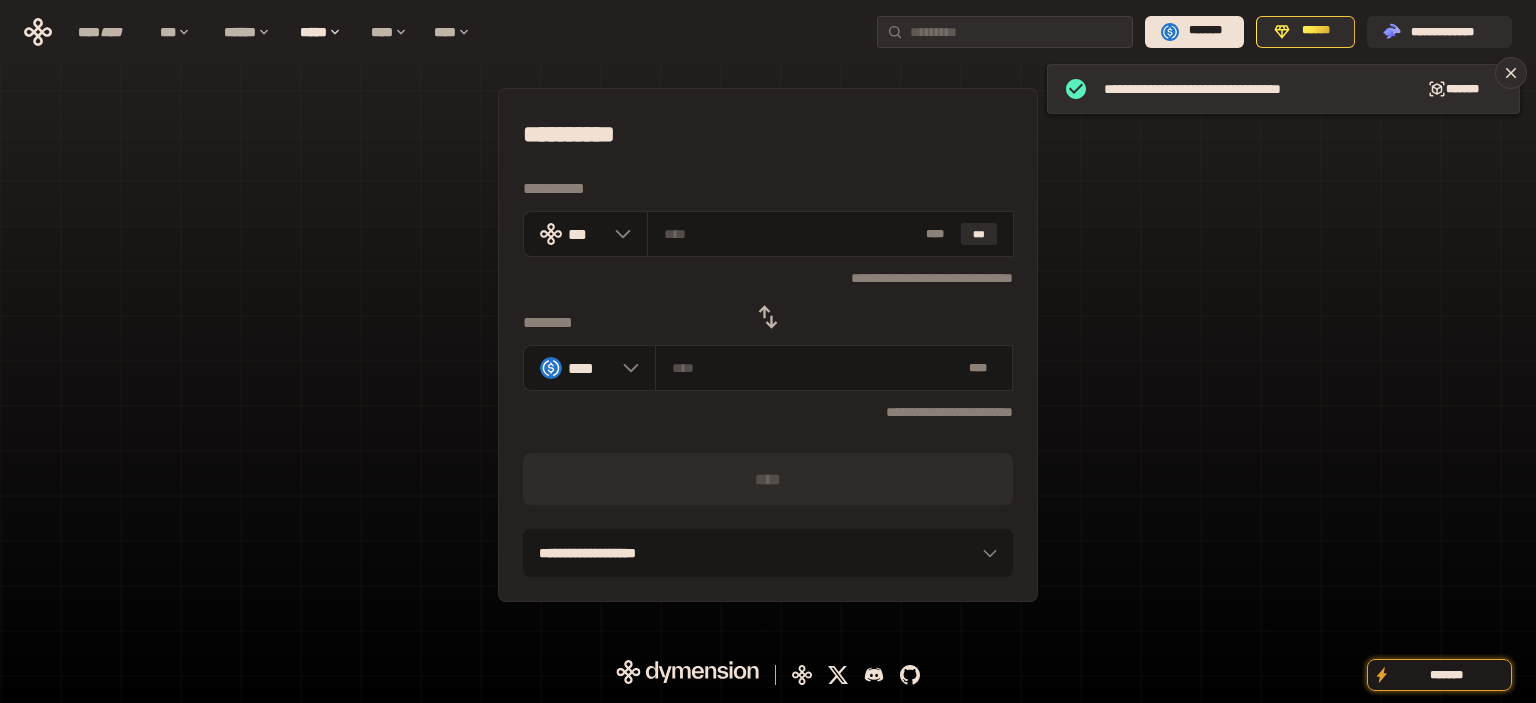 click at bounding box center [768, 317] 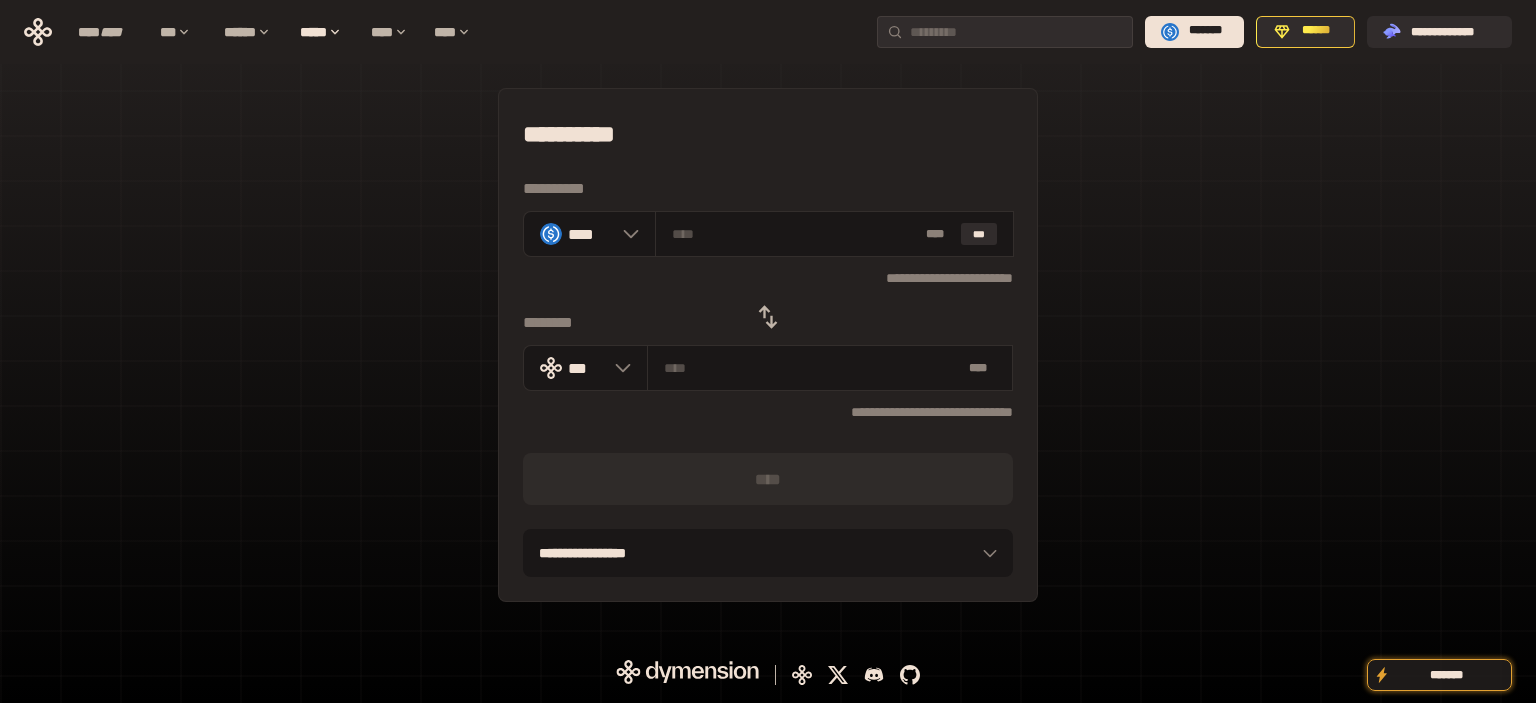 click on "**********" at bounding box center [768, 345] 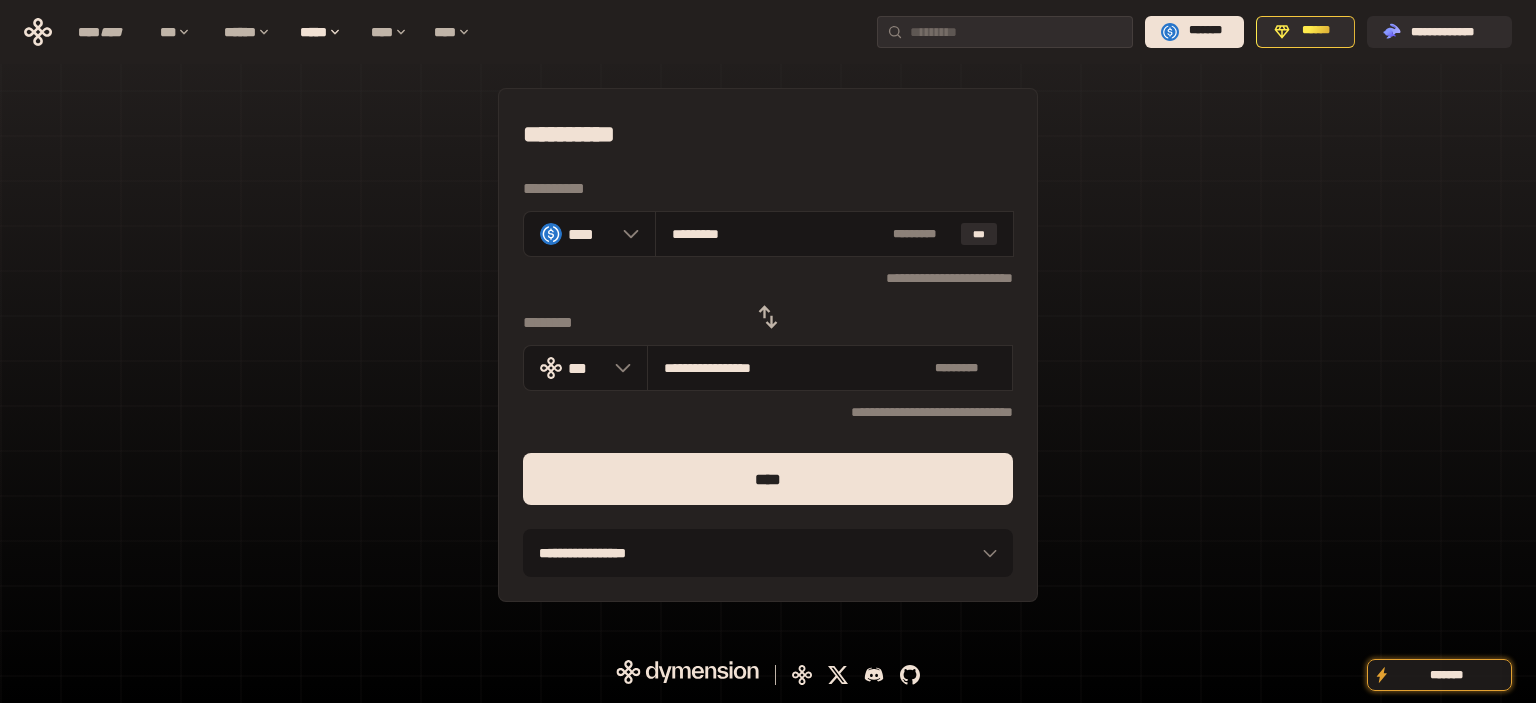 click on "****" at bounding box center (768, 479) 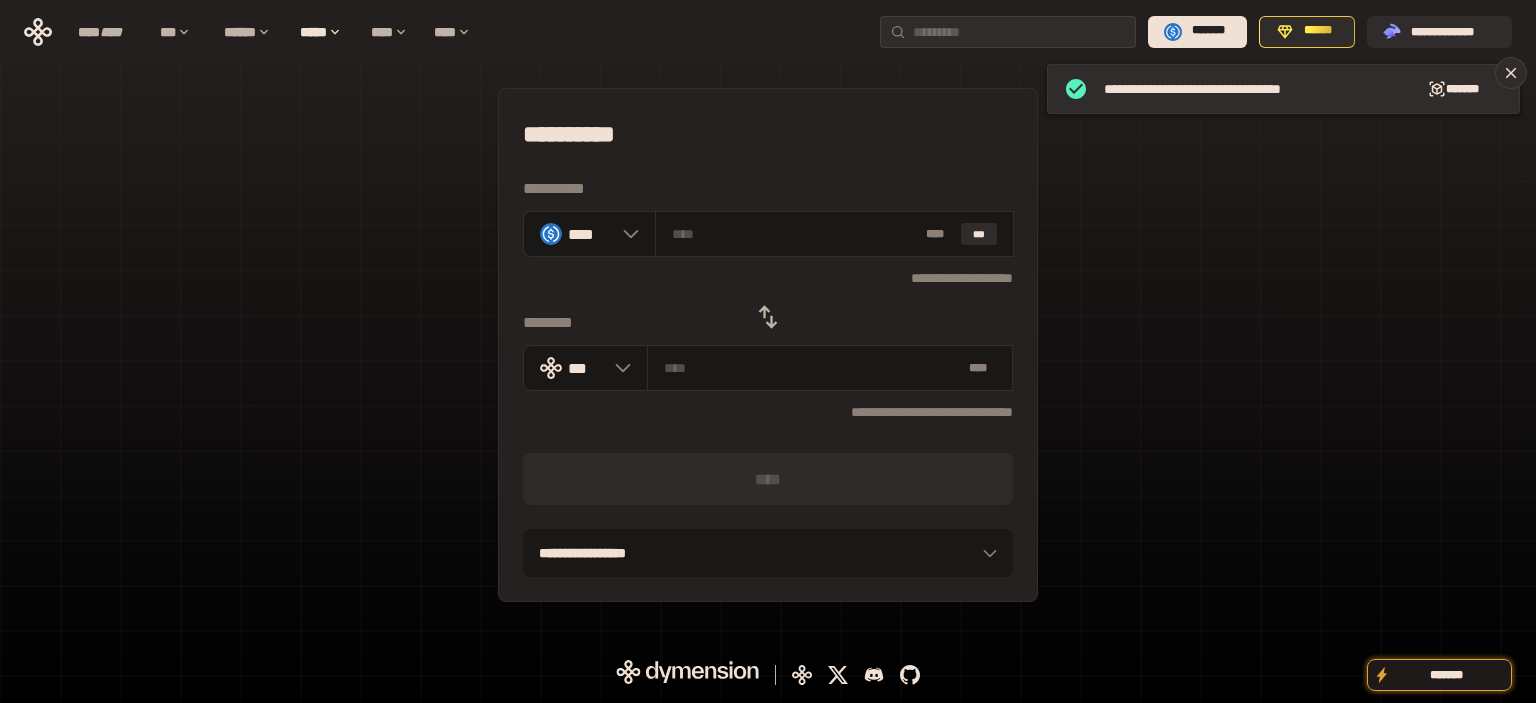 click on "**********" at bounding box center (768, 345) 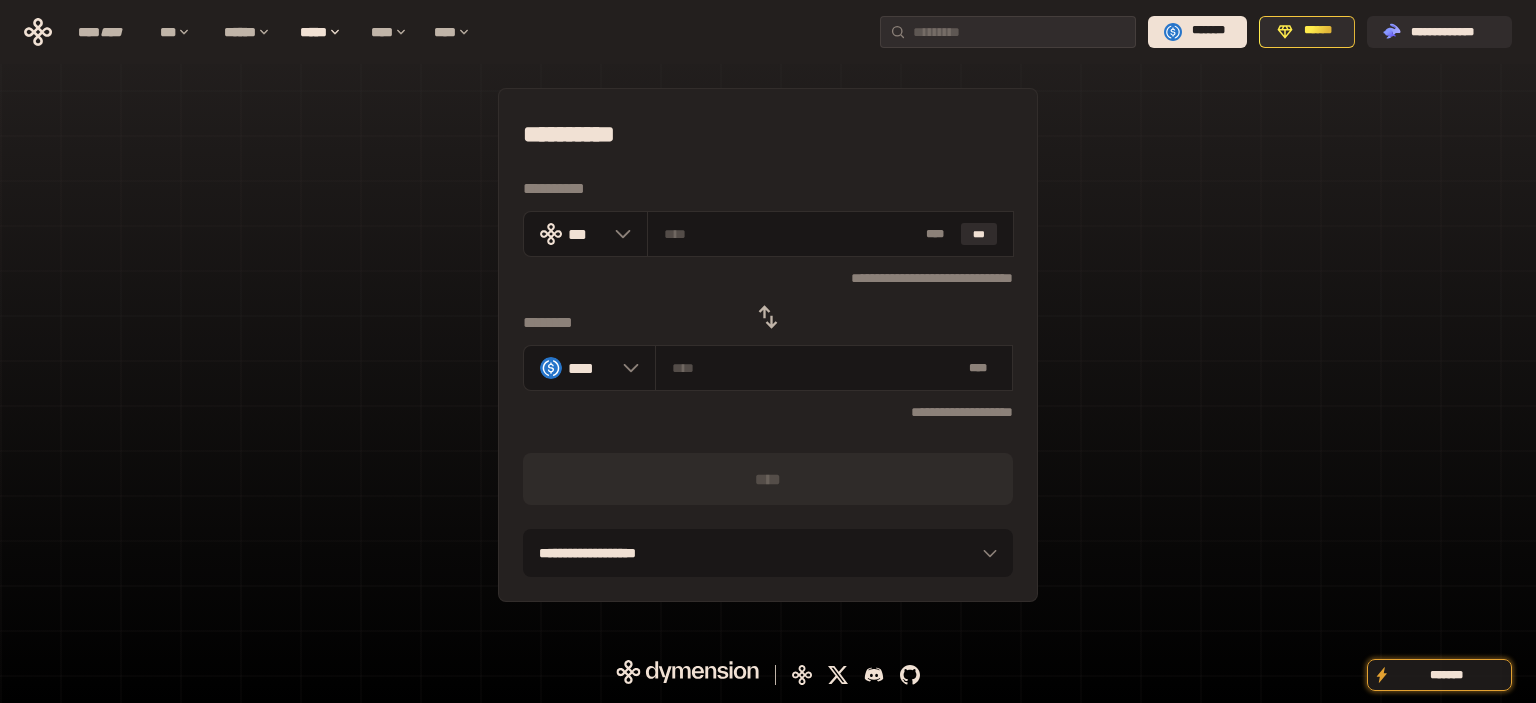 click on "**********" at bounding box center [768, 345] 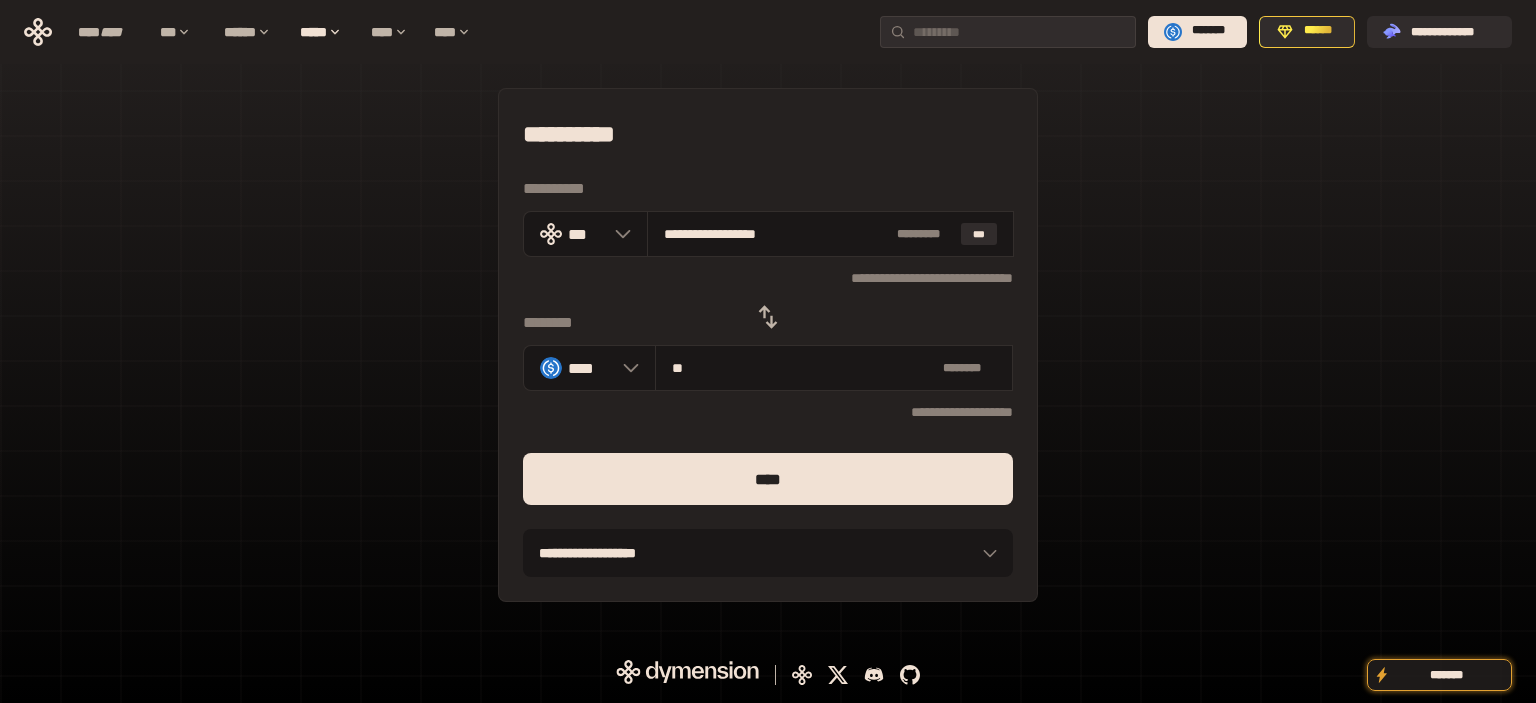click on "****" at bounding box center [768, 479] 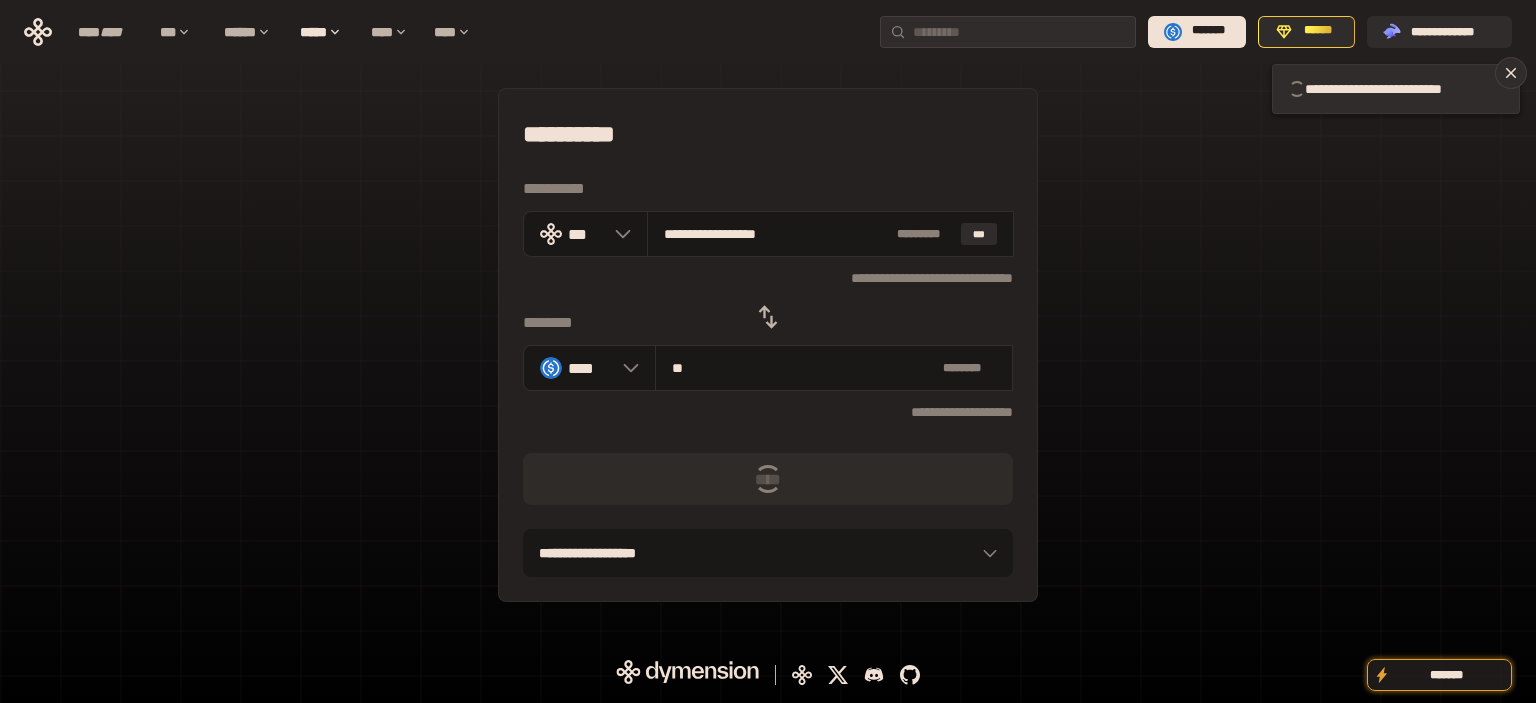 click on "**********" at bounding box center (768, 345) 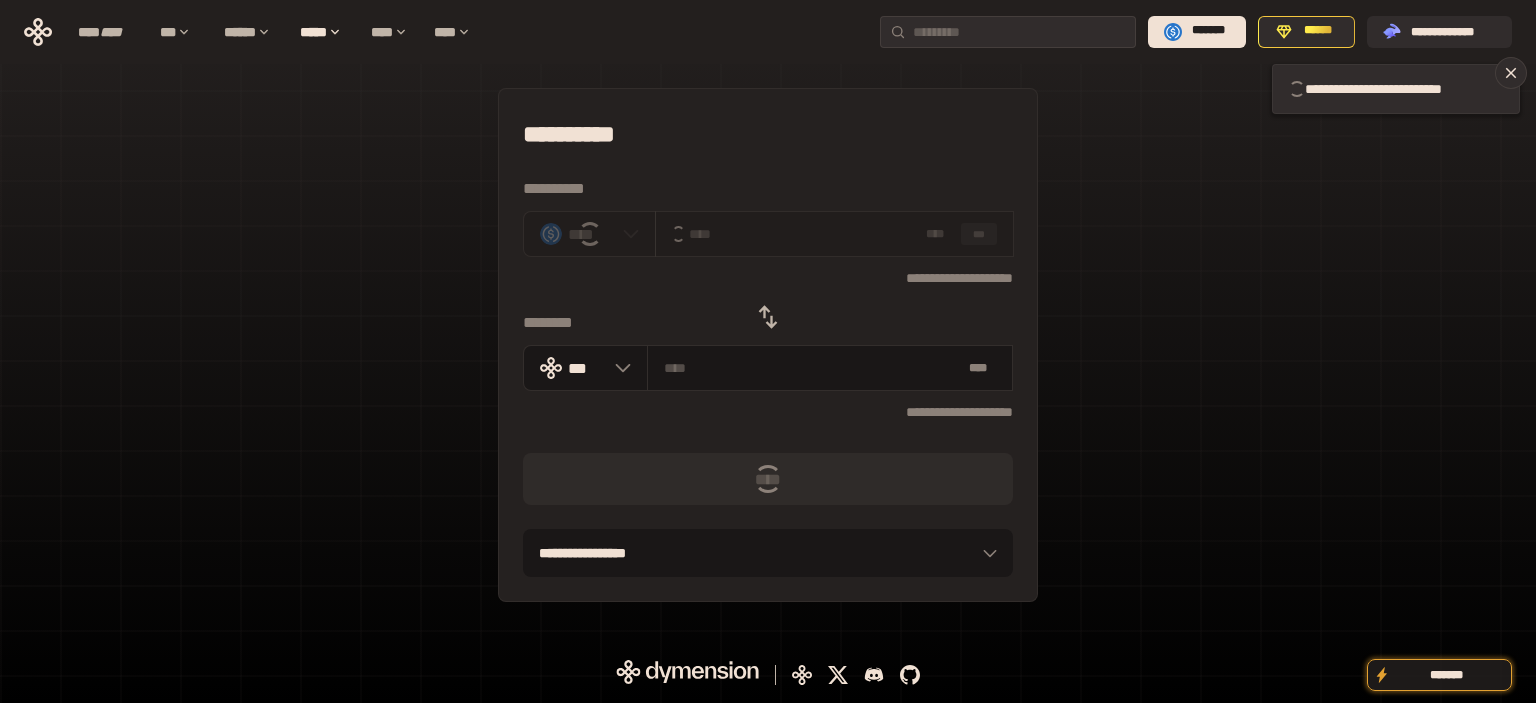 click on "**********" at bounding box center [768, 345] 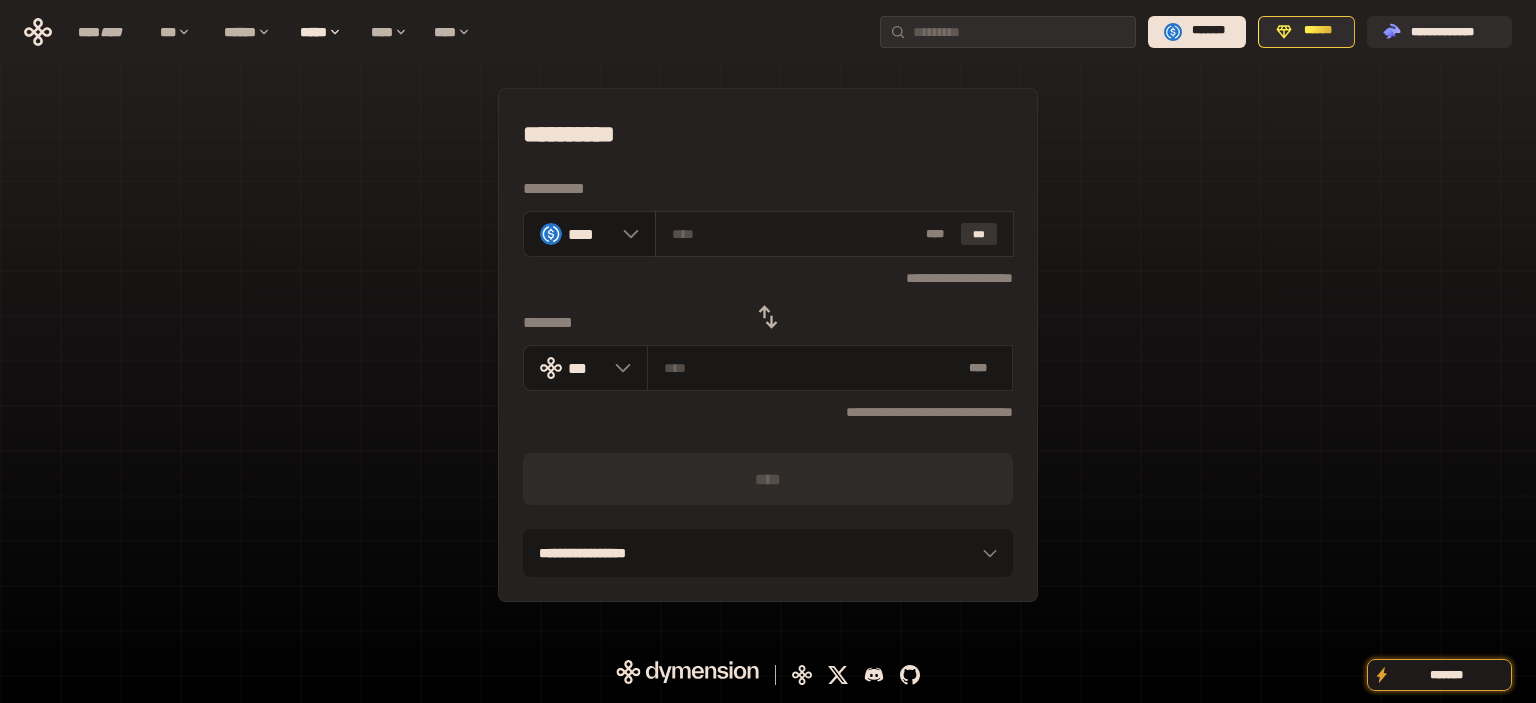 click on "***" at bounding box center (979, 234) 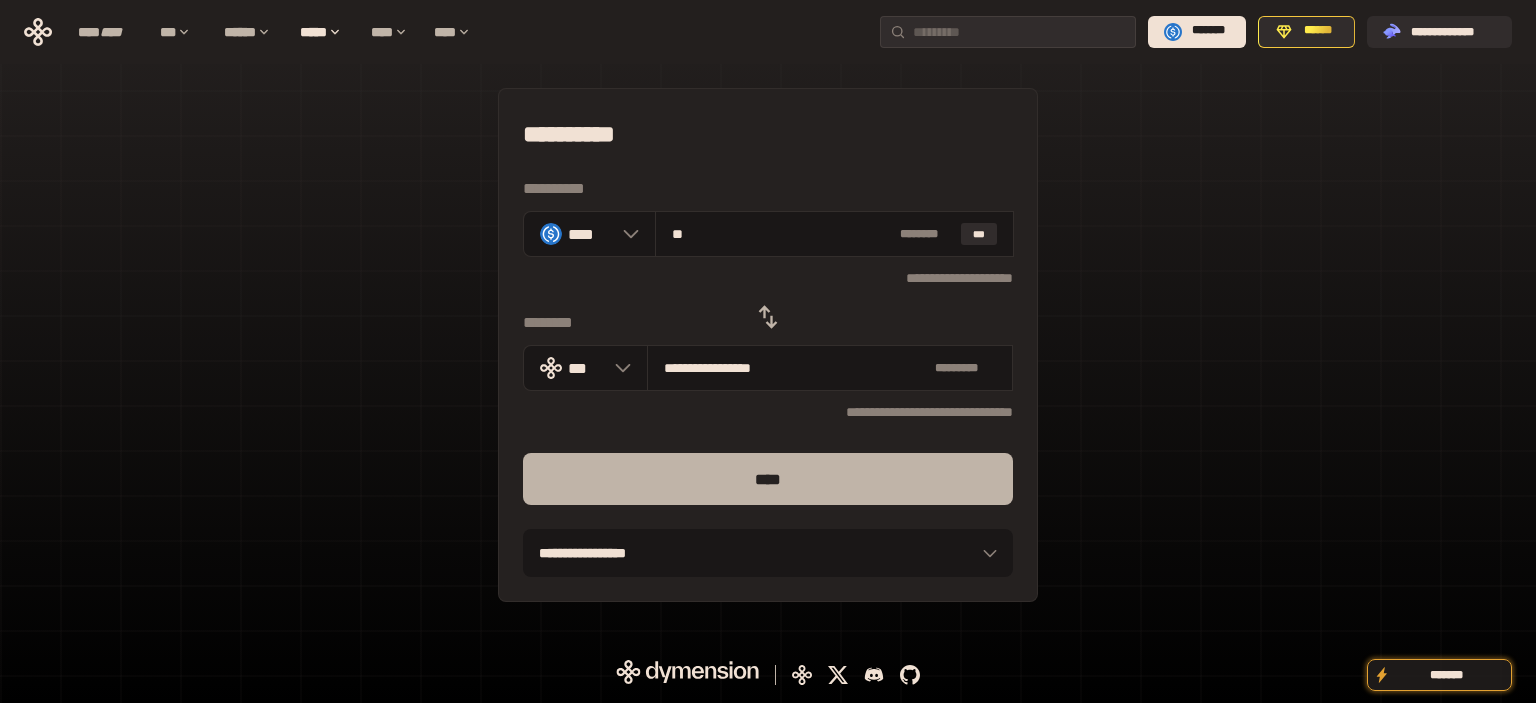 click on "****" at bounding box center (768, 479) 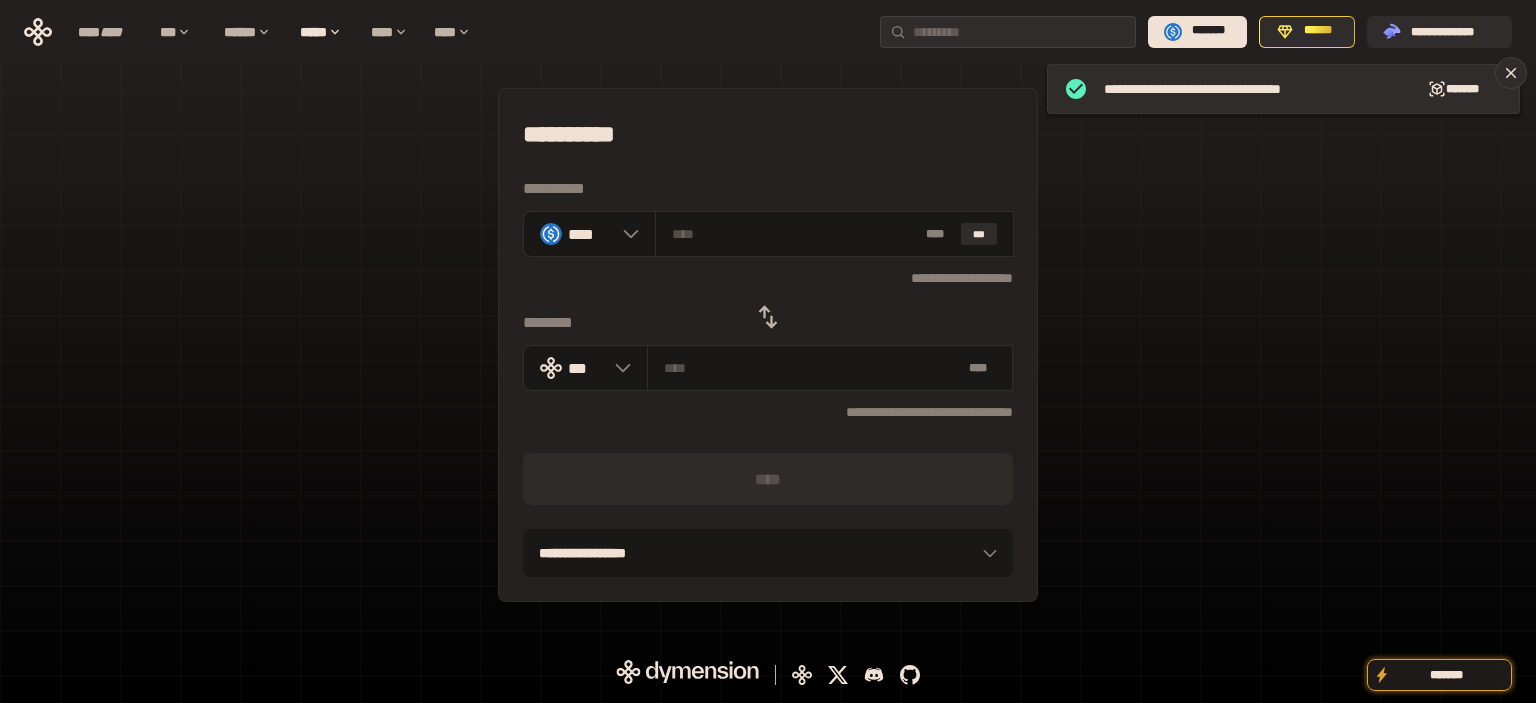 click 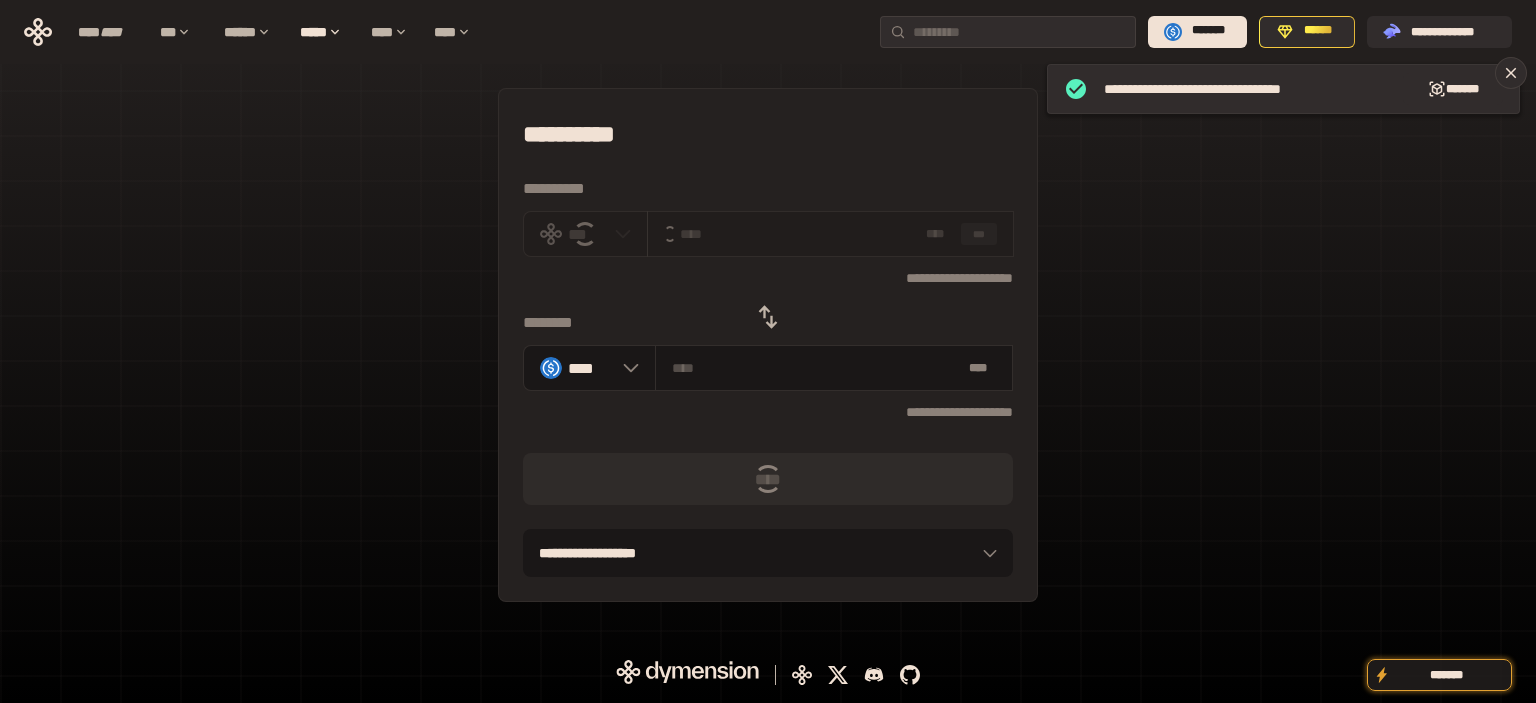 click on "**********" at bounding box center (768, 134) 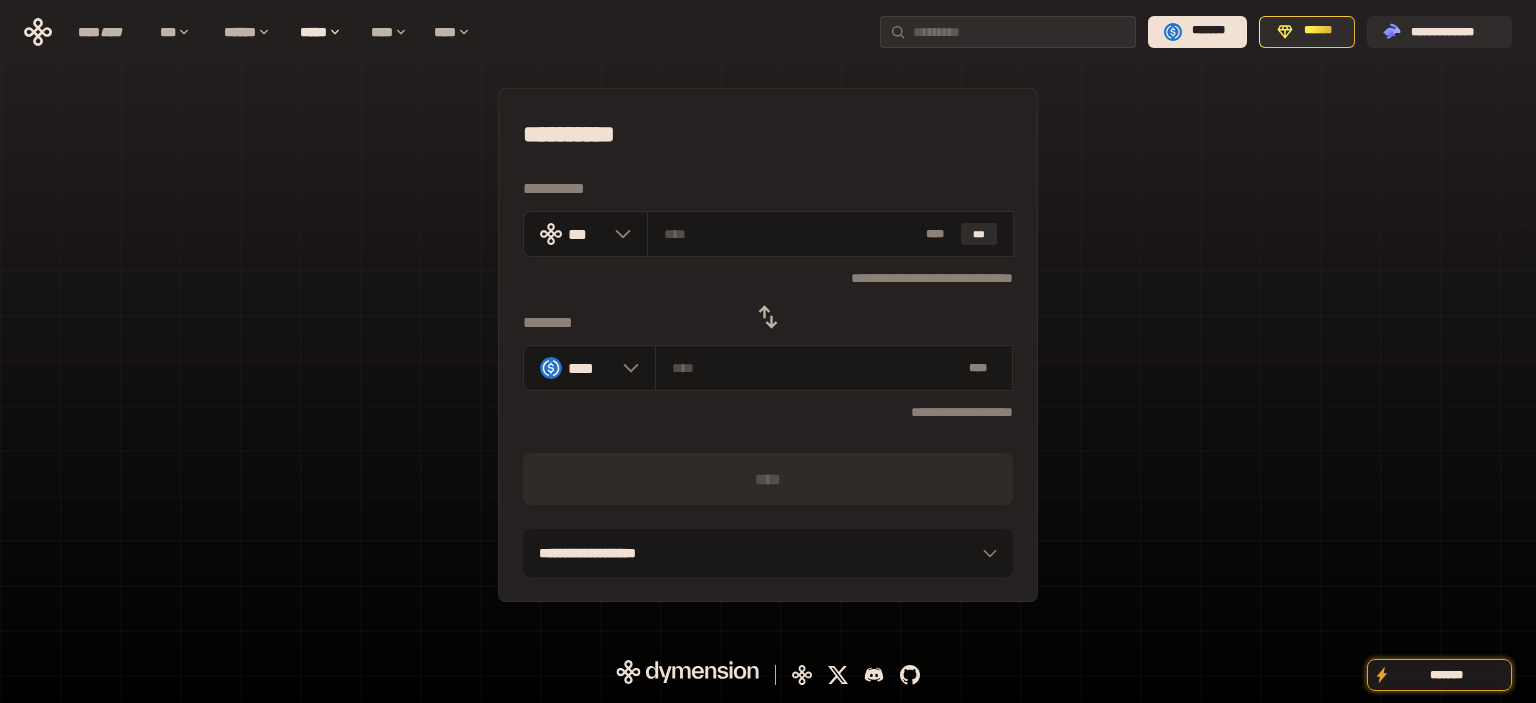 click on "**********" at bounding box center [768, 134] 